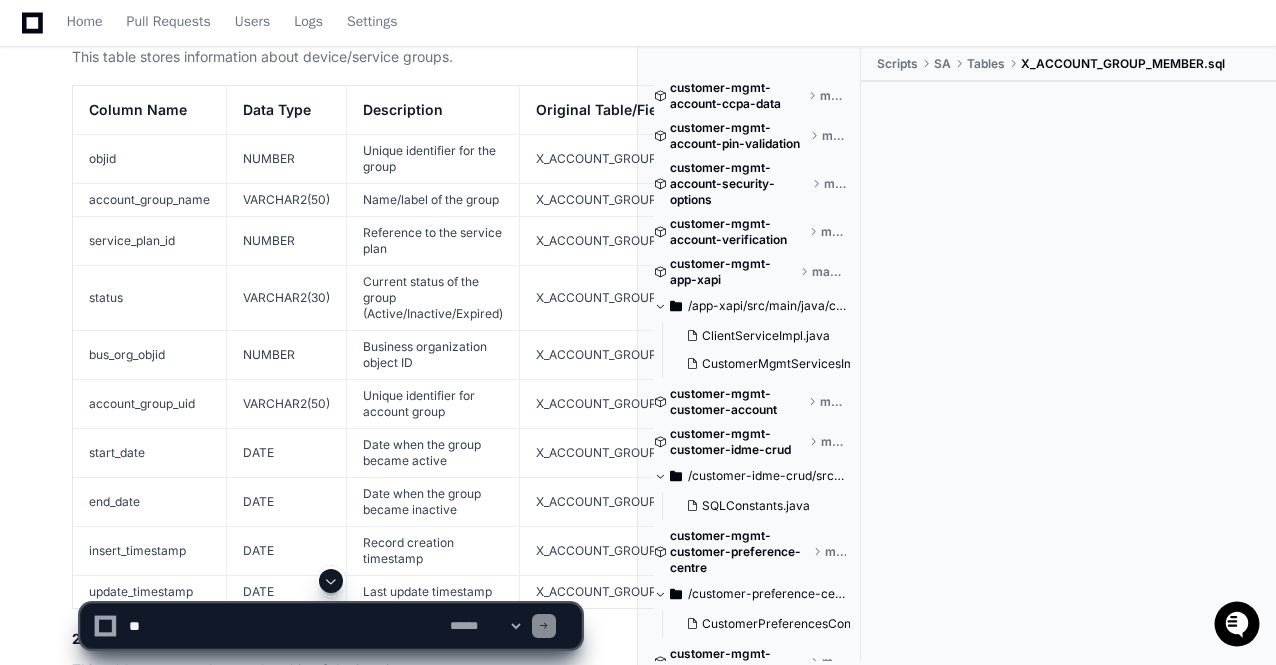 scroll, scrollTop: 0, scrollLeft: 0, axis: both 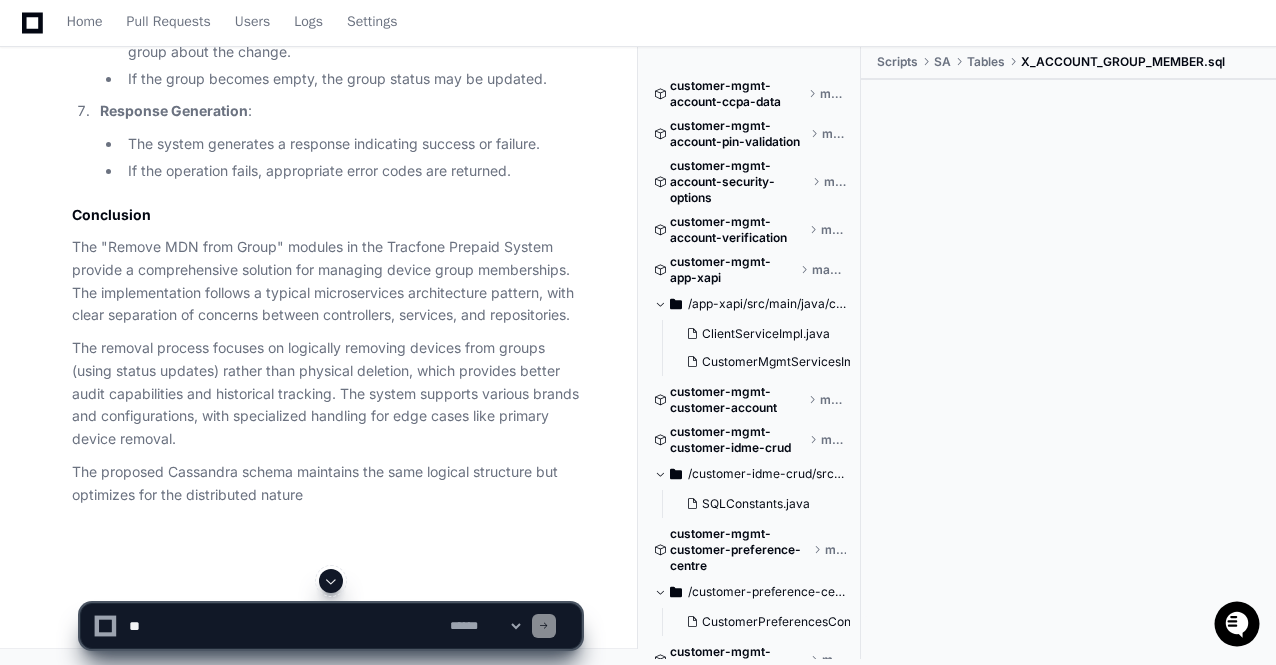 click 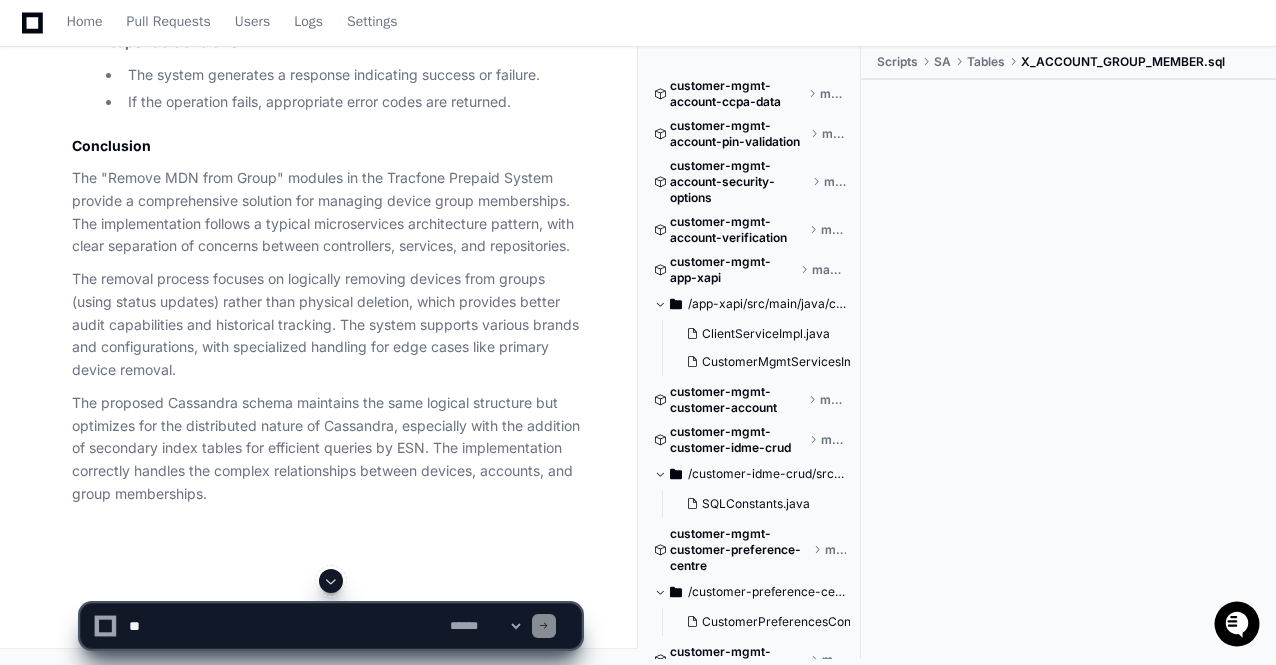 click 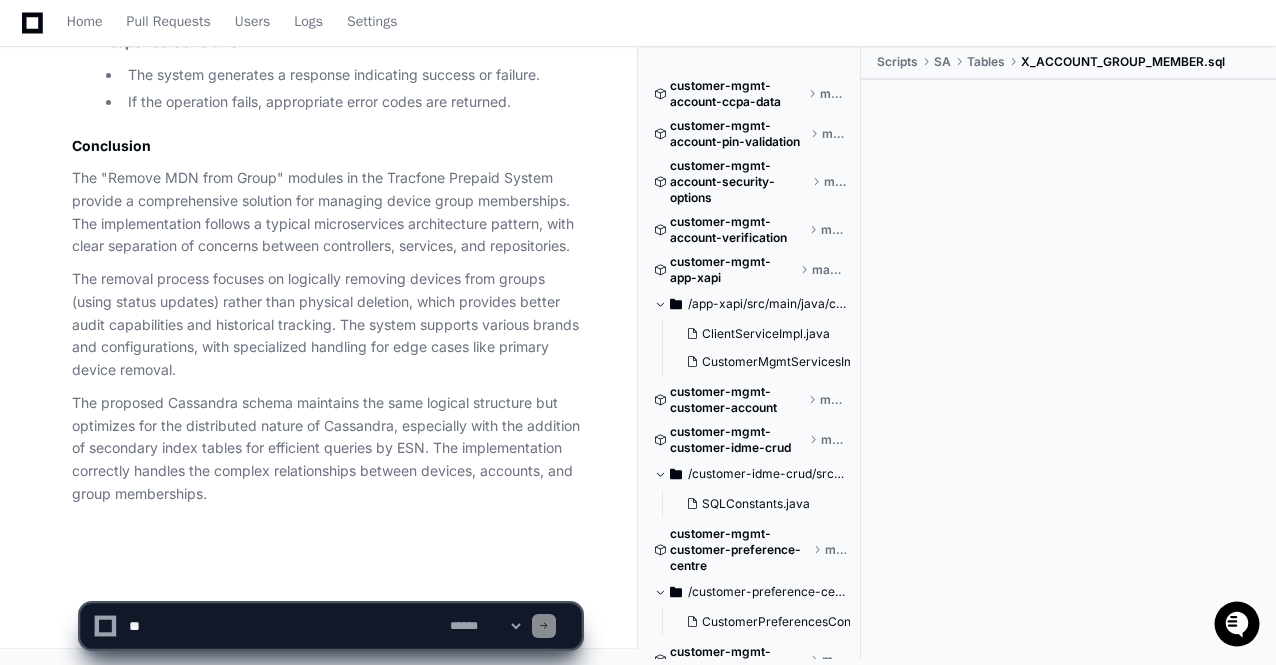 click on "The proposed Cassandra schema maintains the same logical structure but optimizes for the distributed nature of Cassandra, especially with the addition of secondary index tables for efficient queries by ESN. The implementation correctly handles the complex relationships between devices, accounts, and group memberships." 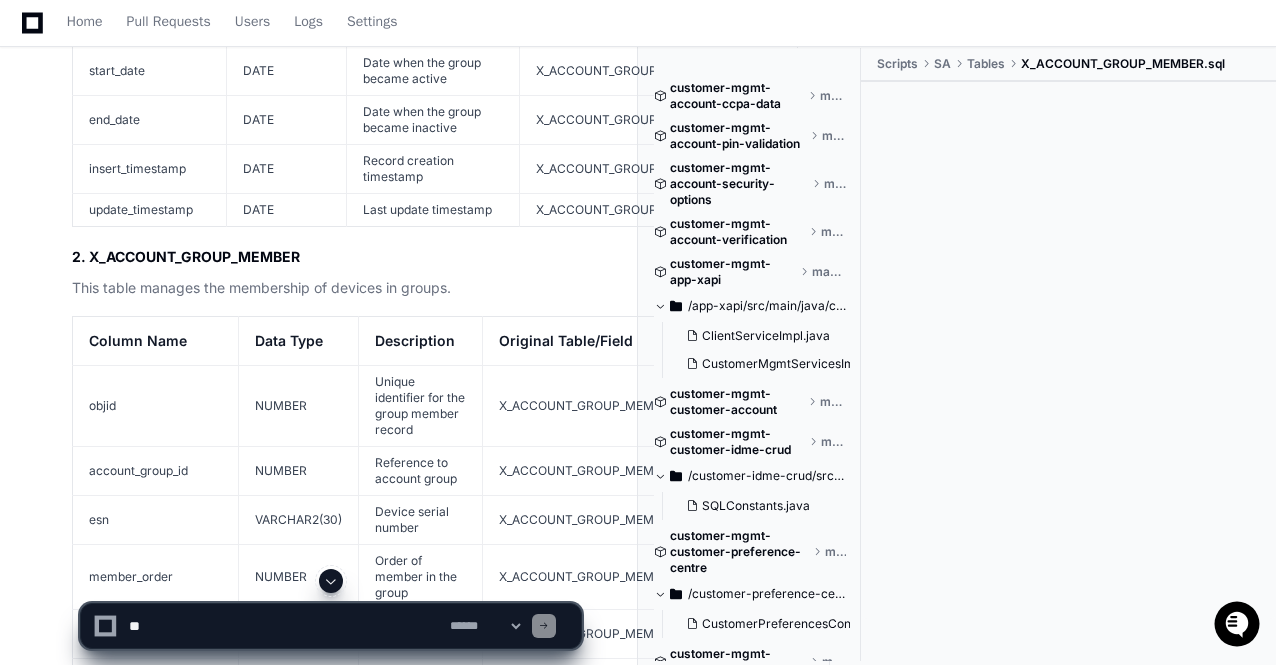 scroll, scrollTop: 19235, scrollLeft: 0, axis: vertical 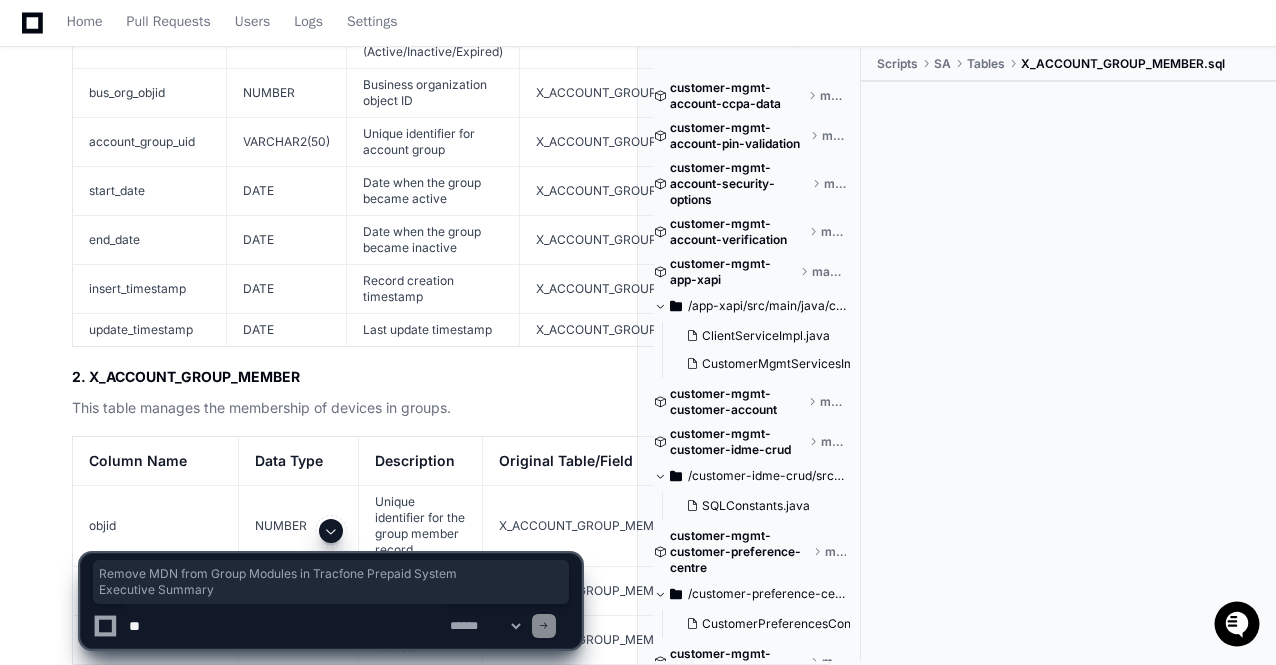 drag, startPoint x: 72, startPoint y: 349, endPoint x: 242, endPoint y: 399, distance: 177.20045 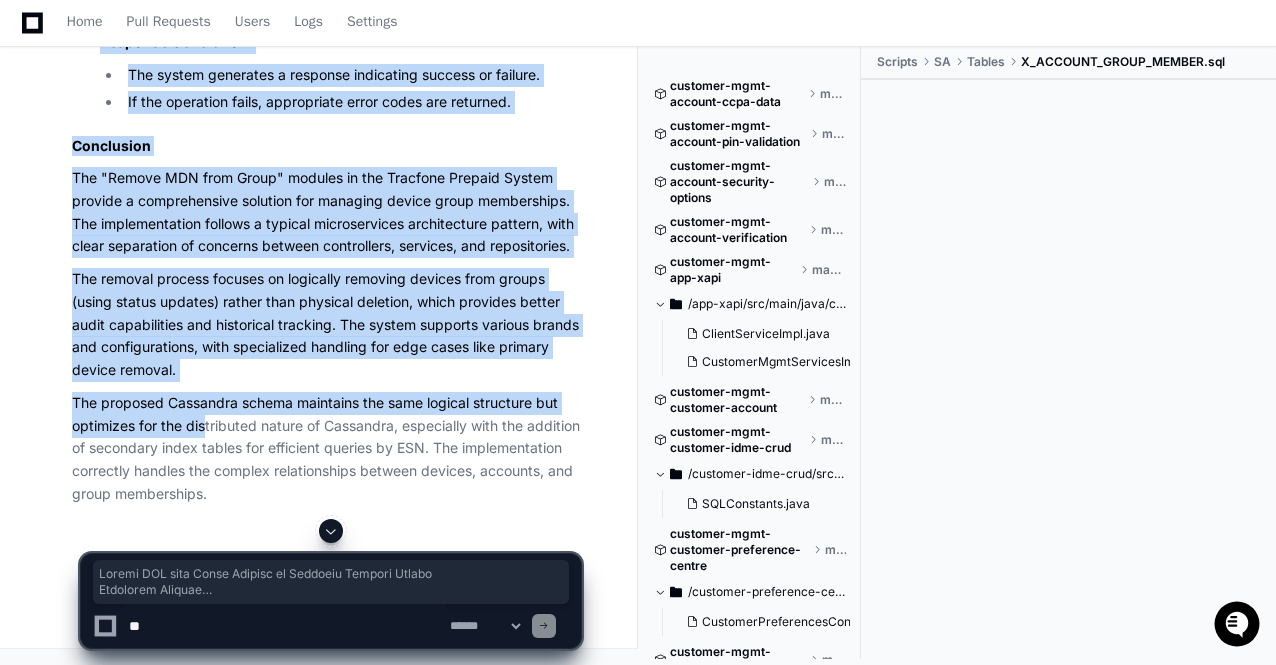 scroll, scrollTop: 27593, scrollLeft: 0, axis: vertical 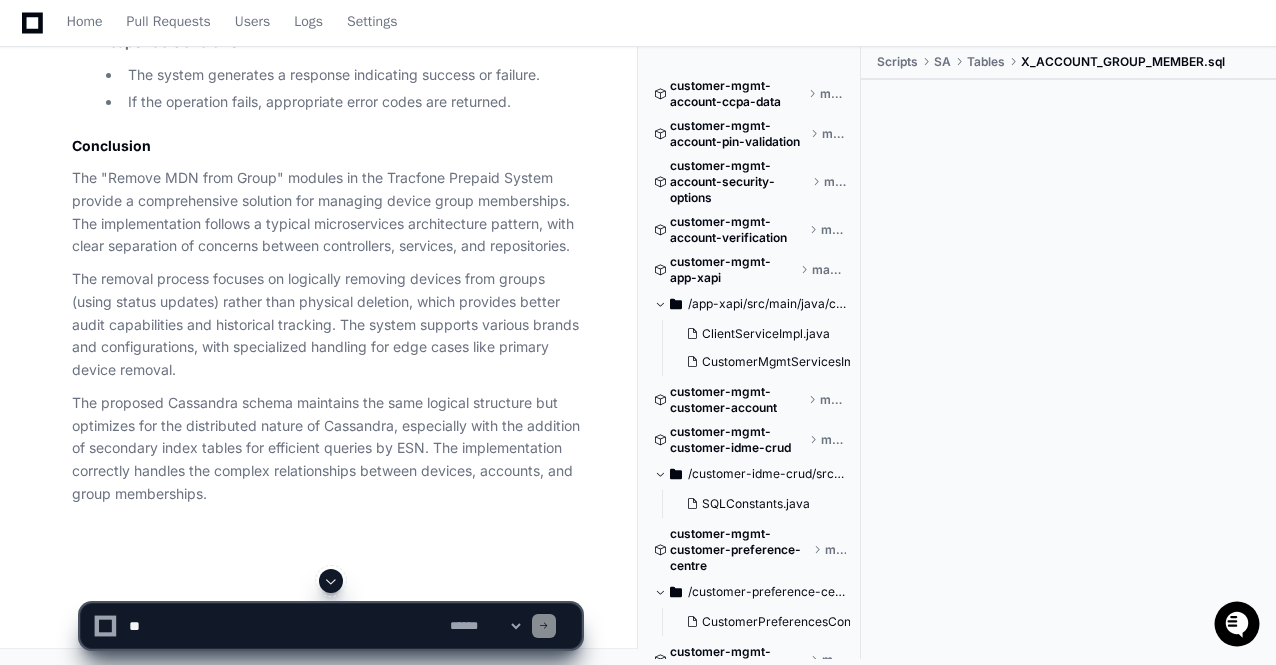 click 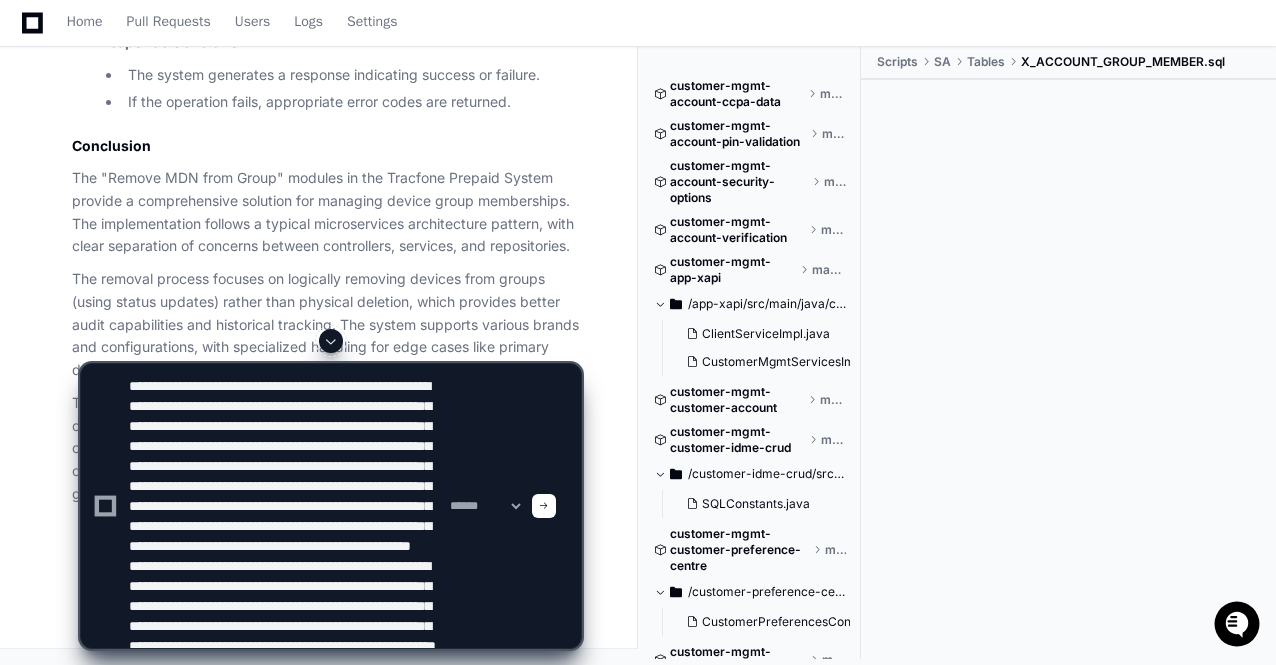 scroll, scrollTop: 126, scrollLeft: 0, axis: vertical 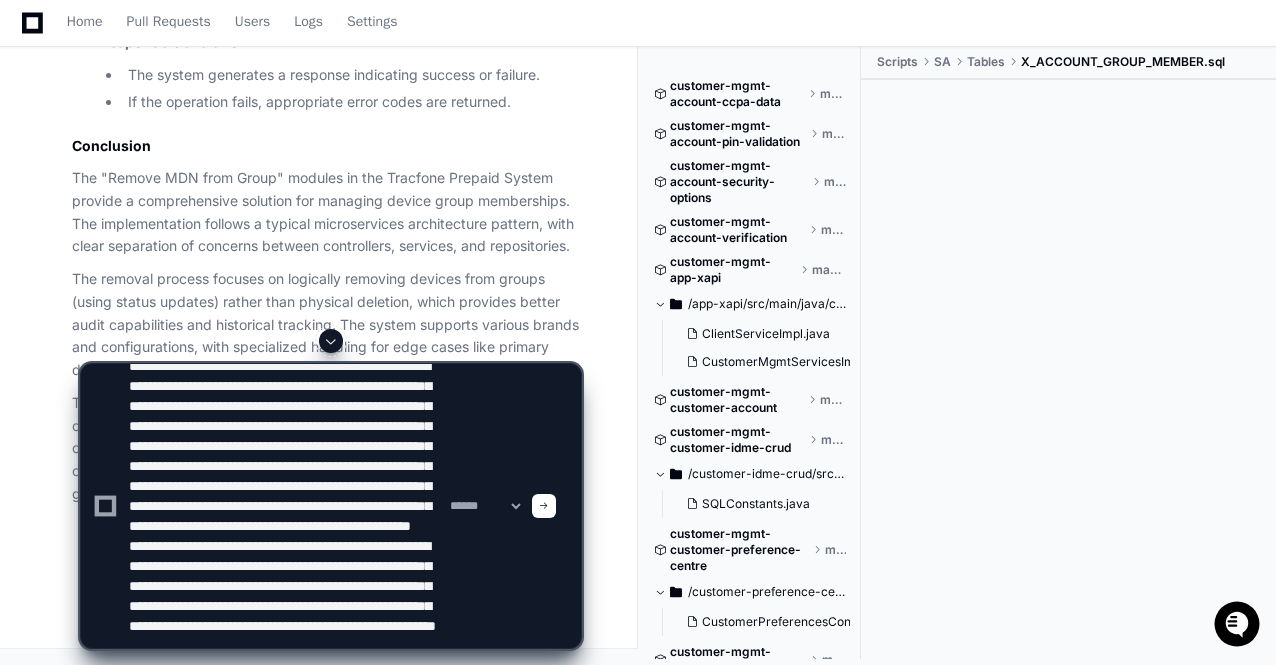 type on "**********" 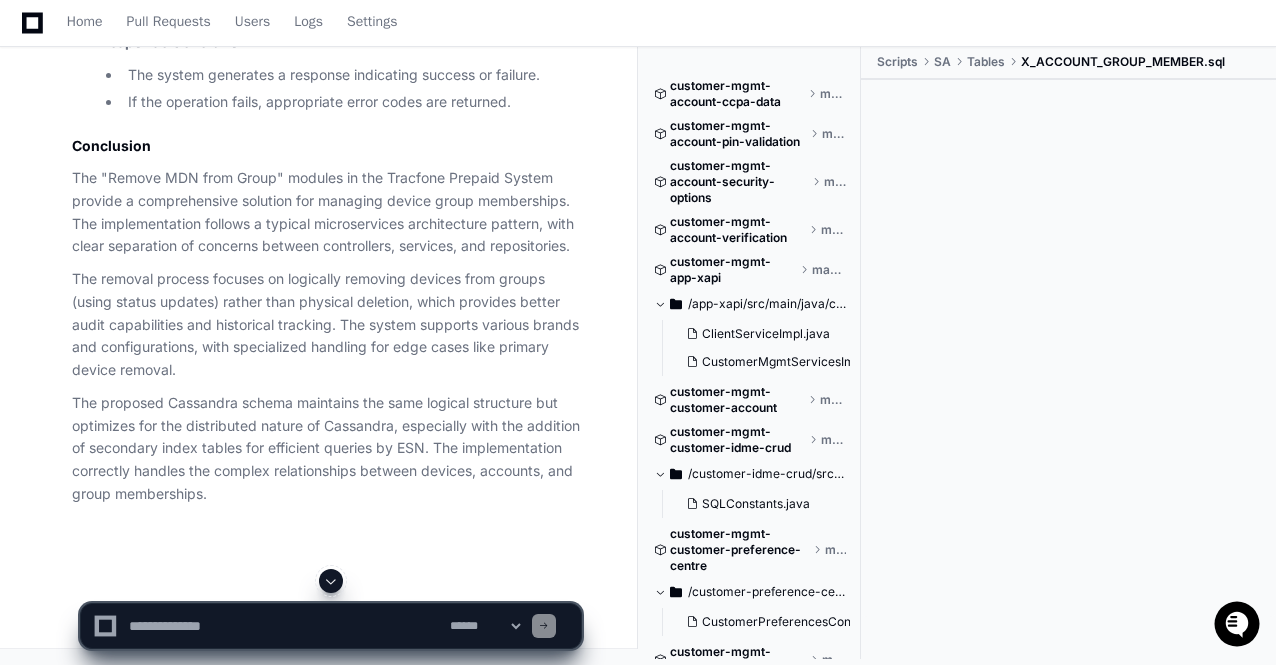 scroll, scrollTop: 0, scrollLeft: 0, axis: both 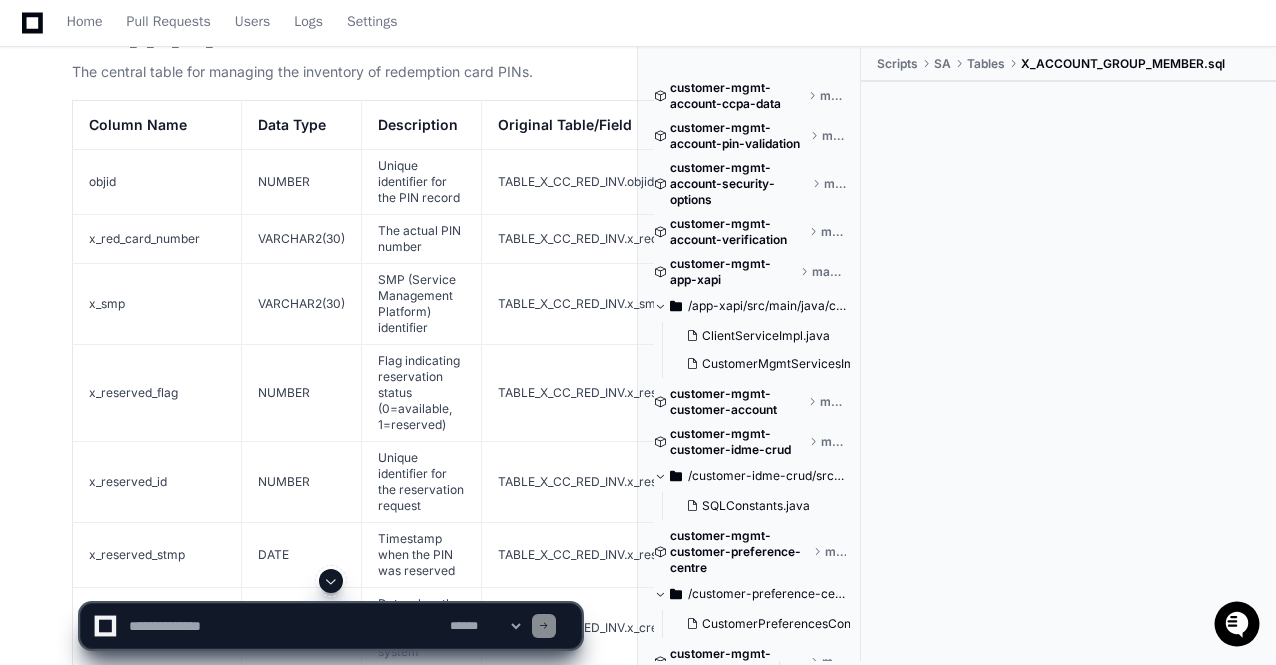 click 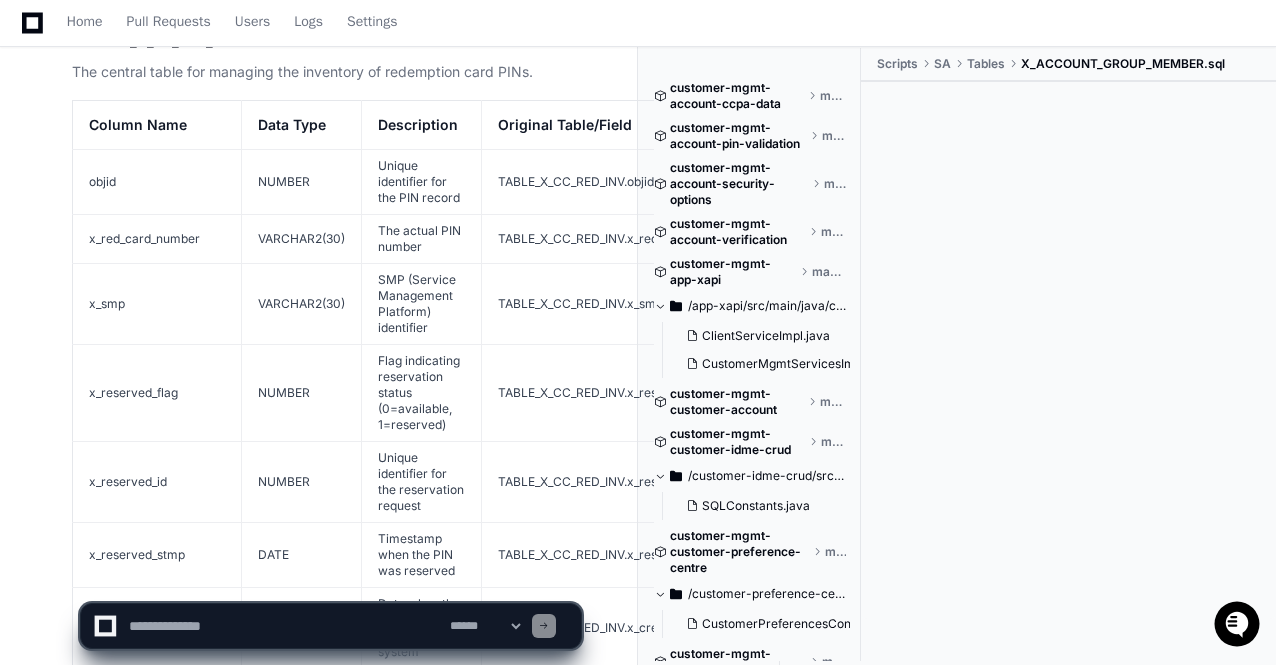 scroll, scrollTop: 31528, scrollLeft: 0, axis: vertical 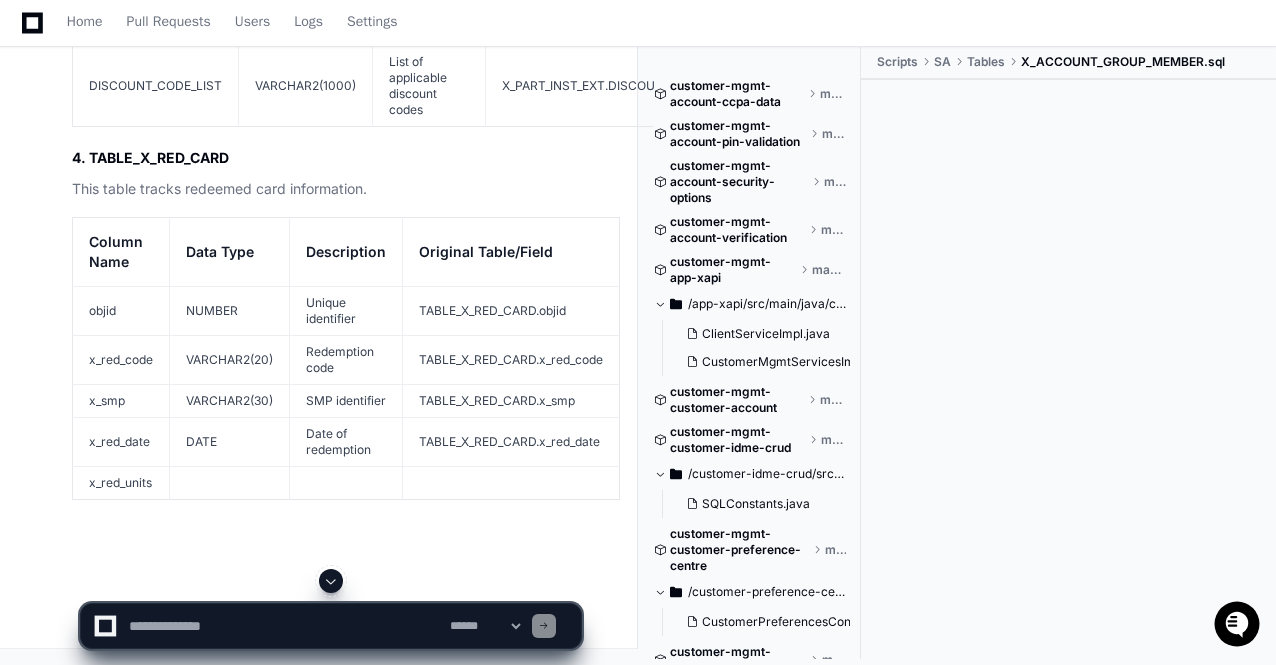 click 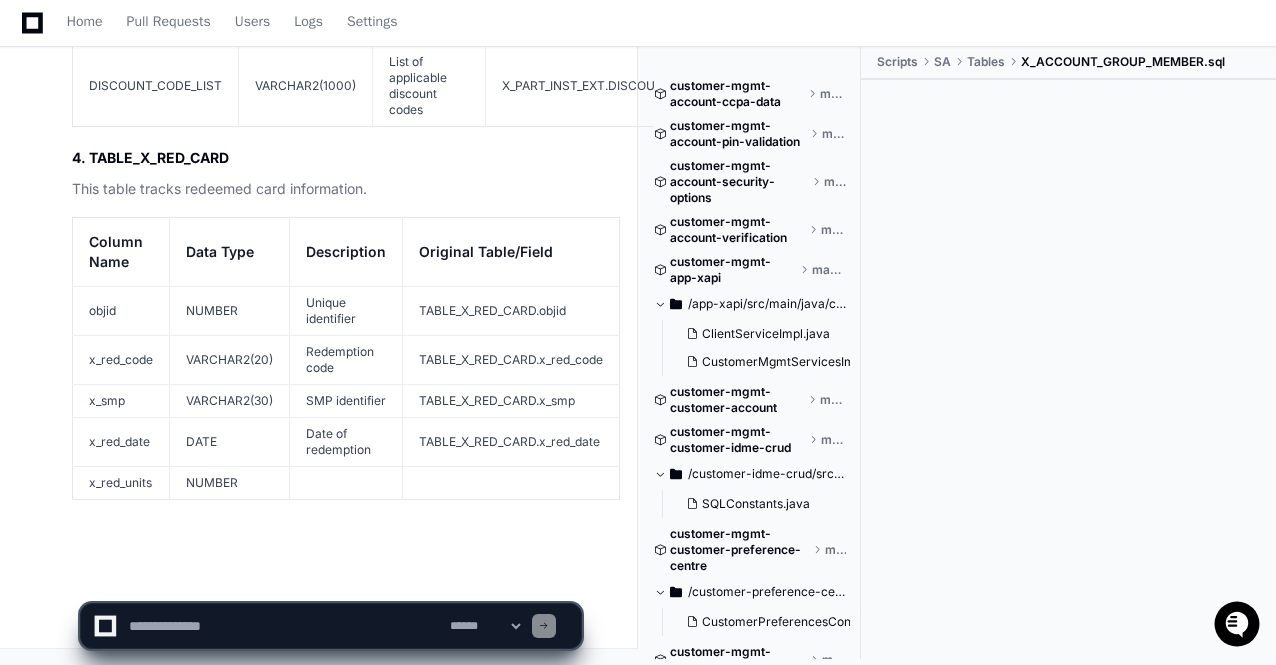 scroll, scrollTop: 31846, scrollLeft: 0, axis: vertical 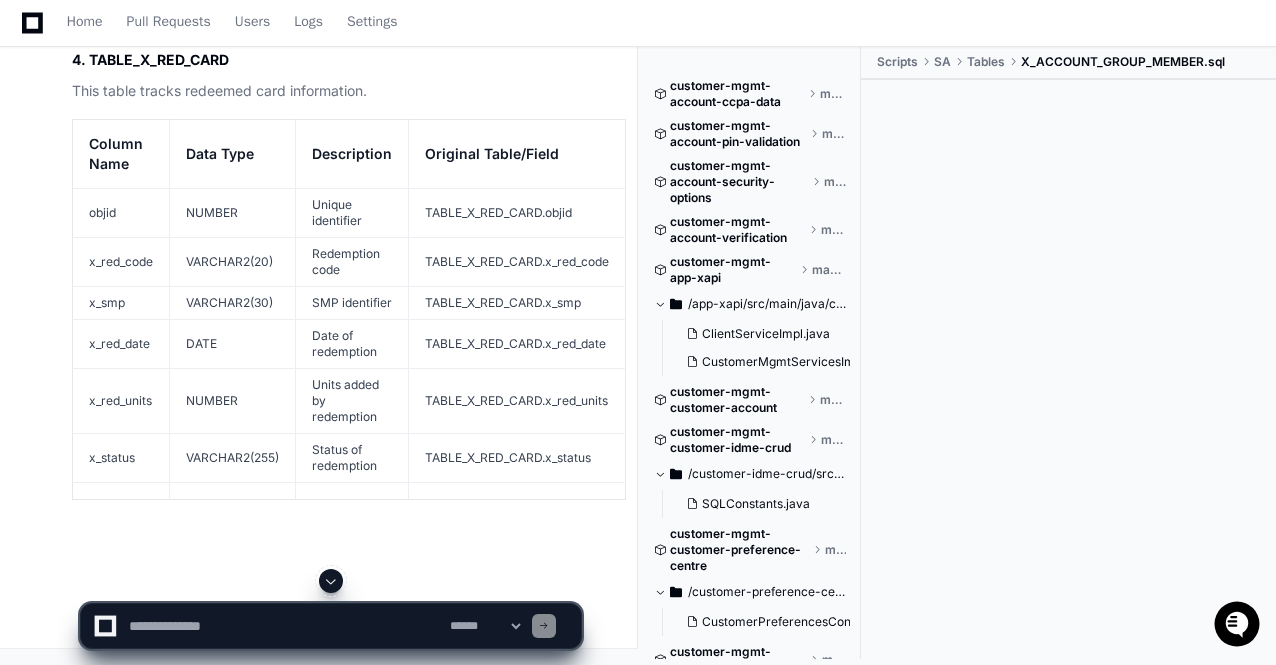 click 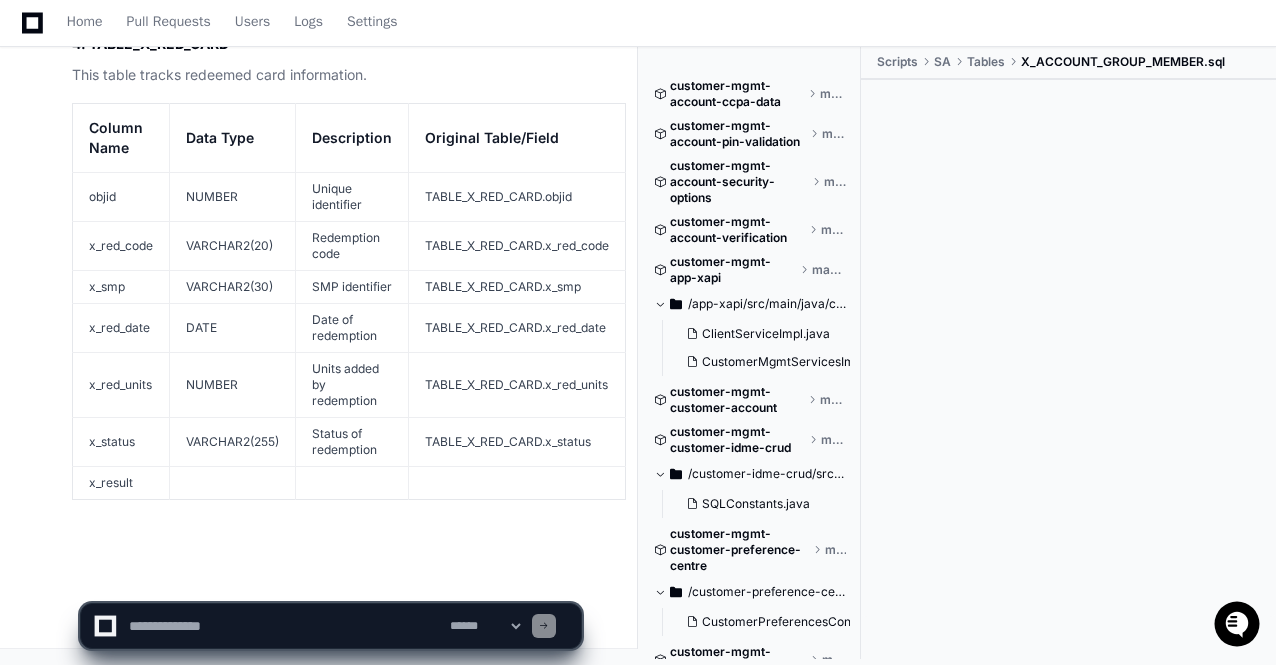 scroll, scrollTop: 31960, scrollLeft: 0, axis: vertical 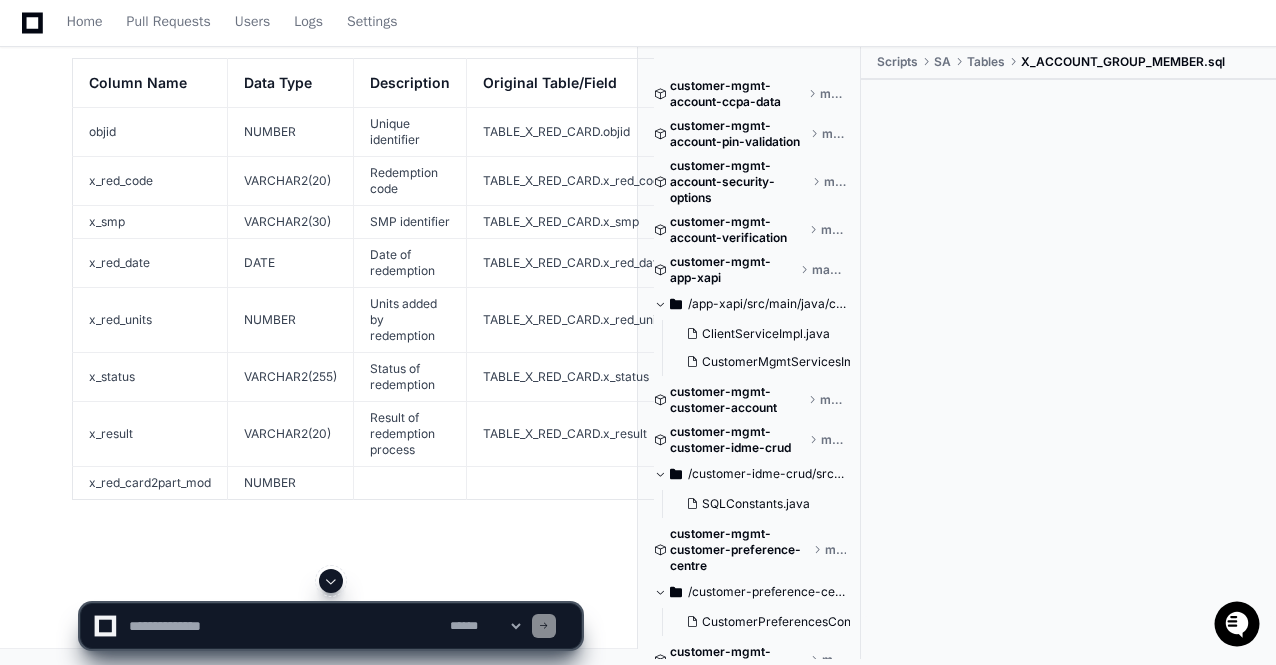 click 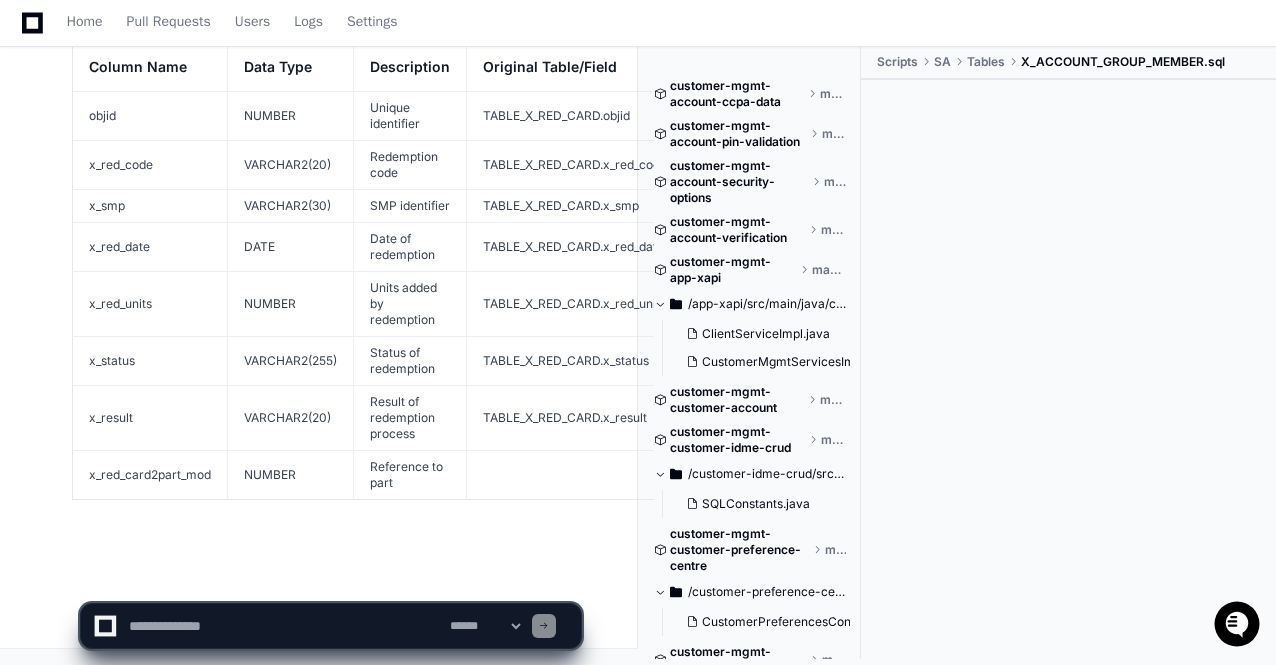 scroll, scrollTop: 32004, scrollLeft: 0, axis: vertical 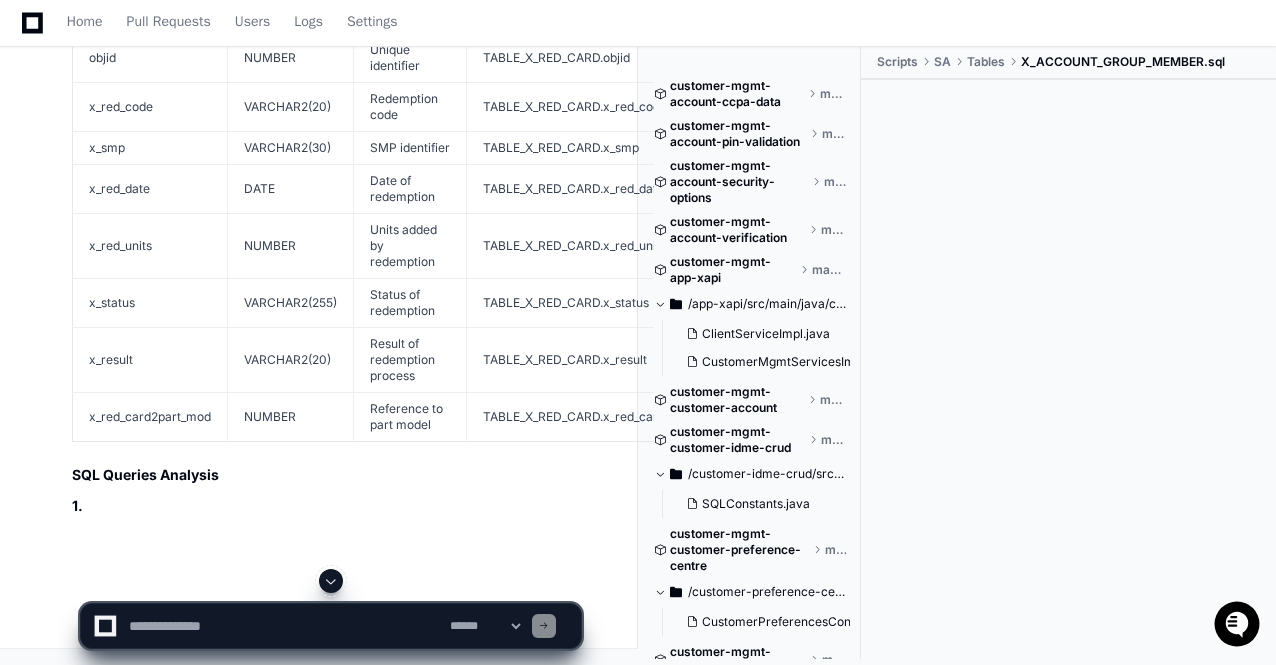 click 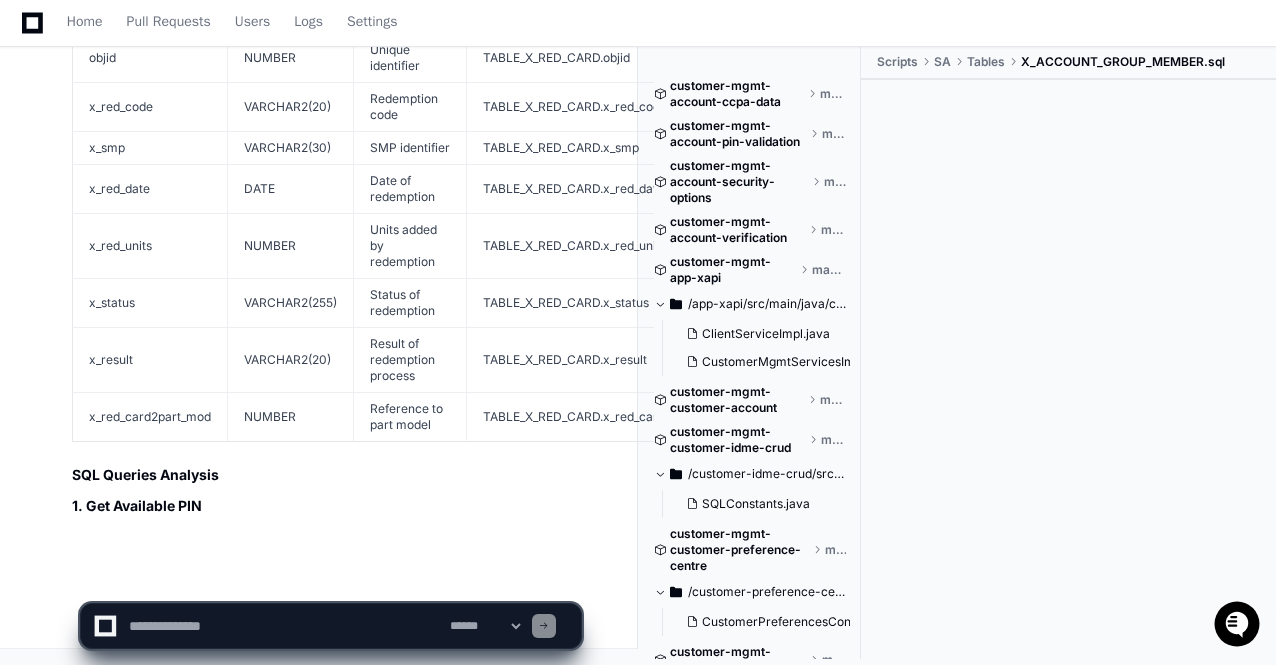 scroll, scrollTop: 32078, scrollLeft: 0, axis: vertical 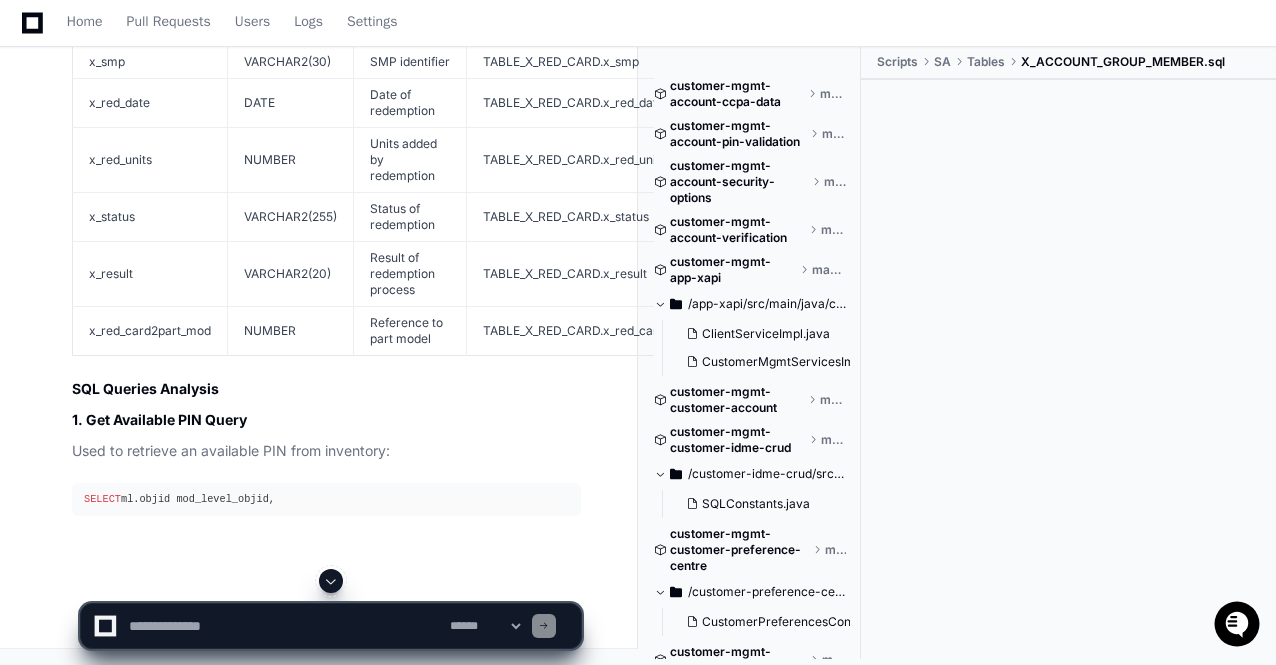 click 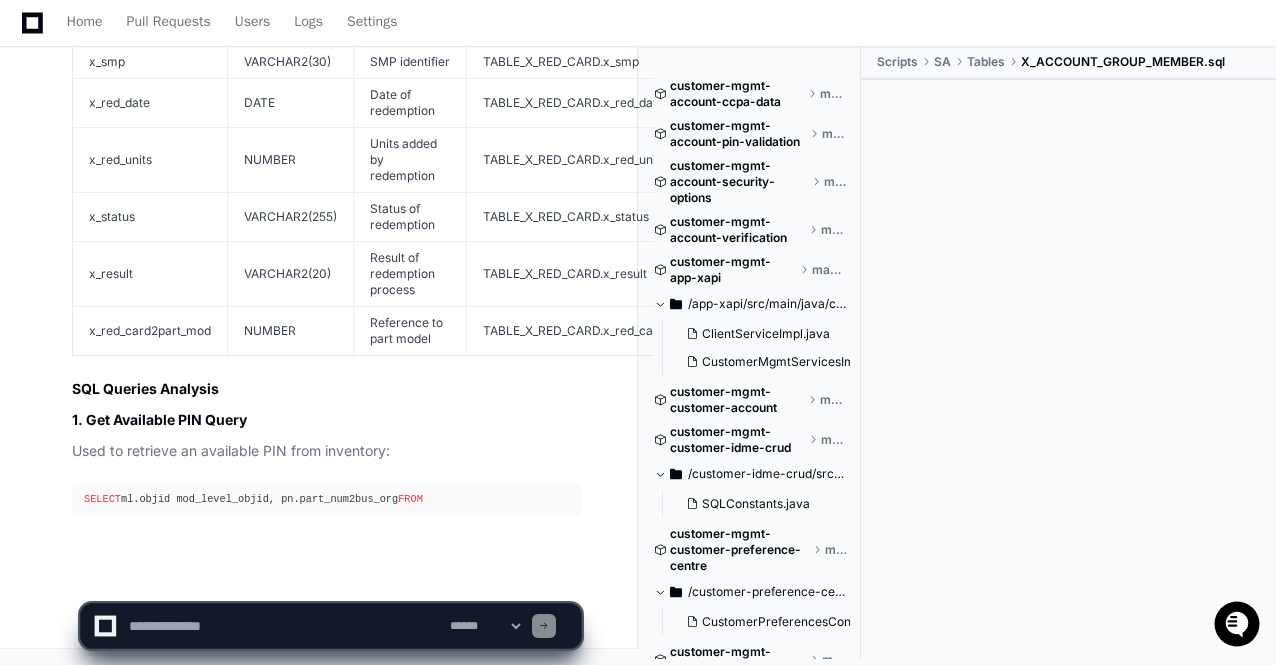 scroll, scrollTop: 32181, scrollLeft: 0, axis: vertical 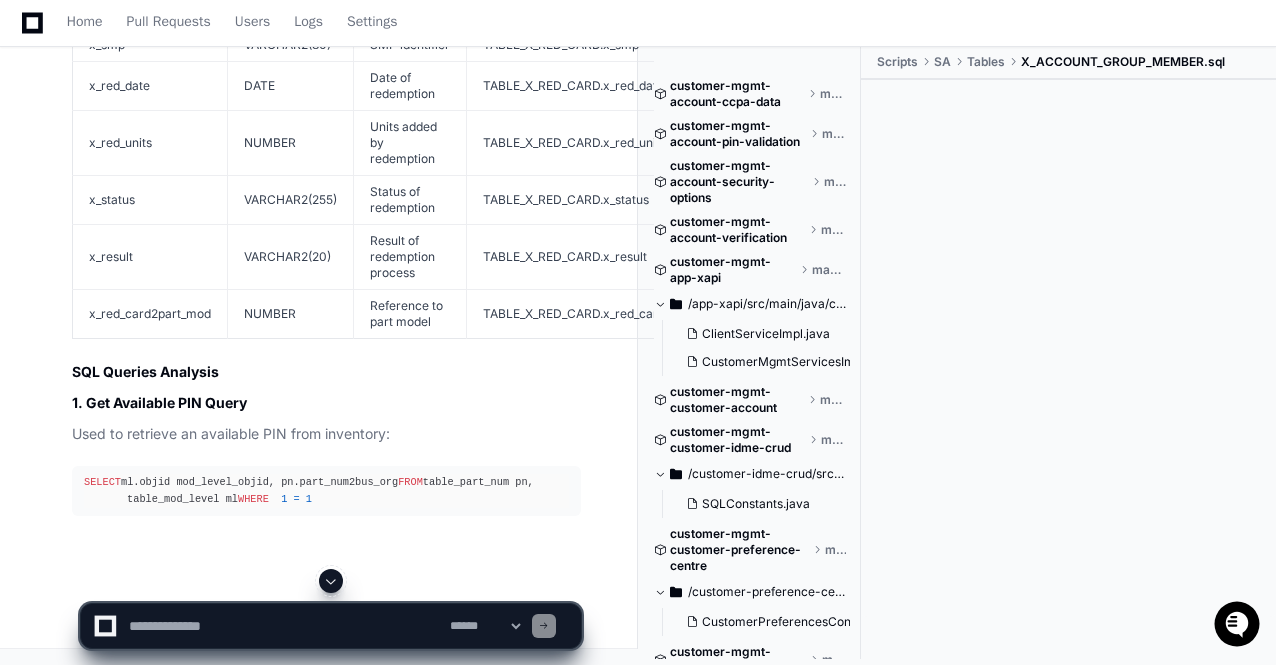 click 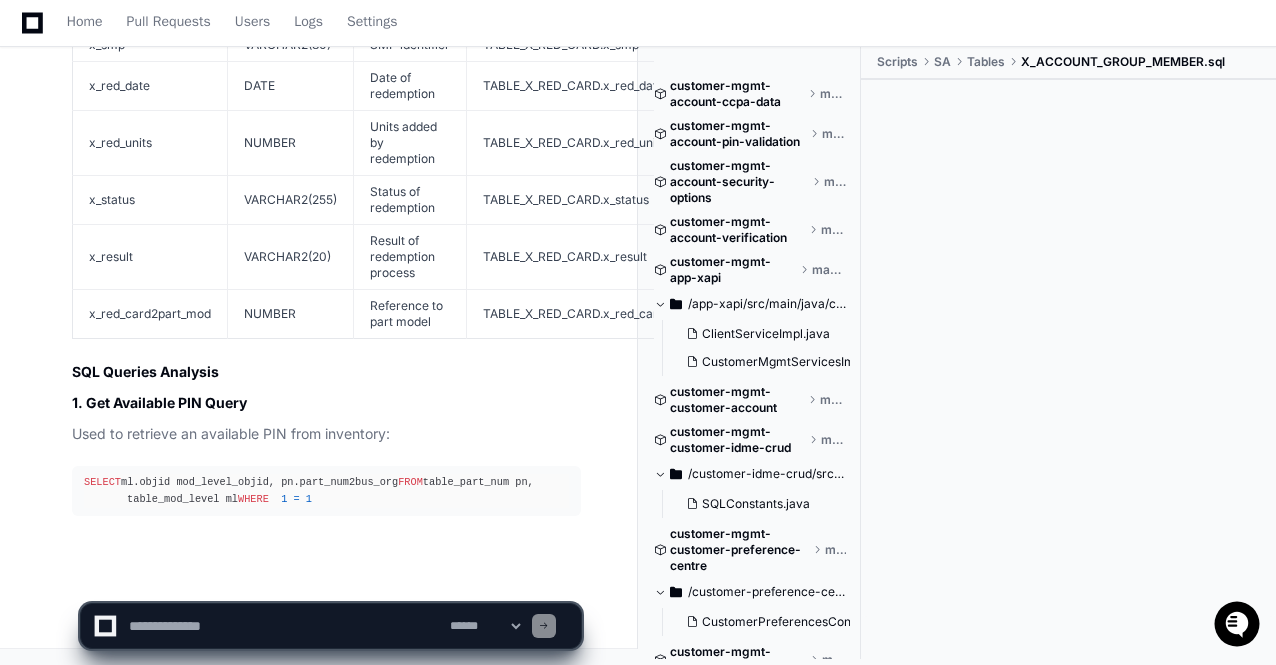 scroll, scrollTop: 32216, scrollLeft: 0, axis: vertical 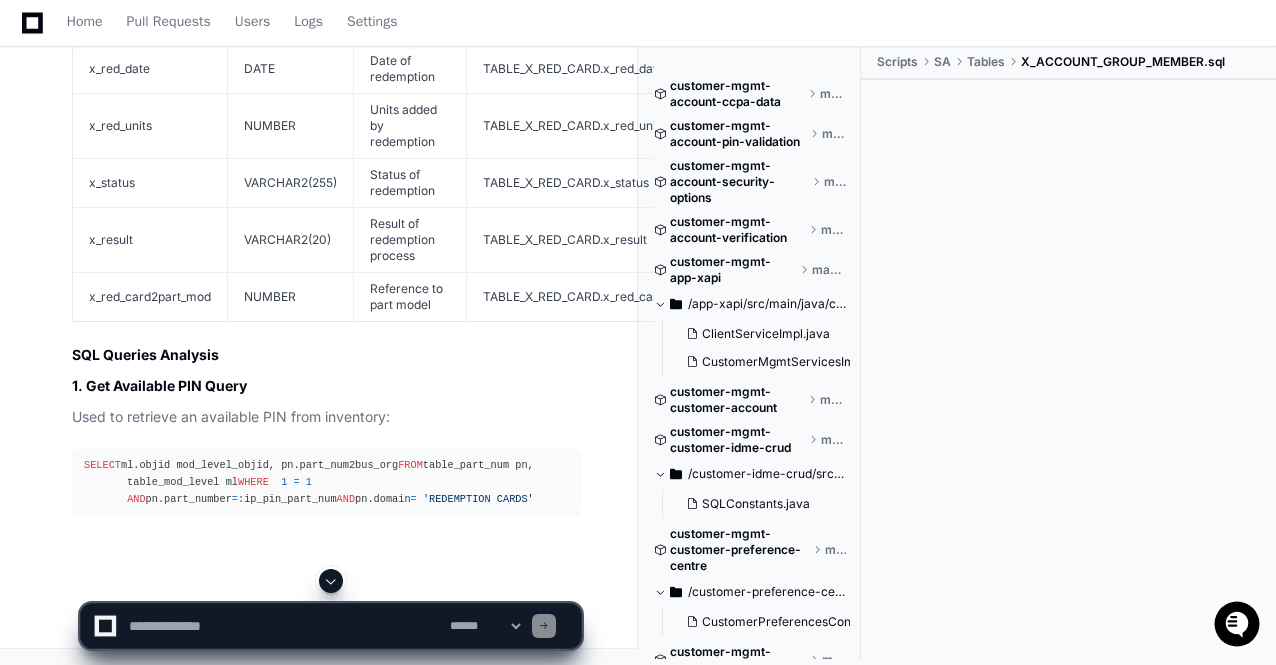 click 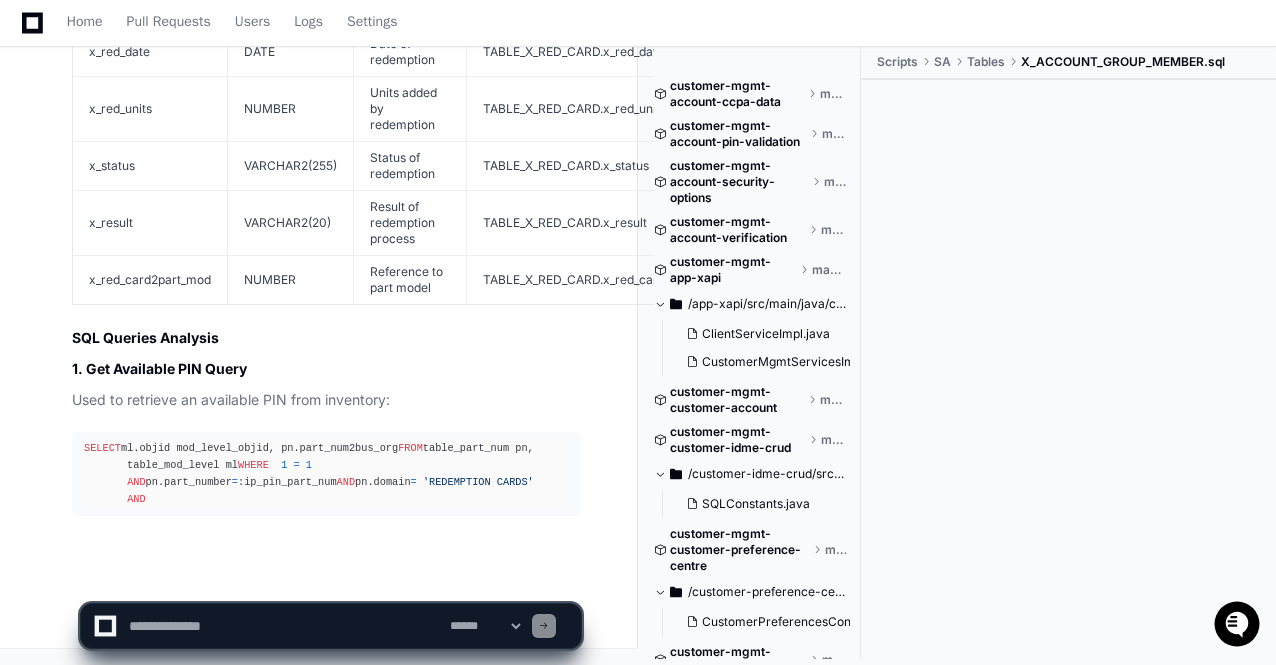 scroll, scrollTop: 32250, scrollLeft: 0, axis: vertical 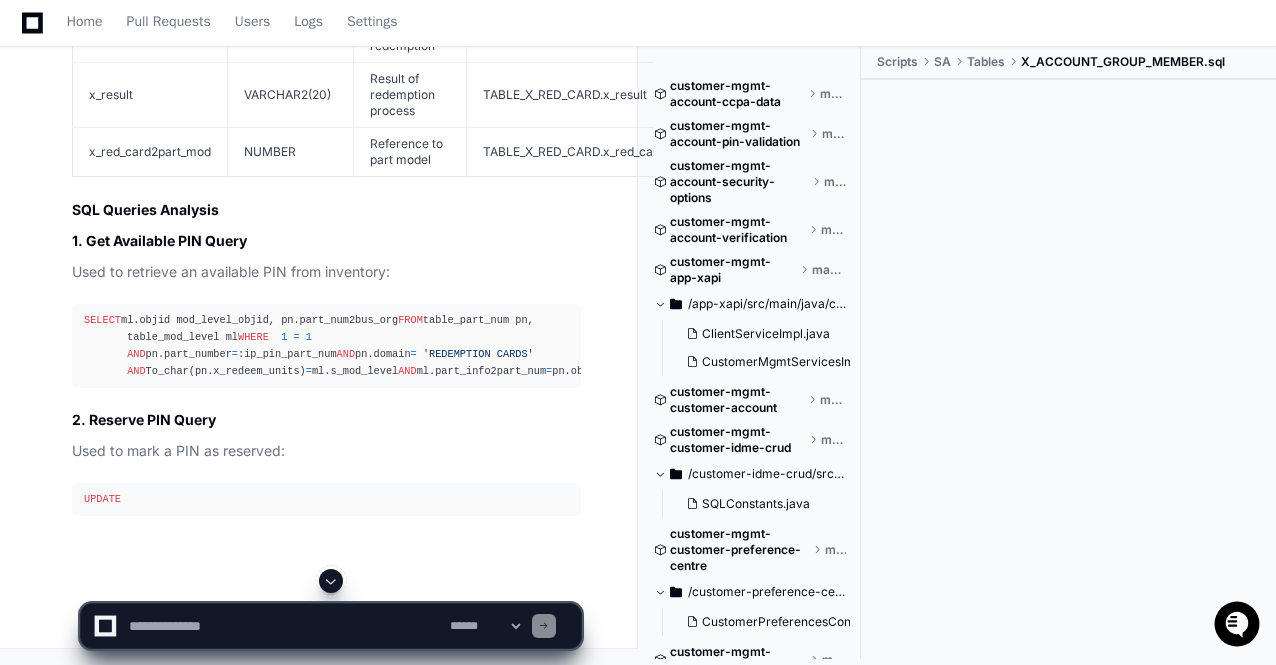 click 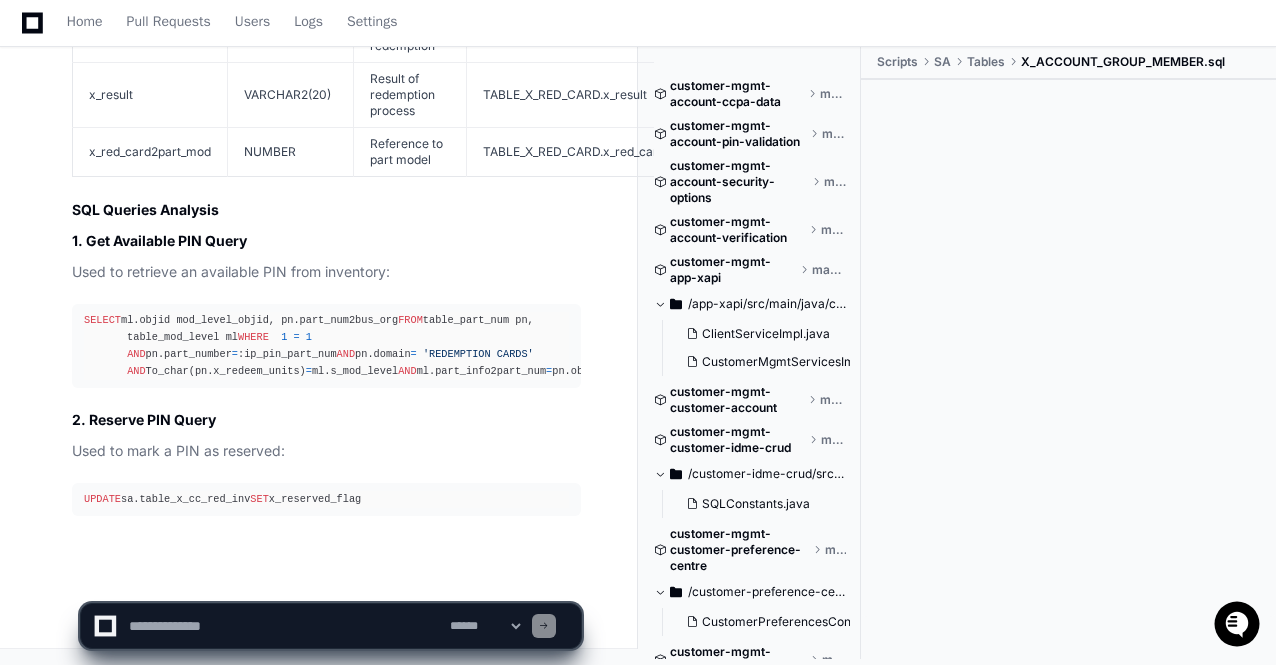 scroll, scrollTop: 32429, scrollLeft: 0, axis: vertical 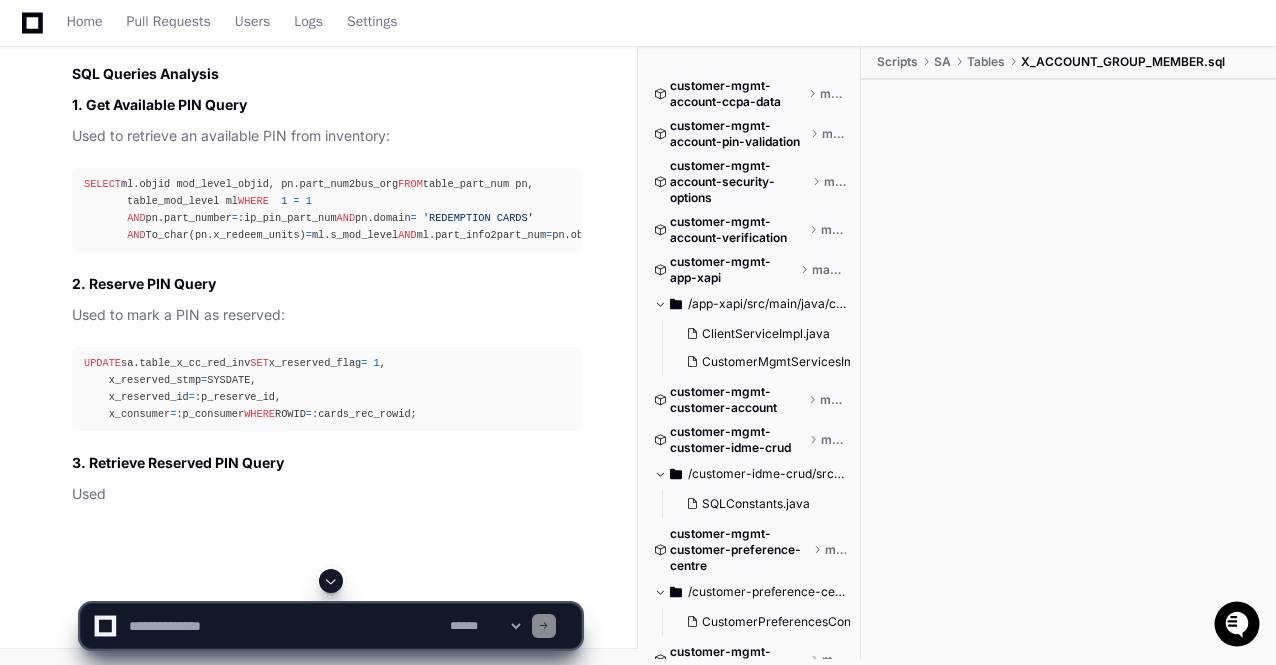 click 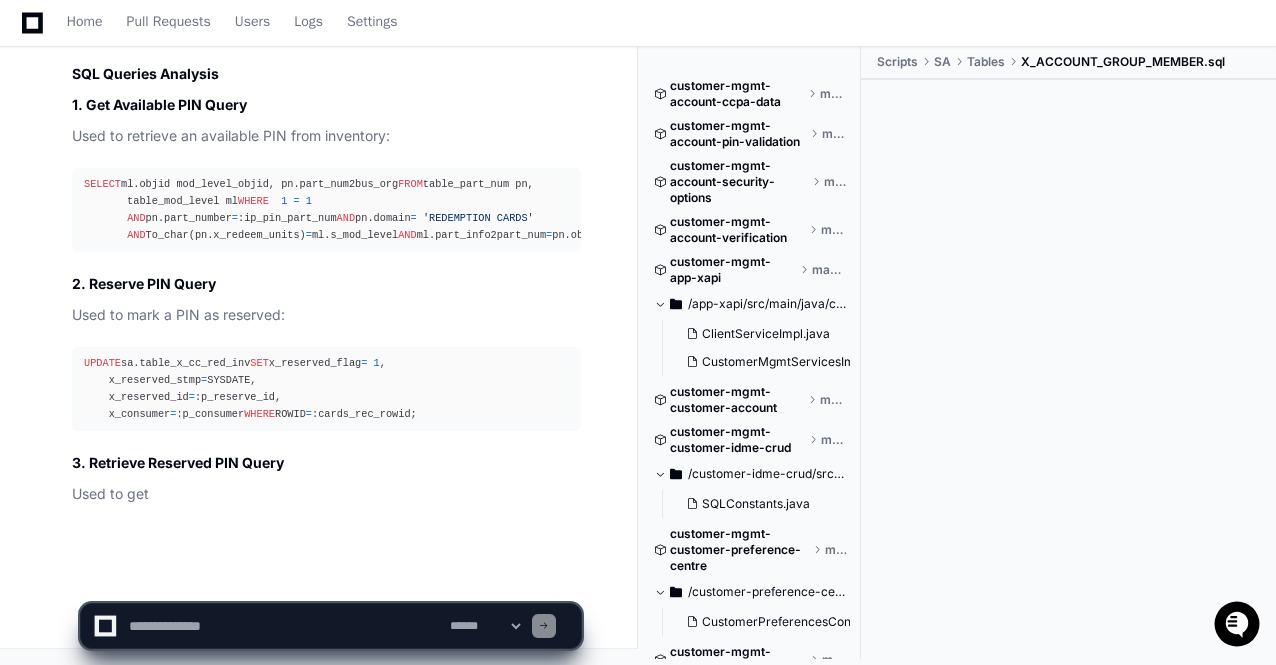 scroll, scrollTop: 32582, scrollLeft: 0, axis: vertical 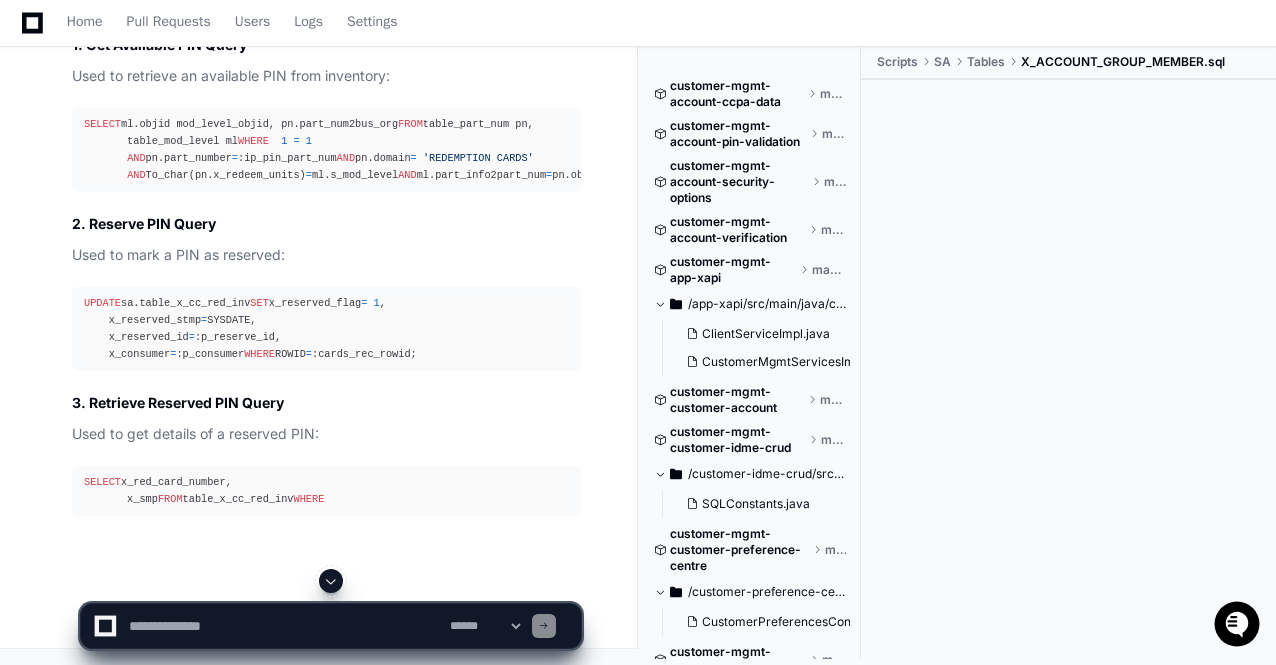 click 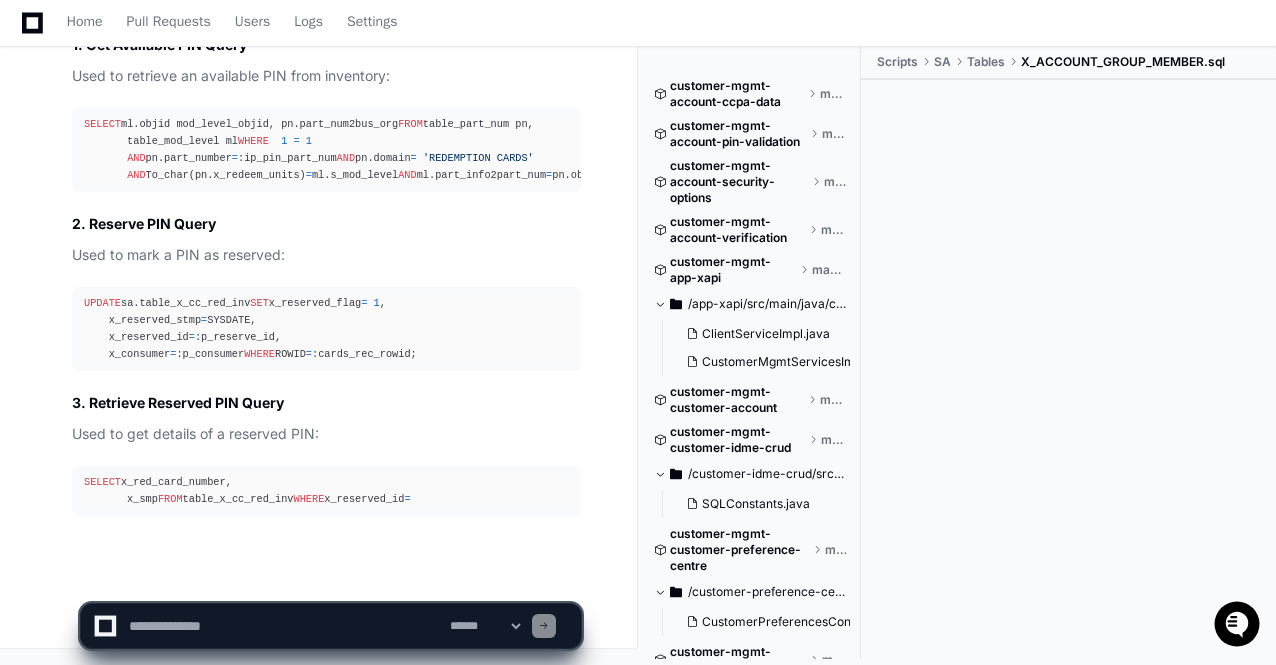 scroll, scrollTop: 32676, scrollLeft: 0, axis: vertical 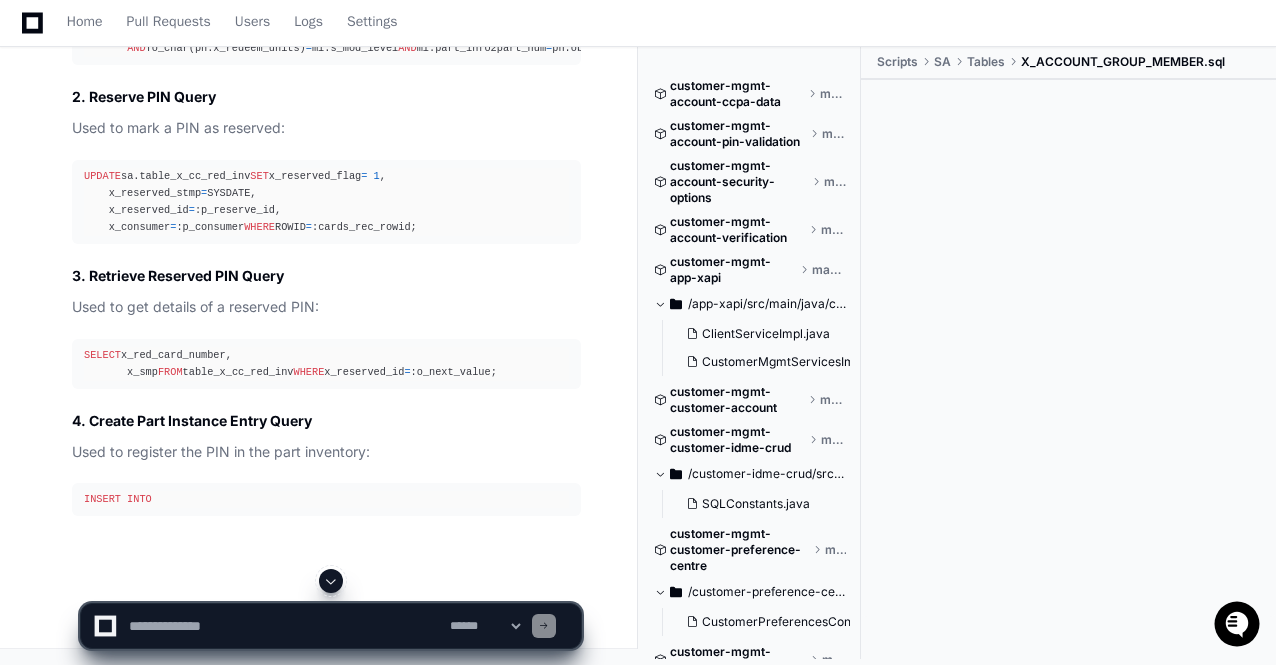 click 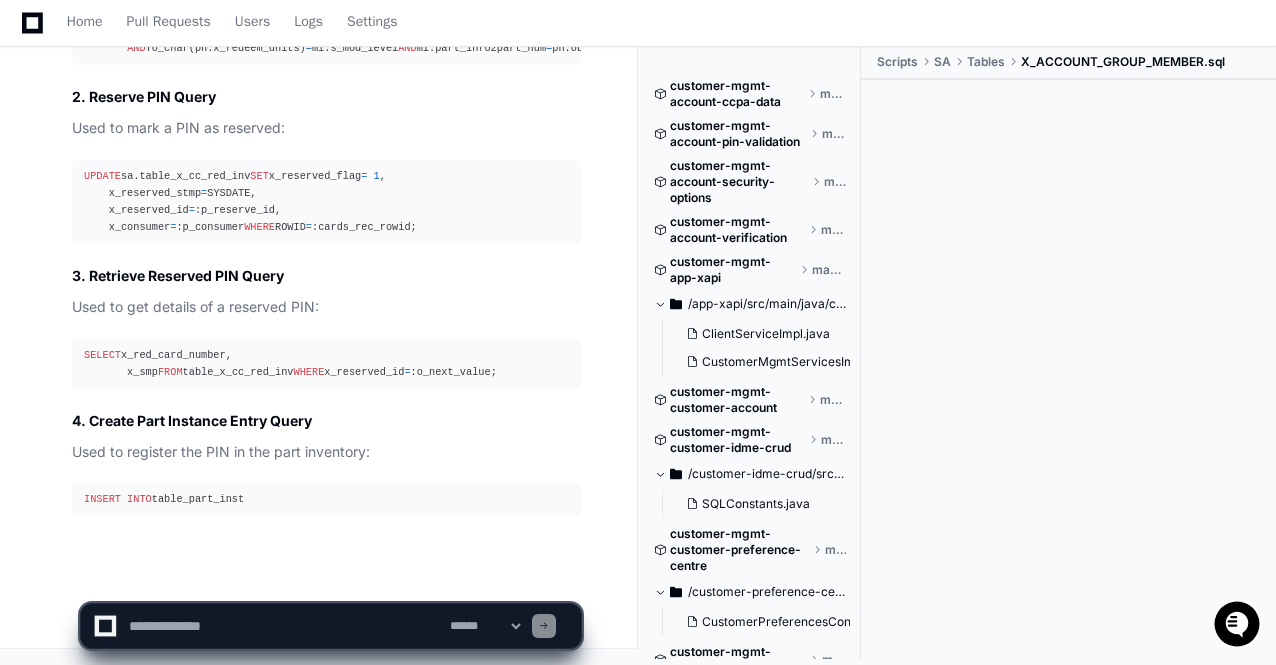 scroll, scrollTop: 32804, scrollLeft: 0, axis: vertical 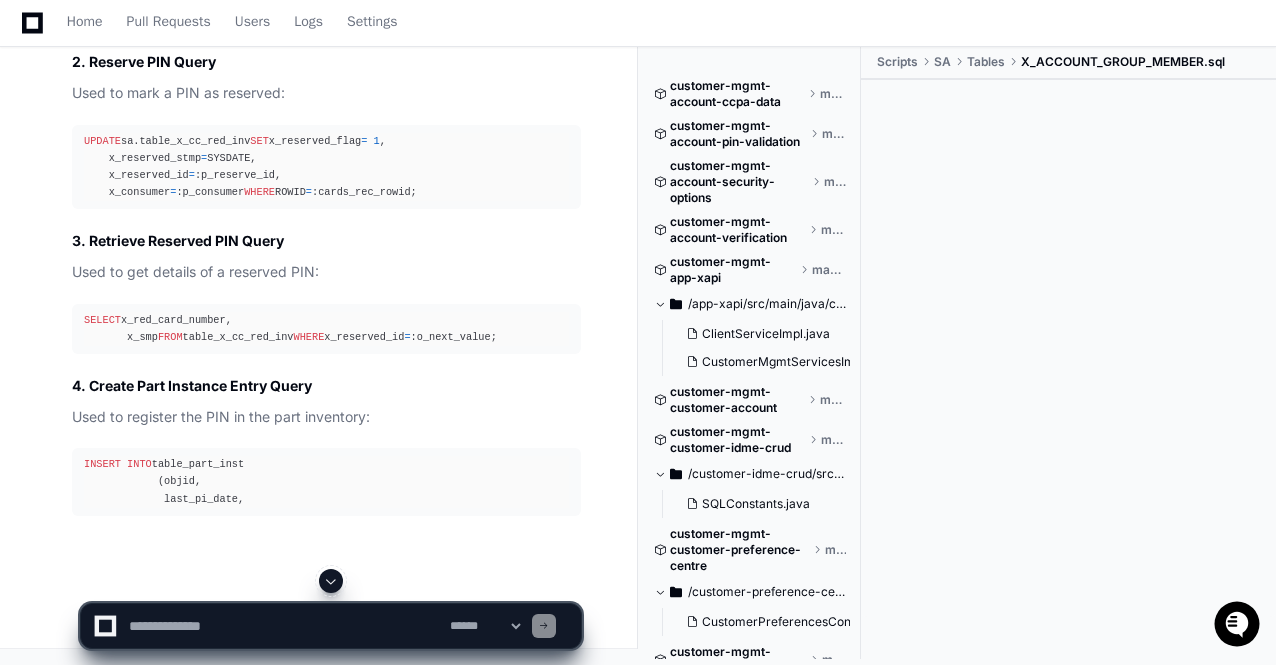 click 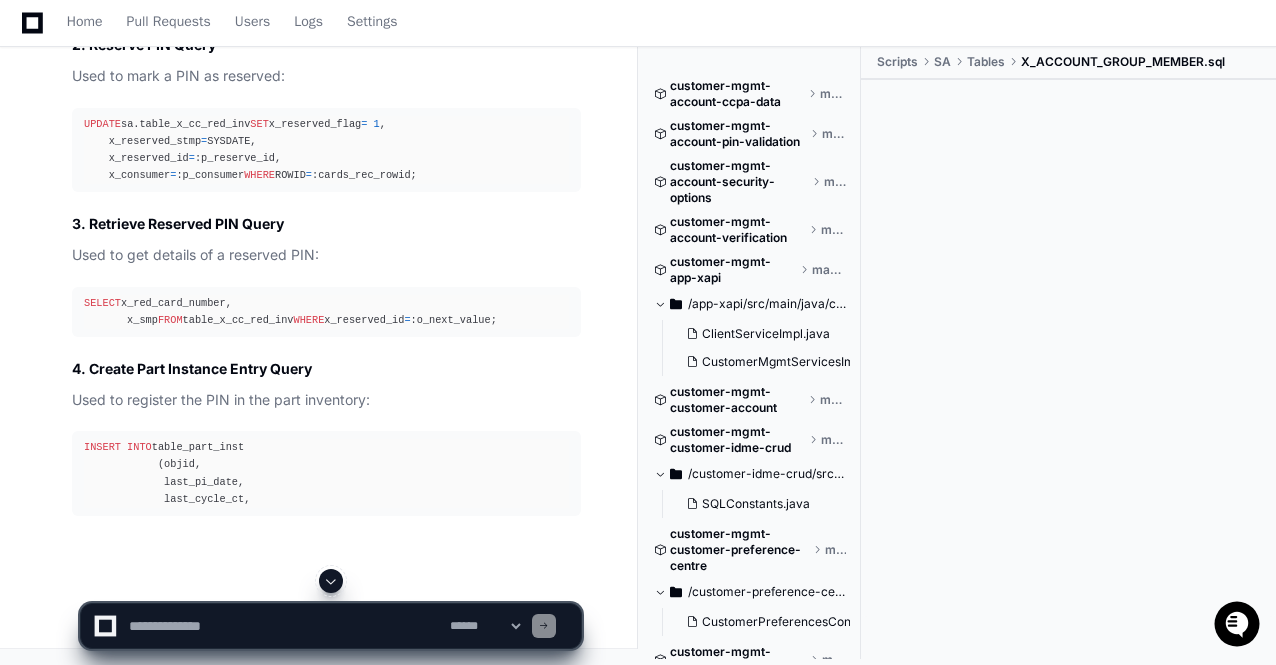 scroll, scrollTop: 32838, scrollLeft: 0, axis: vertical 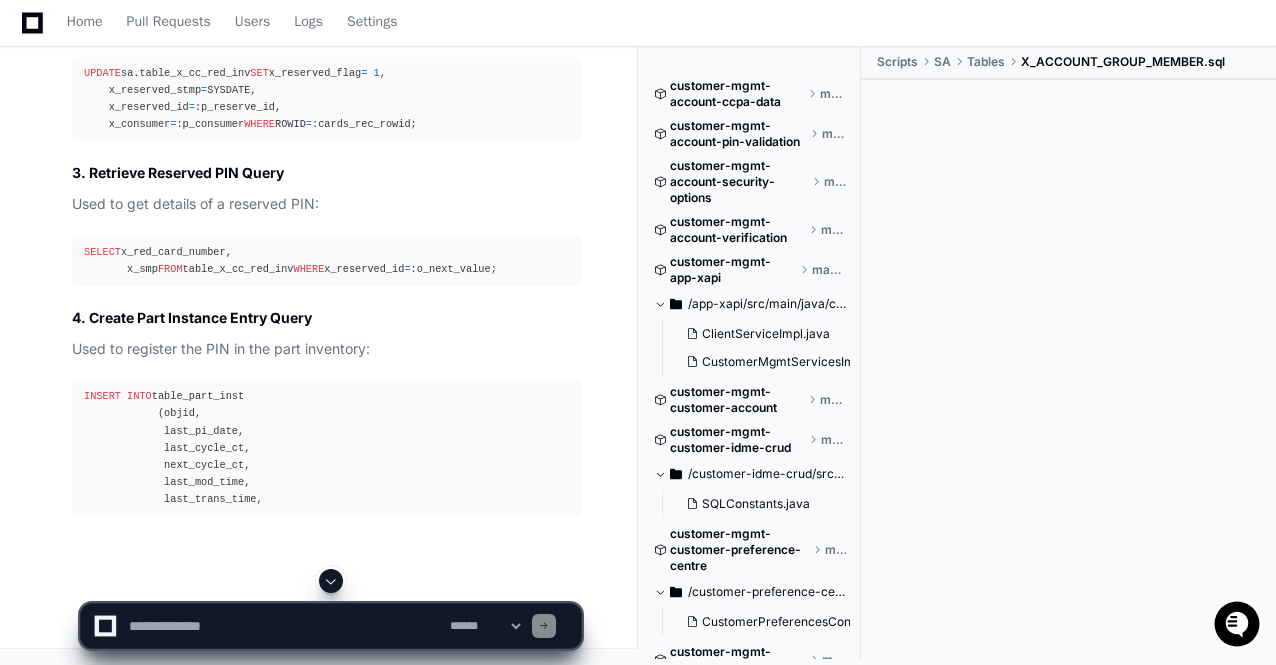 click 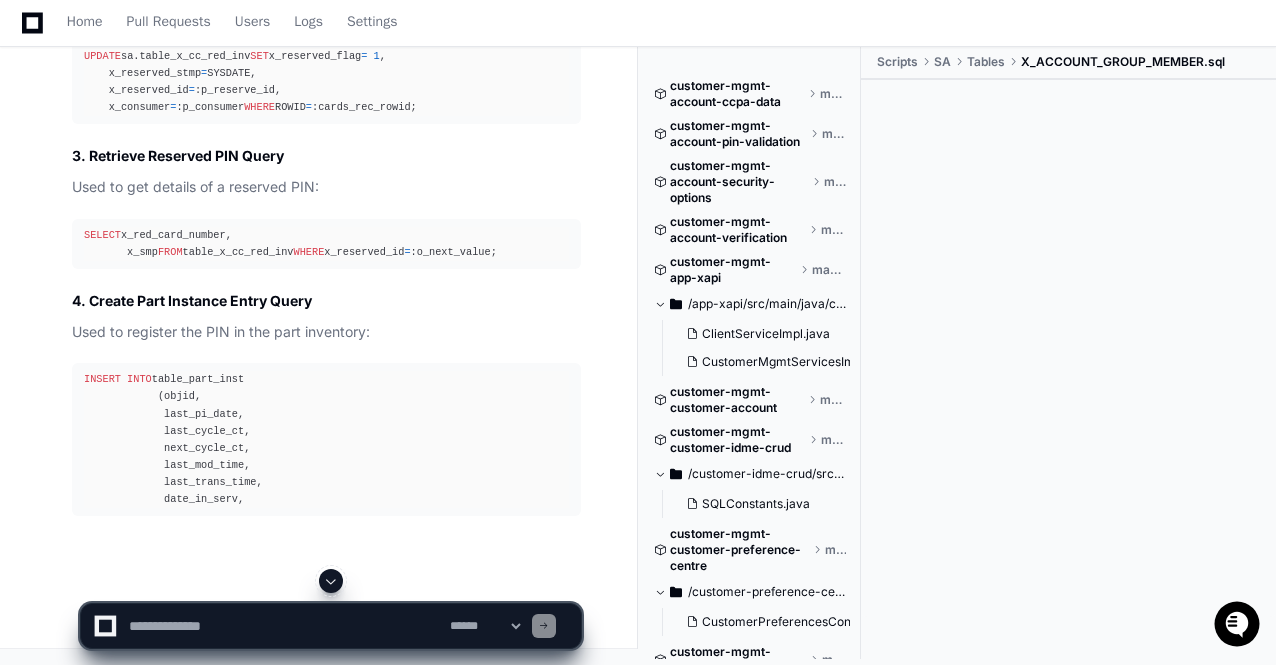 click 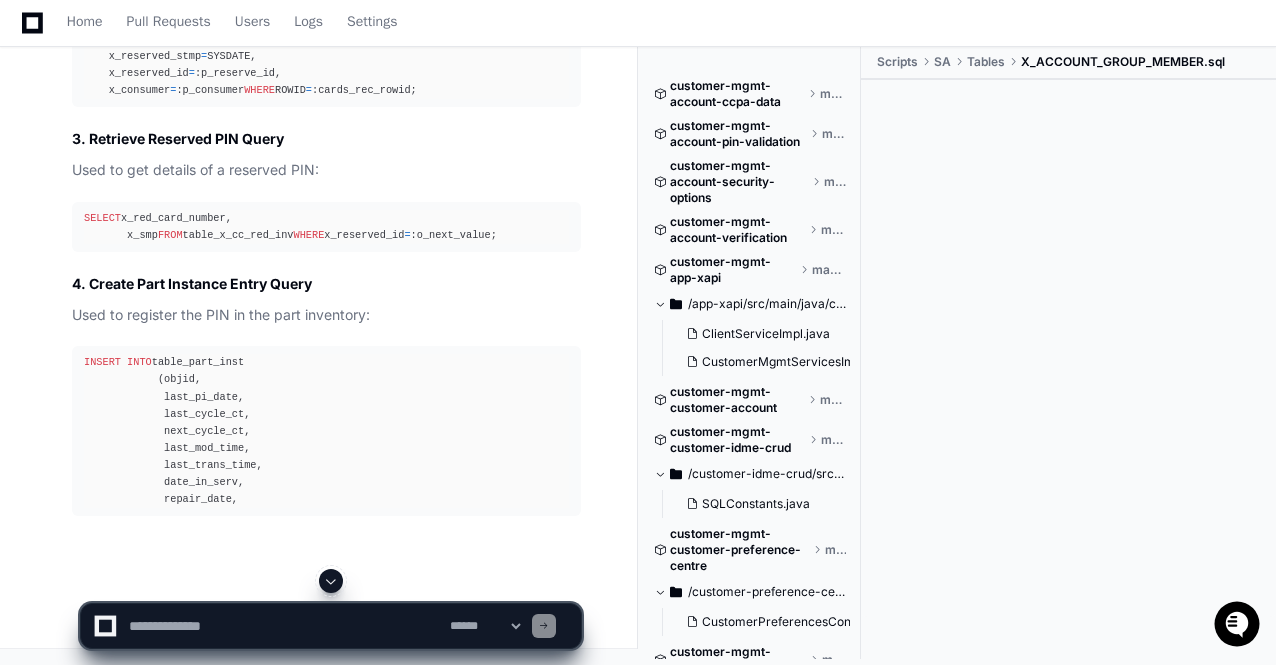 click 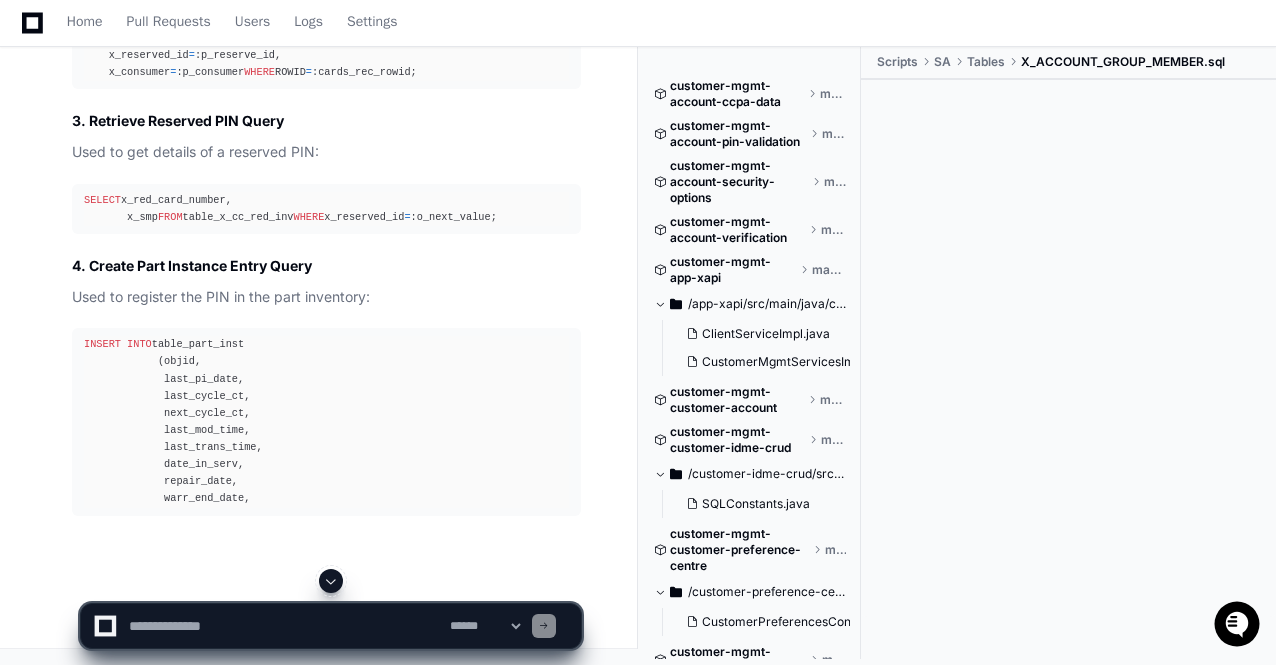 click 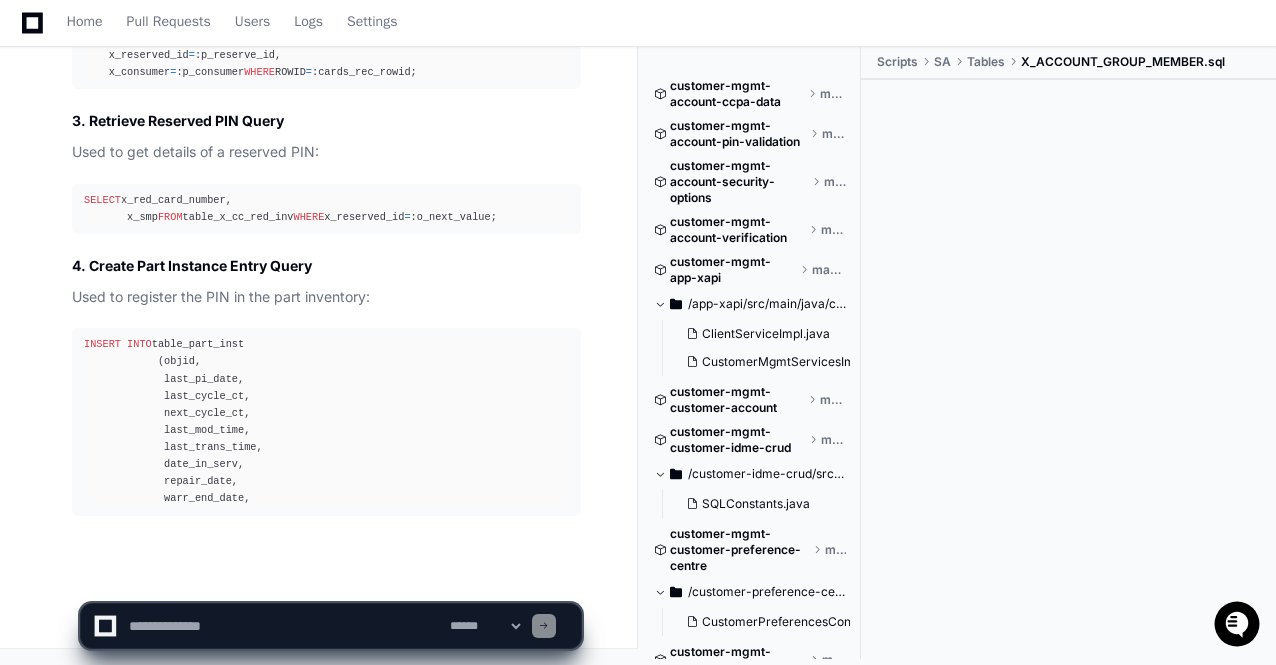 click on "**********" 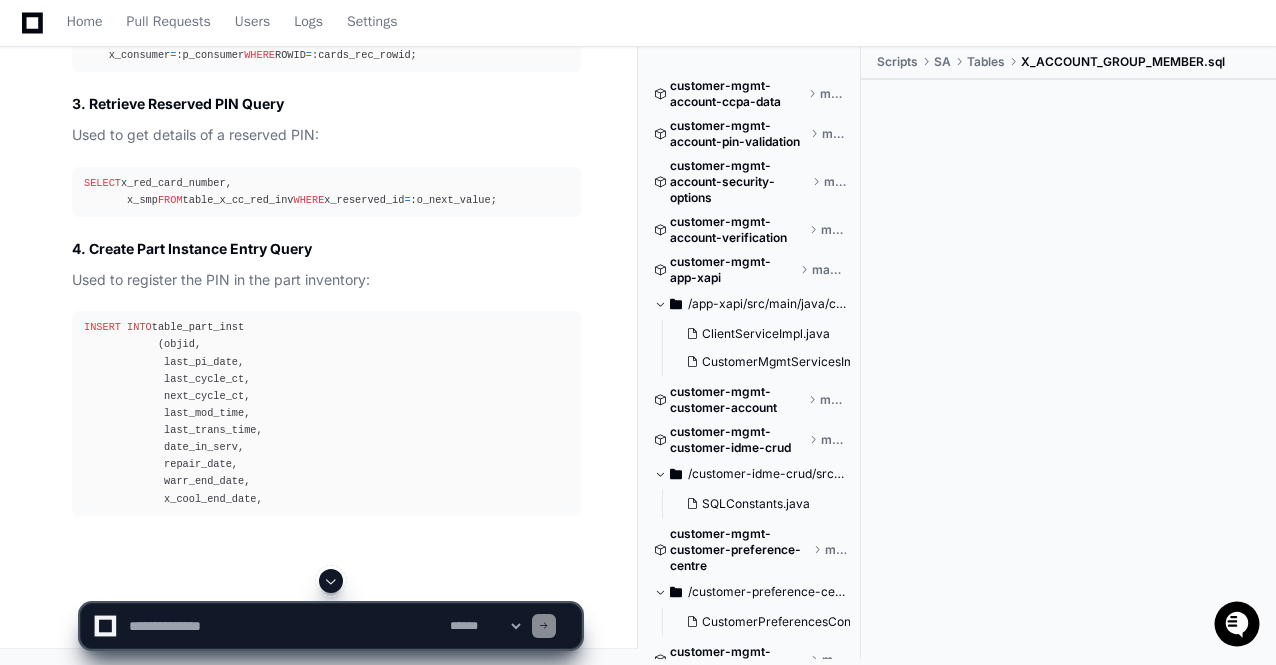 click 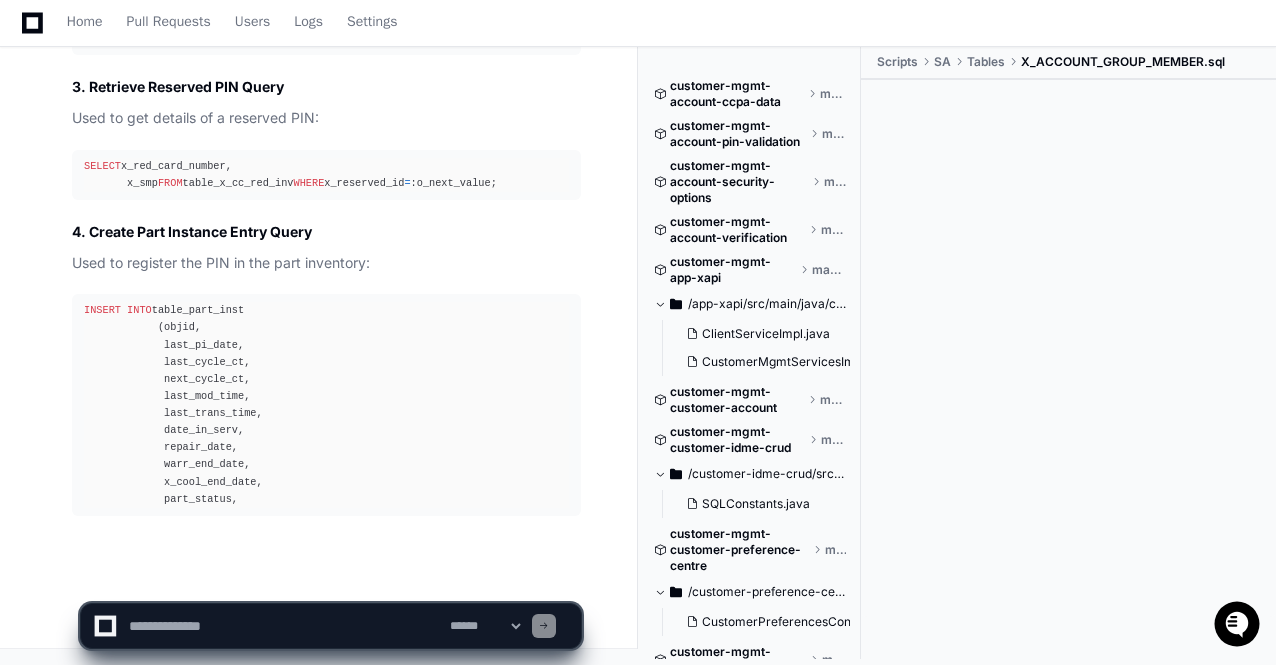 scroll, scrollTop: 32992, scrollLeft: 0, axis: vertical 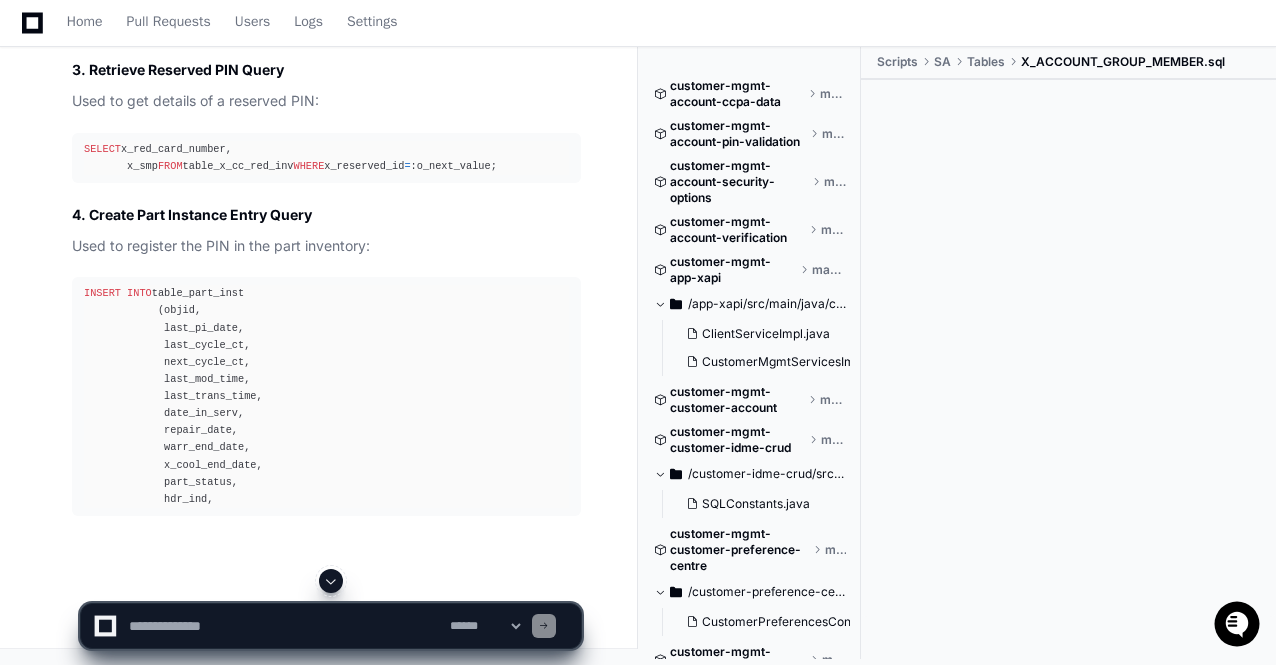 click 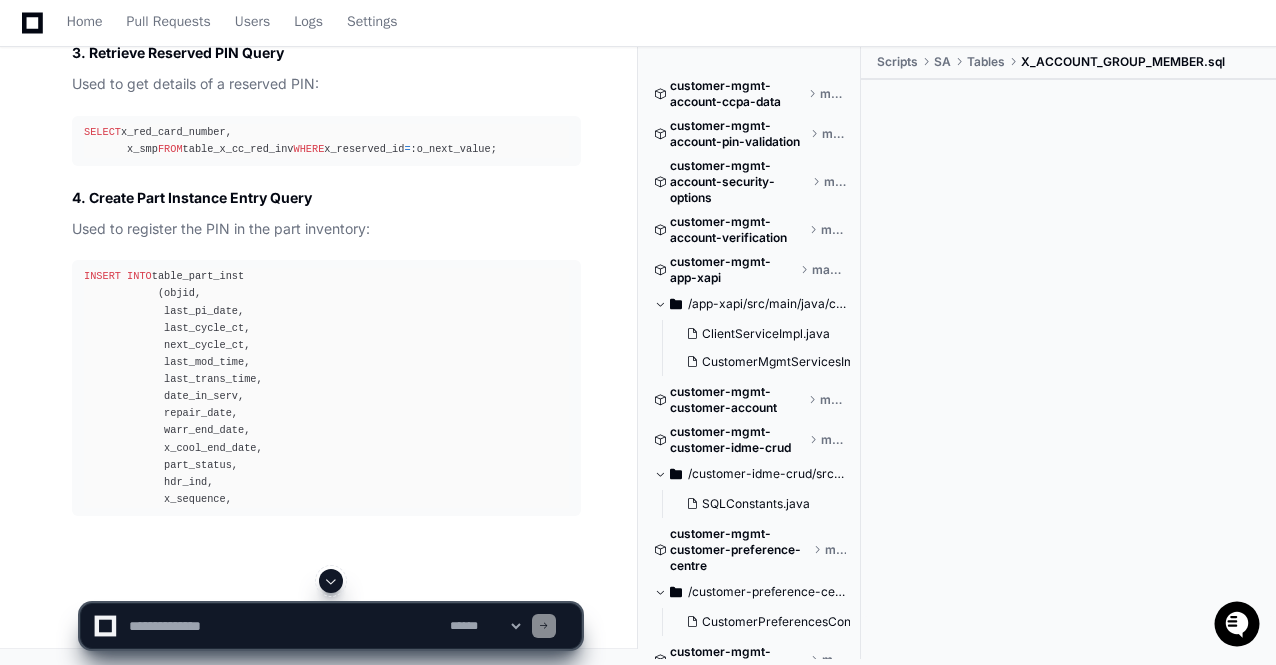 scroll, scrollTop: 33010, scrollLeft: 0, axis: vertical 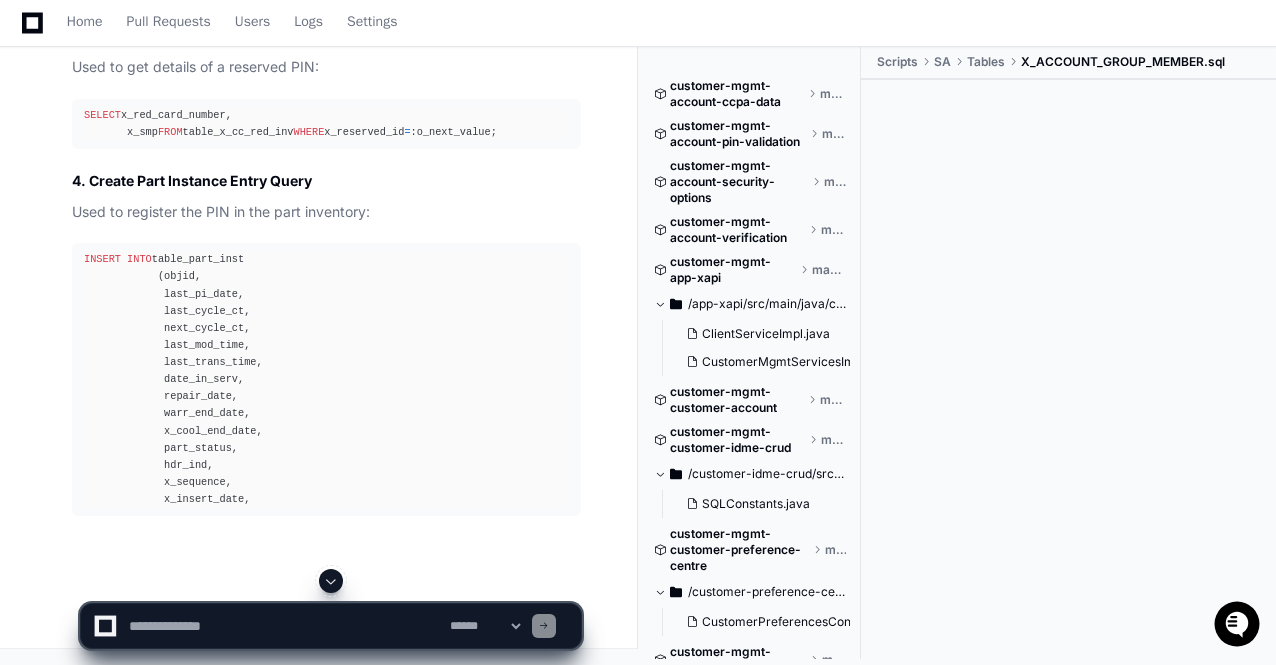 click on "**********" 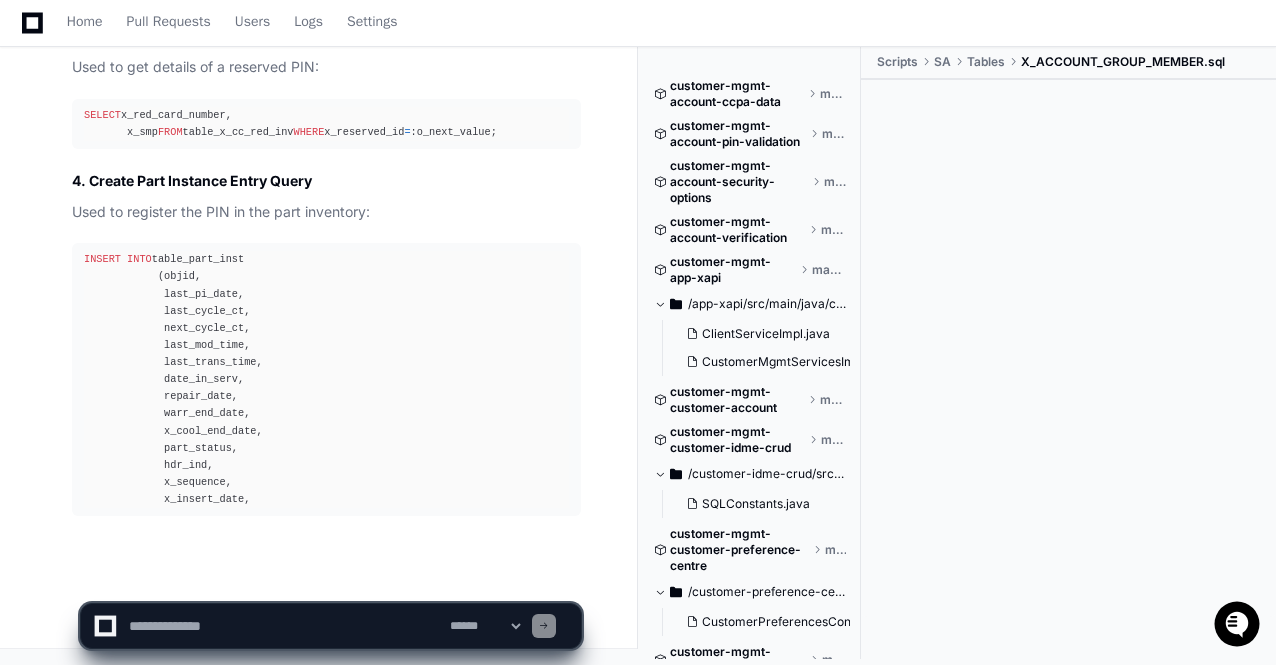 scroll, scrollTop: 33044, scrollLeft: 0, axis: vertical 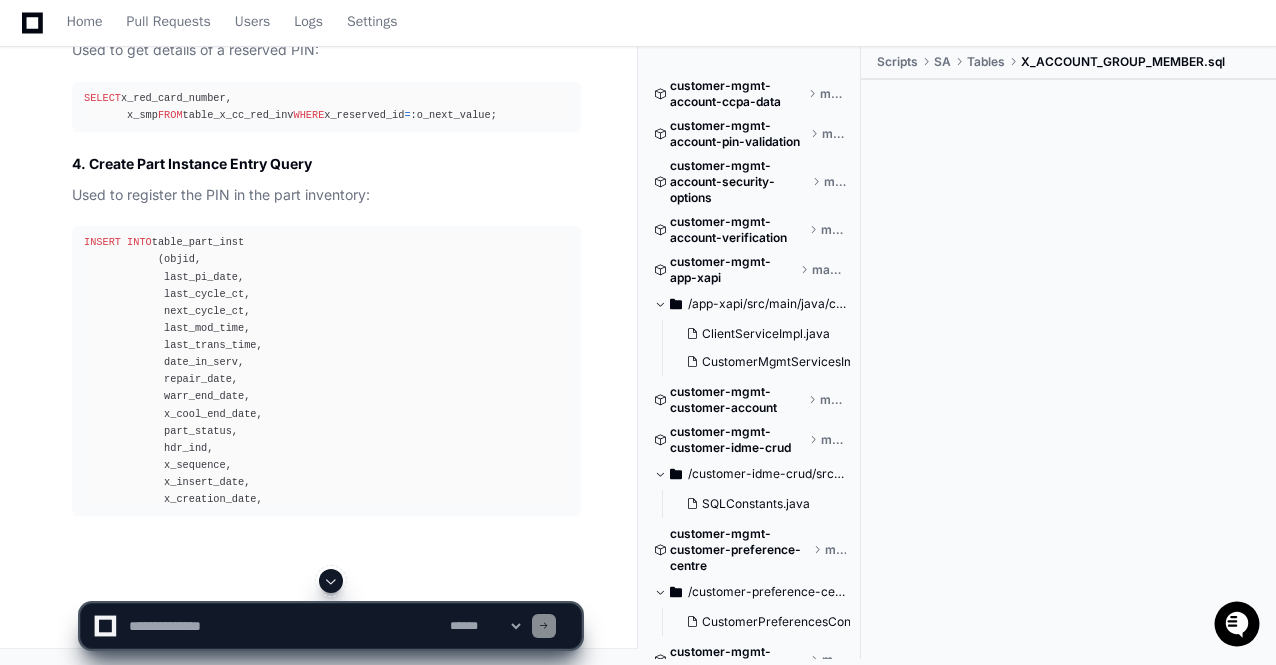 click 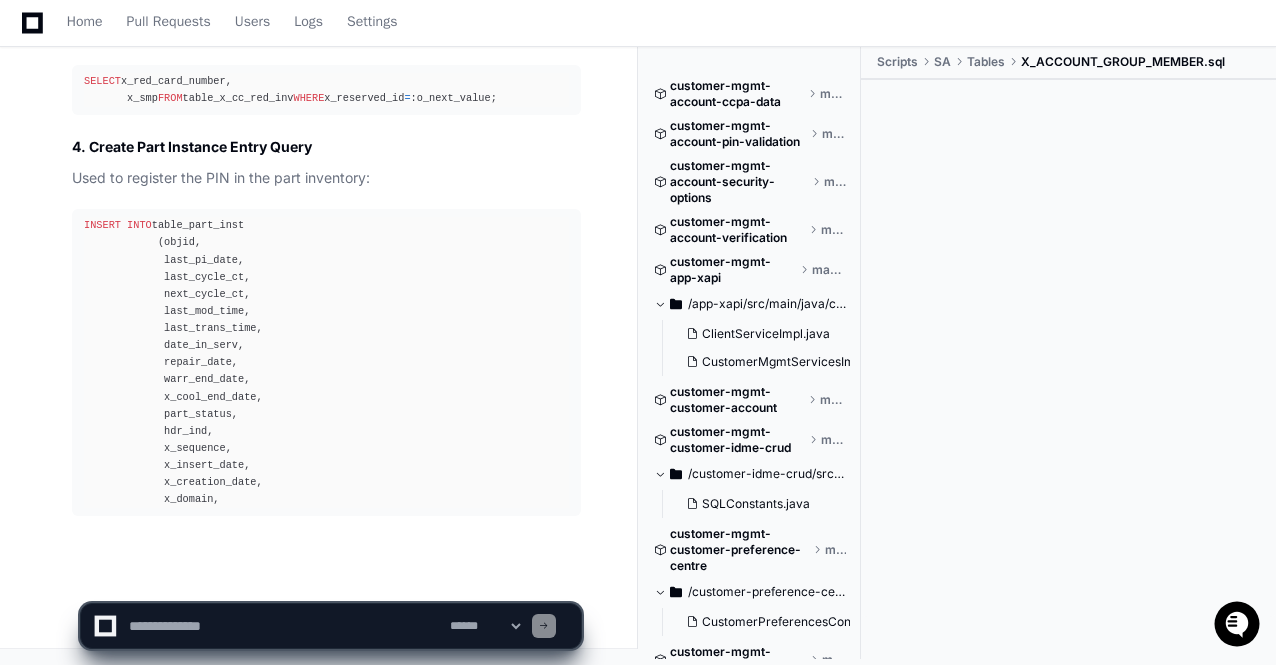 scroll, scrollTop: 33078, scrollLeft: 0, axis: vertical 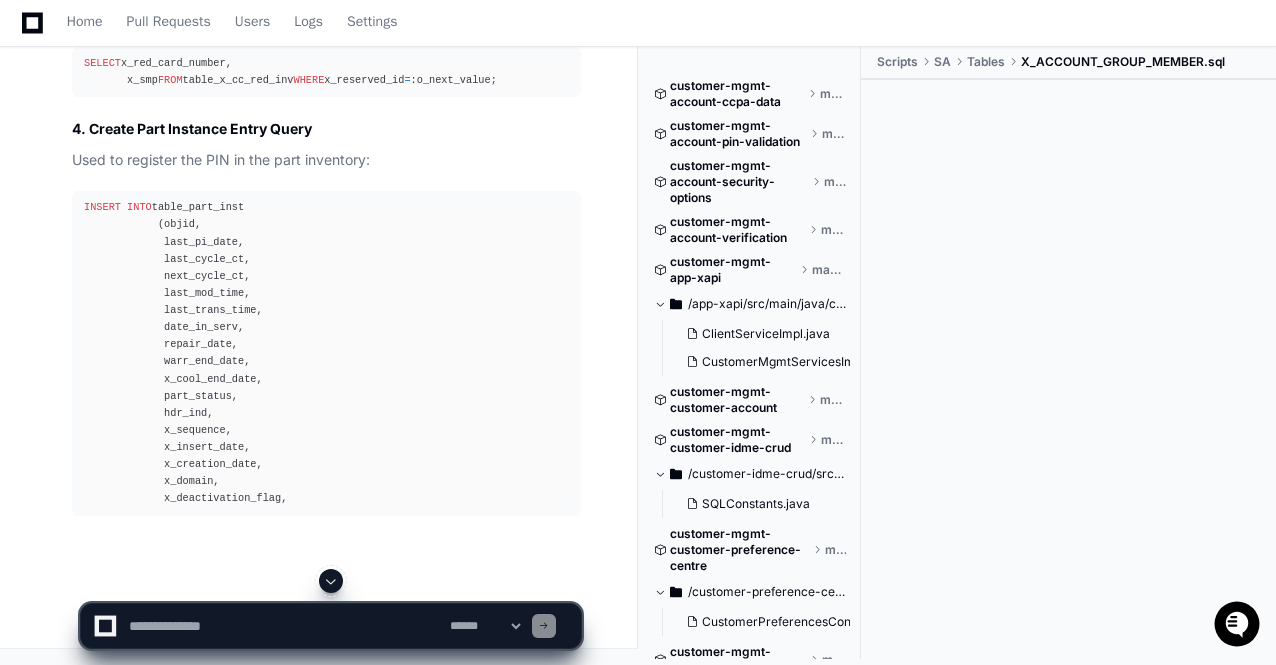 click 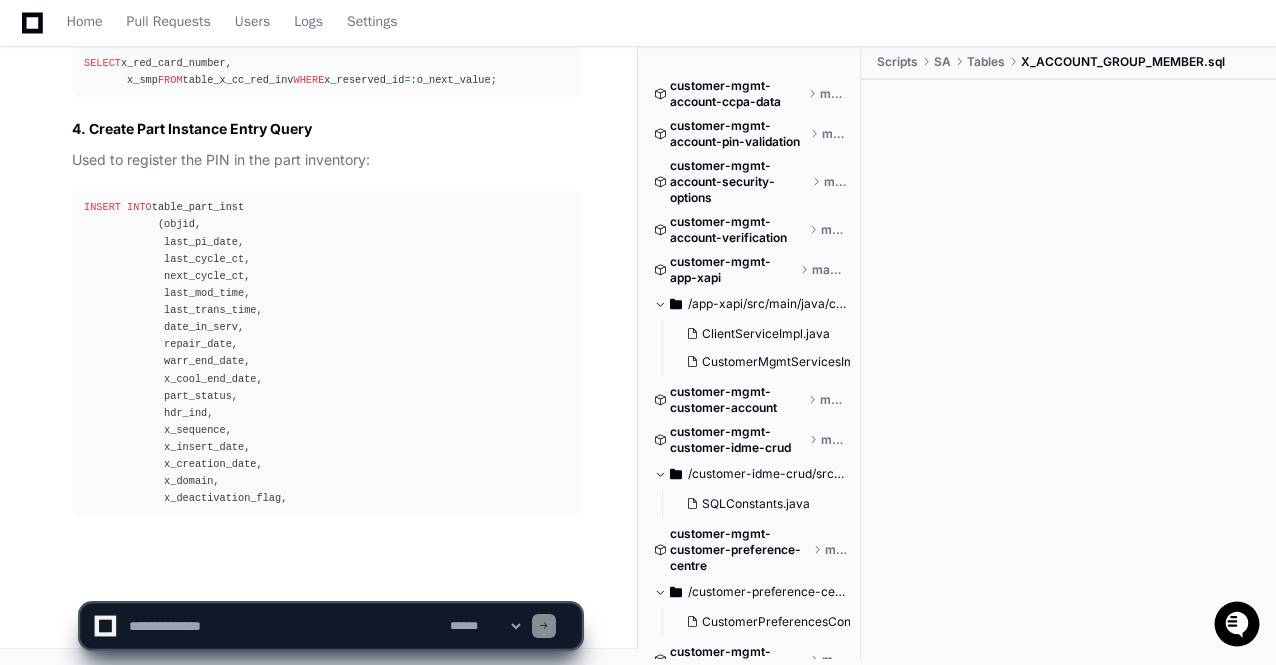 scroll, scrollTop: 33095, scrollLeft: 0, axis: vertical 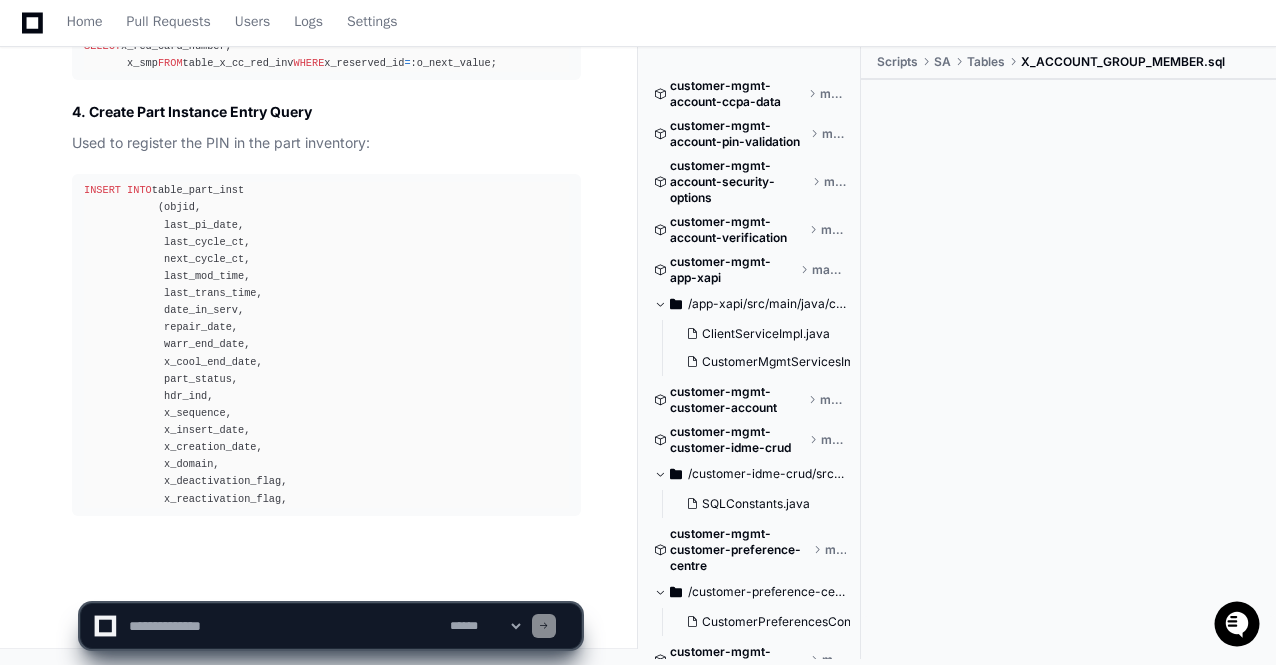 click 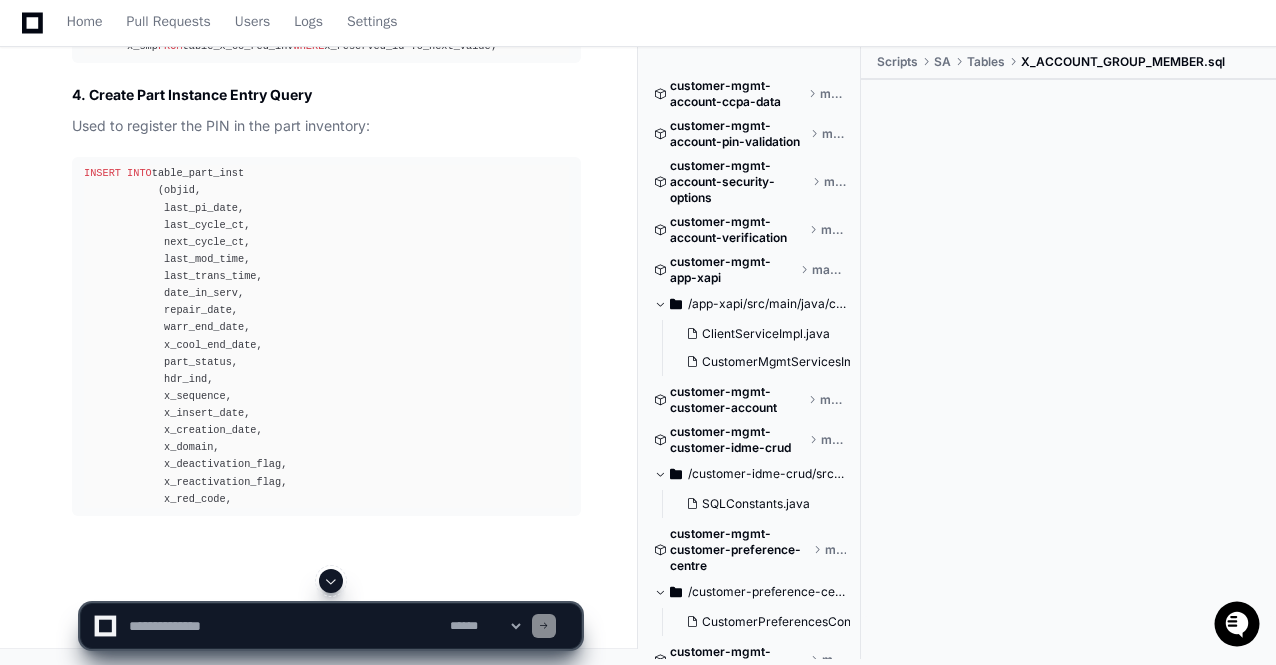 click on "**********" 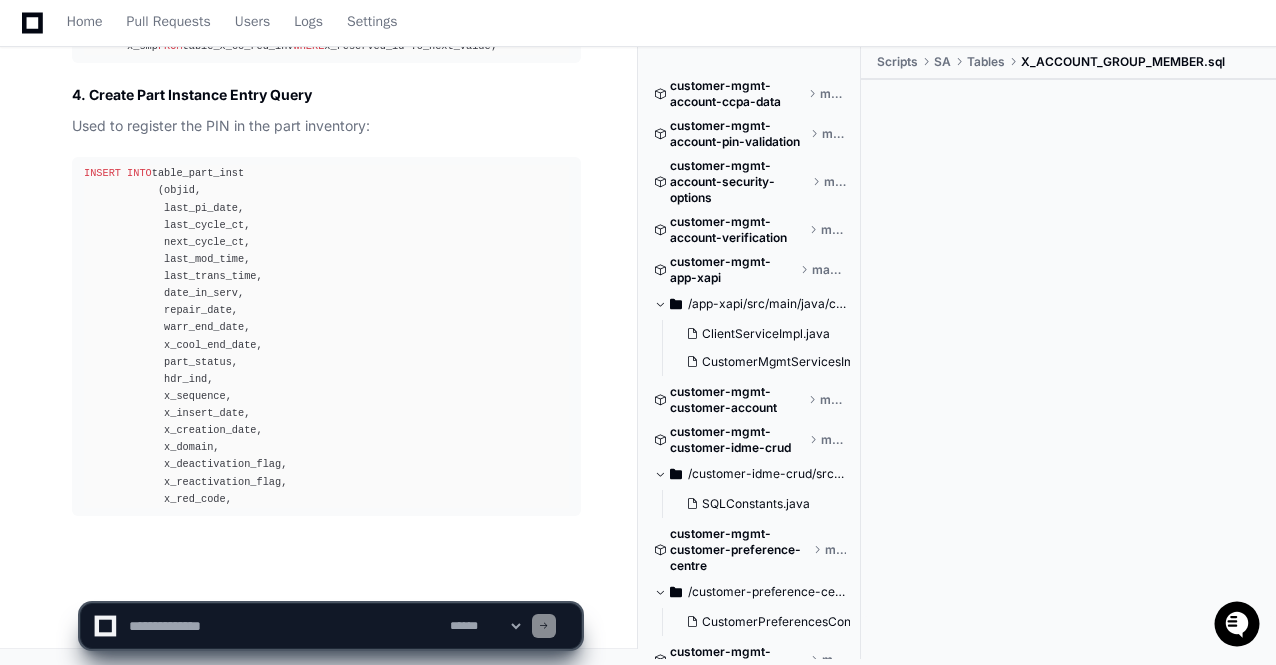click on "**********" 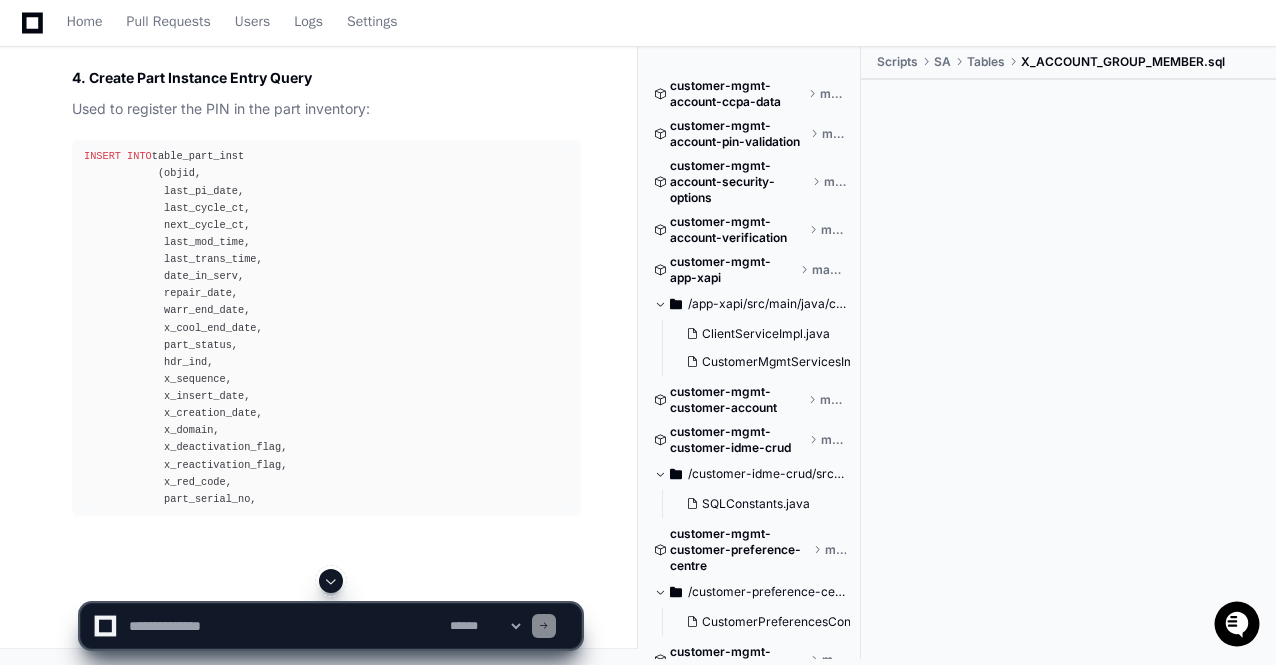 click on "**********" 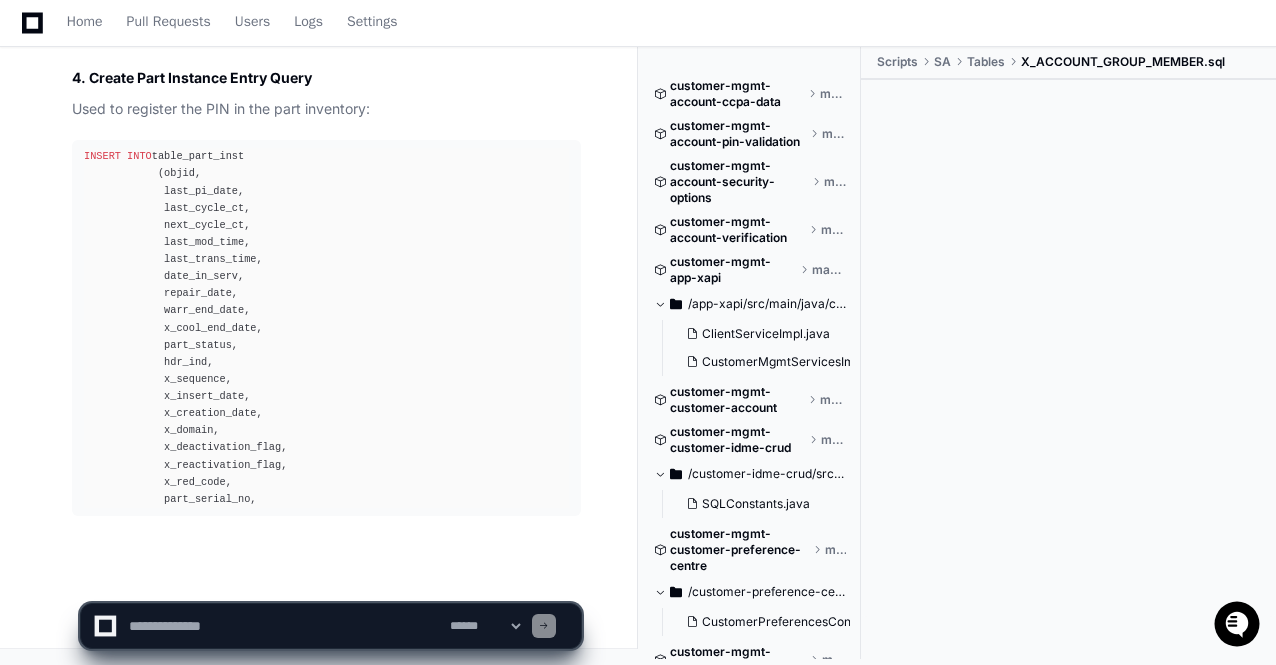 scroll, scrollTop: 33147, scrollLeft: 0, axis: vertical 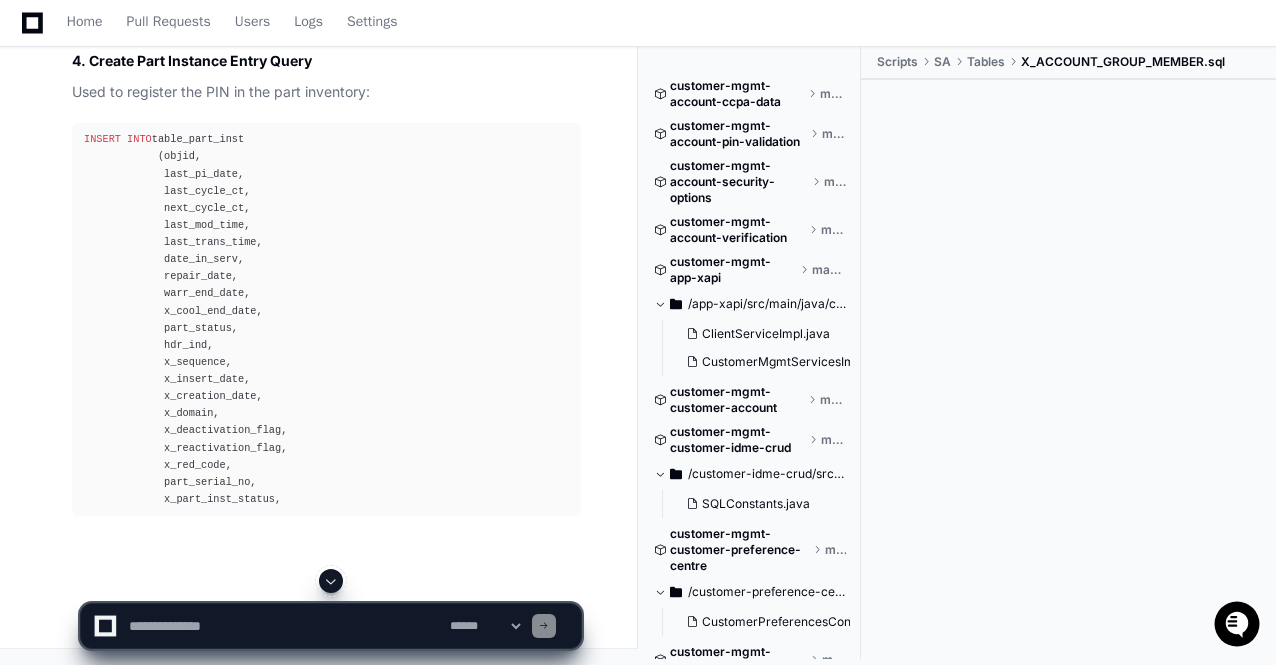 click on "**********" 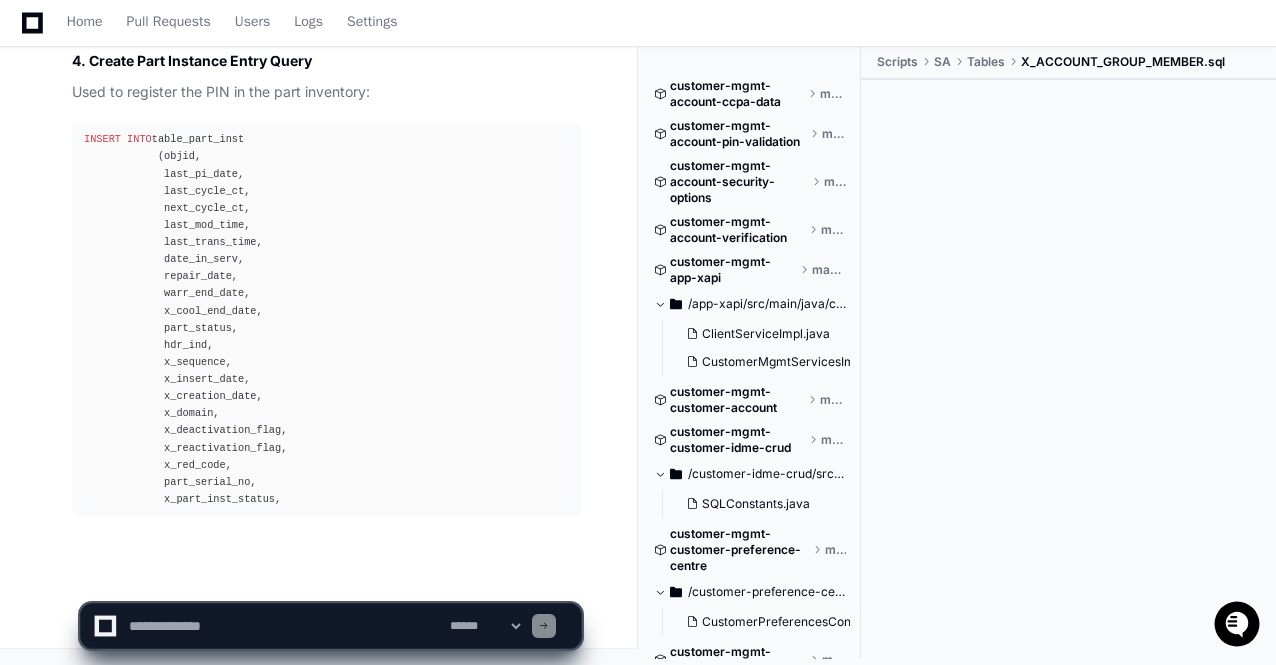 scroll, scrollTop: 33164, scrollLeft: 0, axis: vertical 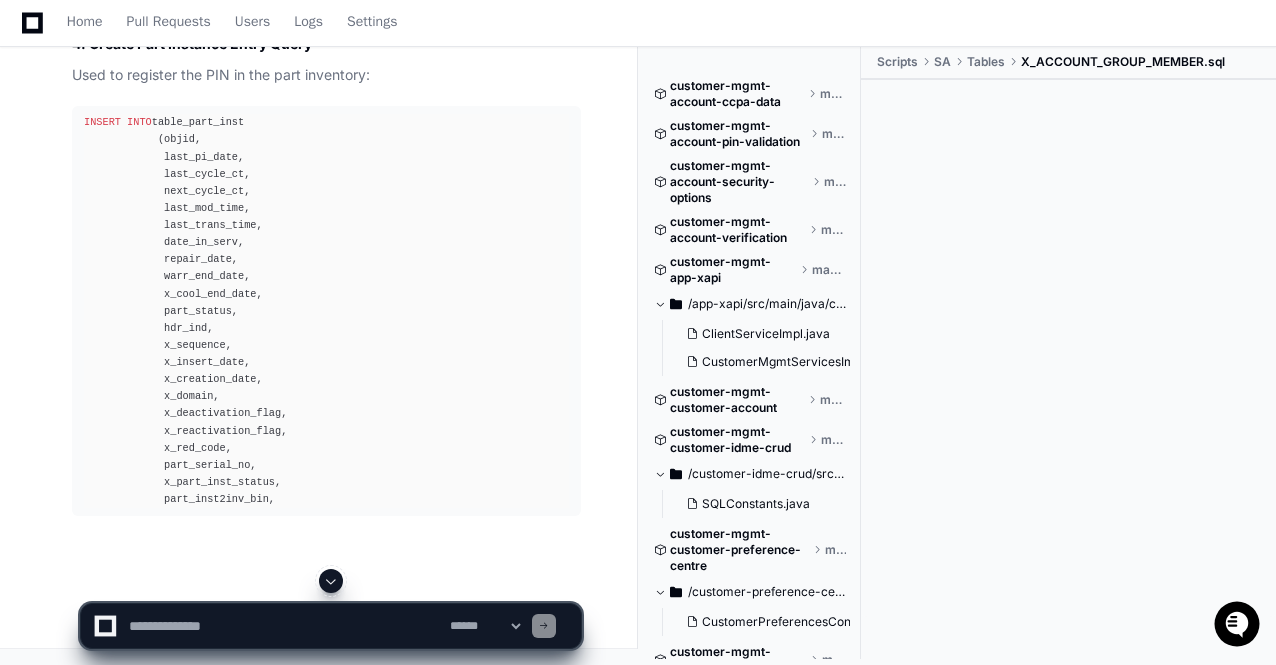 click on "**********" 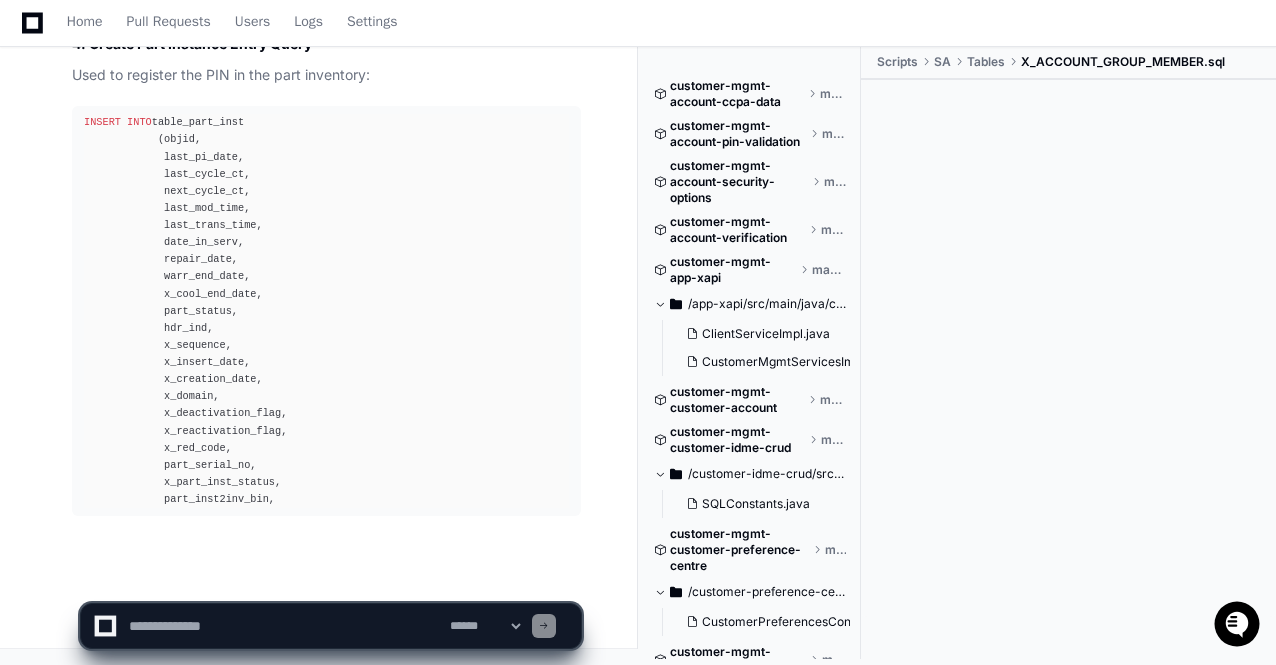 scroll, scrollTop: 33181, scrollLeft: 0, axis: vertical 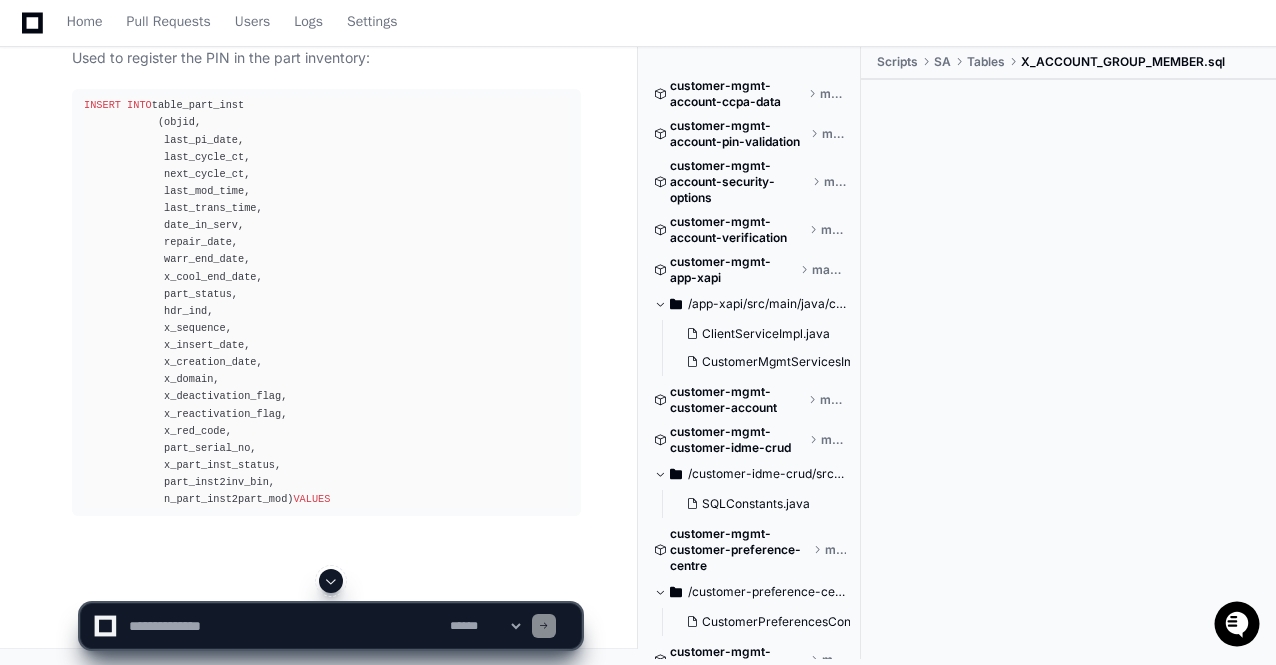 click 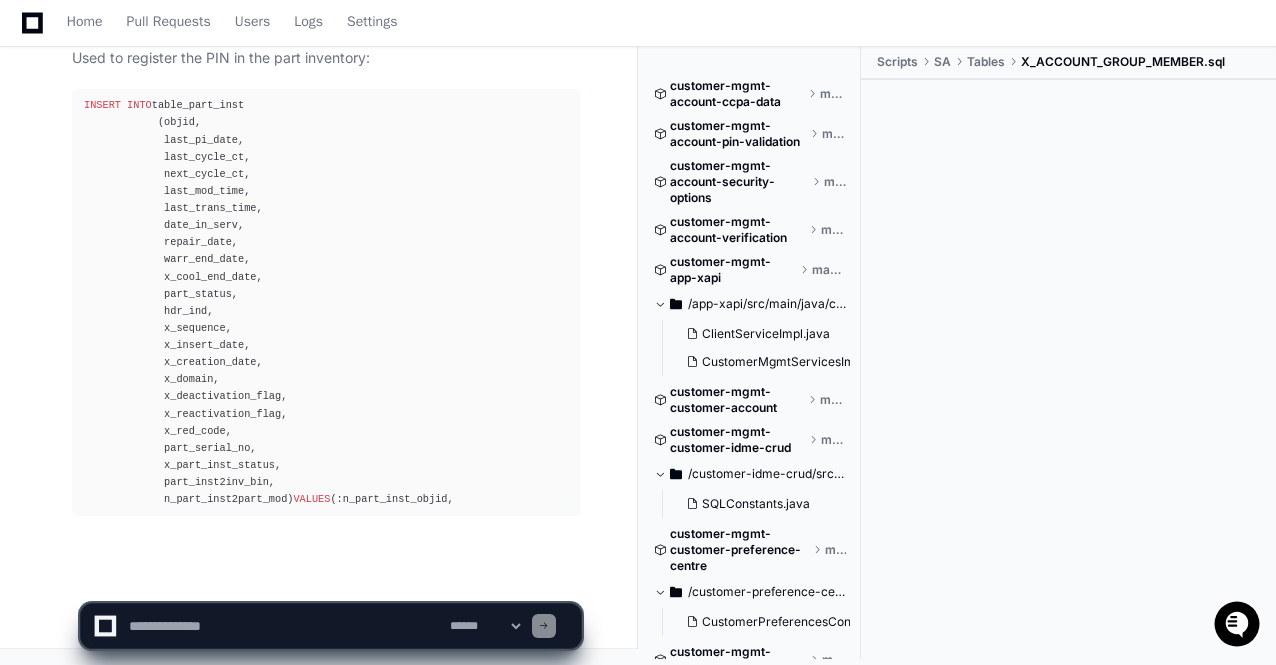 click on "**********" 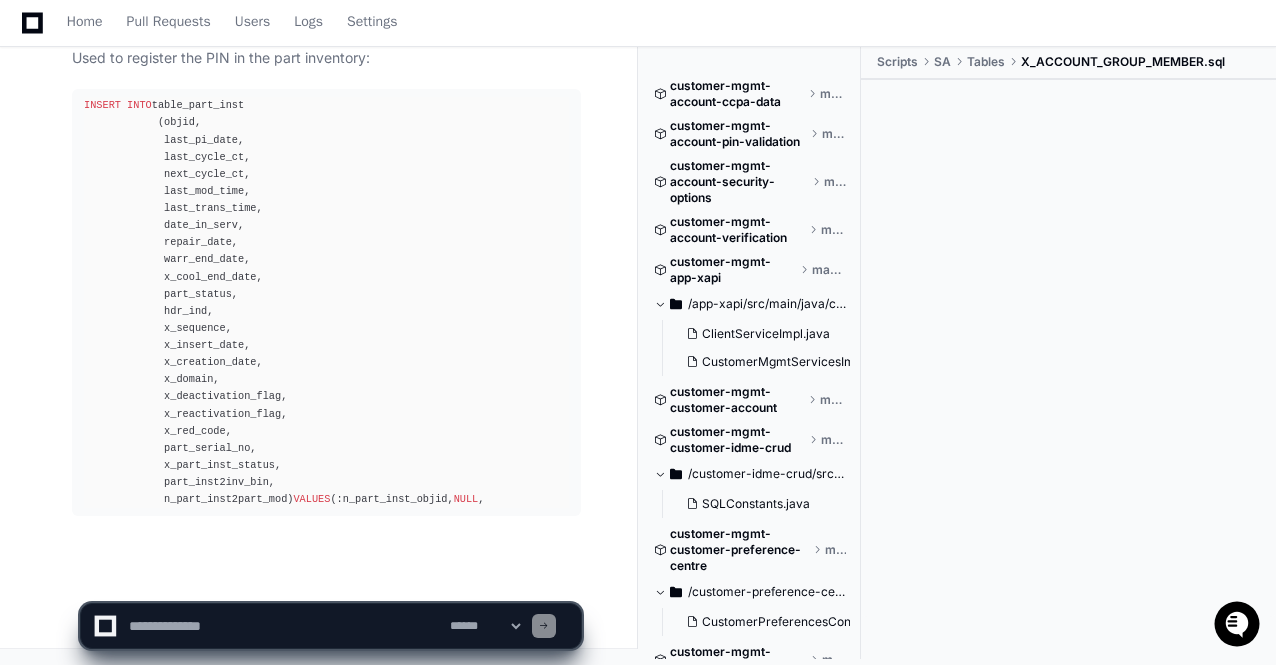 click on "**********" 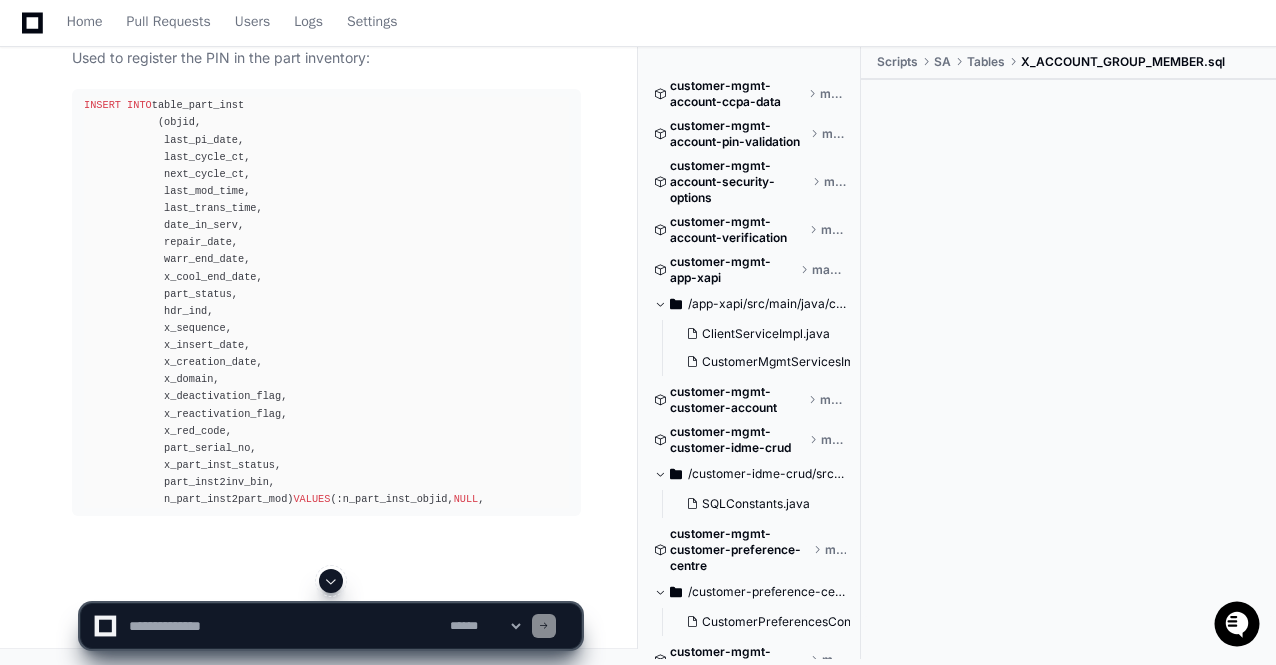 click 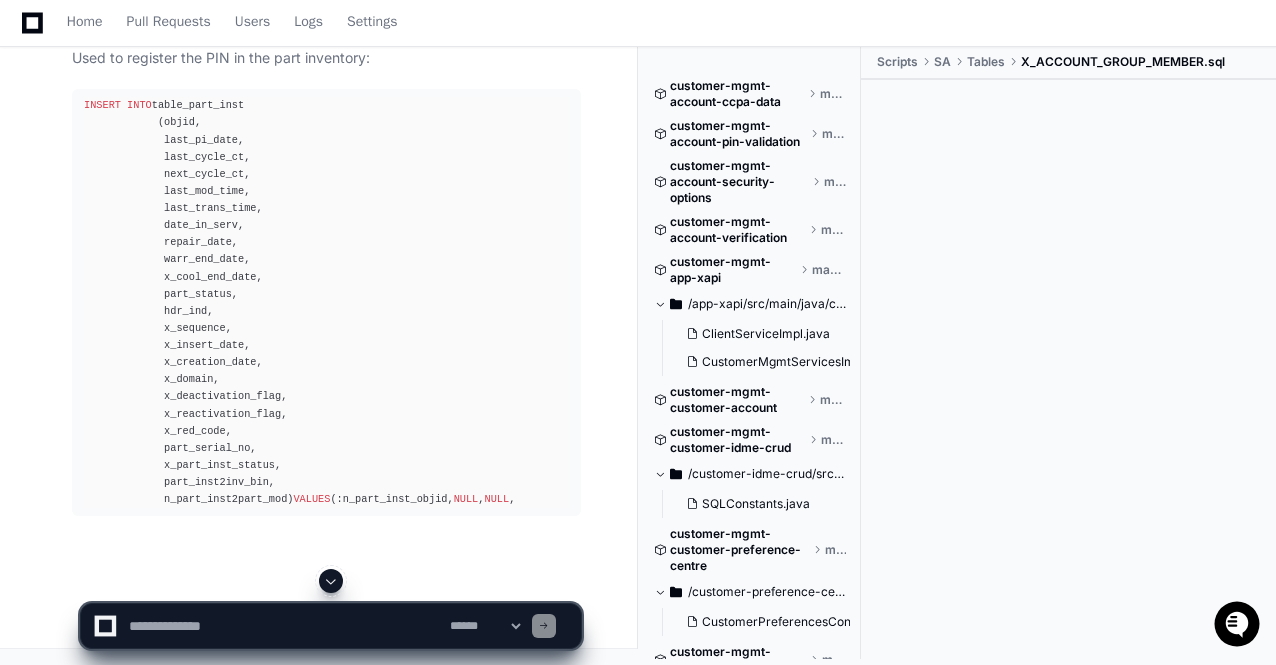 scroll, scrollTop: 33250, scrollLeft: 0, axis: vertical 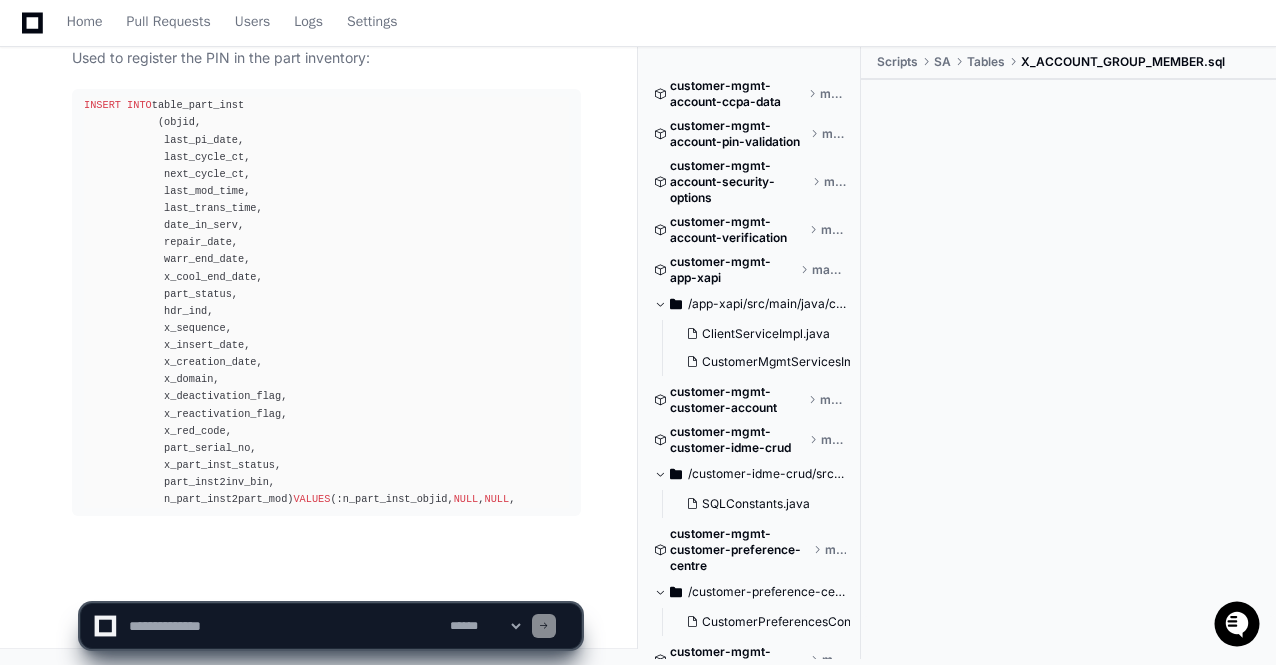 click on "**********" 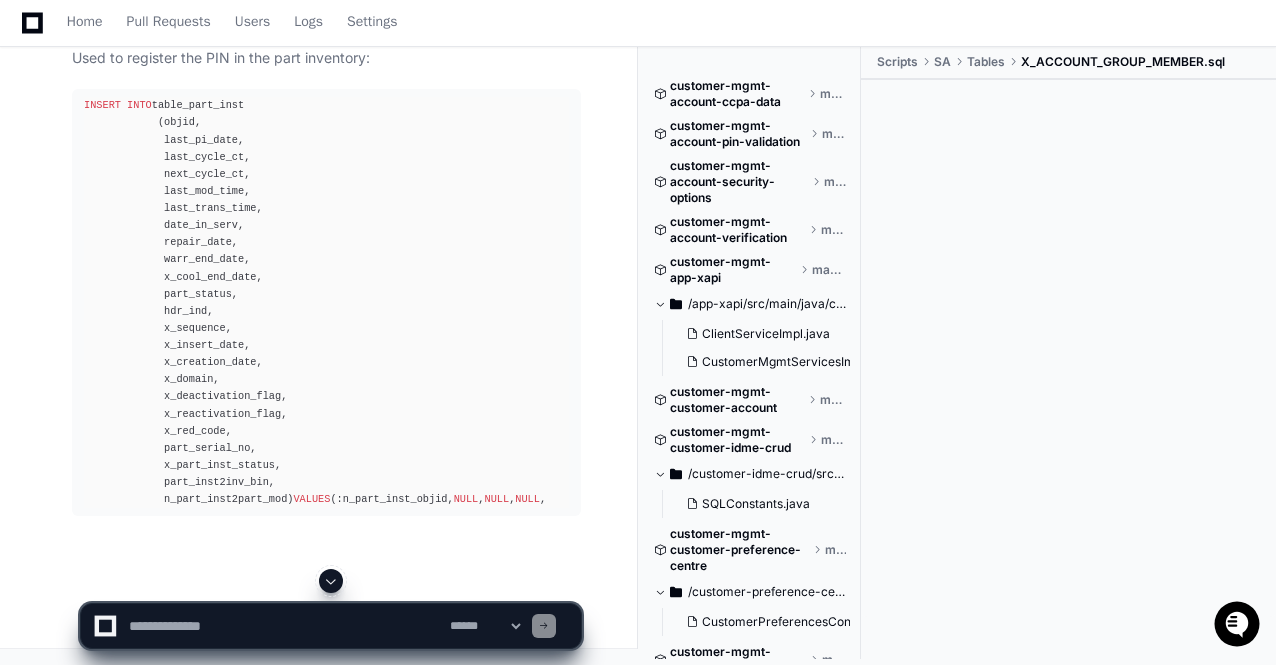 click 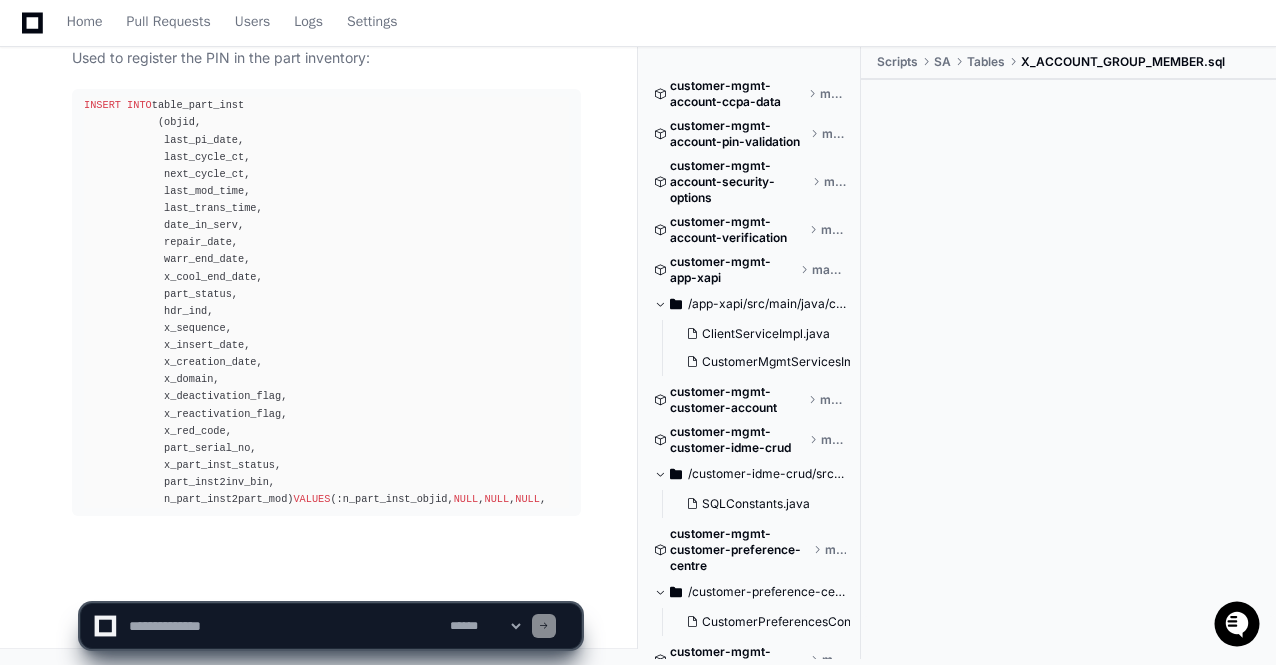 scroll, scrollTop: 33266, scrollLeft: 0, axis: vertical 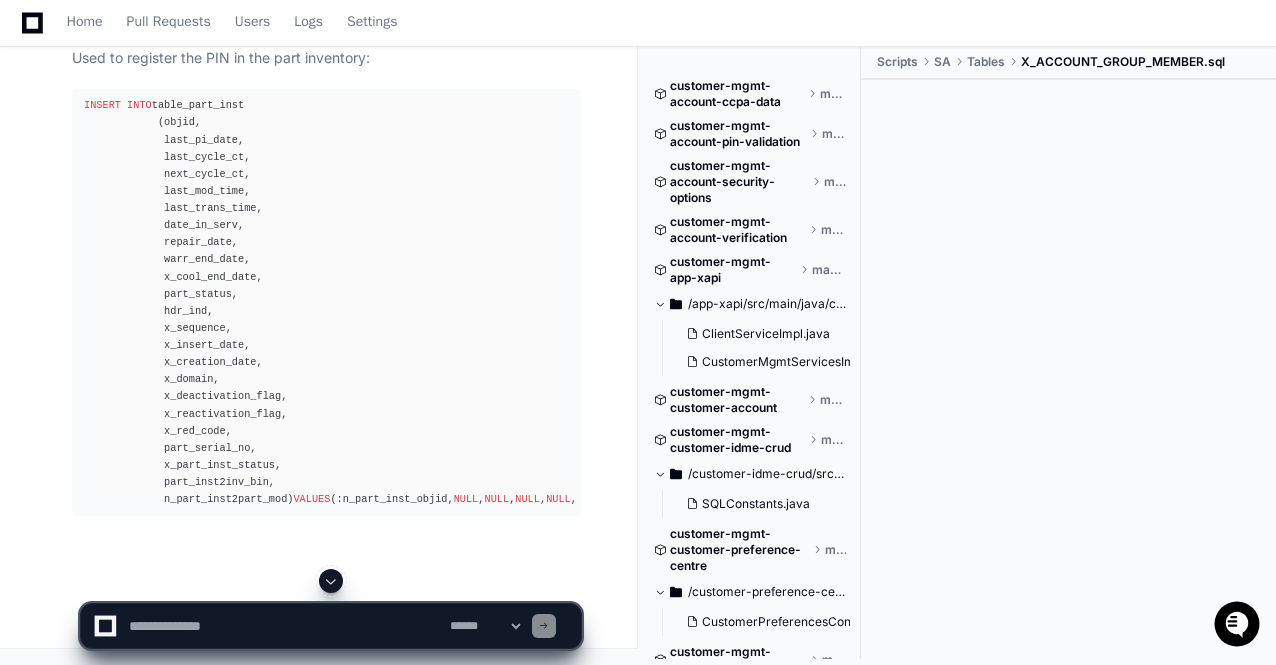 click on "**********" 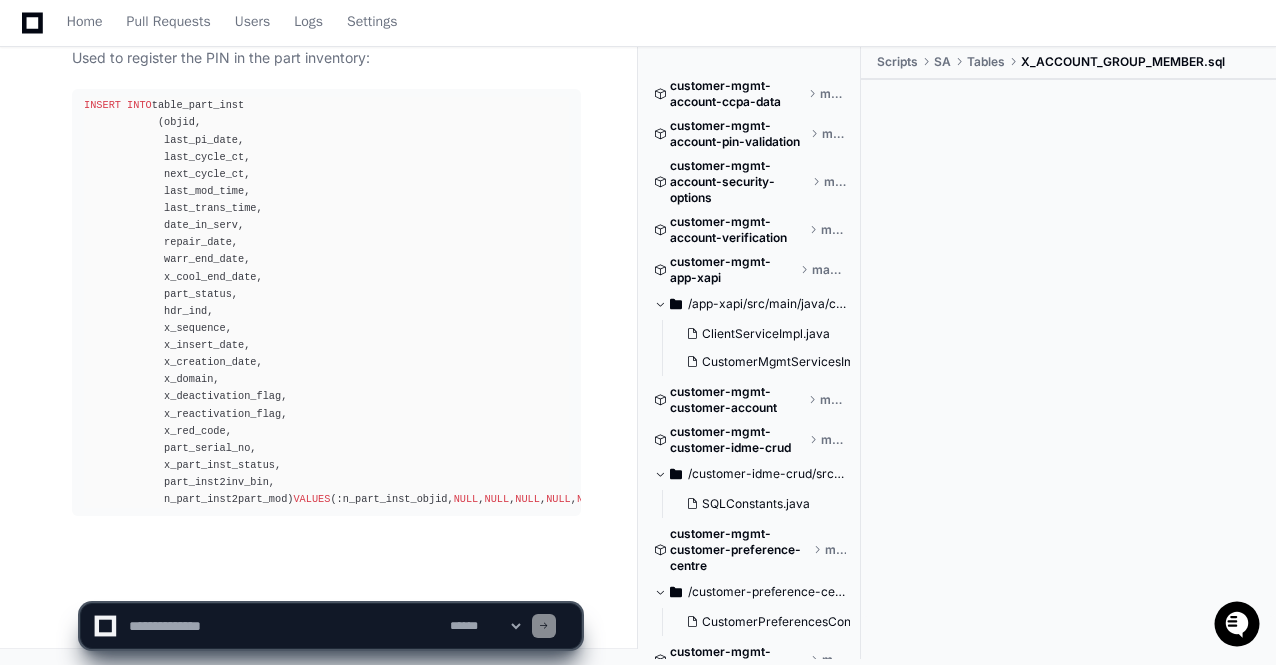 scroll, scrollTop: 33301, scrollLeft: 0, axis: vertical 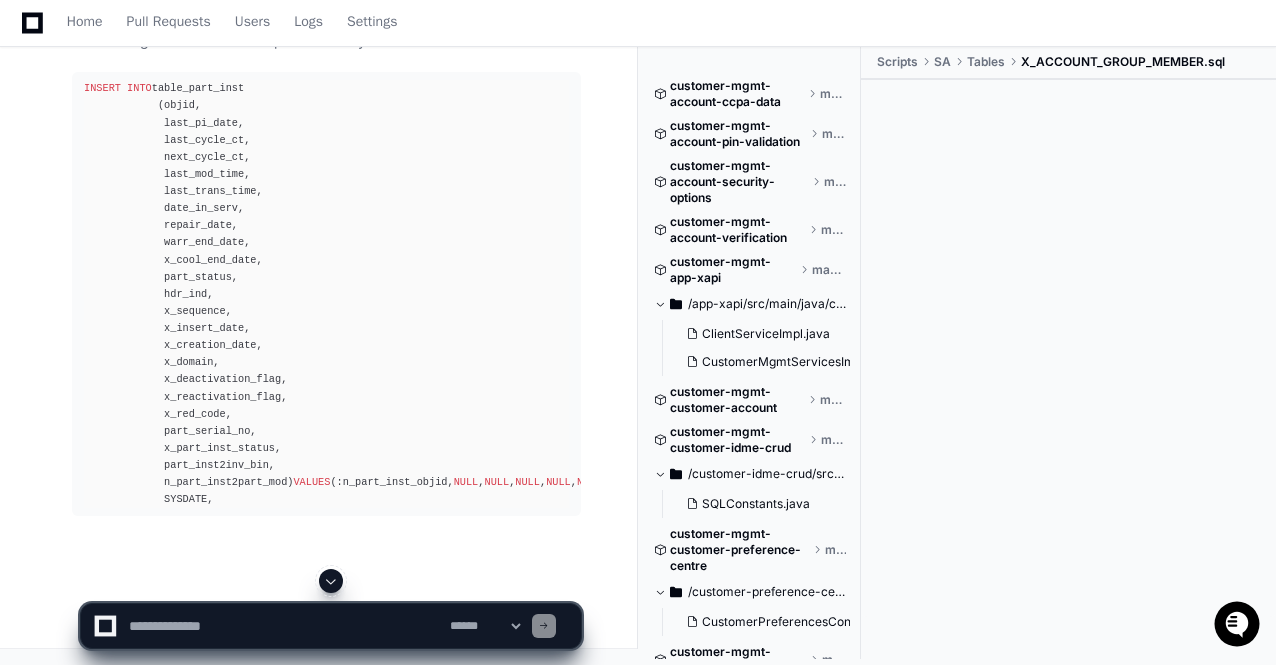 click on "**********" 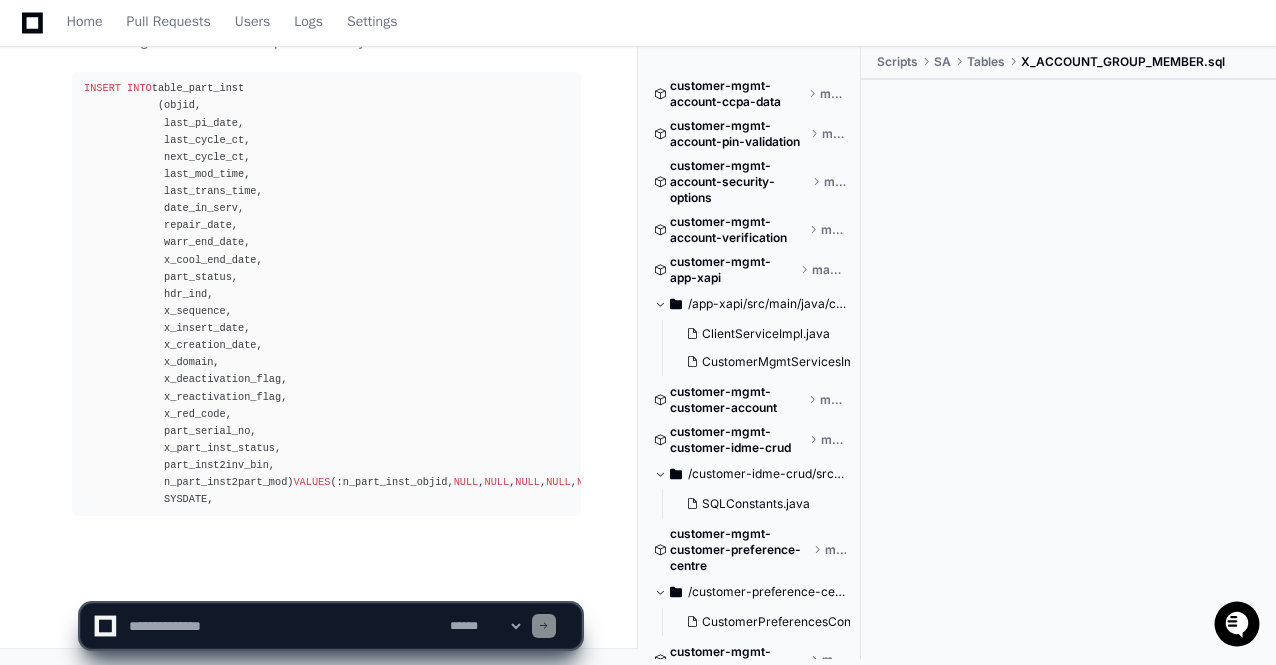click on "**********" 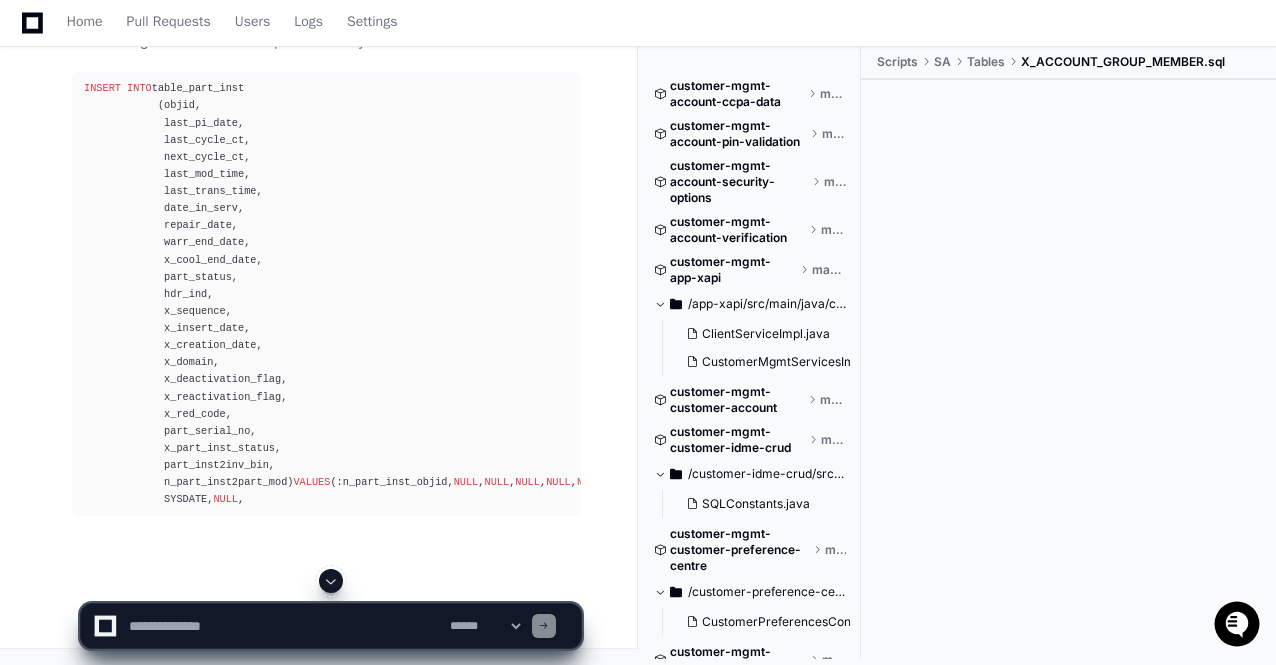 click 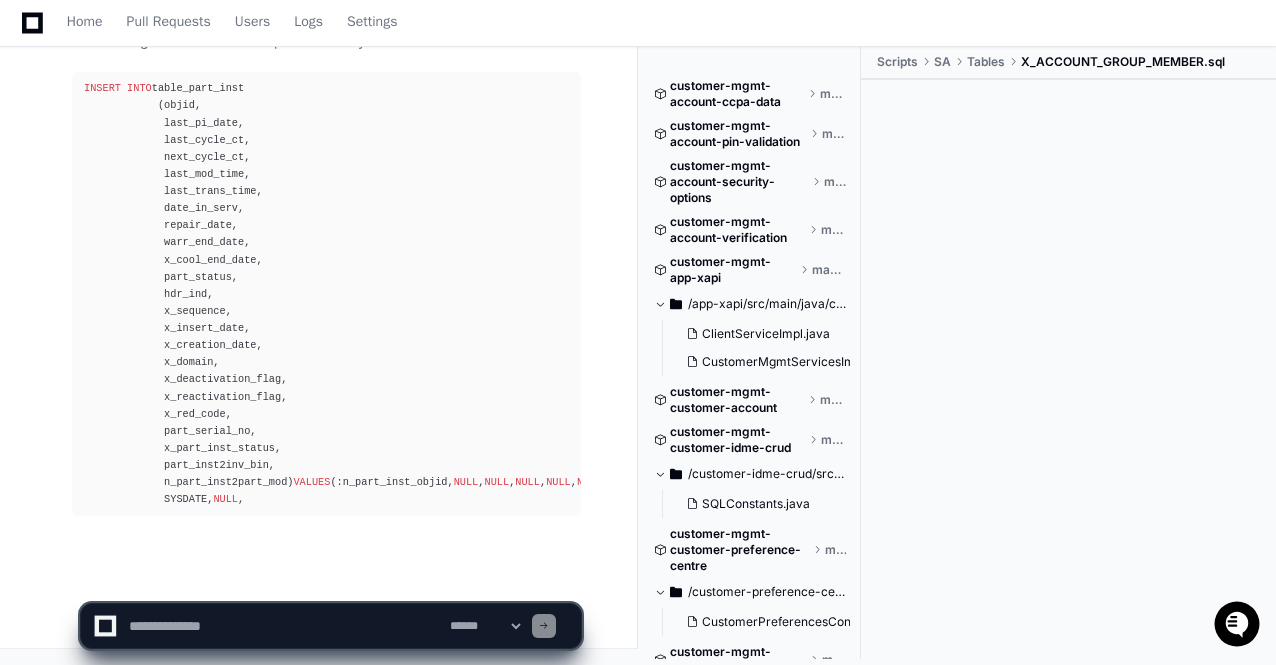 scroll, scrollTop: 33335, scrollLeft: 0, axis: vertical 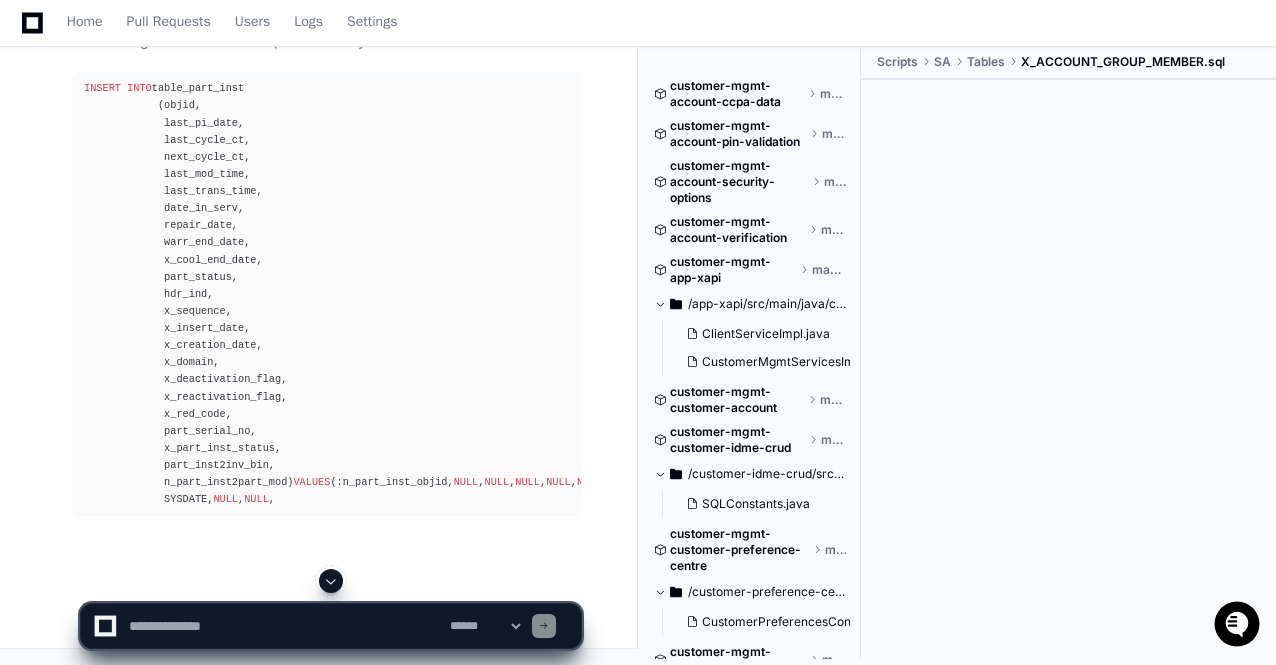 click 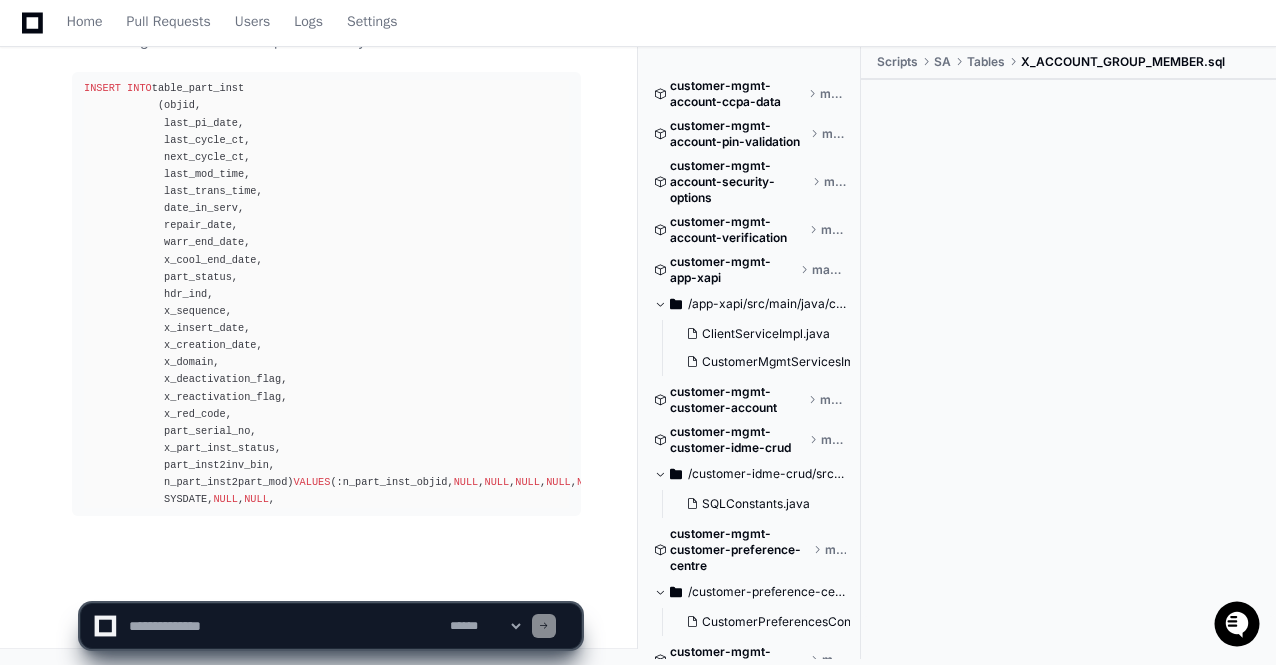 scroll, scrollTop: 33352, scrollLeft: 0, axis: vertical 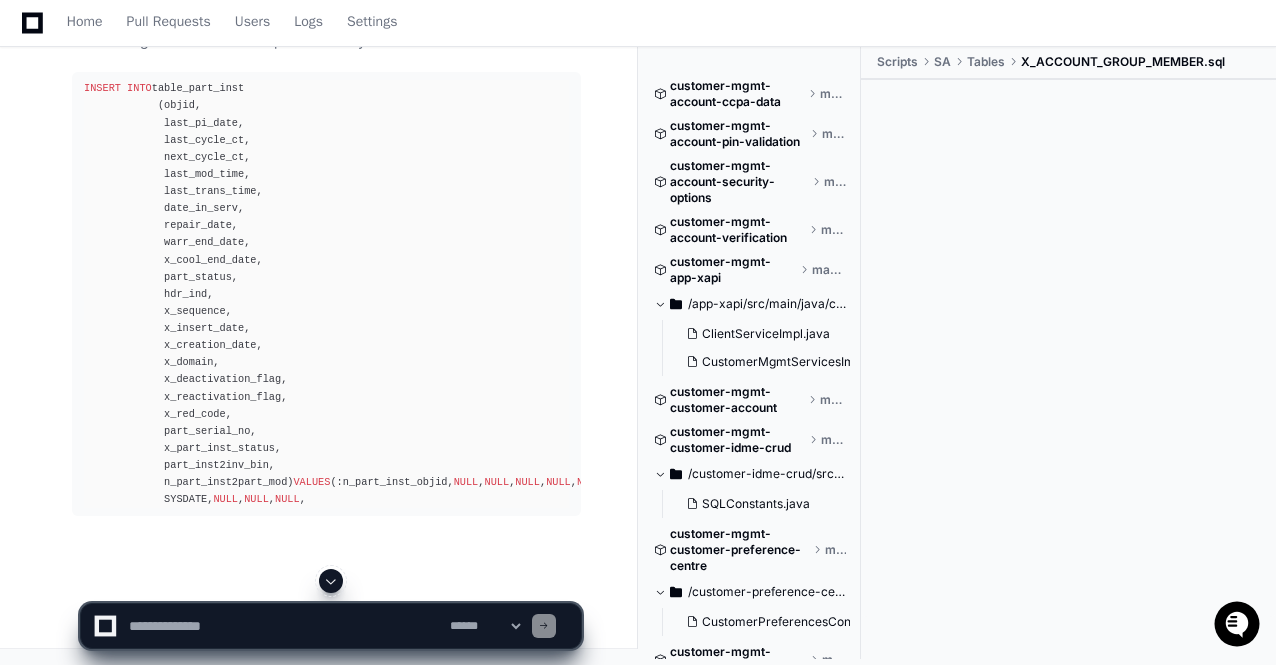click 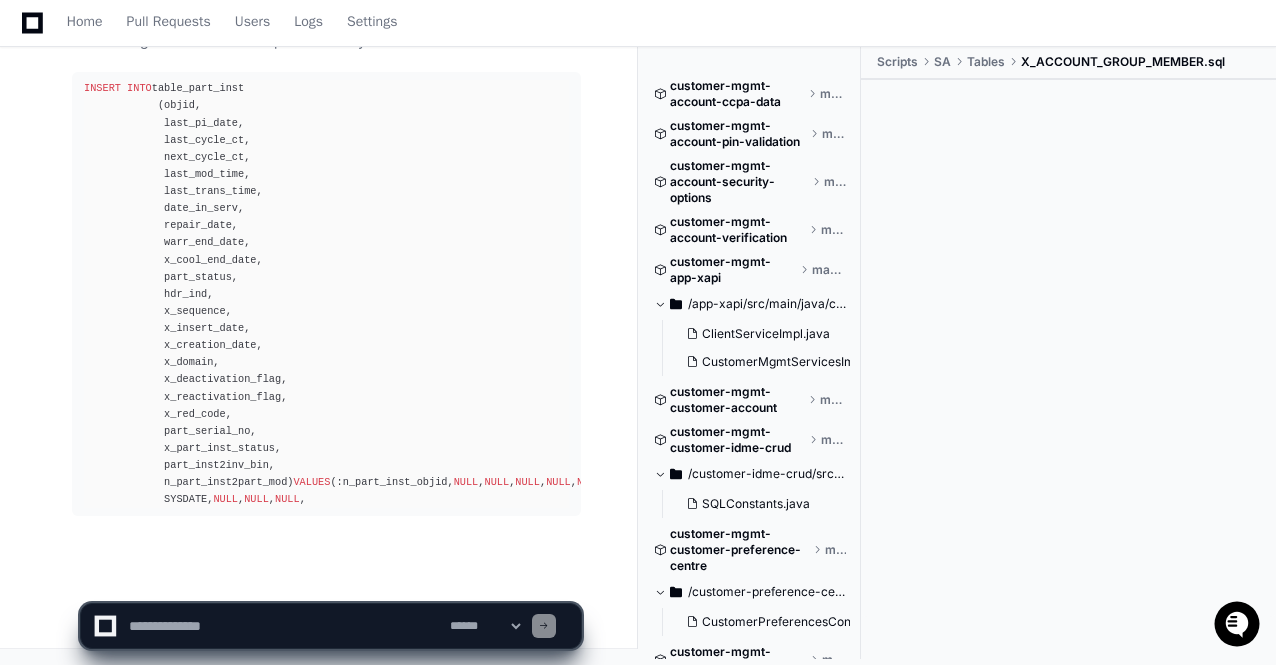 scroll, scrollTop: 33370, scrollLeft: 0, axis: vertical 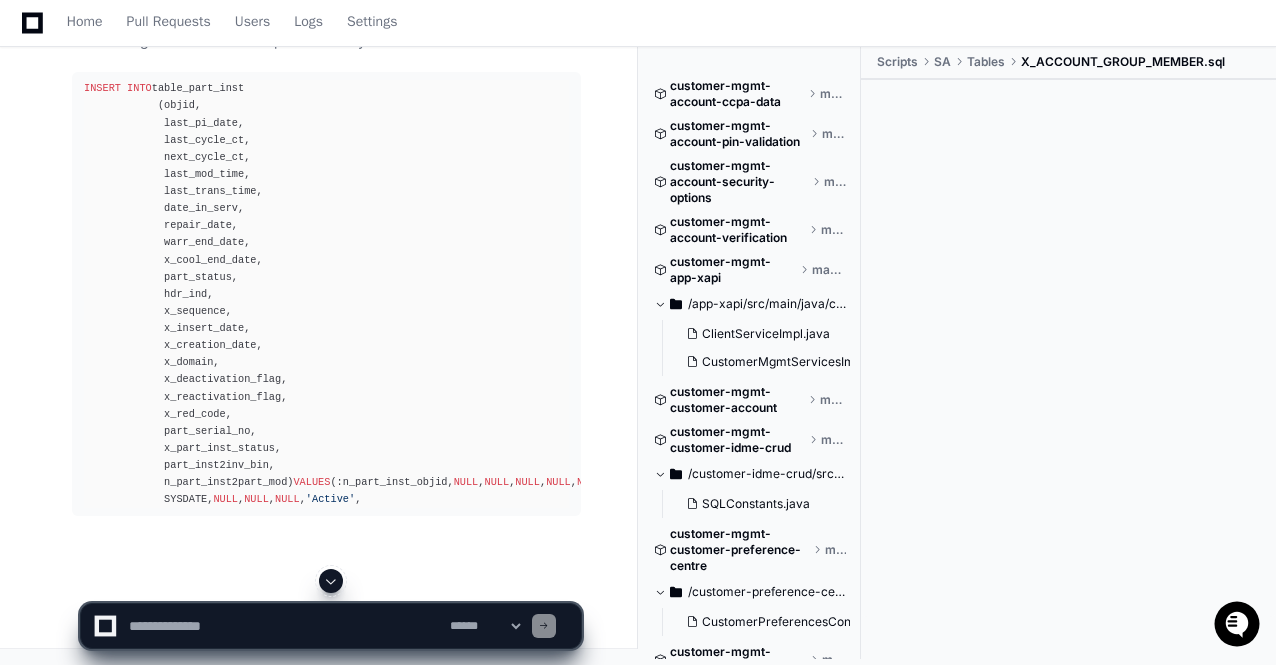 click on "**********" 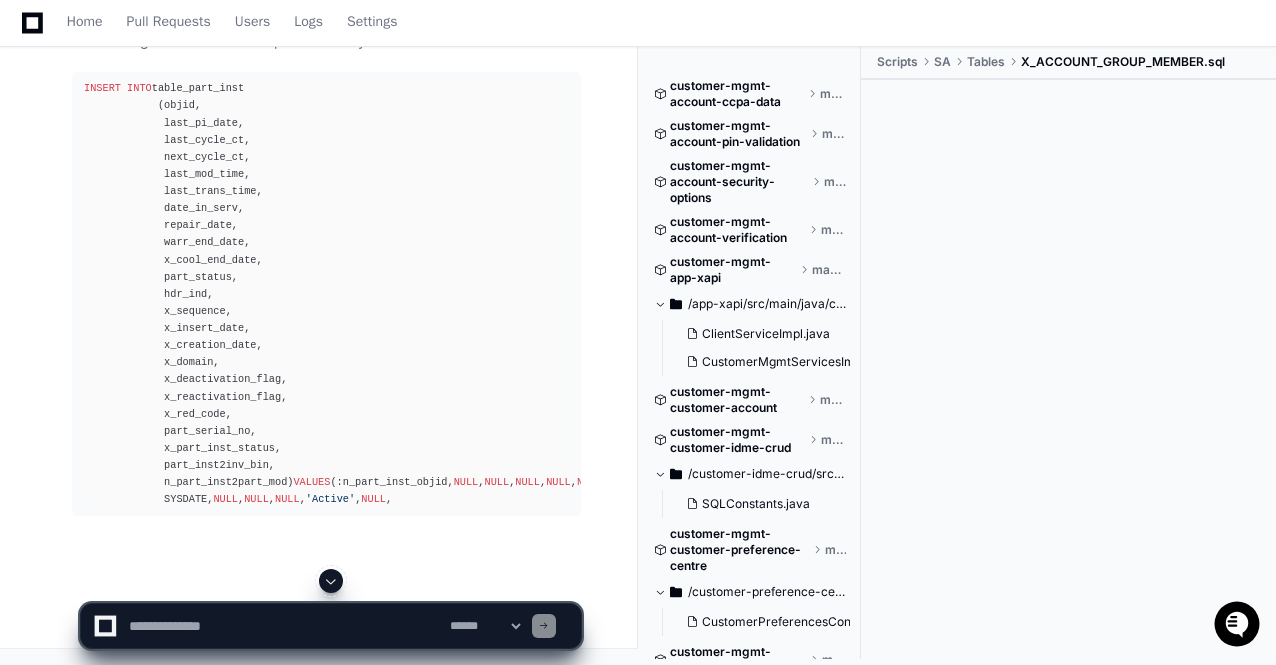 click 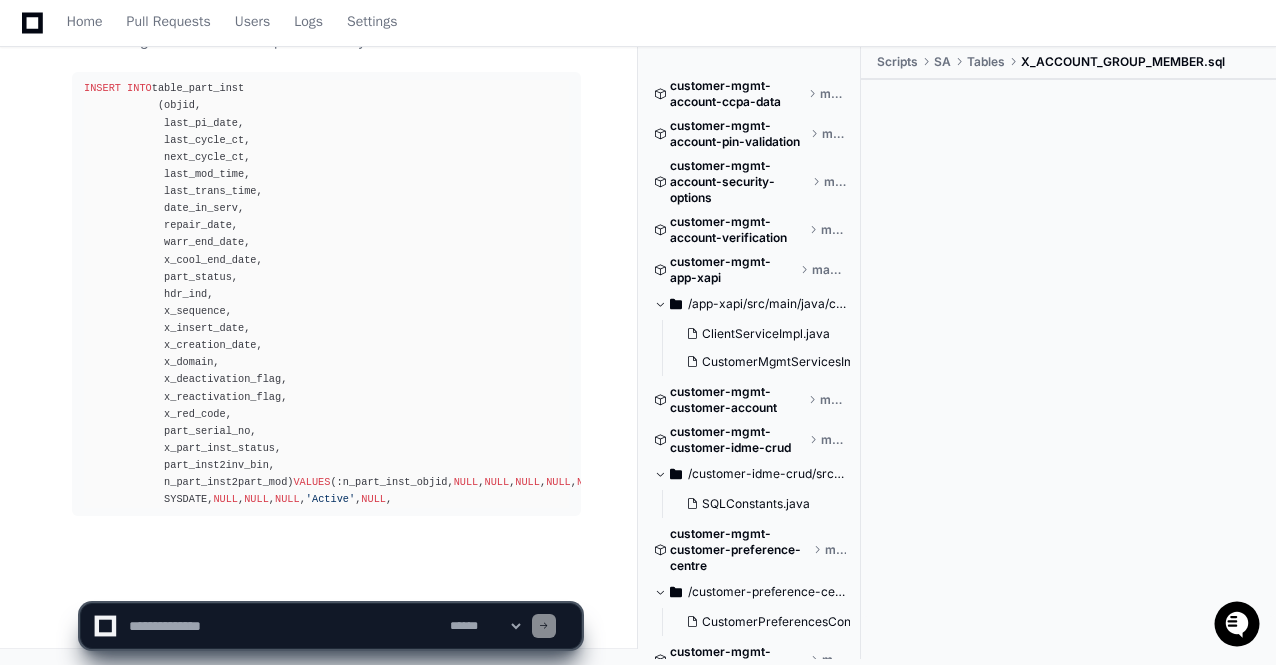 scroll, scrollTop: 33404, scrollLeft: 0, axis: vertical 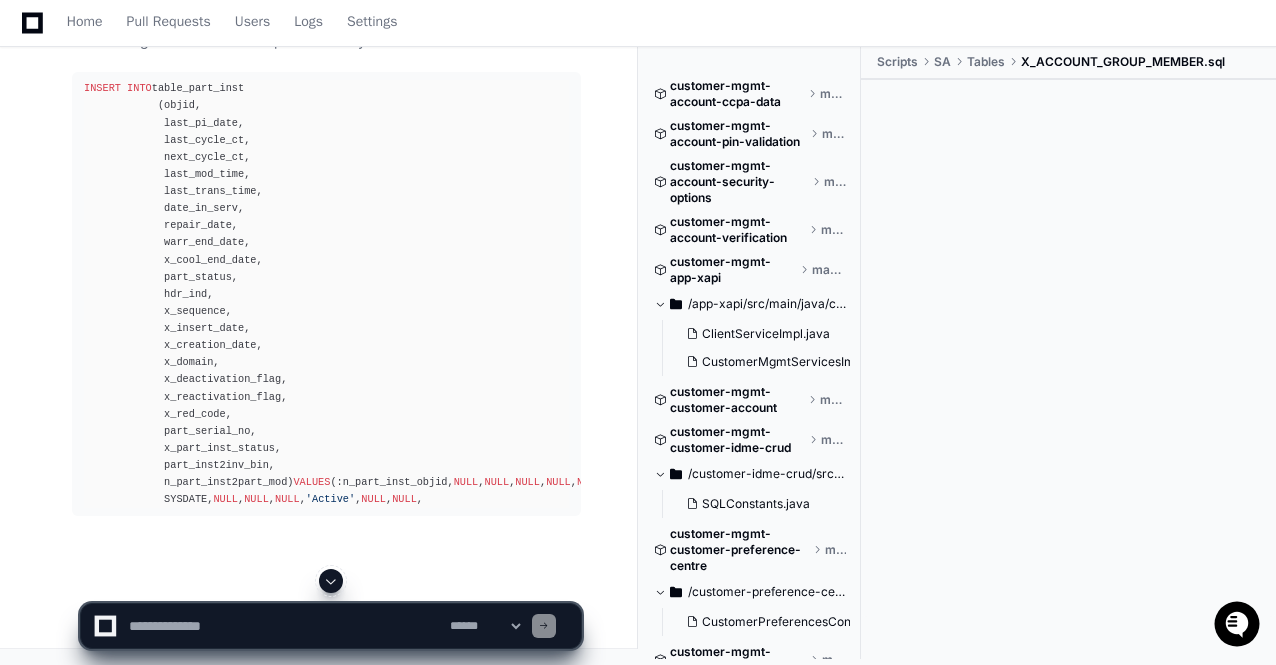 click 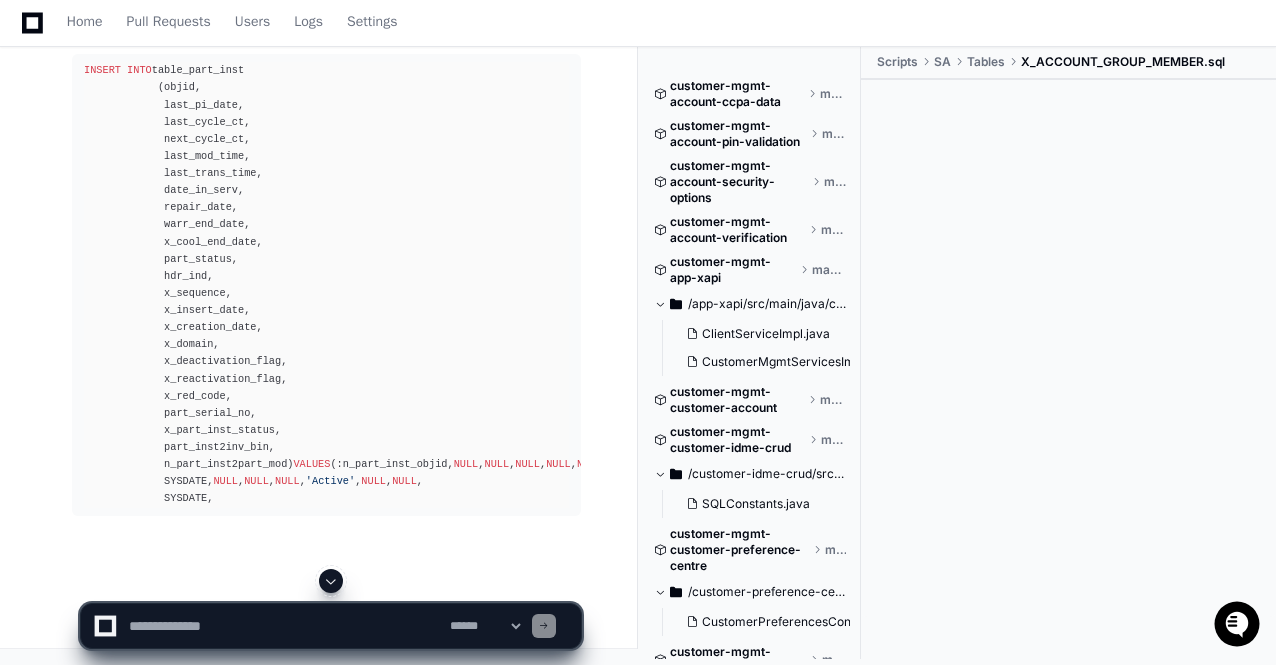 click on "**********" 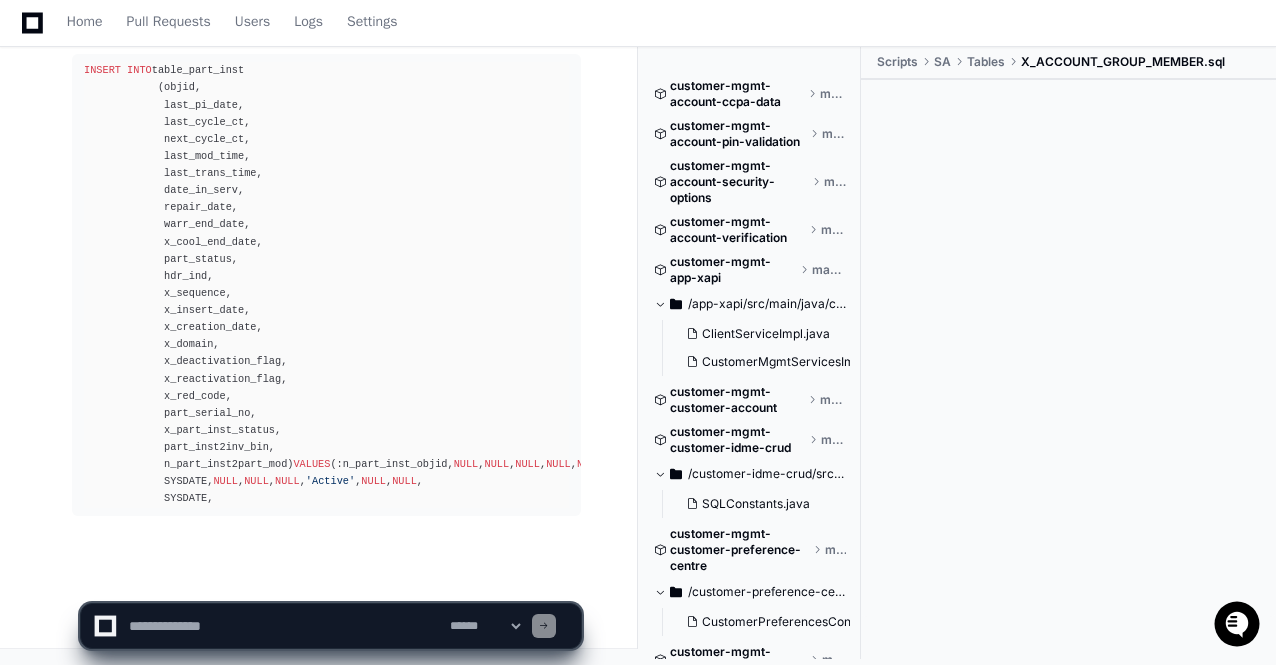 click on "**********" 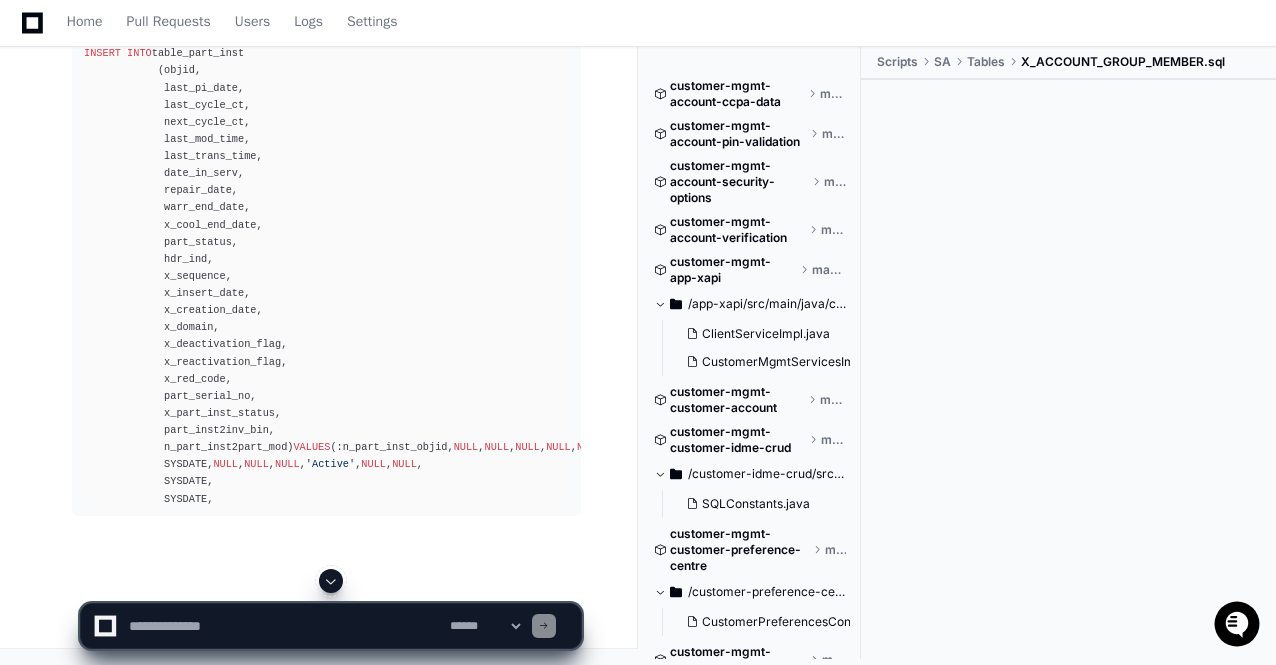 click 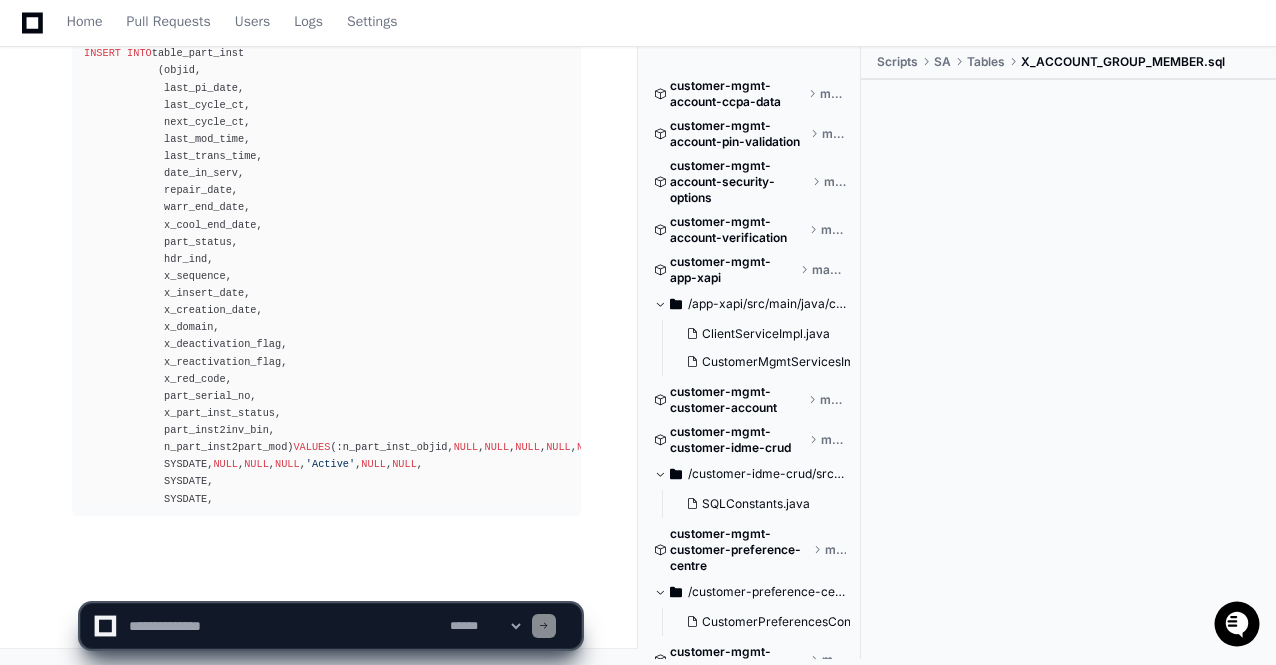 click on "**********" 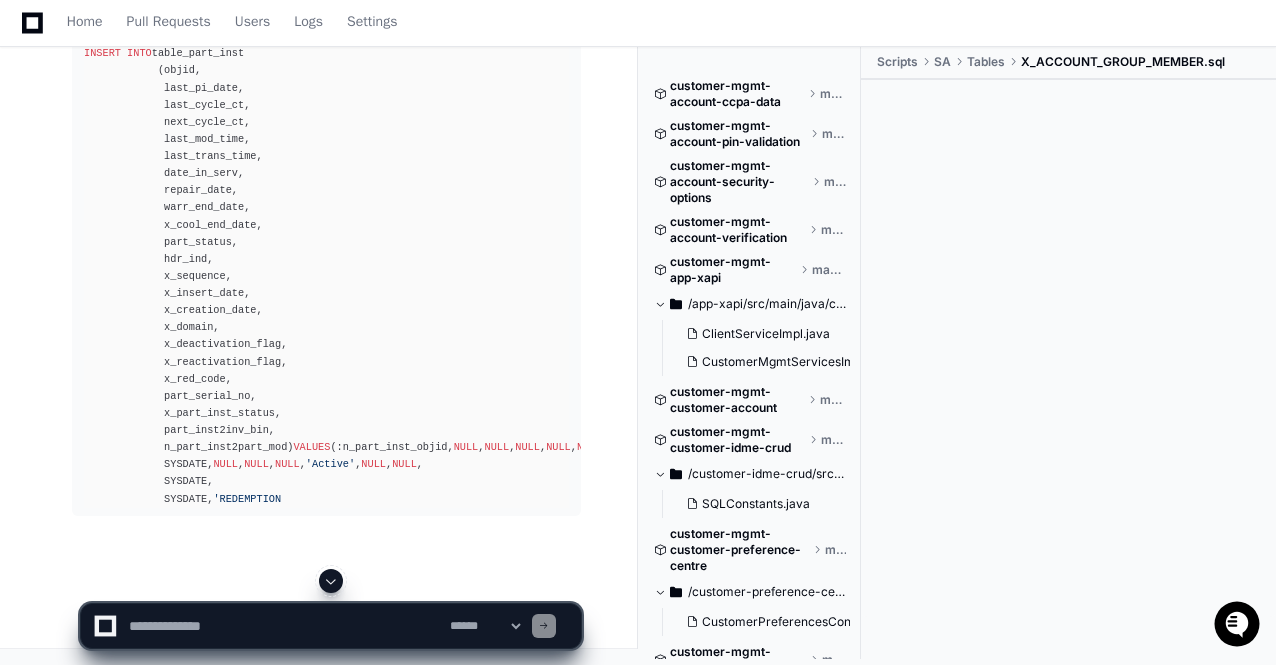 click 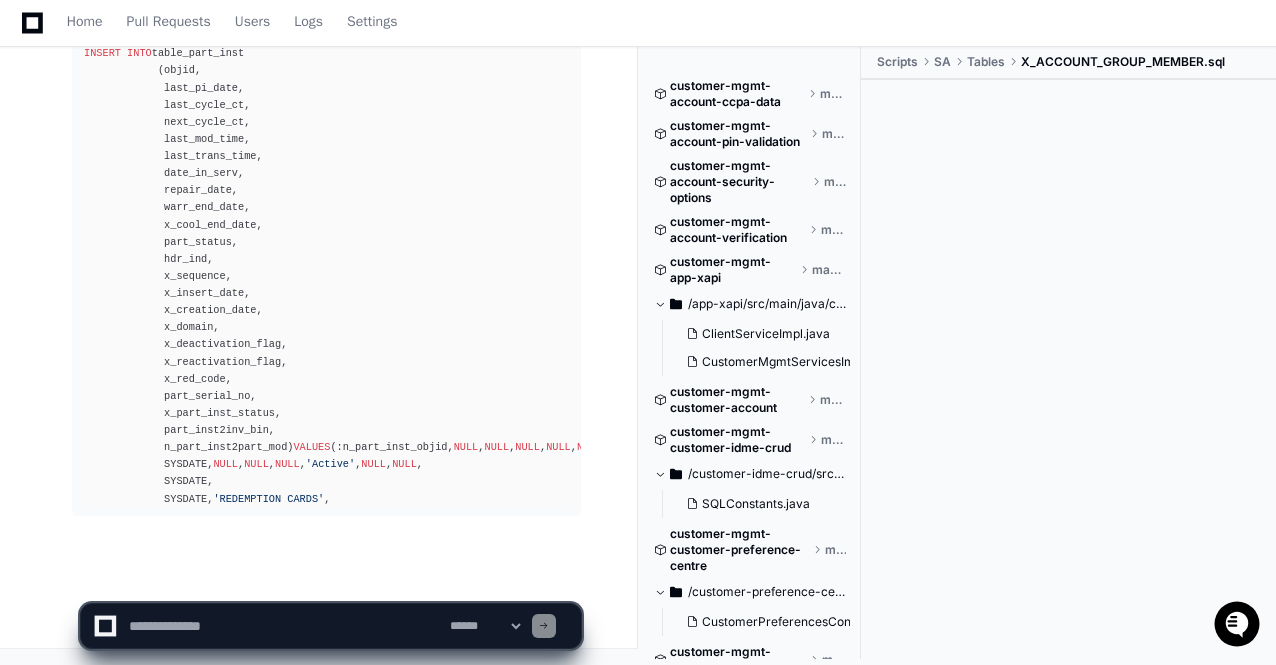 scroll, scrollTop: 33472, scrollLeft: 0, axis: vertical 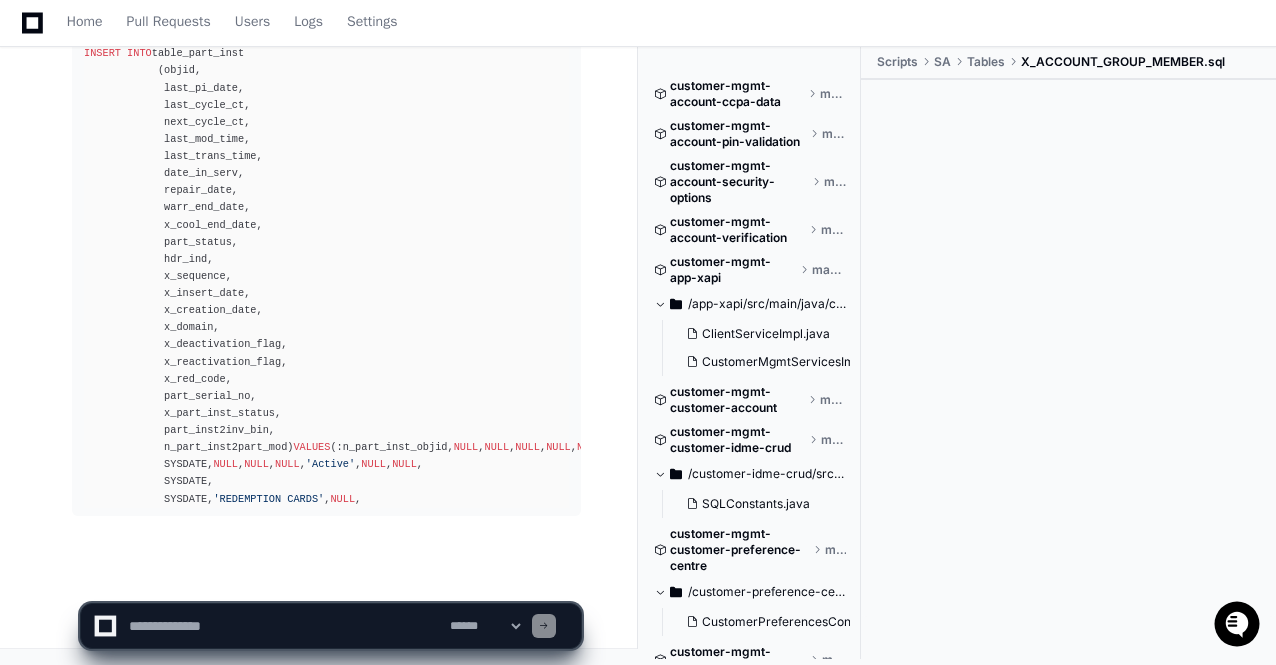 click on "**********" 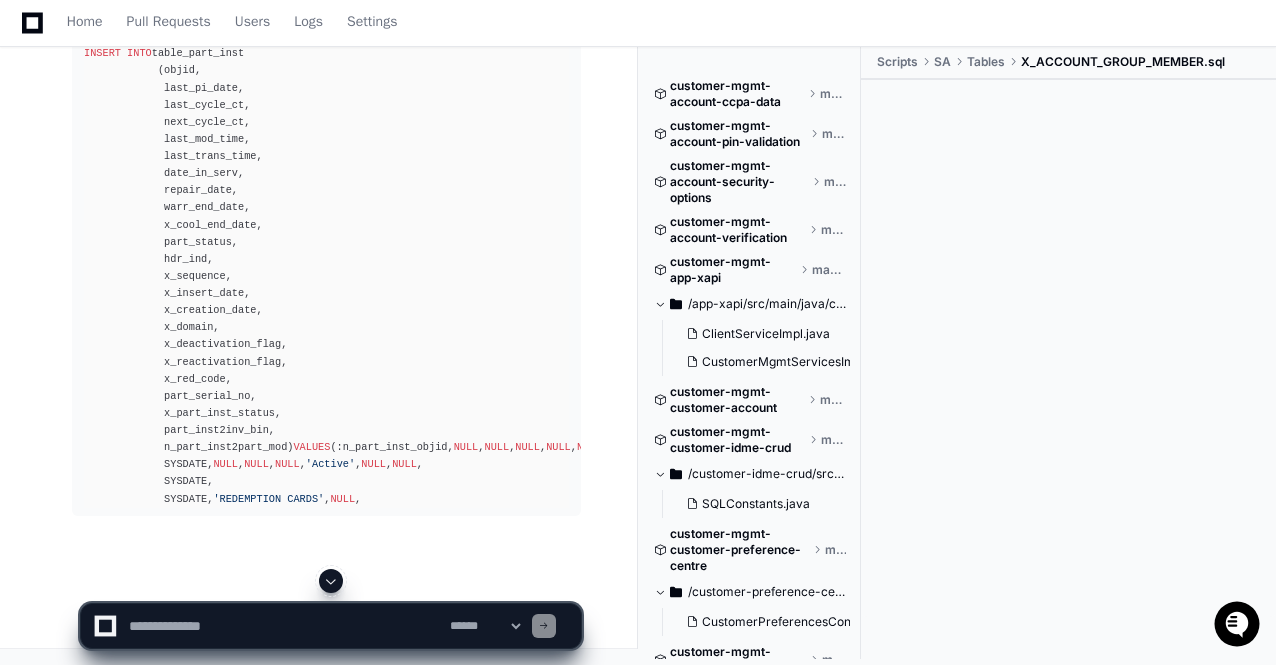 click 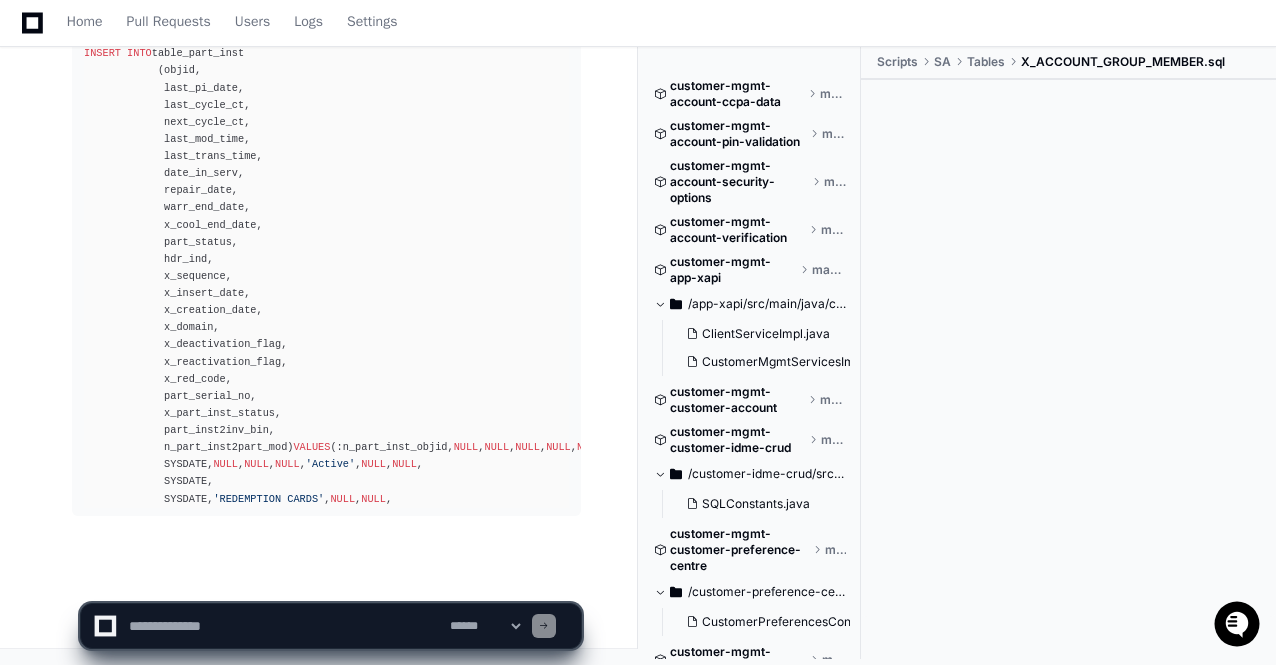 click on "**********" 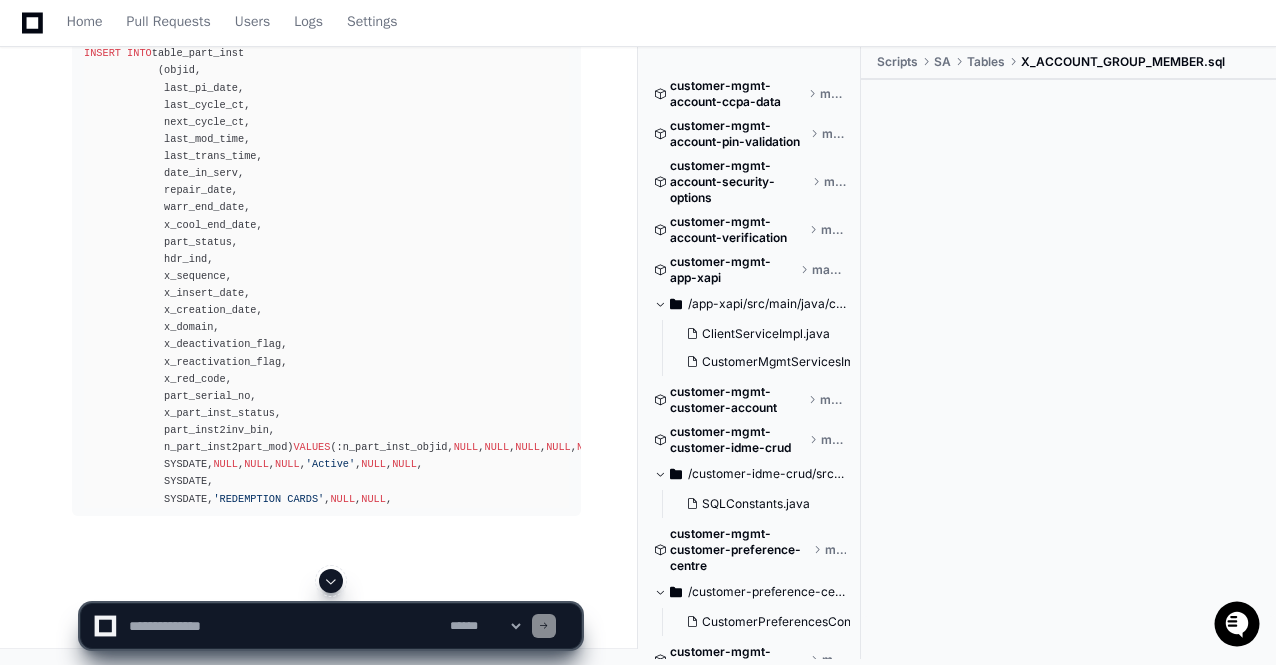 click on "**********" 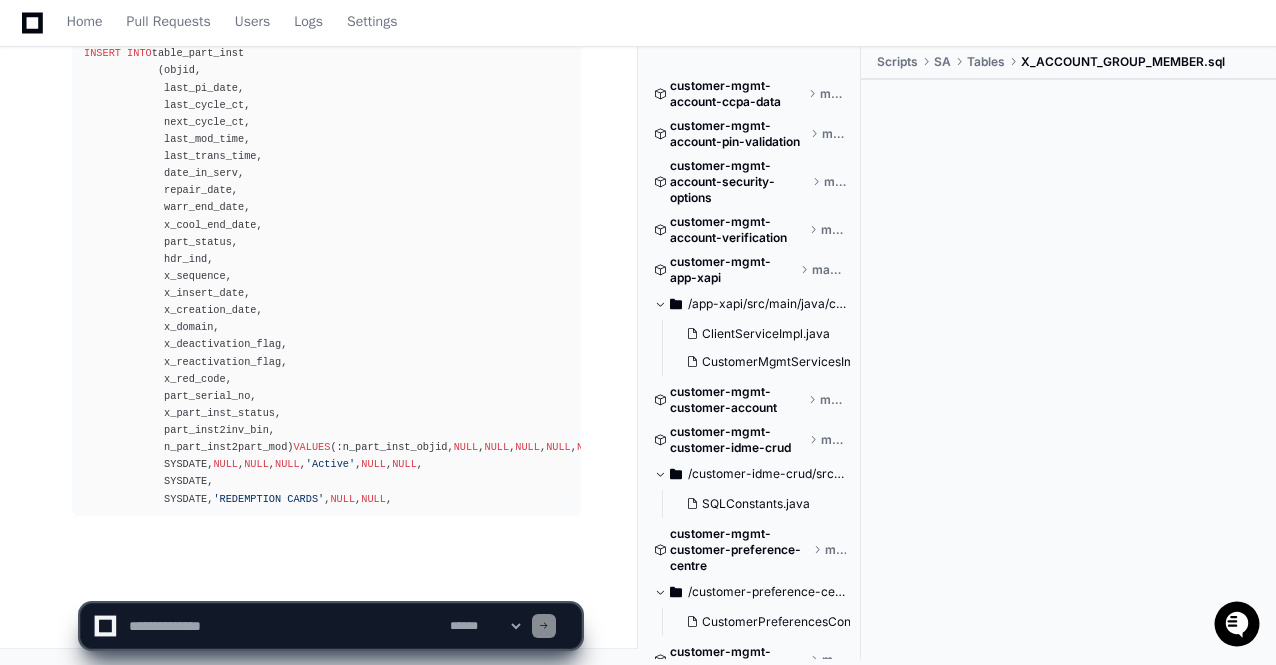 scroll, scrollTop: 33506, scrollLeft: 0, axis: vertical 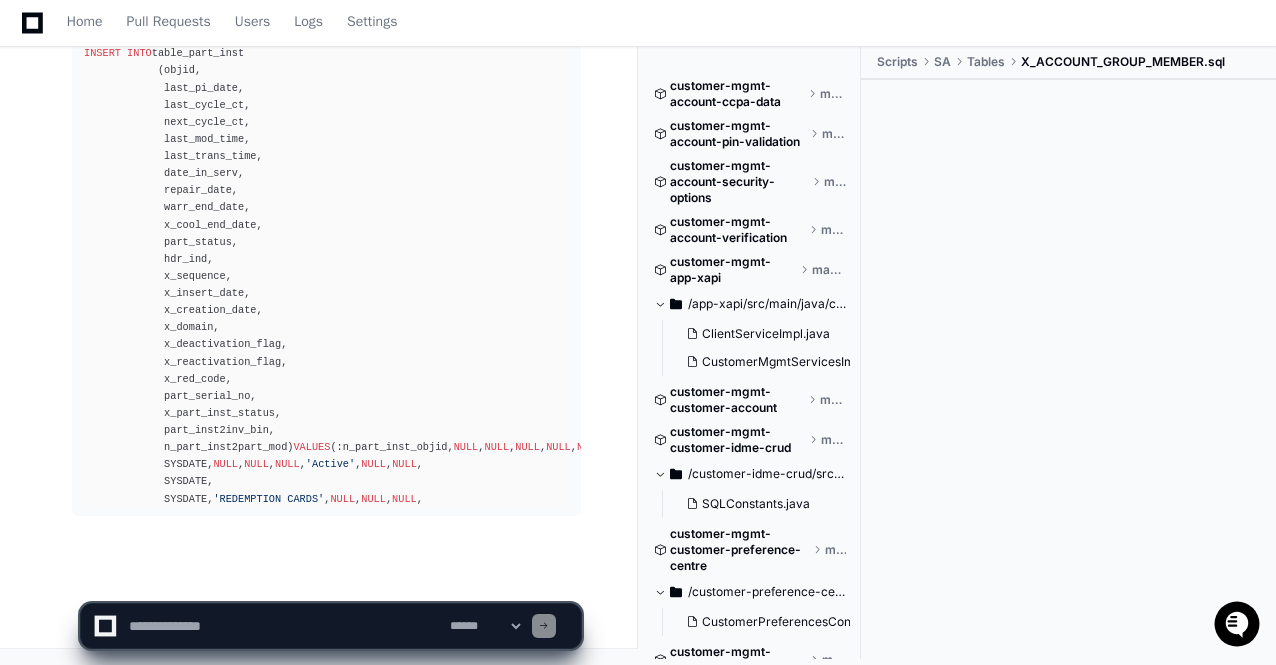 click on "**********" 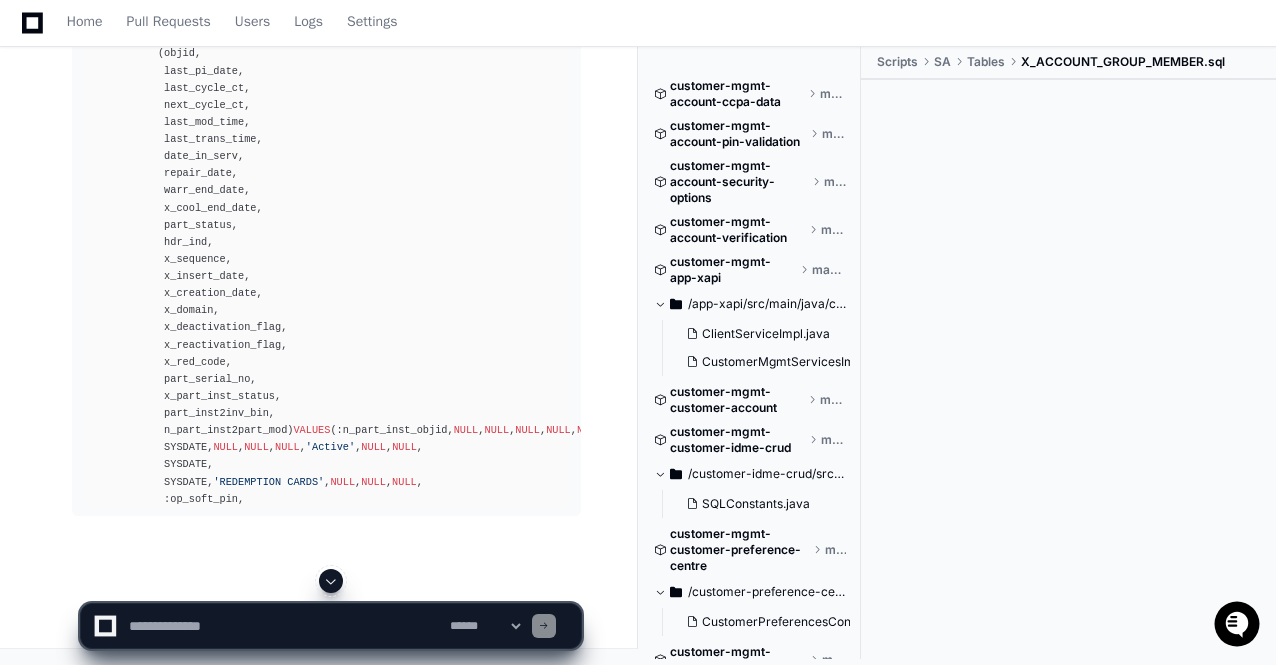 click 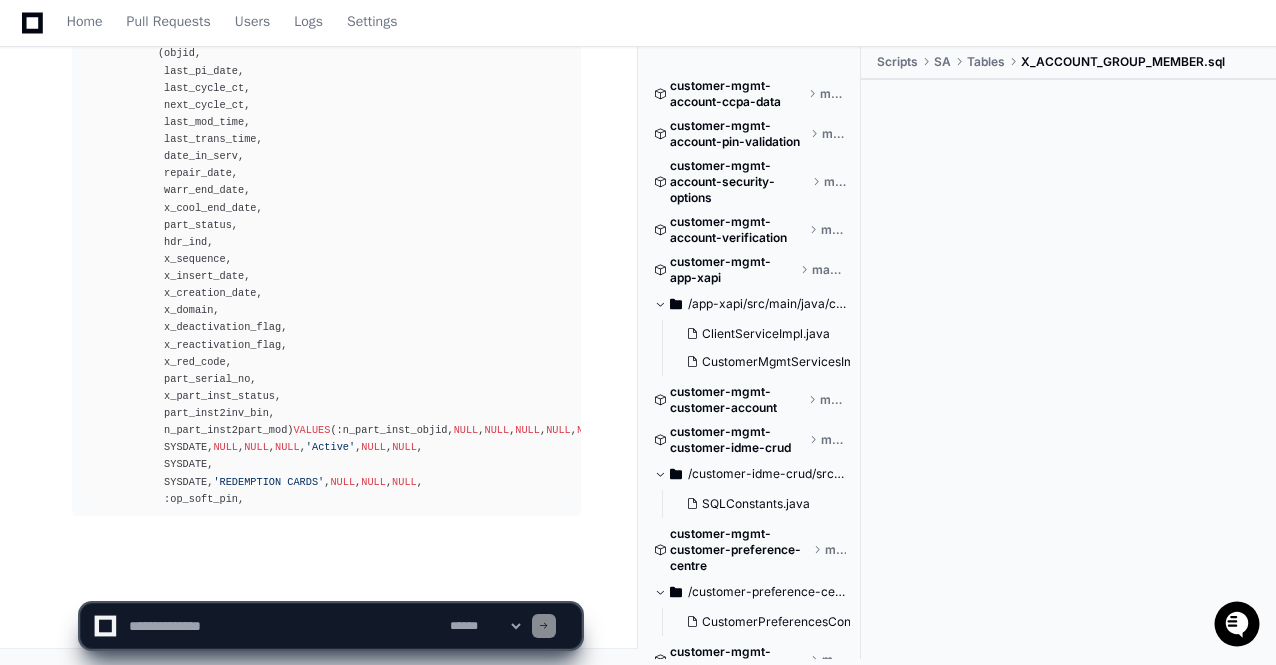 click on "**********" 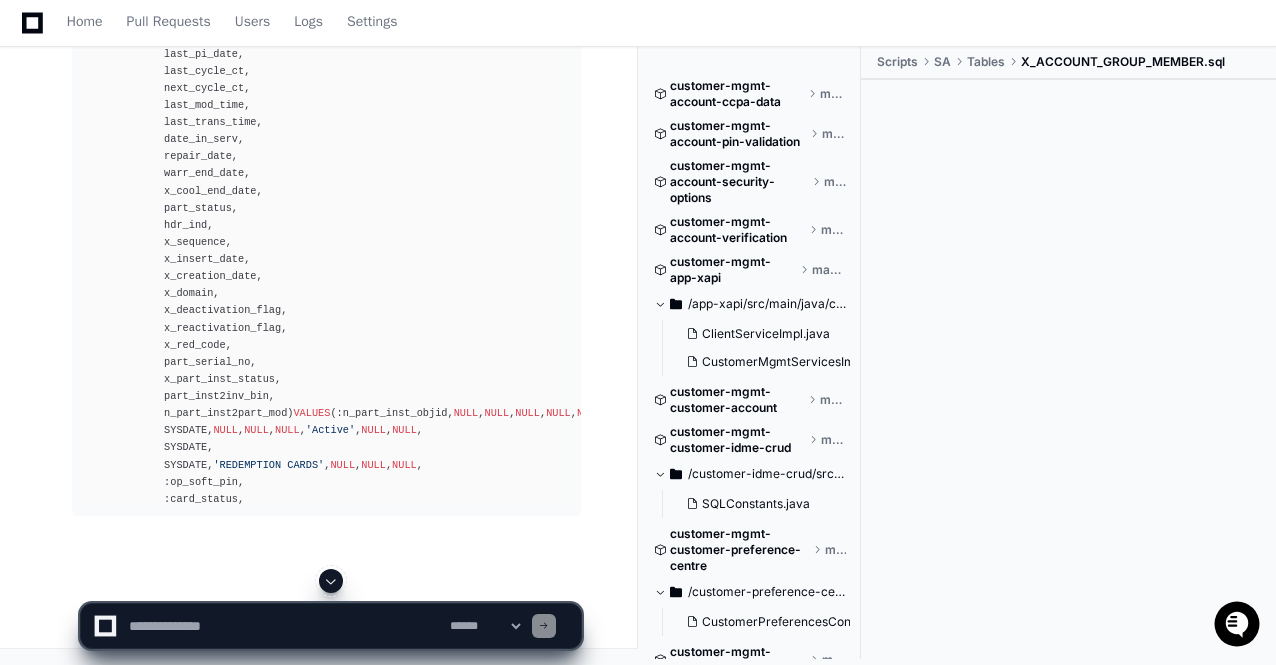 click on "**********" 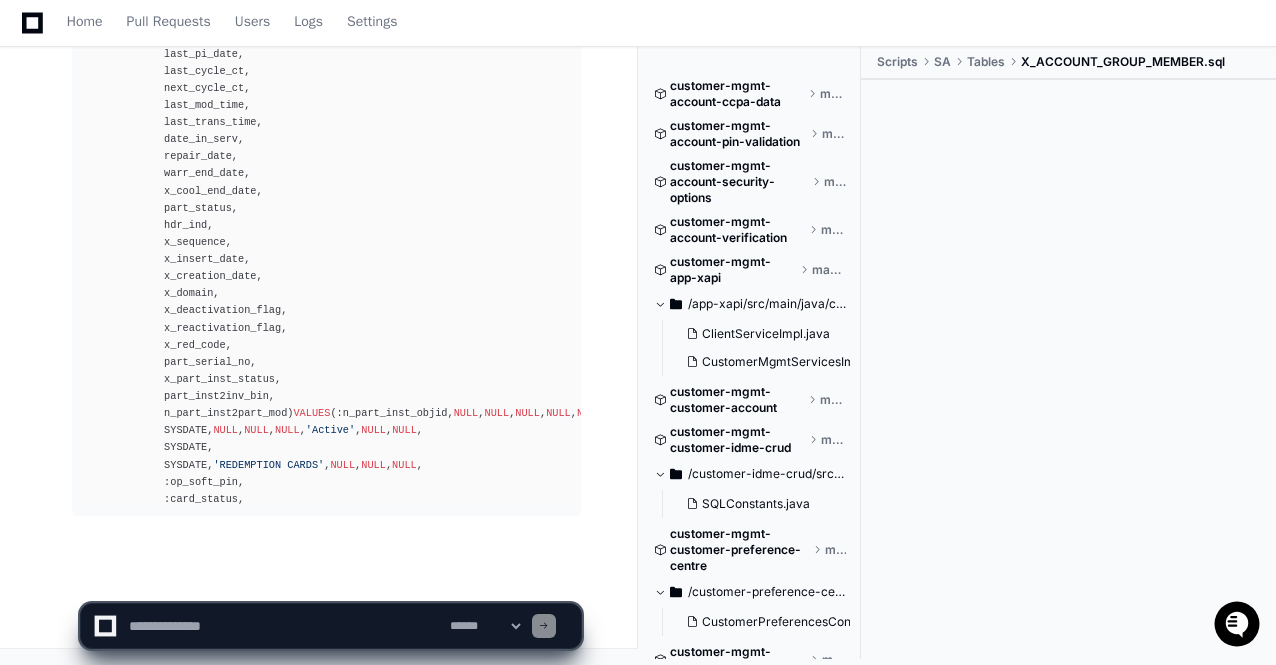 click on "**********" 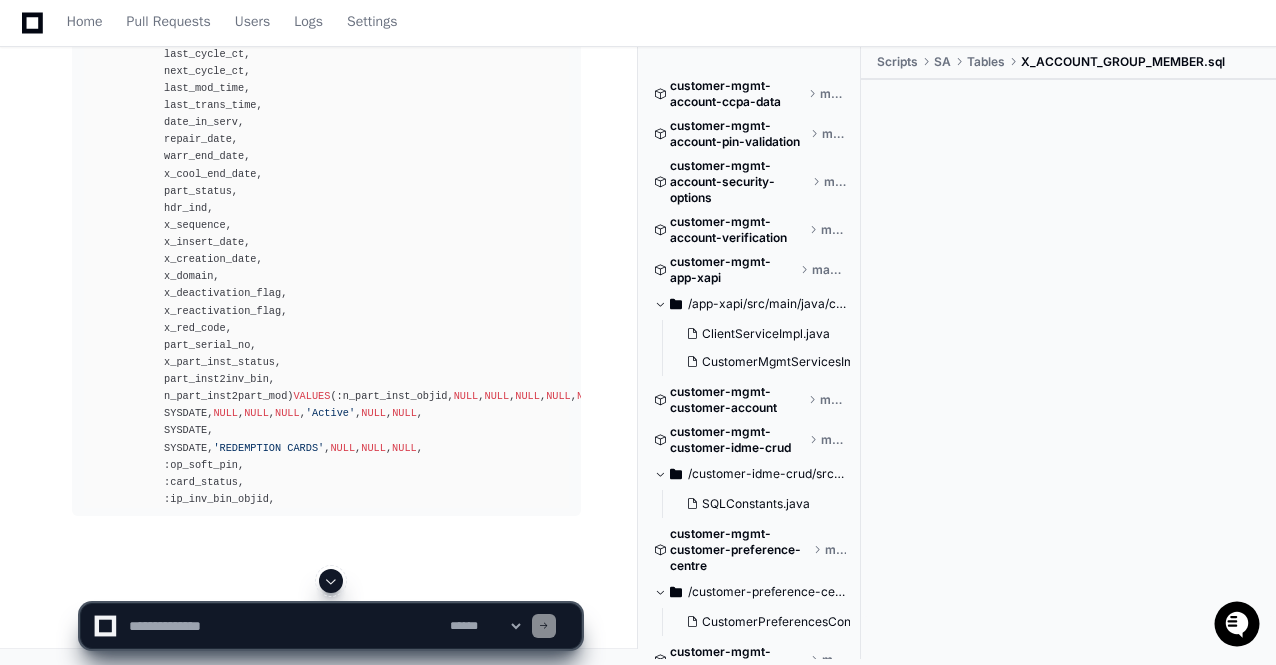 click on "**********" 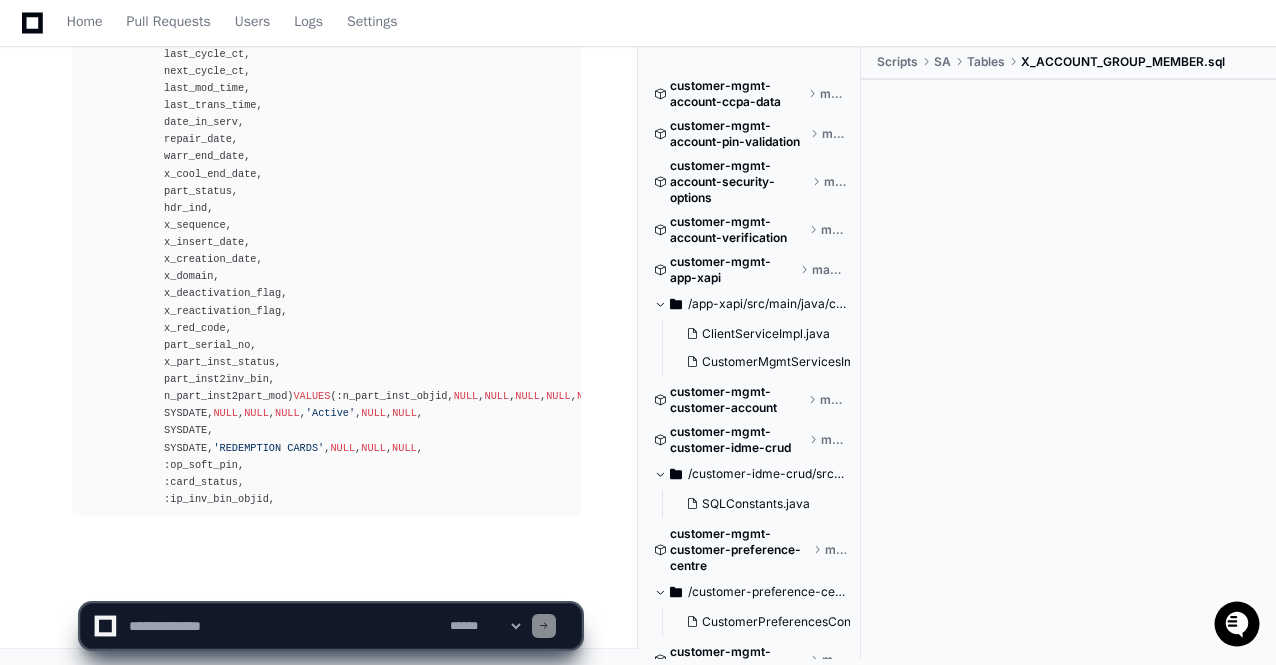 click on "**********" 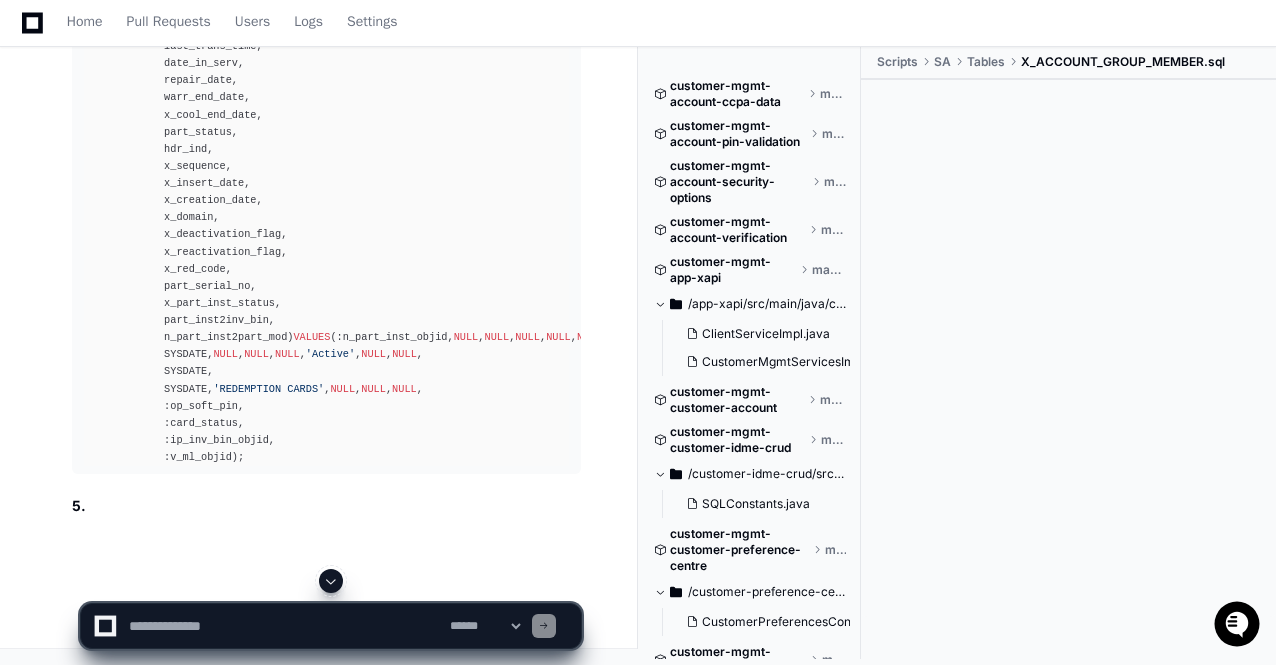 click on "**********" 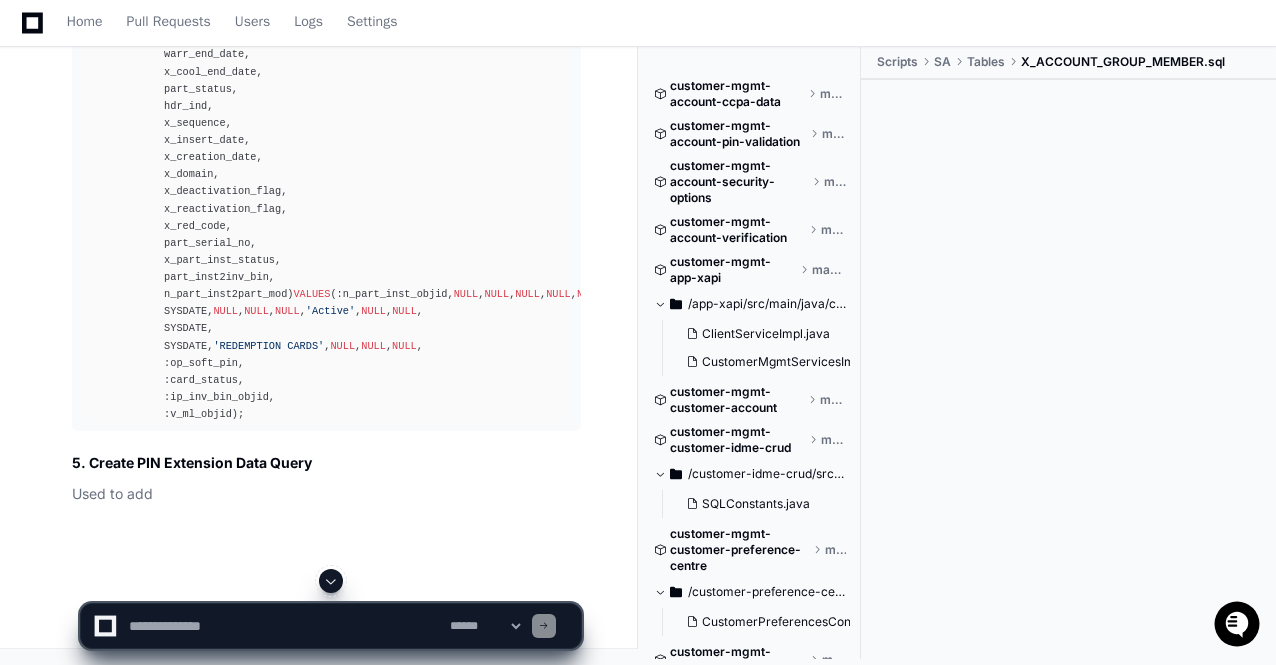 click 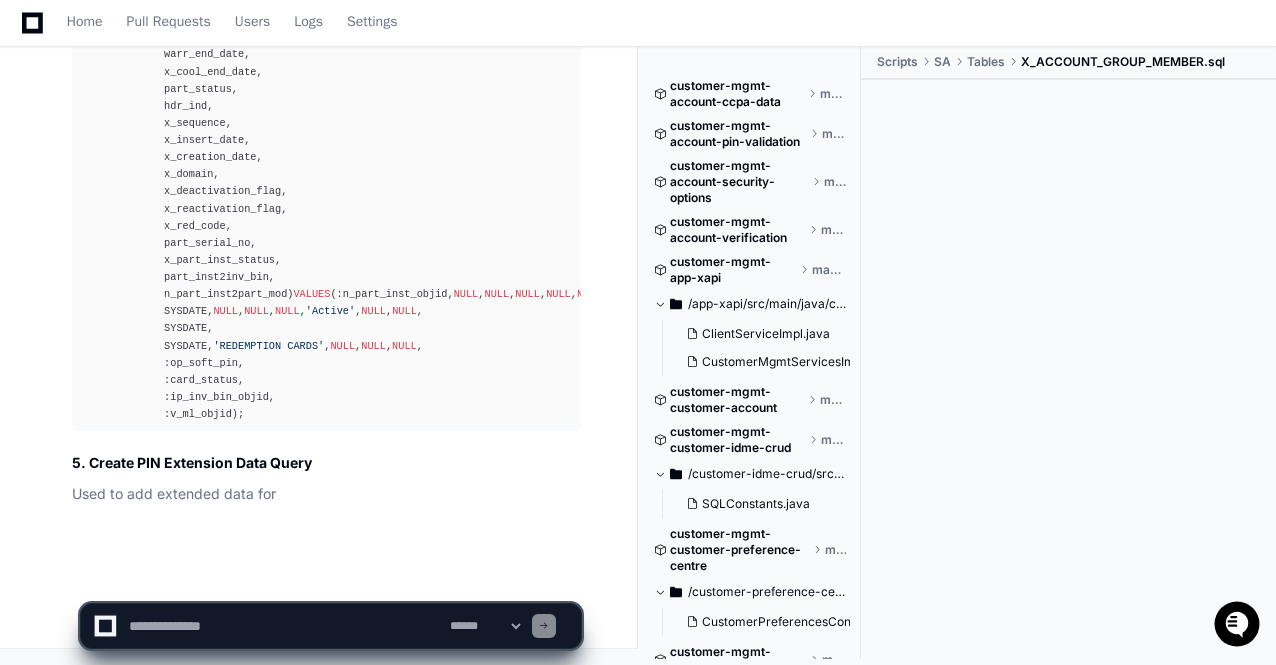 click 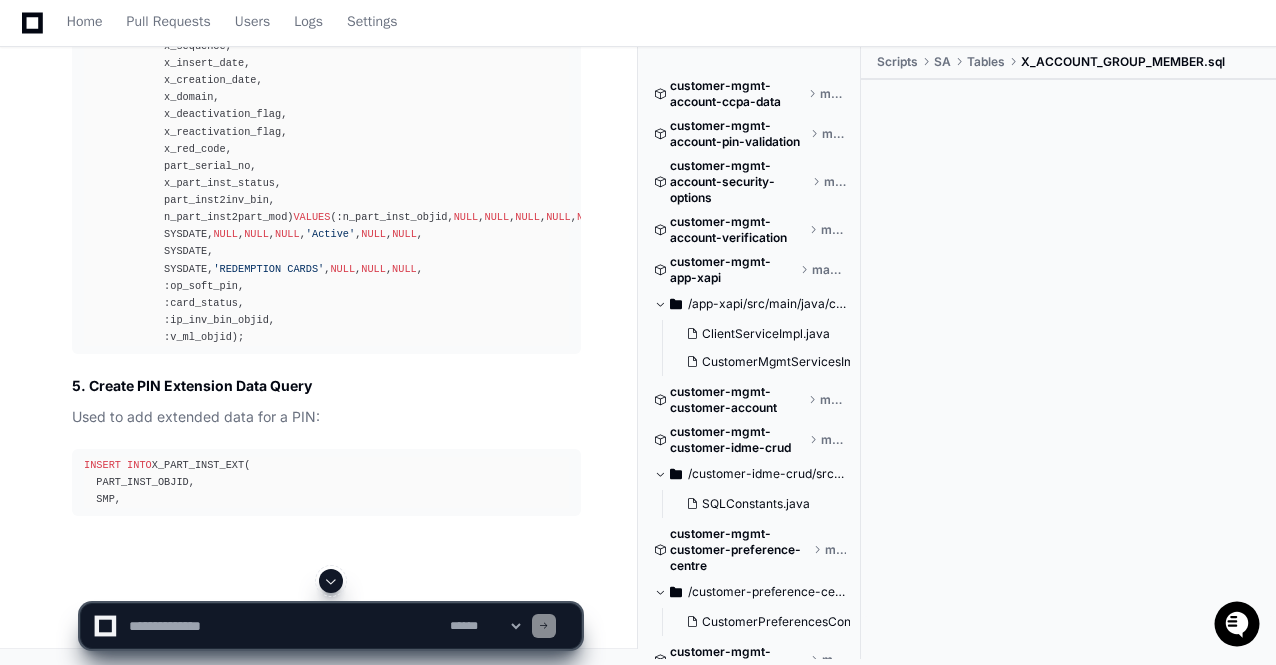 click 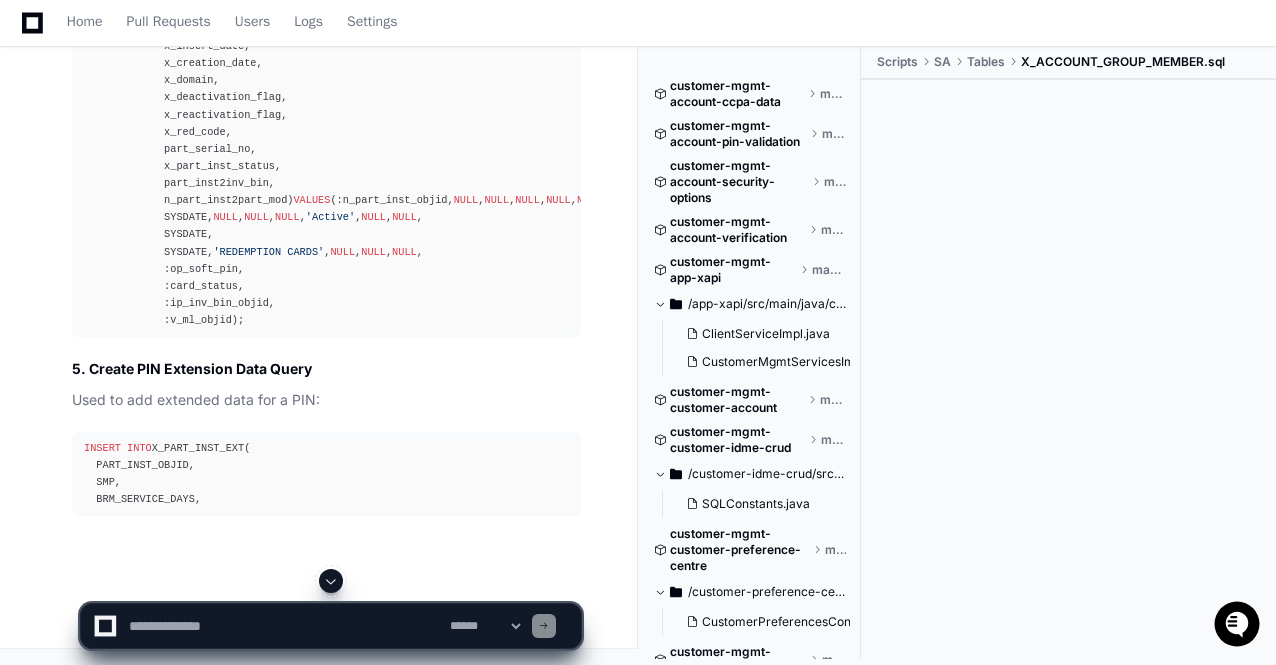 click on "**********" 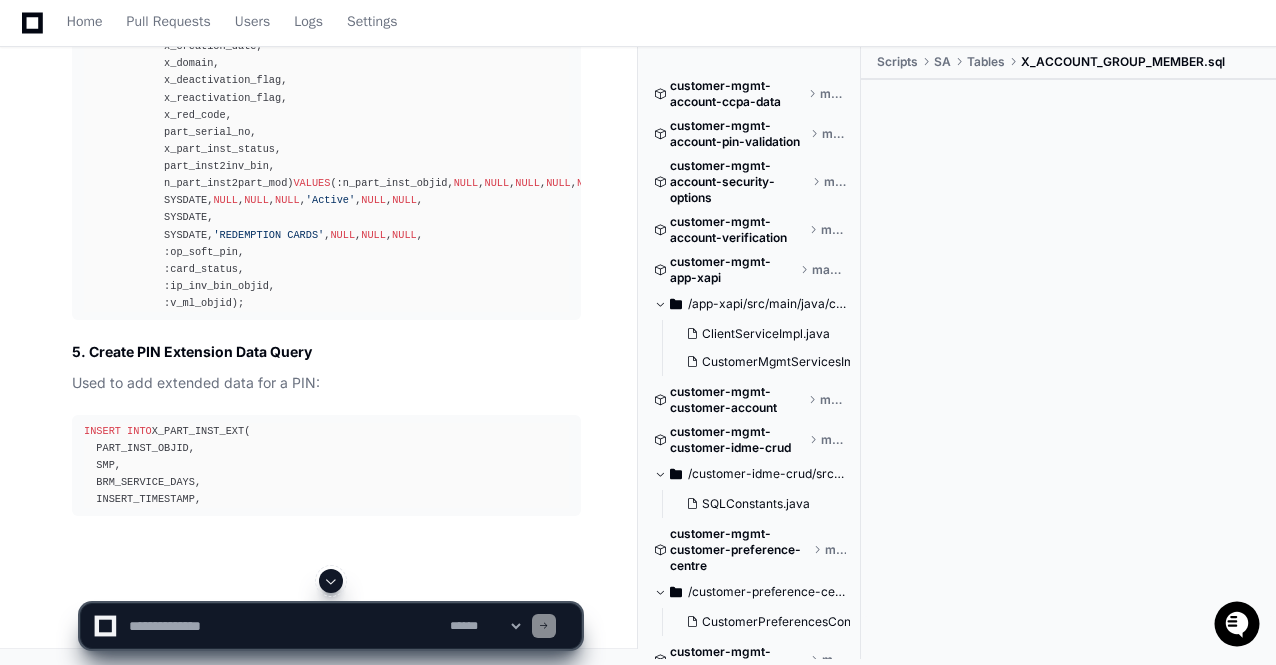 click 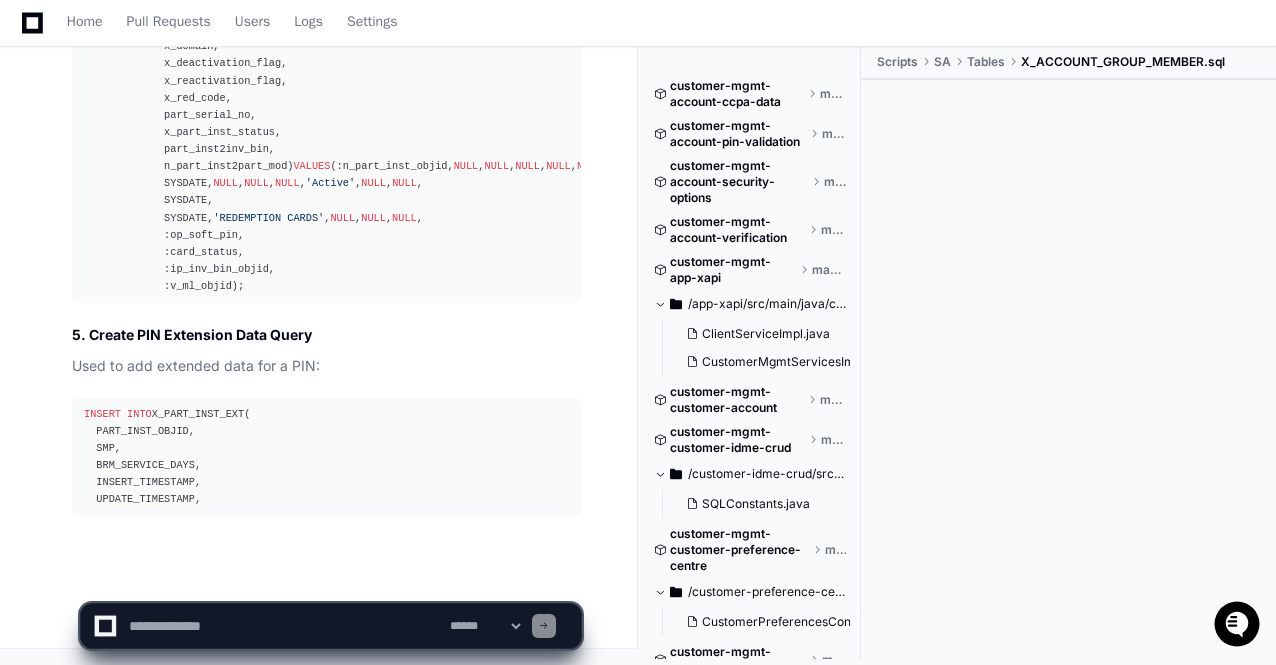 click on "**********" 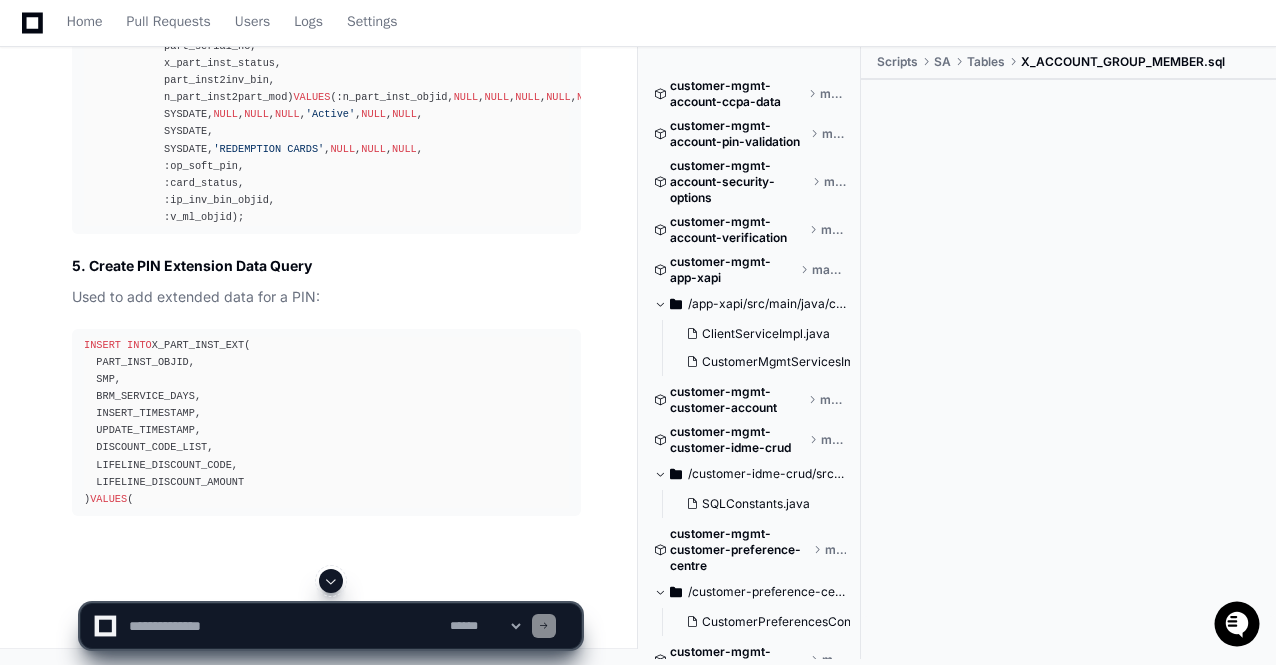 click 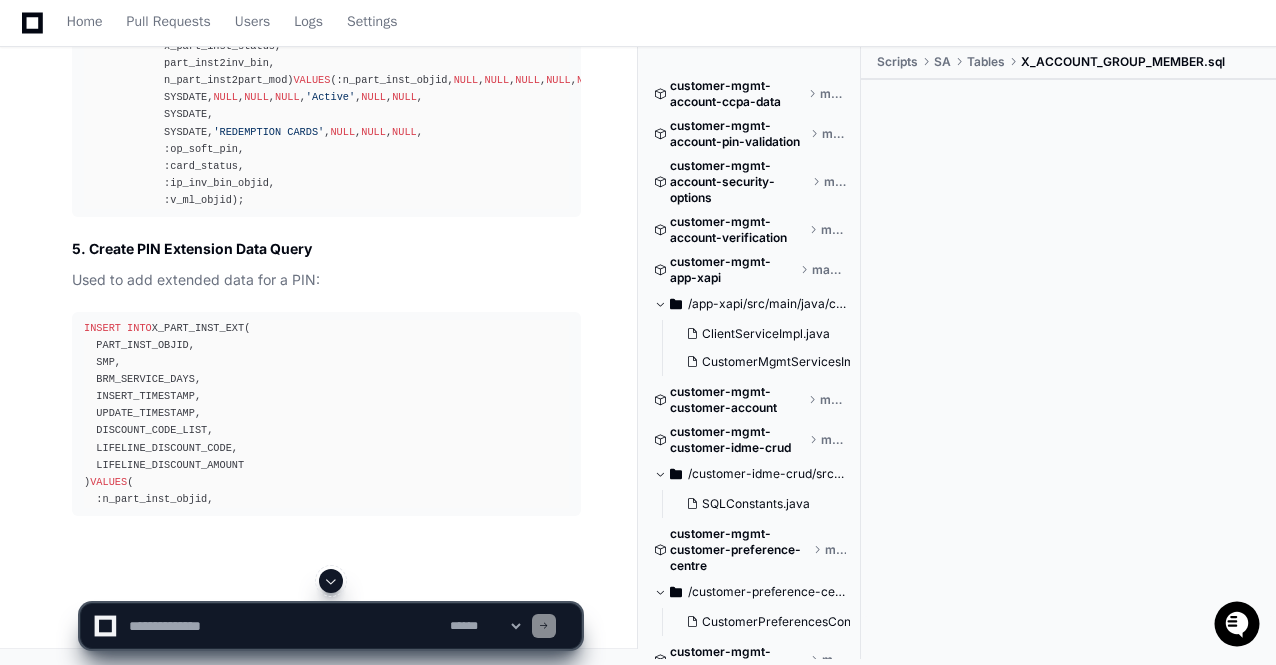click 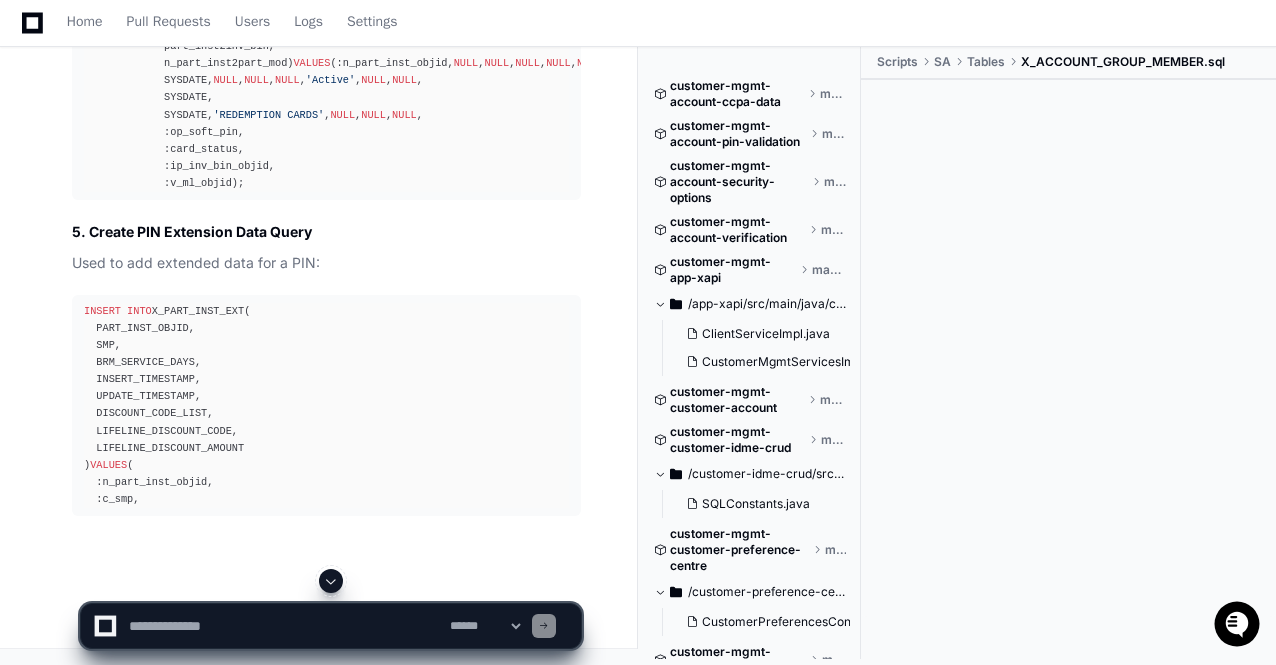 click 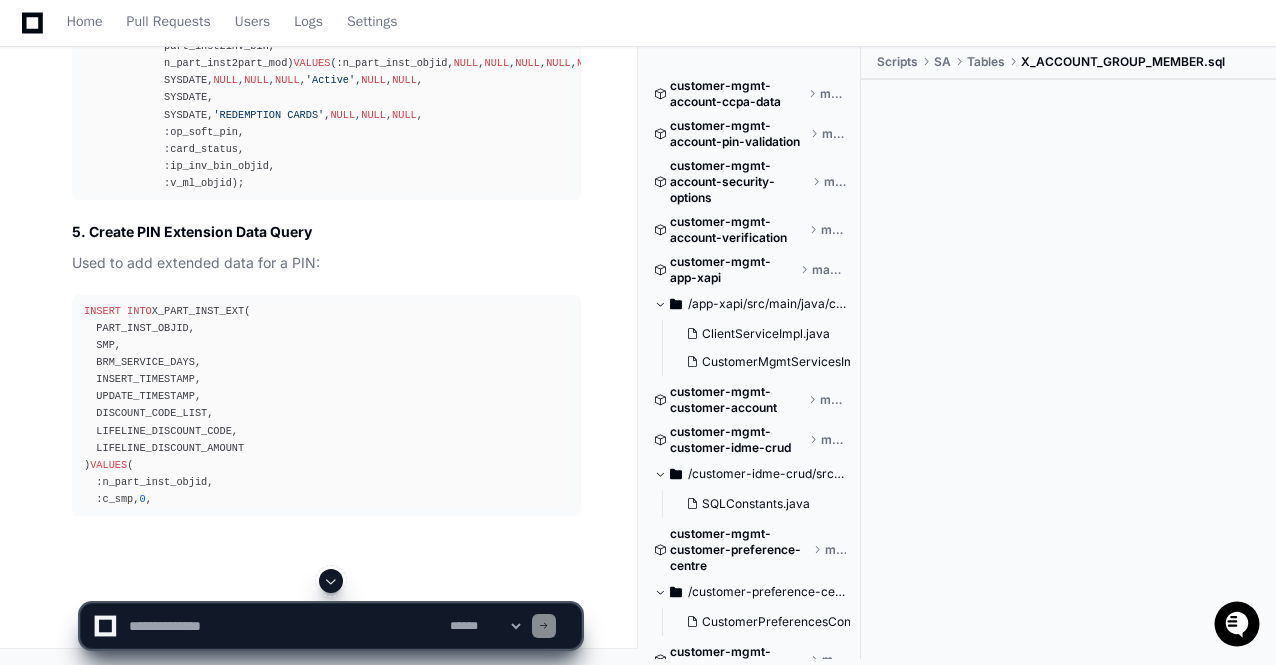 click 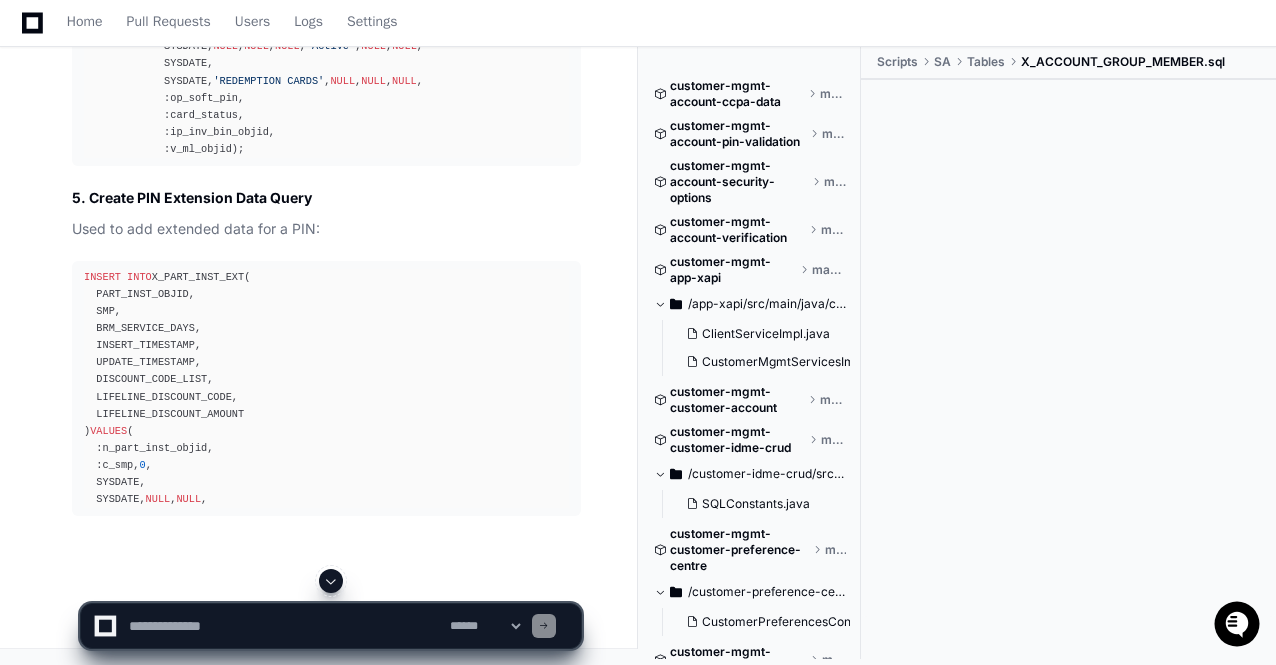 click 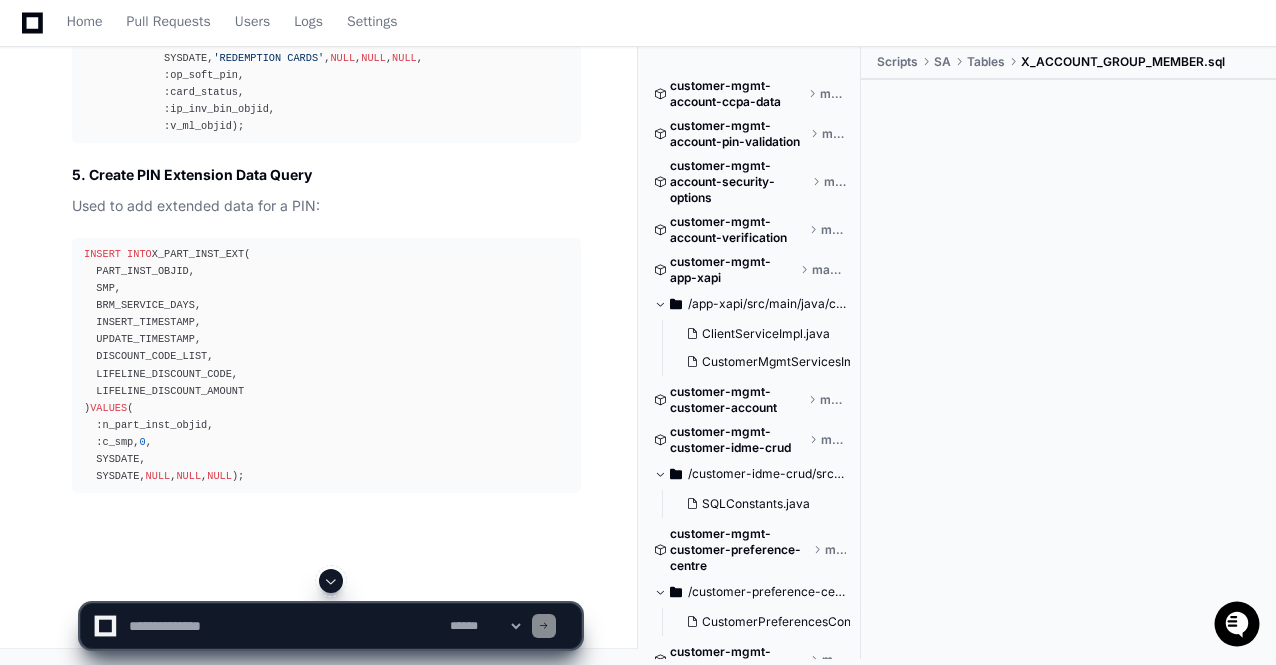 click 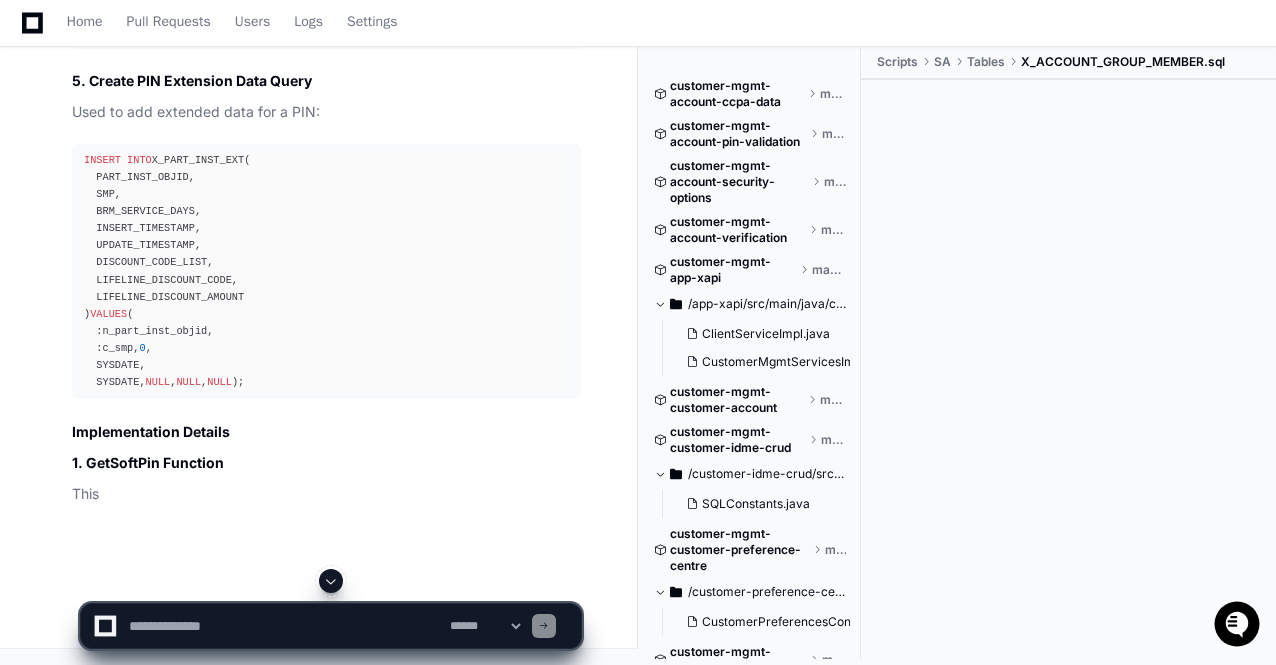 click 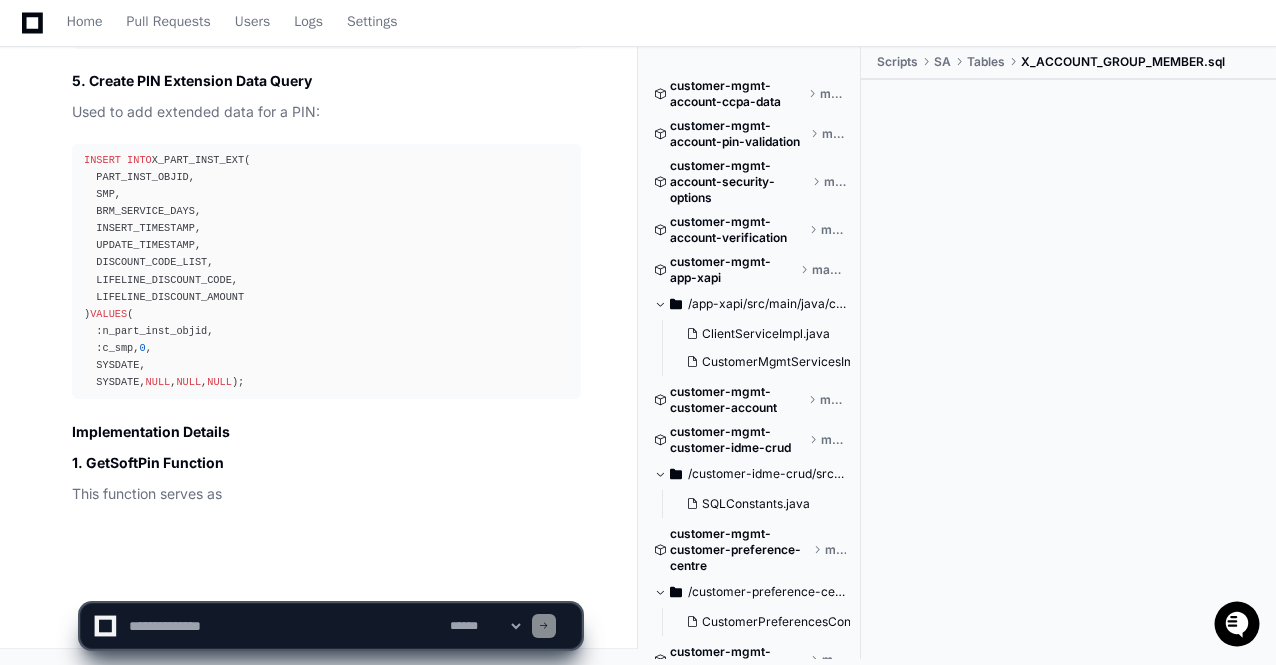 scroll, scrollTop: 34162, scrollLeft: 0, axis: vertical 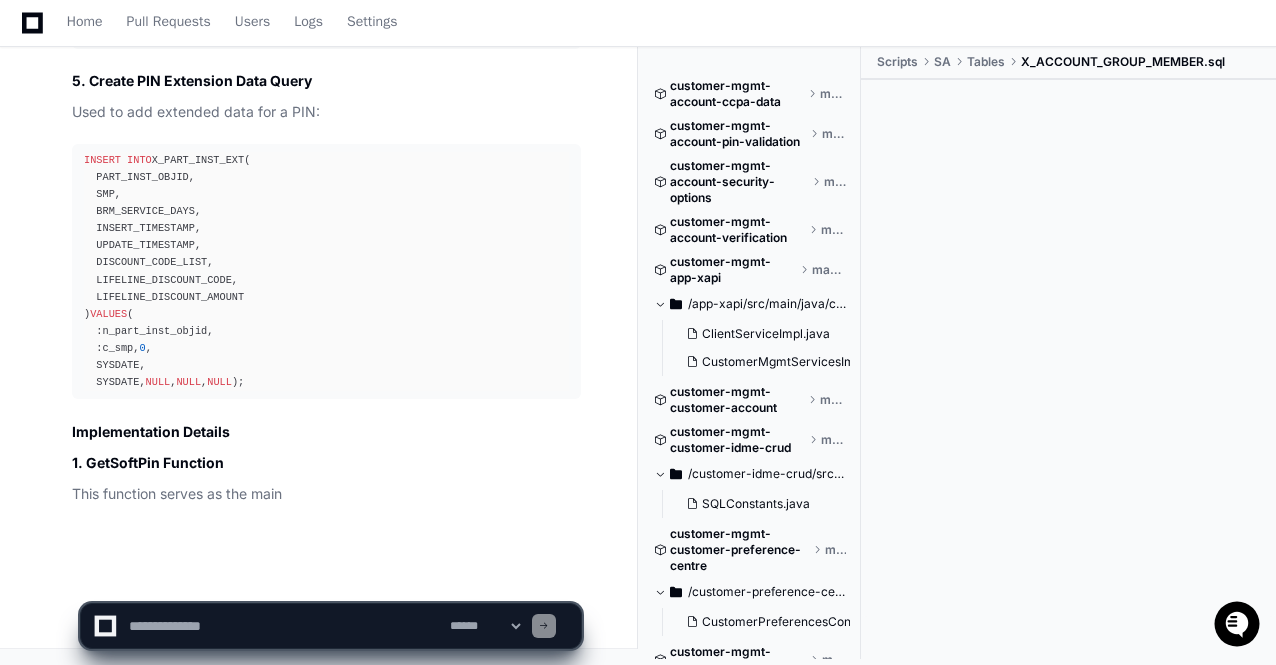 click on "**********" 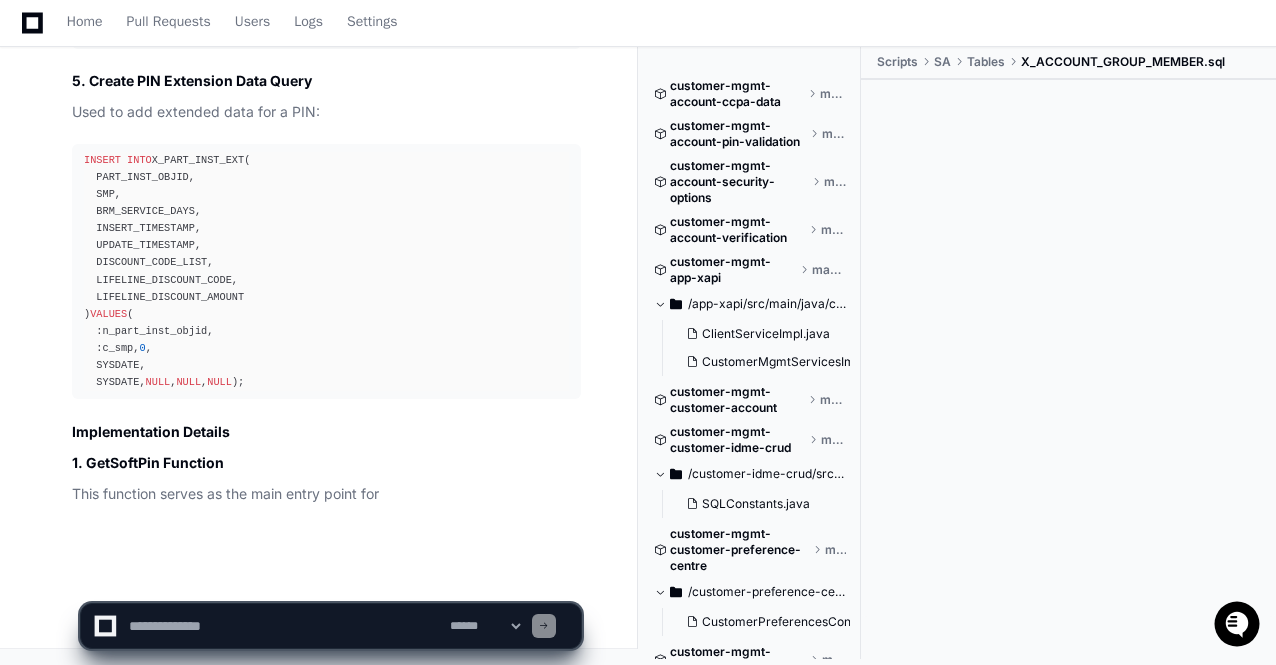 click on "**********" 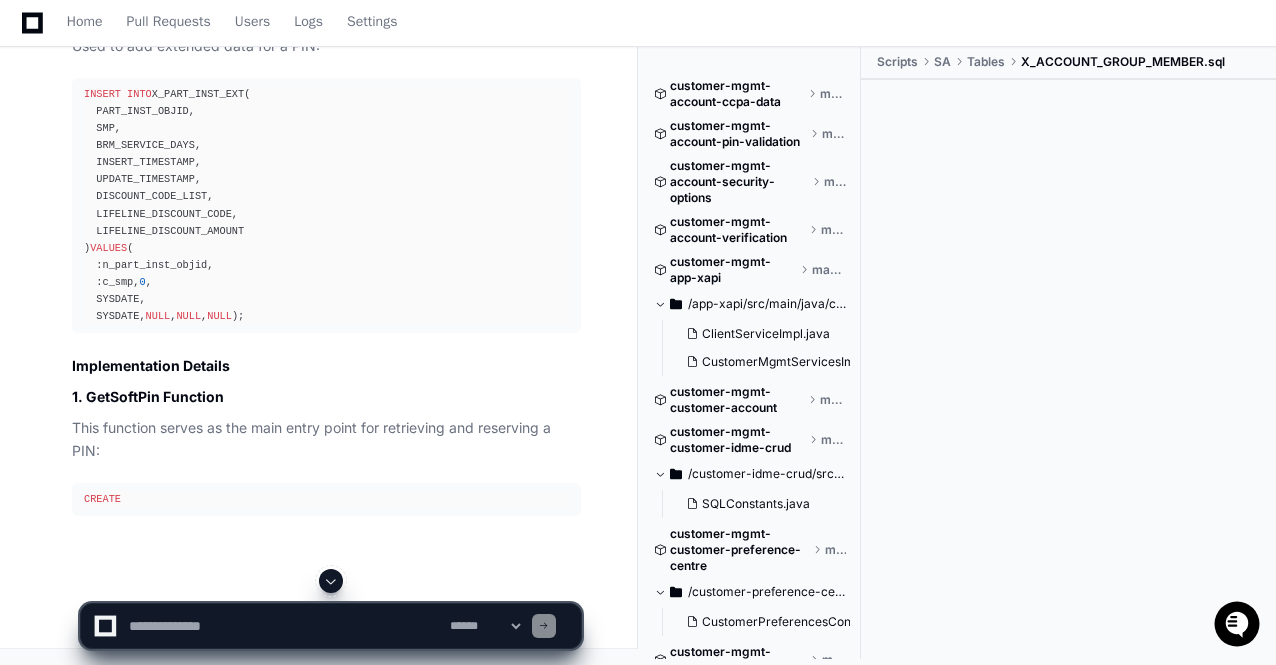 click 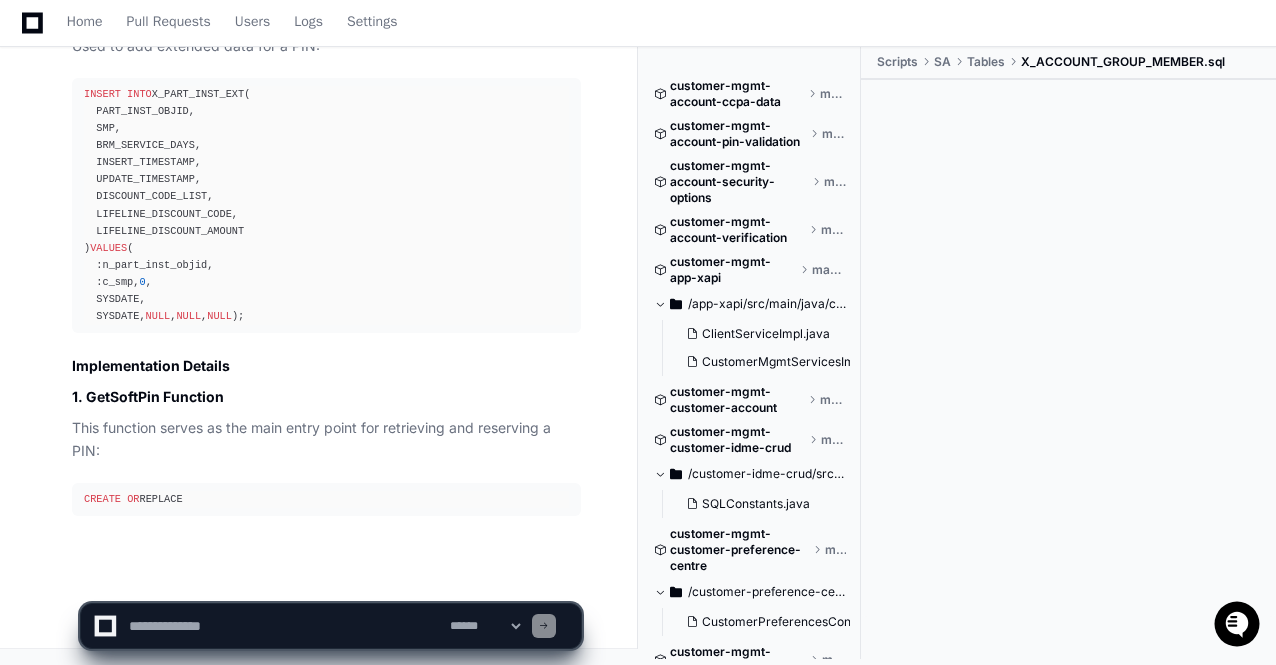 click on "**********" 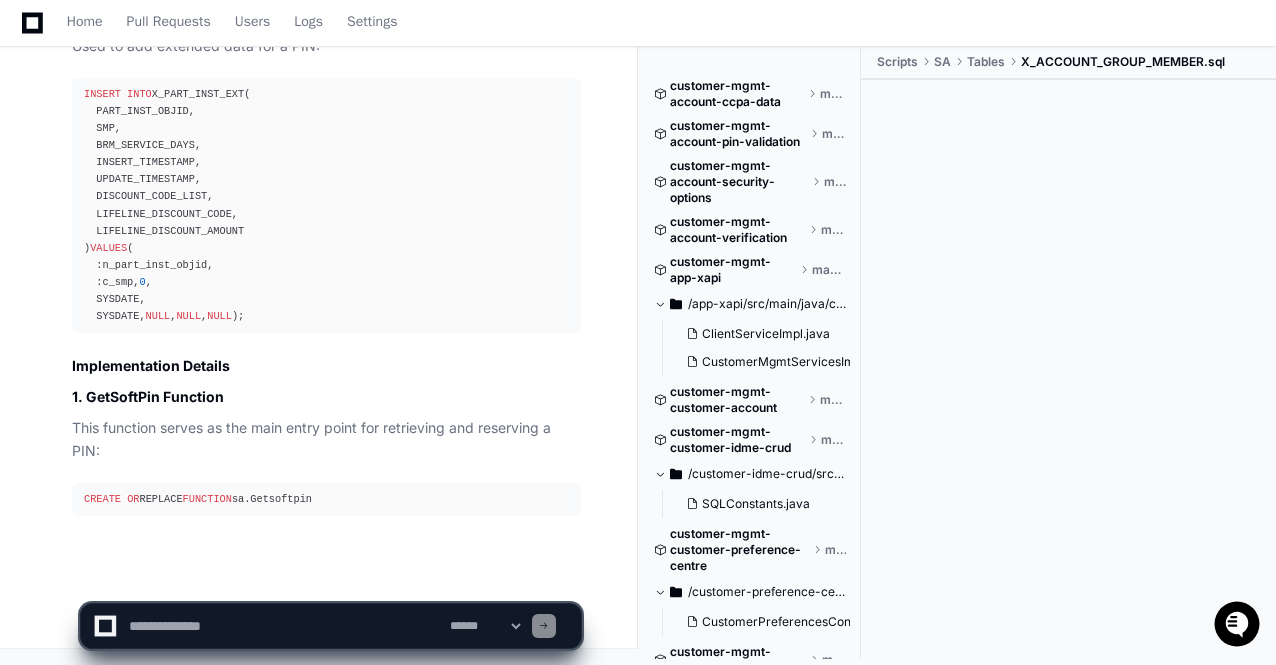 click on "**********" 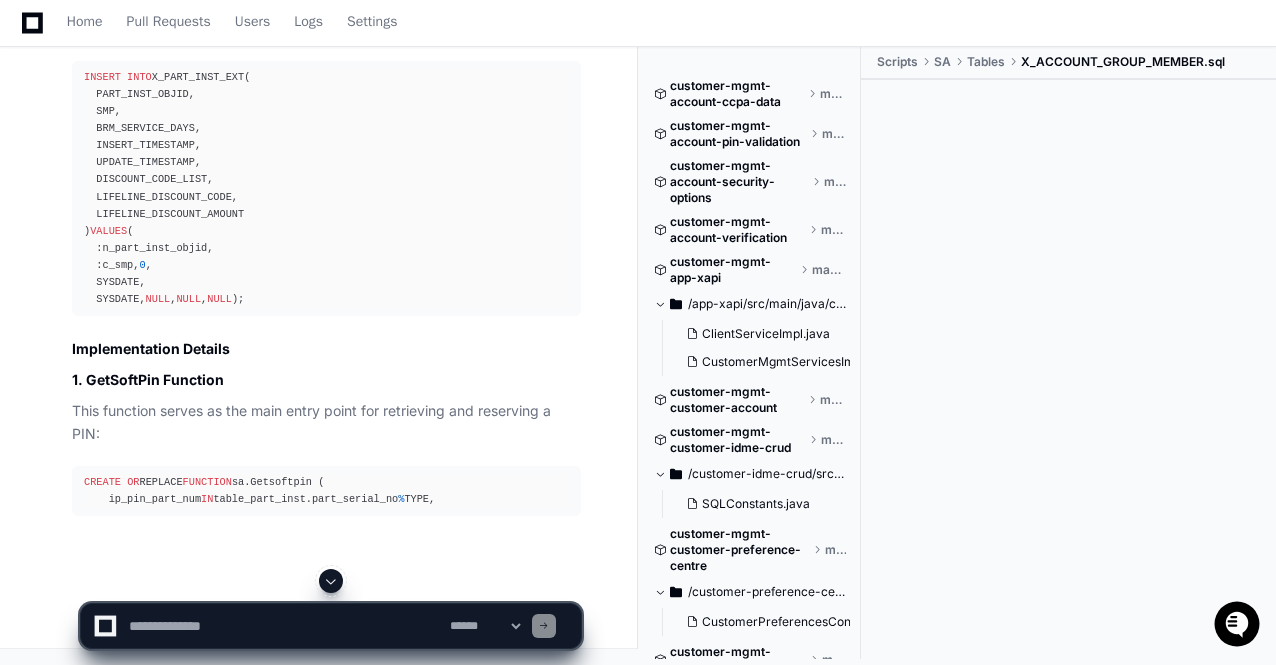 click 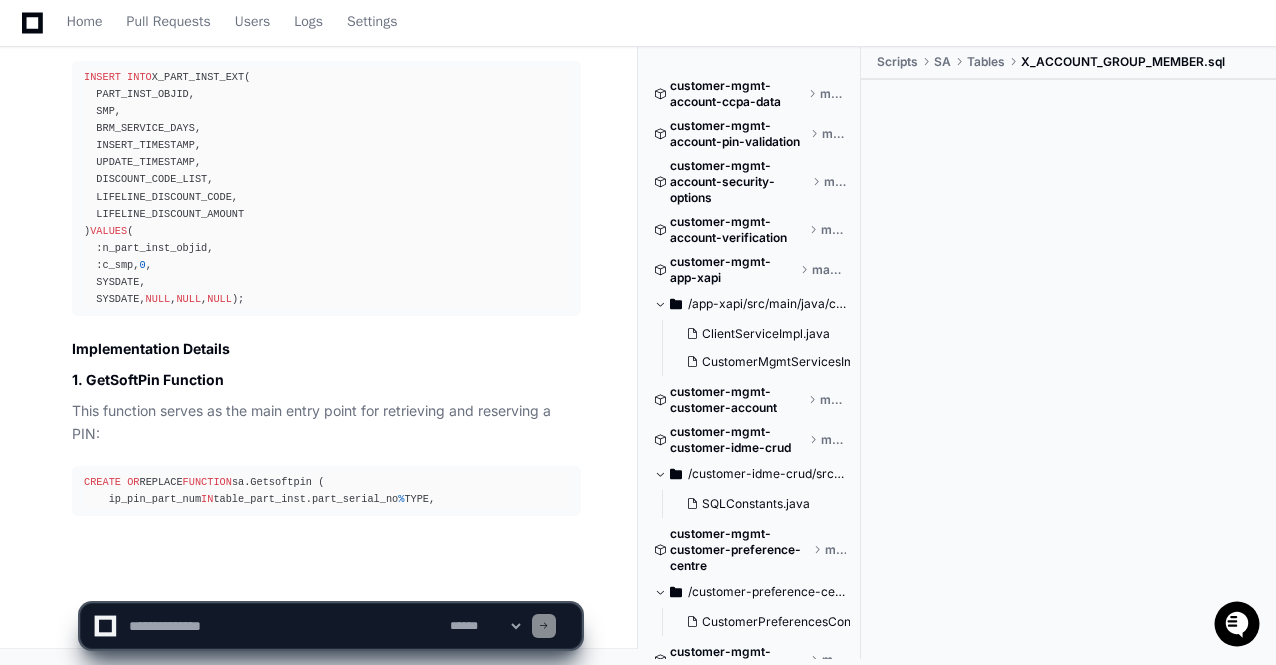 click on "**********" 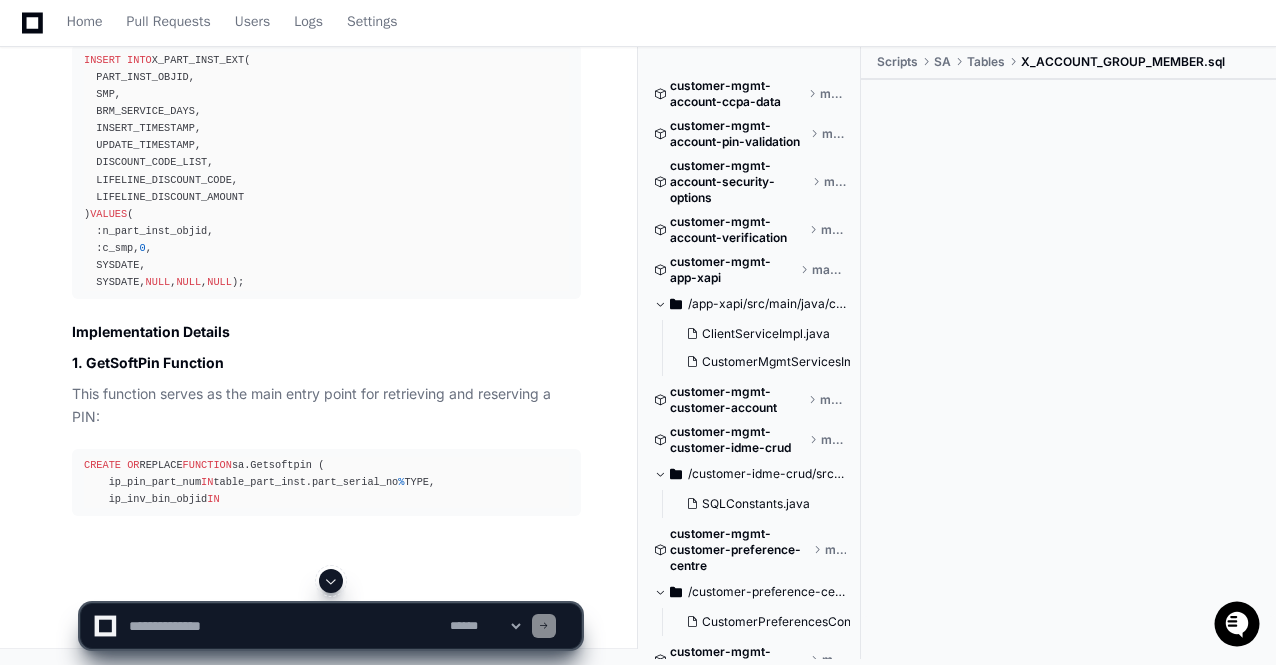 click 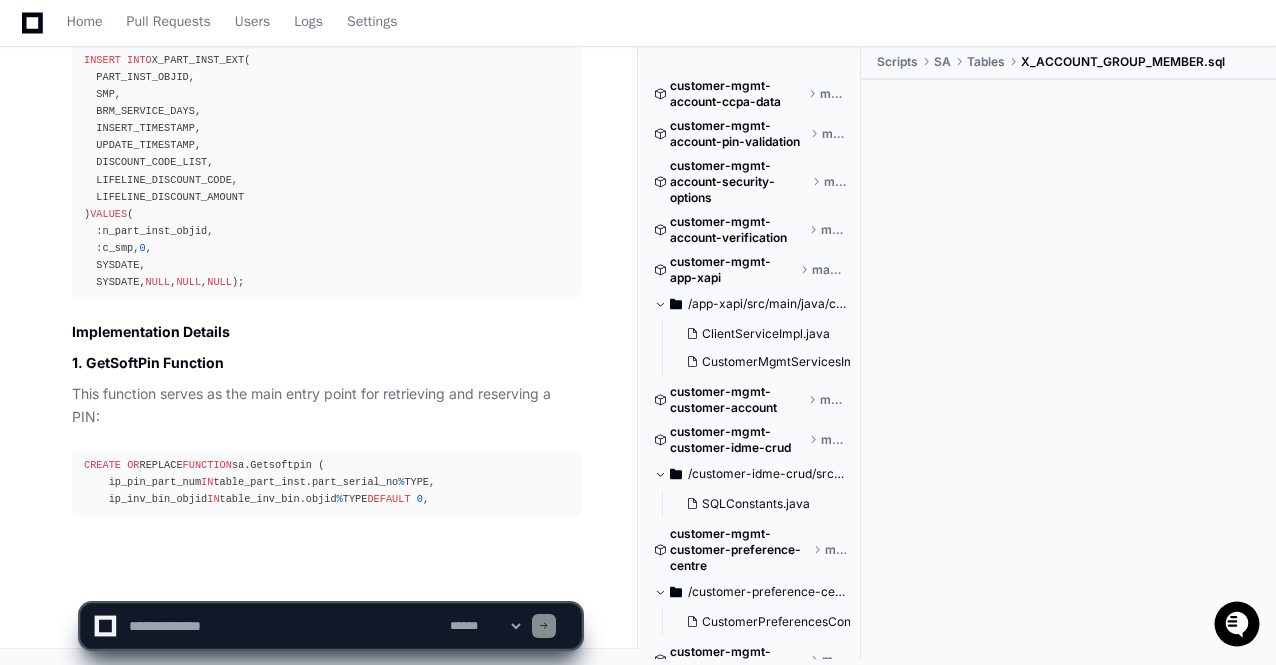 click on "**********" 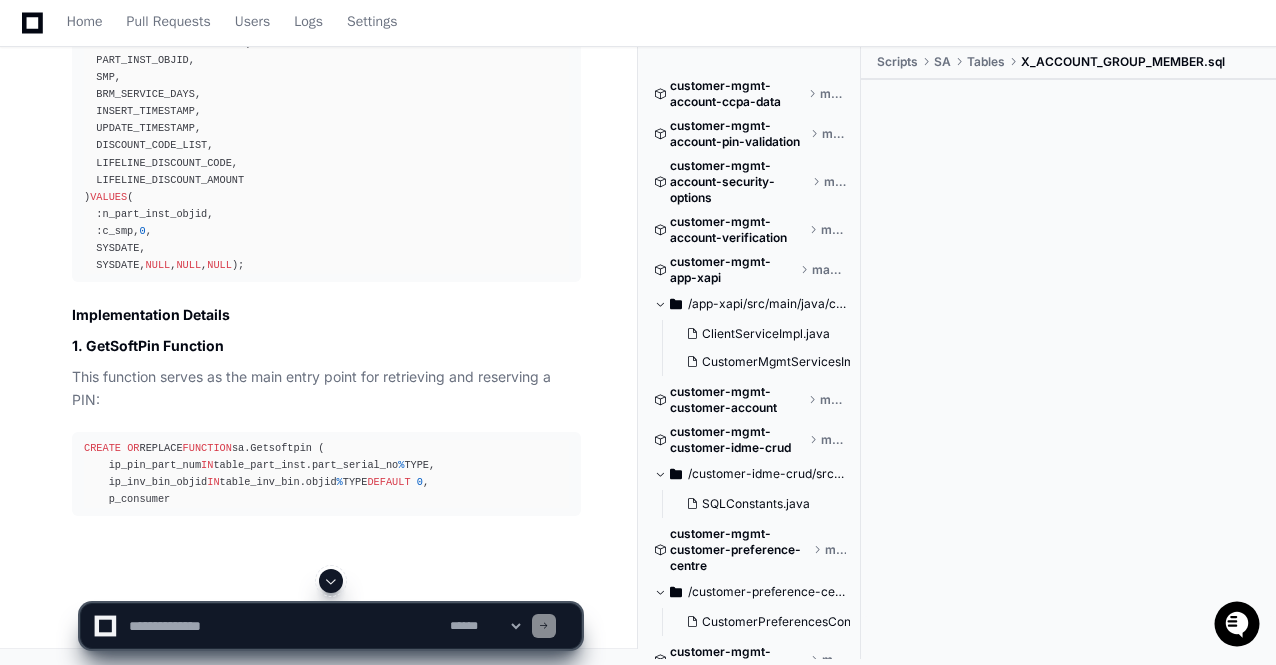 click on "**********" 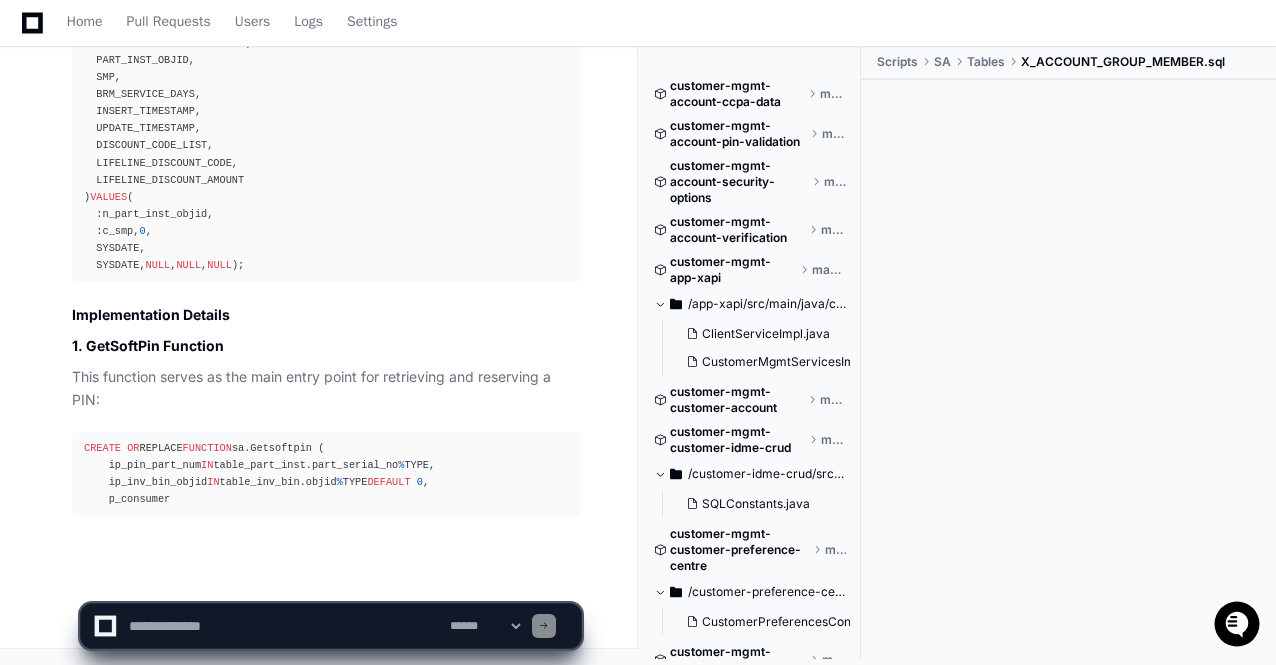 scroll, scrollTop: 34279, scrollLeft: 0, axis: vertical 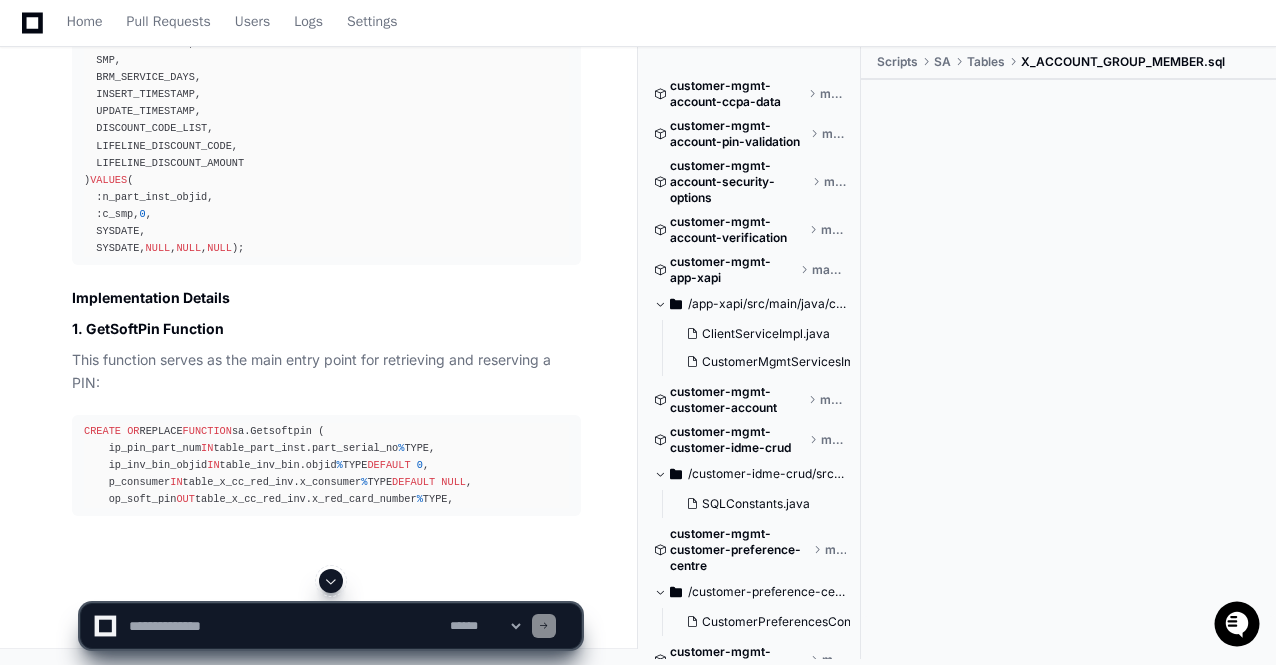 click 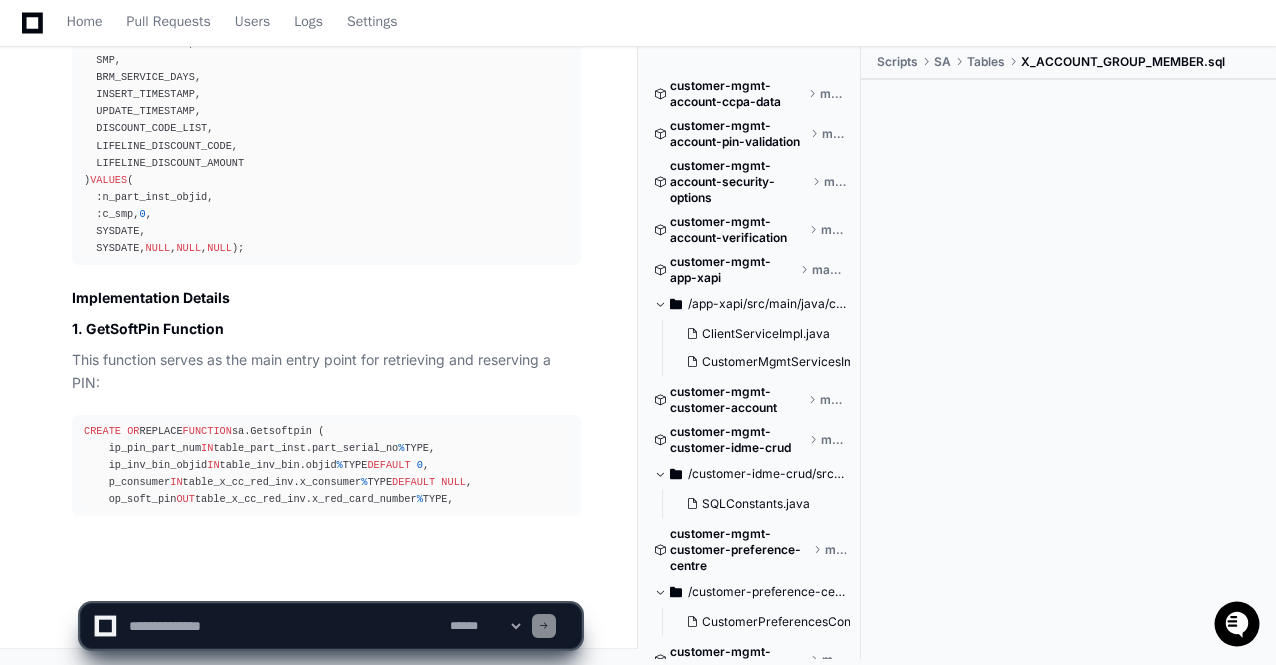 scroll, scrollTop: 34296, scrollLeft: 0, axis: vertical 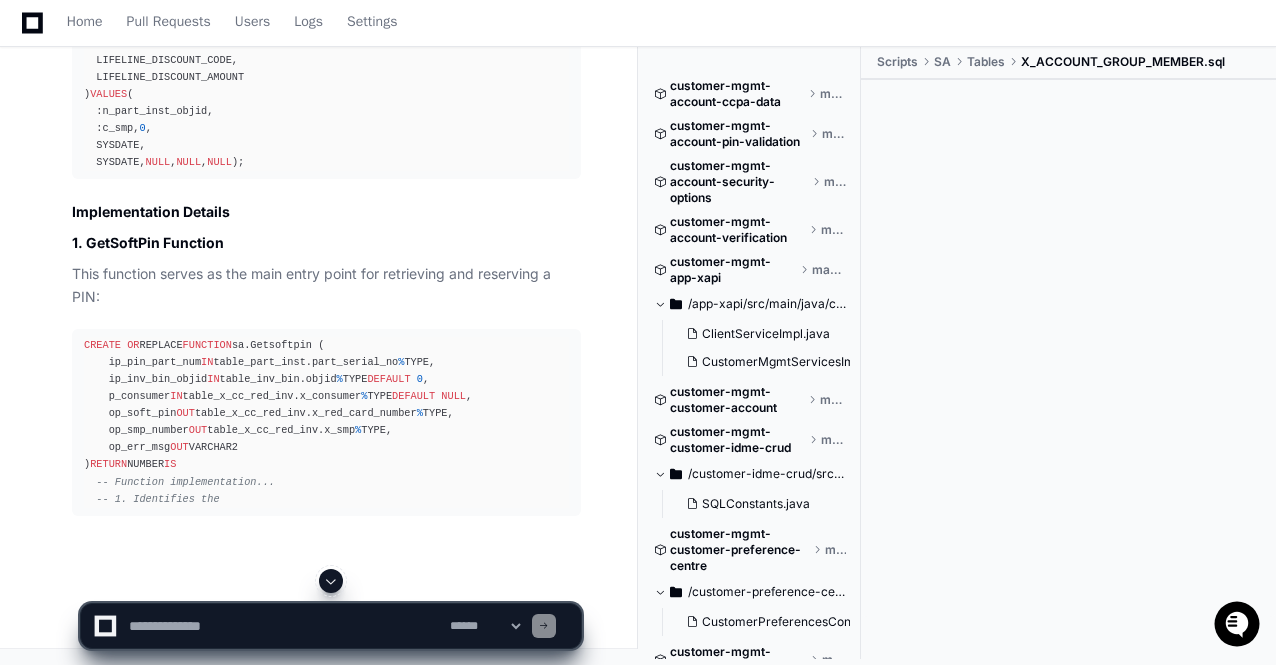 click 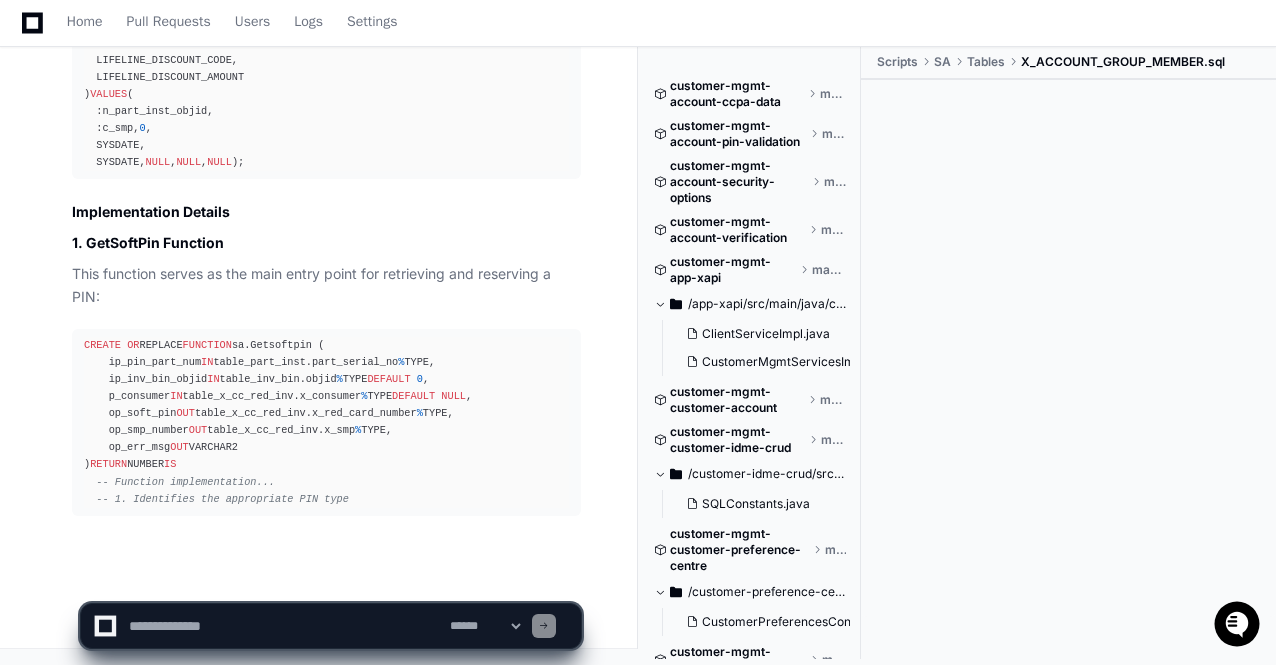 scroll, scrollTop: 34416, scrollLeft: 0, axis: vertical 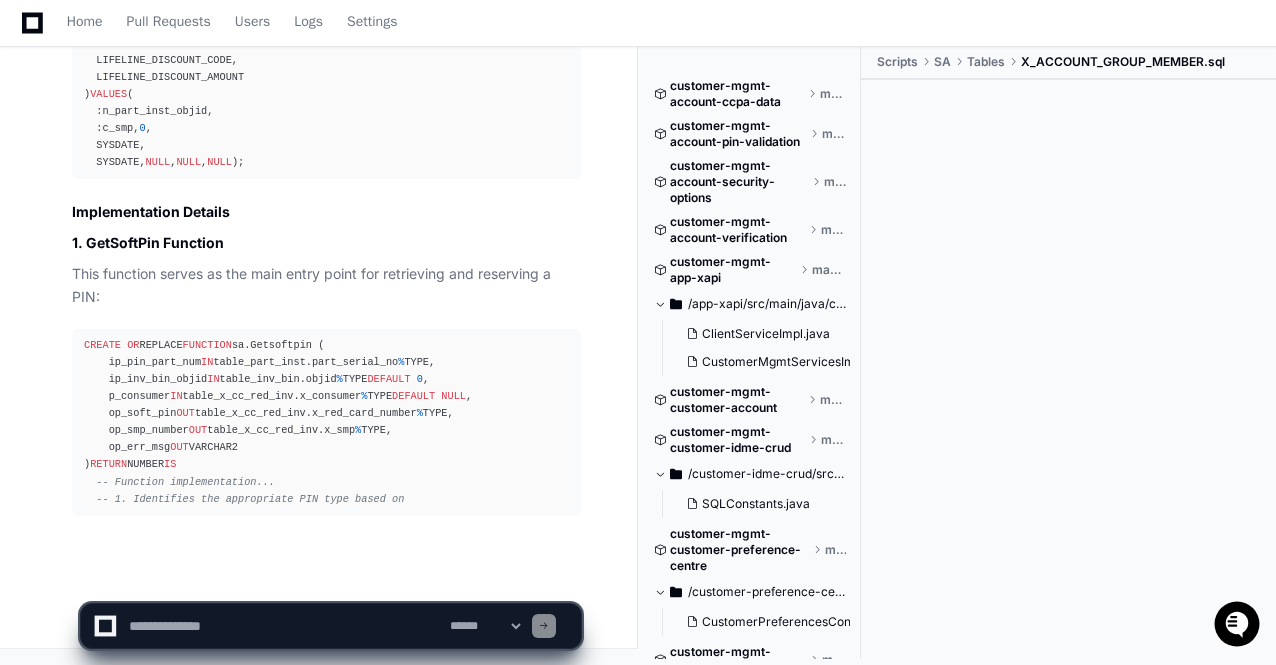 click on "**********" 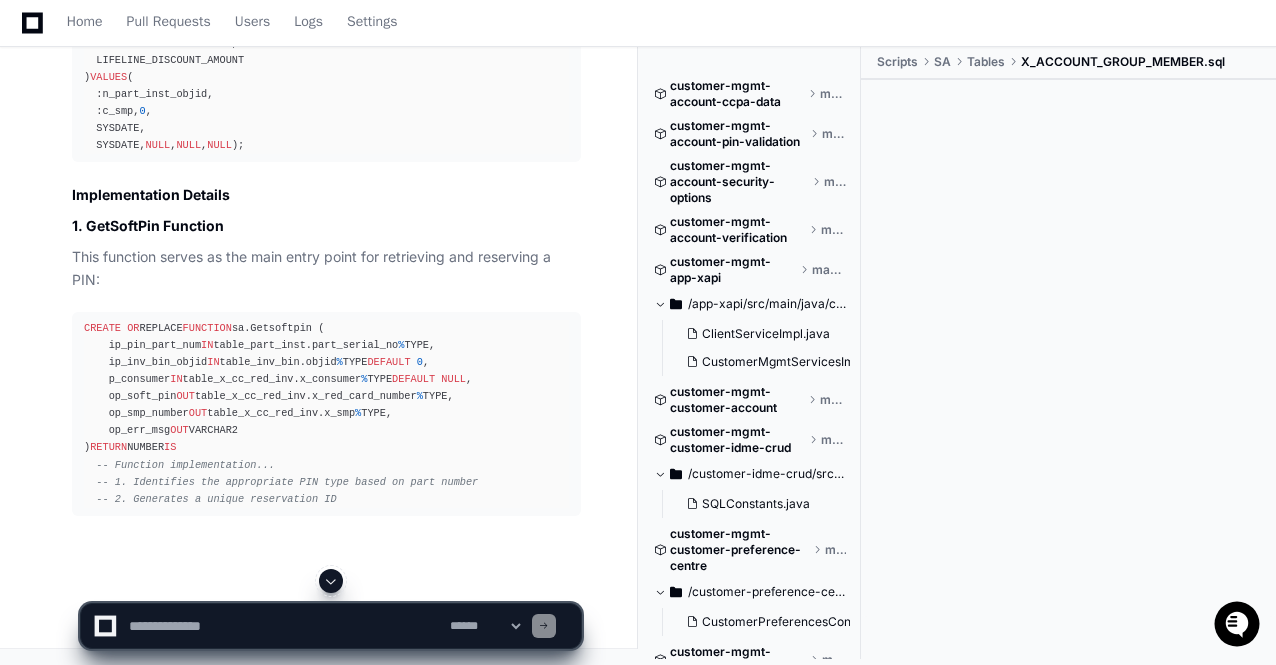 click 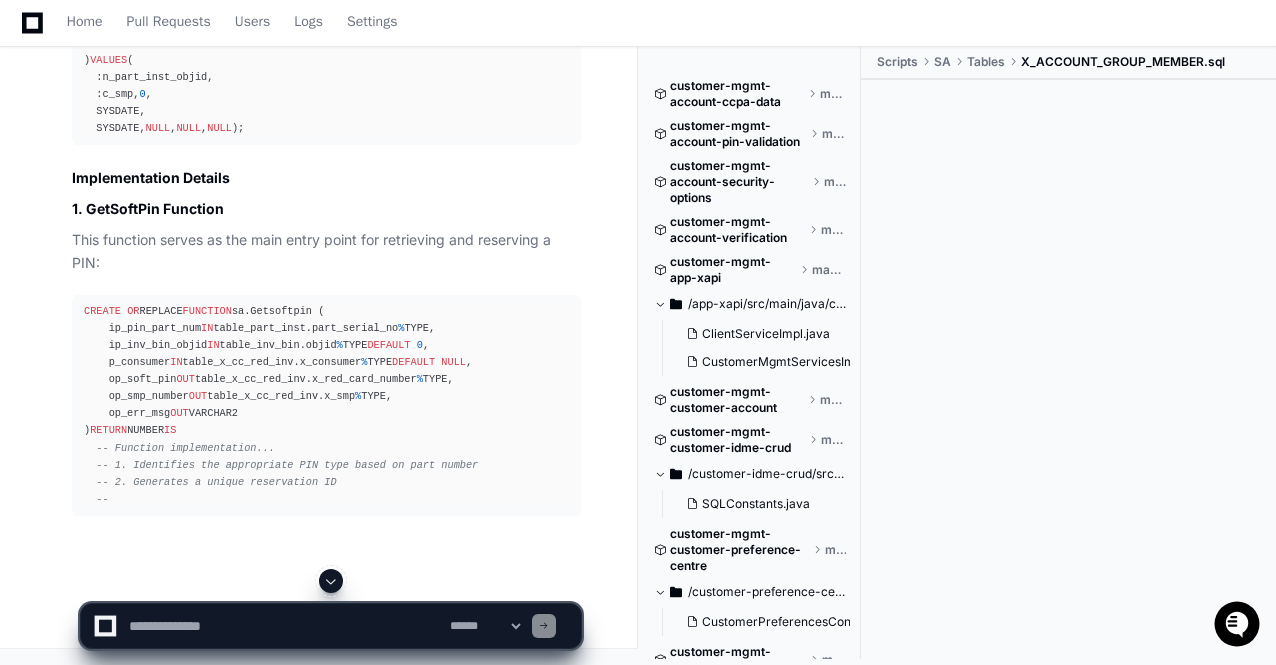 click on "**********" 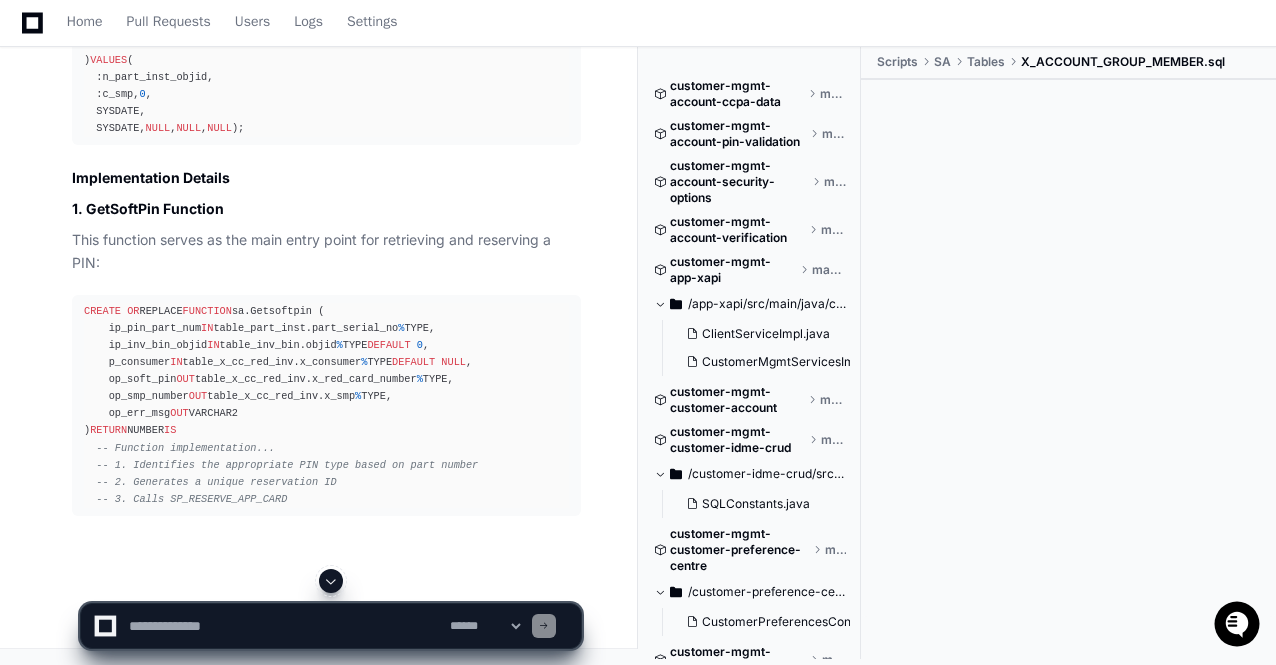 click 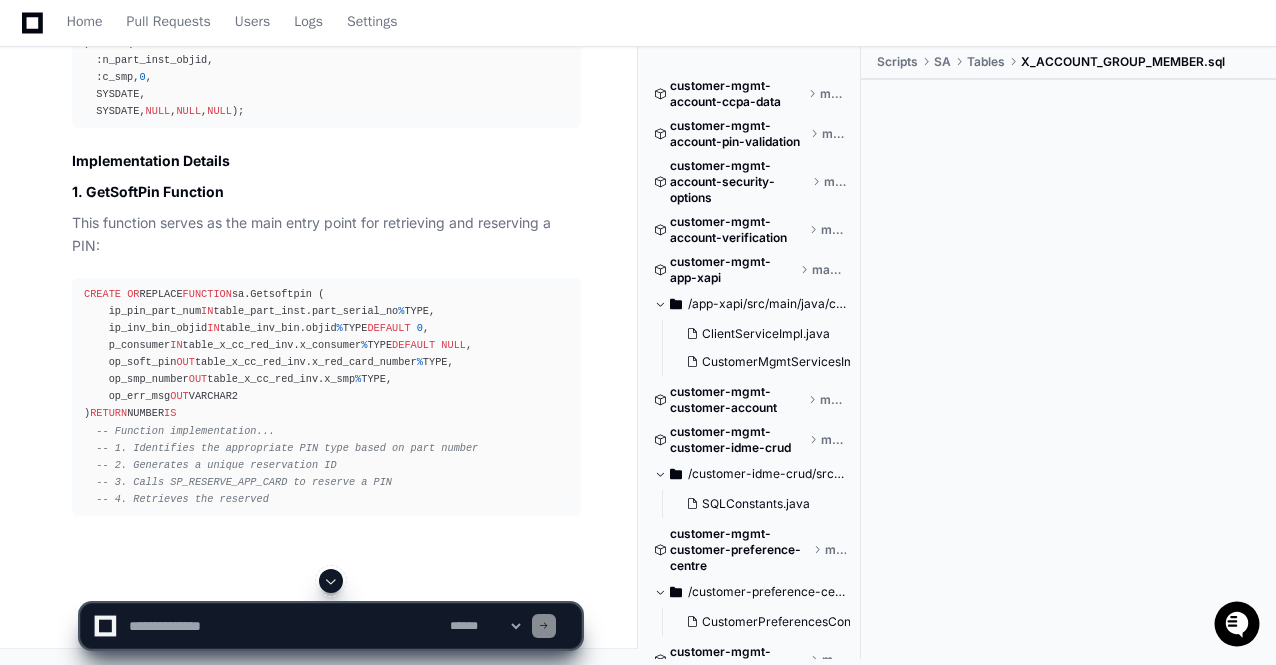 click 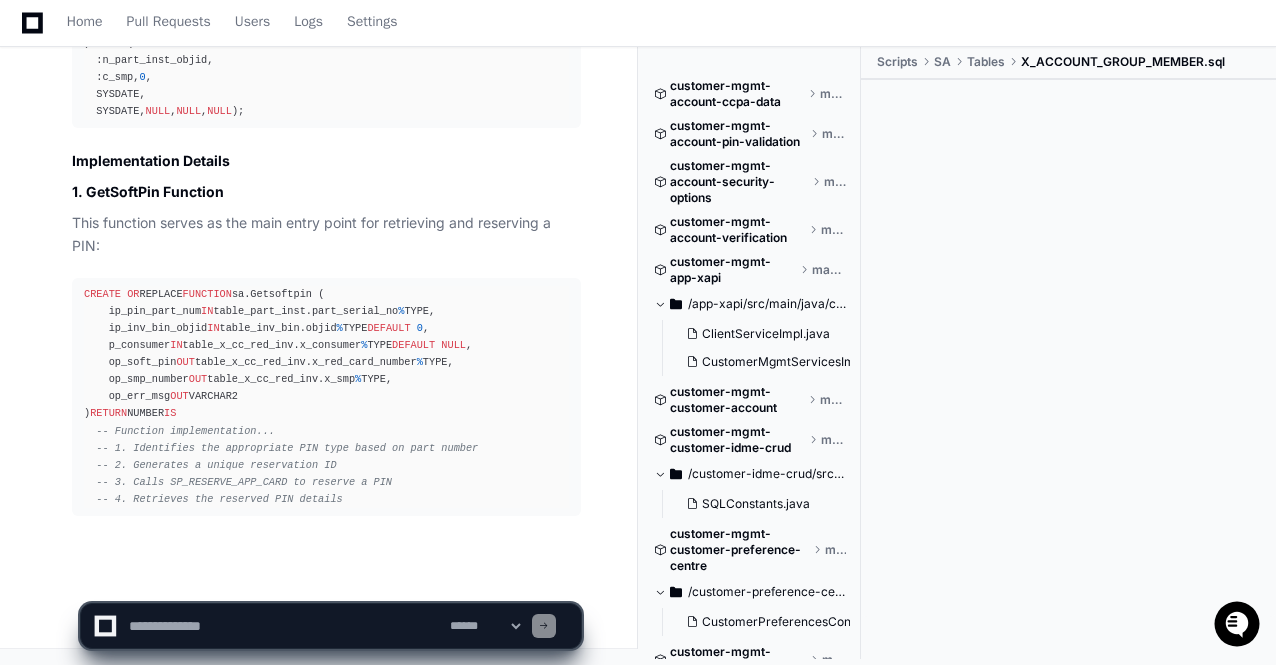 click 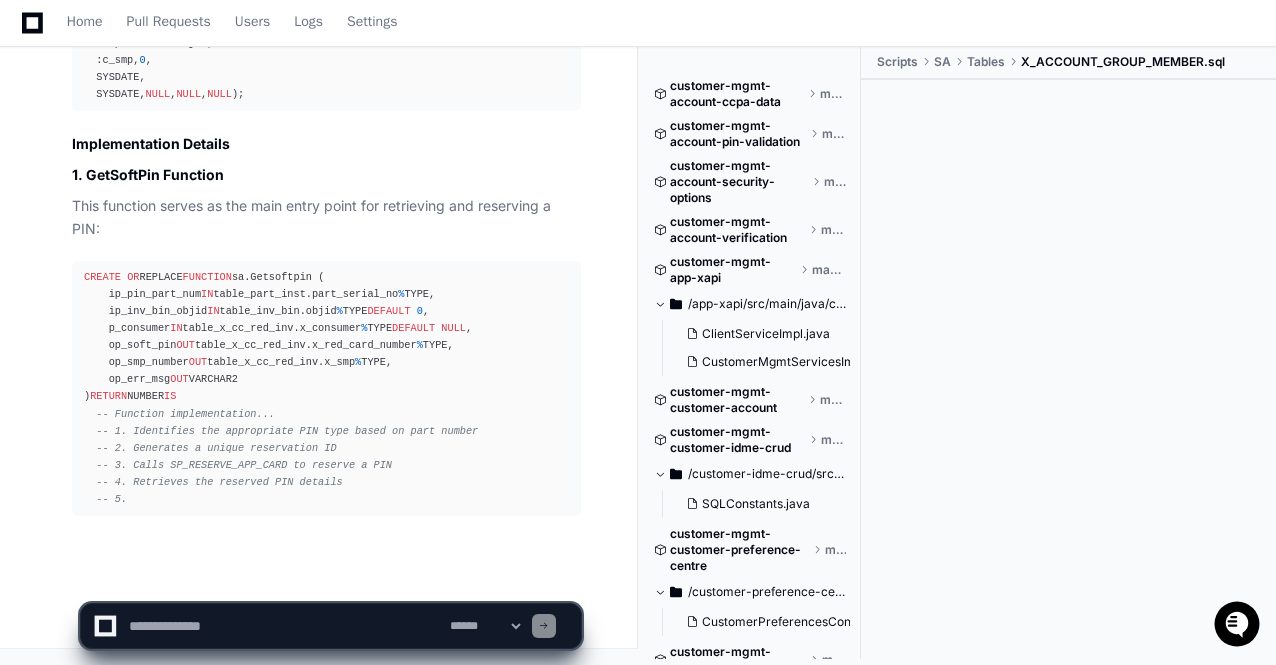 scroll, scrollTop: 34485, scrollLeft: 0, axis: vertical 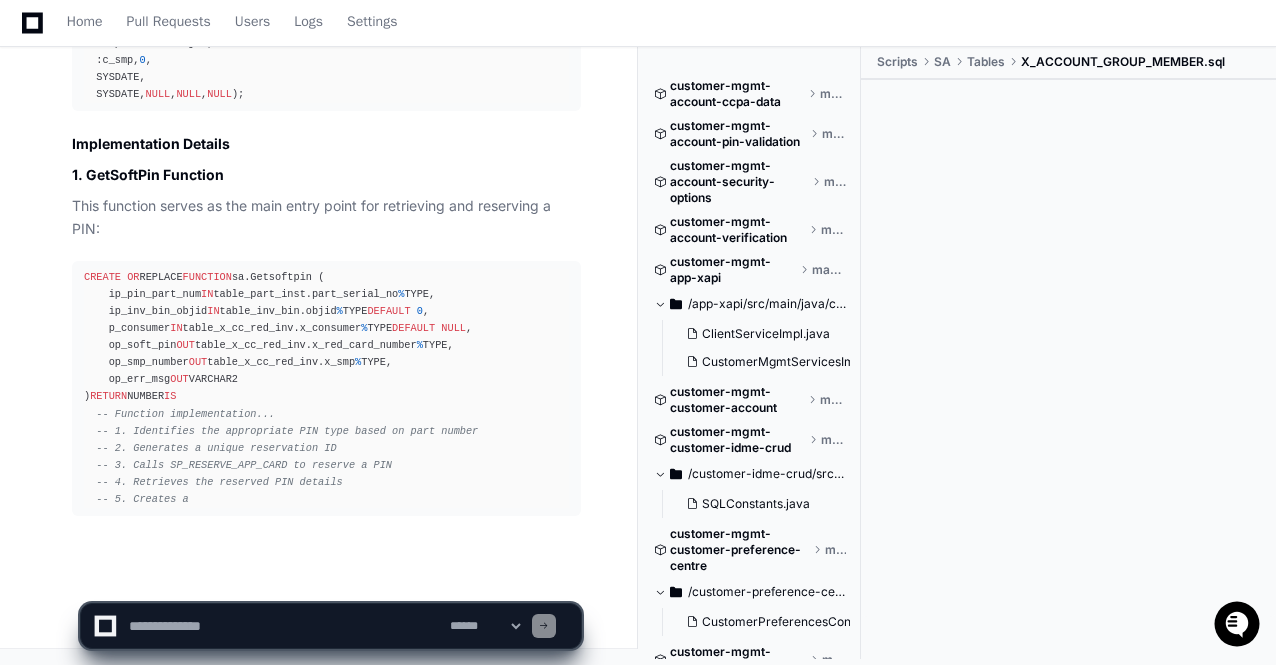 click on "**********" 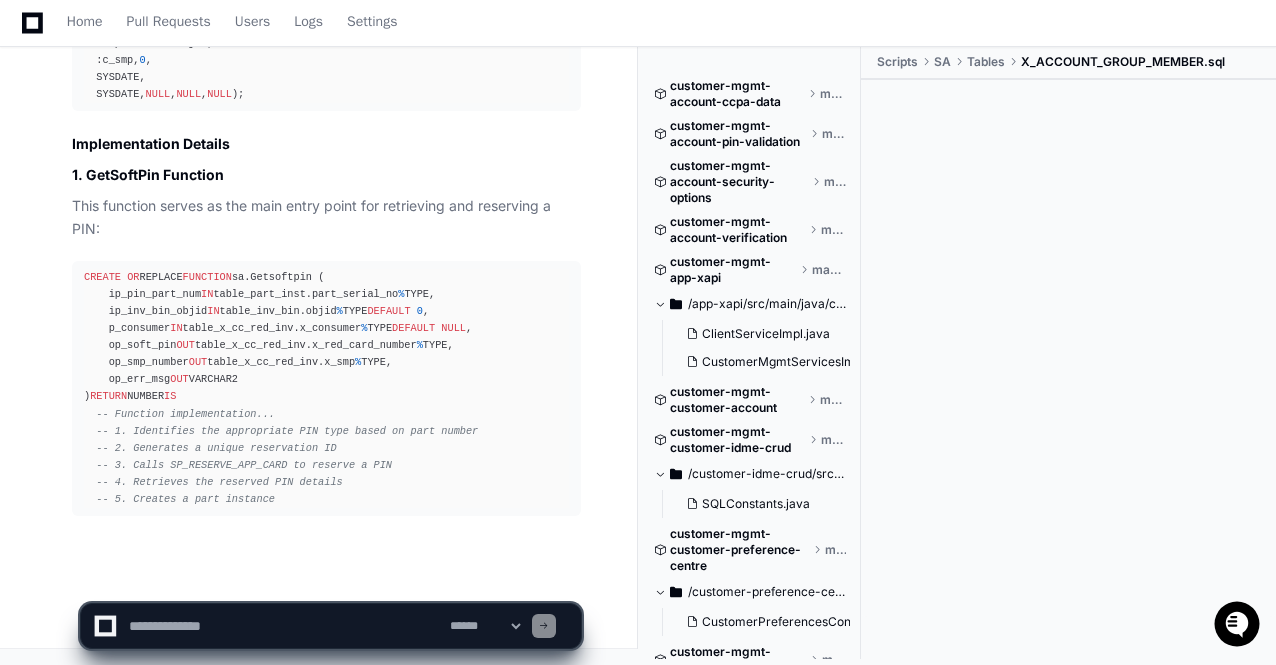 click on "**********" 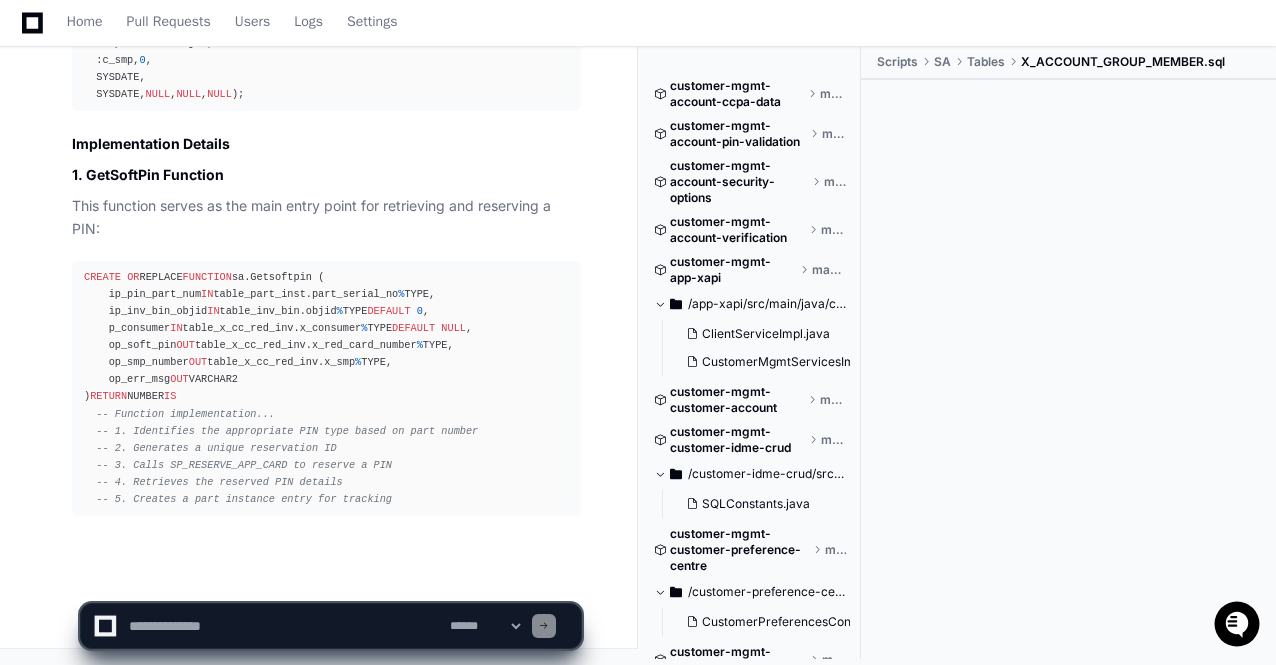 click on "**********" 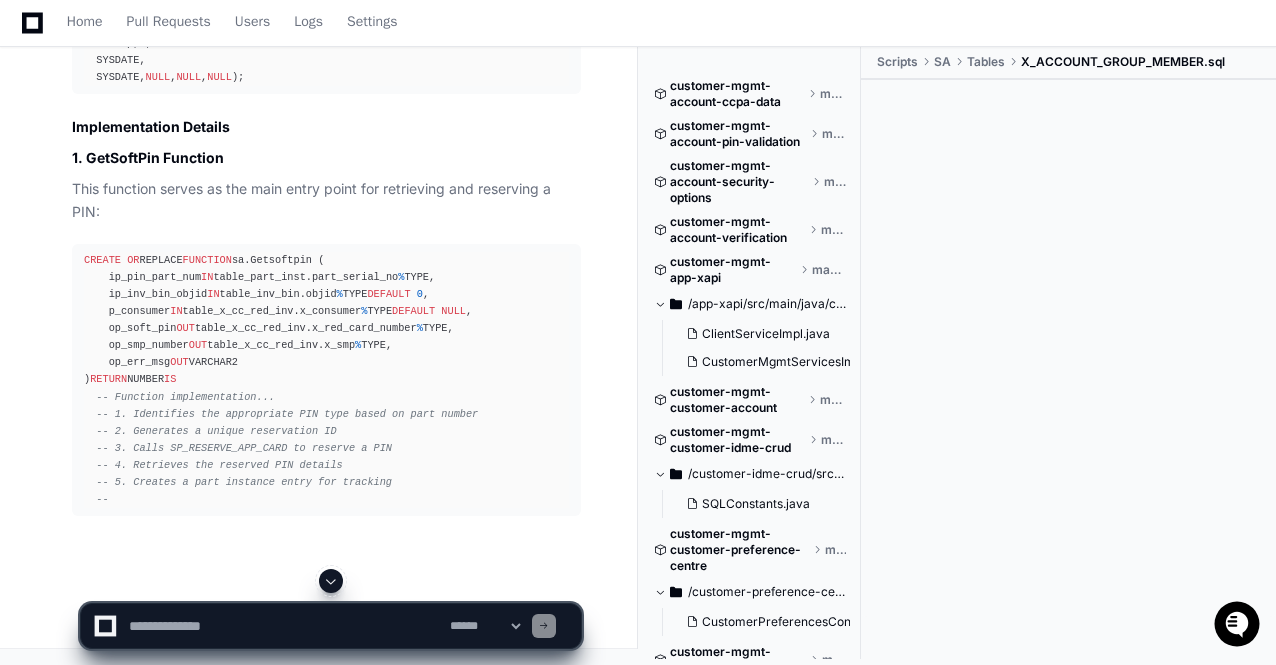 click 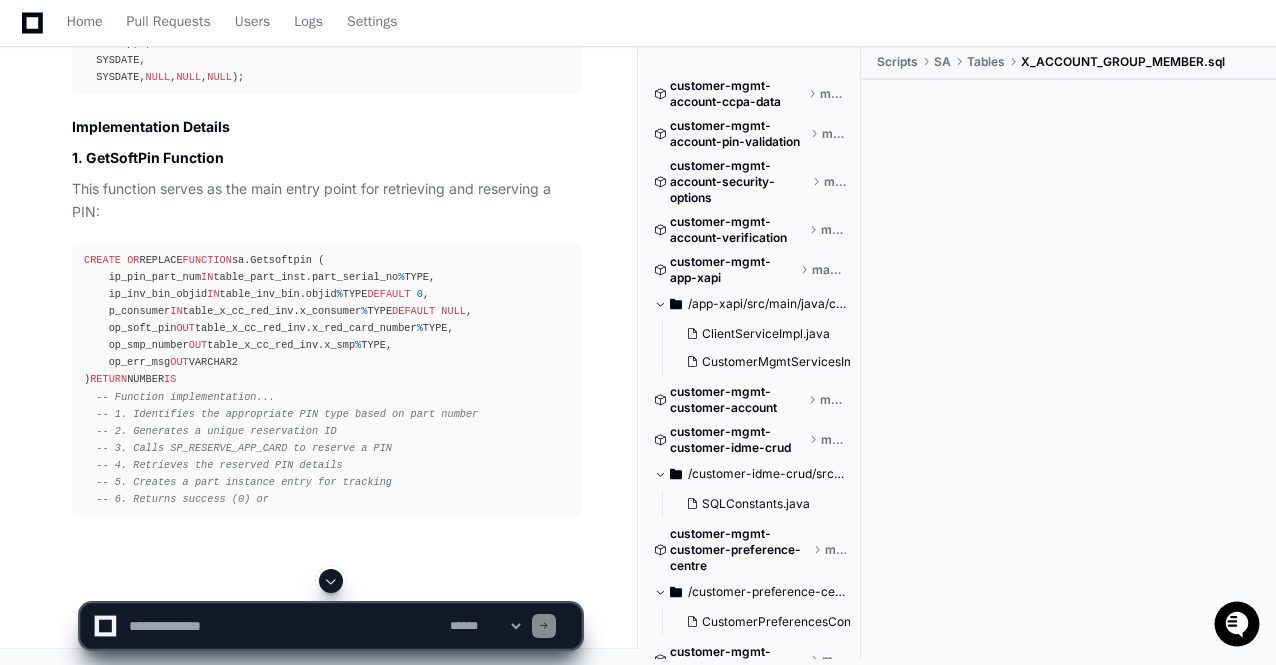 click 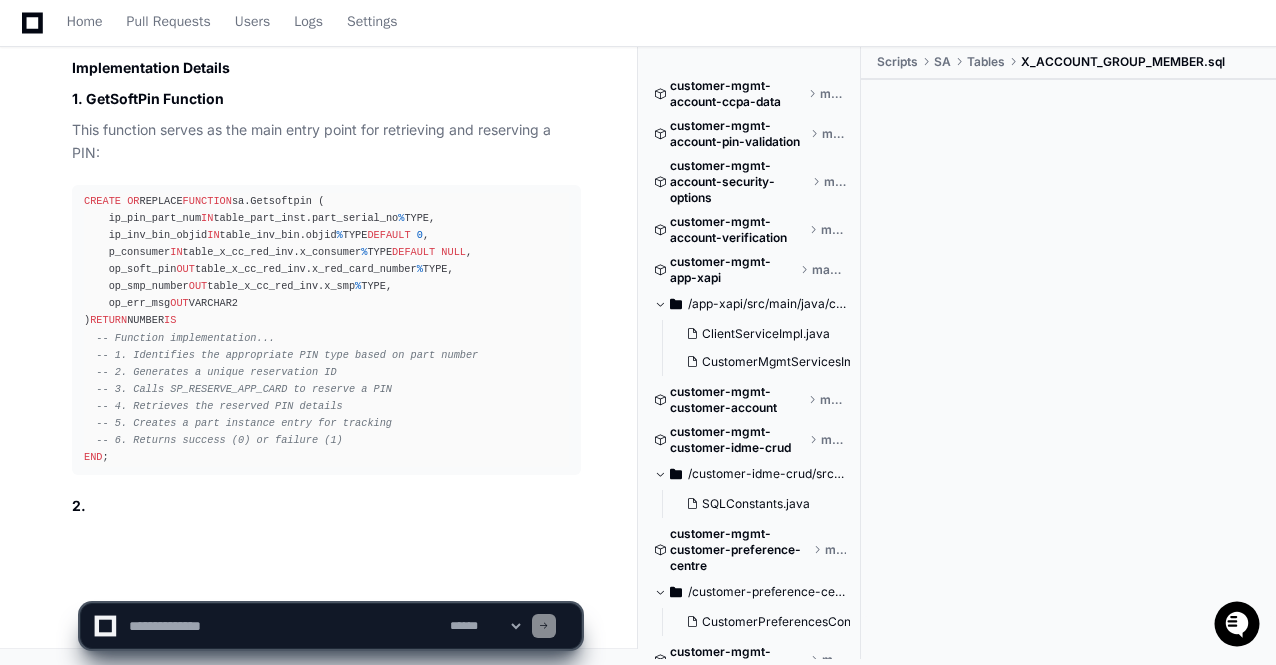 scroll, scrollTop: 34541, scrollLeft: 0, axis: vertical 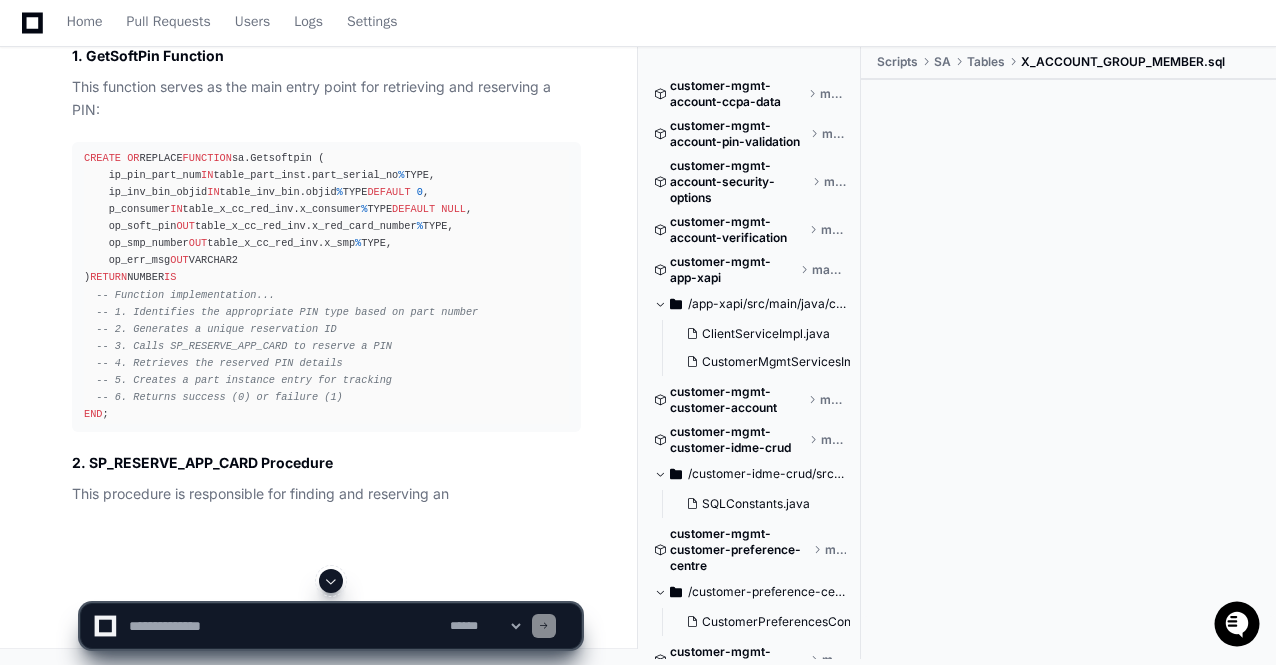 click 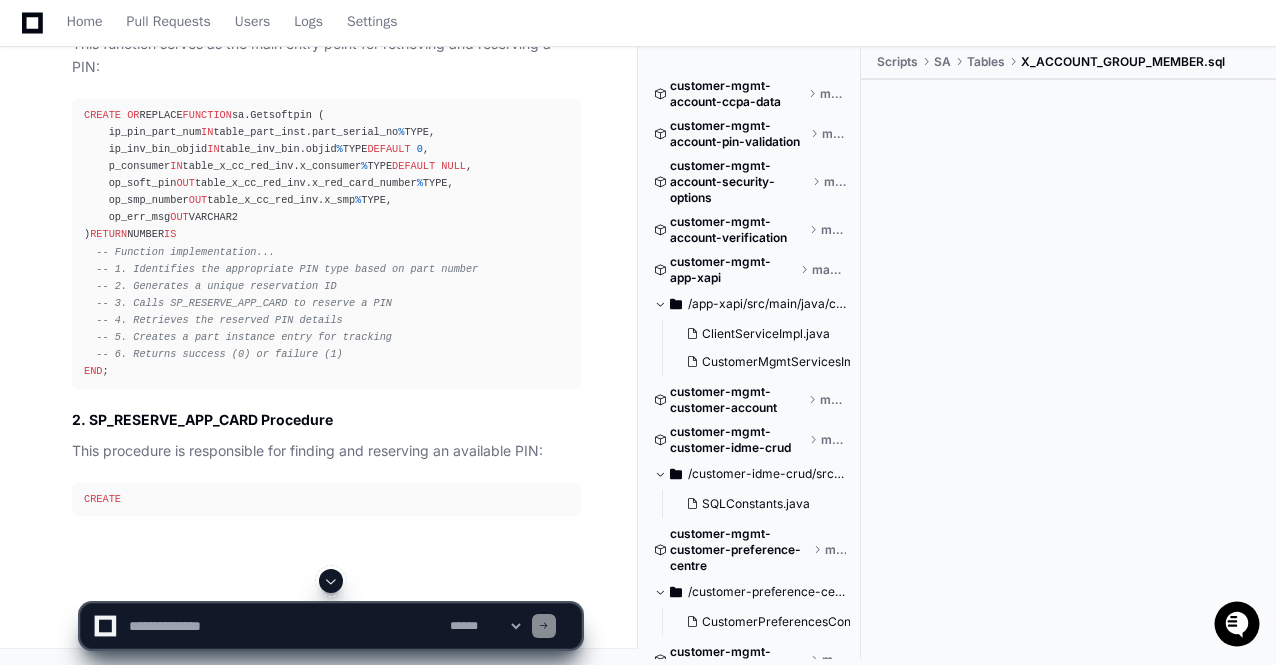 click 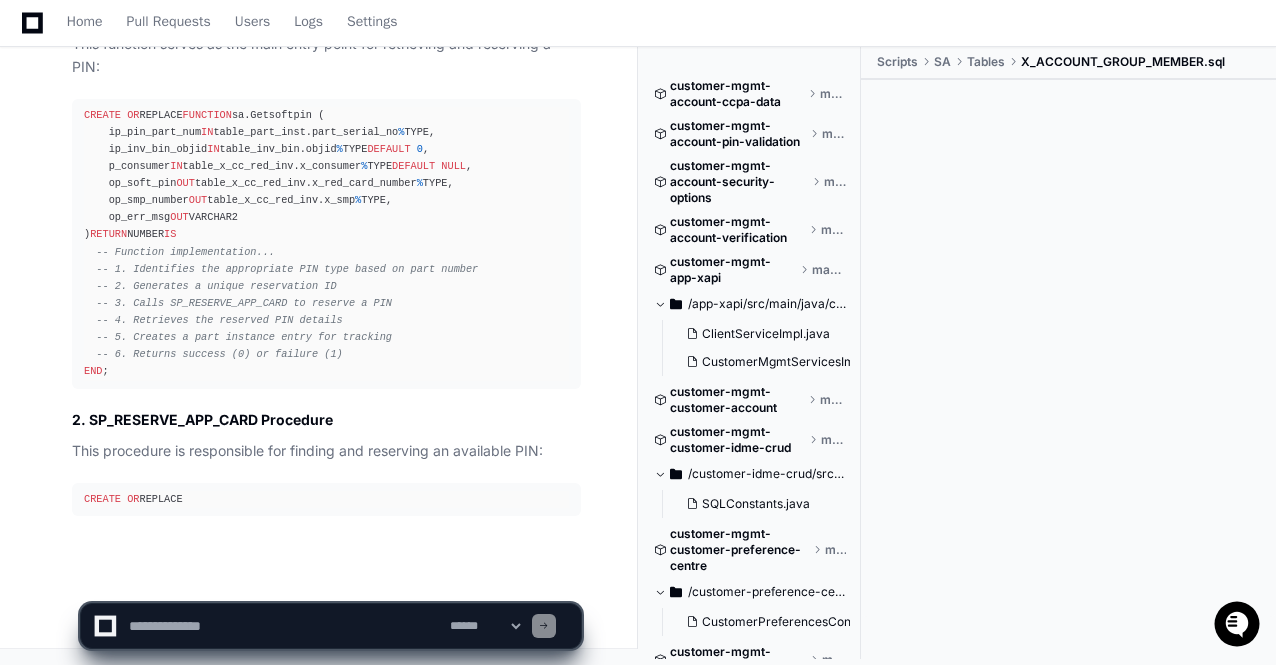 scroll, scrollTop: 34646, scrollLeft: 0, axis: vertical 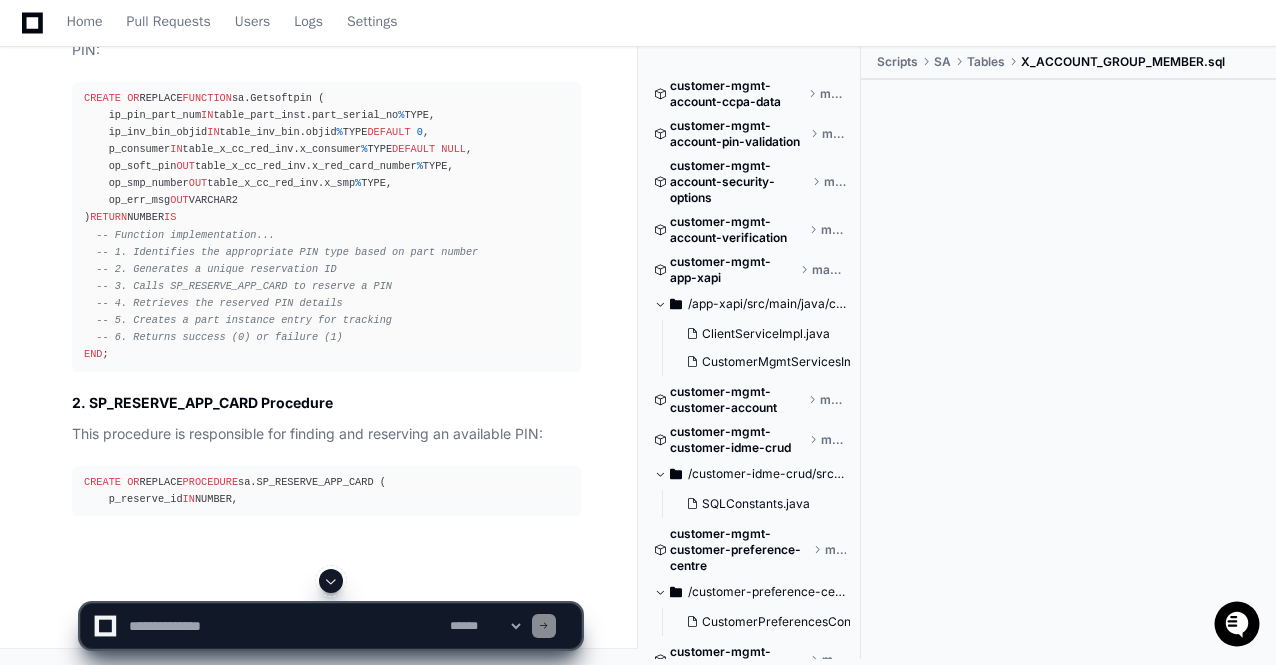 click 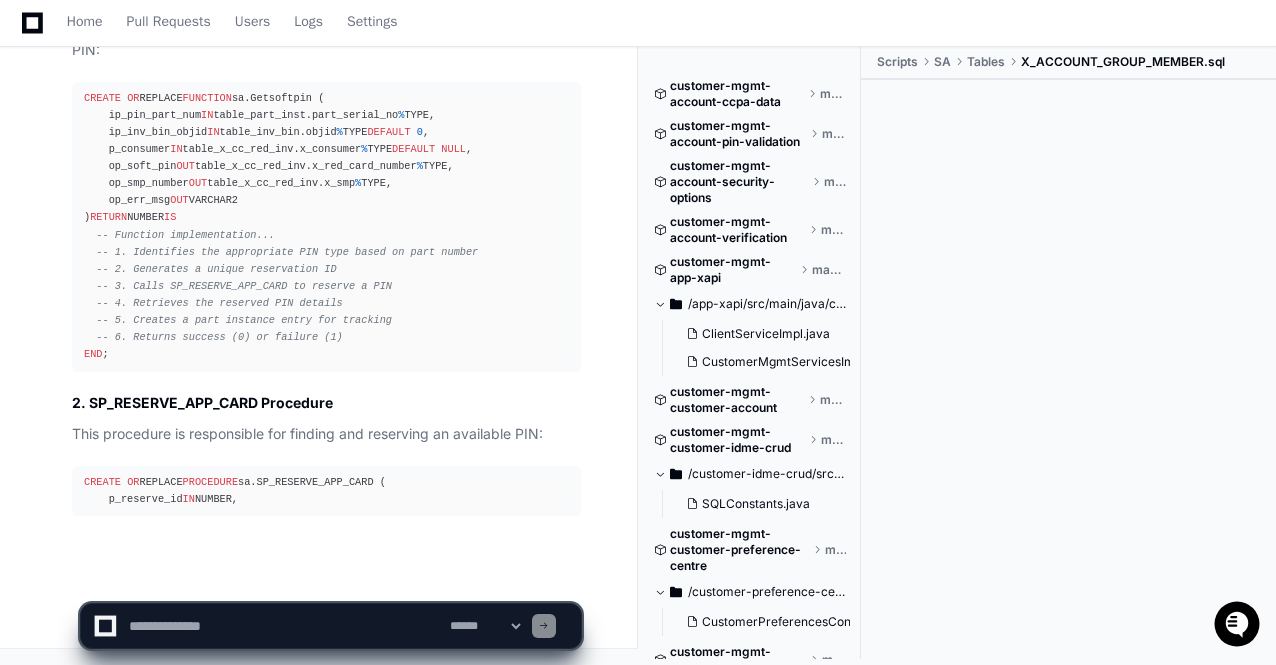 click on "**********" 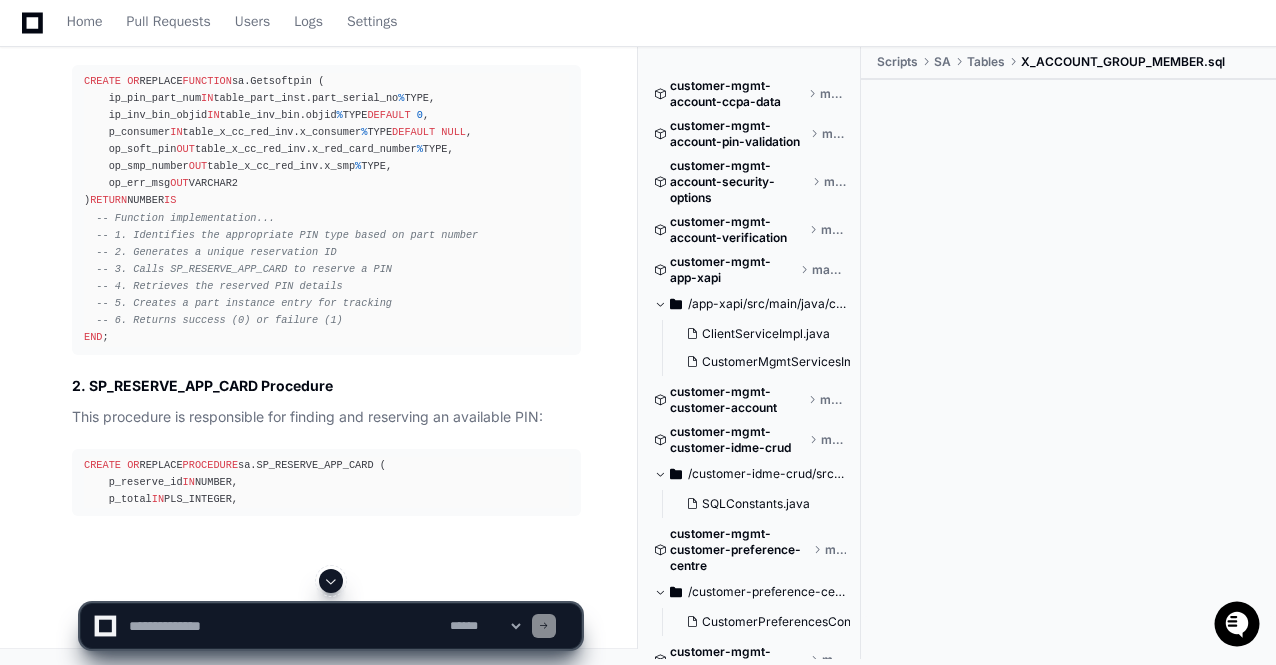 click 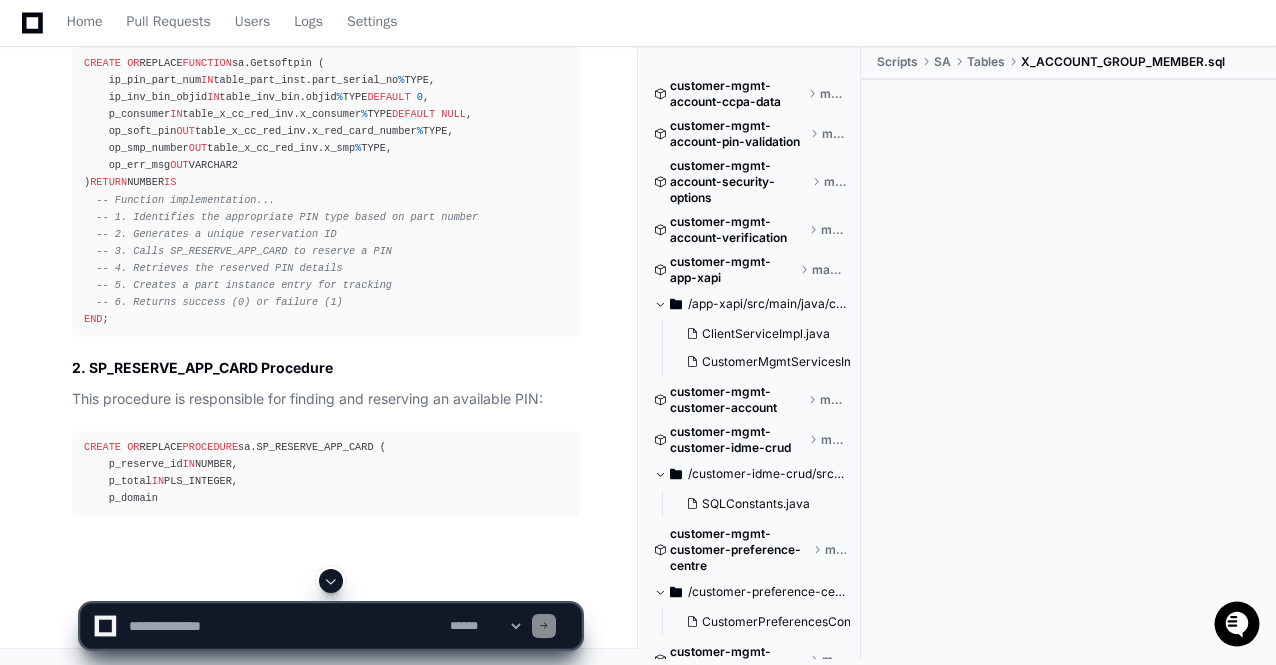 click 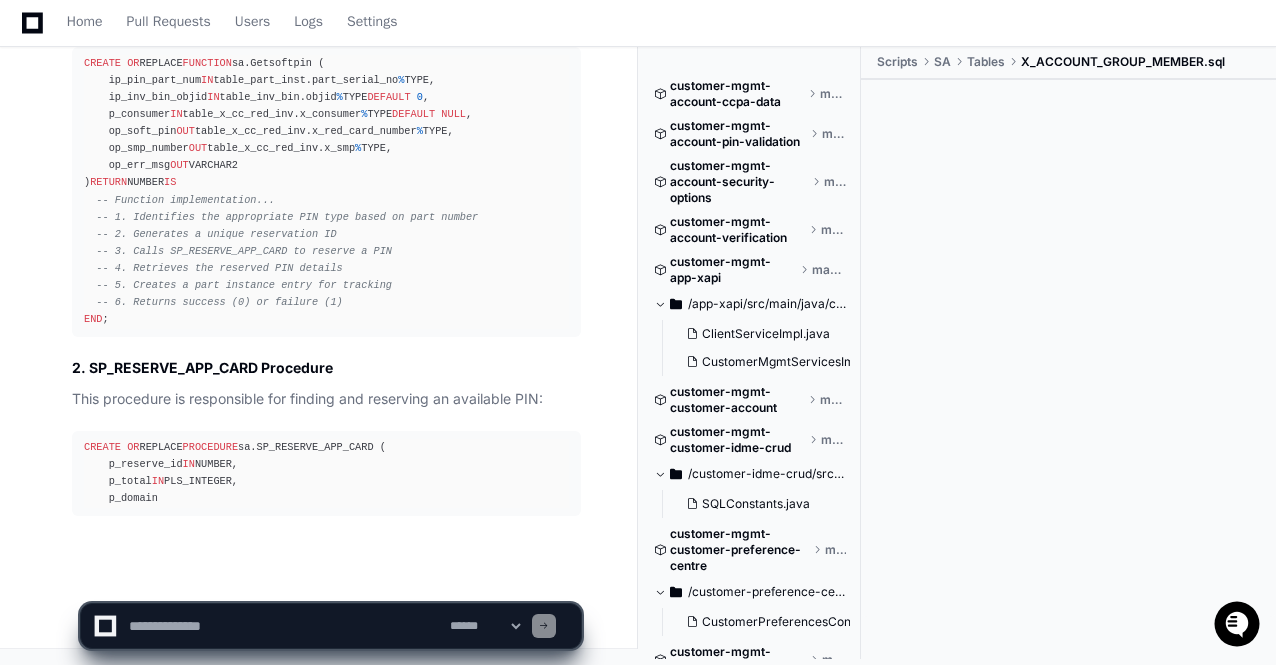 scroll, scrollTop: 34698, scrollLeft: 0, axis: vertical 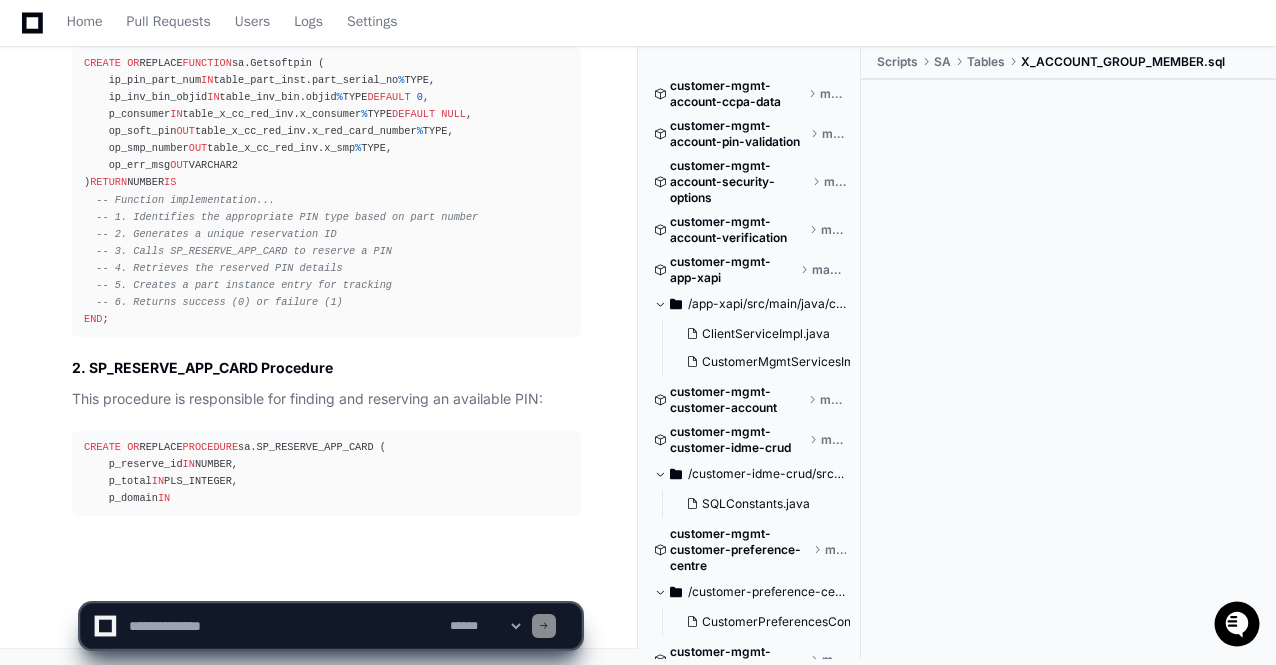 click on "**********" 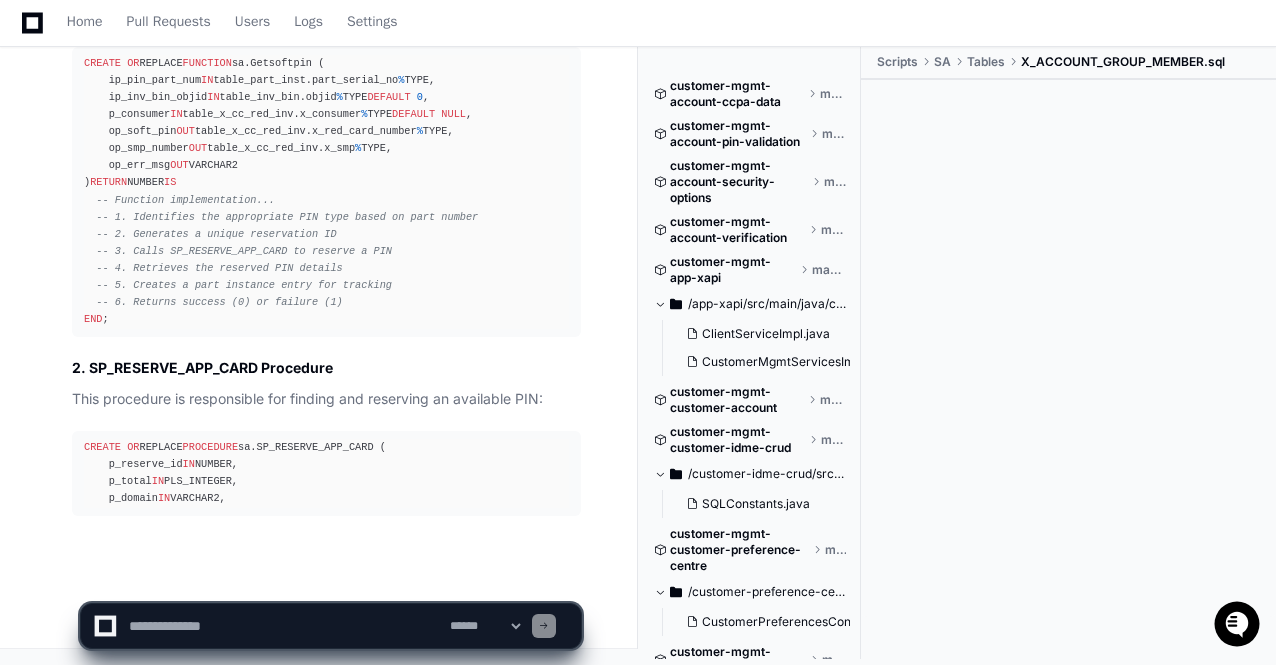 click on "**********" 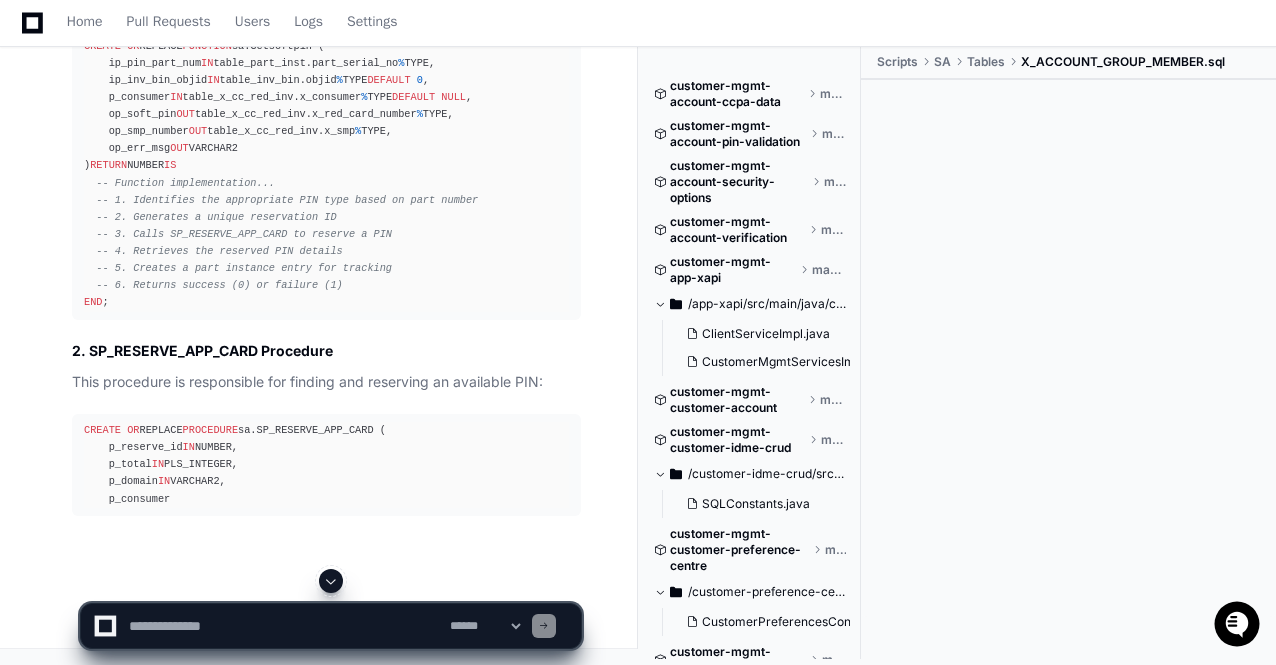 click 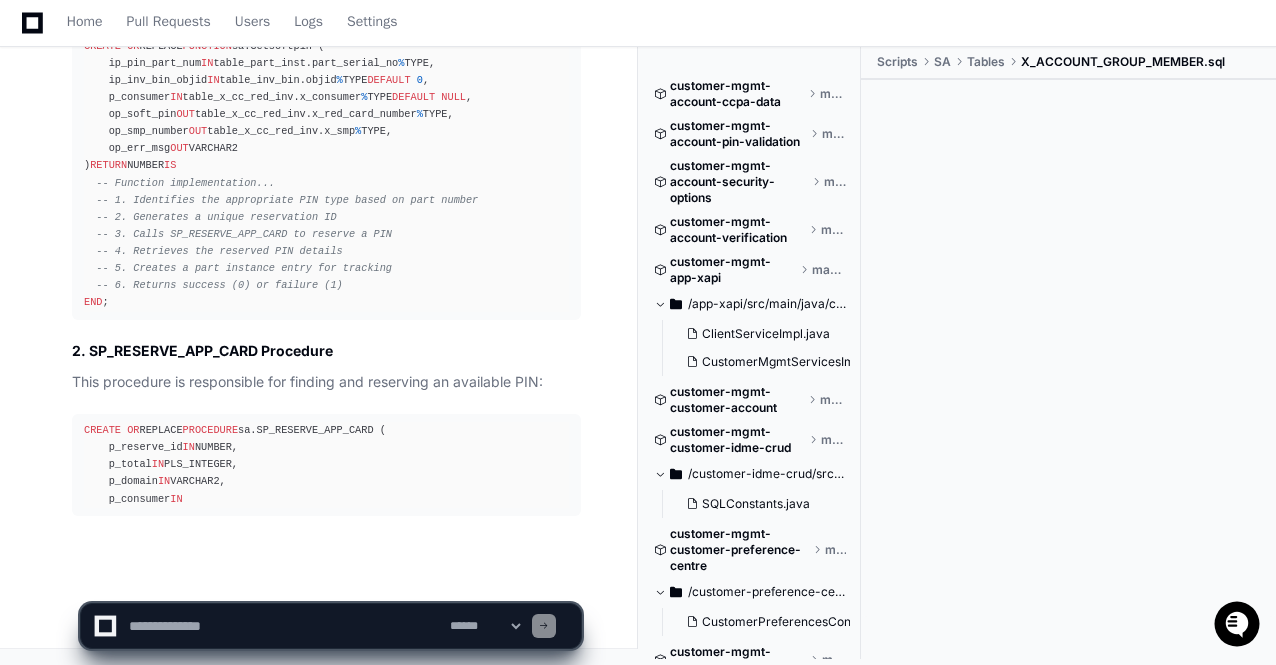 scroll, scrollTop: 34715, scrollLeft: 0, axis: vertical 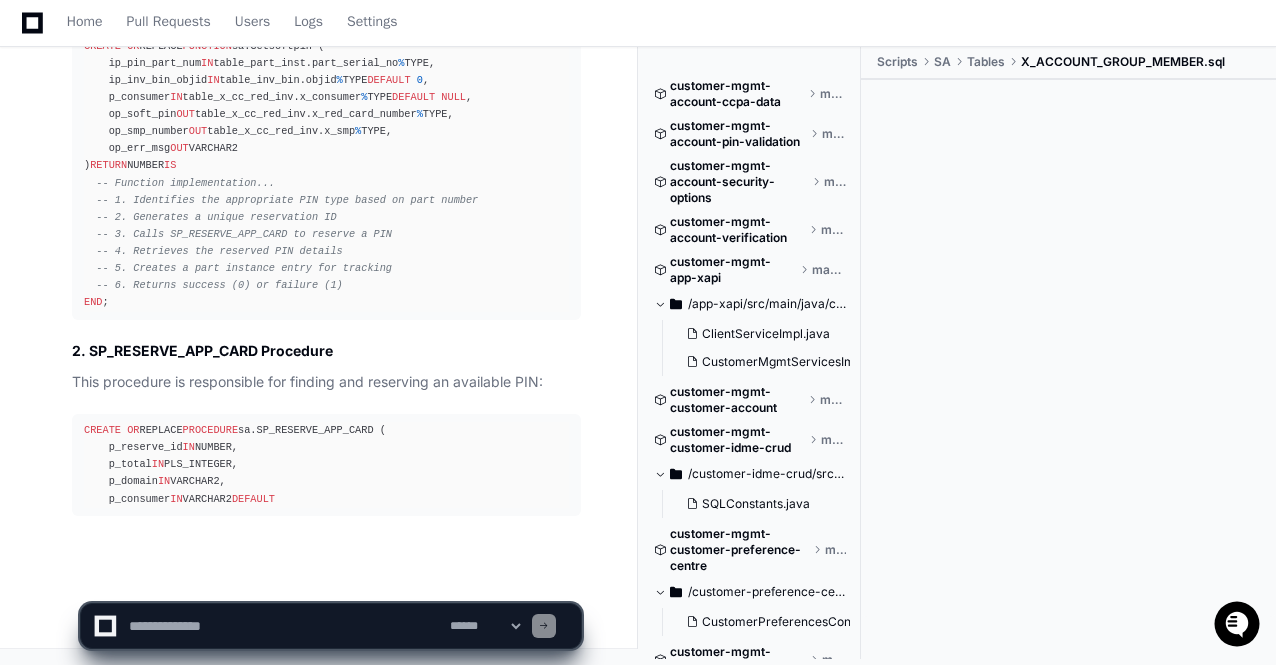 click on "**********" 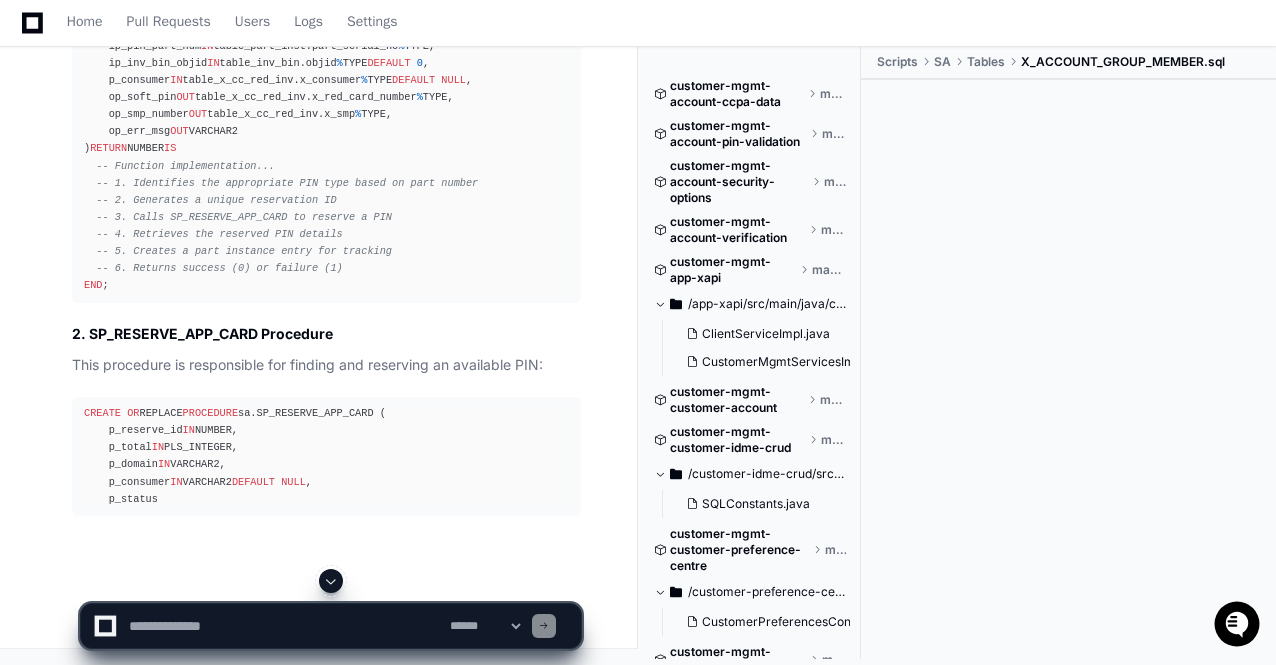 click on "**********" 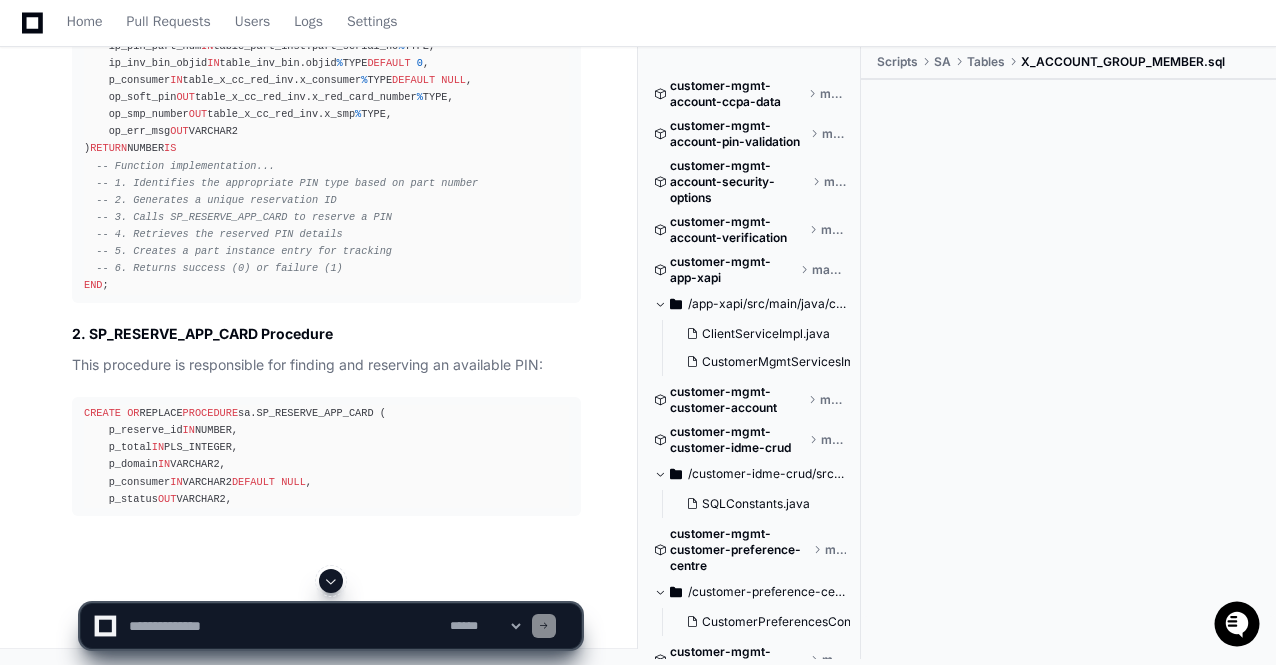 click 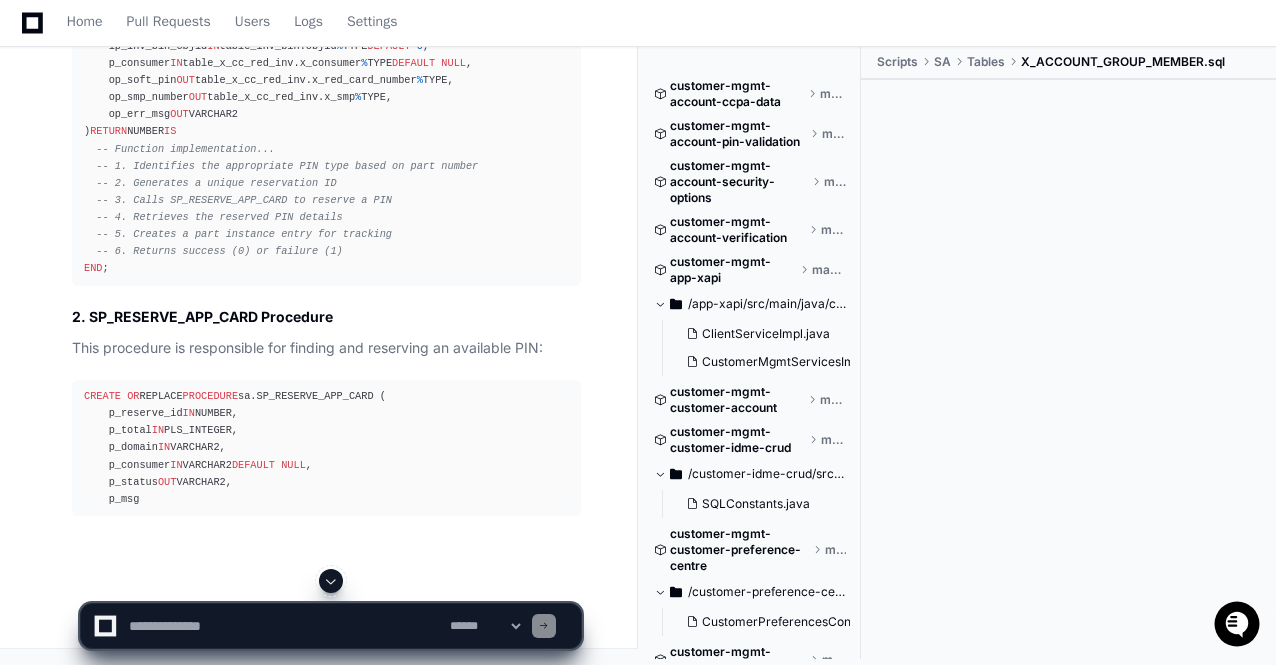 click on "**********" 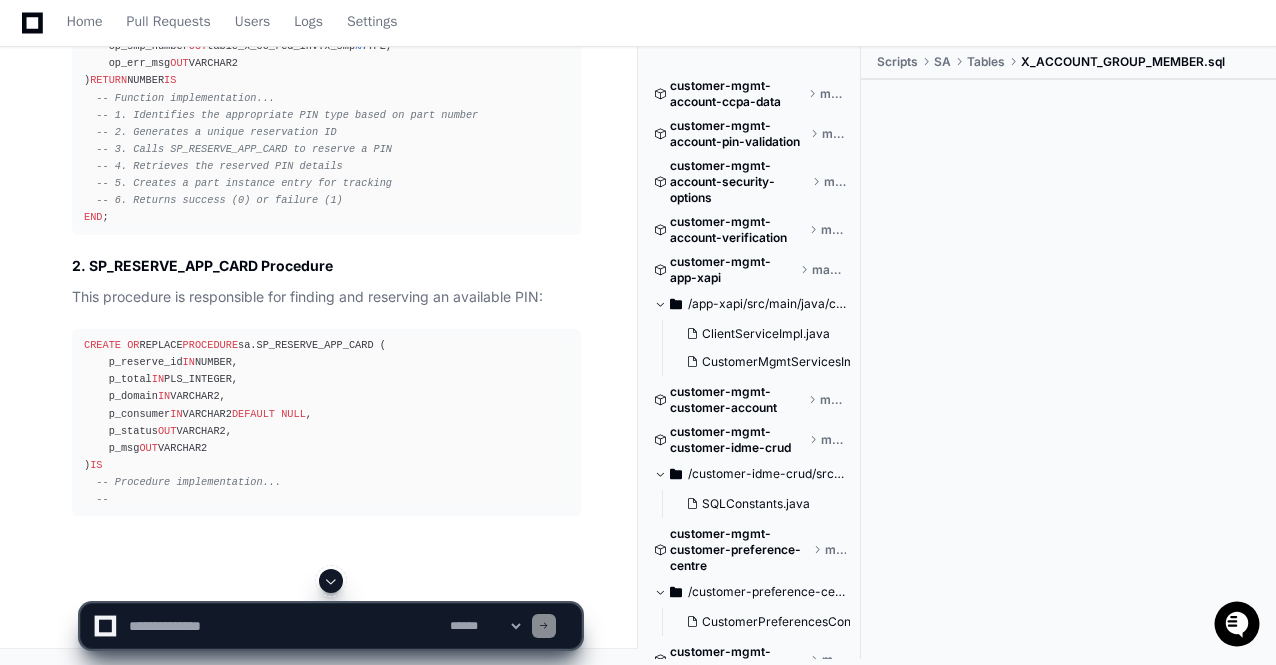 click 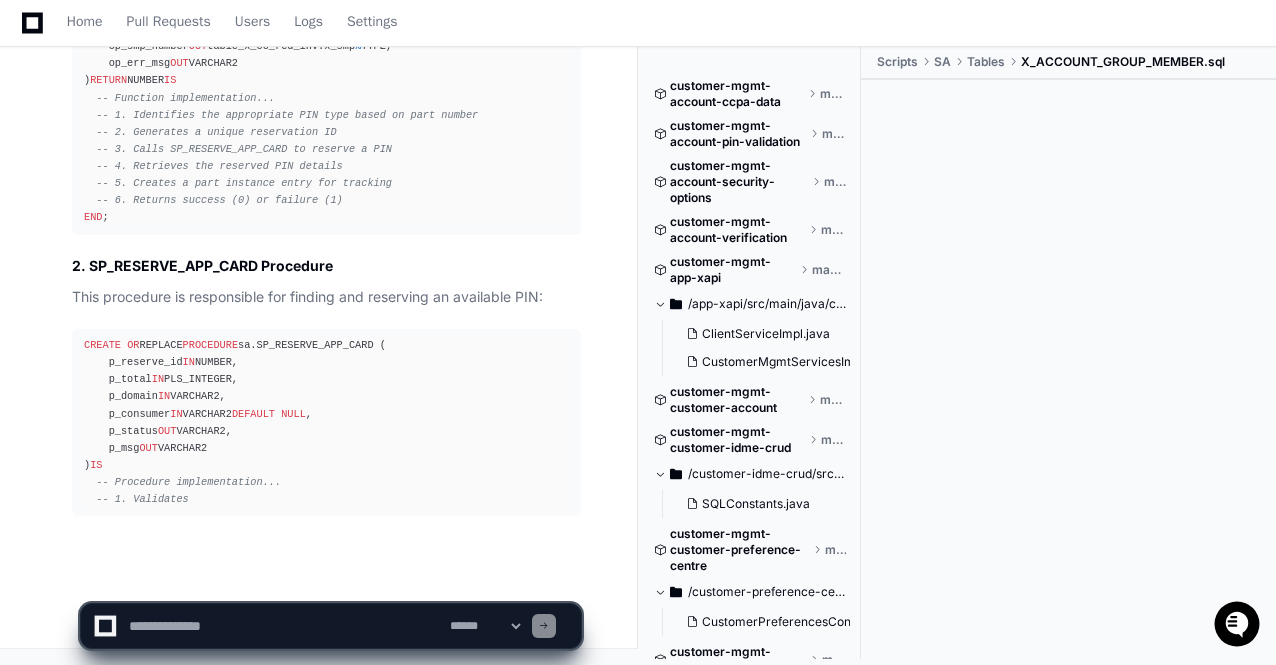 click on "**********" 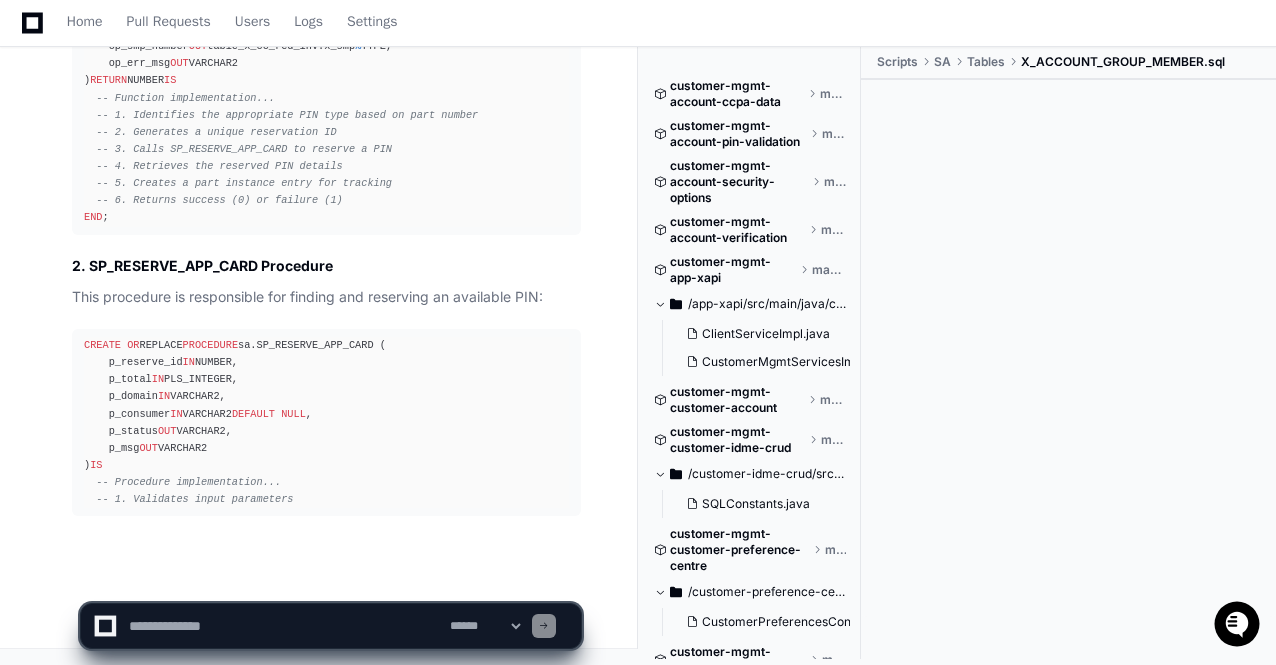 click on "**********" 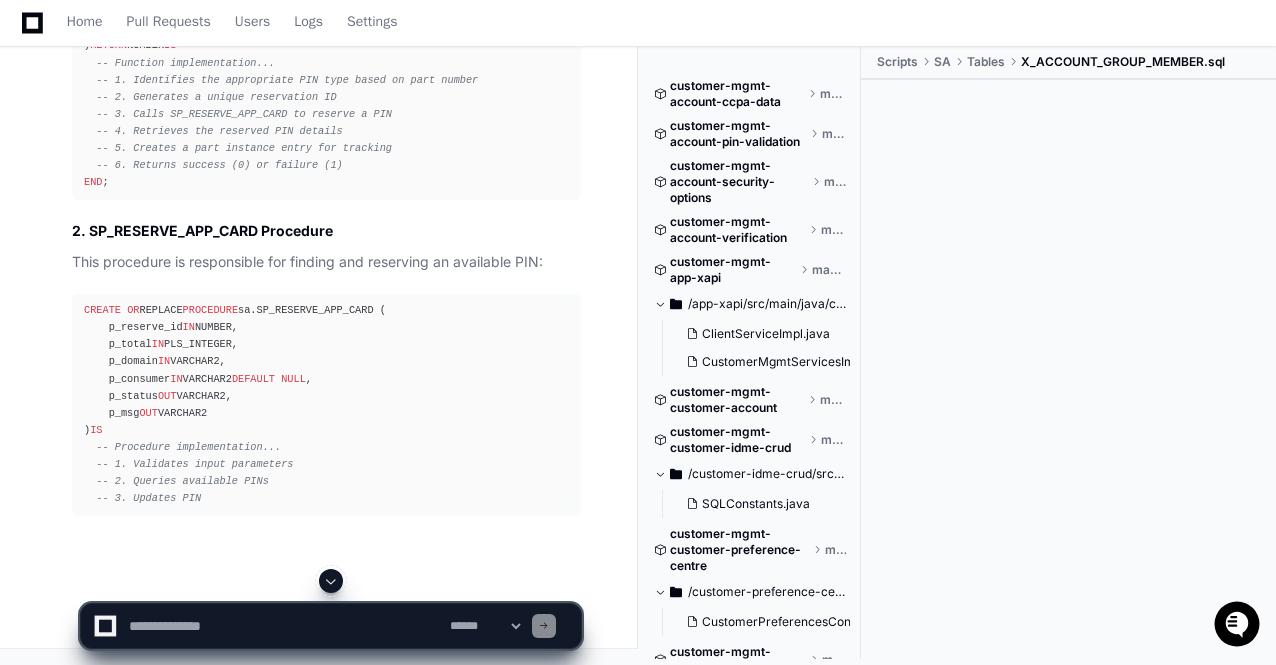 click 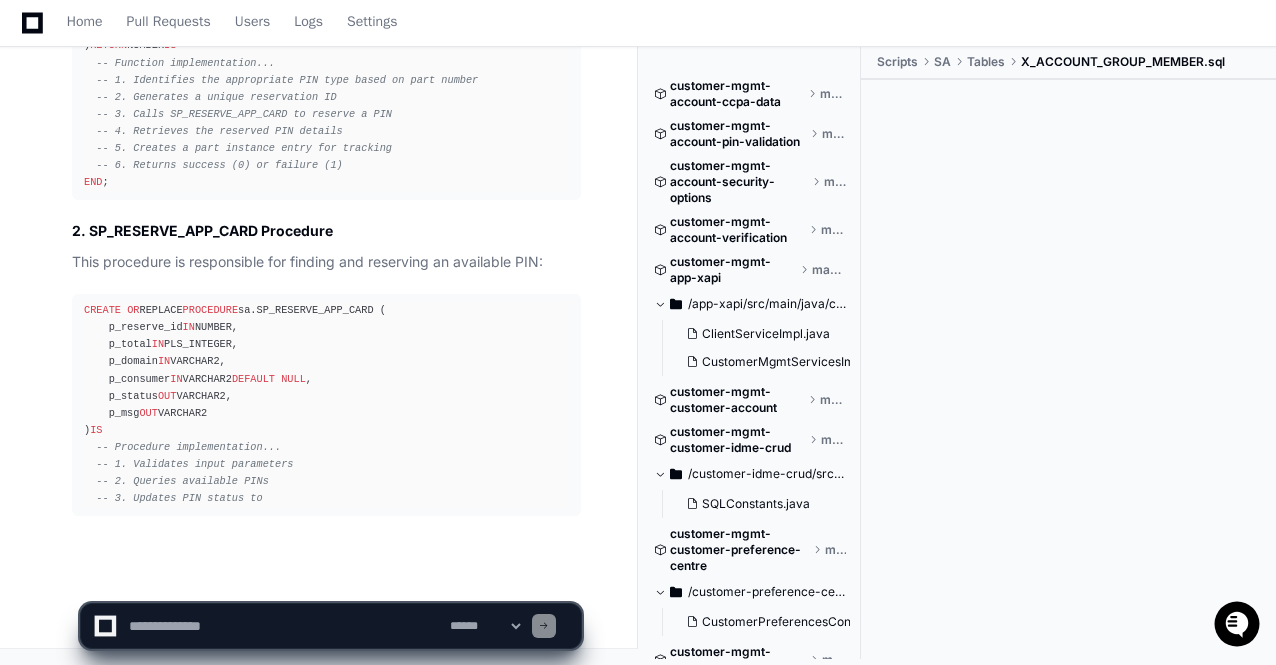 scroll, scrollTop: 34852, scrollLeft: 0, axis: vertical 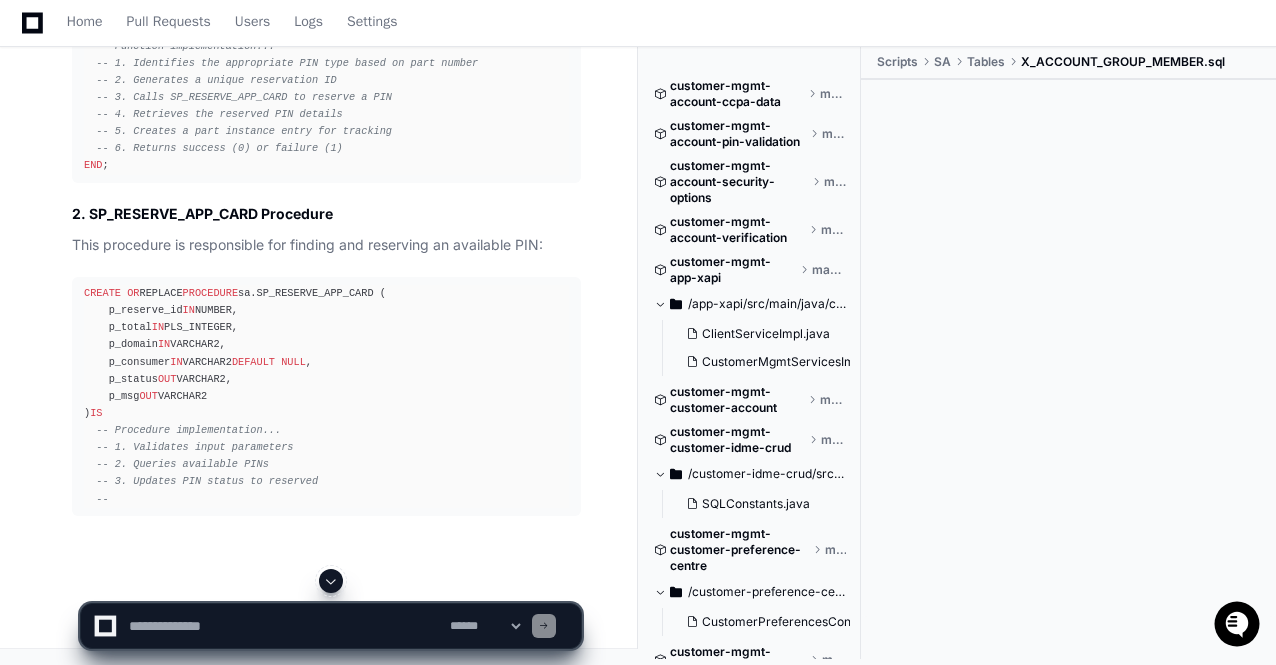click on "**********" 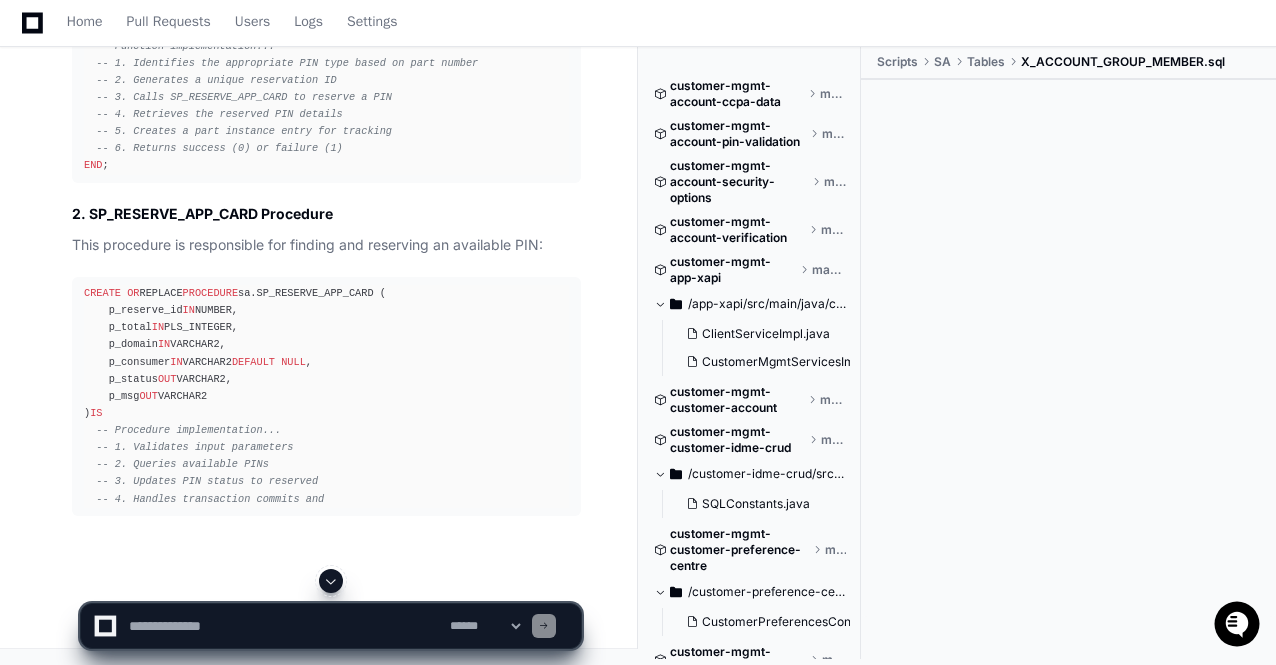 click 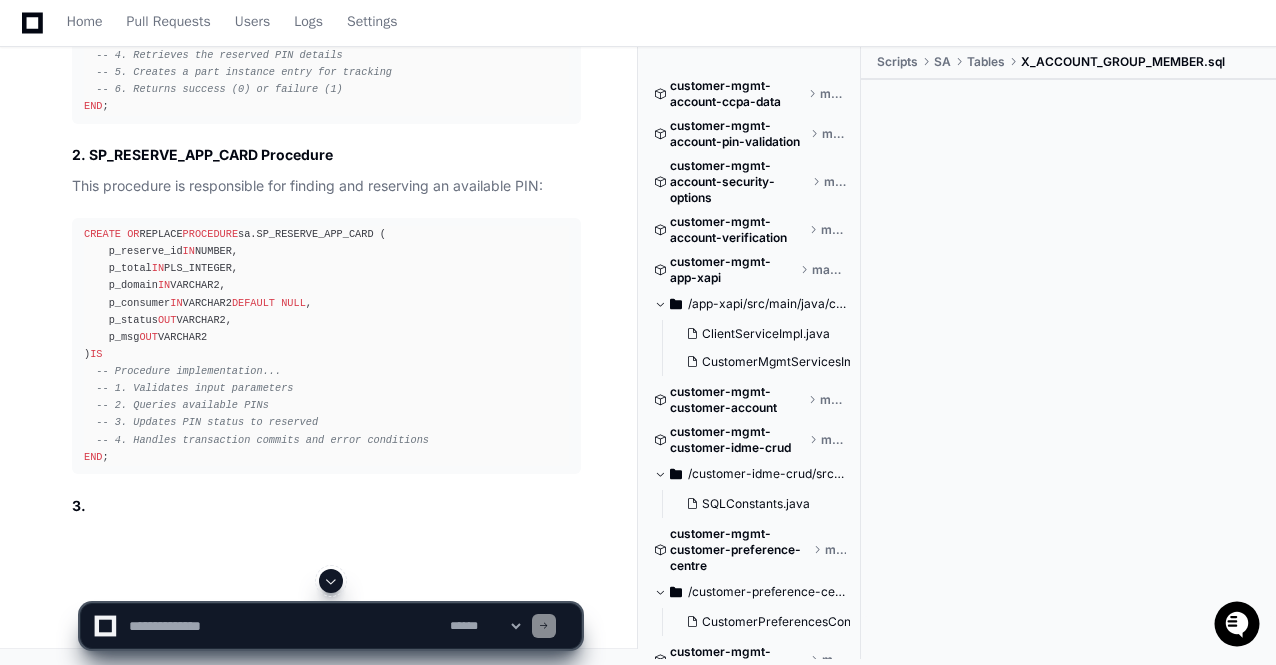 scroll, scrollTop: 34928, scrollLeft: 0, axis: vertical 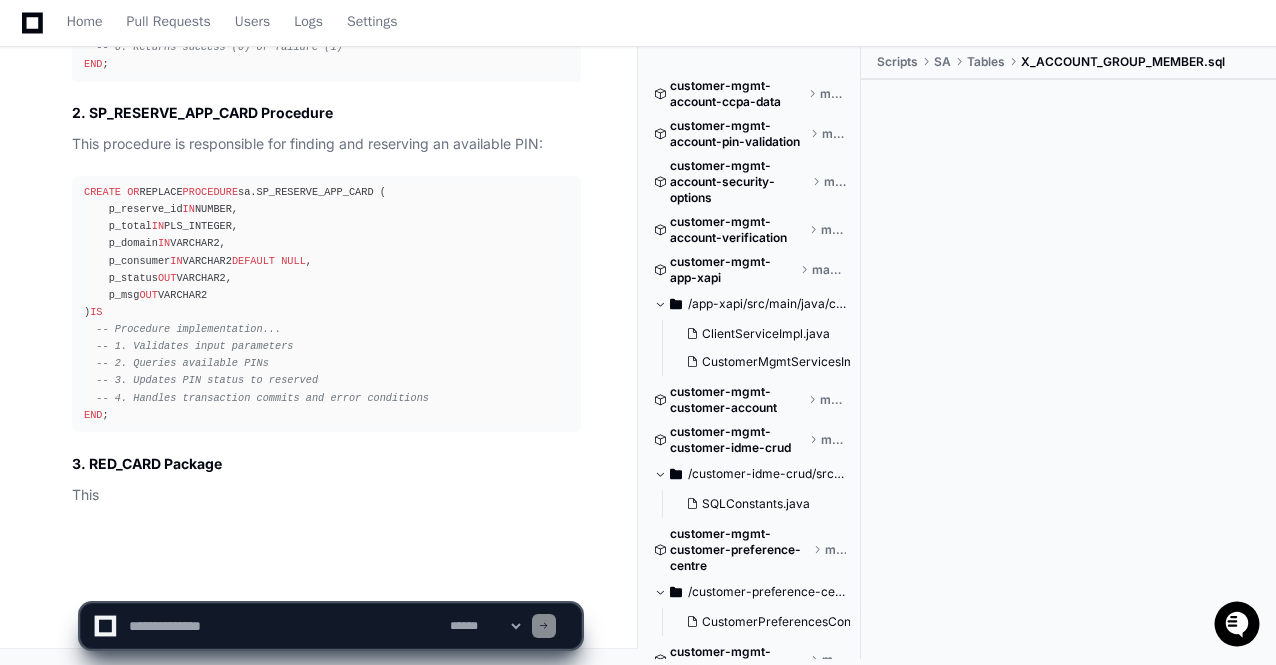 click on "**********" 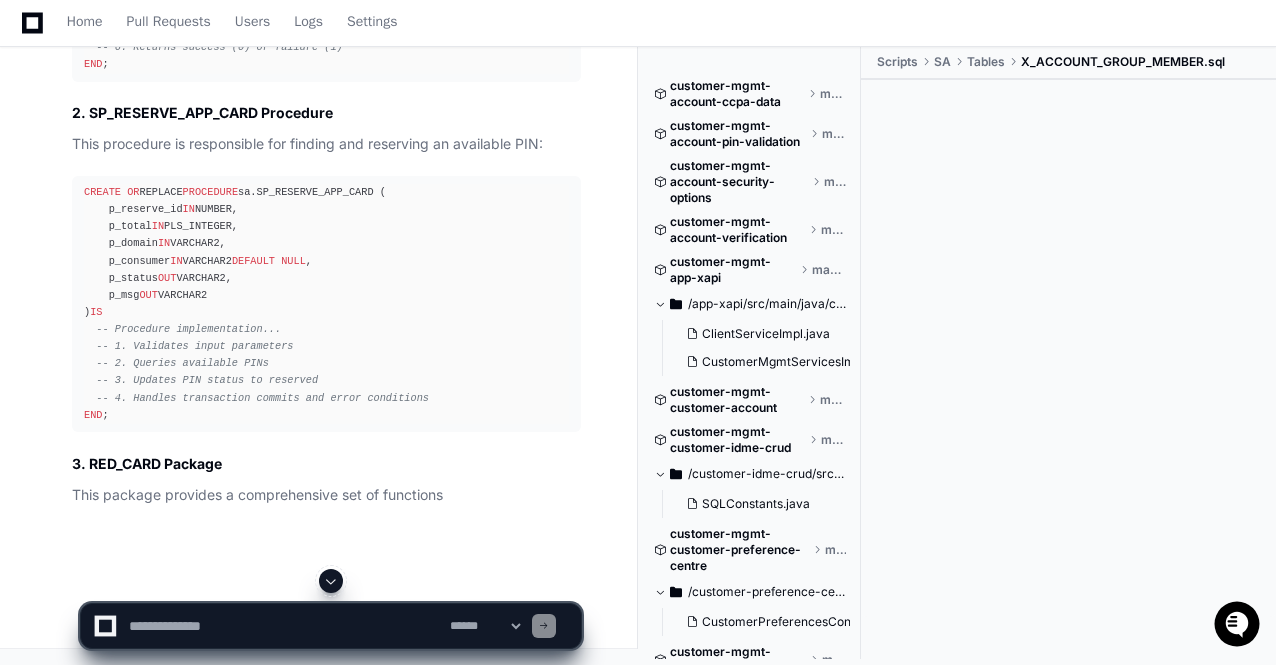 click 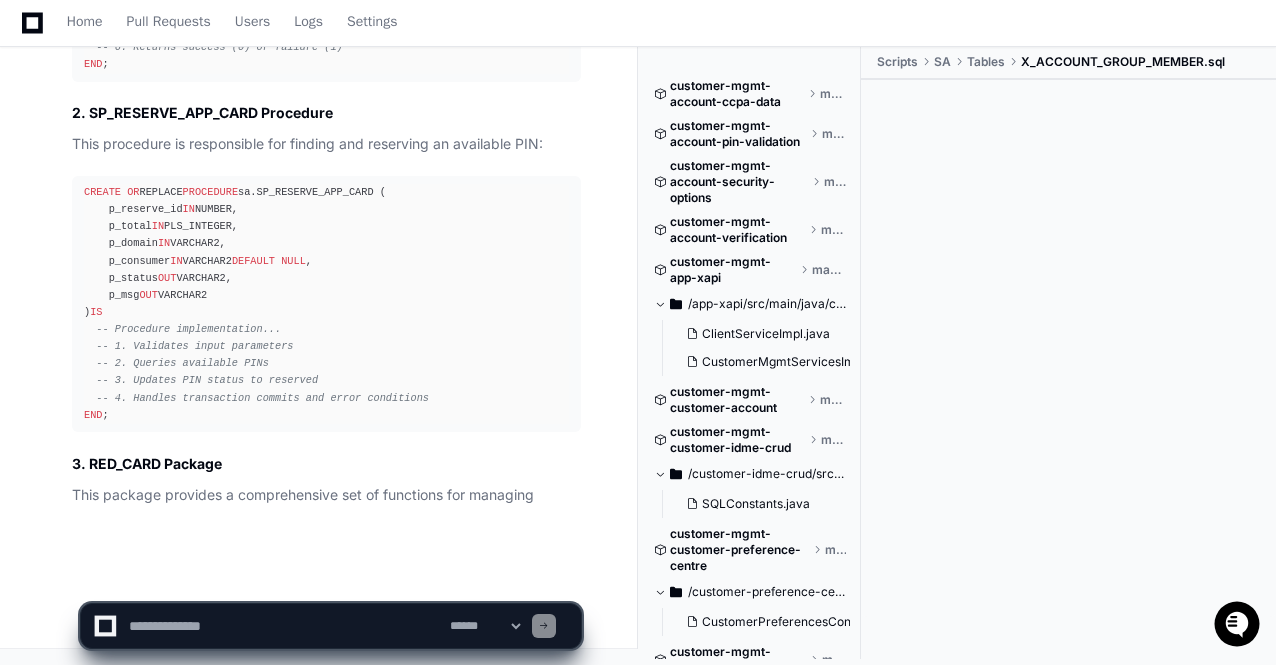 scroll, scrollTop: 34971, scrollLeft: 0, axis: vertical 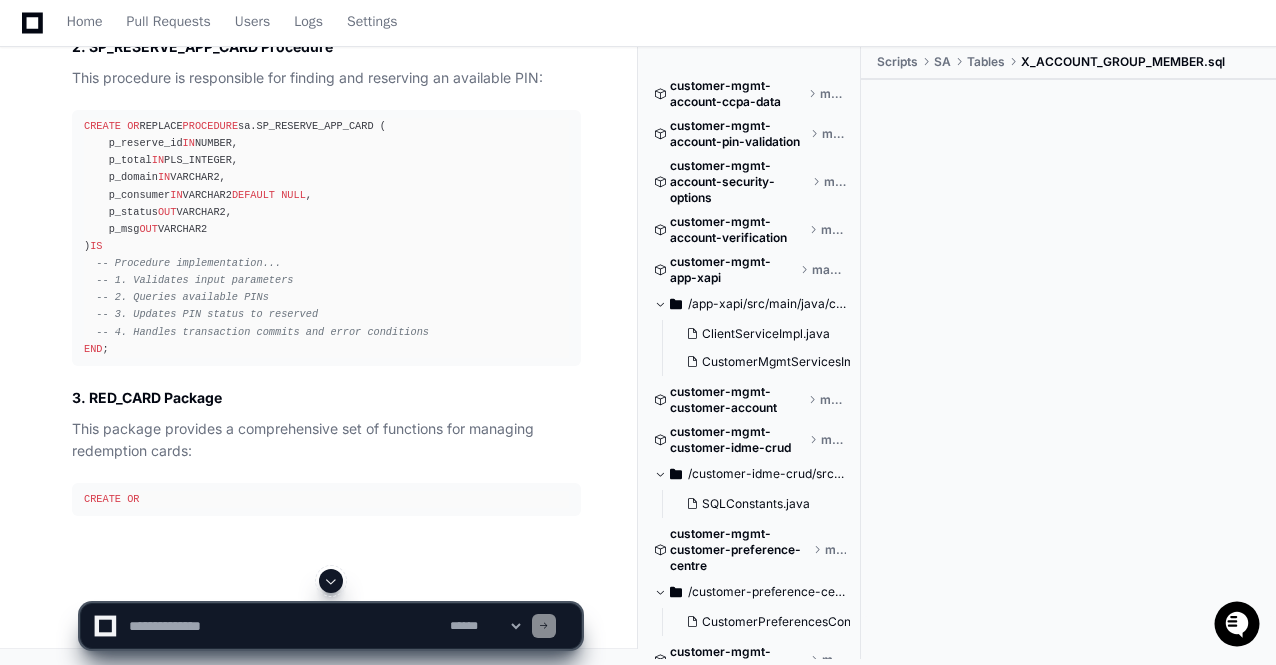 click on "**********" 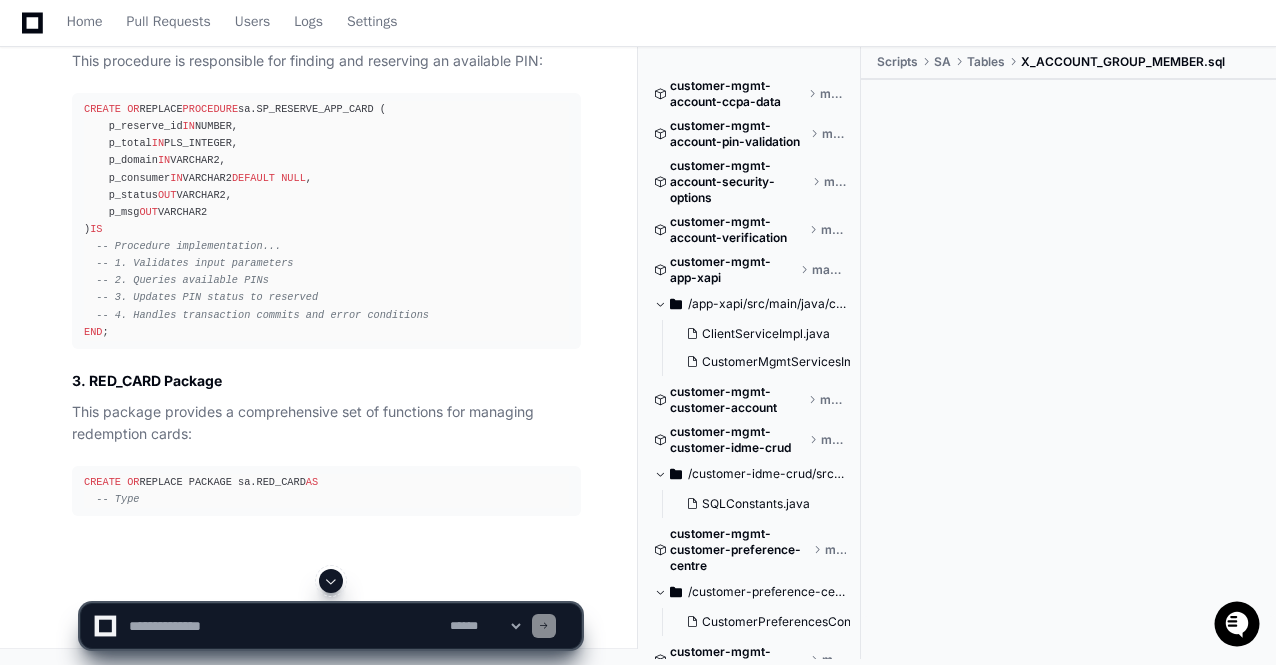 click 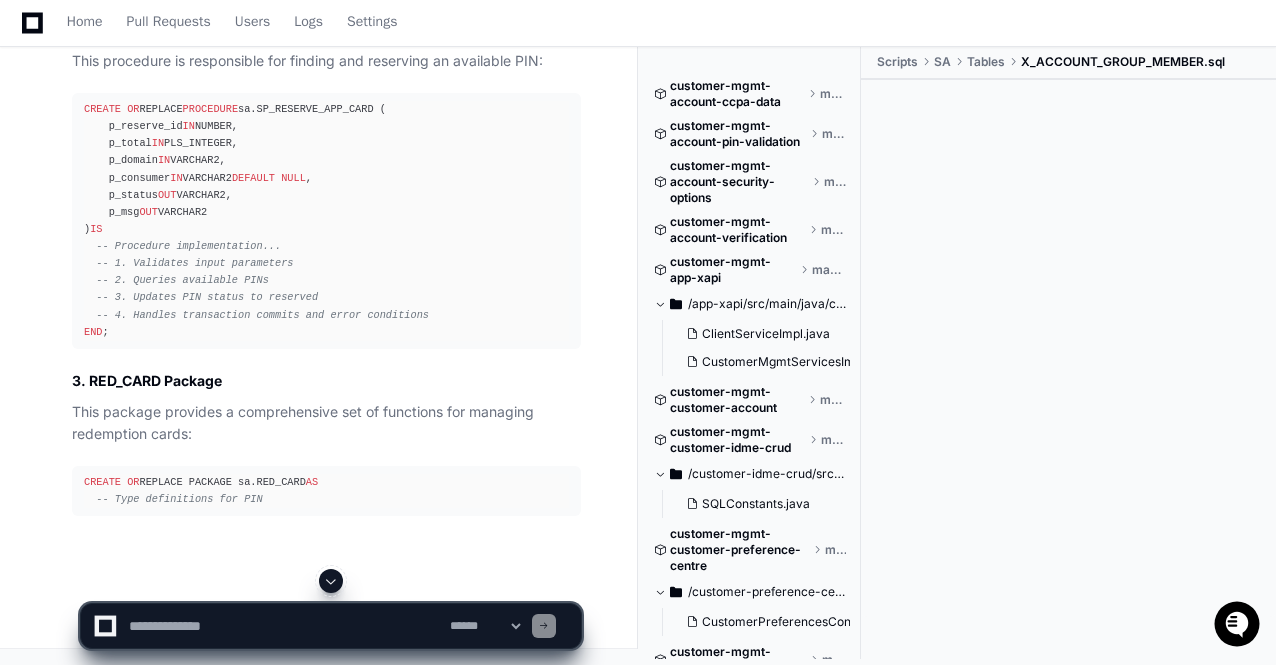 click 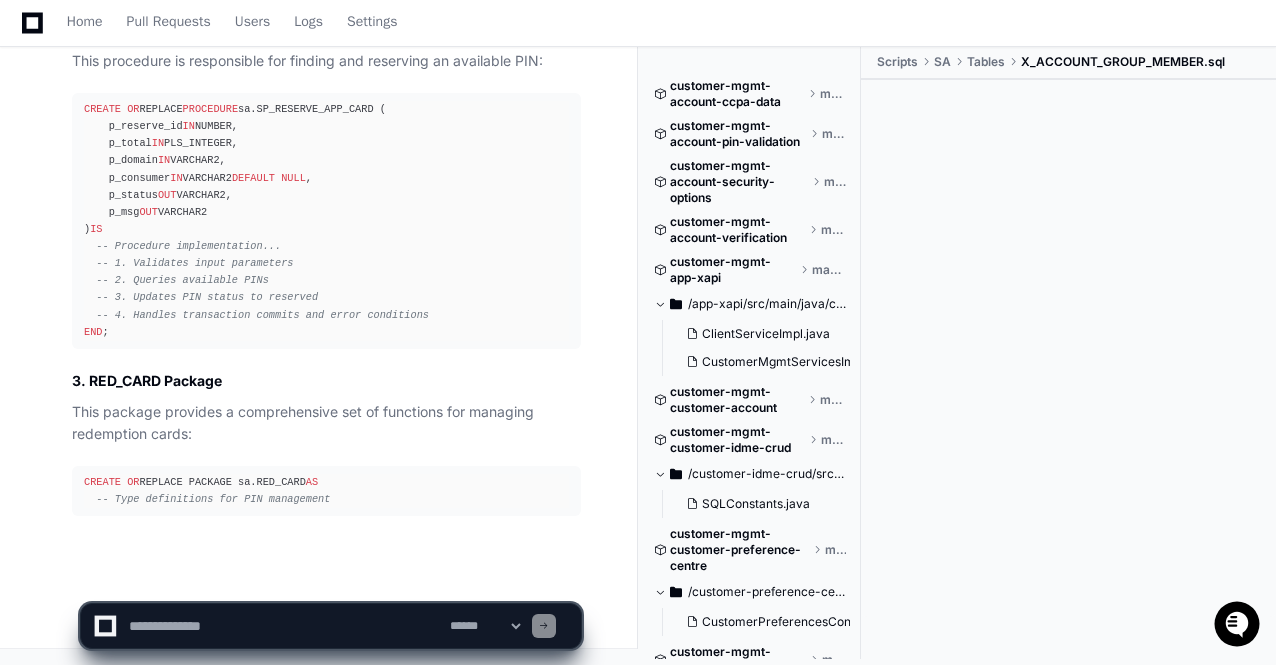 click on "**********" 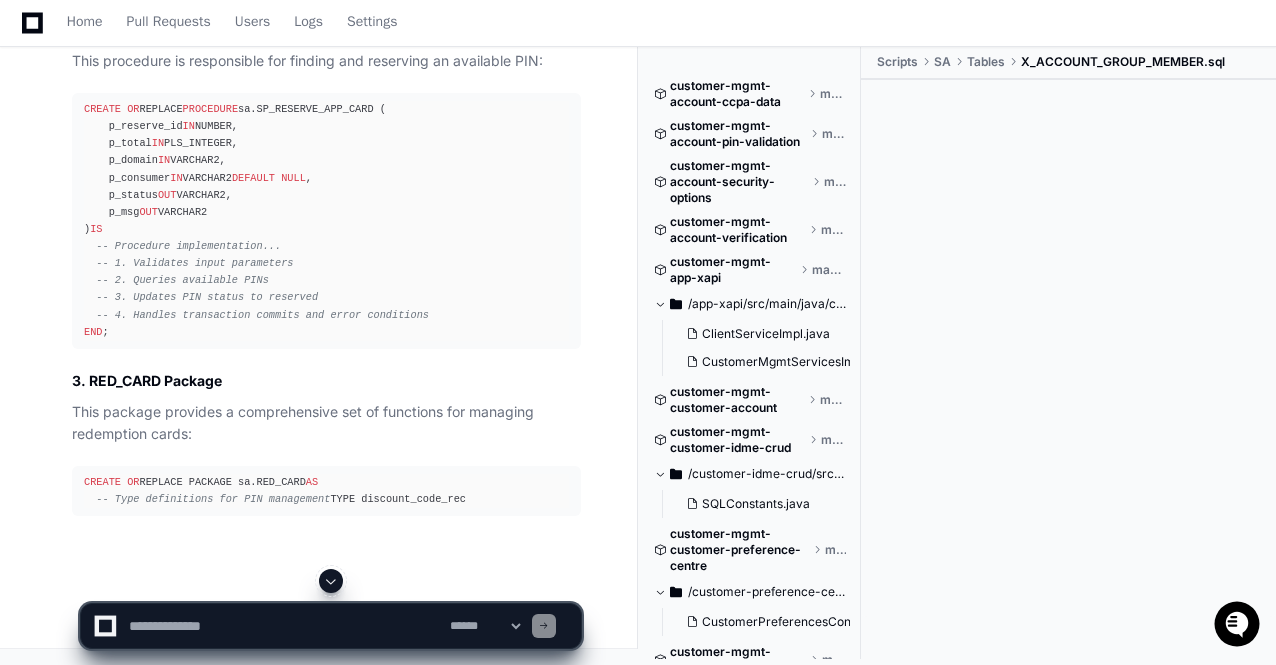 click on "**********" 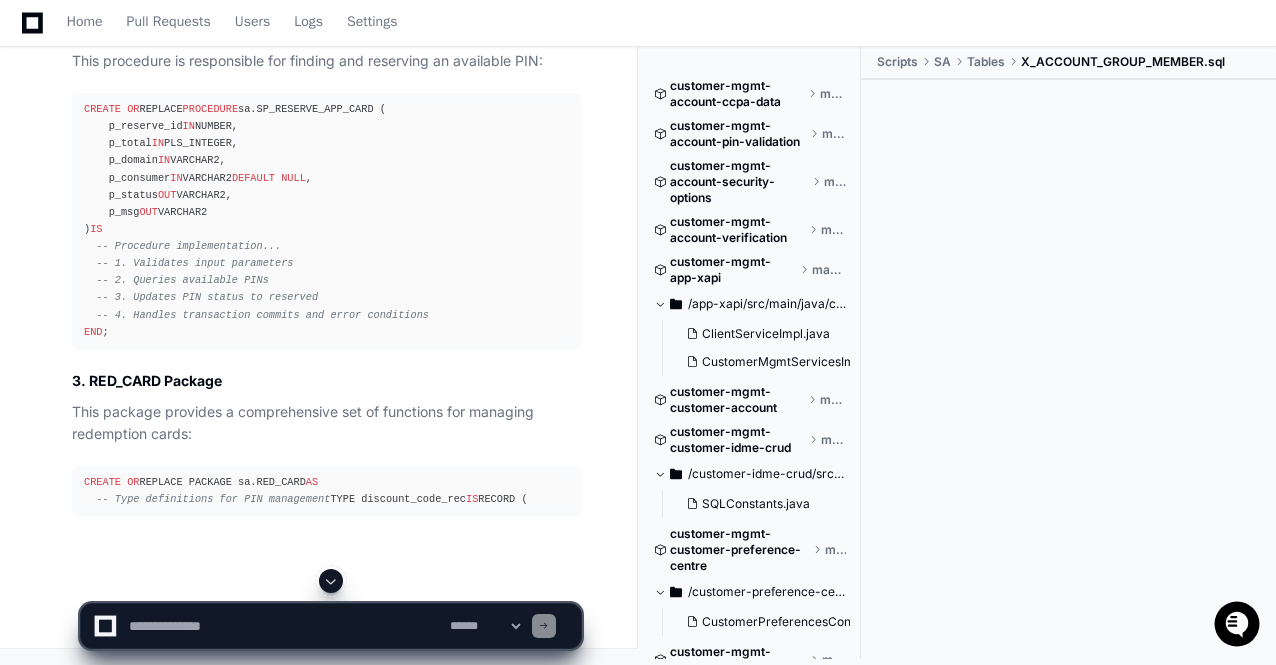 click 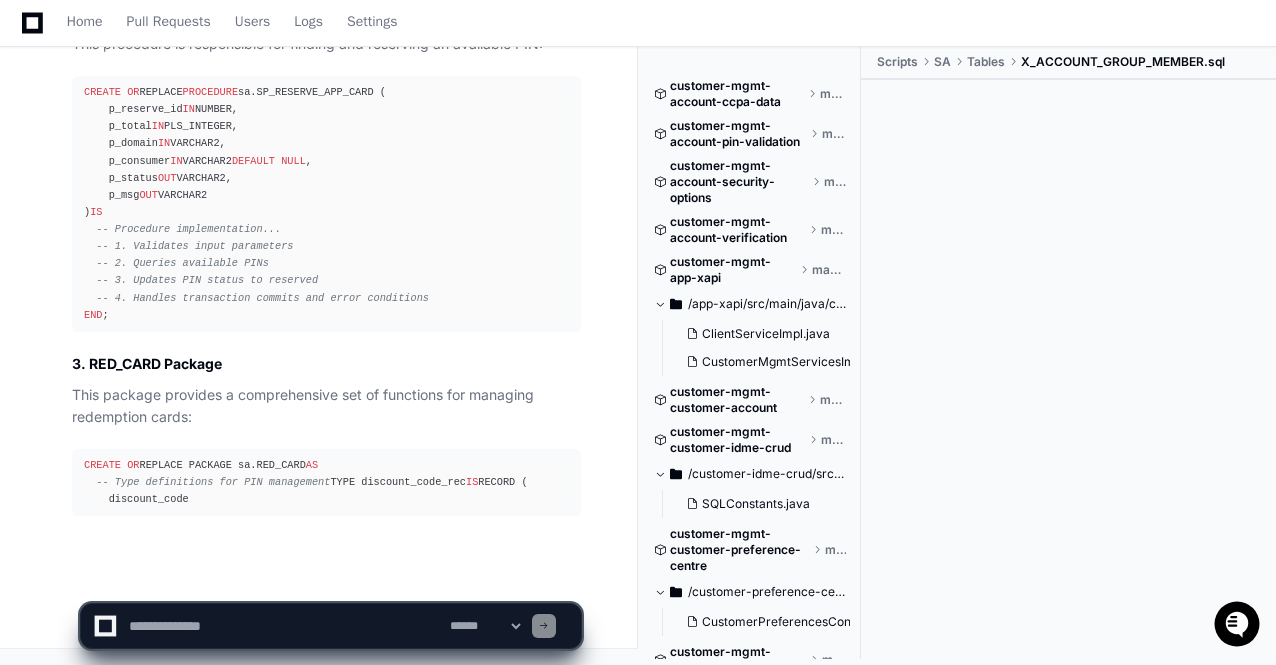 scroll, scrollTop: 35088, scrollLeft: 0, axis: vertical 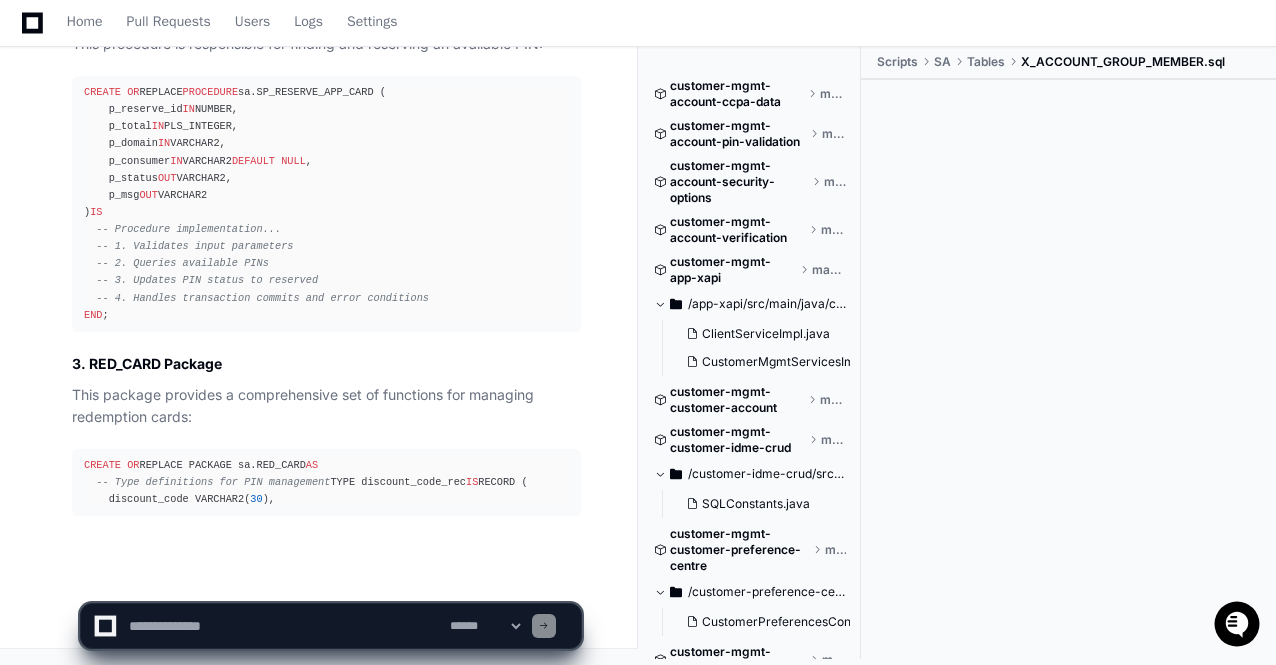 click on "**********" 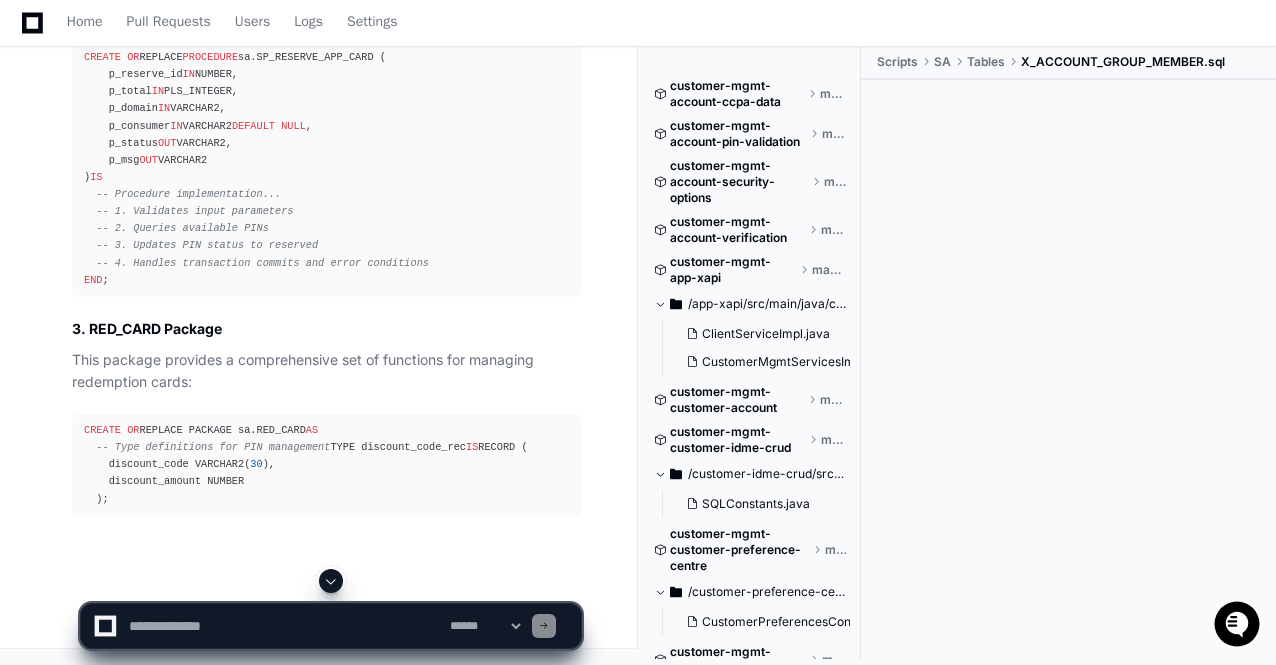 click 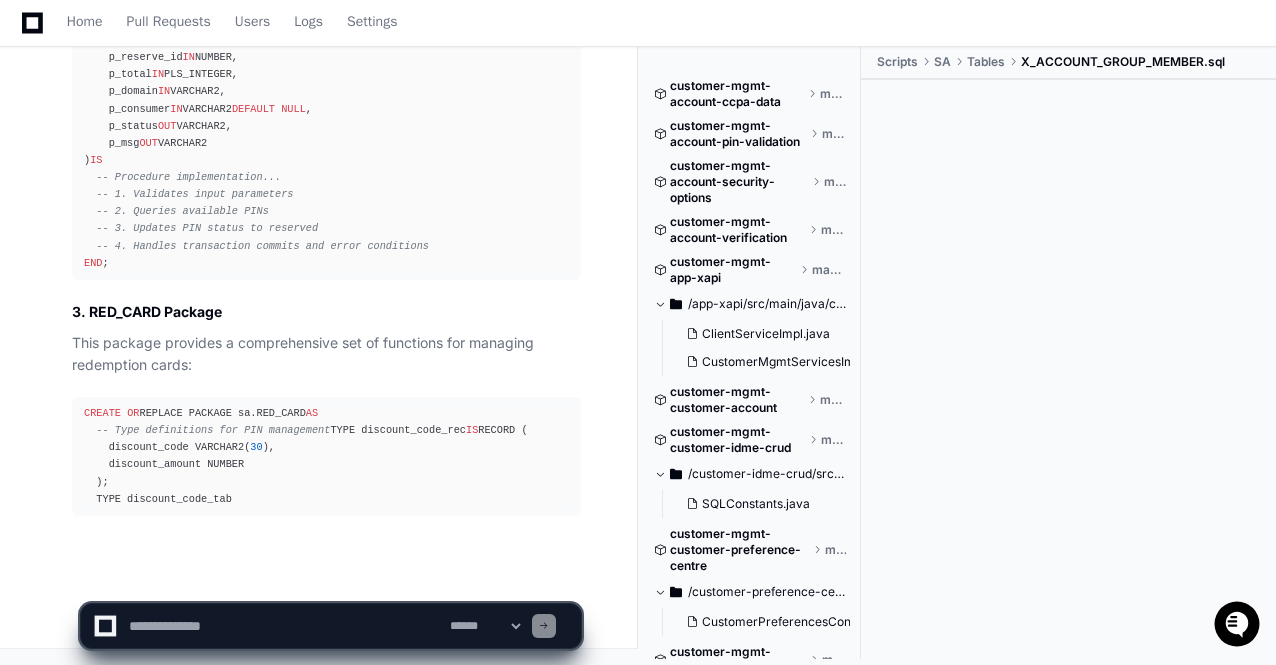 click on "**********" 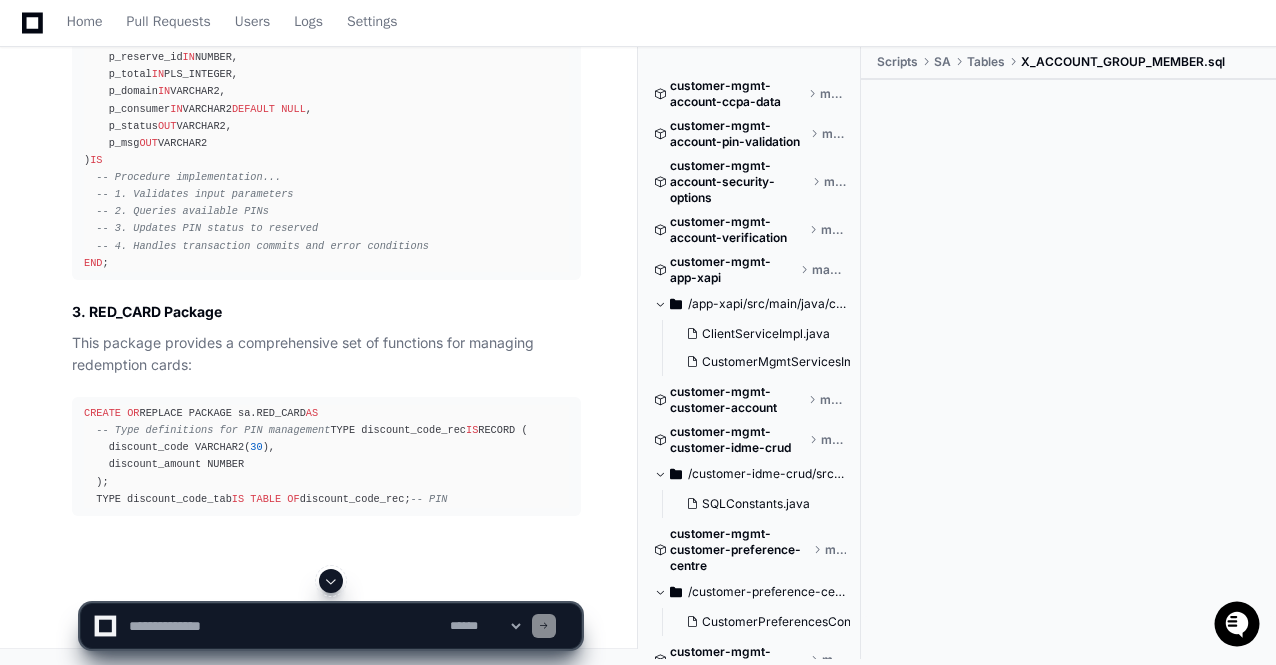 click 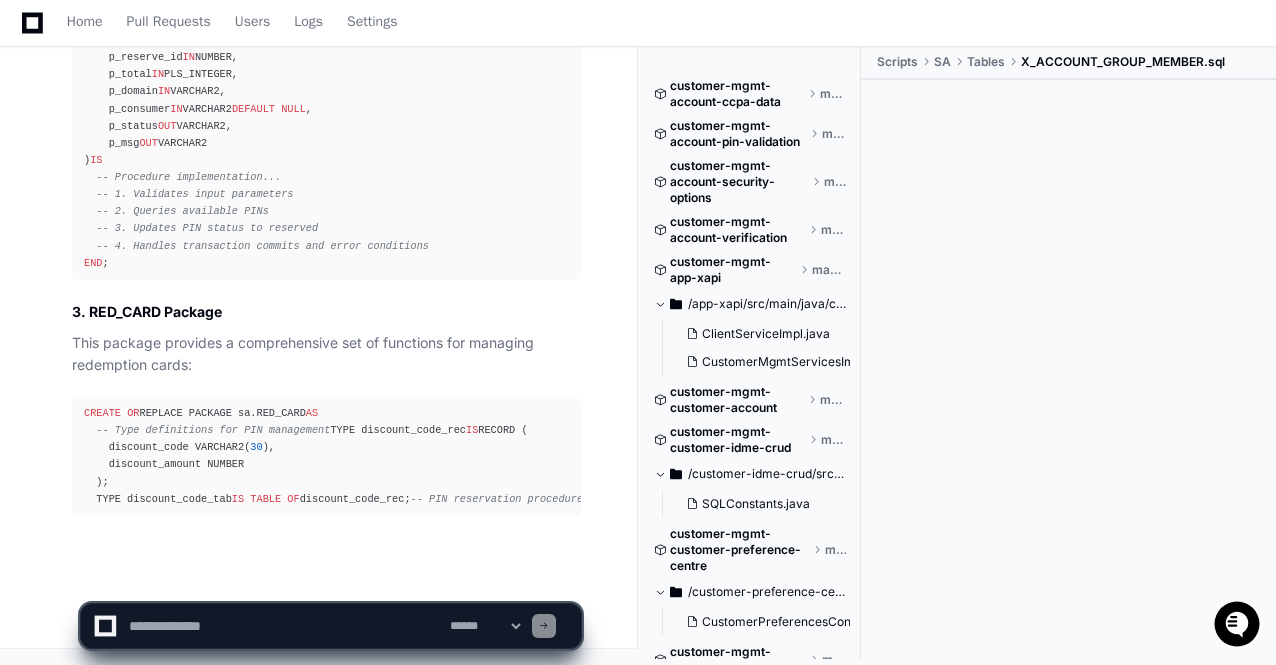 click on "**********" 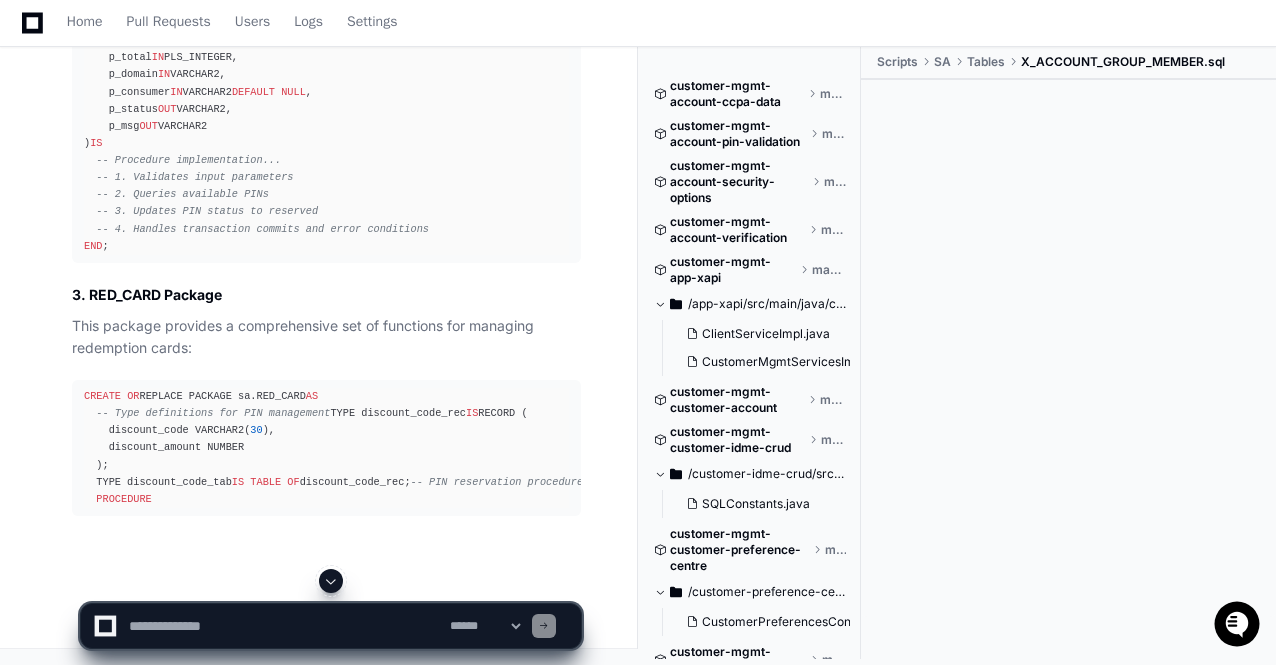click on "**********" 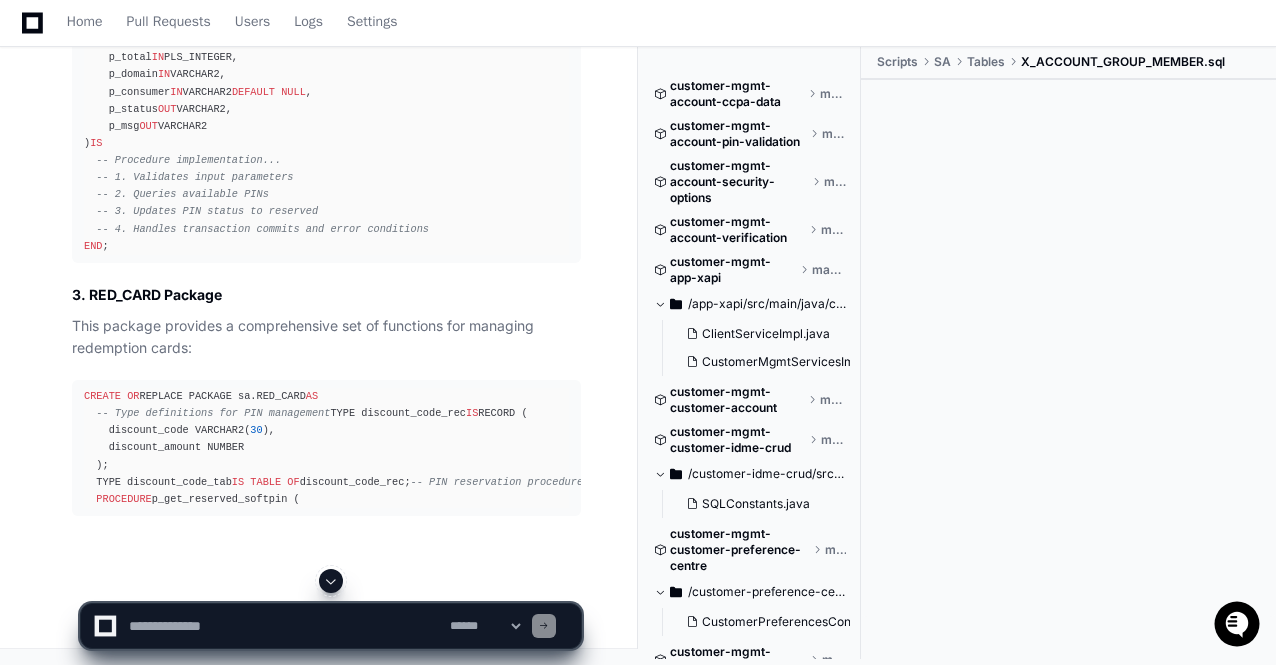 click 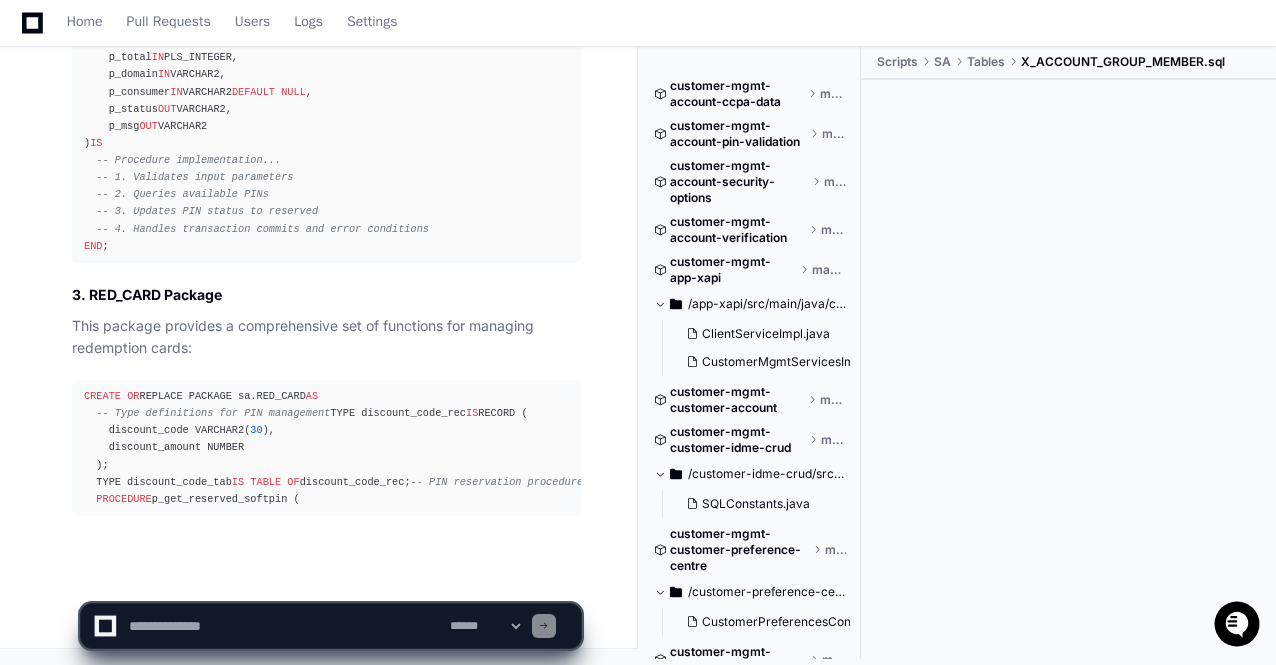click on "**********" 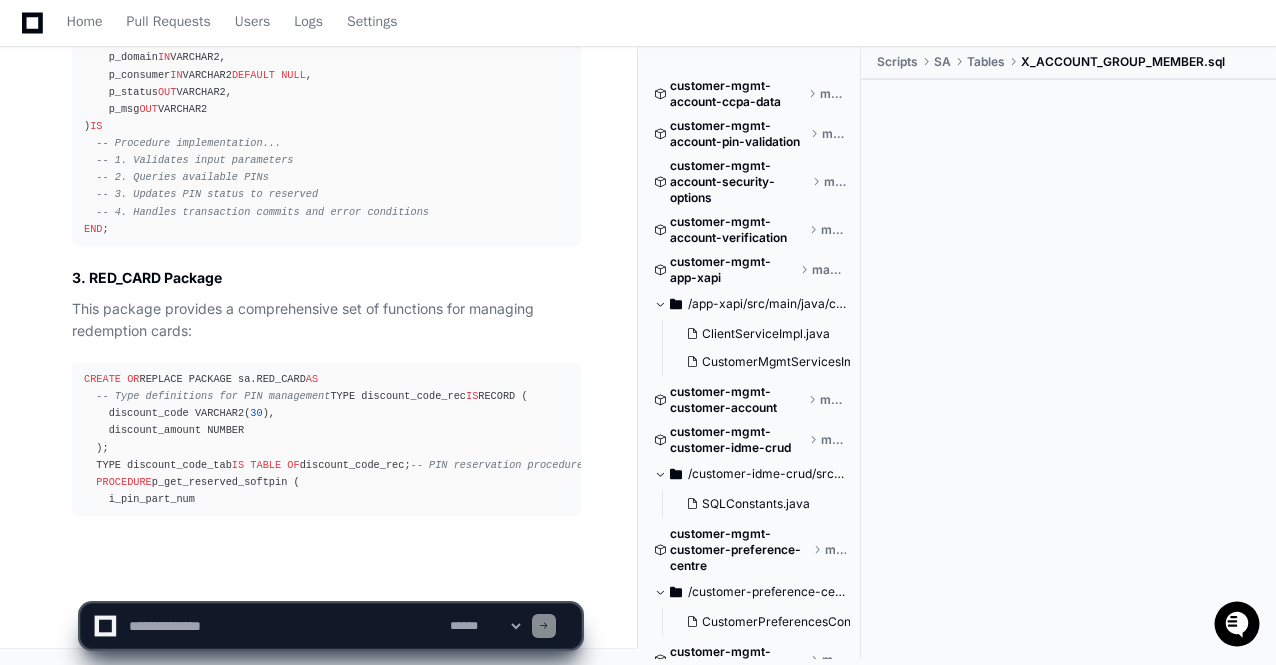 click on "**********" 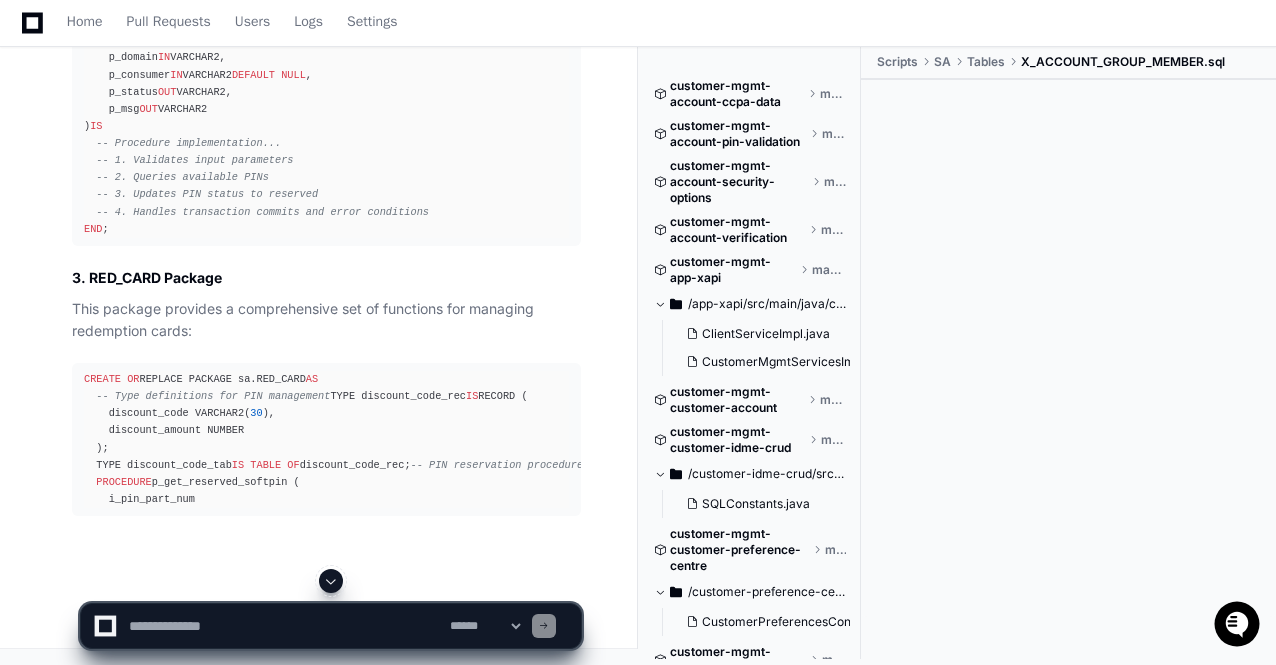 click 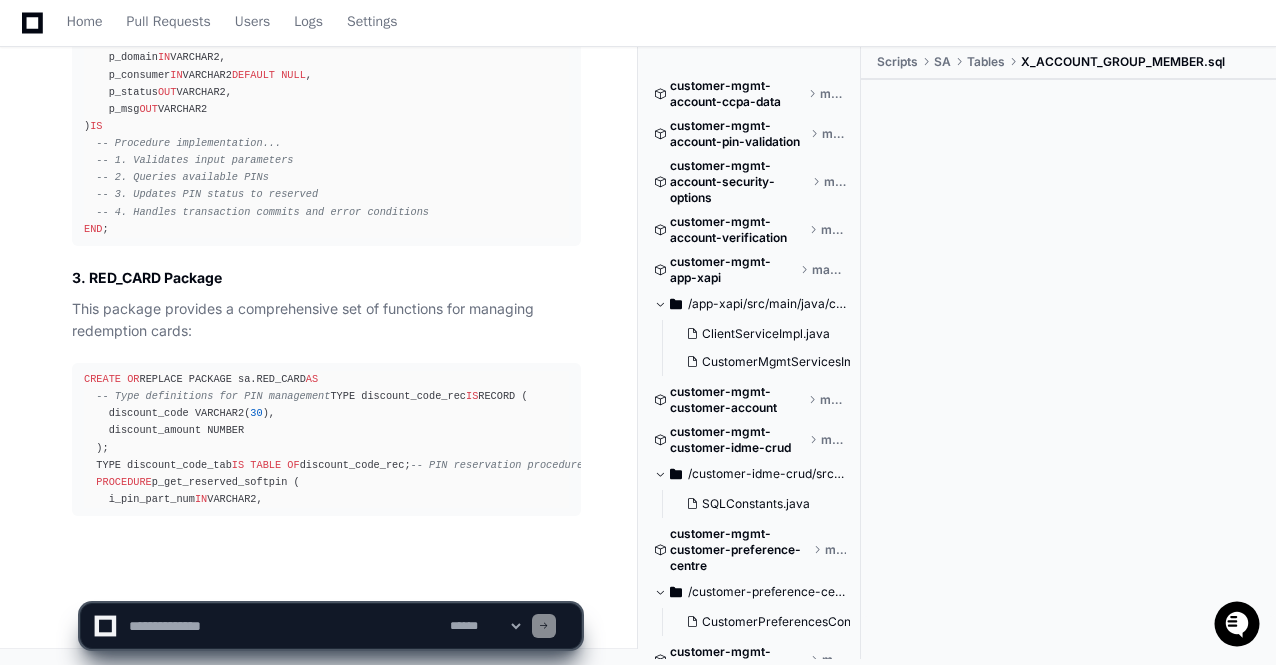 click on "**********" 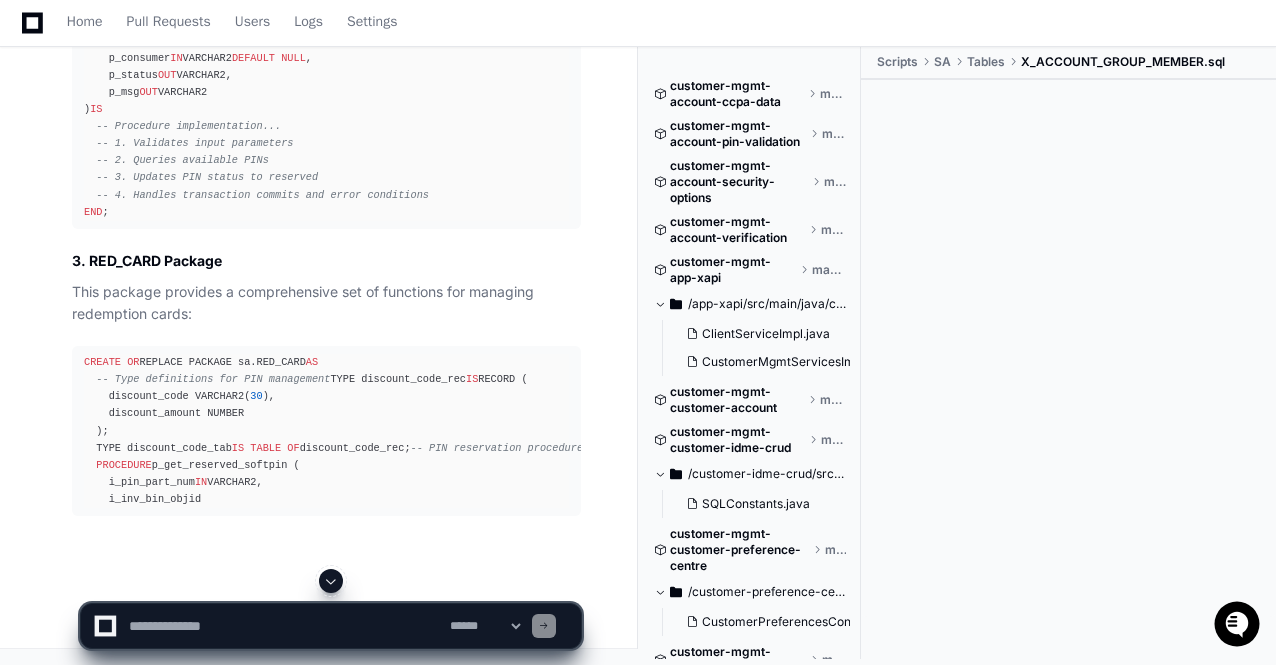 click 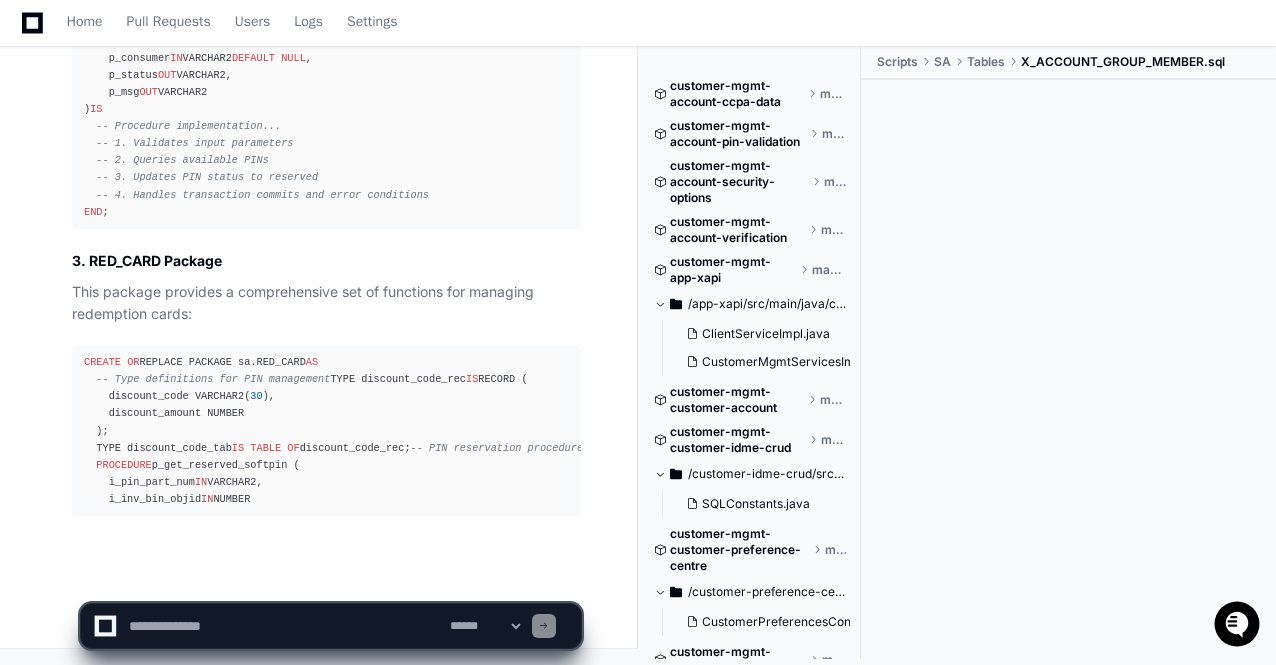 scroll, scrollTop: 35226, scrollLeft: 0, axis: vertical 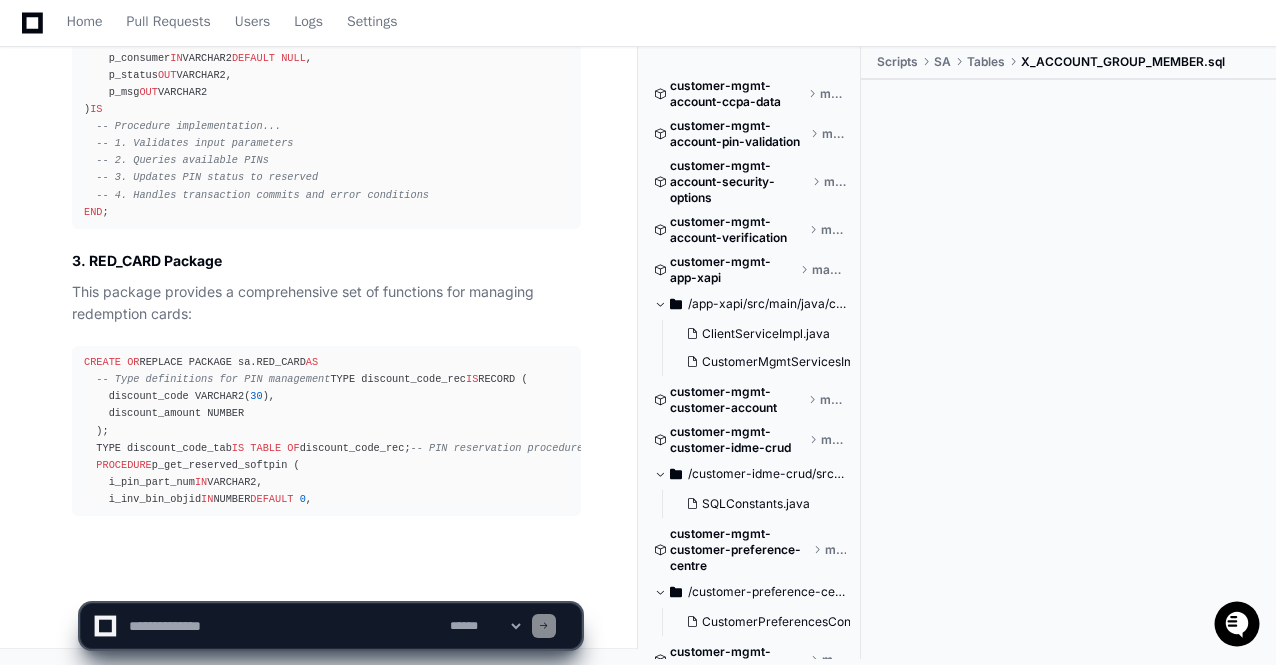 click on "**********" 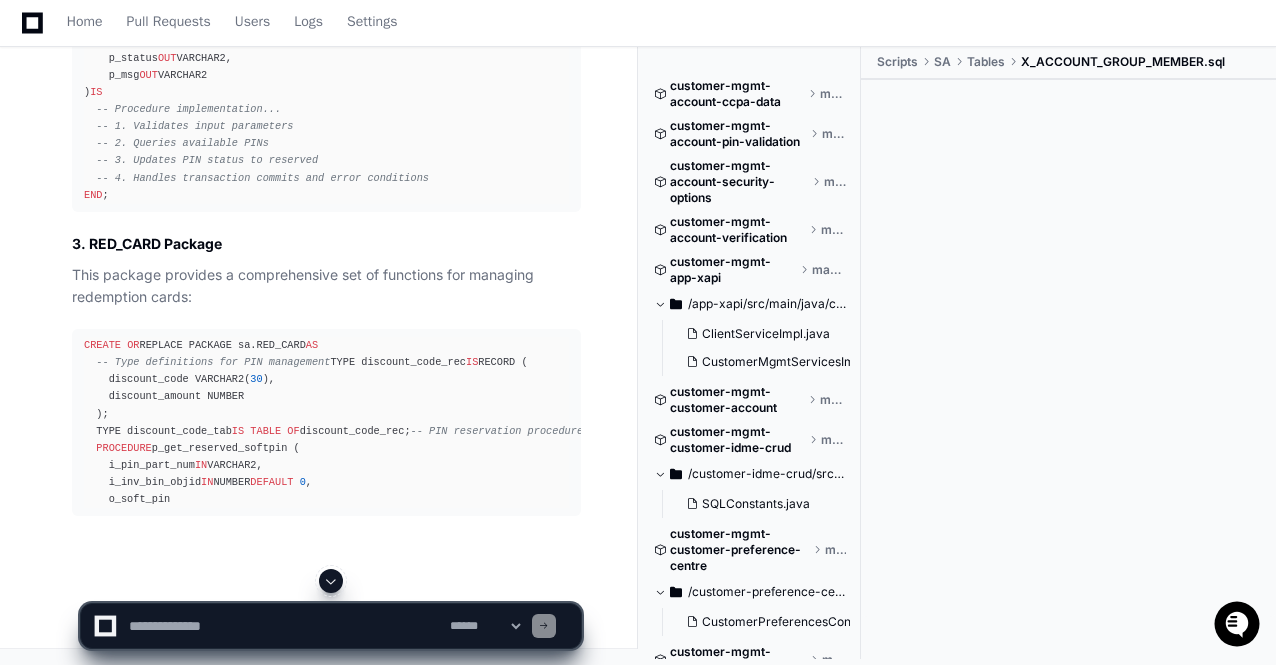 click 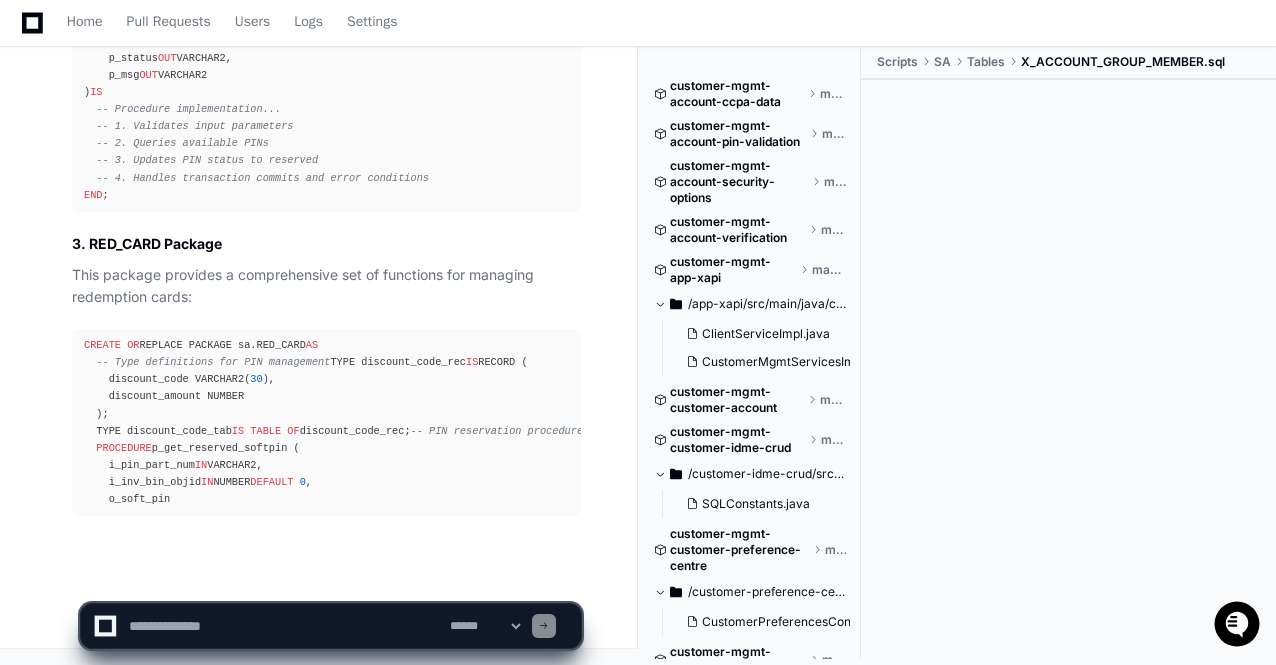 scroll, scrollTop: 35242, scrollLeft: 0, axis: vertical 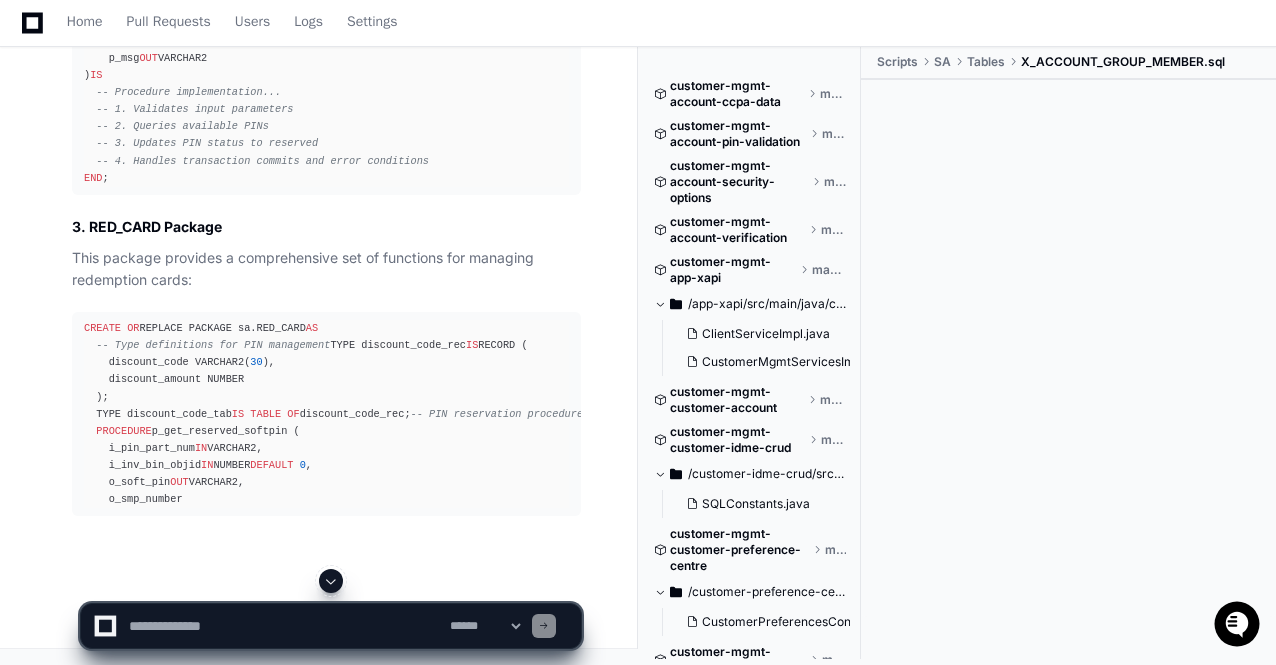 click on "**********" 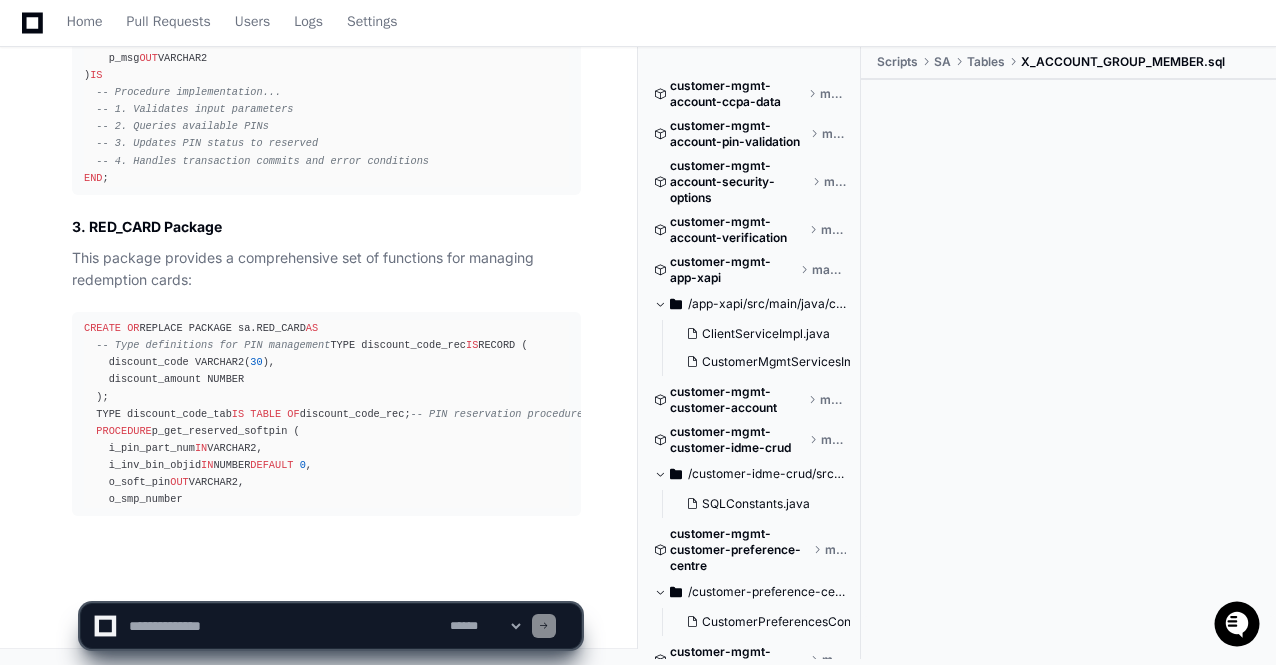 click on "**********" 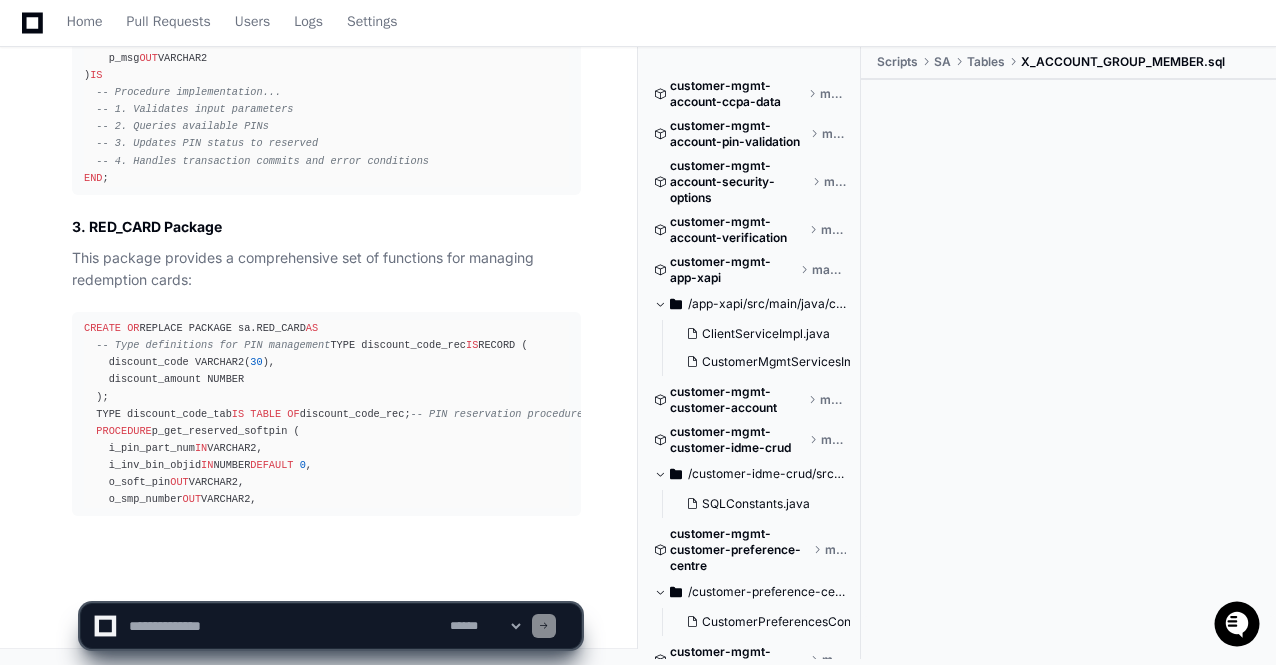 click on "**********" 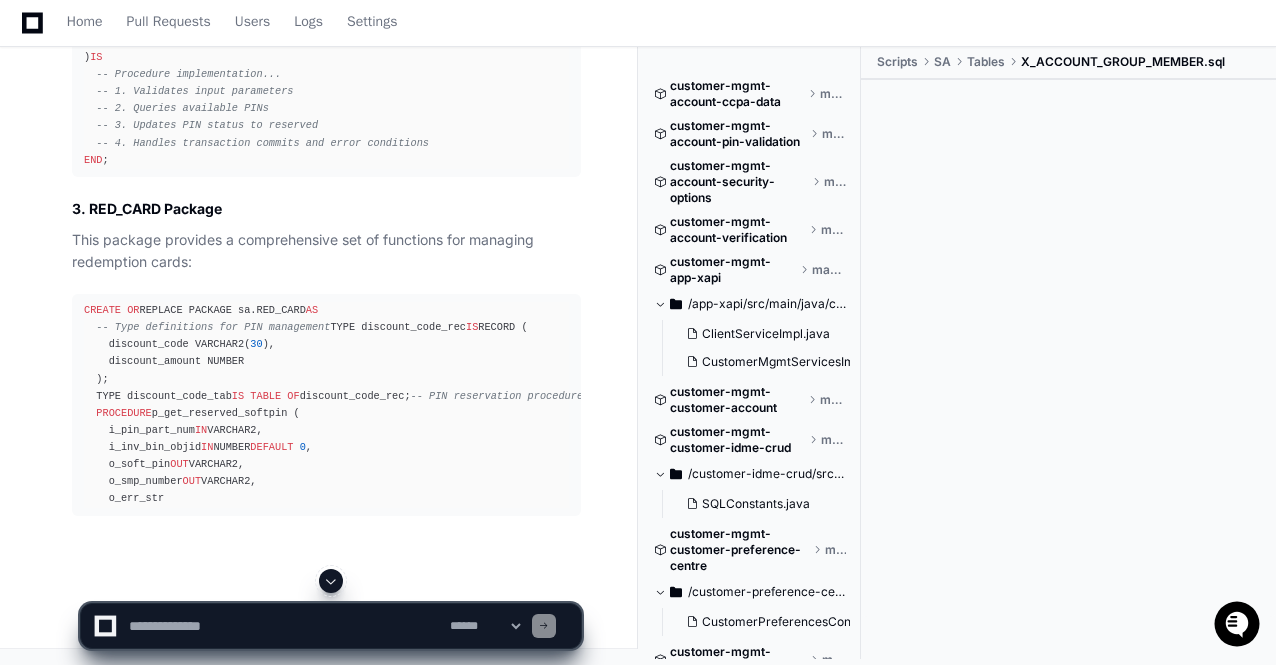 click on "**********" 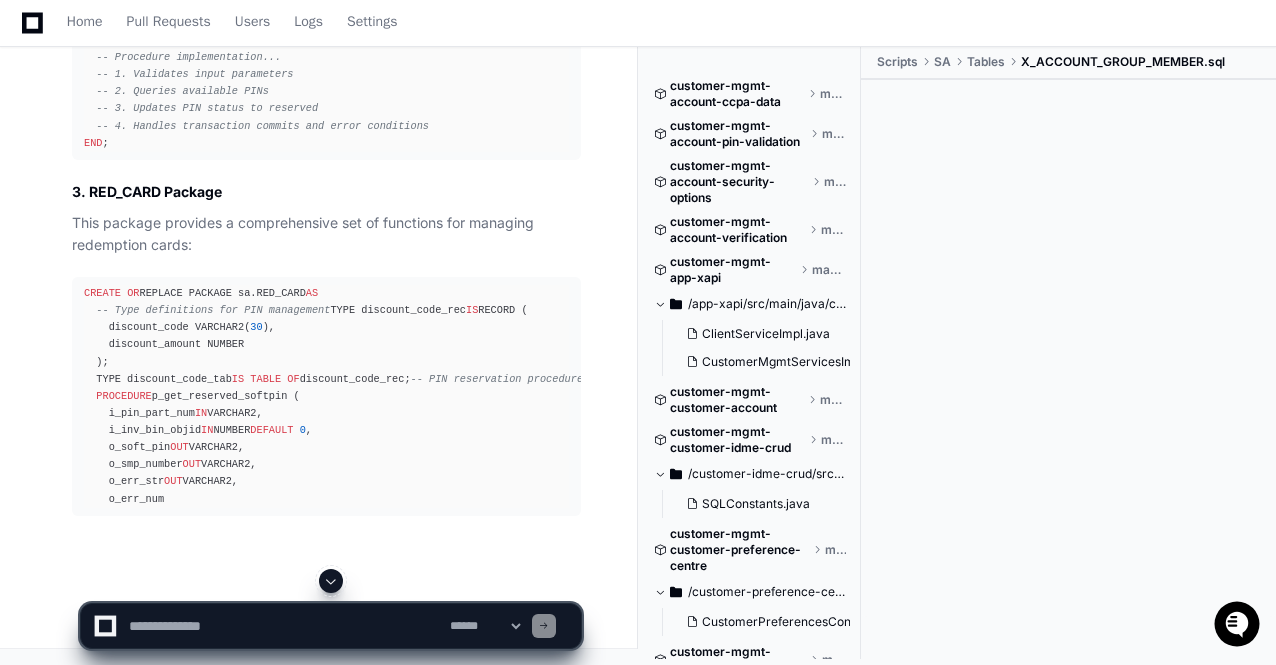 click 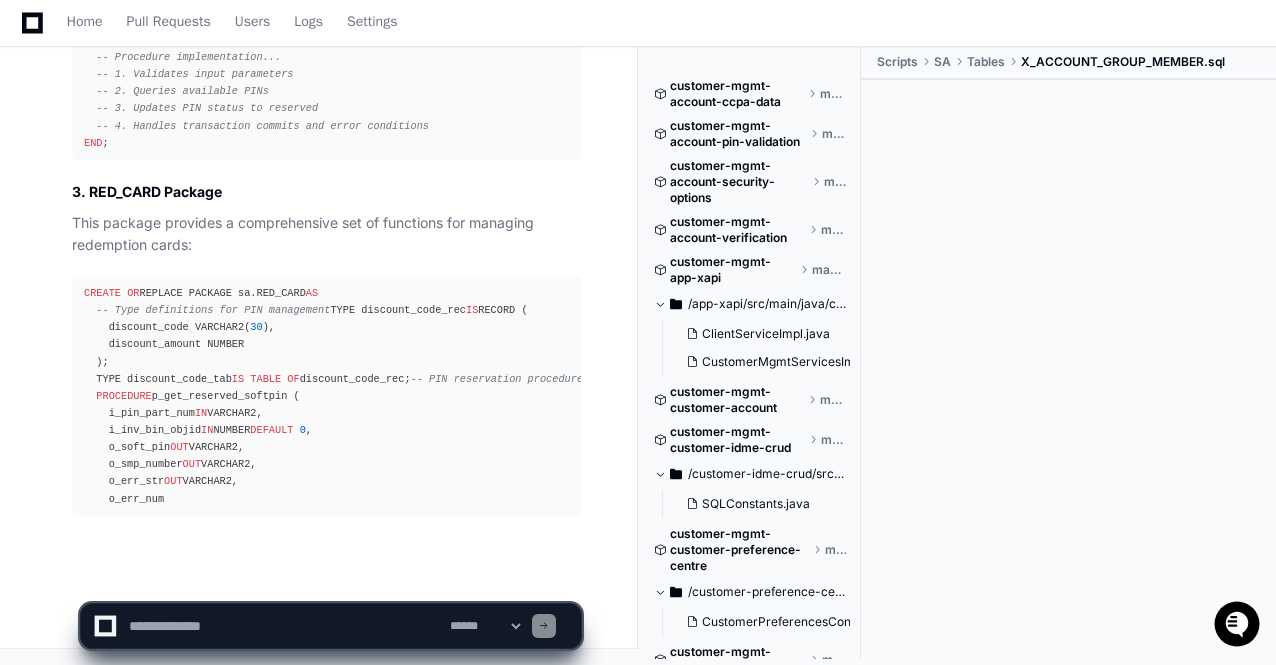 click on "**********" 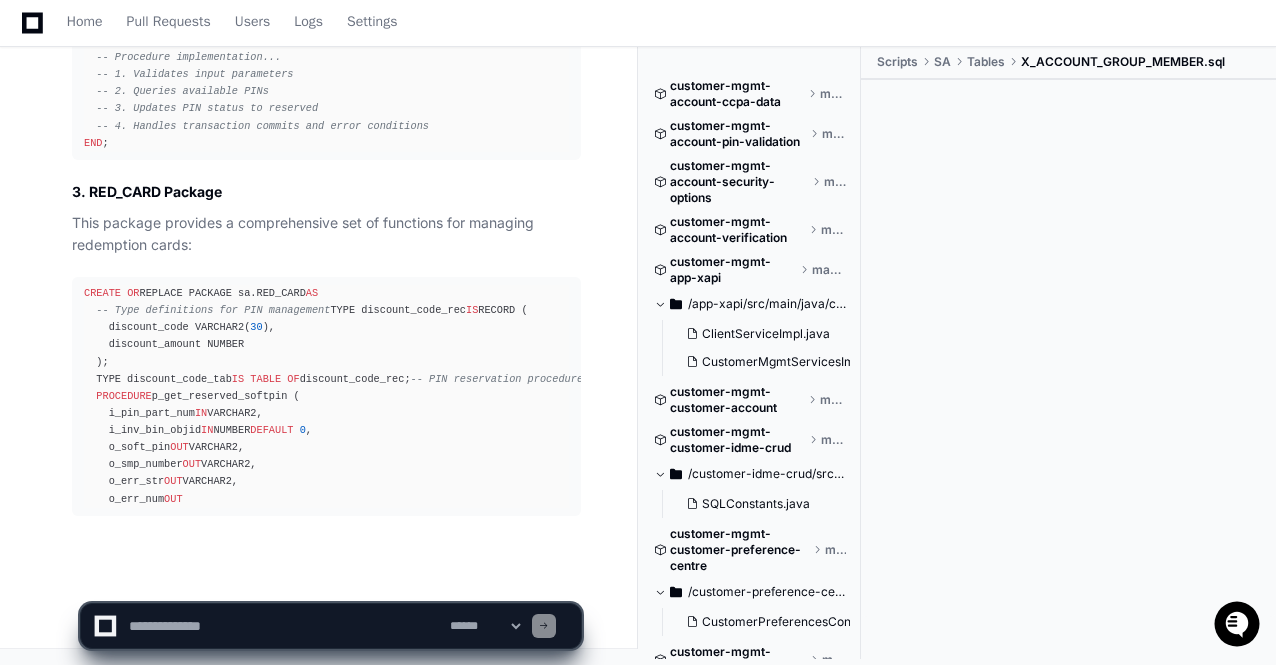 click on "**********" 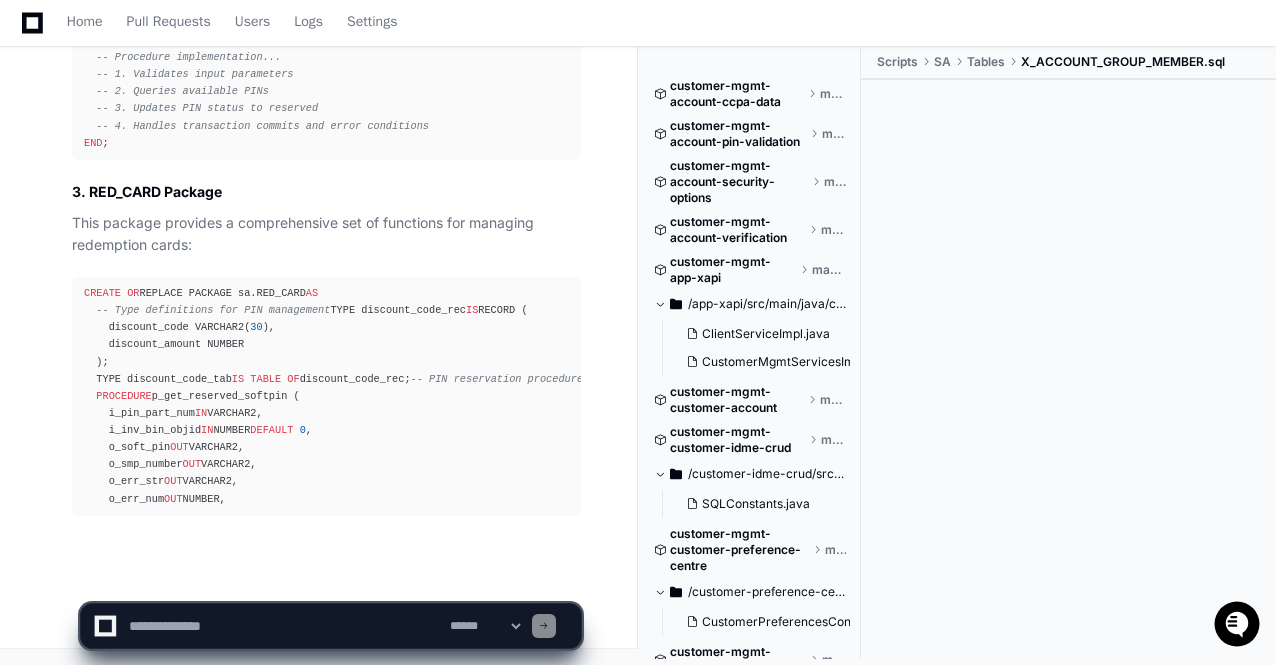 click on "**********" 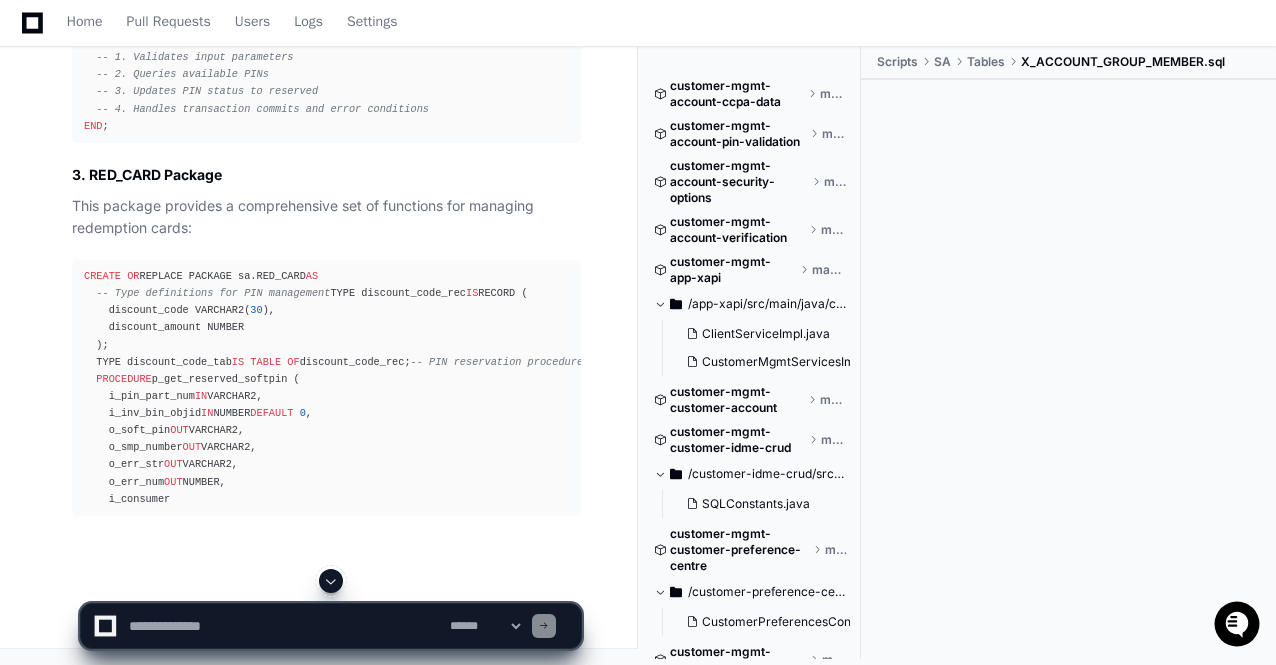 click on "**********" 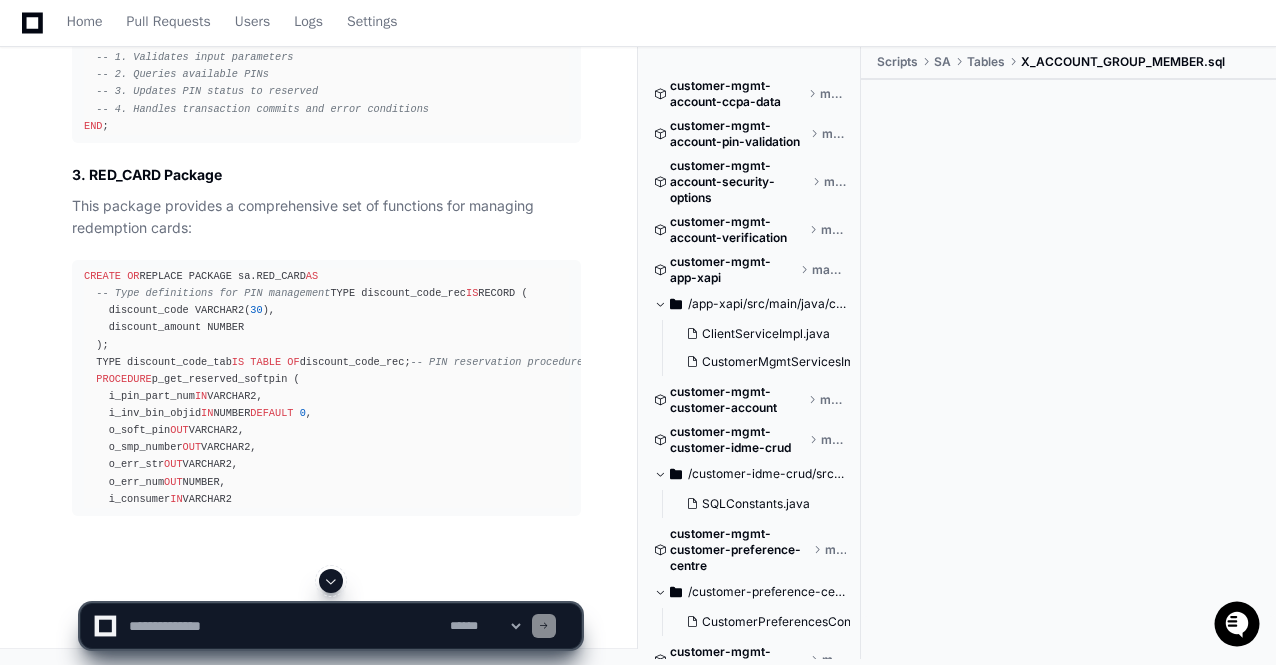 click 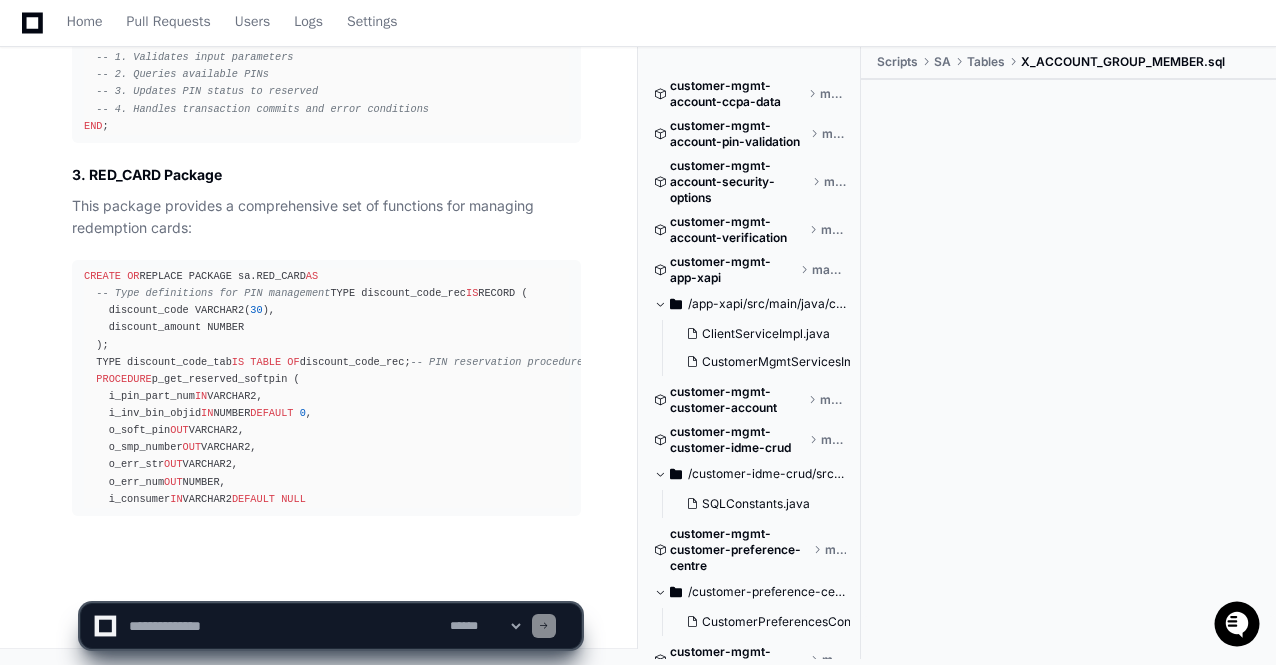 scroll, scrollTop: 35311, scrollLeft: 0, axis: vertical 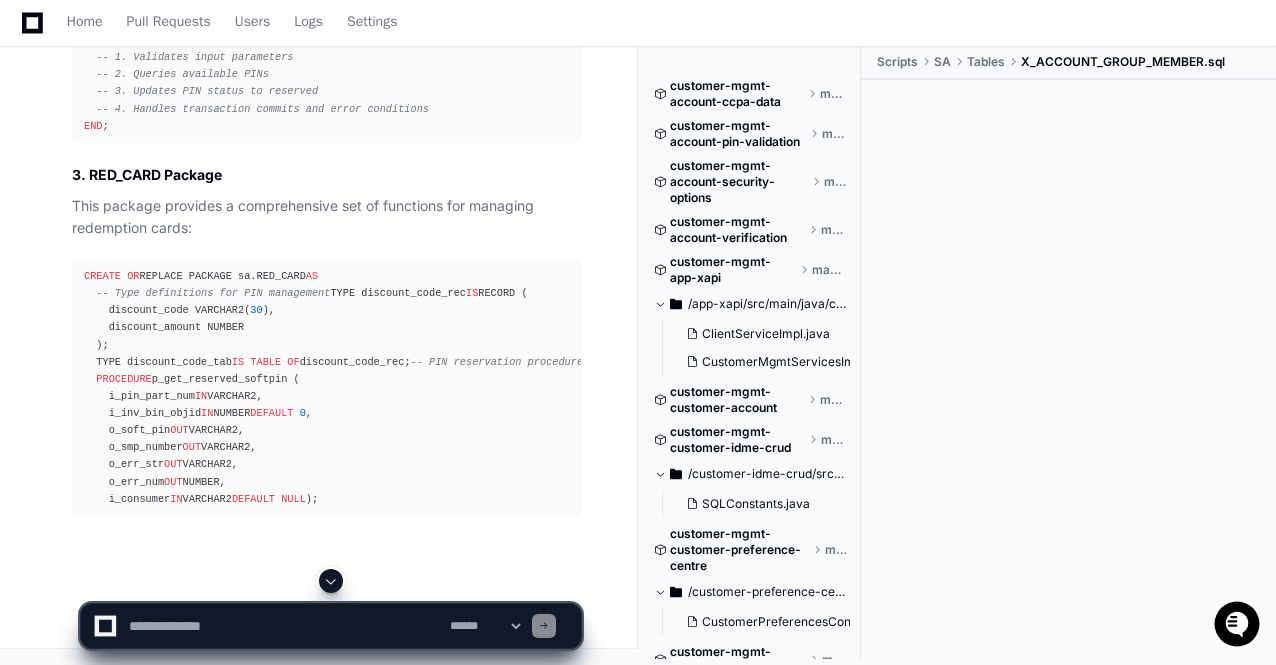 click on "**********" 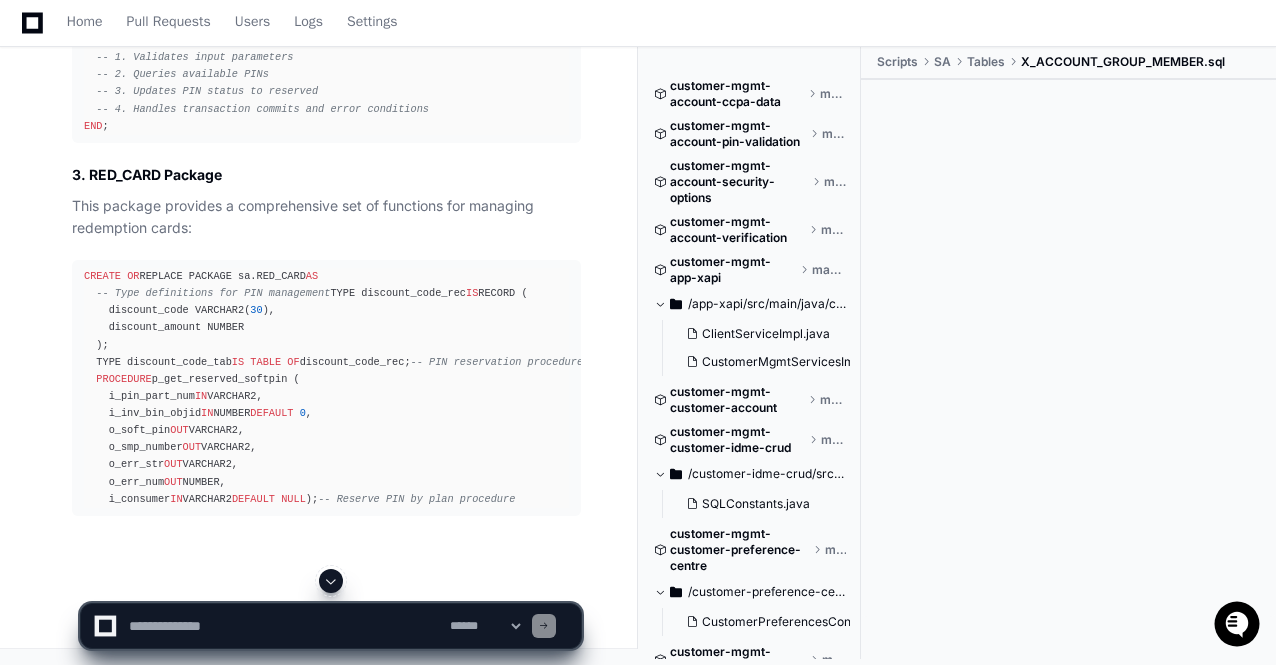 click 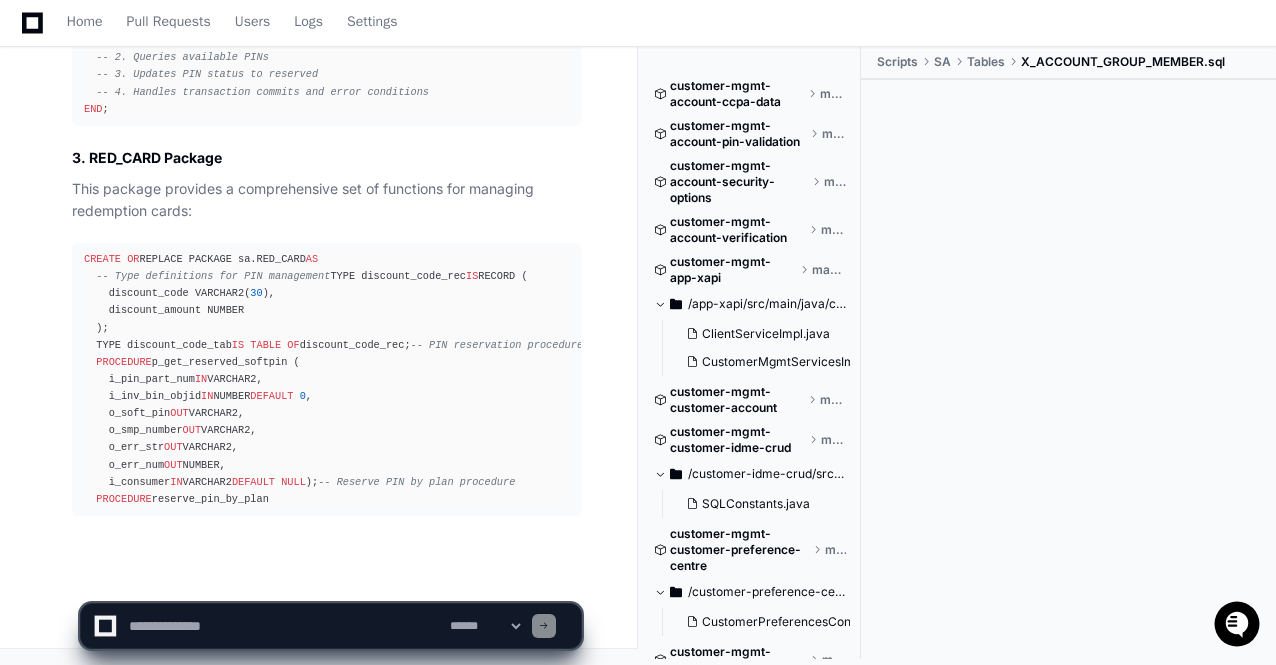 click on "**********" 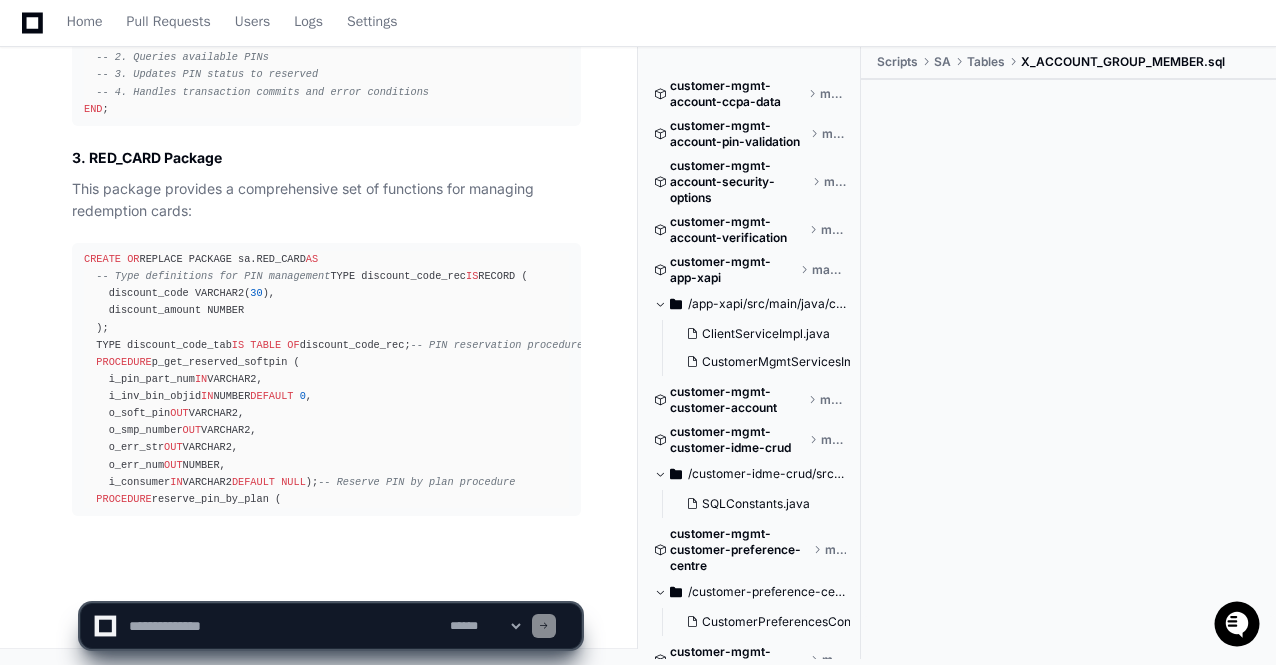 click on "**********" 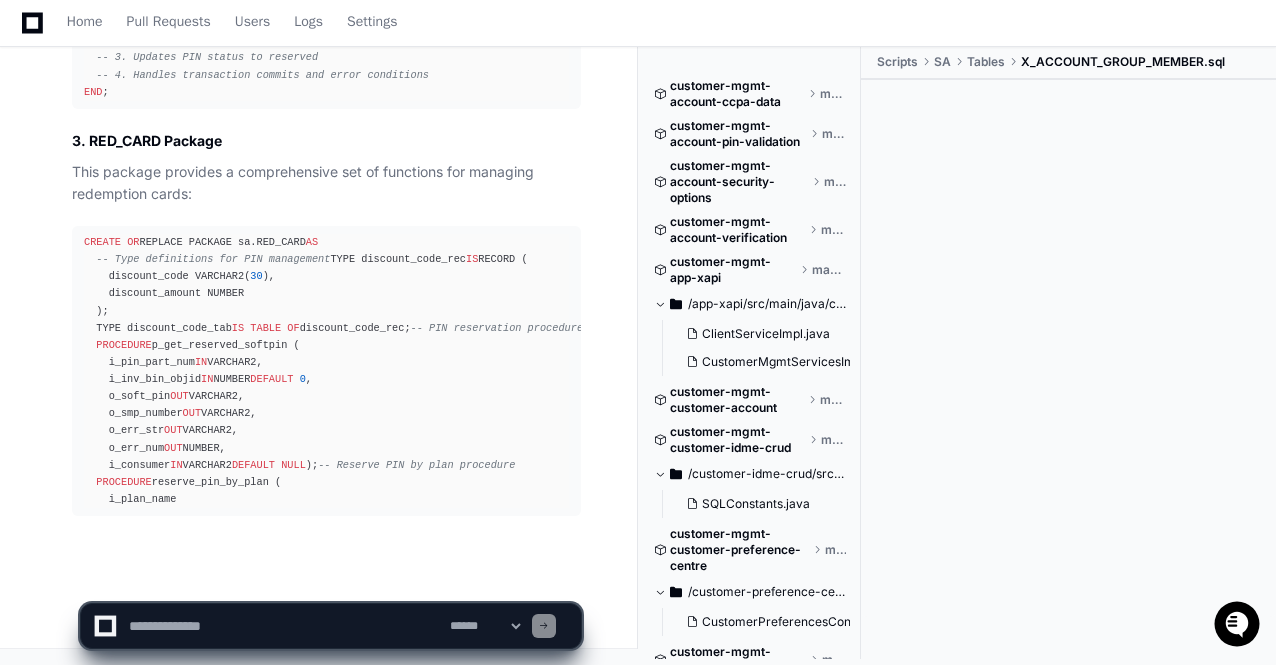 click on "**********" 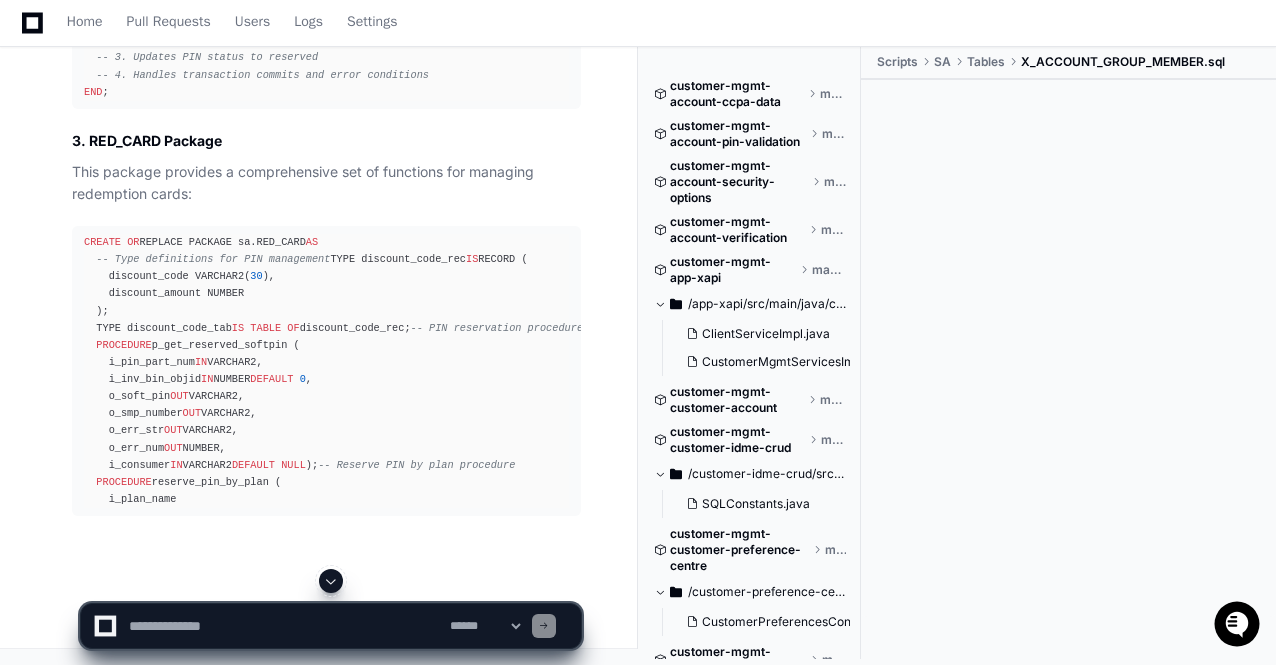 click 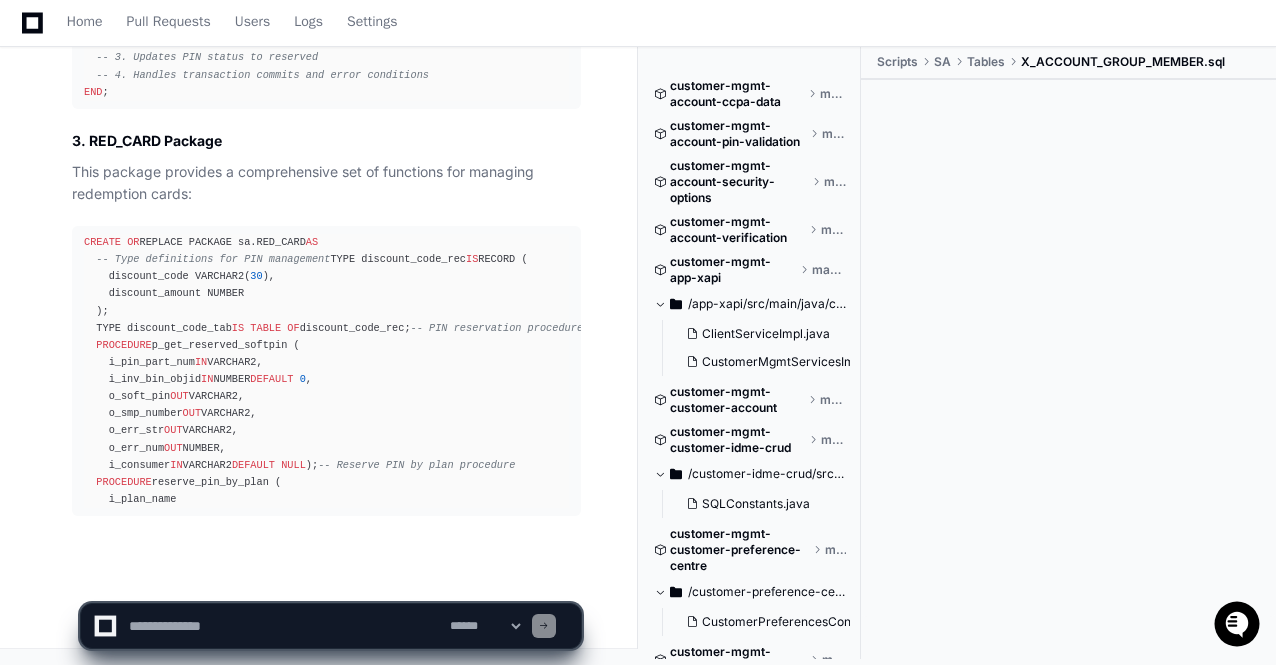scroll, scrollTop: 35397, scrollLeft: 0, axis: vertical 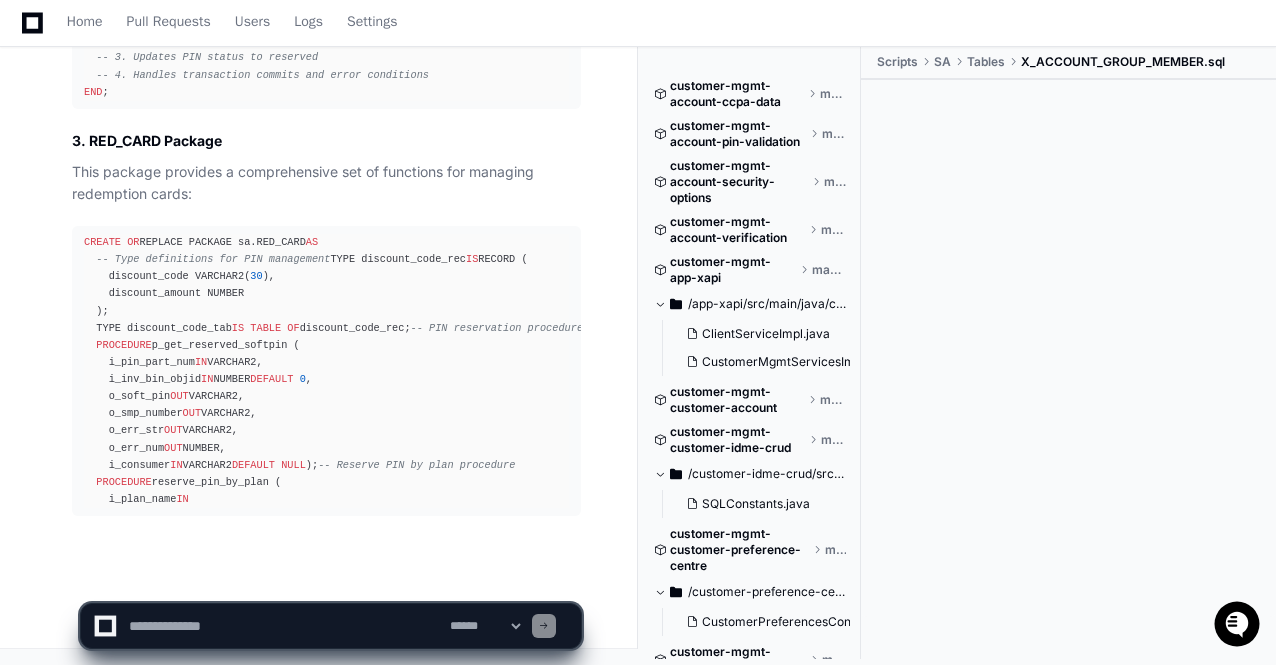 click on "**********" 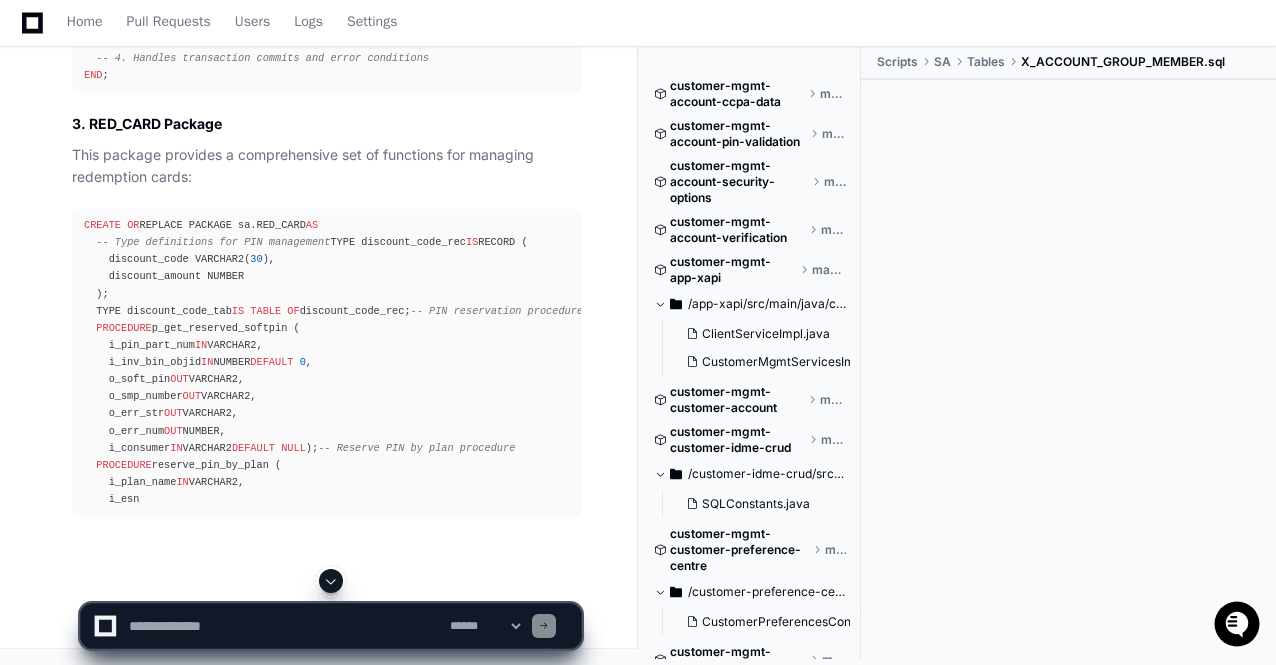 click 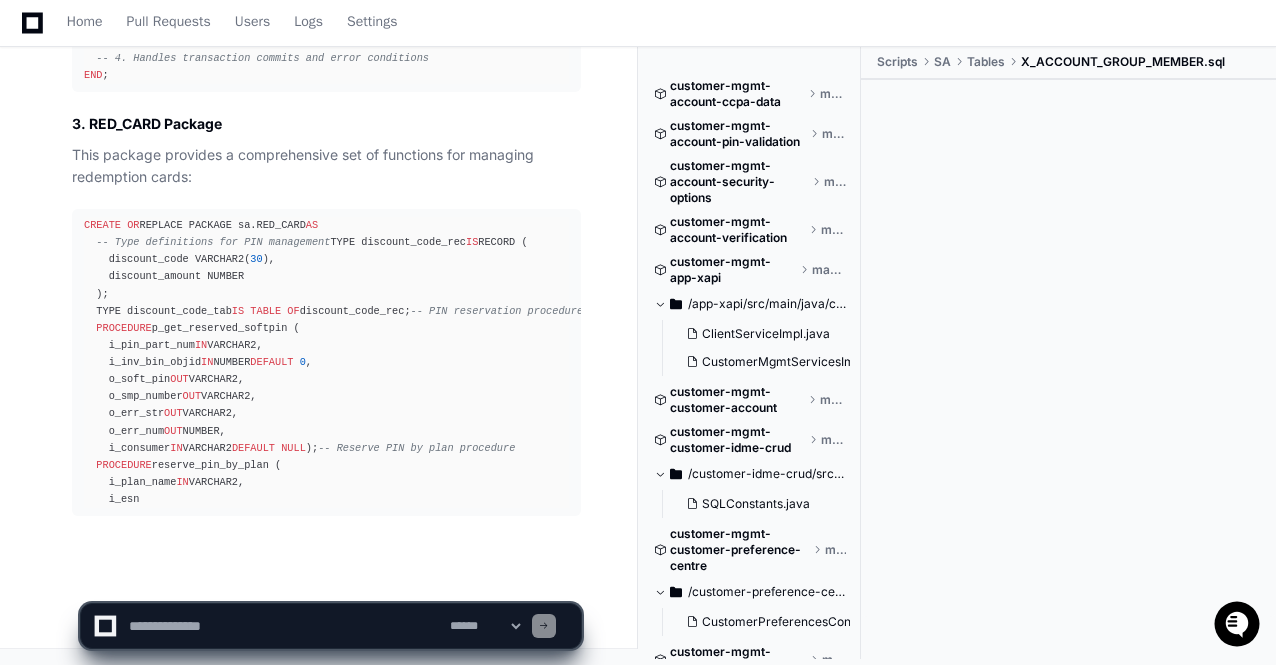 click on "**********" 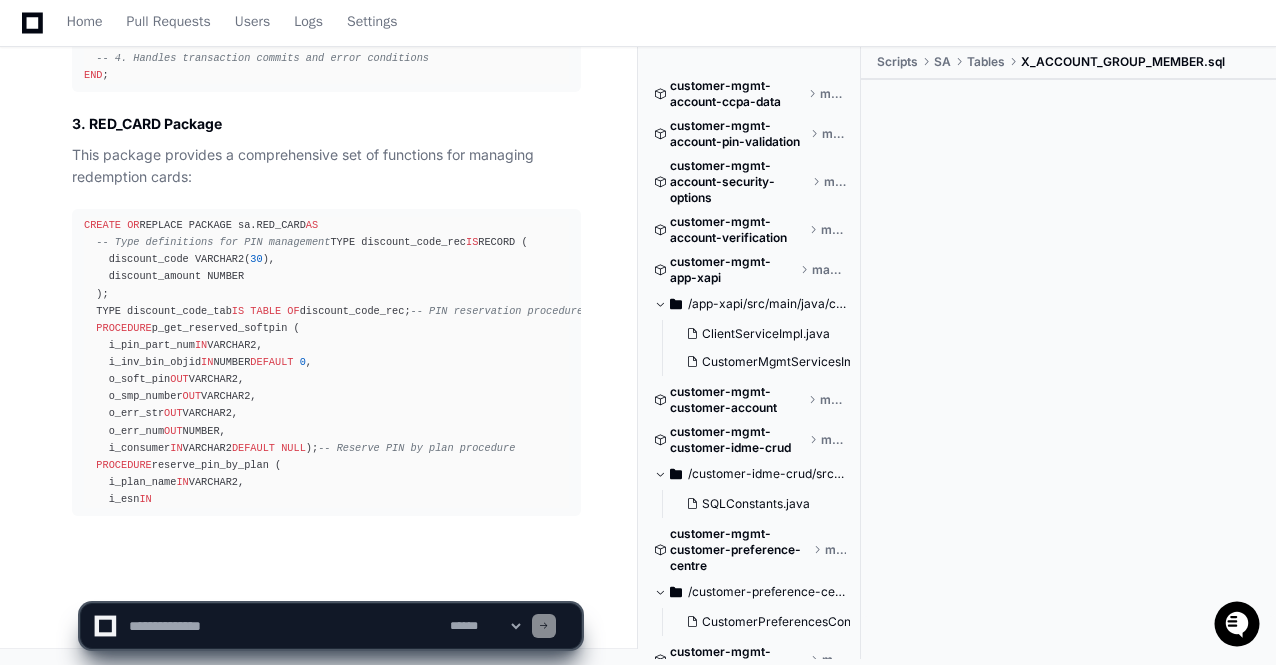click on "**********" 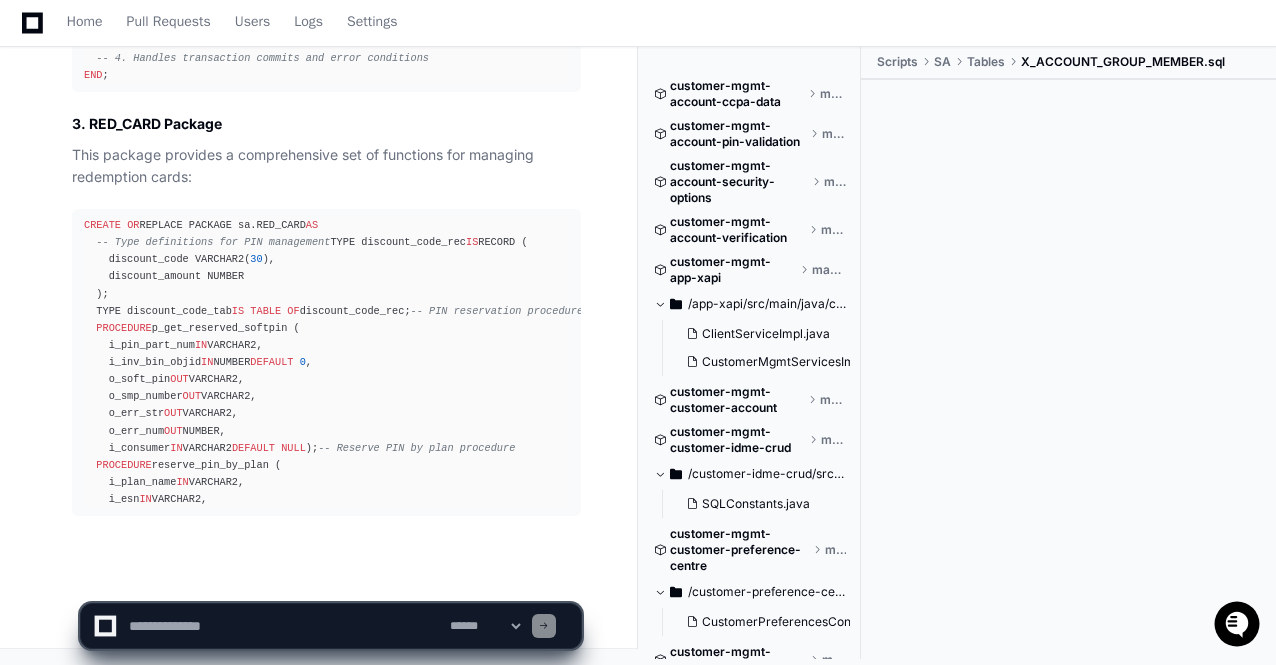 click on "**********" 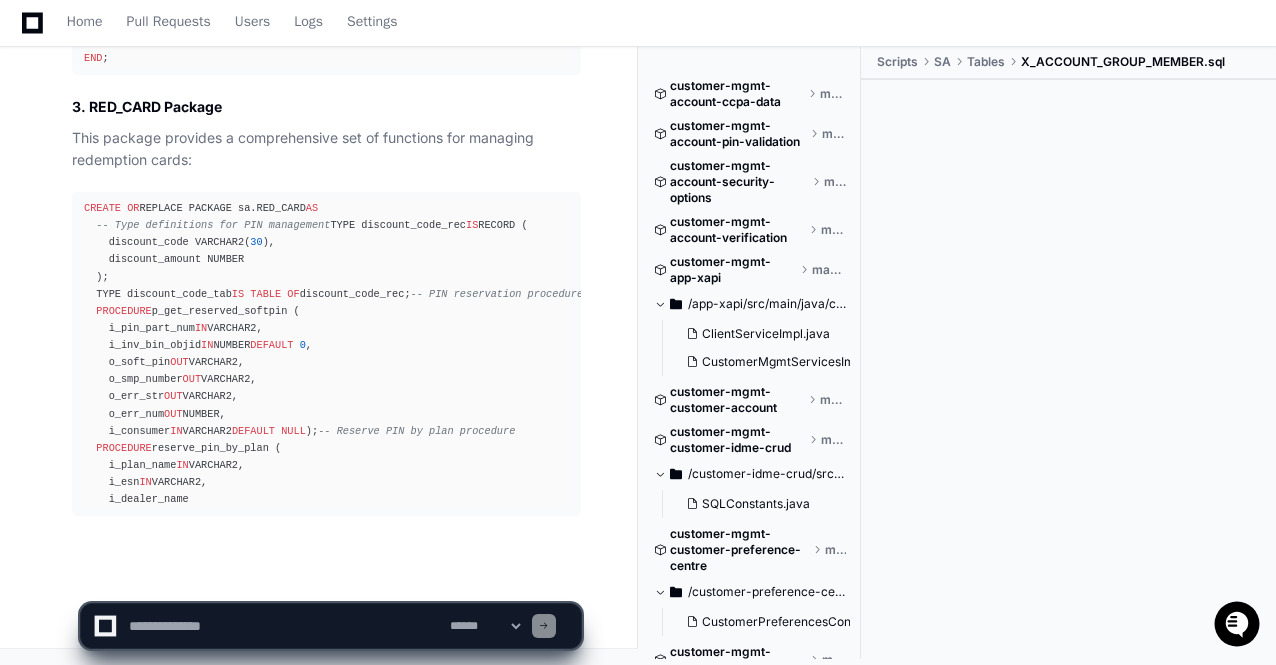 click on "**********" 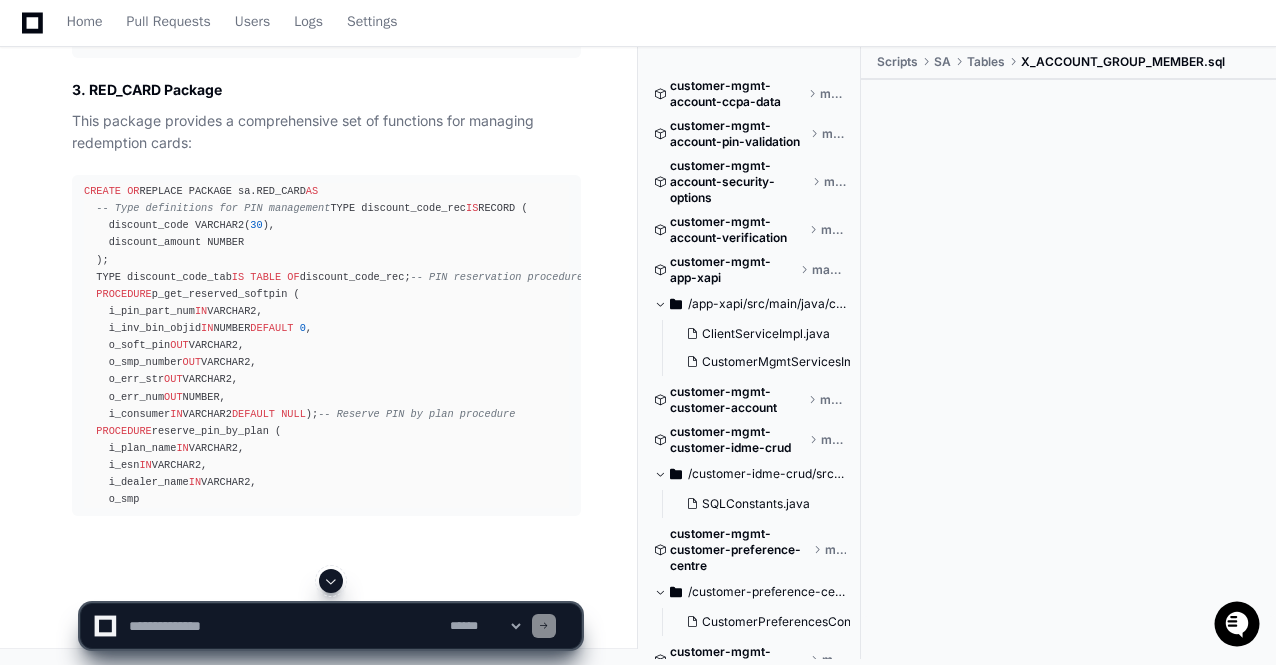 click 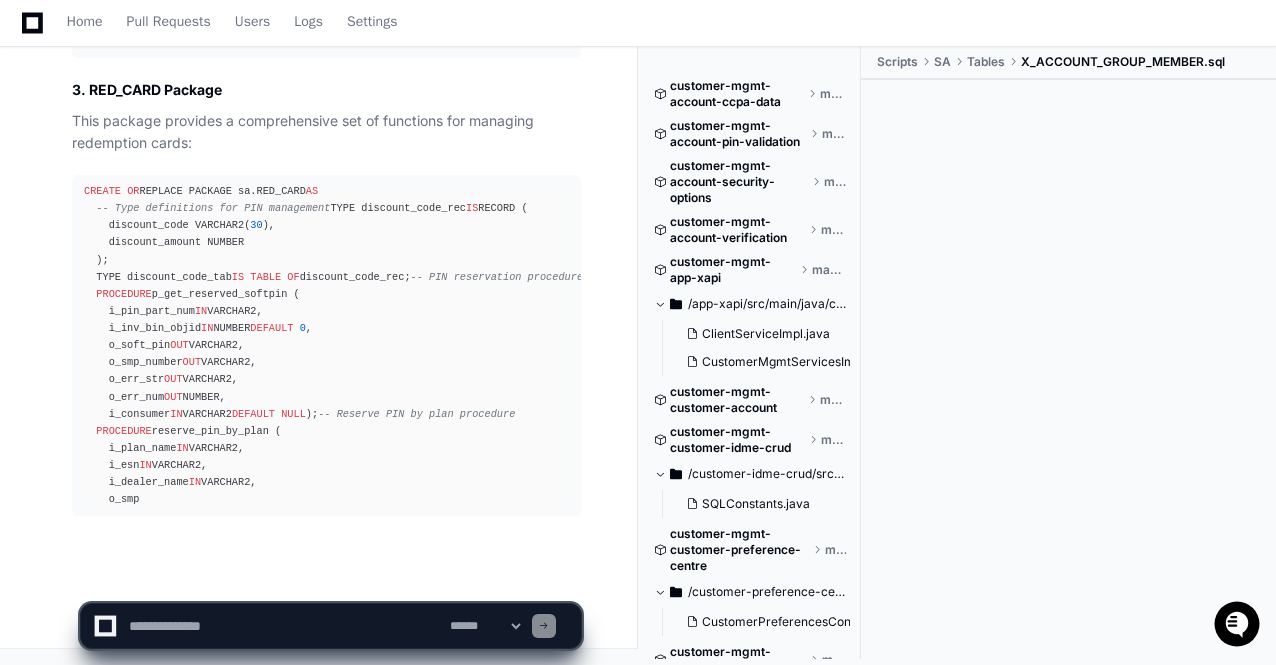 scroll, scrollTop: 35448, scrollLeft: 0, axis: vertical 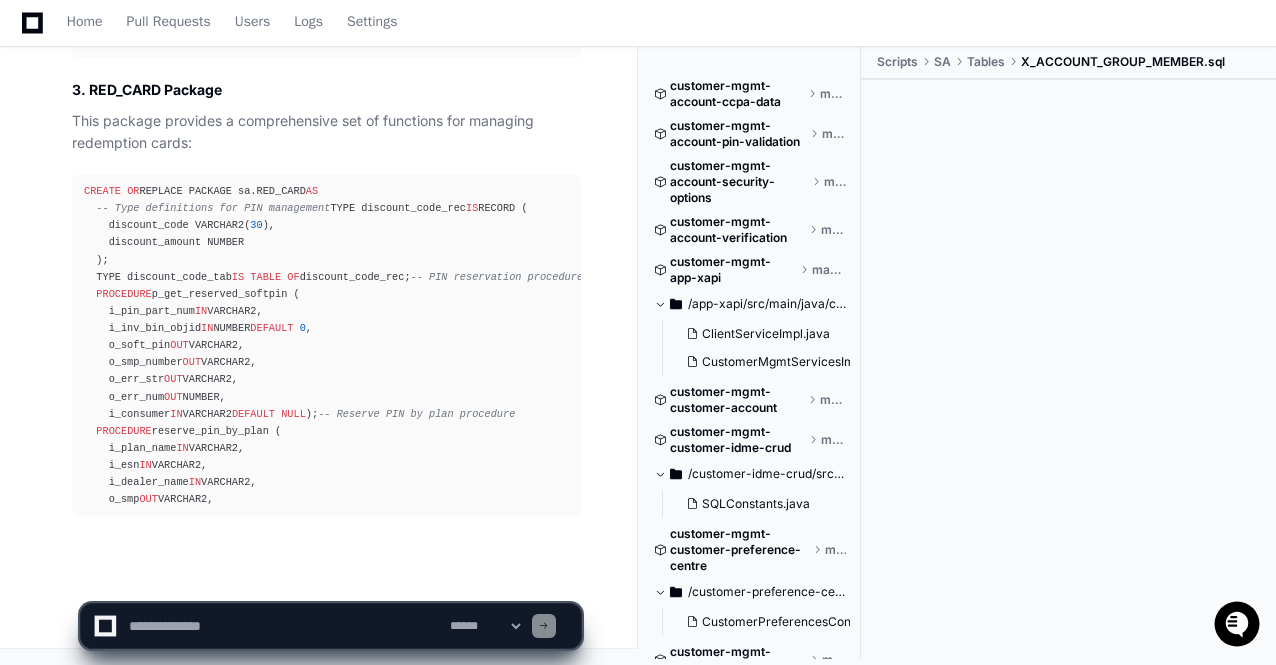 click on "**********" 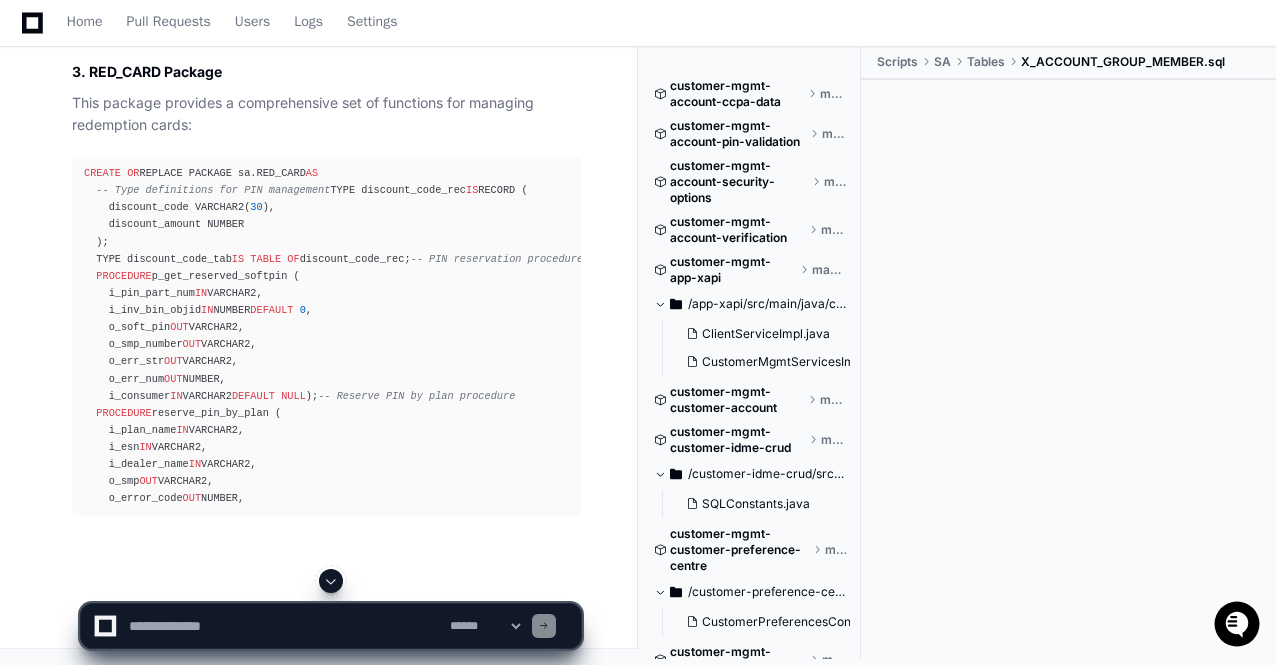 click 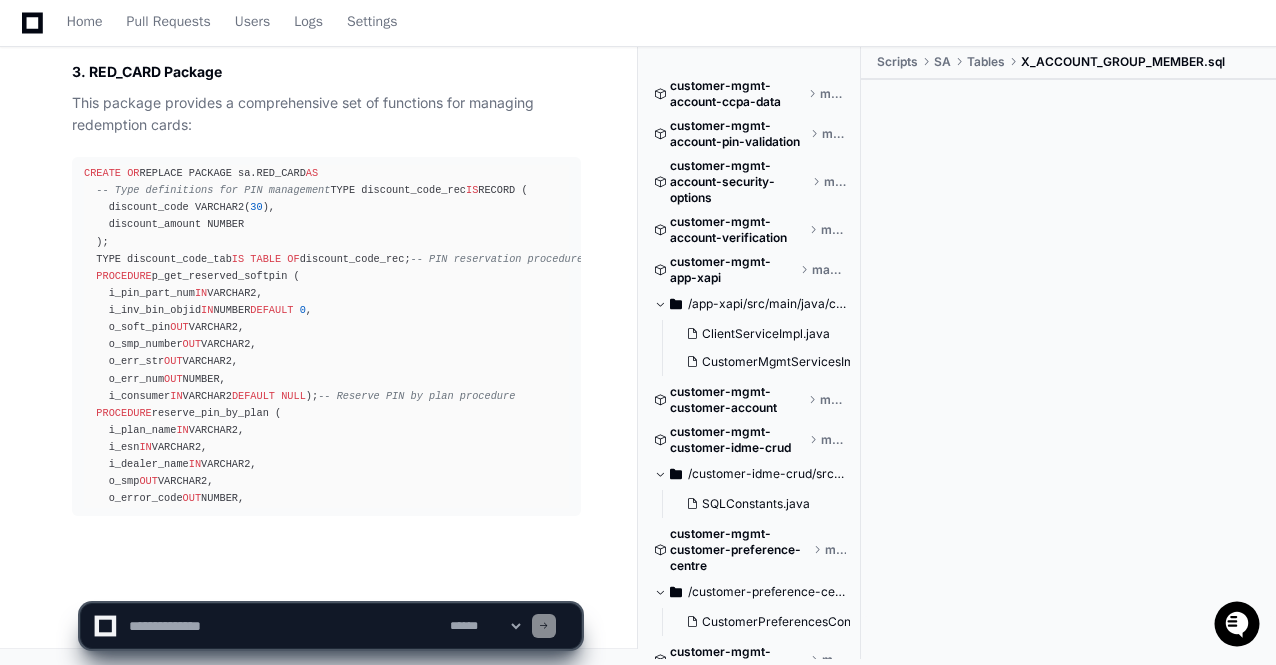 click on "**********" 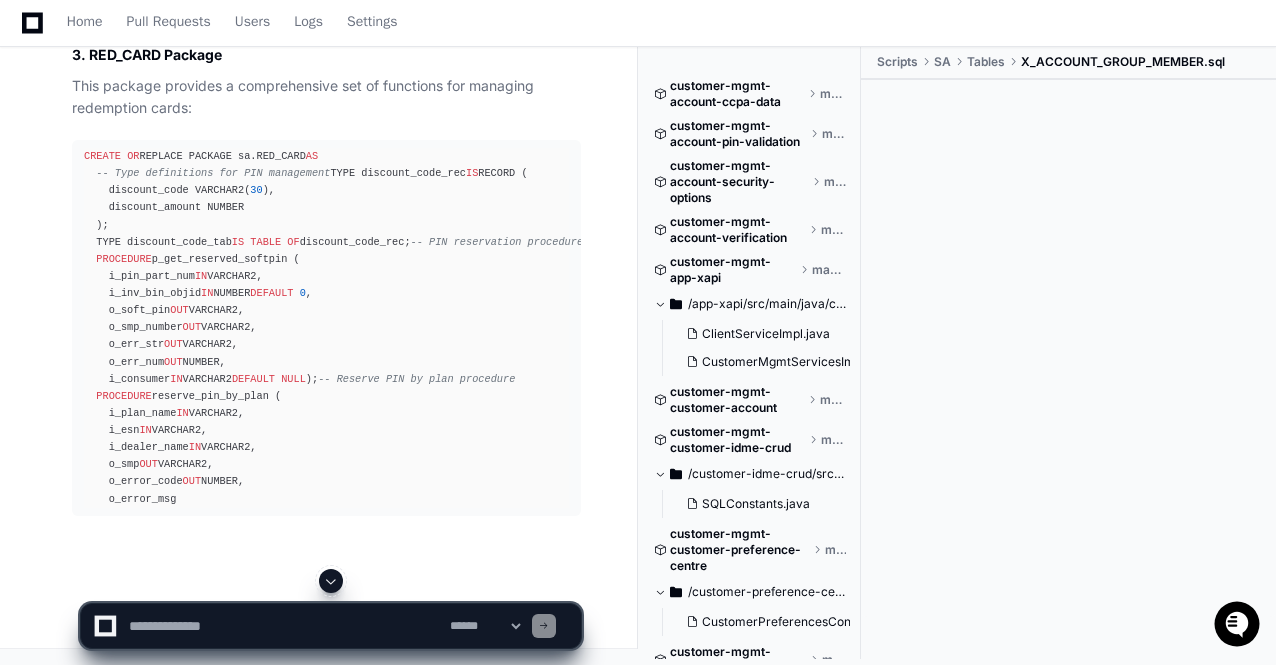 click 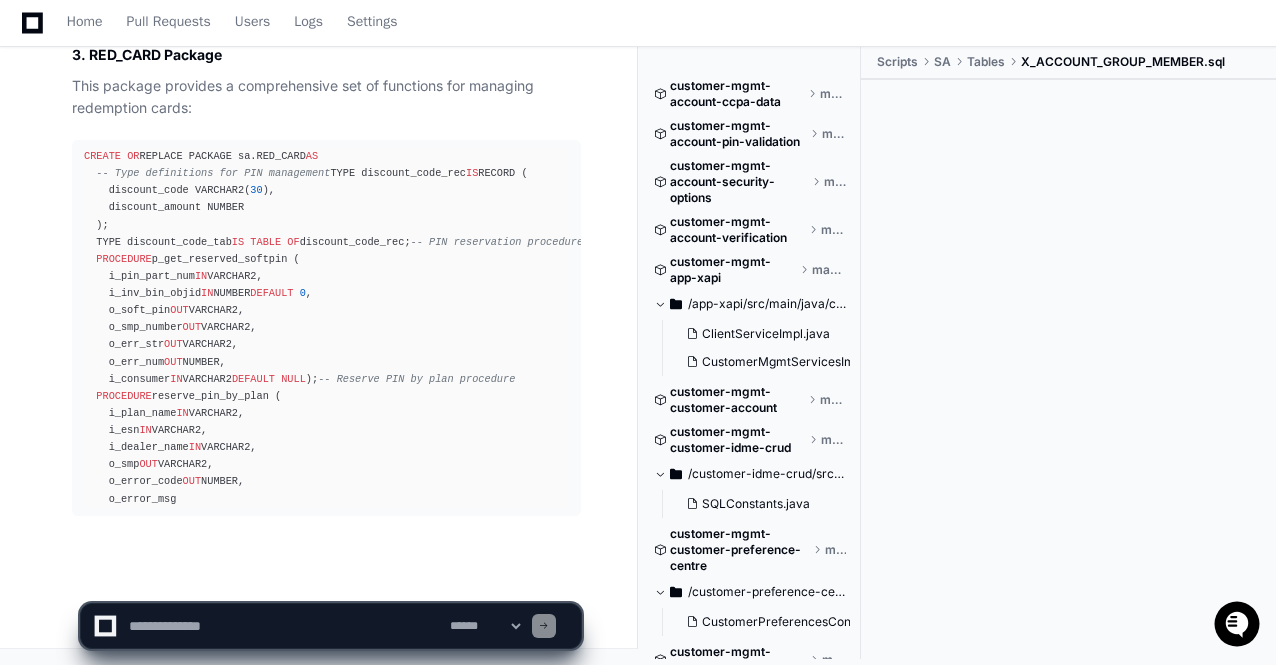 click on "**********" 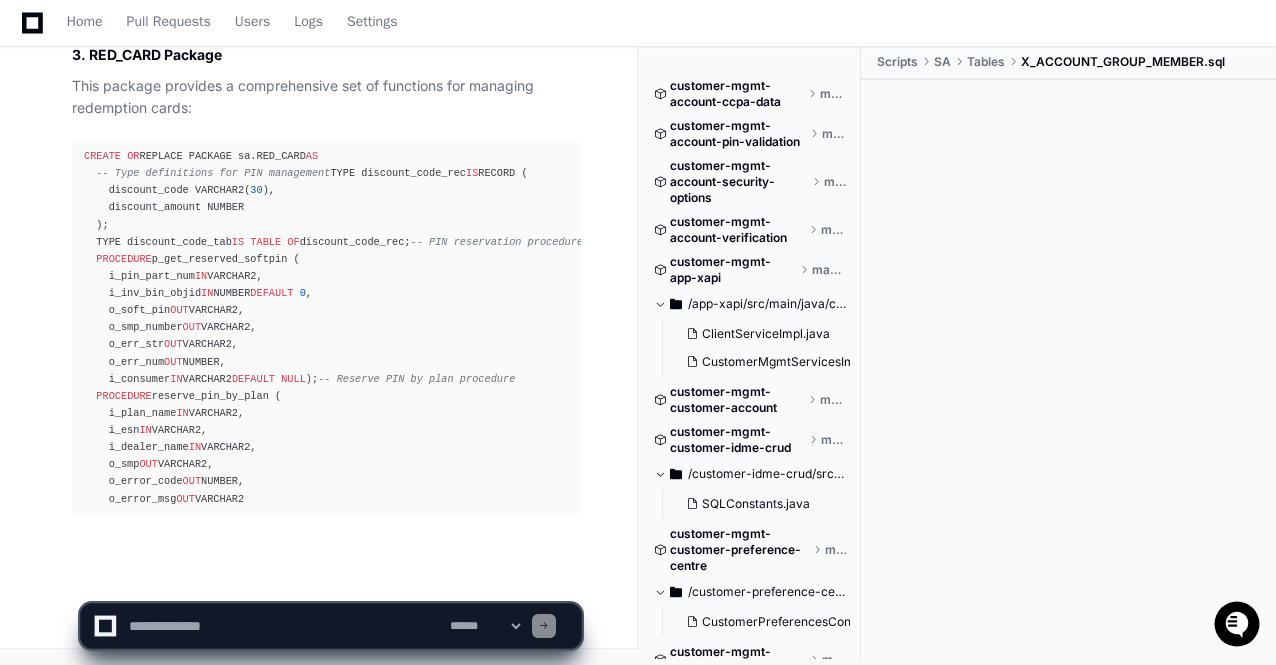 click on "**********" 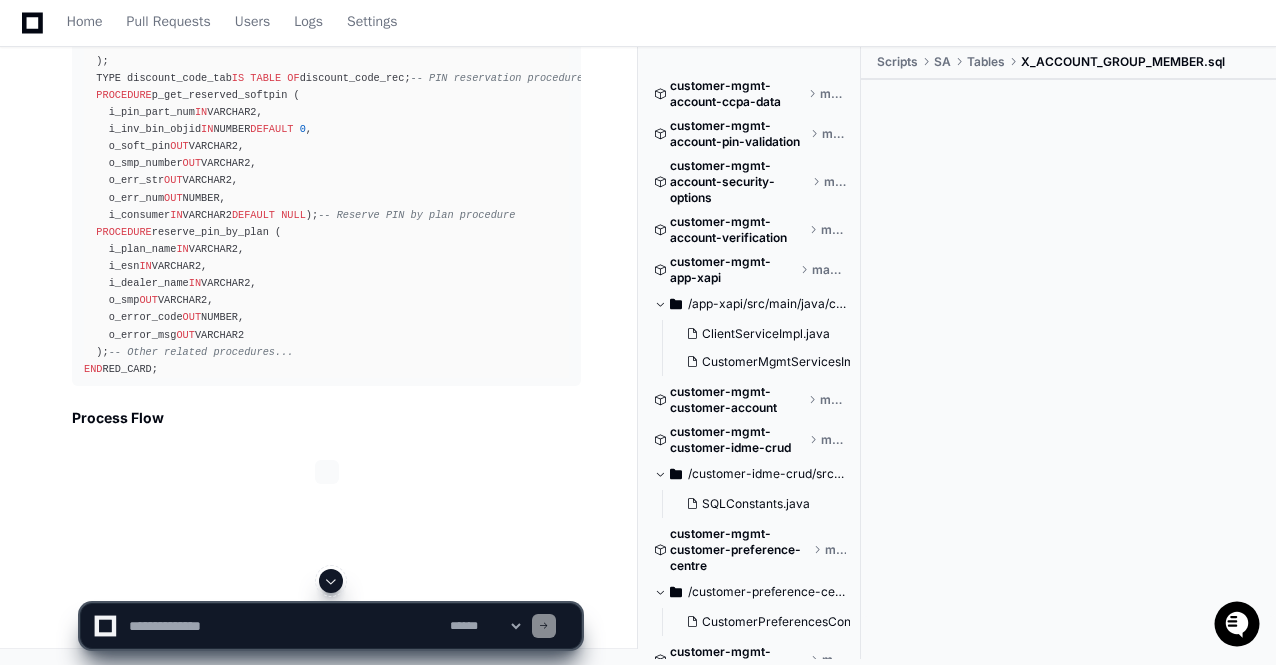 click 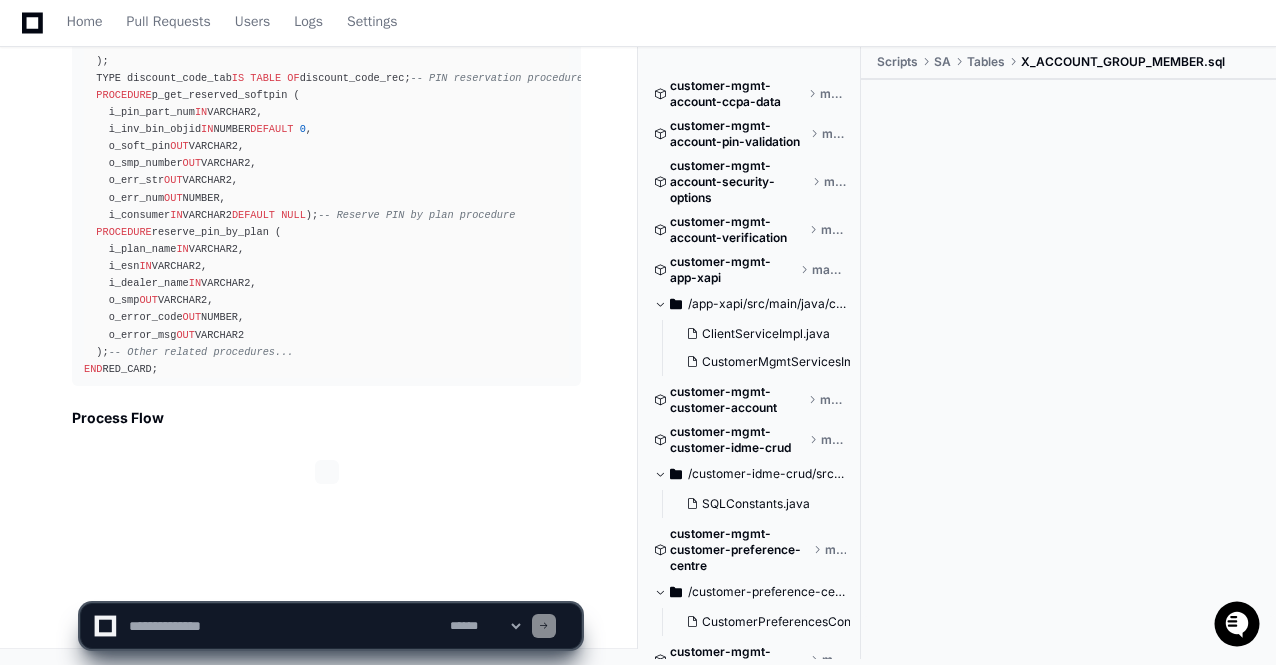 click on "**********" 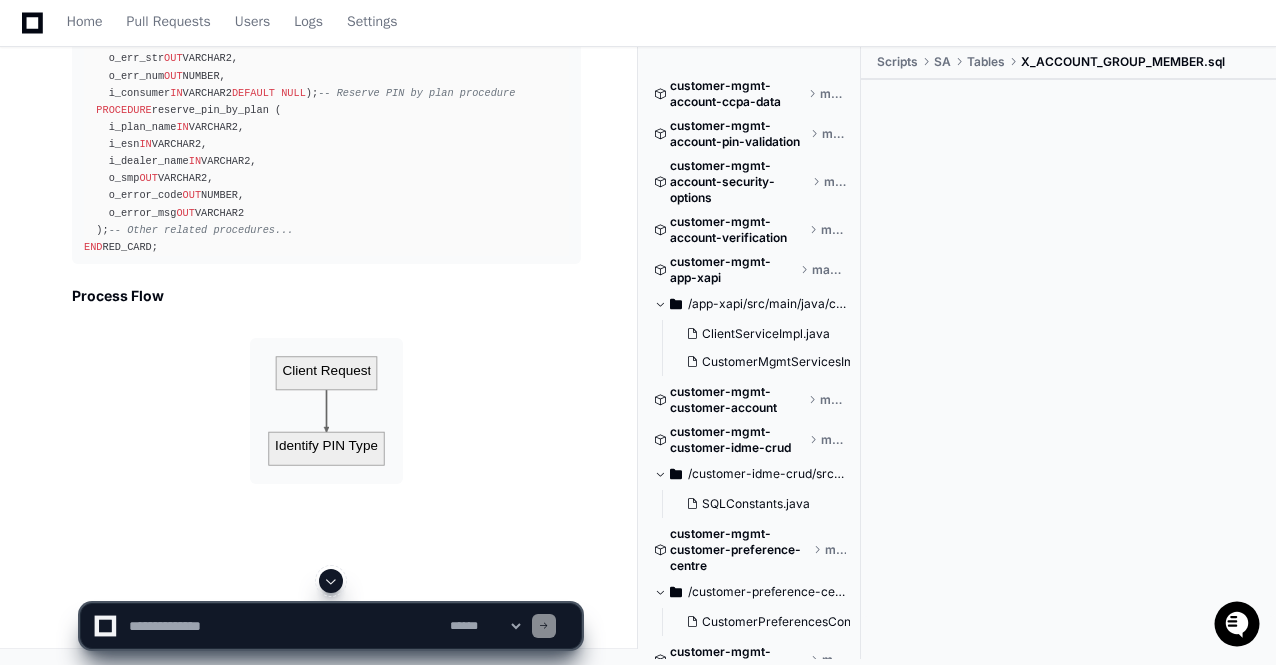 click on "**********" 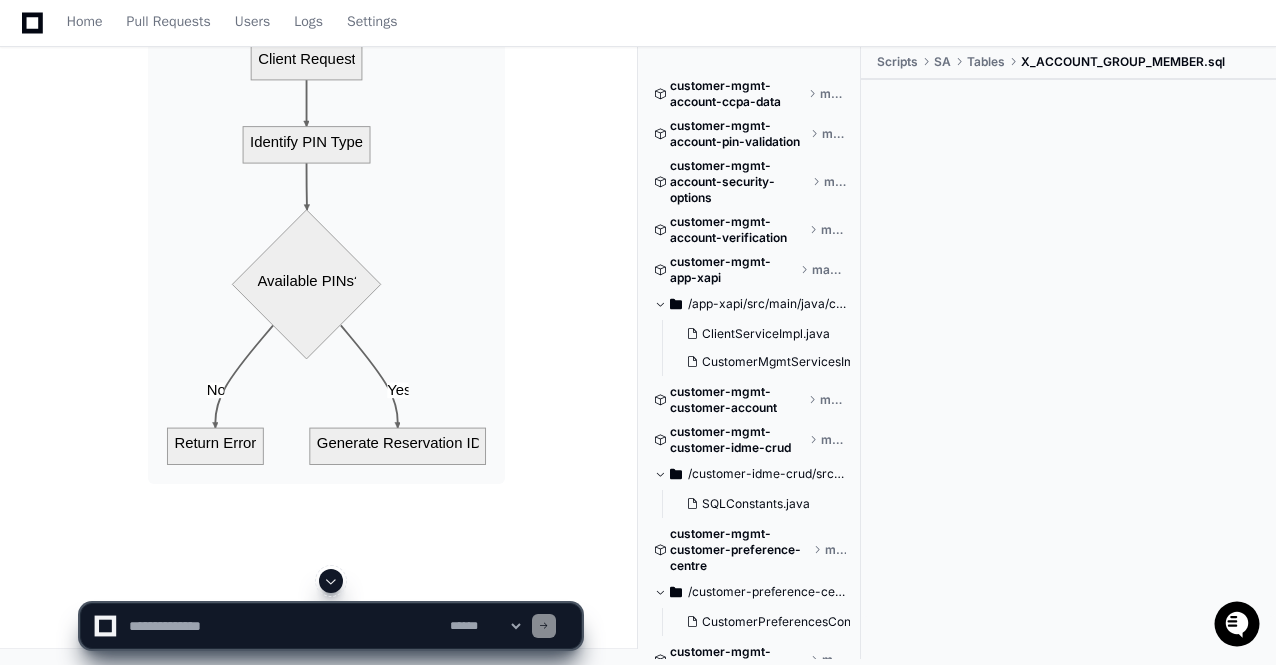 click 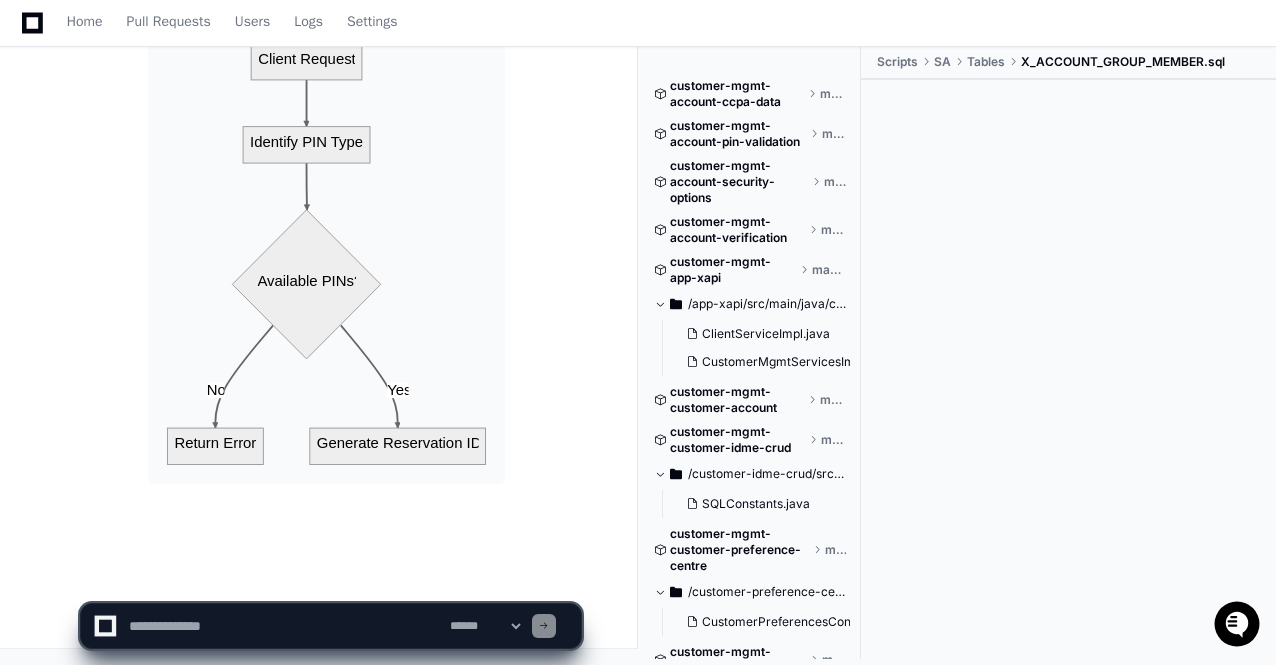scroll, scrollTop: 36117, scrollLeft: 0, axis: vertical 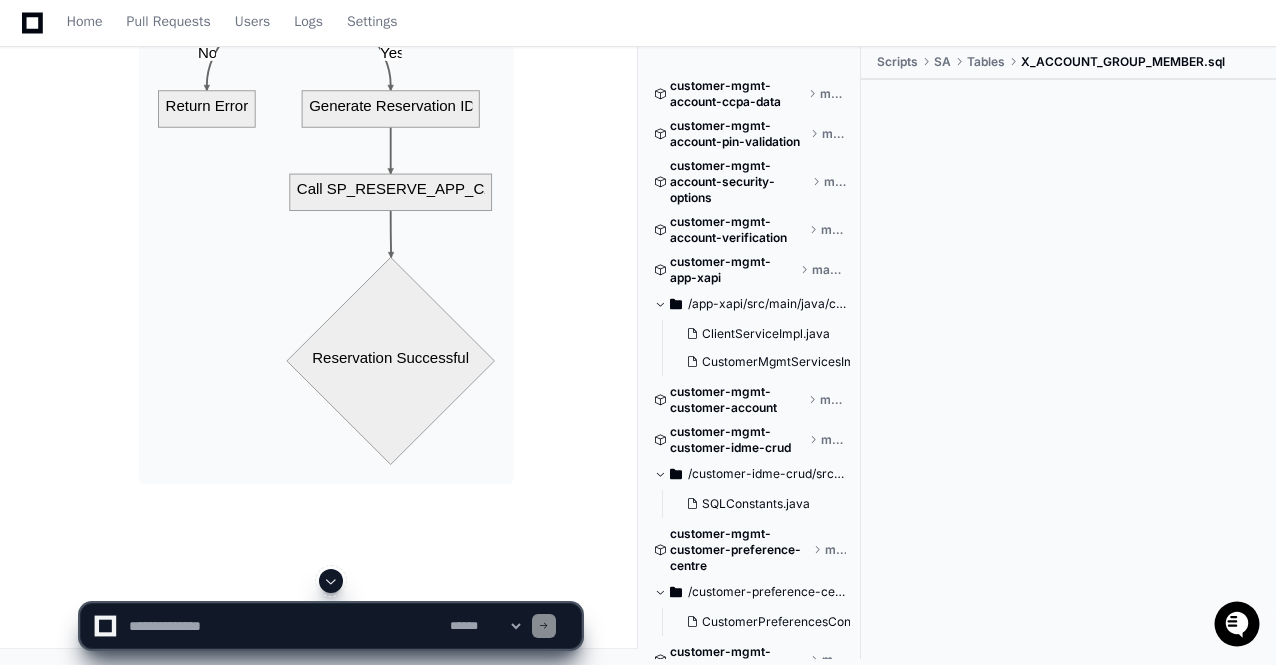 click 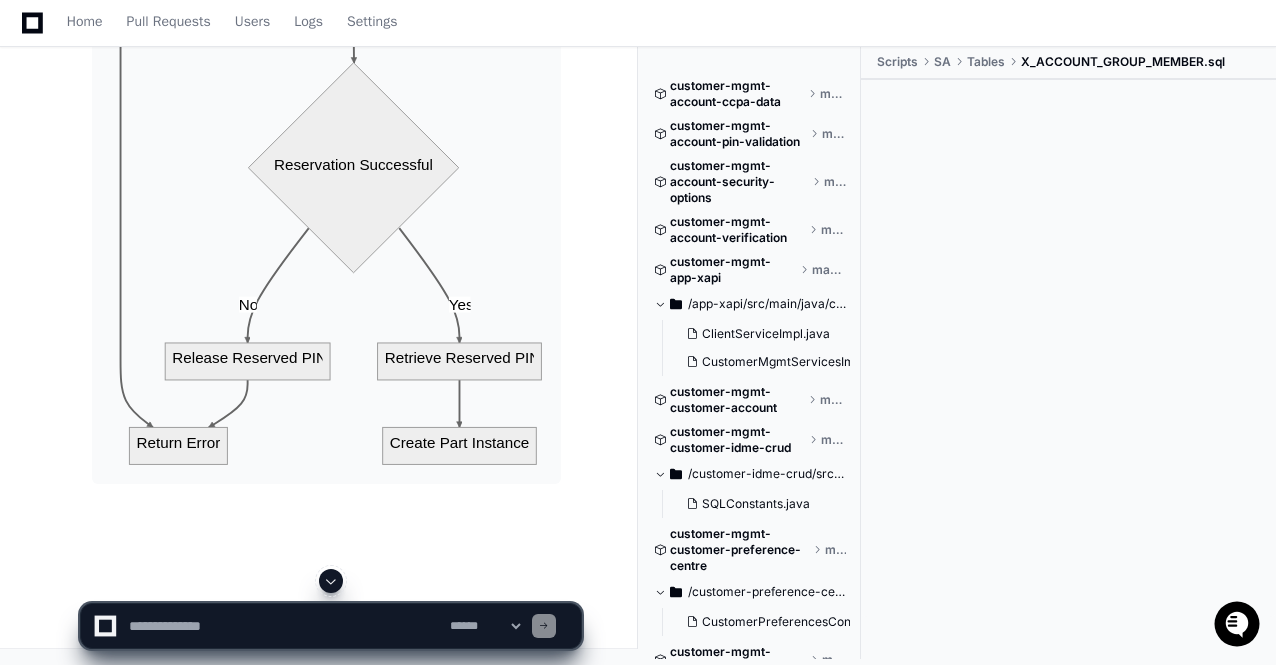click 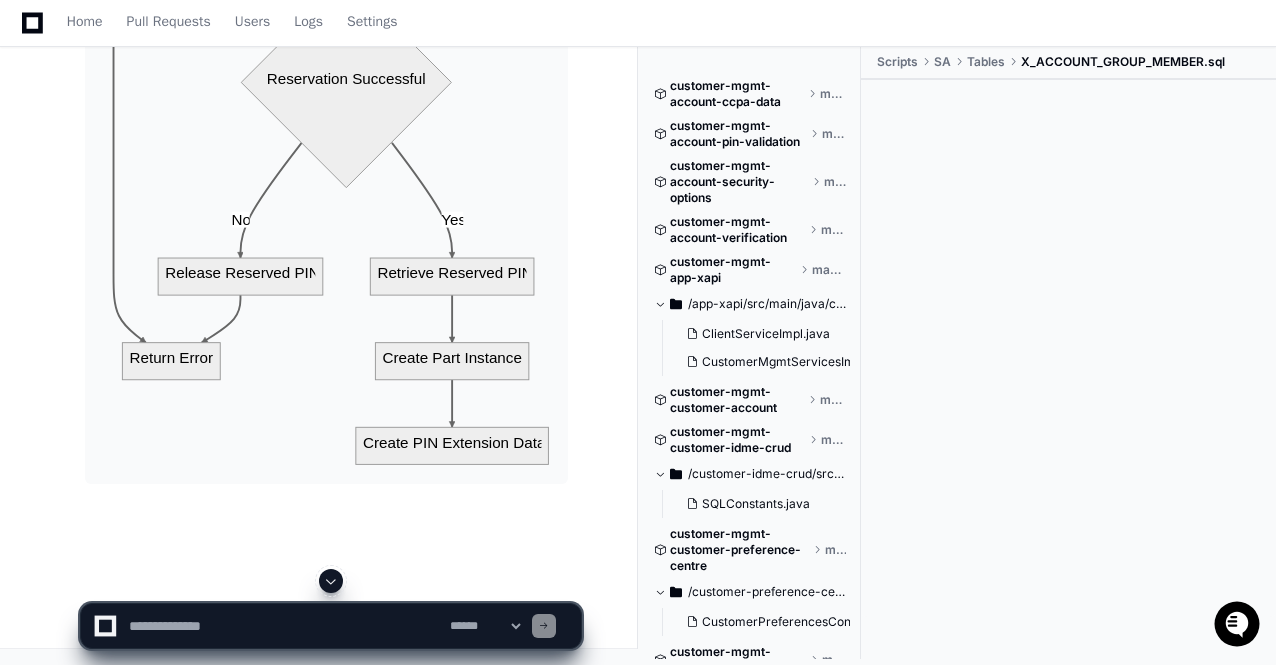 scroll, scrollTop: 36680, scrollLeft: 0, axis: vertical 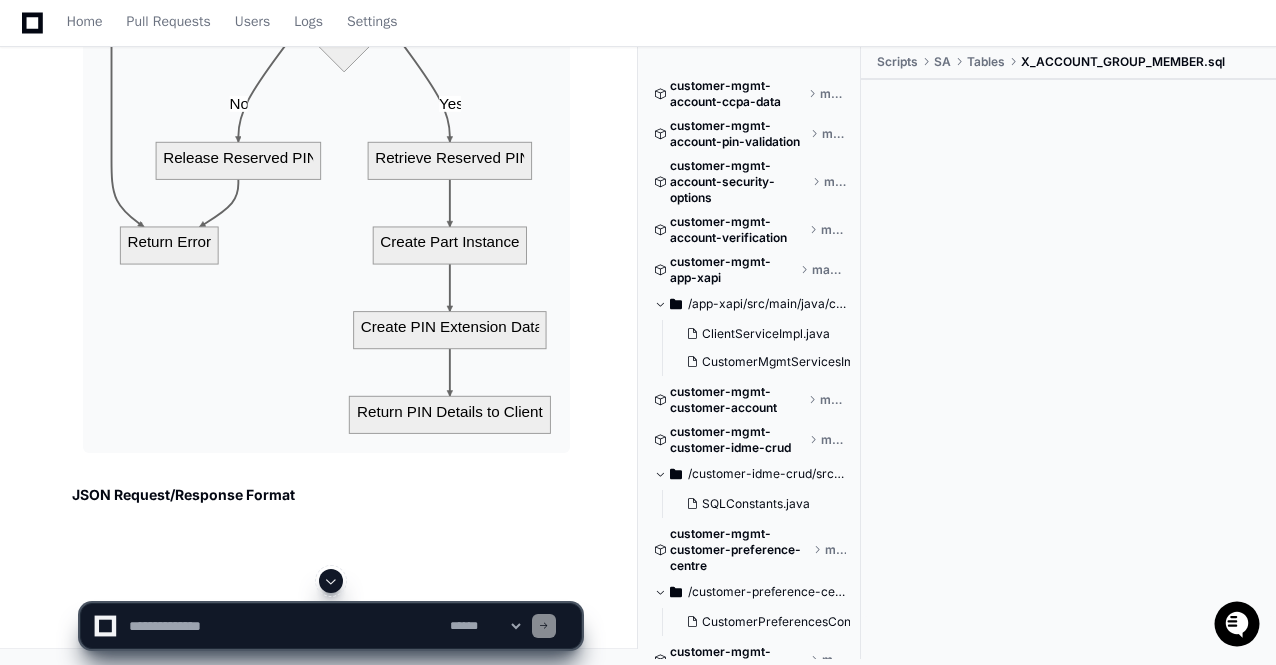 click 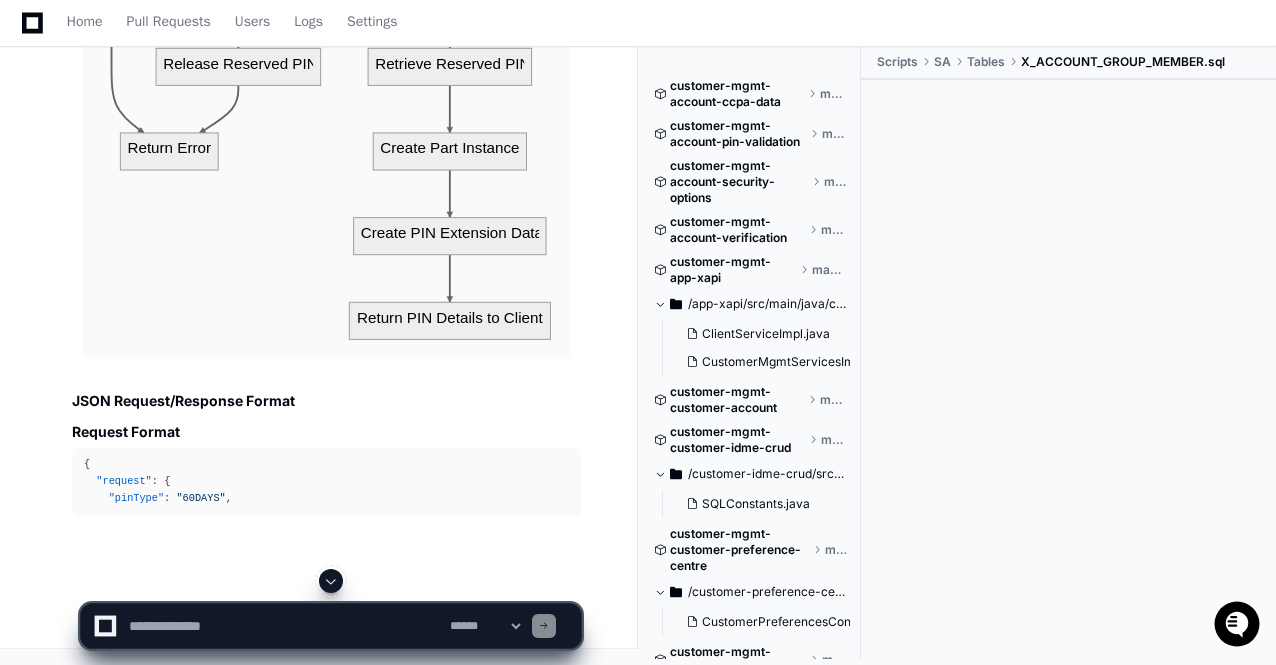 click 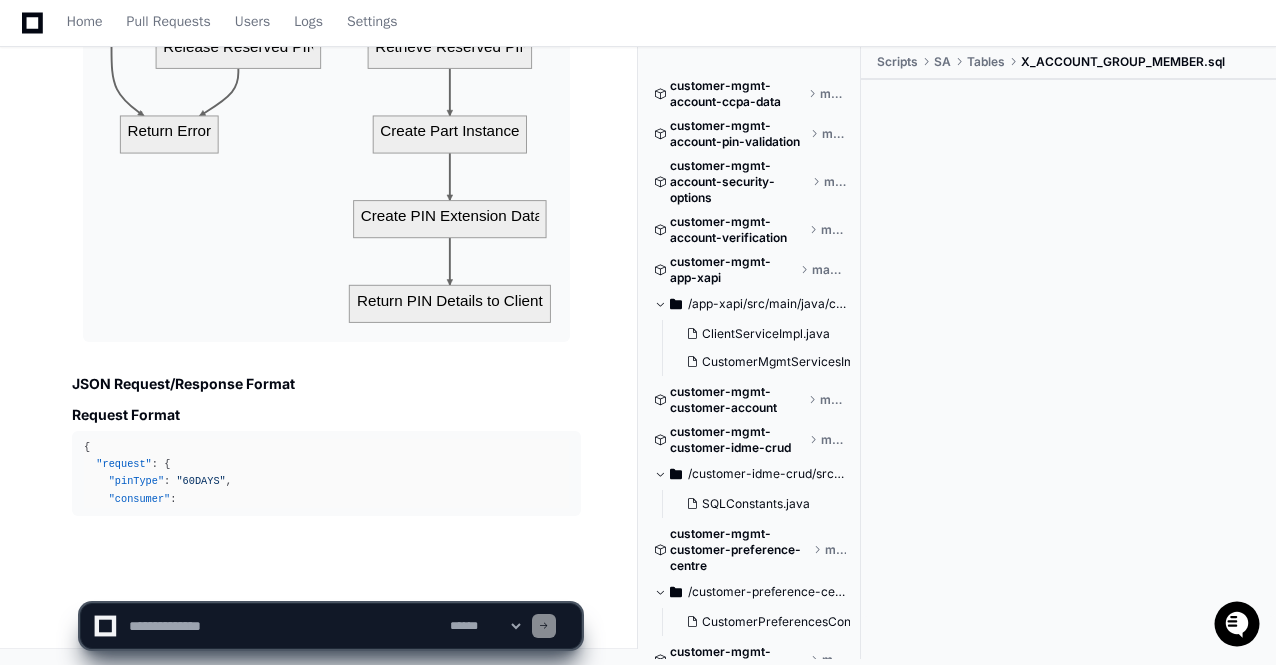 click on "**********" 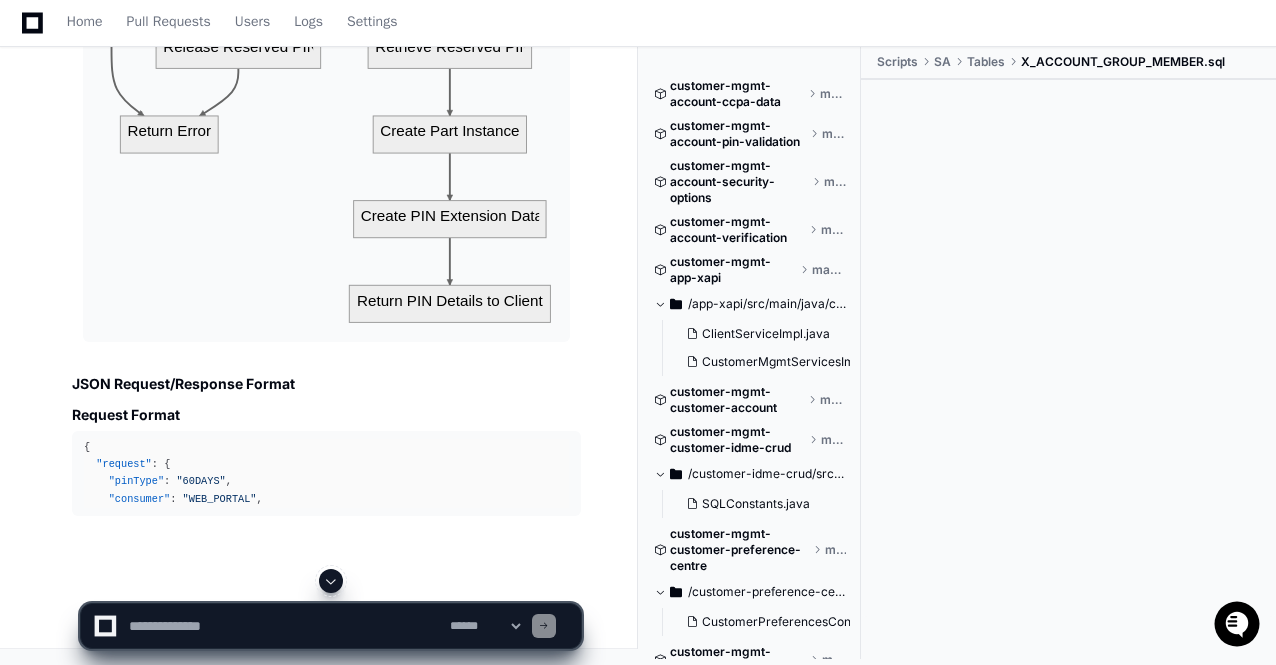 click on "**********" 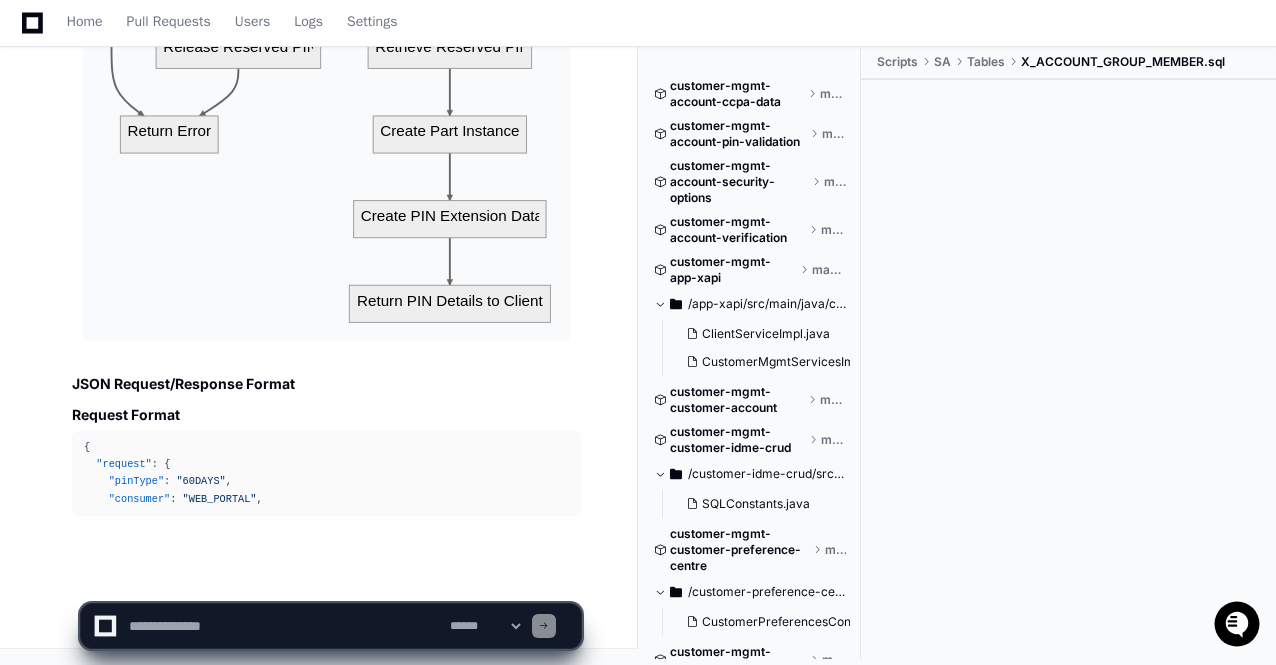 click on "**********" 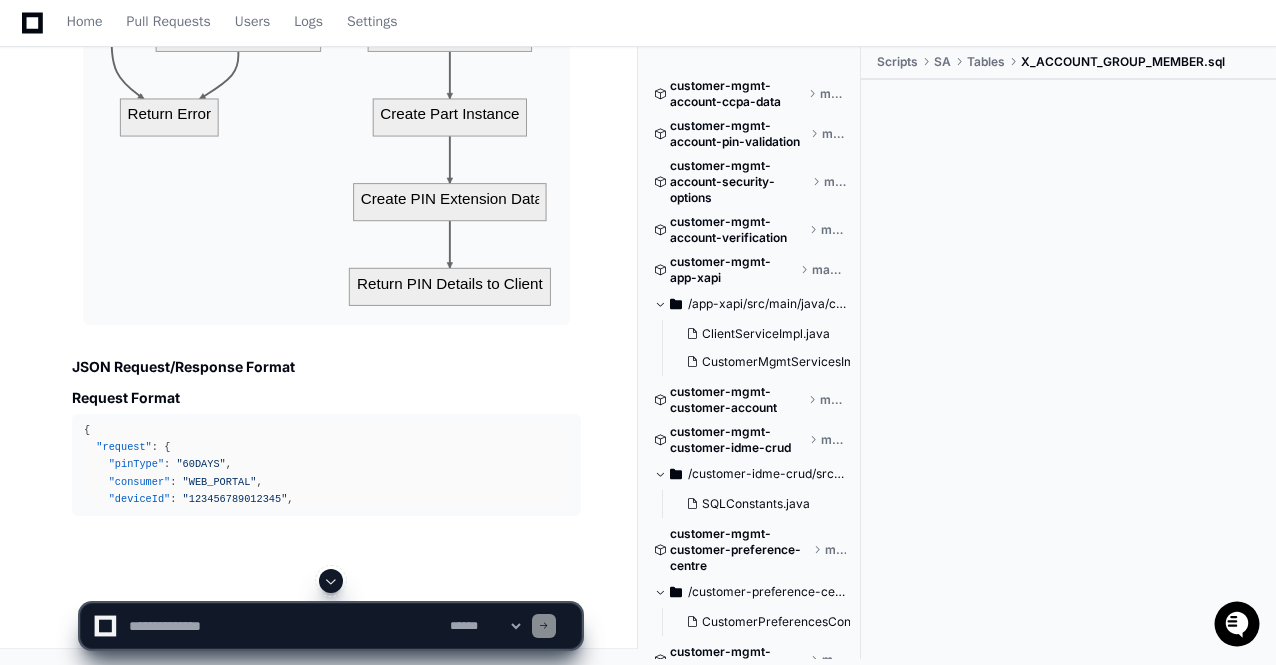 click 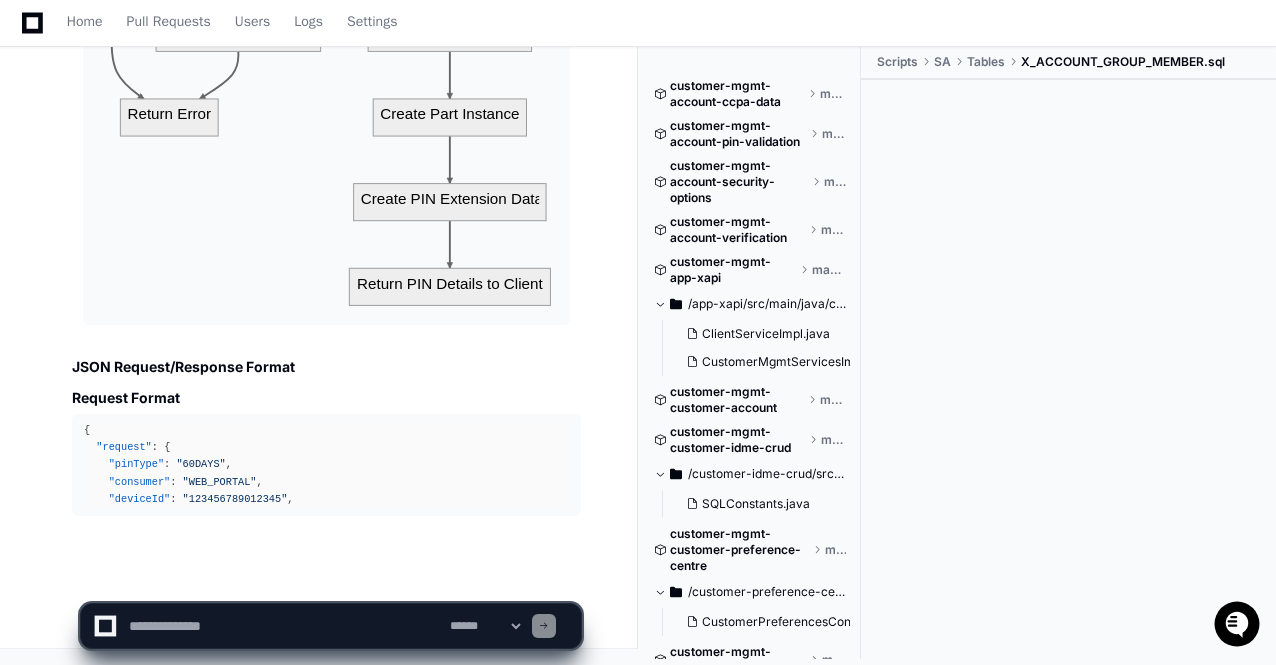 click on "**********" 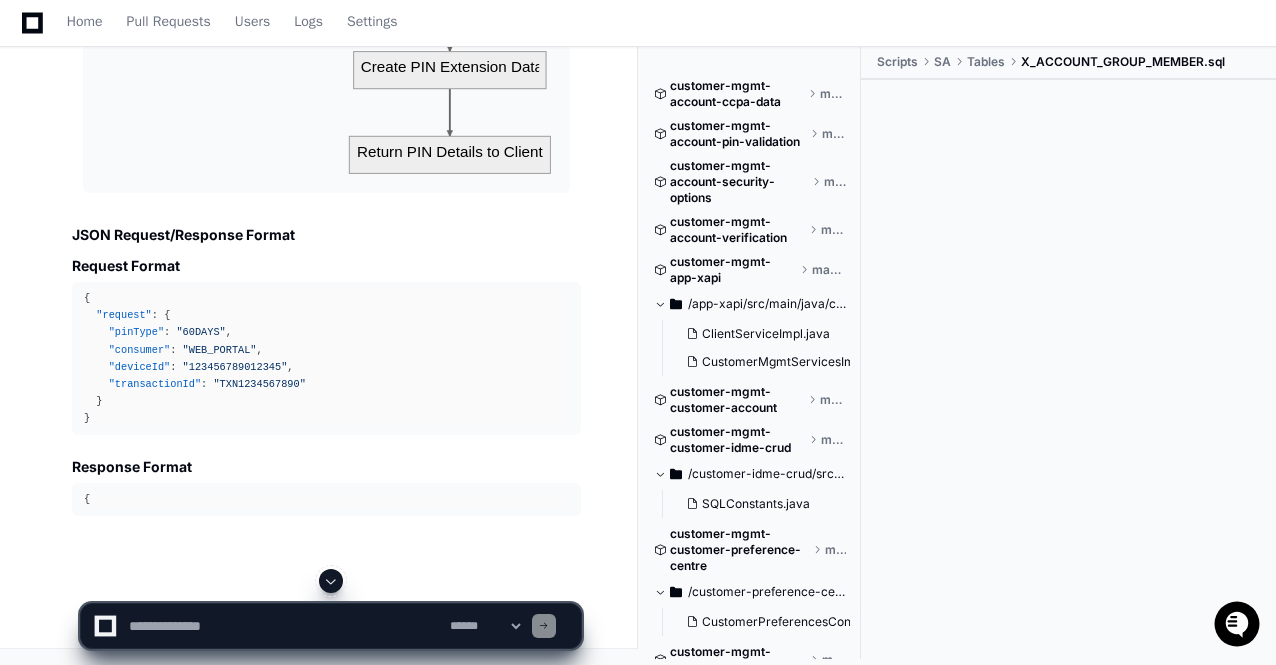 click 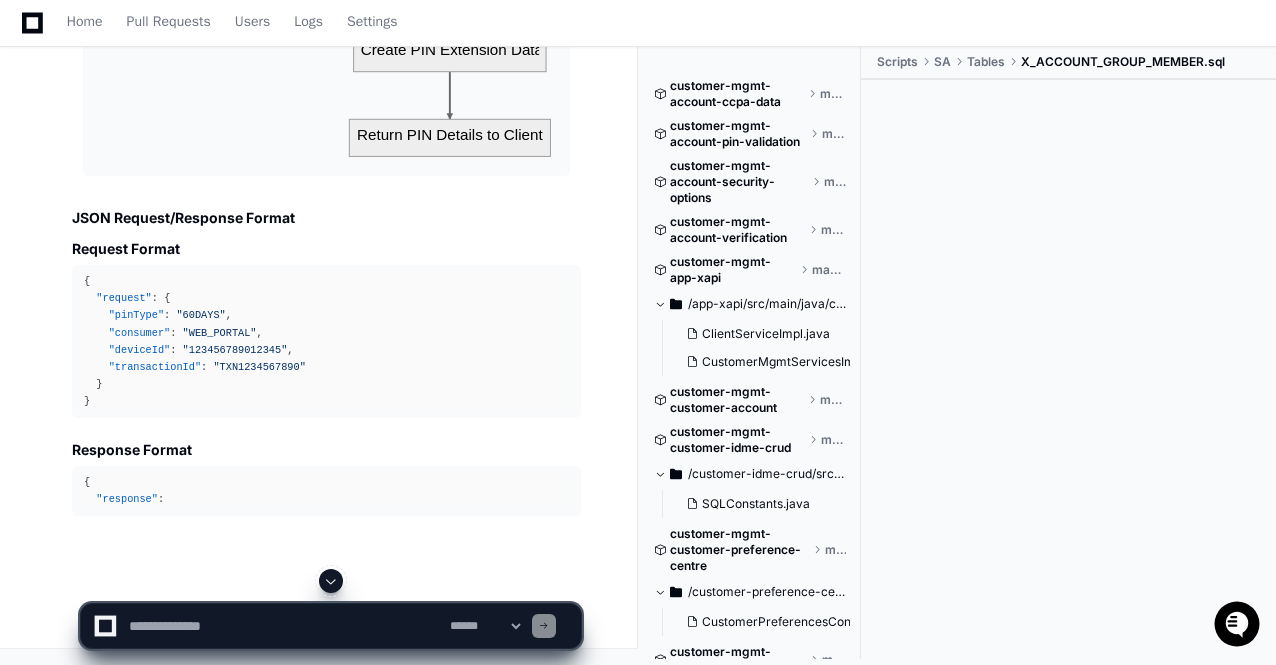 click 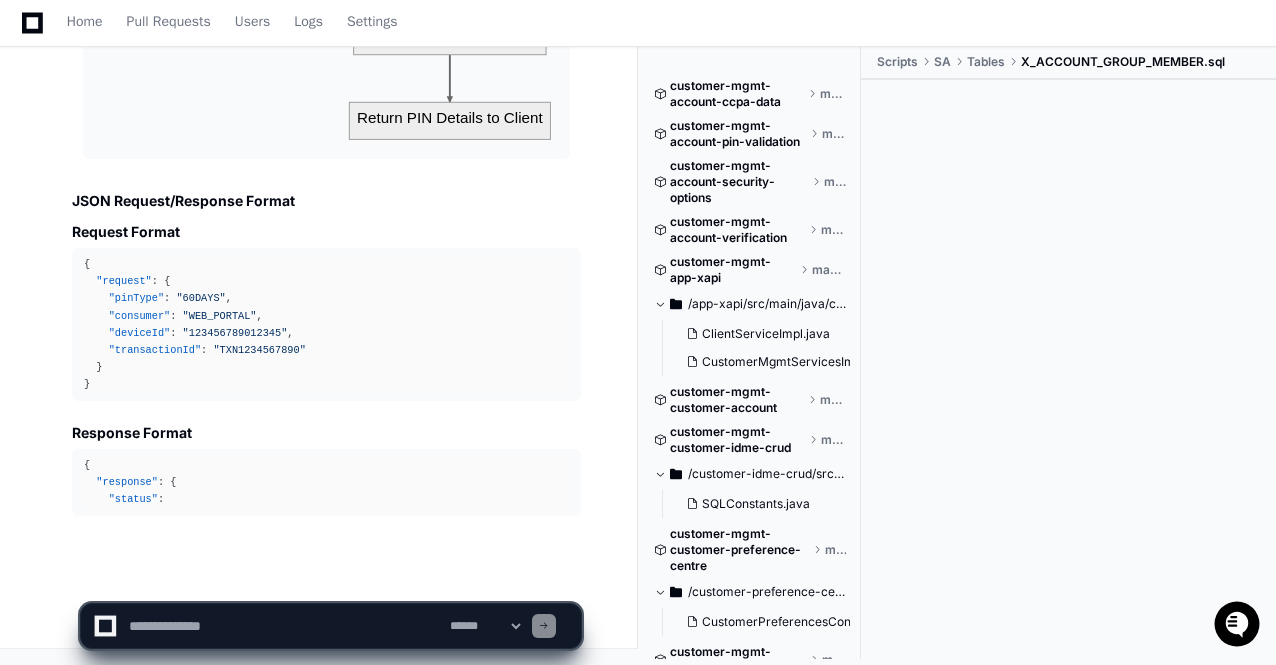 click 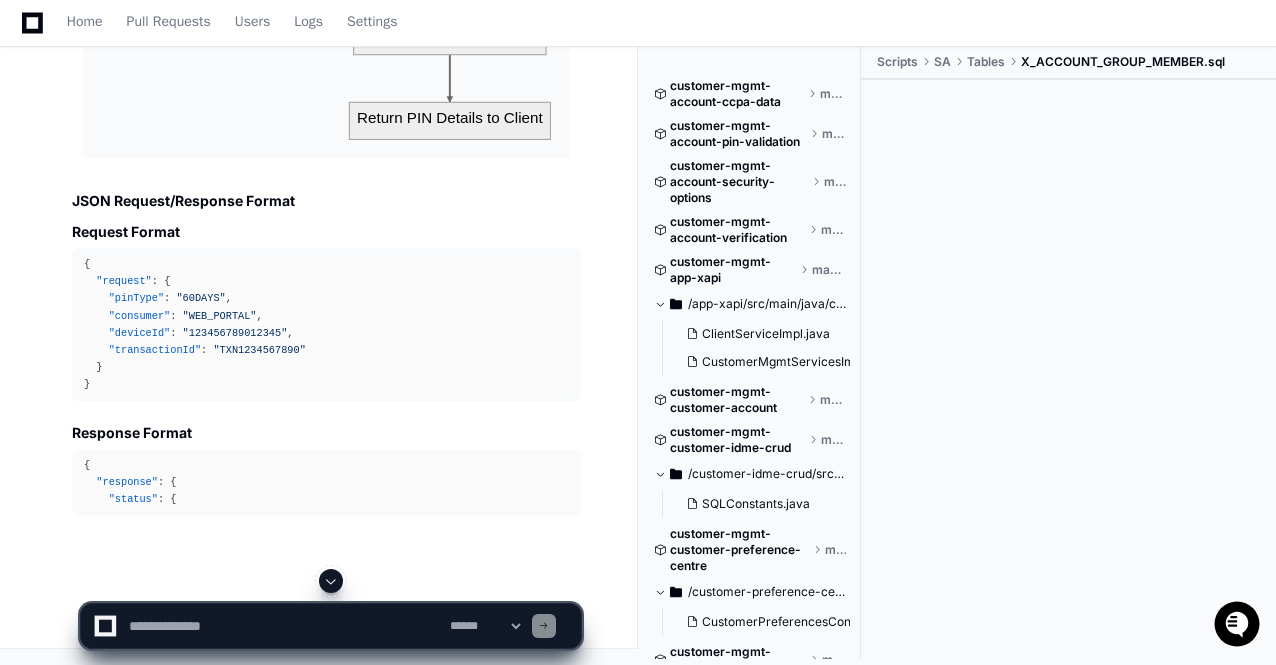 click on "**********" 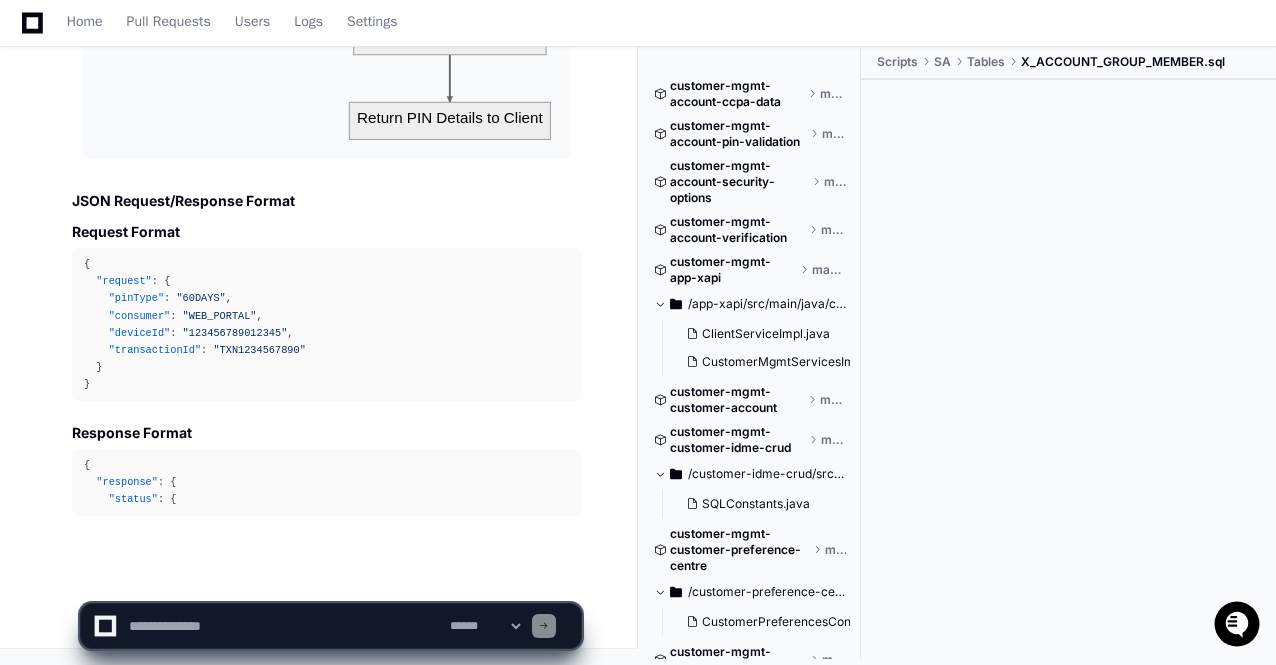 click on "**********" 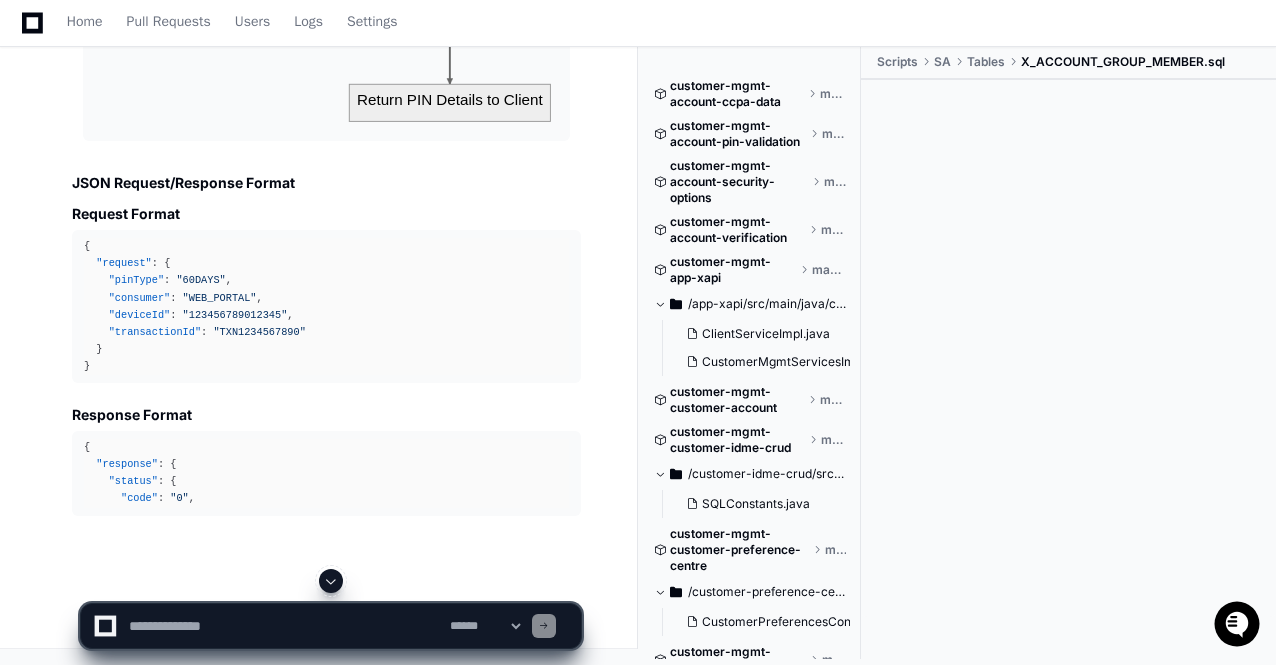 click 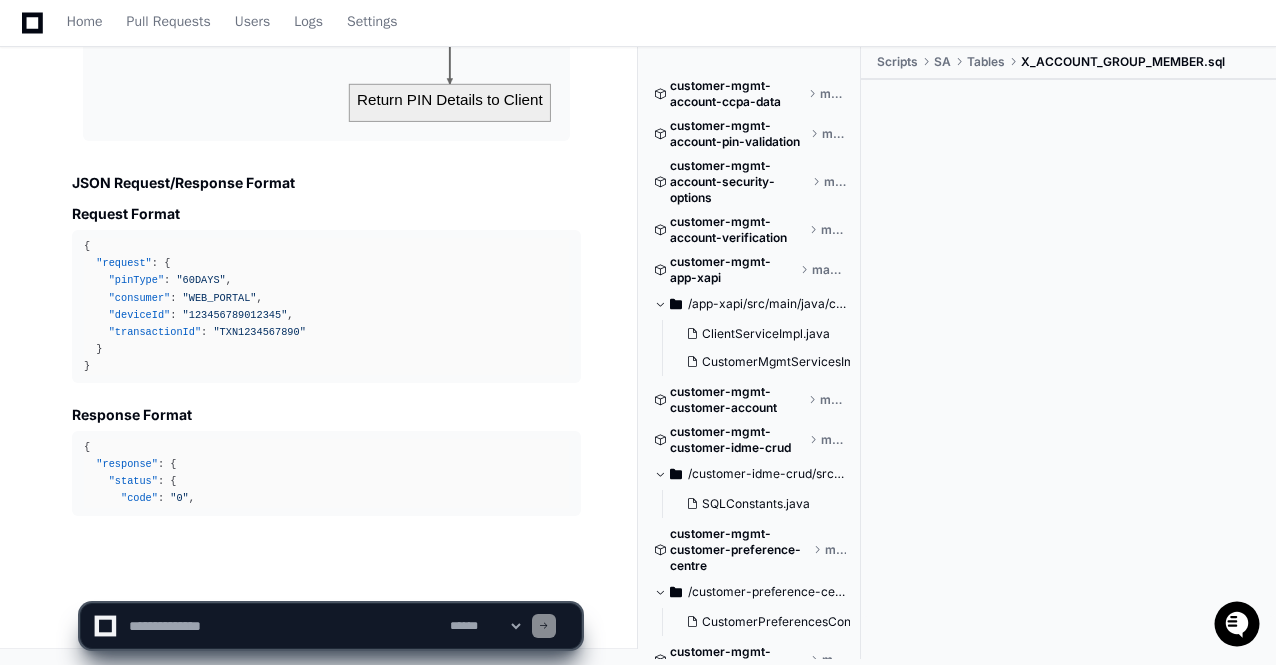 click on "**********" 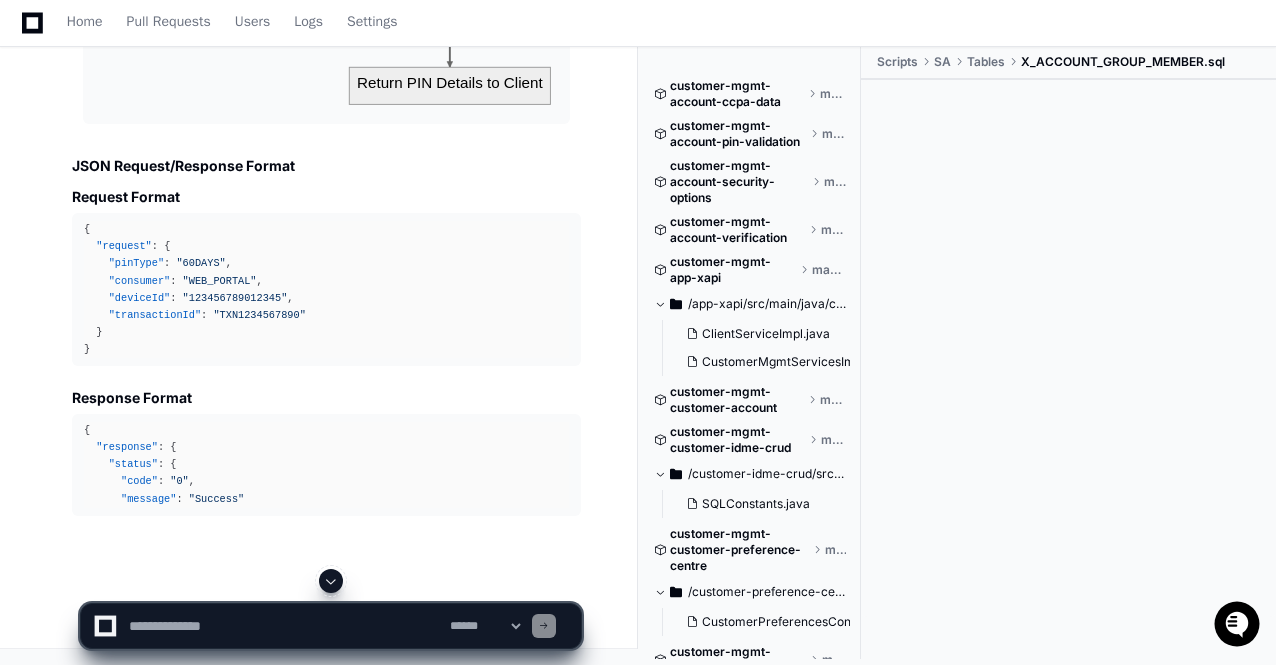 click on "**********" 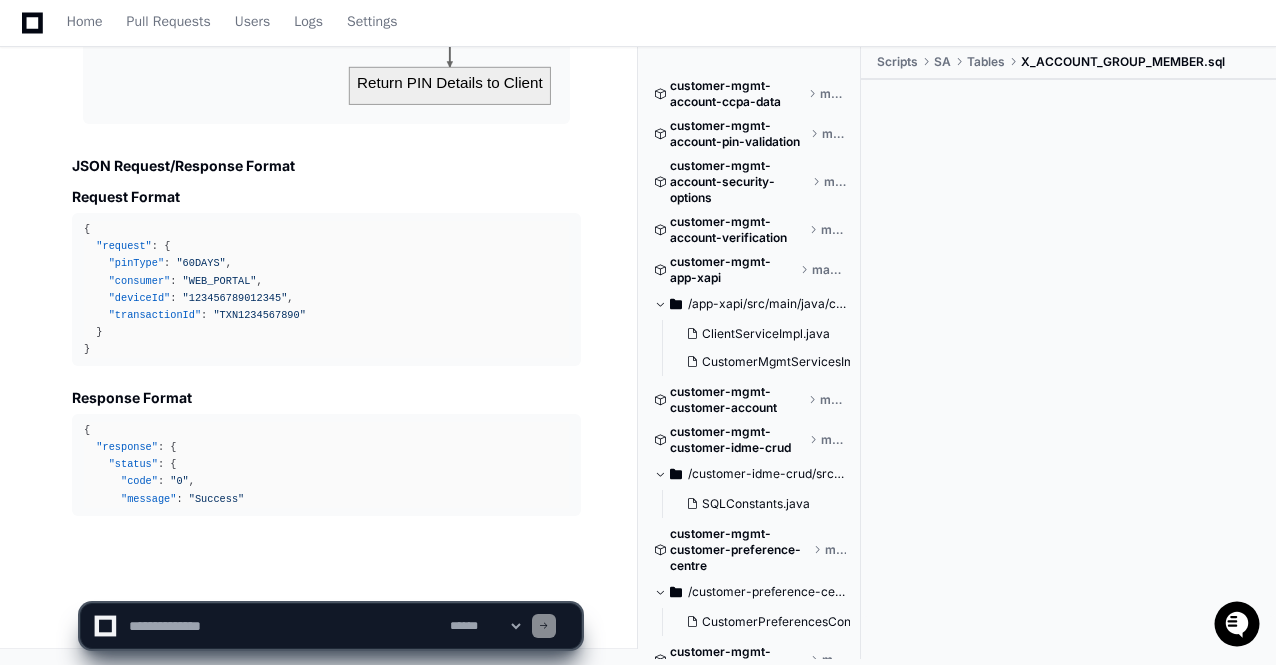 click on "**********" 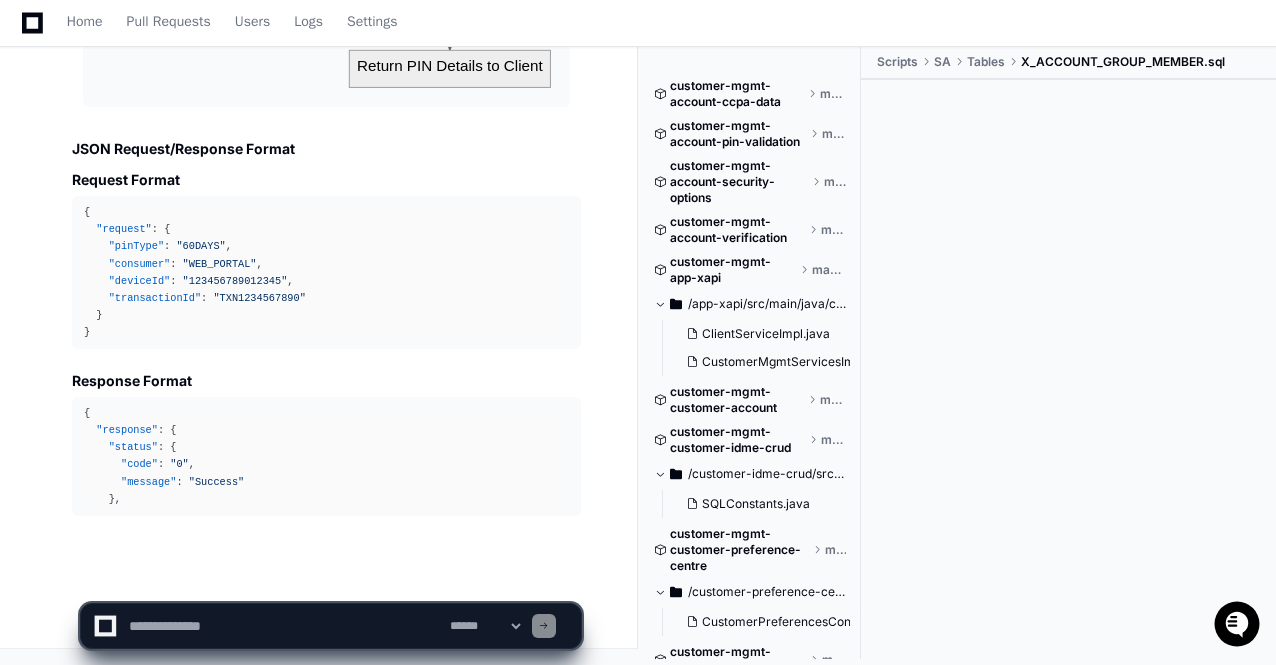 click on "**********" 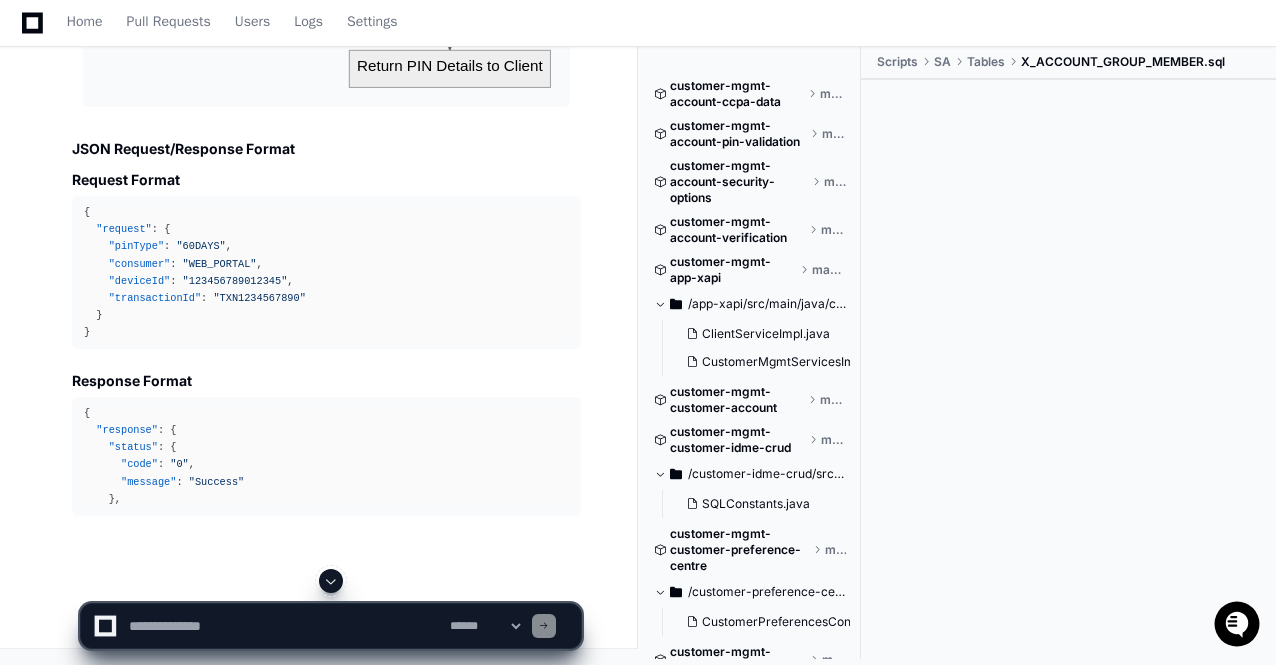 click 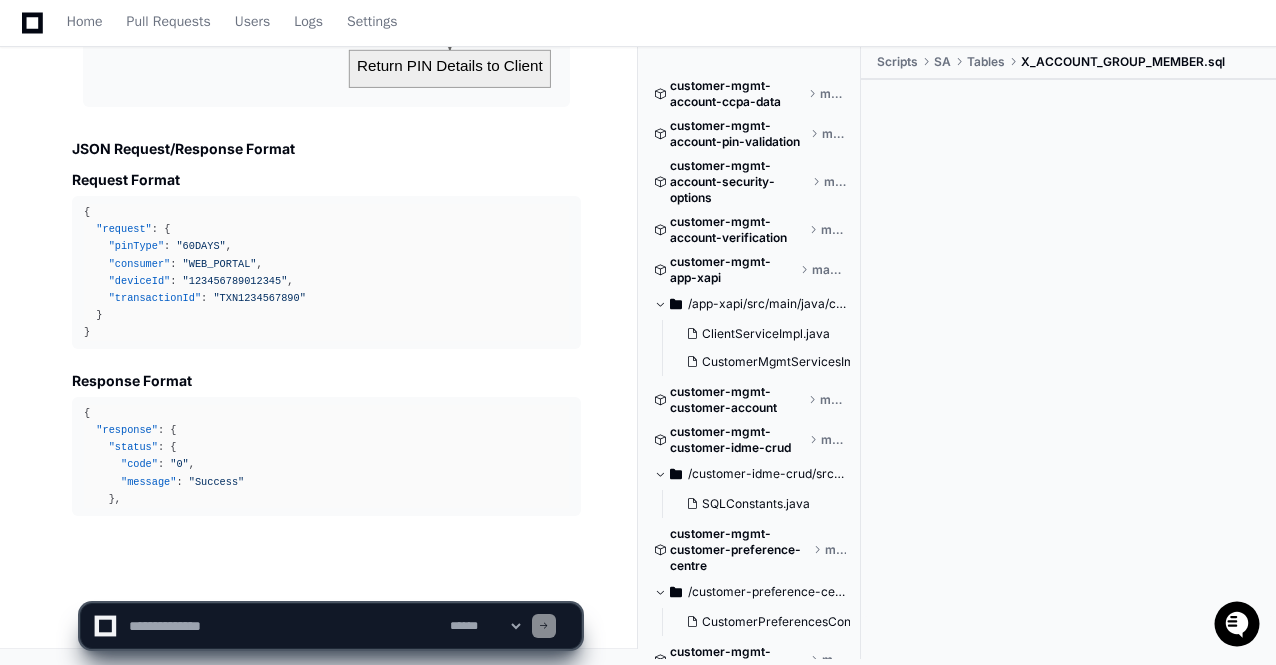 click on "**********" 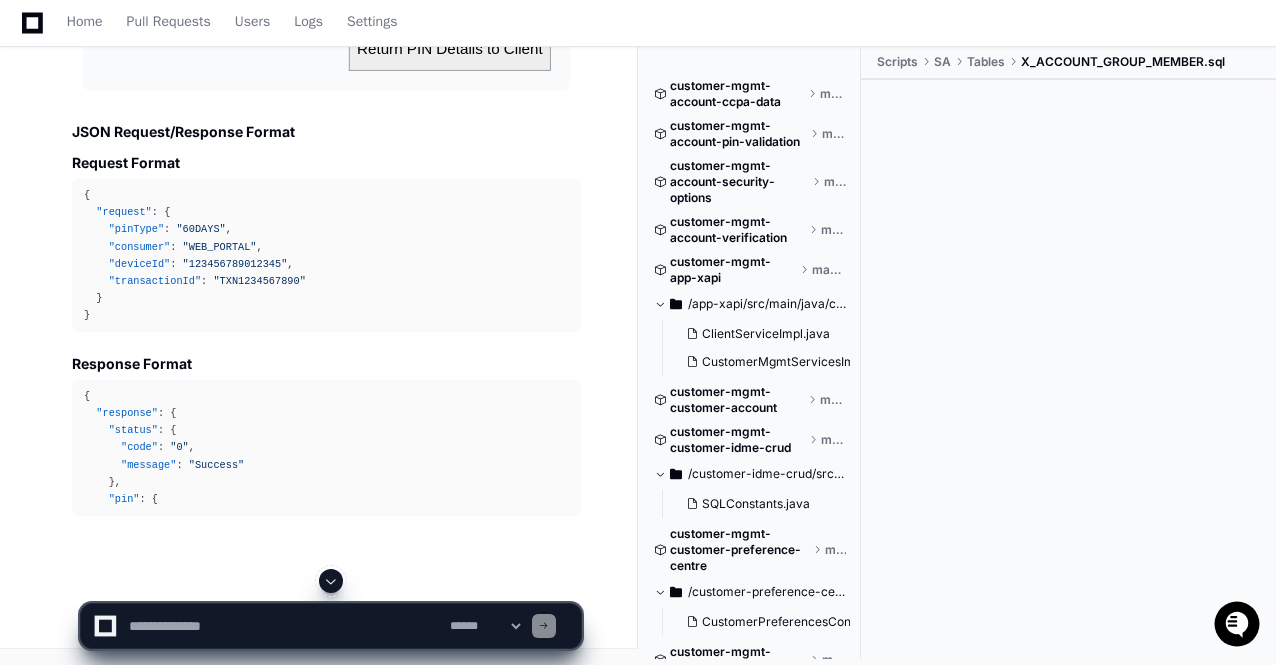 click 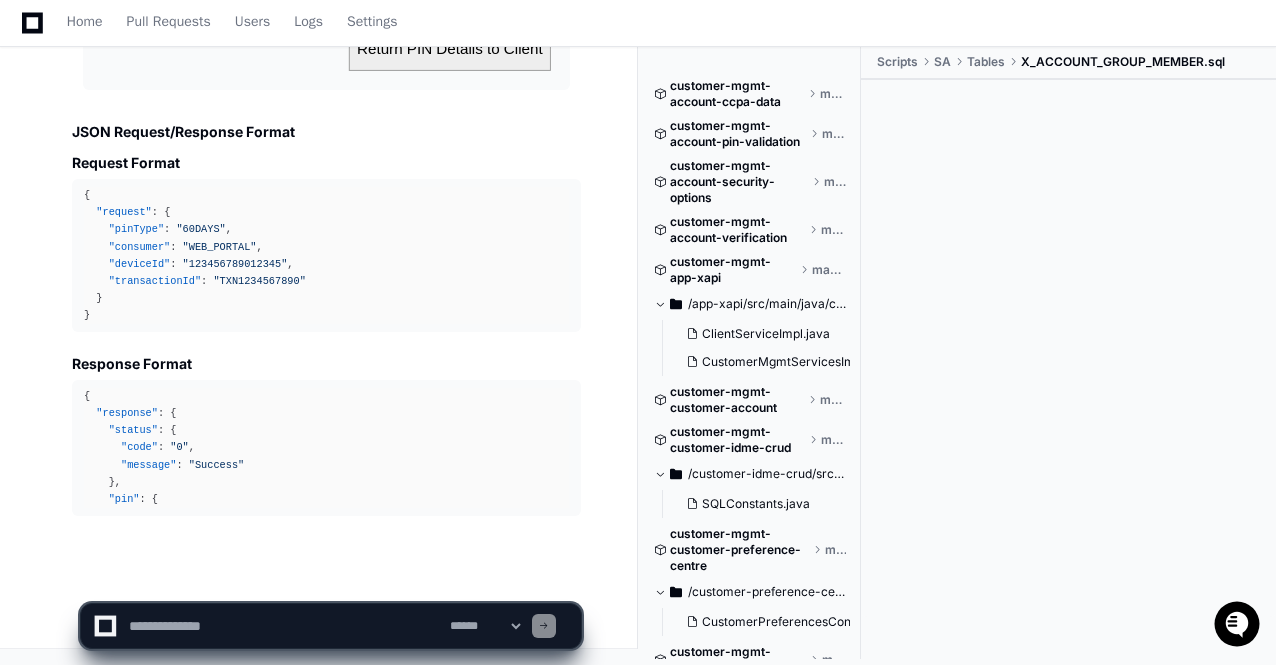 click on "**********" 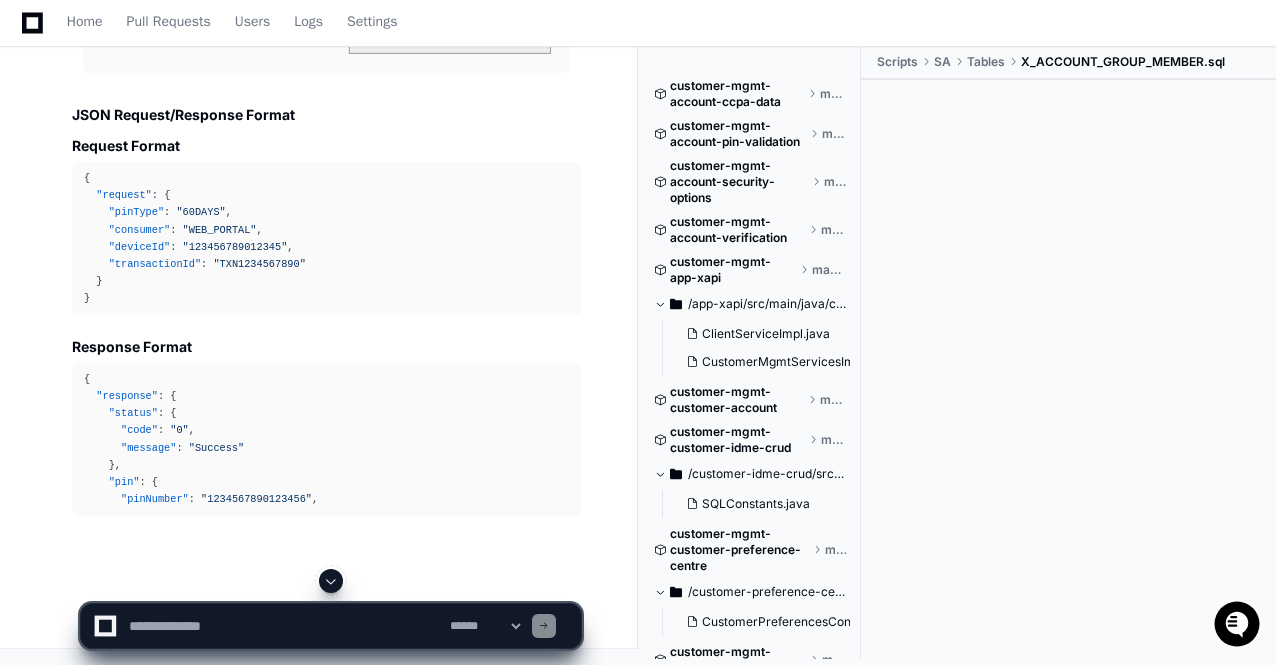 click on "**********" 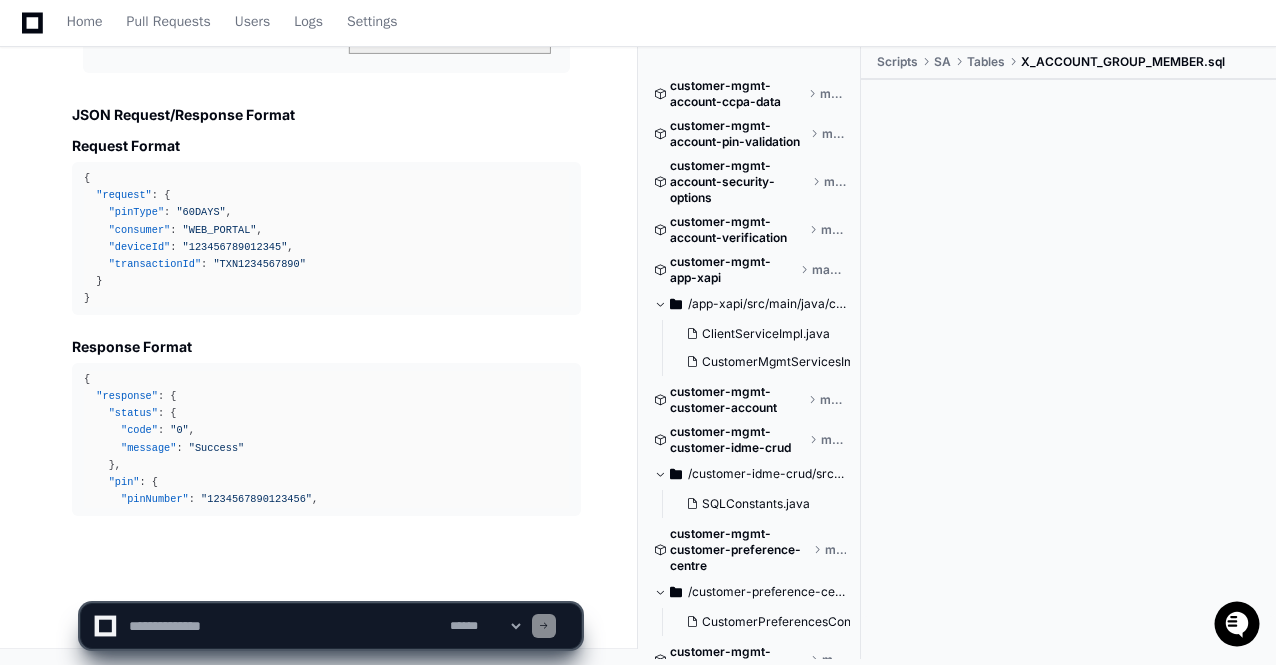 click on "**********" 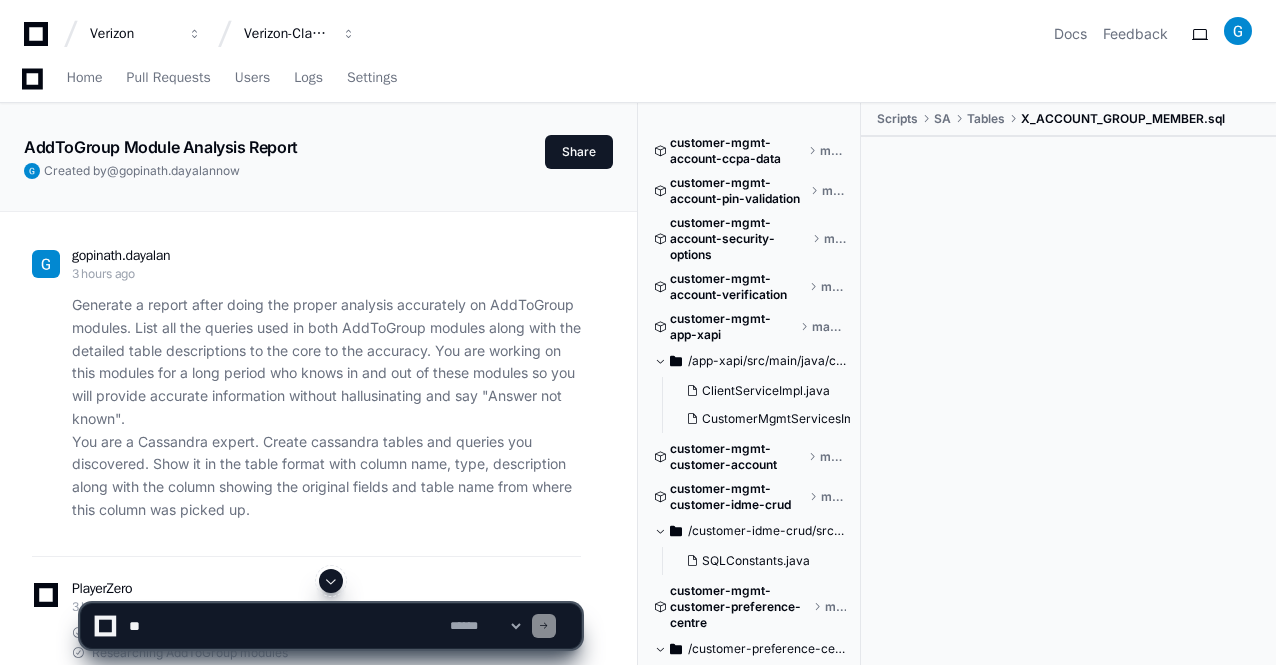 scroll, scrollTop: 38786, scrollLeft: 0, axis: vertical 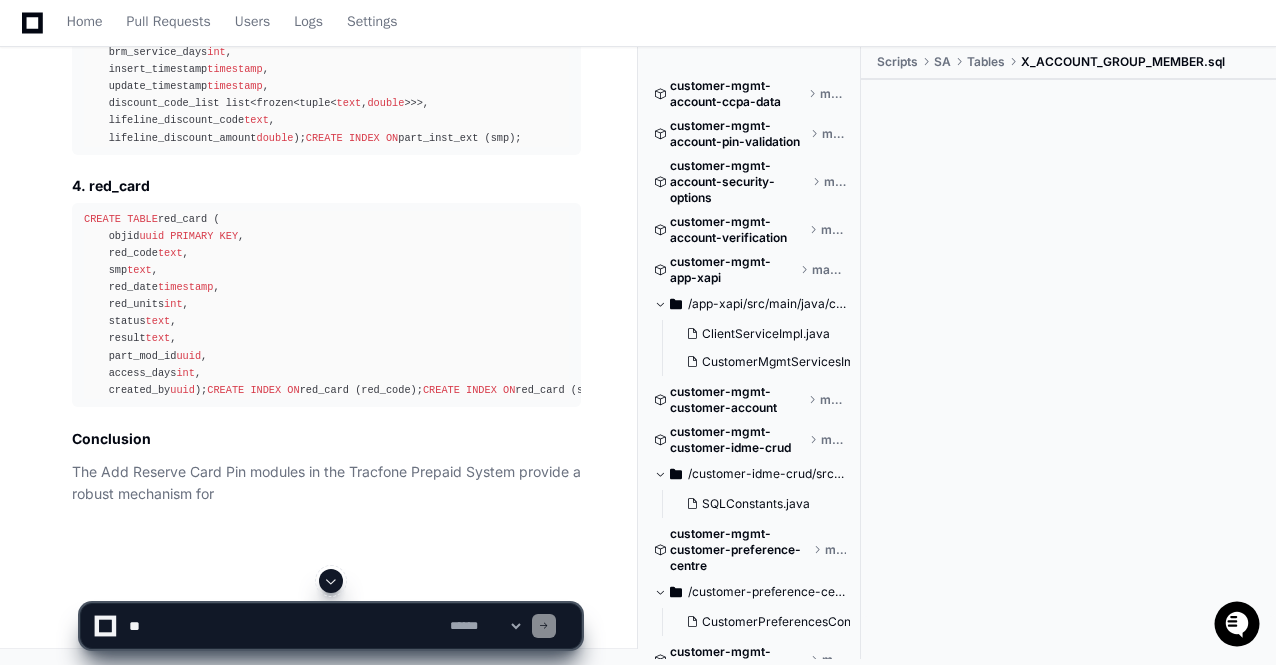 click 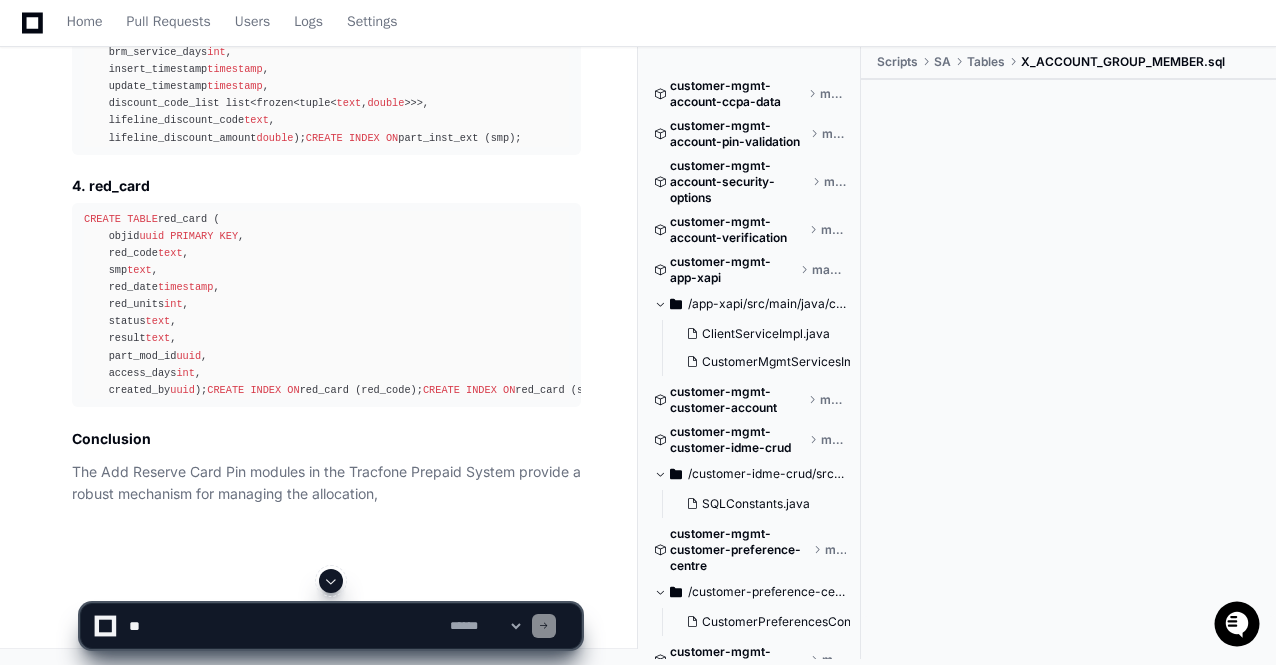 scroll, scrollTop: 0, scrollLeft: 0, axis: both 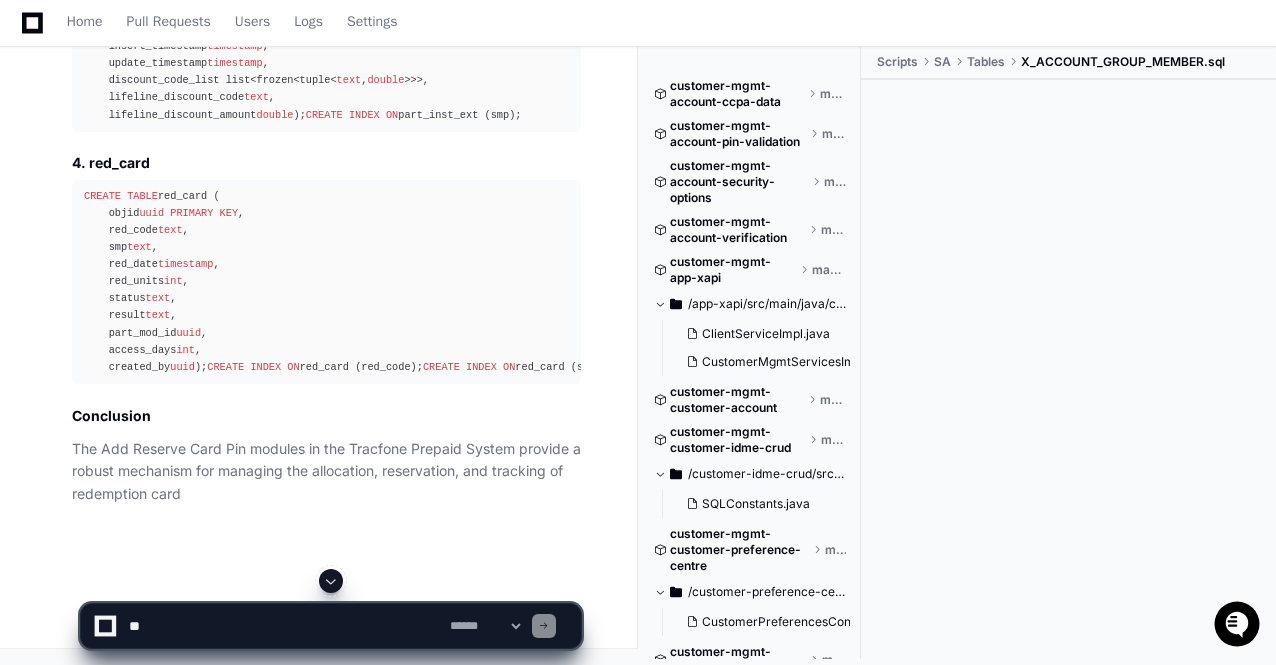 click 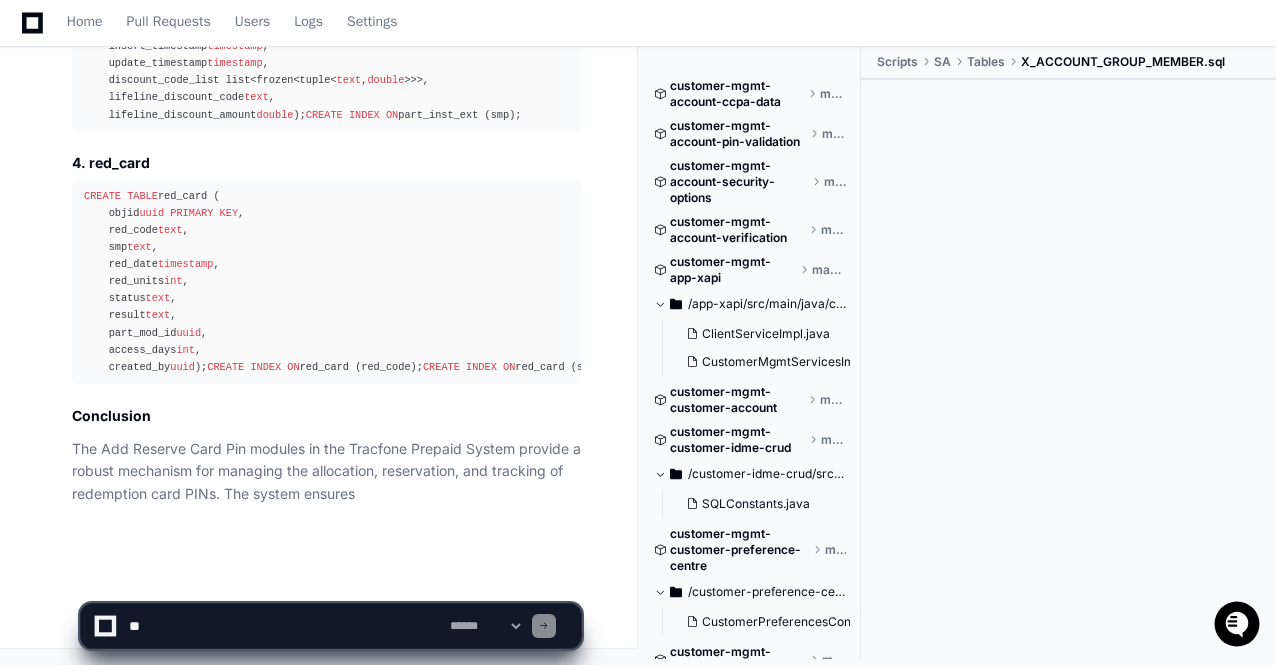 click on "**********" 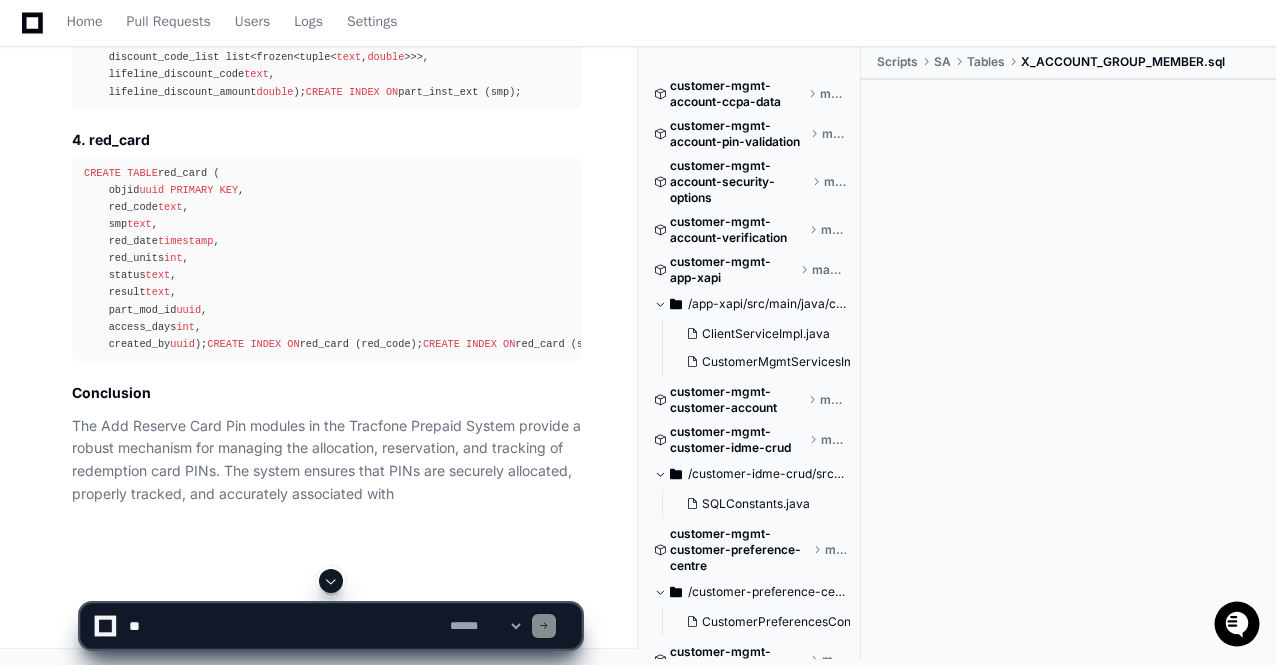 click 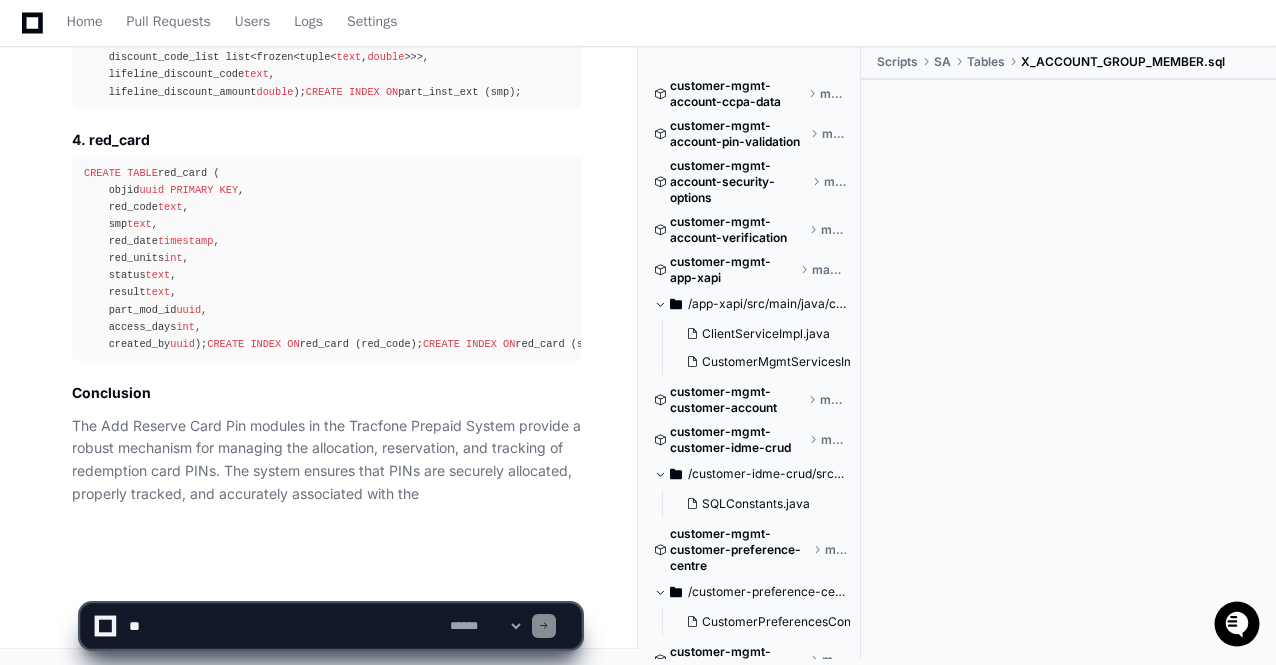 scroll, scrollTop: 38854, scrollLeft: 0, axis: vertical 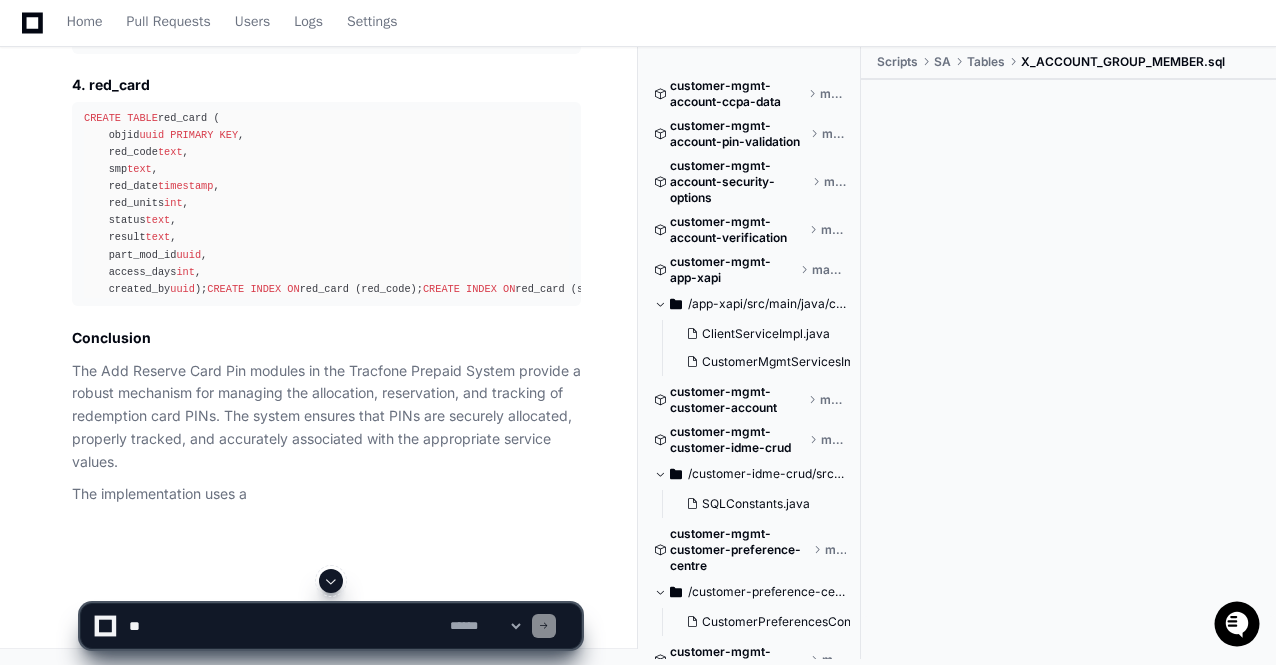 click 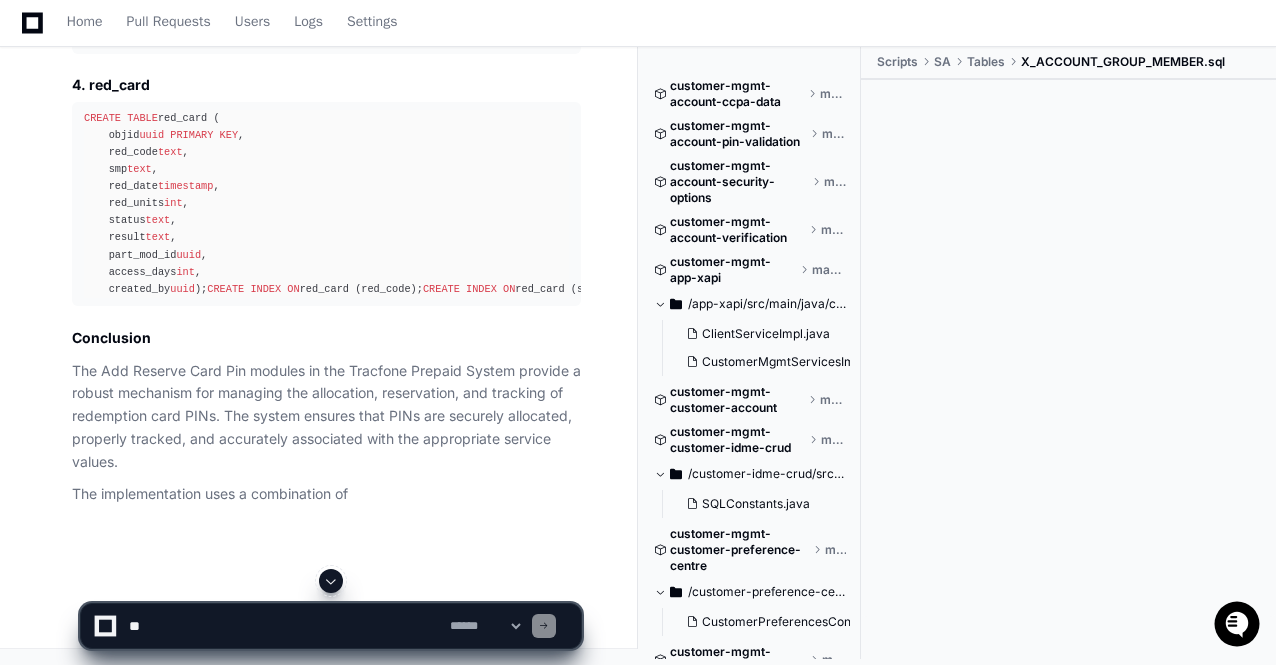 scroll, scrollTop: 38909, scrollLeft: 0, axis: vertical 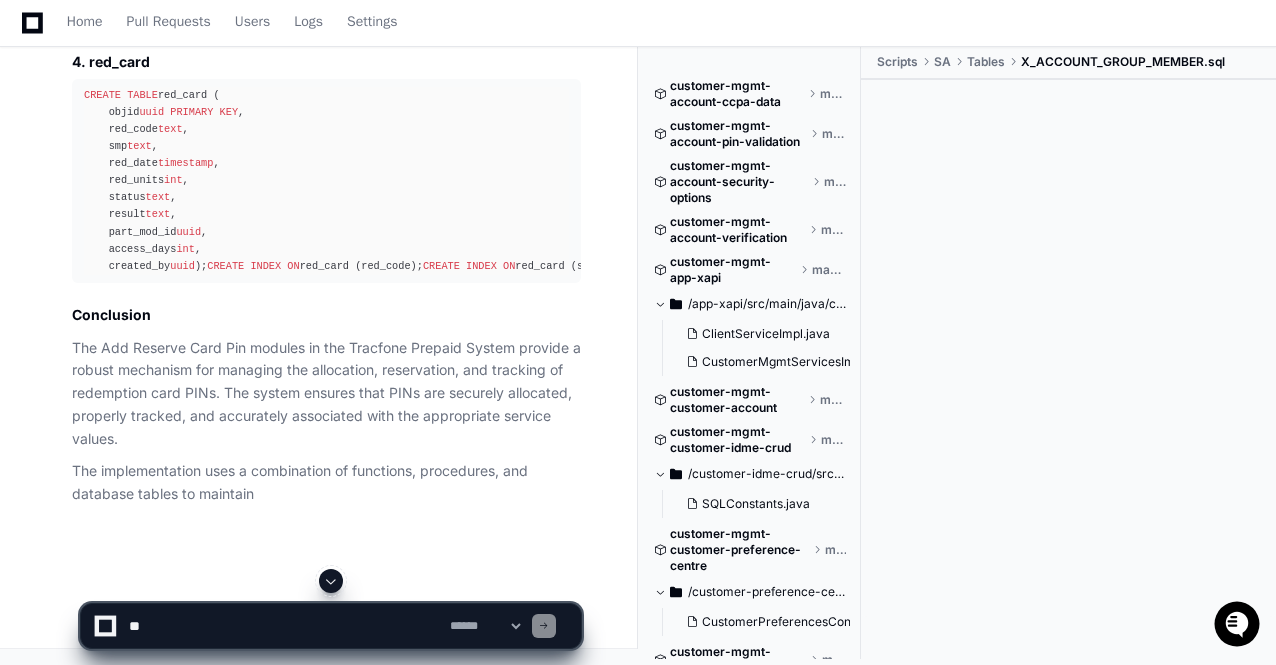 click 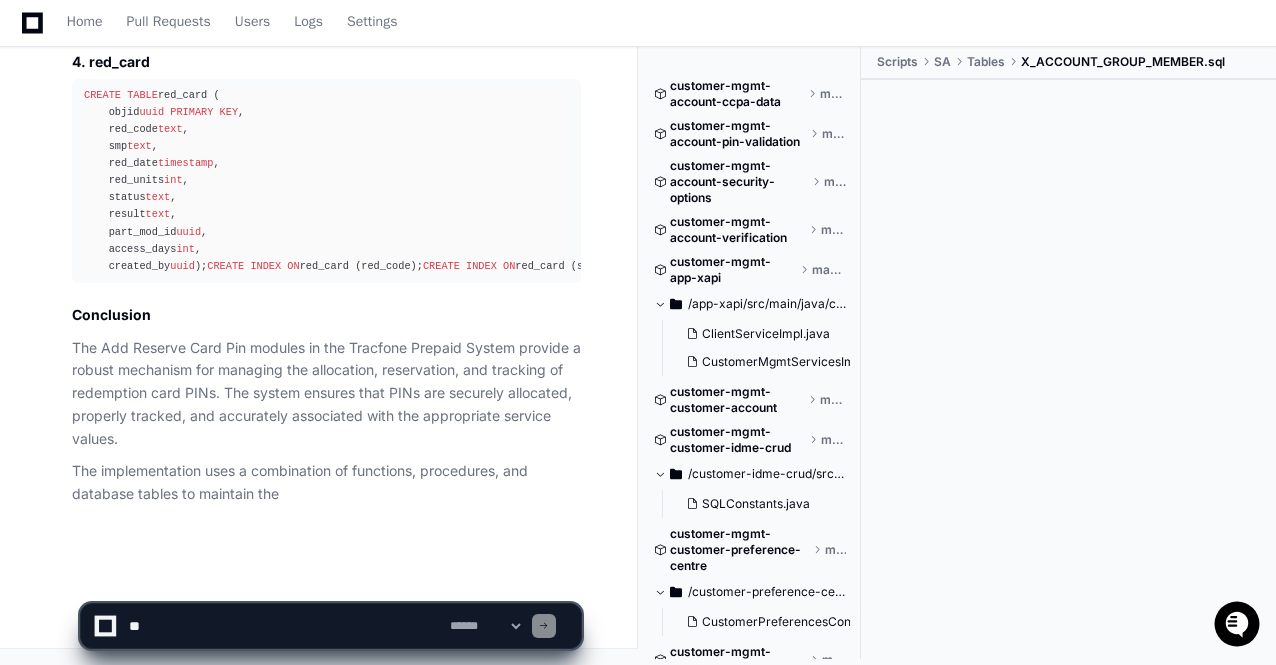scroll, scrollTop: 38932, scrollLeft: 0, axis: vertical 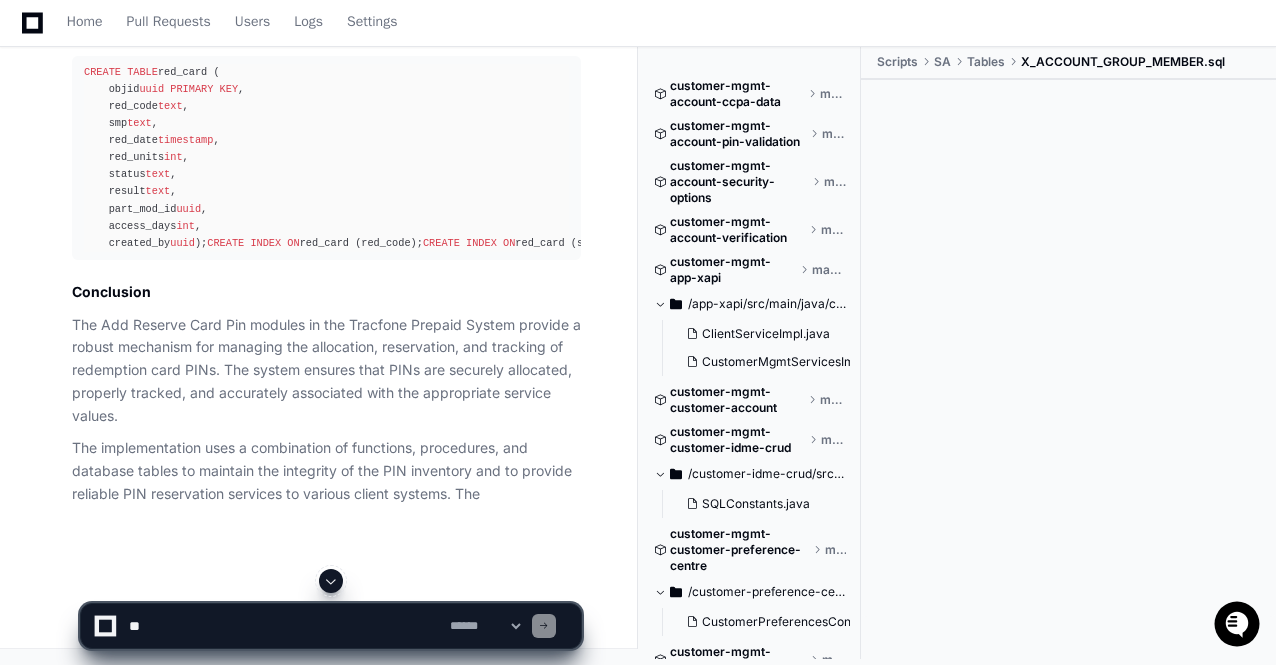 click 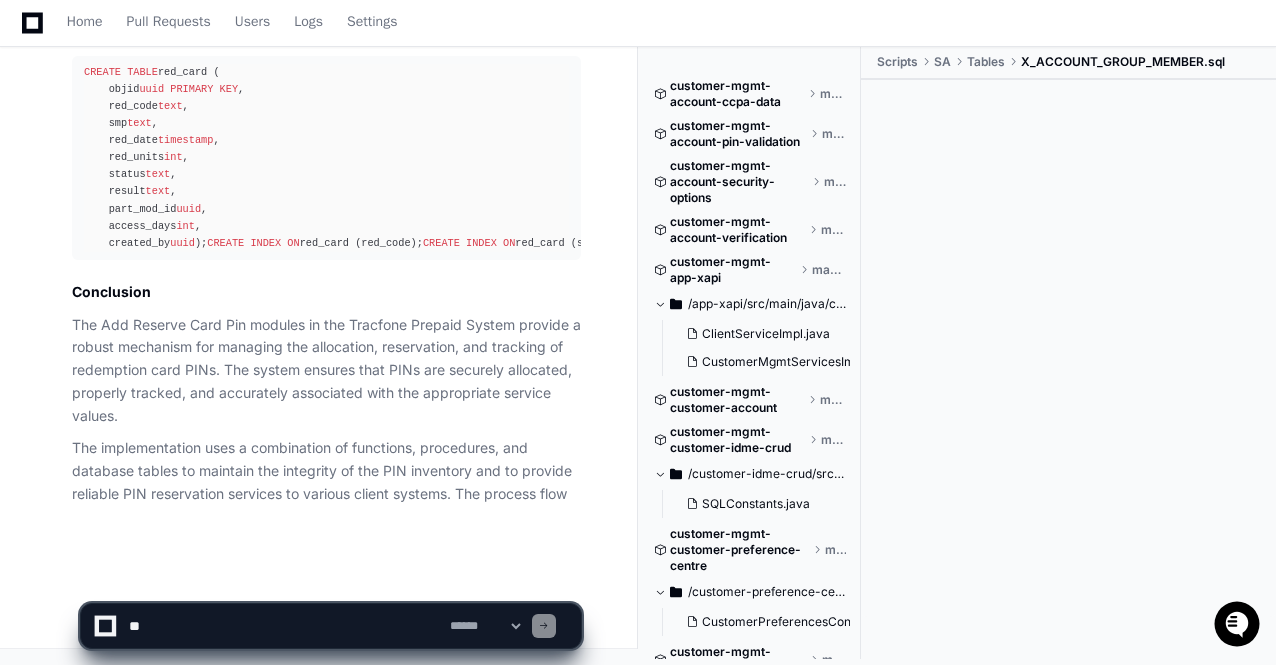 scroll, scrollTop: 38955, scrollLeft: 0, axis: vertical 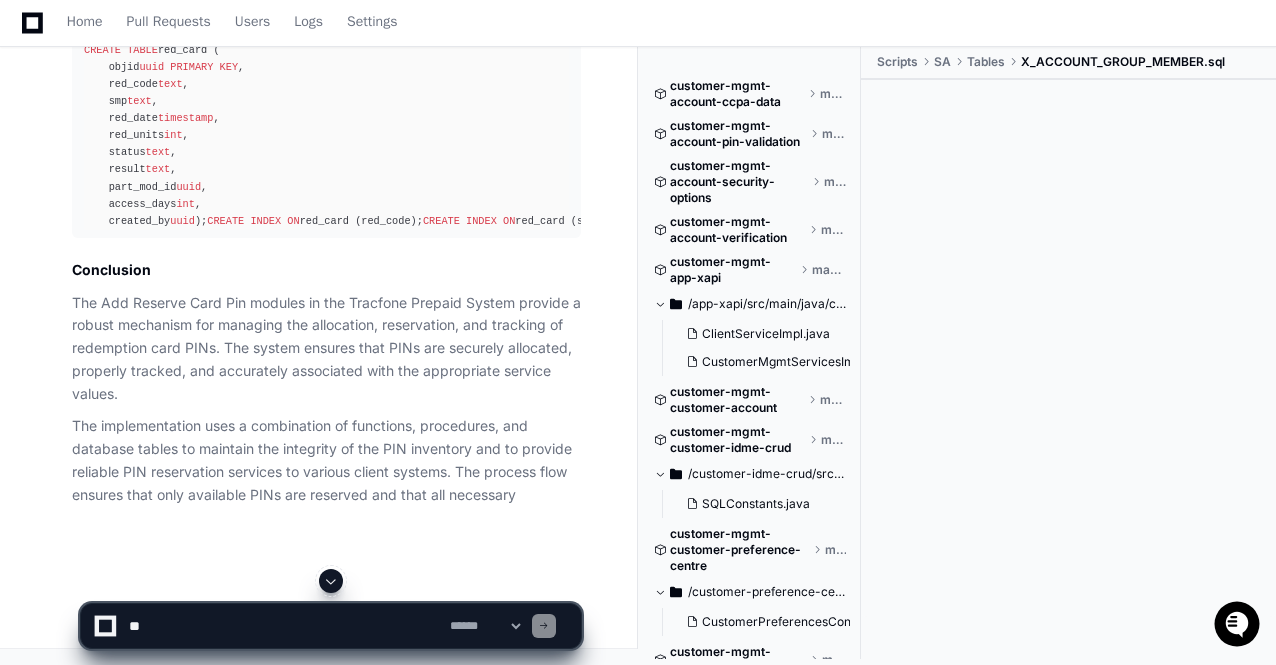 click 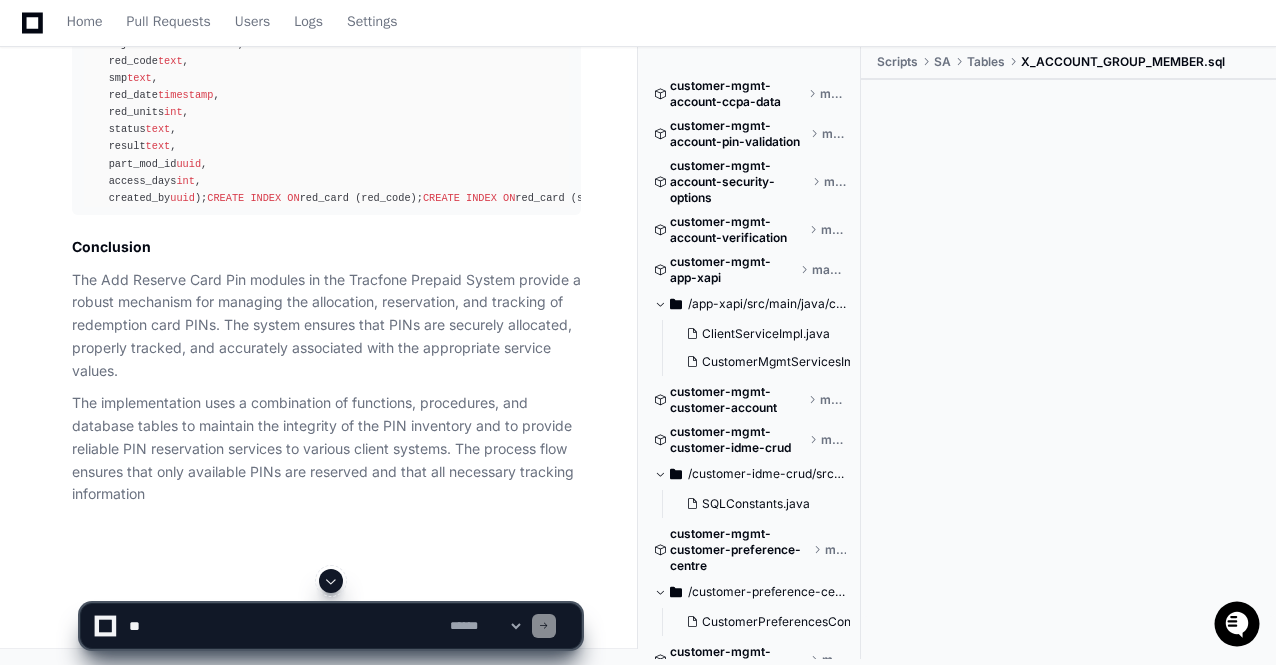 scroll, scrollTop: 39000, scrollLeft: 0, axis: vertical 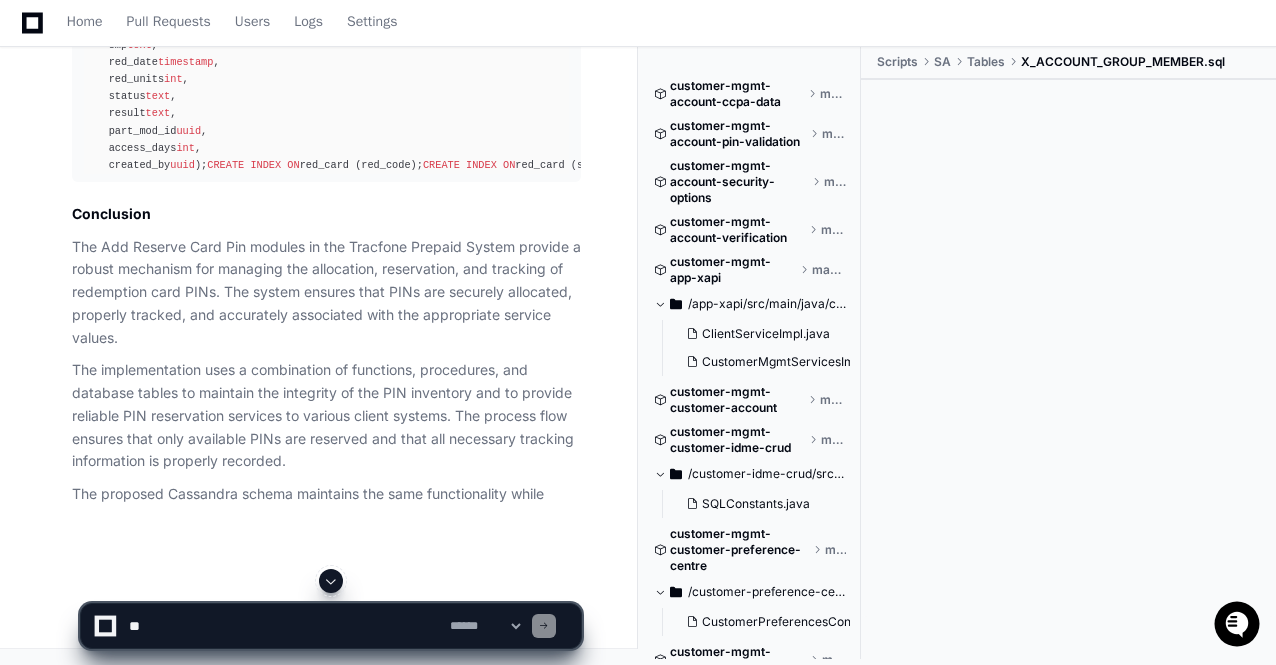 click 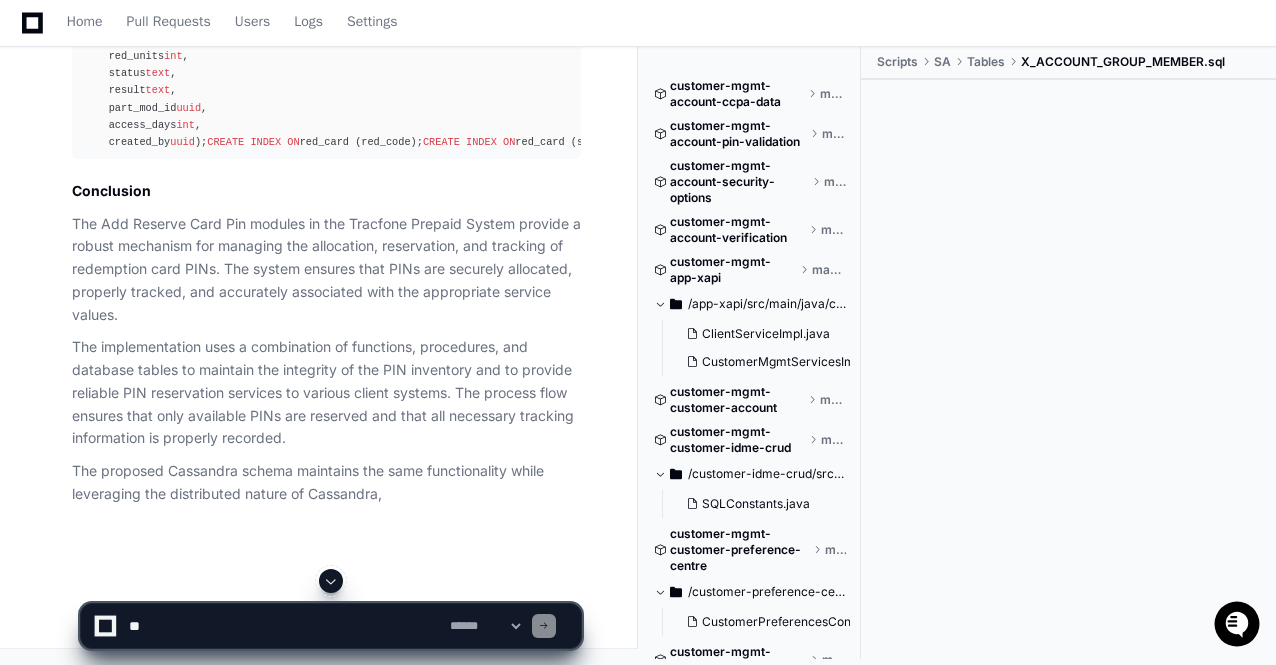 click 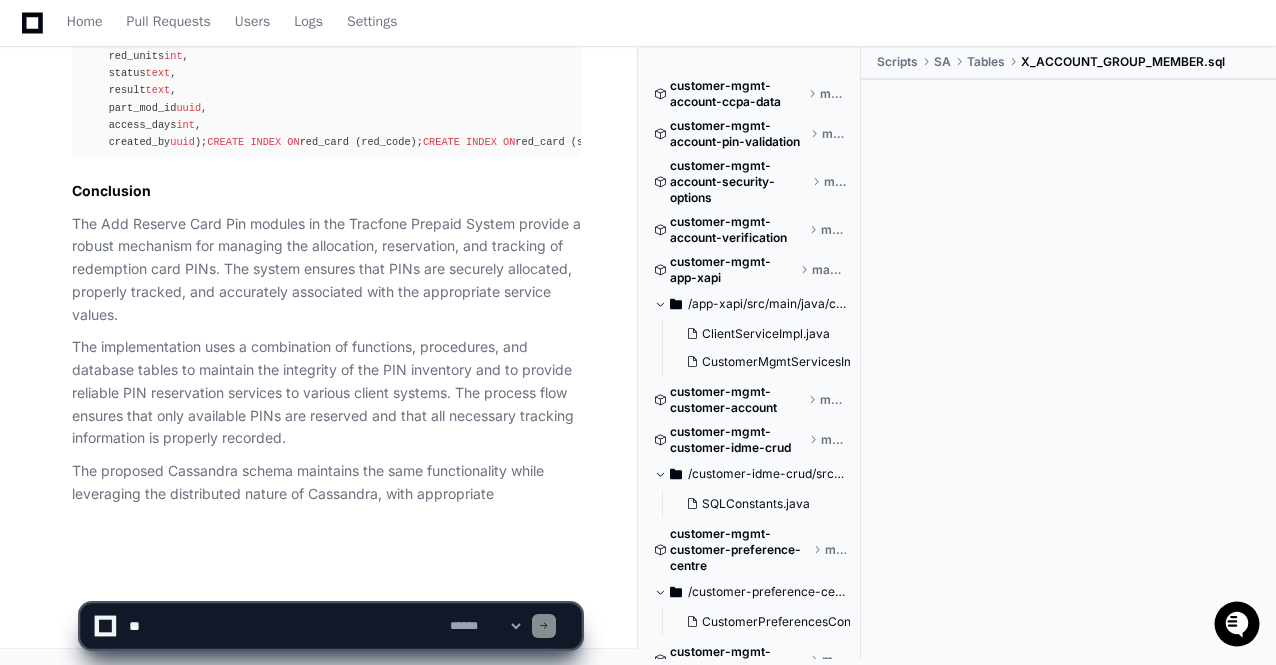 scroll, scrollTop: 39056, scrollLeft: 0, axis: vertical 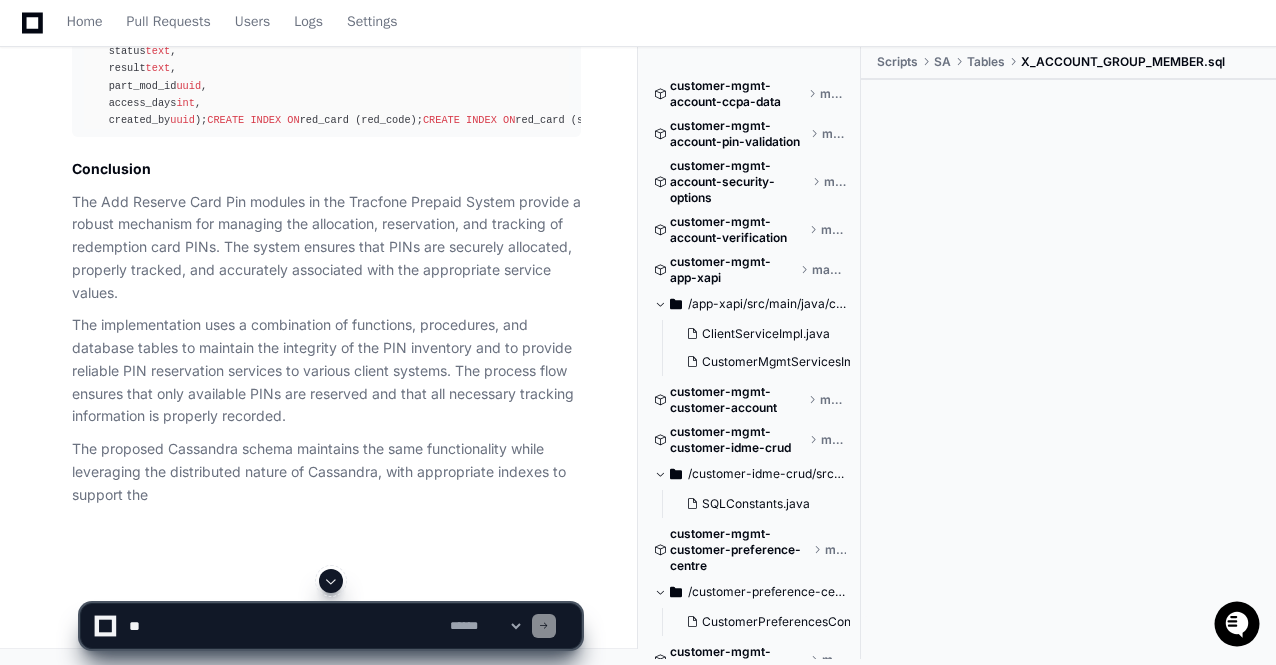 click 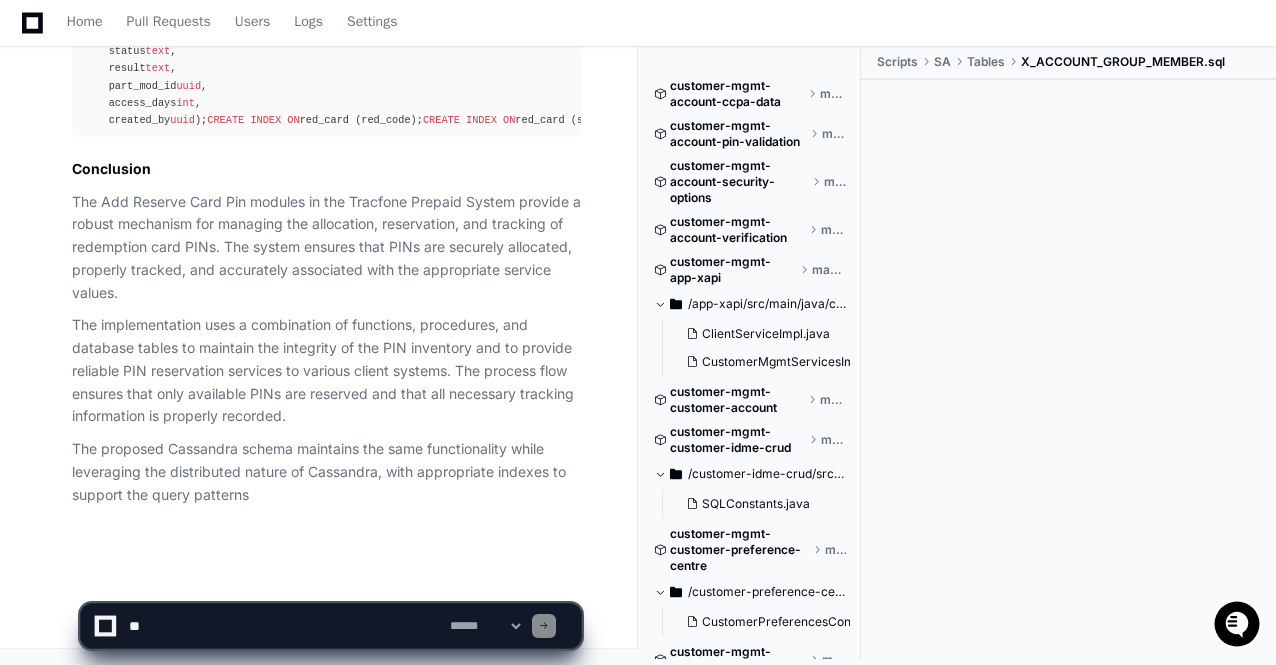 scroll, scrollTop: 39078, scrollLeft: 0, axis: vertical 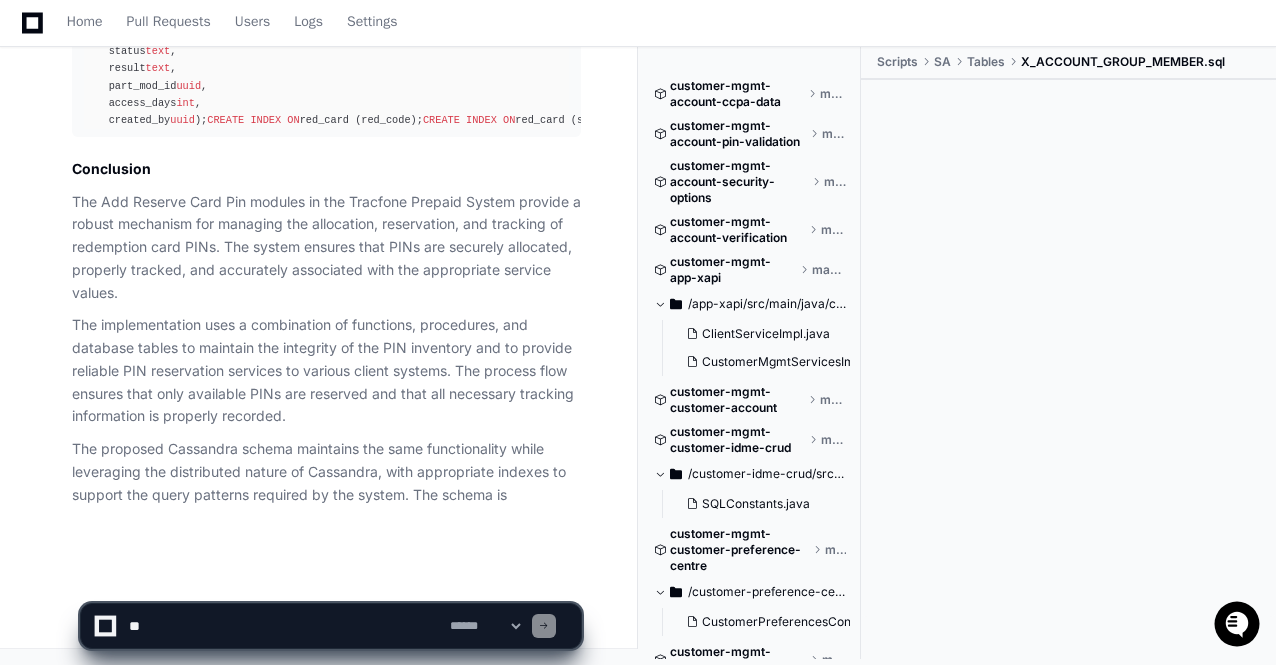 click on "**********" 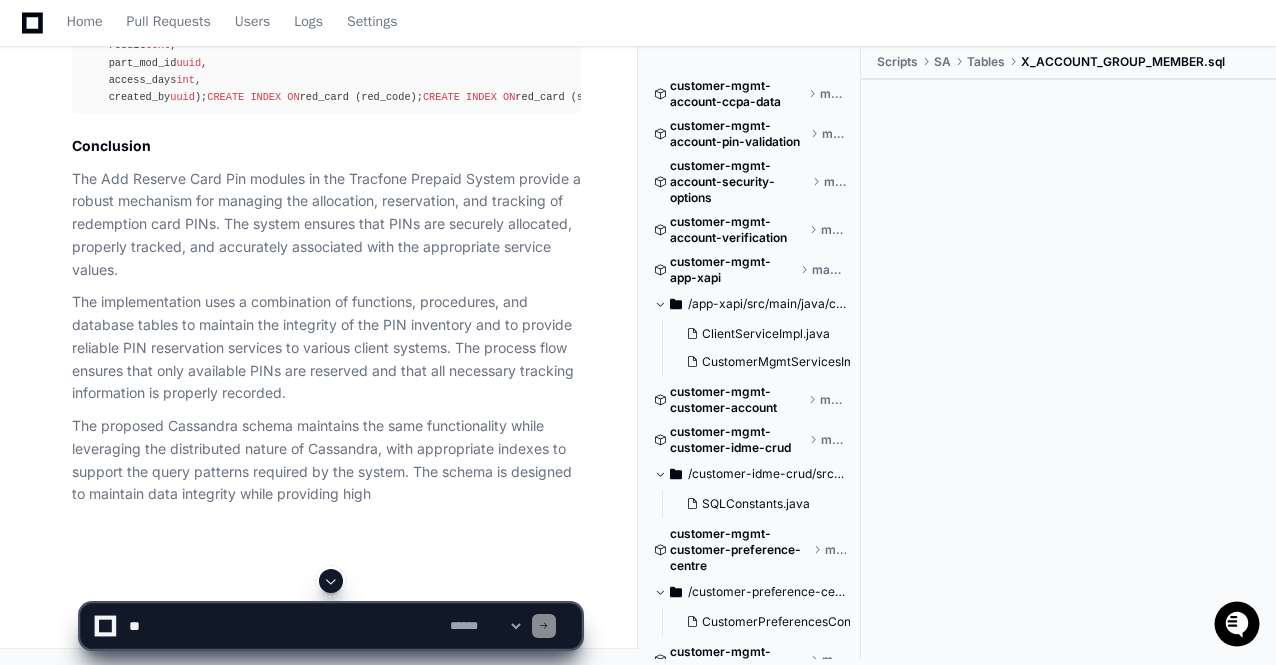 click 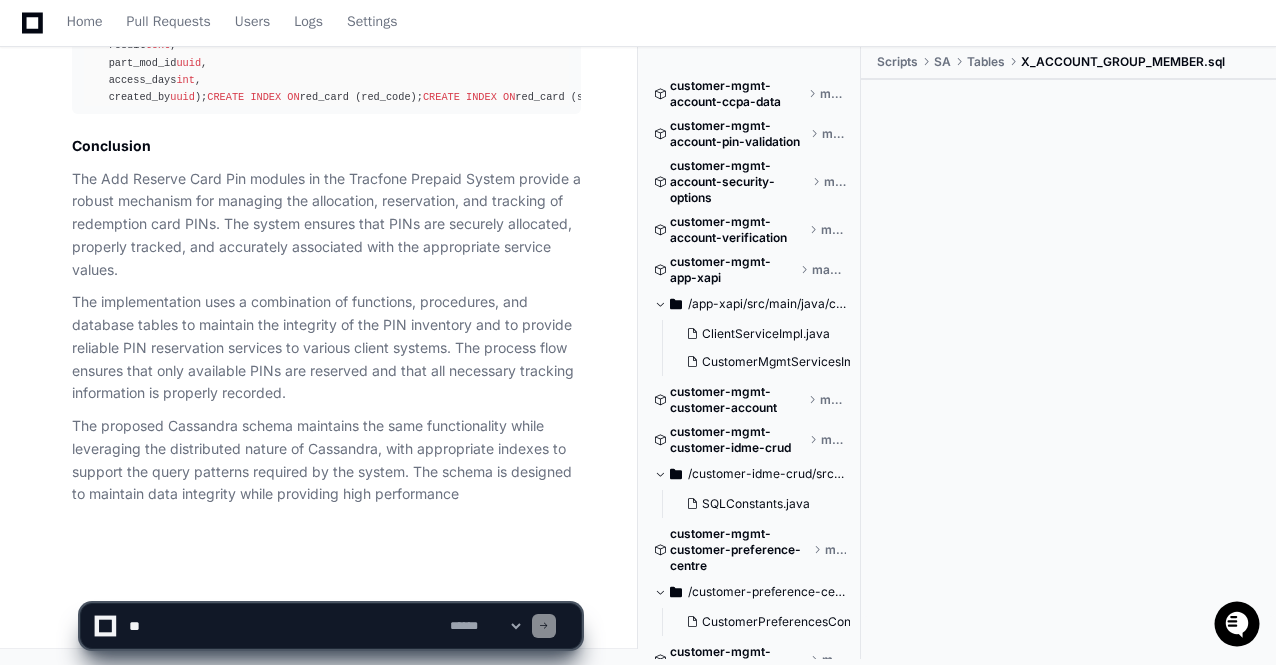 scroll, scrollTop: 39101, scrollLeft: 0, axis: vertical 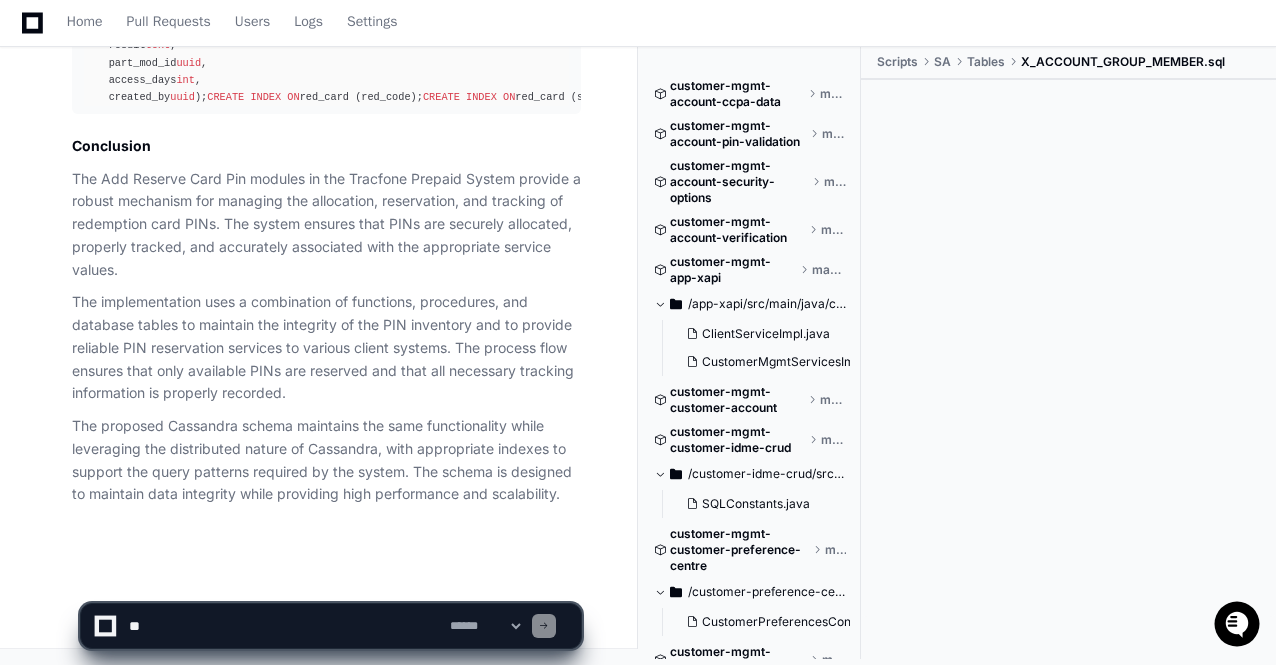 click on "**********" 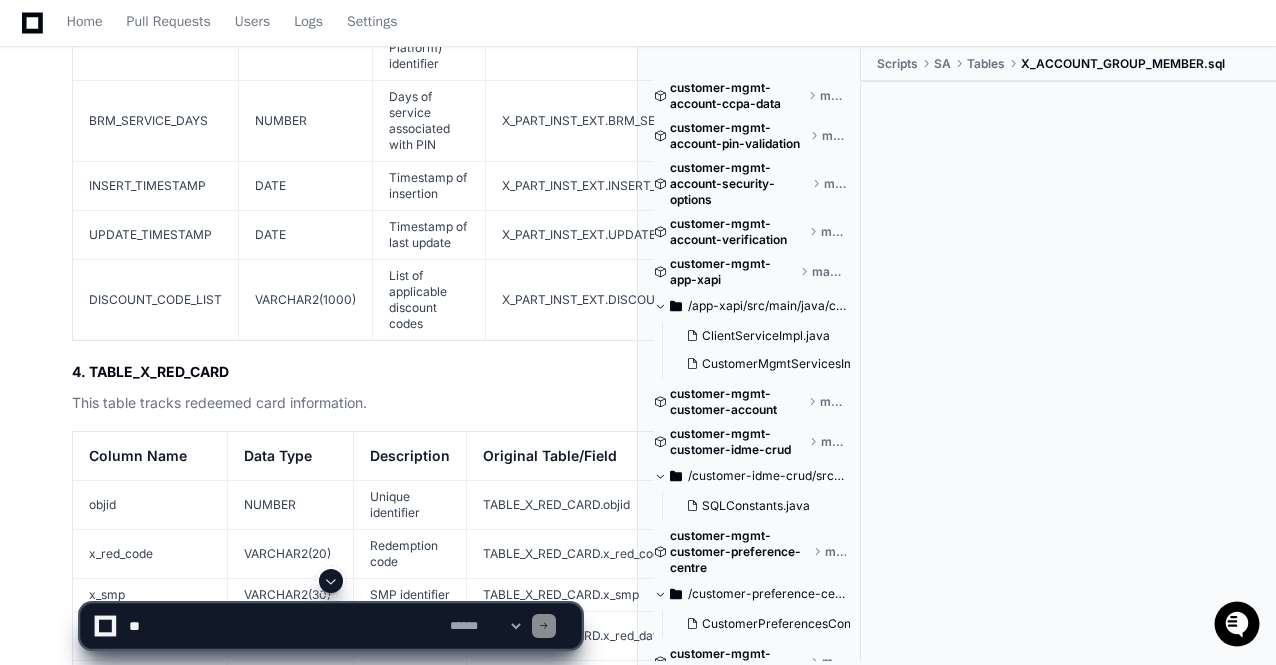 scroll, scrollTop: 29221, scrollLeft: 0, axis: vertical 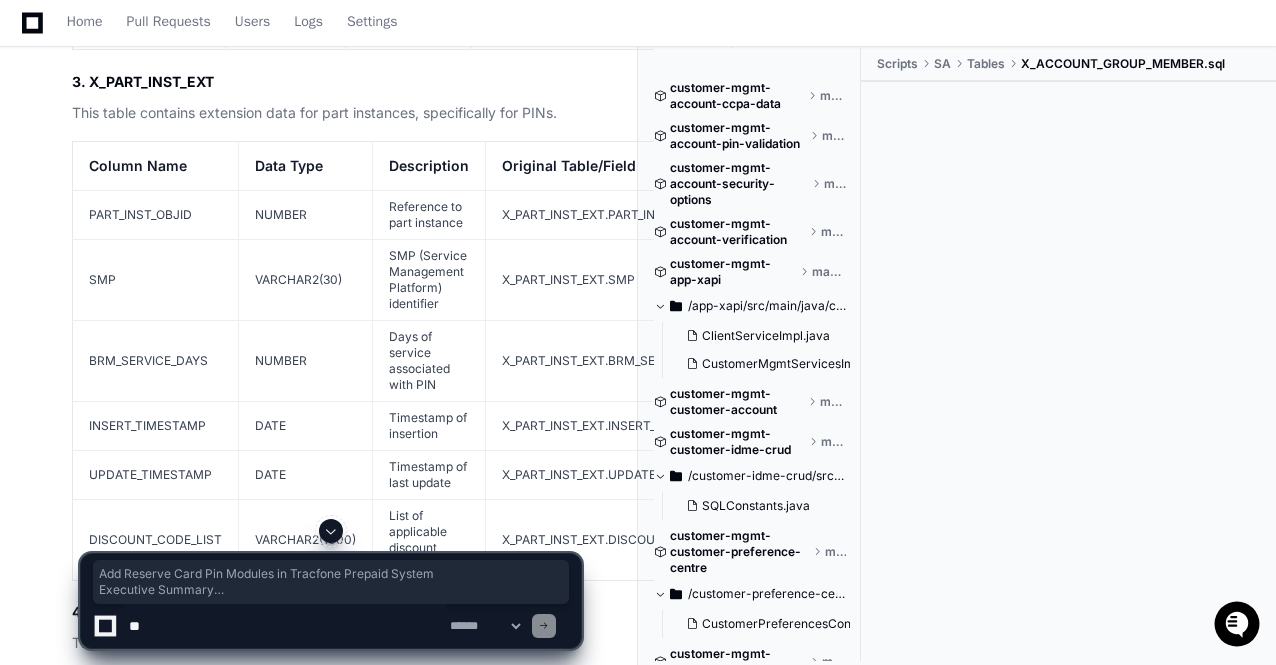 drag, startPoint x: 73, startPoint y: 75, endPoint x: 316, endPoint y: 271, distance: 312.19385 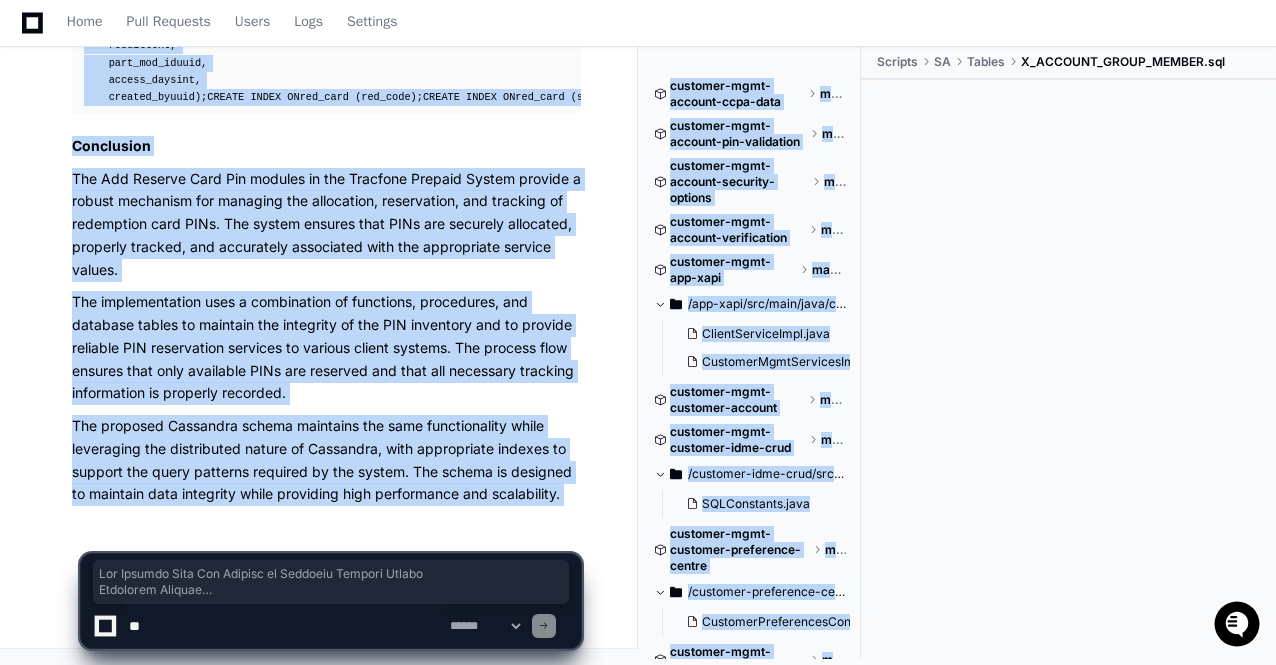 scroll, scrollTop: 39101, scrollLeft: 0, axis: vertical 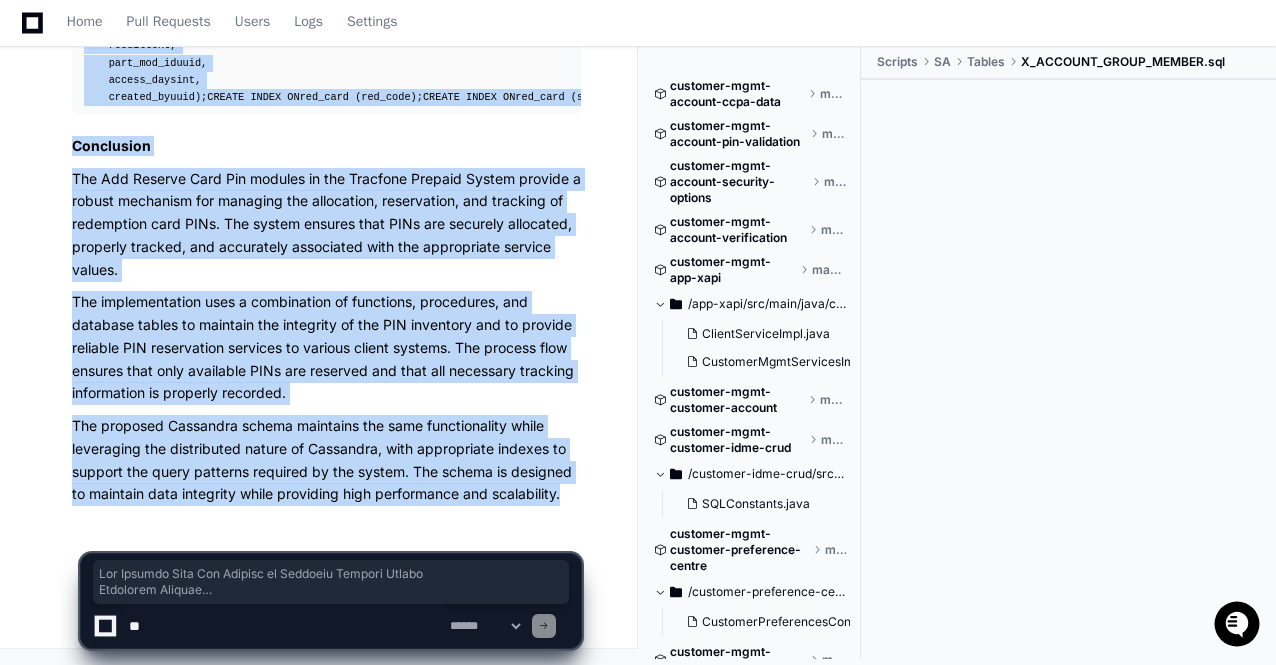 copy on "Add Reserve Card Pin Modules in Tracfone Prepaid System
Executive Summary
This report provides a detailed analysis of the "Add Reserve Card Pin" modules within the Tracfone Prepaid System, focusing on product and service inventory management. The system is designed to handle the allocation, reservation, and tracking of card PINs (Personal Identification Numbers) that are used for adding service time, units, or features to prepaid mobile accounts. The analysis covers the database structure, SQL queries, code implementation, flow, and interfaces used in the Add Reserve Card Pin process.
System Overview
The Add Reserve Card Pin functionality is a critical component of Tracfone's prepaid system that manages the inventory of redemption cards and their associated PINs. These PINs represent monetary value or service time that customers can add to their accounts. The system ensures secure allocation and tracking of these PINs throughout their lifecycle, from creation to redemption.
Core Database Tables
..." 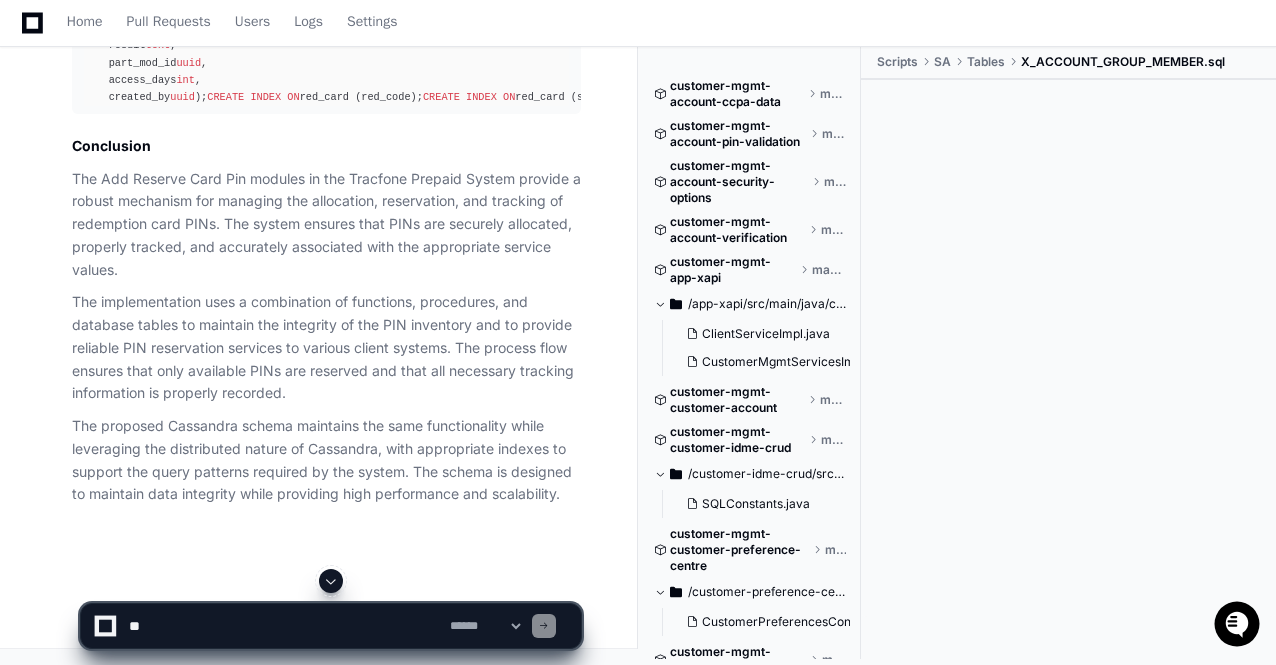 scroll, scrollTop: 36181, scrollLeft: 0, axis: vertical 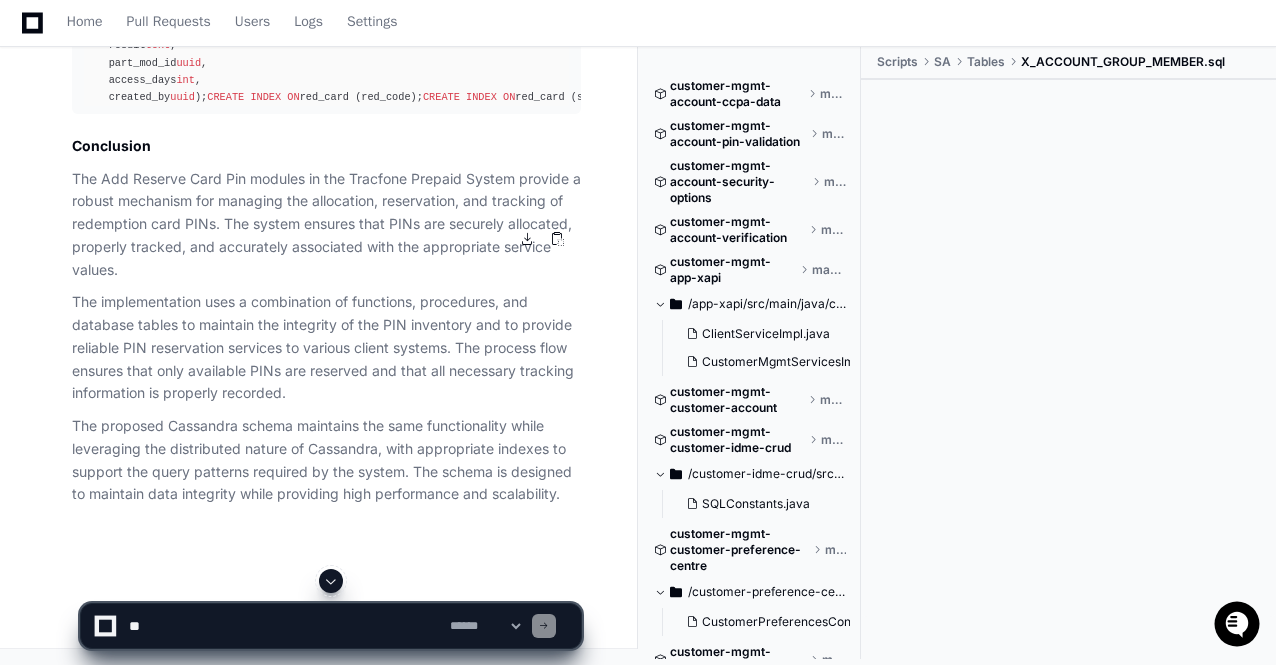 click 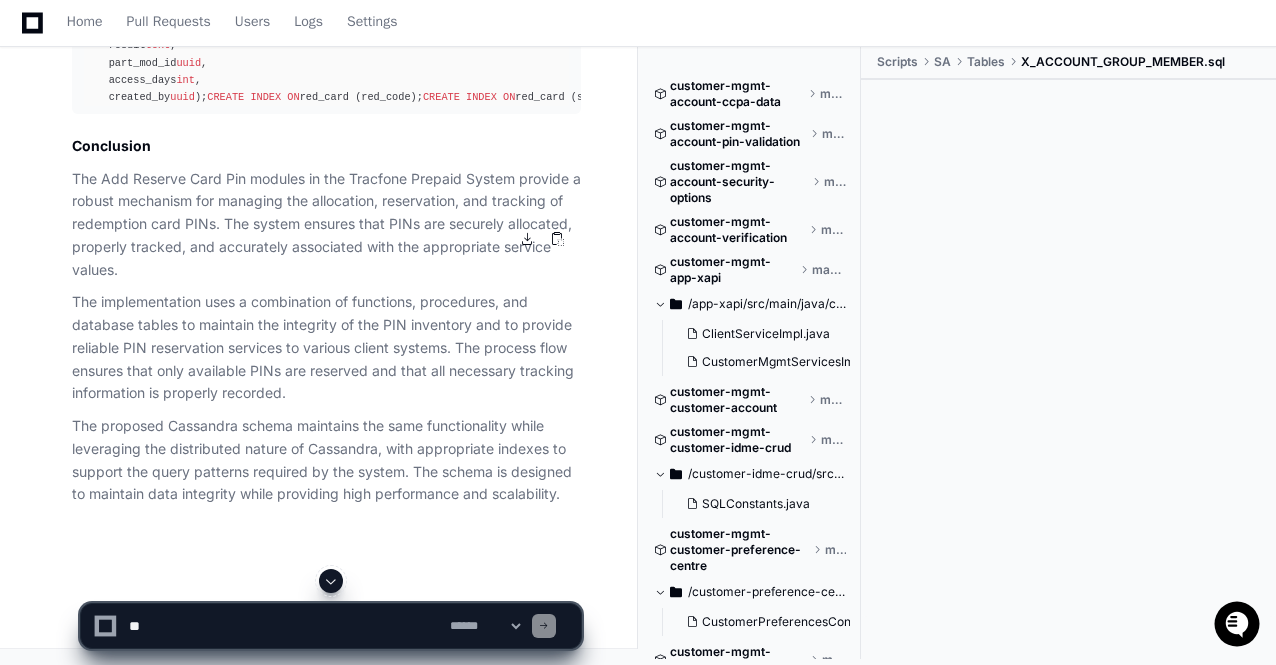 click 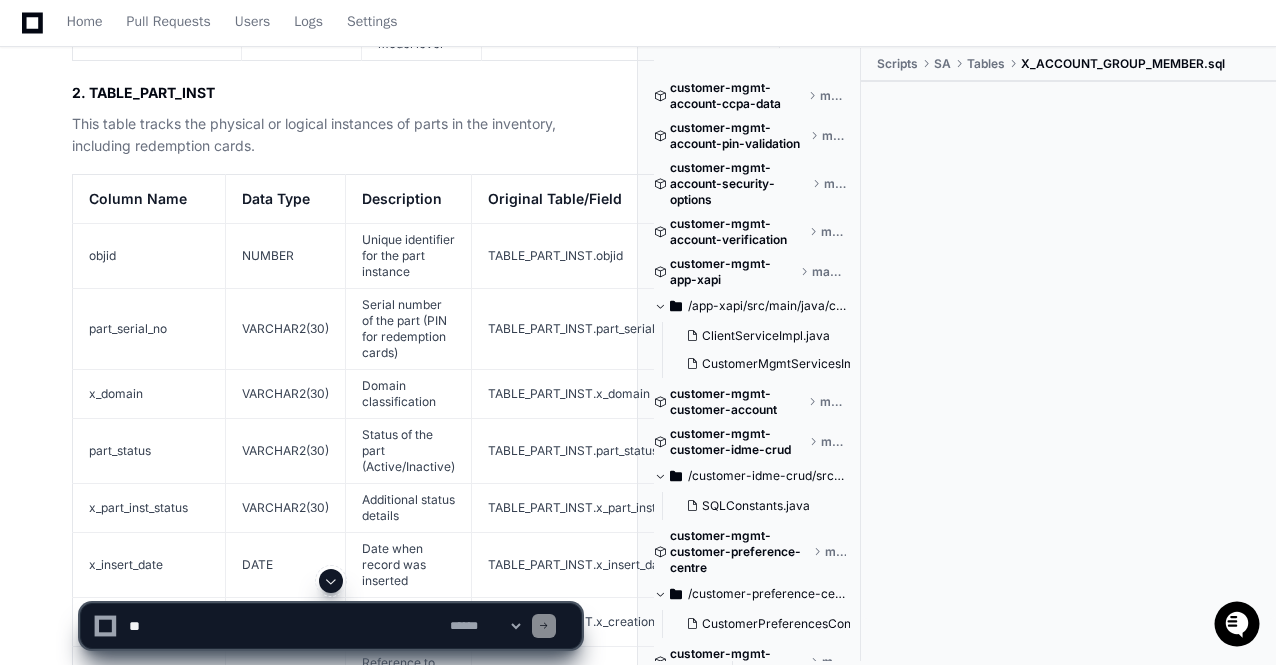 scroll, scrollTop: 28421, scrollLeft: 0, axis: vertical 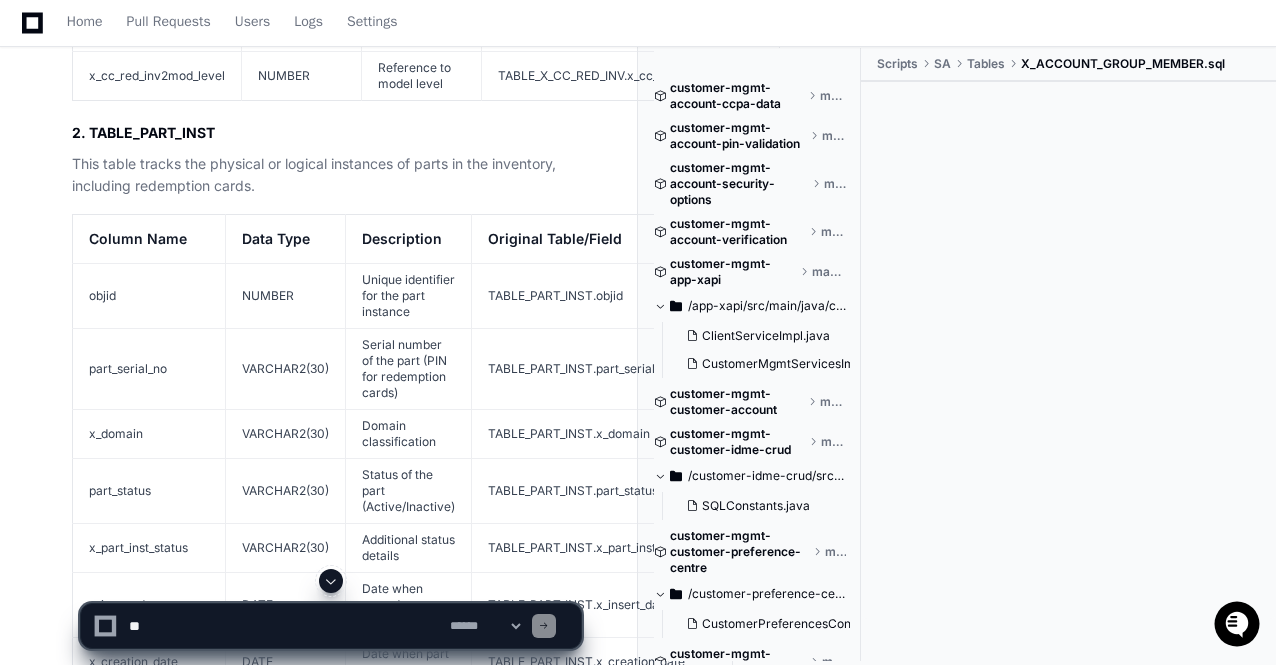 click 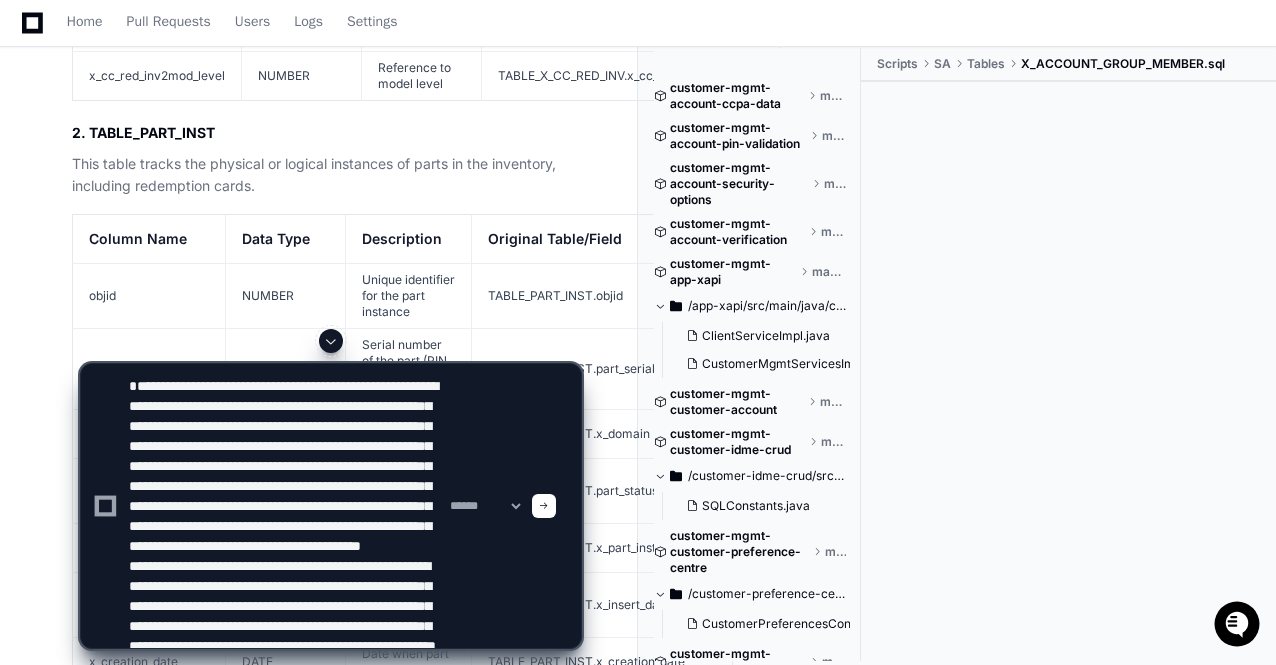 scroll, scrollTop: 146, scrollLeft: 0, axis: vertical 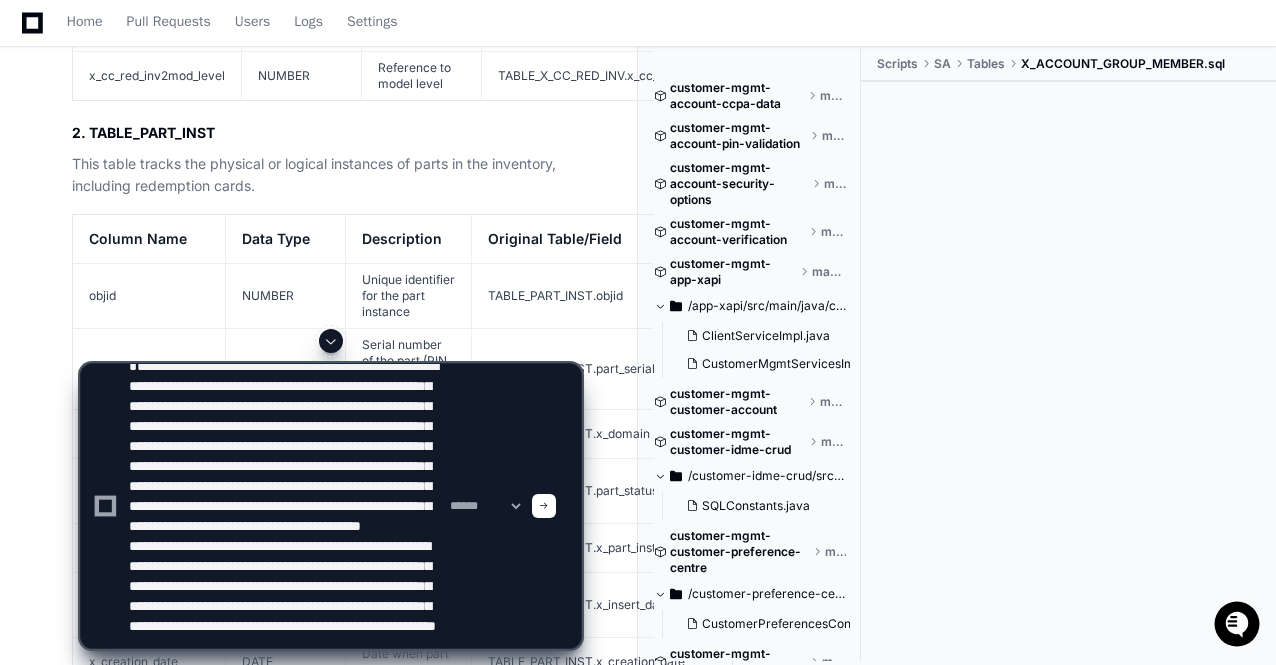 type 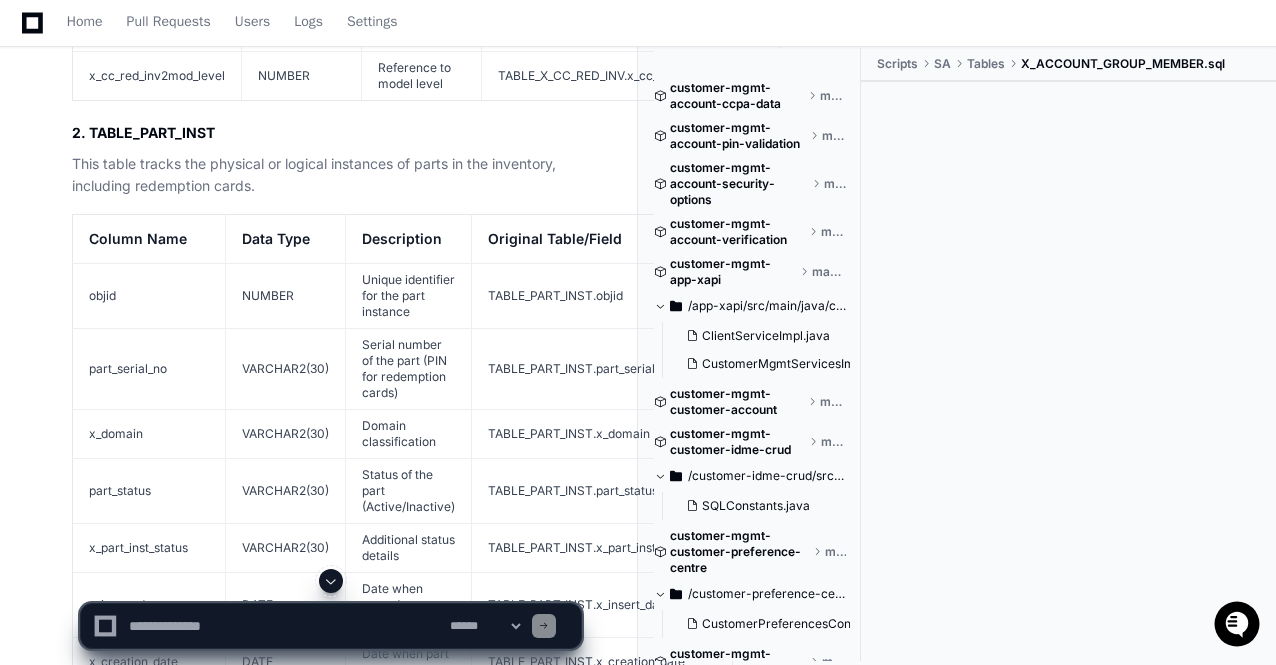 scroll, scrollTop: 0, scrollLeft: 0, axis: both 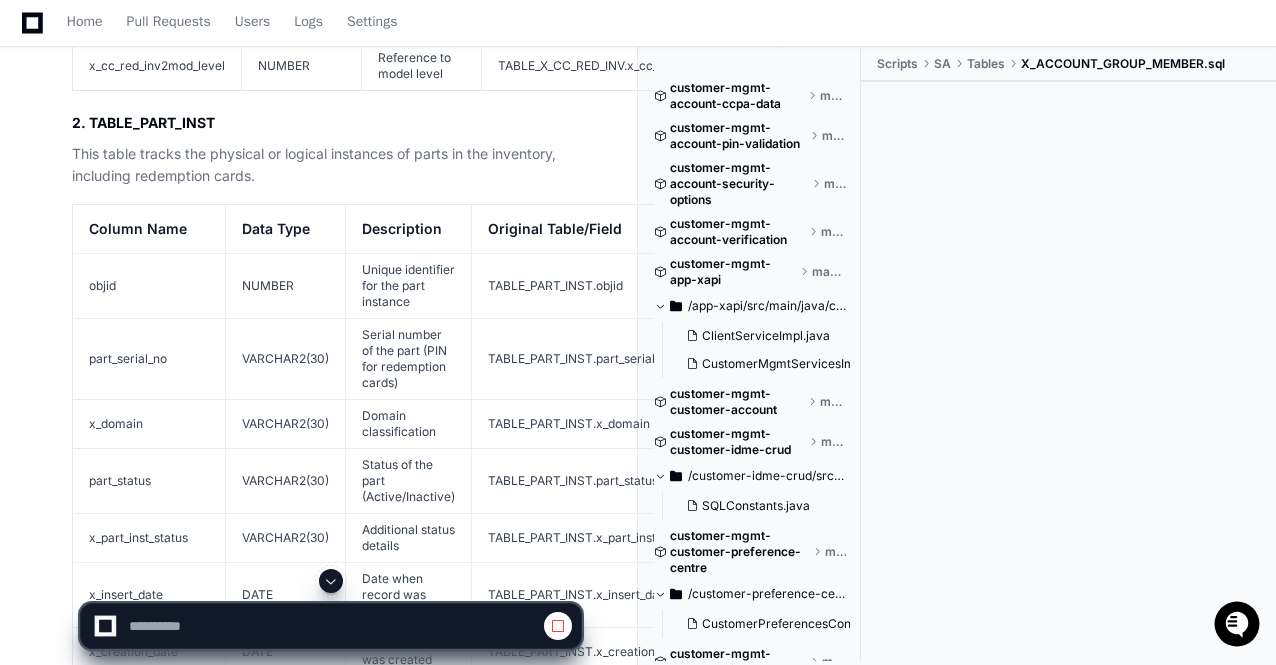 click 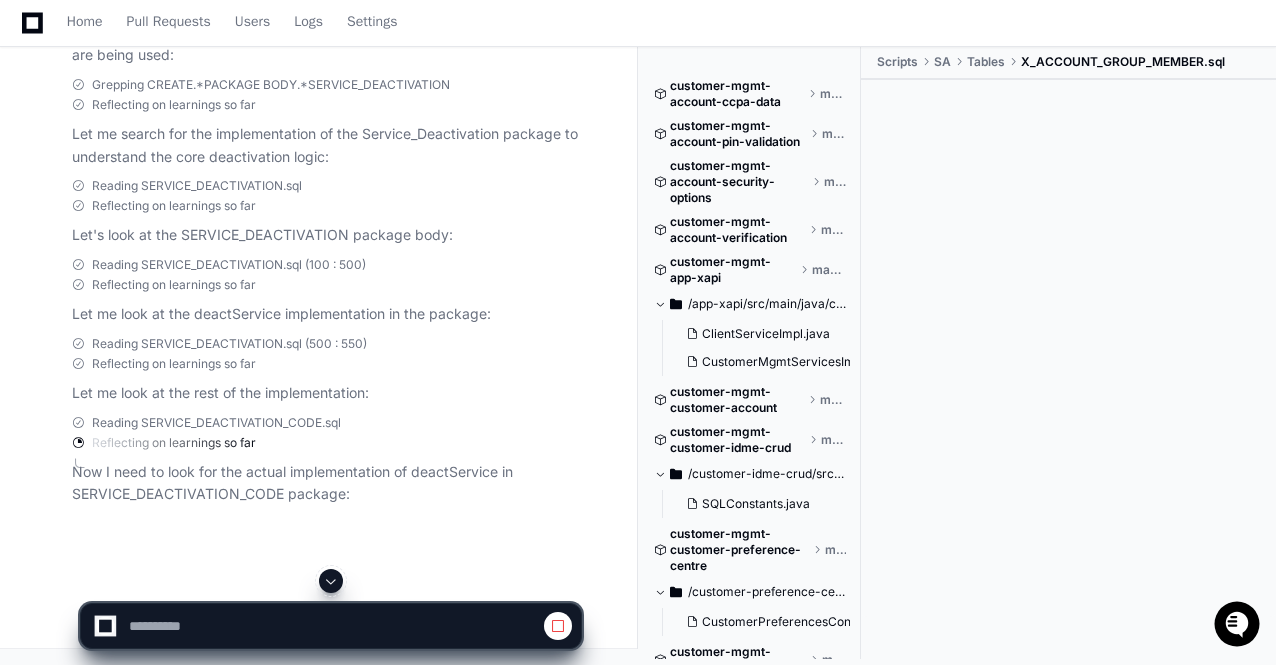 click 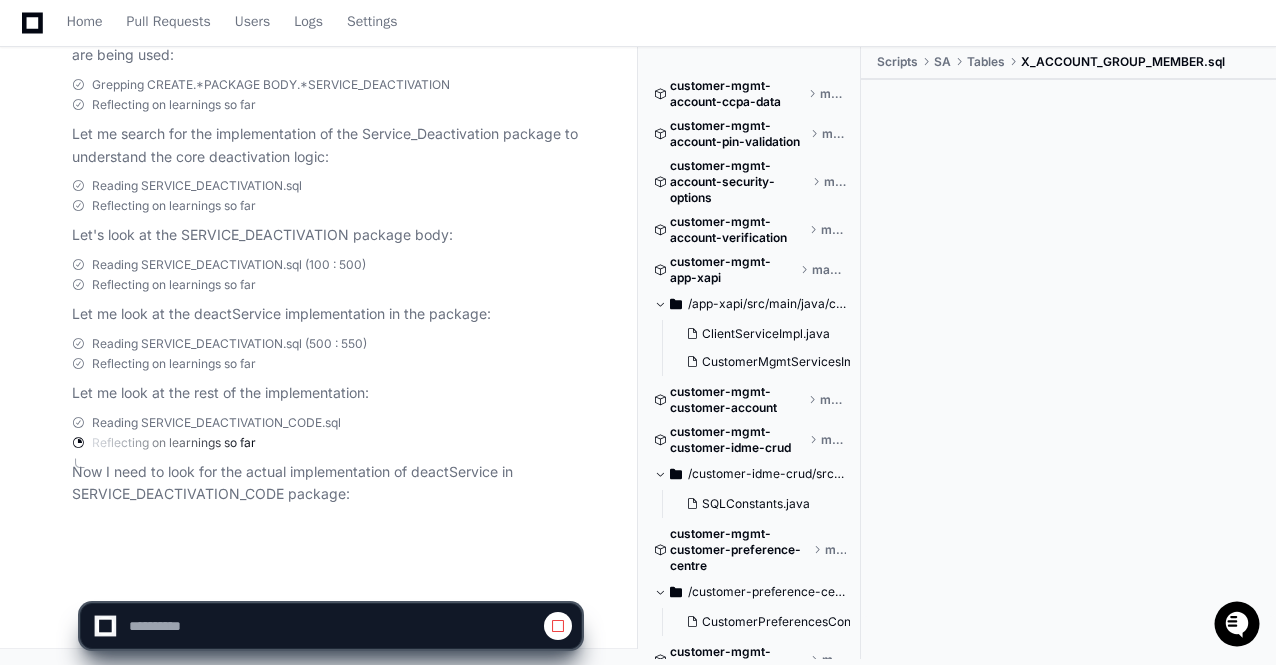 scroll, scrollTop: 40972, scrollLeft: 0, axis: vertical 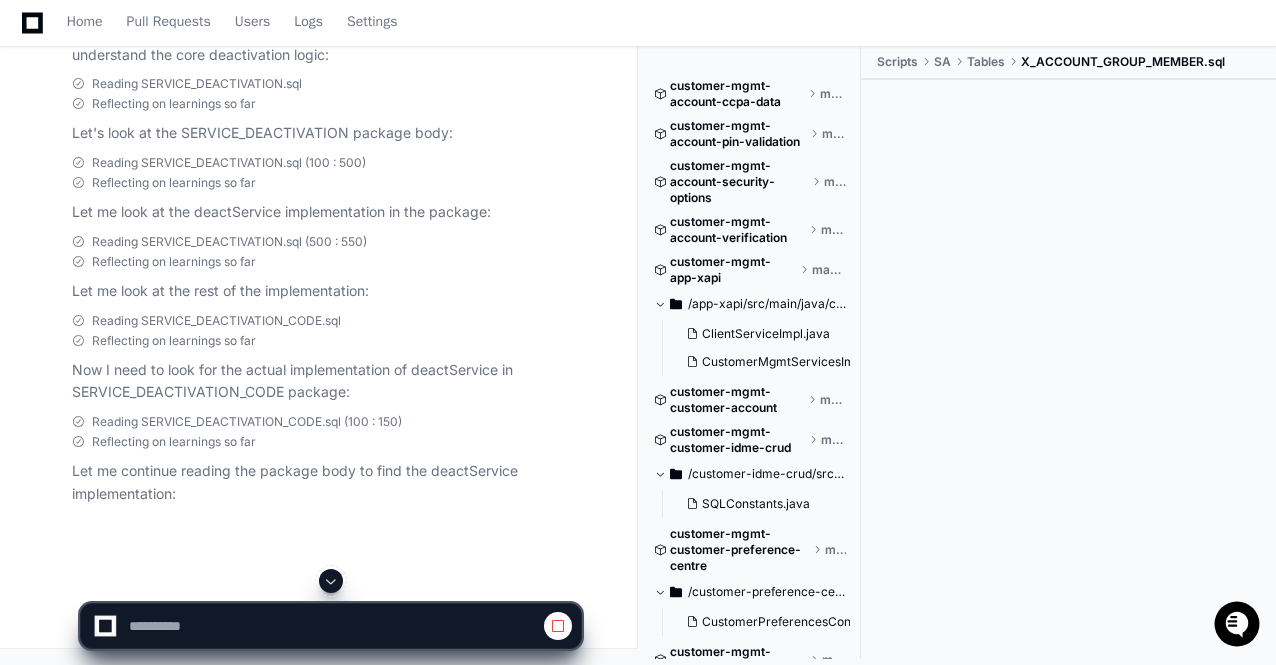 click 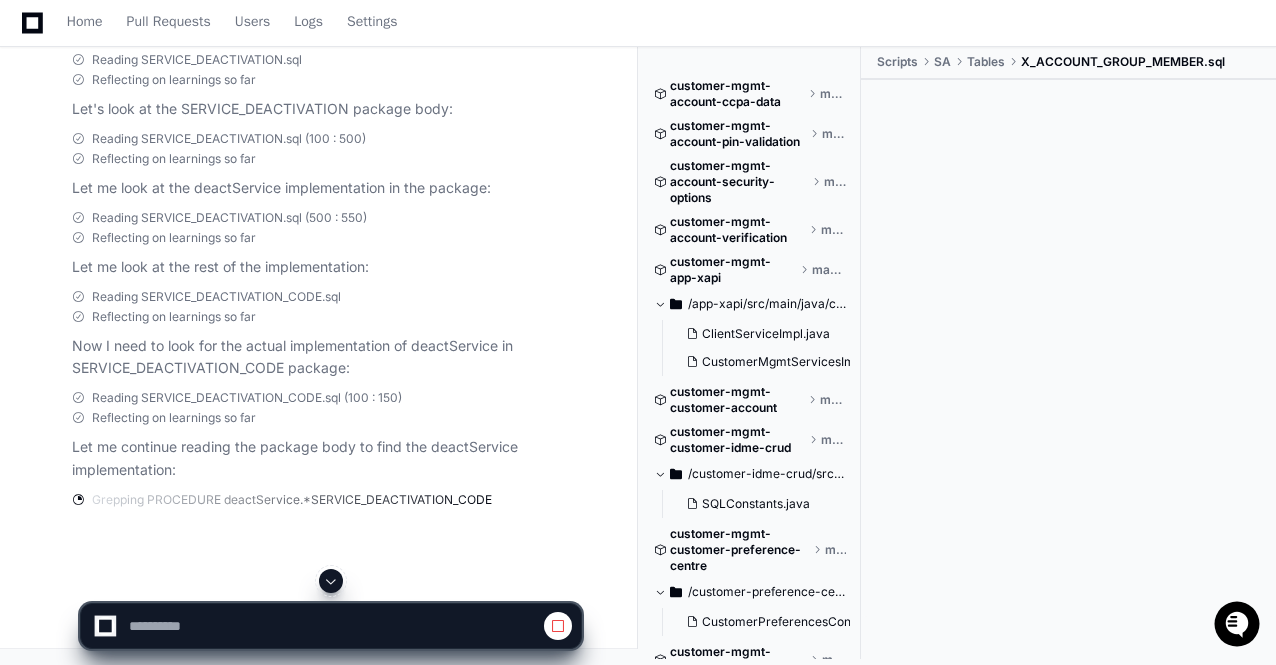scroll, scrollTop: 41097, scrollLeft: 0, axis: vertical 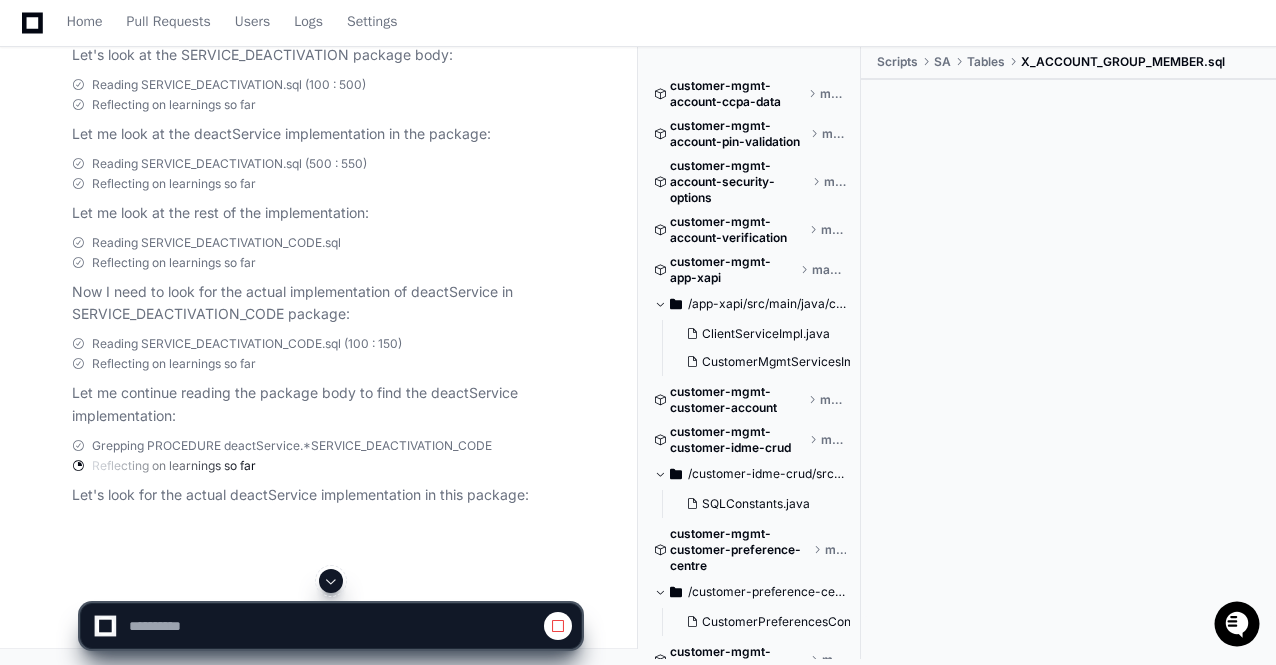 click 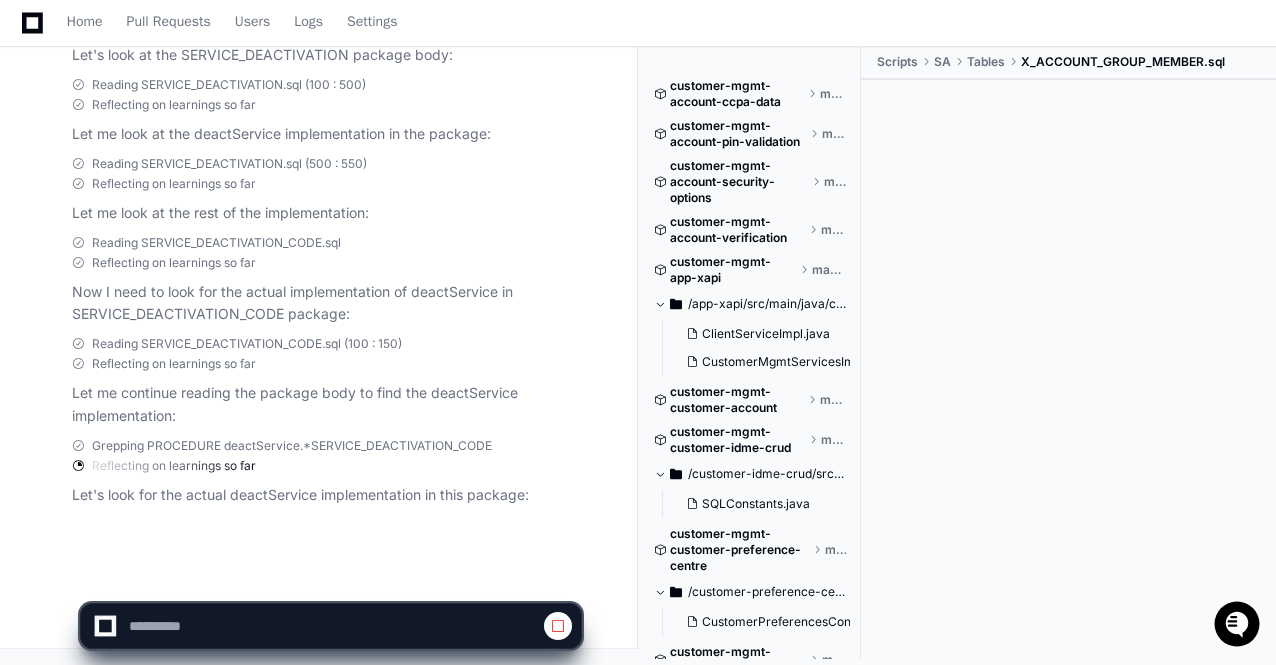 scroll, scrollTop: 41152, scrollLeft: 0, axis: vertical 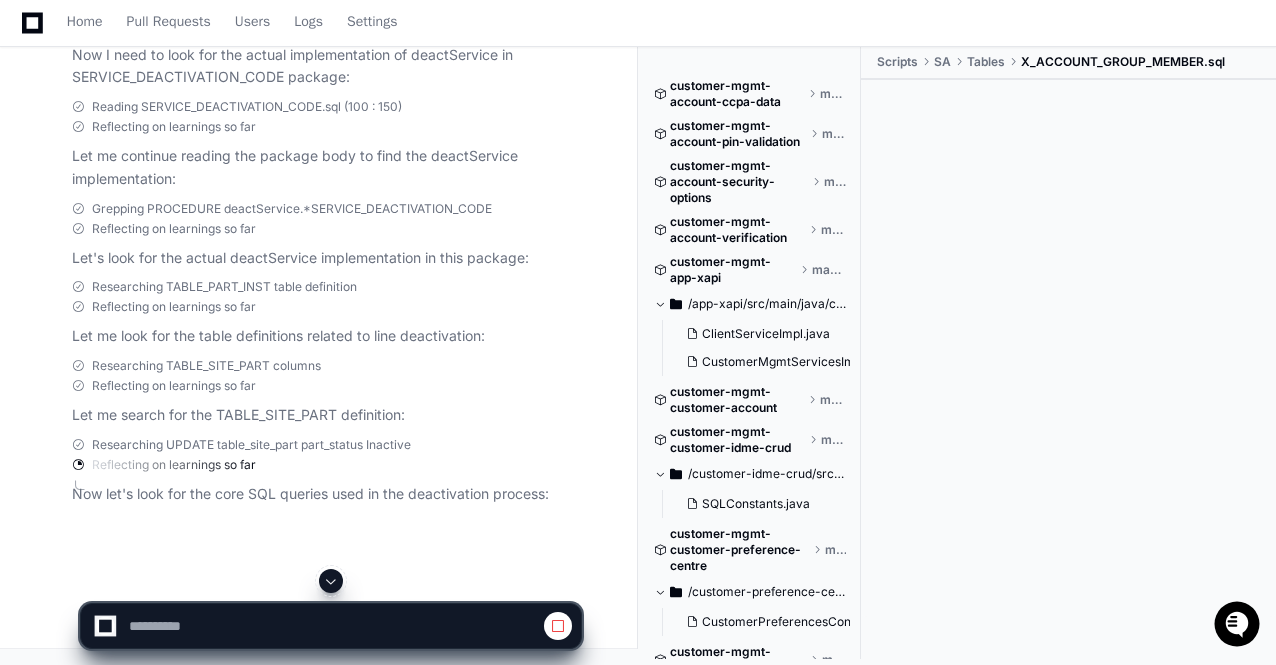 click 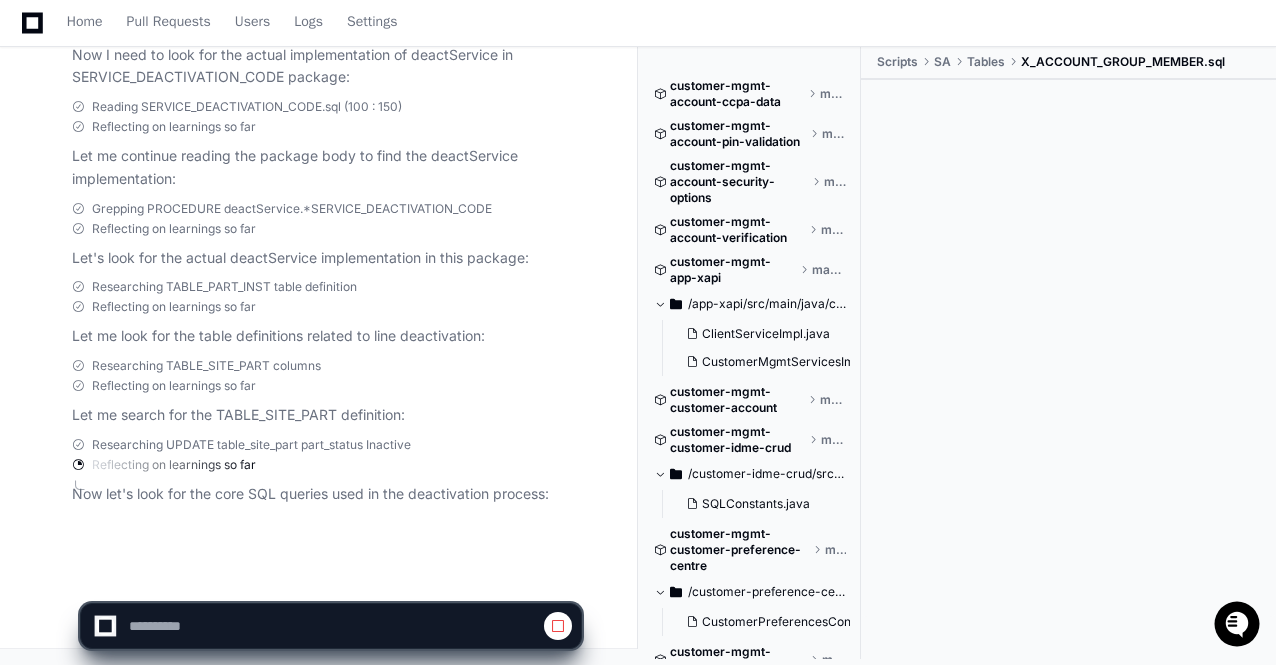 scroll, scrollTop: 41388, scrollLeft: 0, axis: vertical 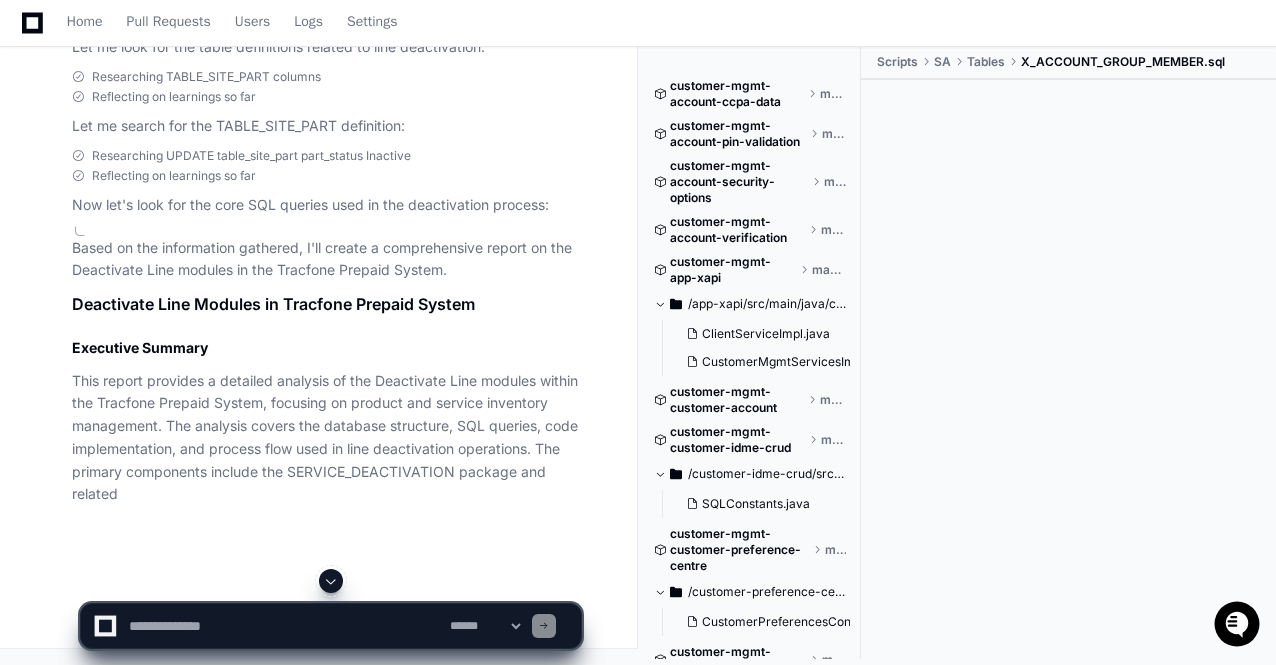 click 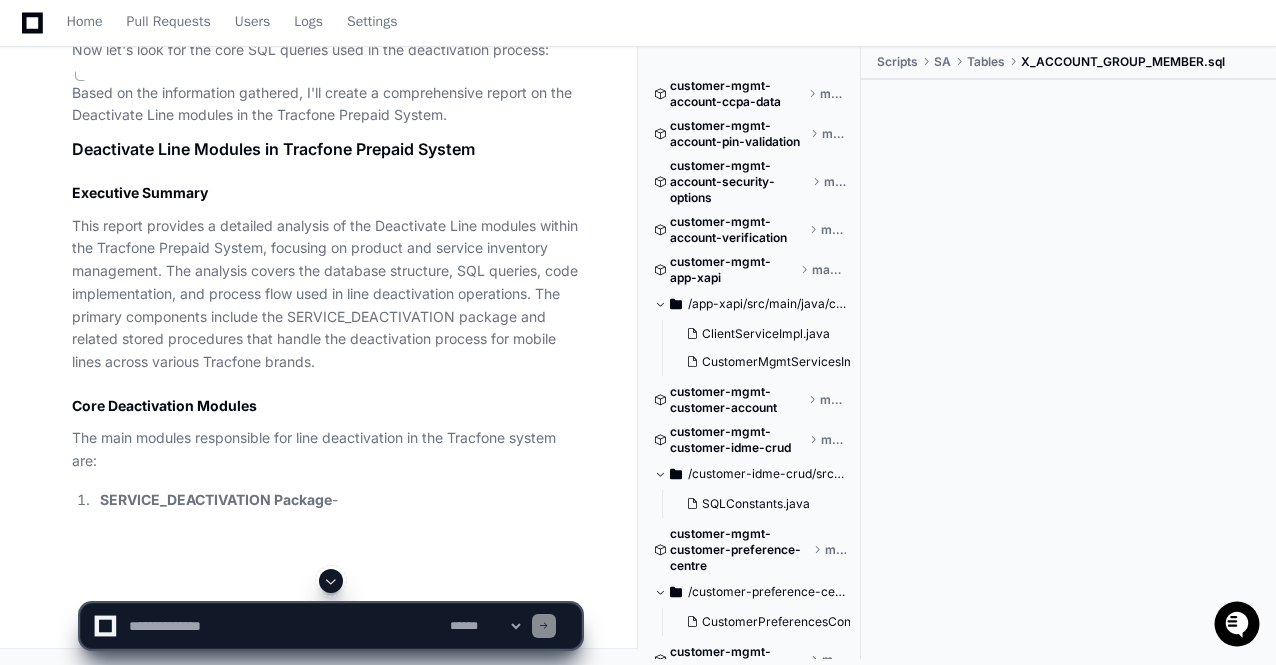 click 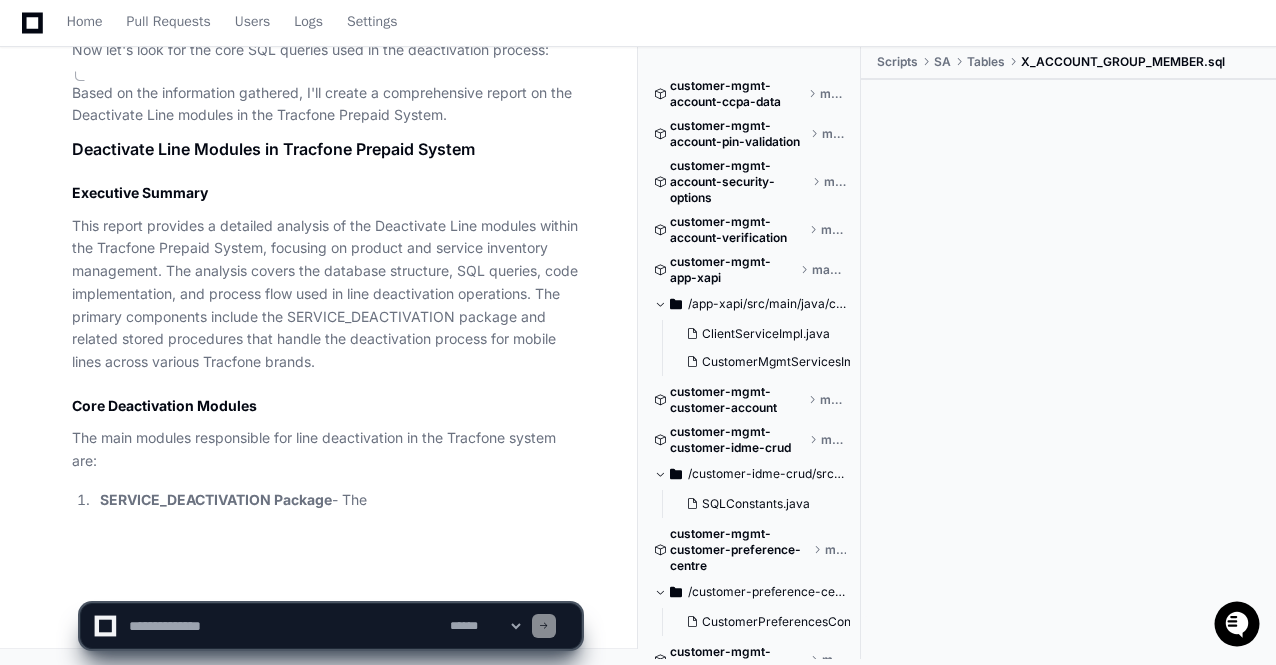 scroll, scrollTop: 41832, scrollLeft: 0, axis: vertical 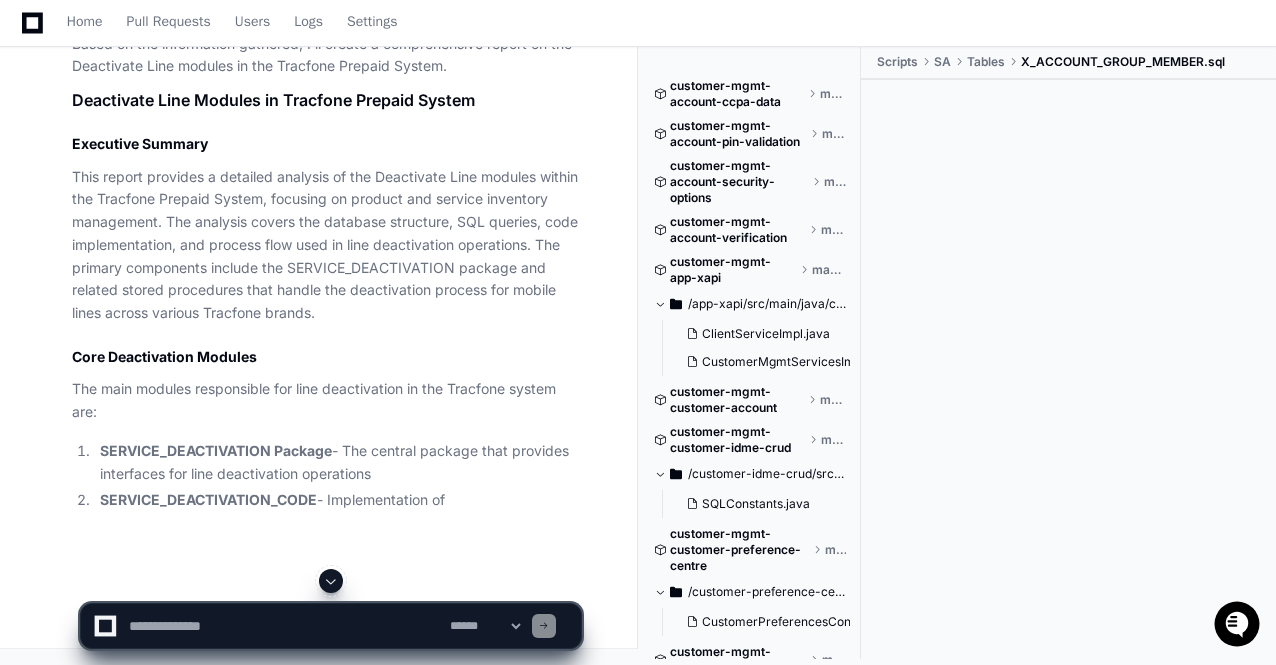 click 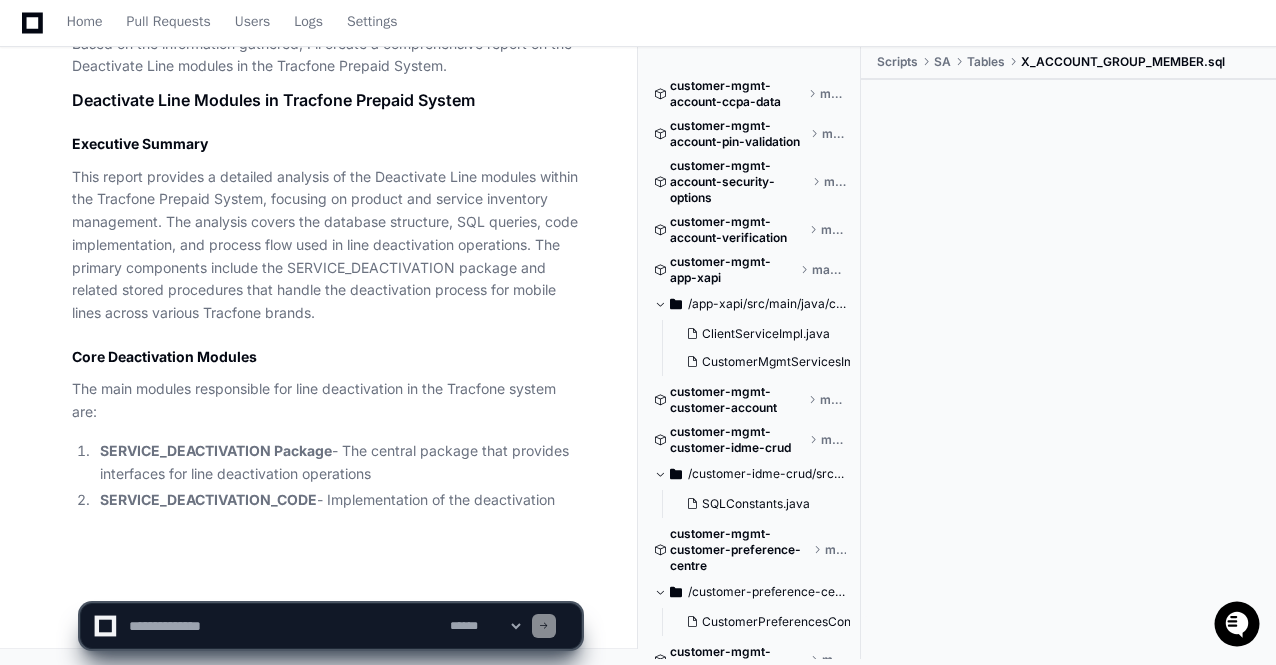 scroll, scrollTop: 41882, scrollLeft: 0, axis: vertical 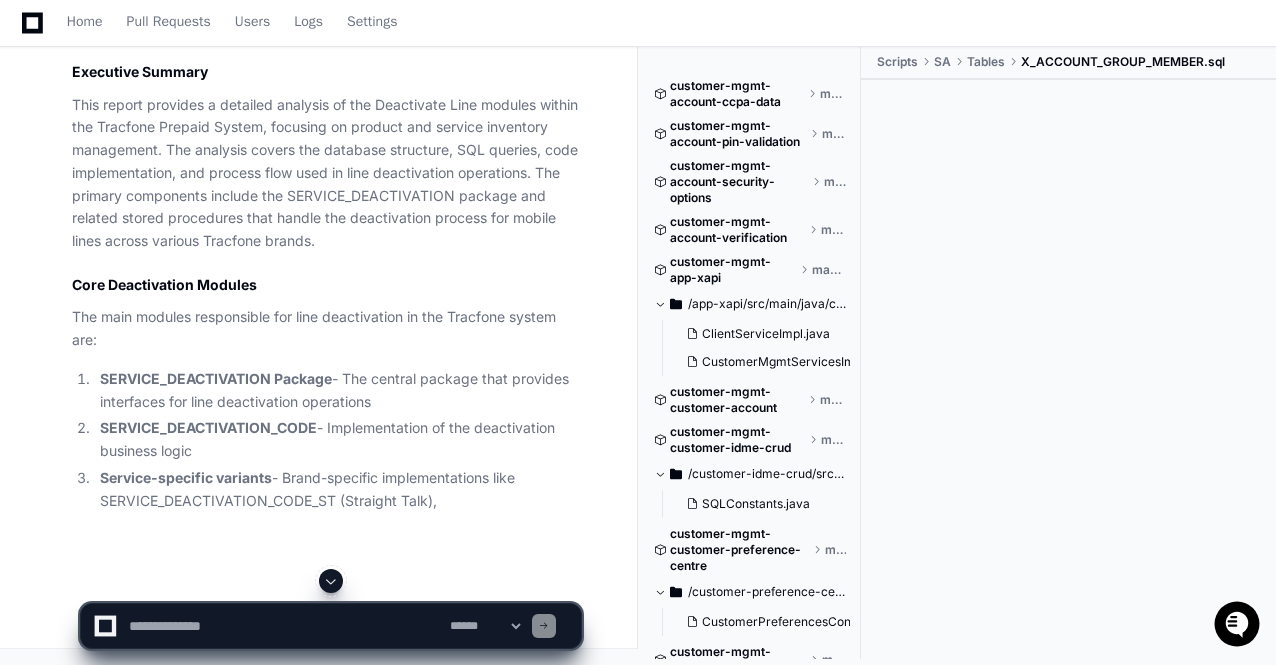 click 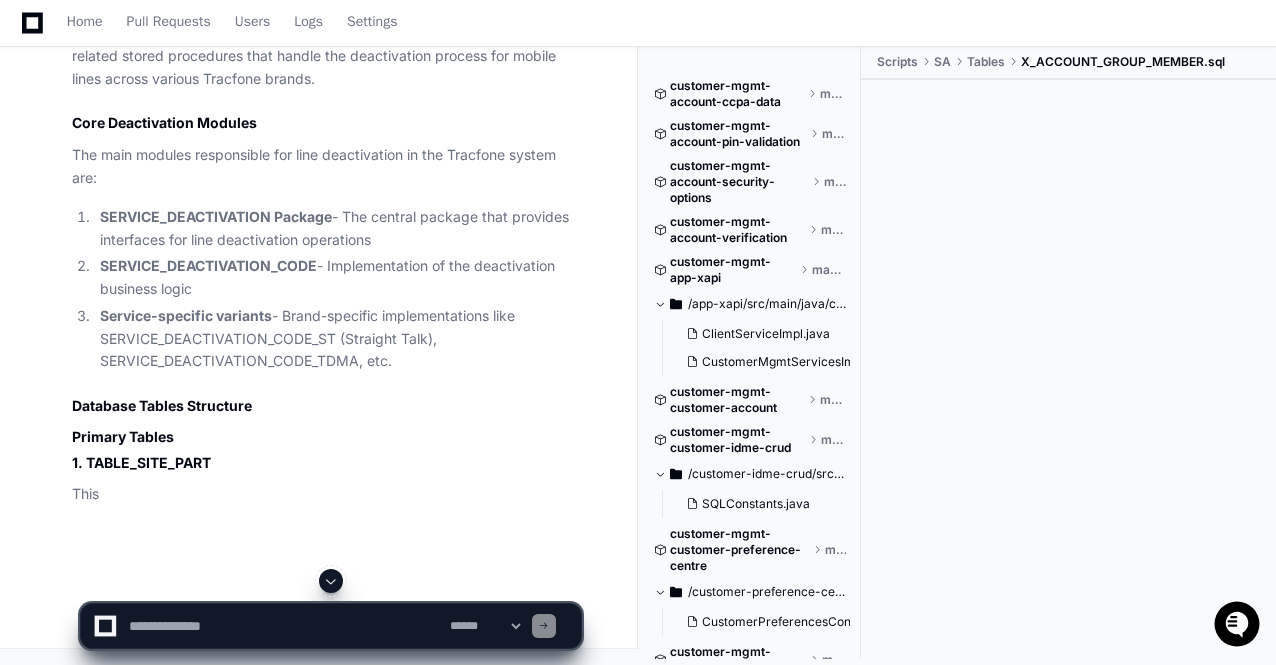 click 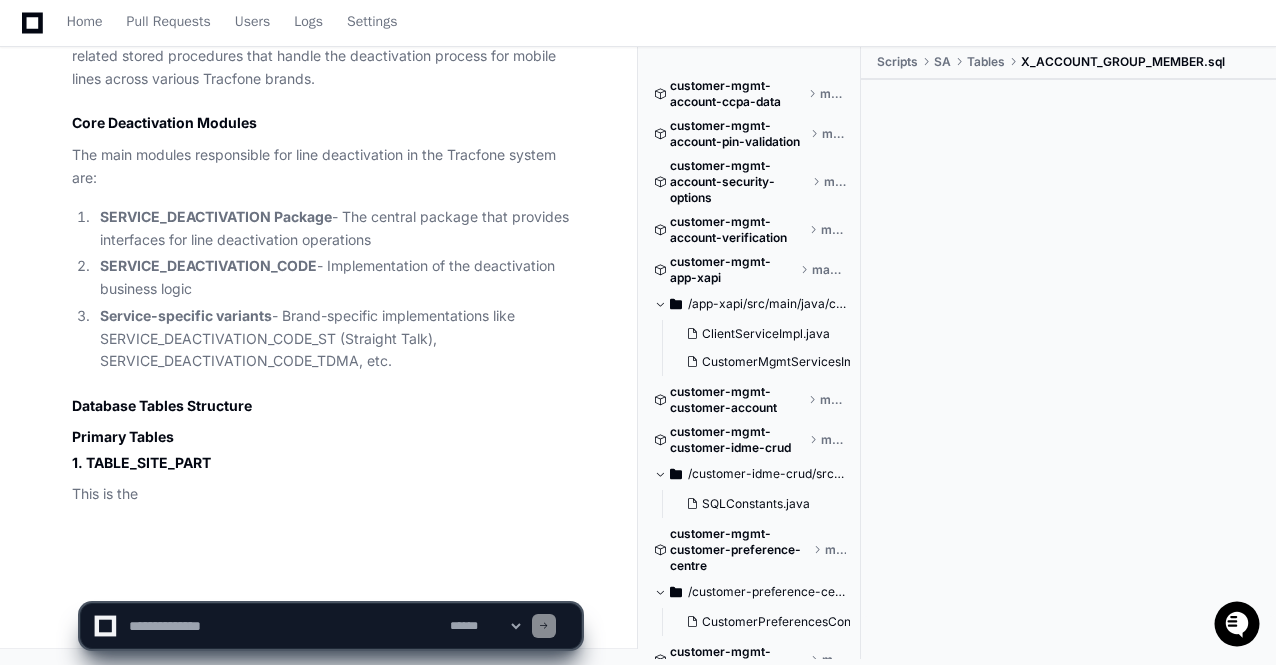 scroll, scrollTop: 42116, scrollLeft: 0, axis: vertical 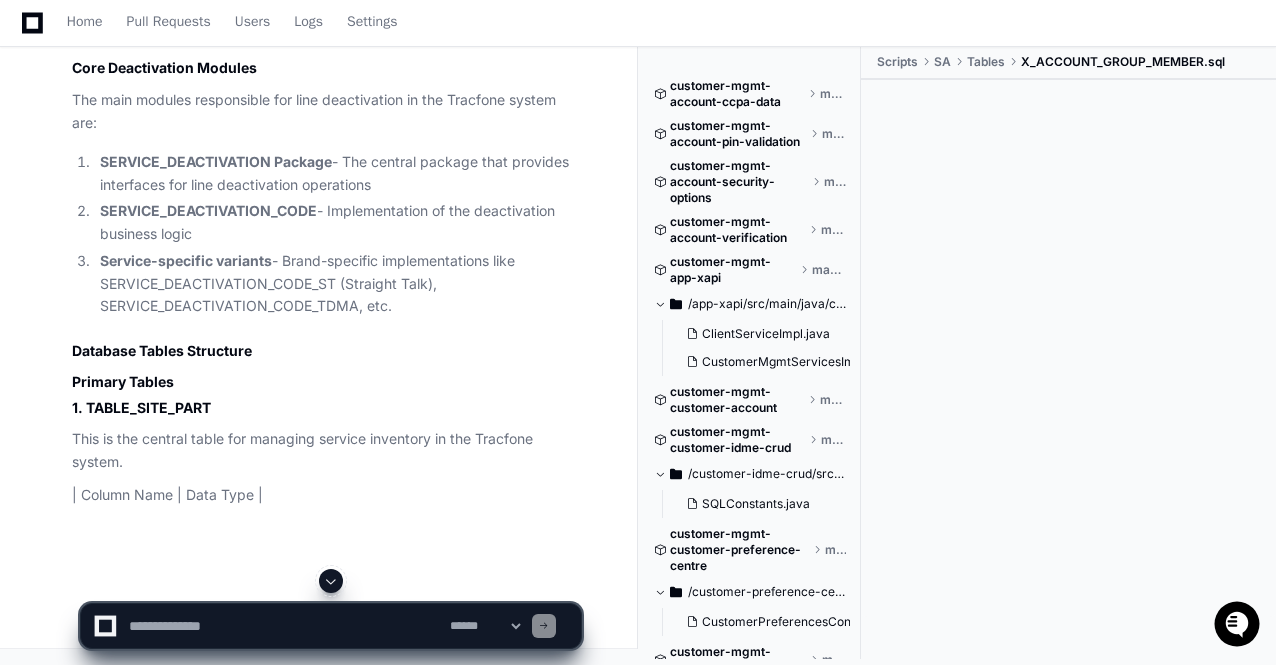 click 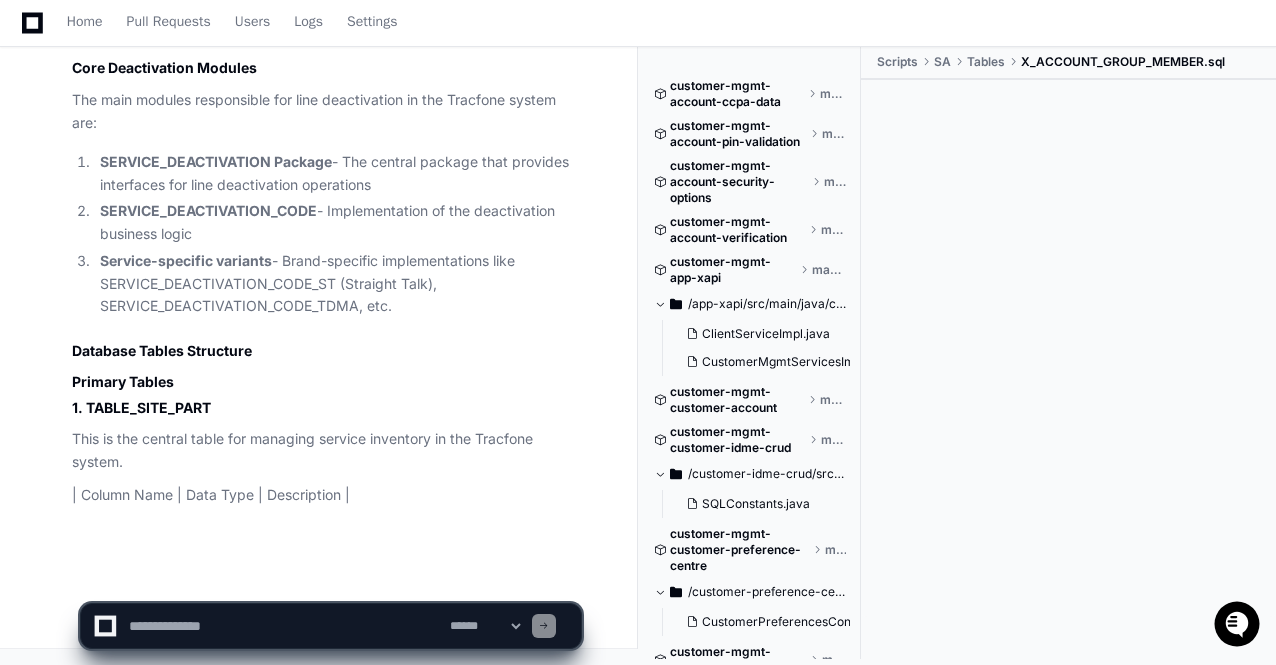 scroll, scrollTop: 42171, scrollLeft: 0, axis: vertical 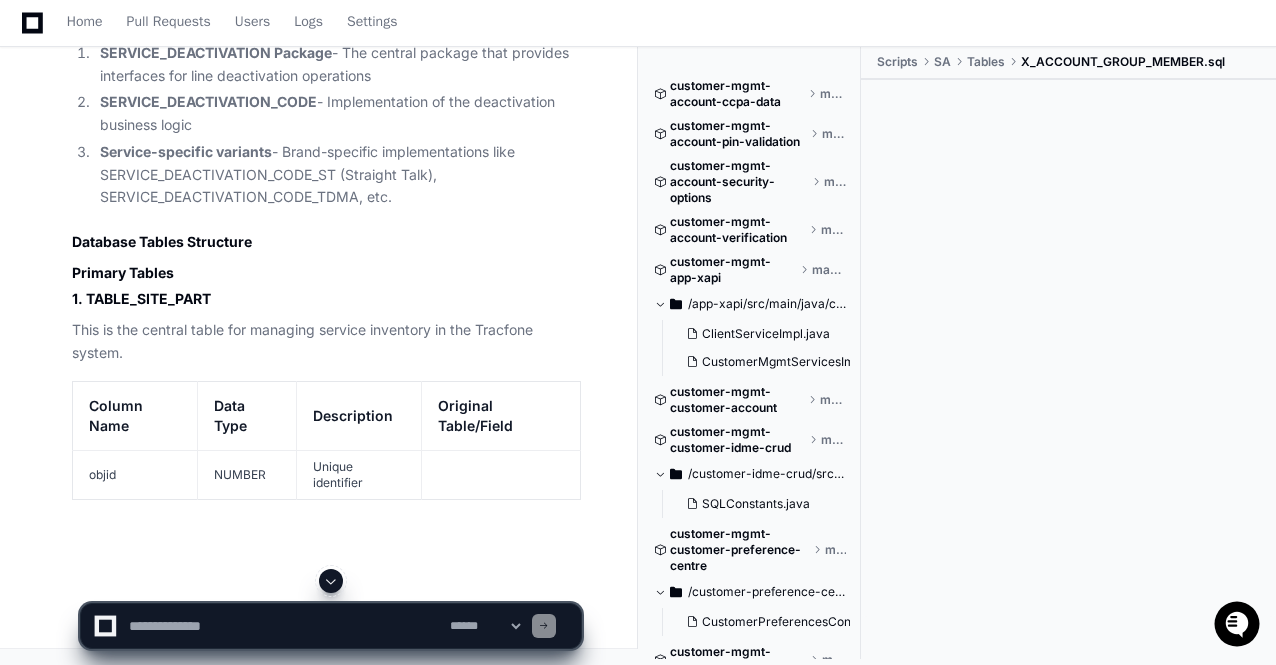 click 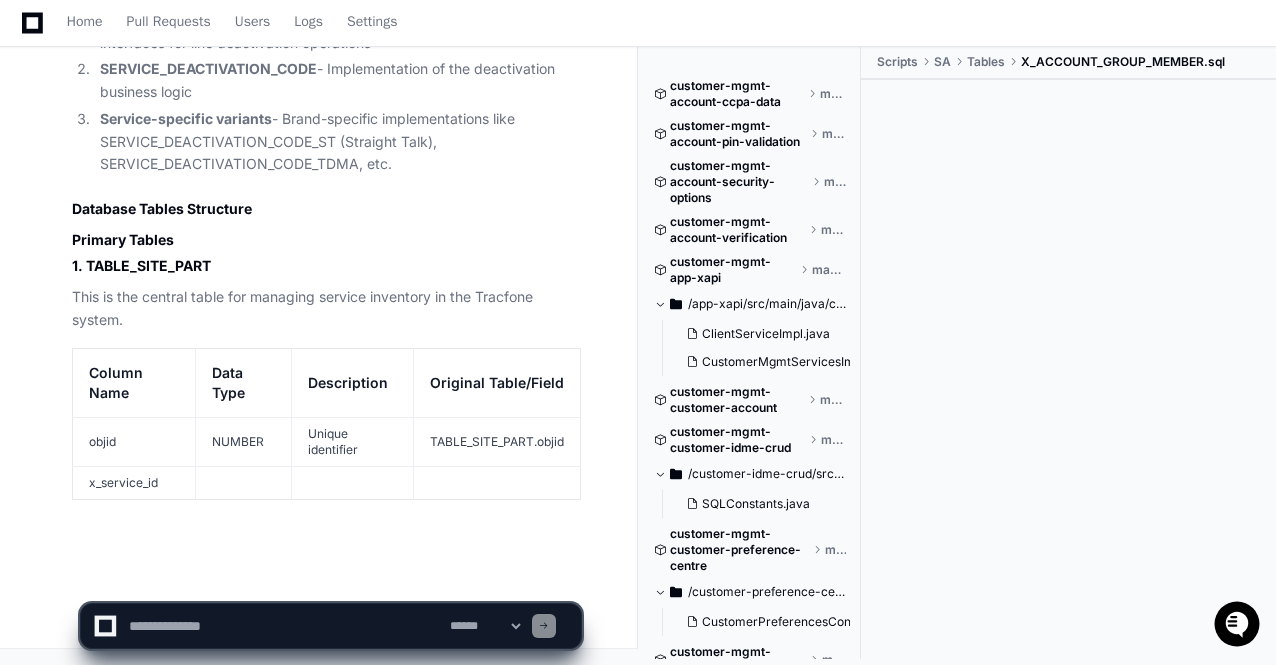 scroll, scrollTop: 42295, scrollLeft: 0, axis: vertical 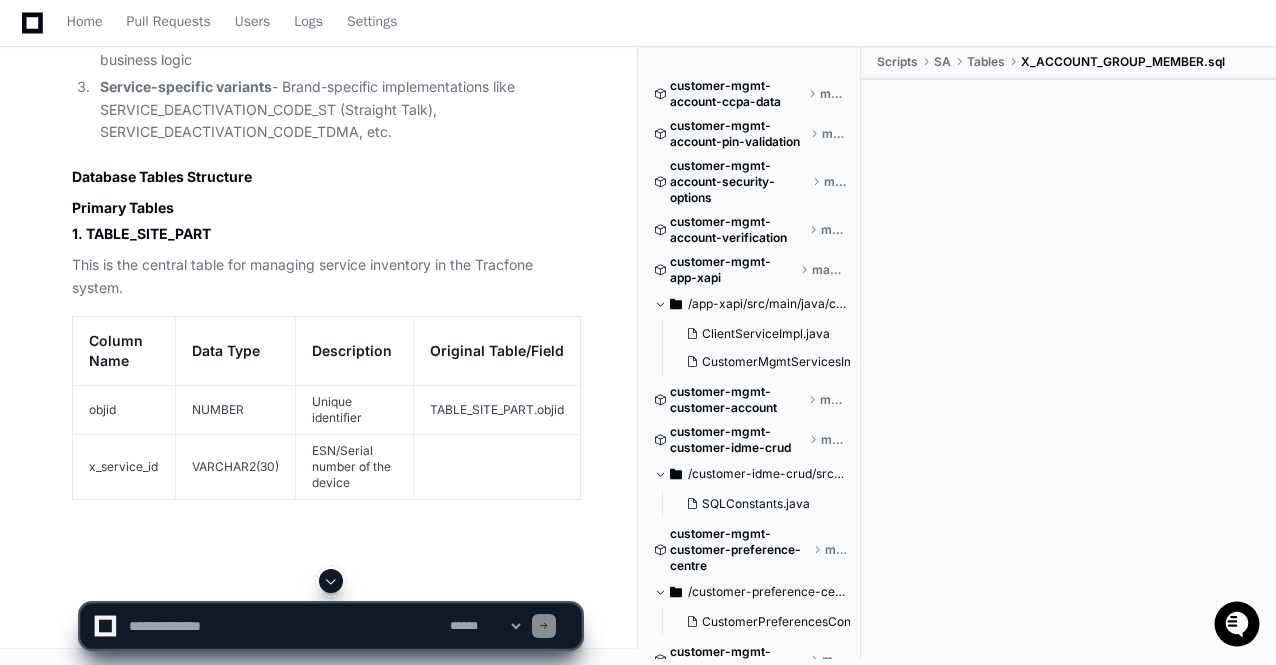 click 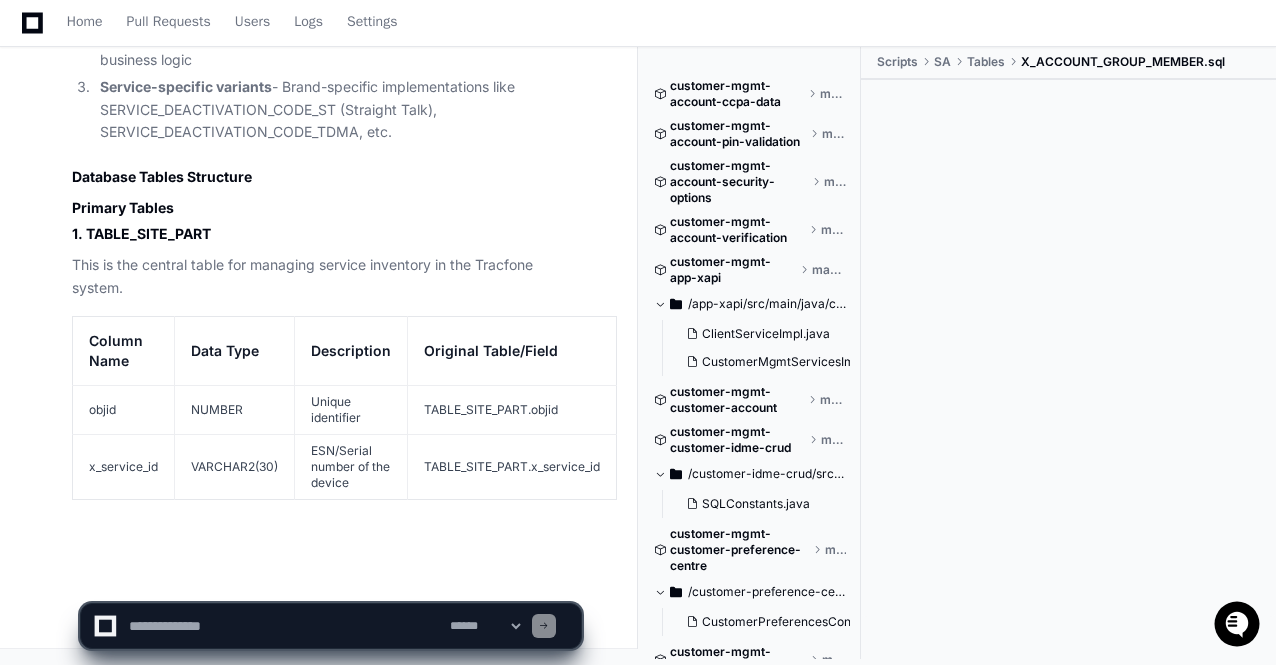scroll, scrollTop: 42343, scrollLeft: 0, axis: vertical 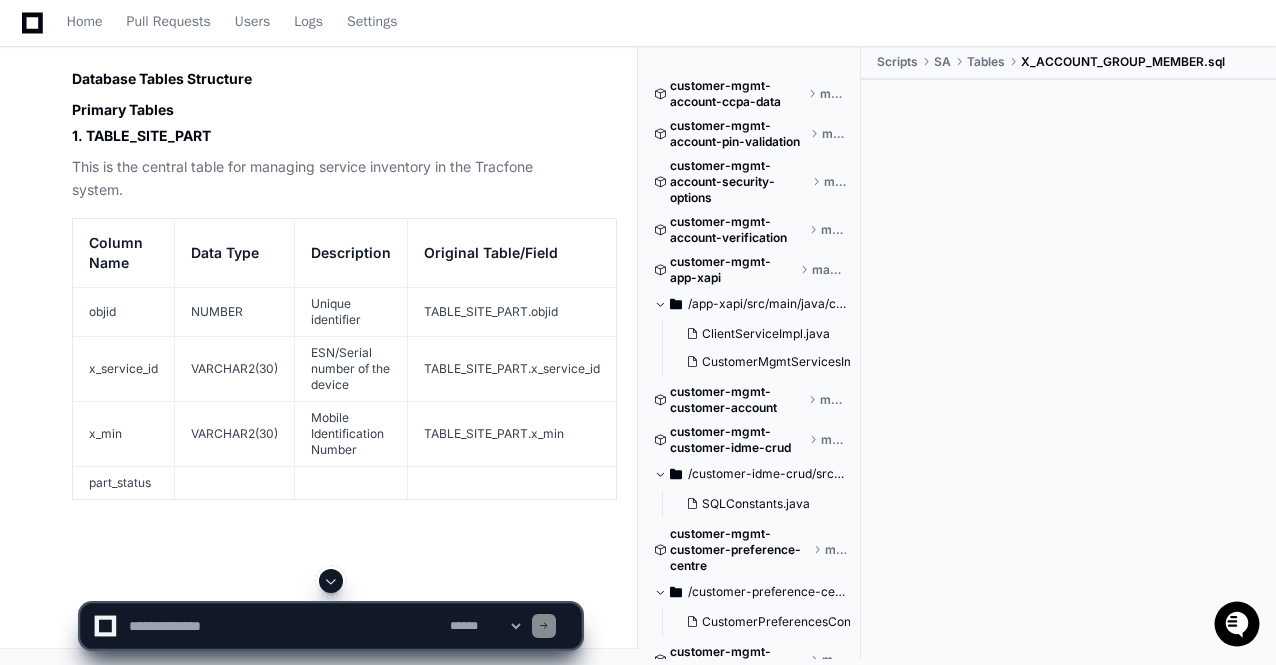 click 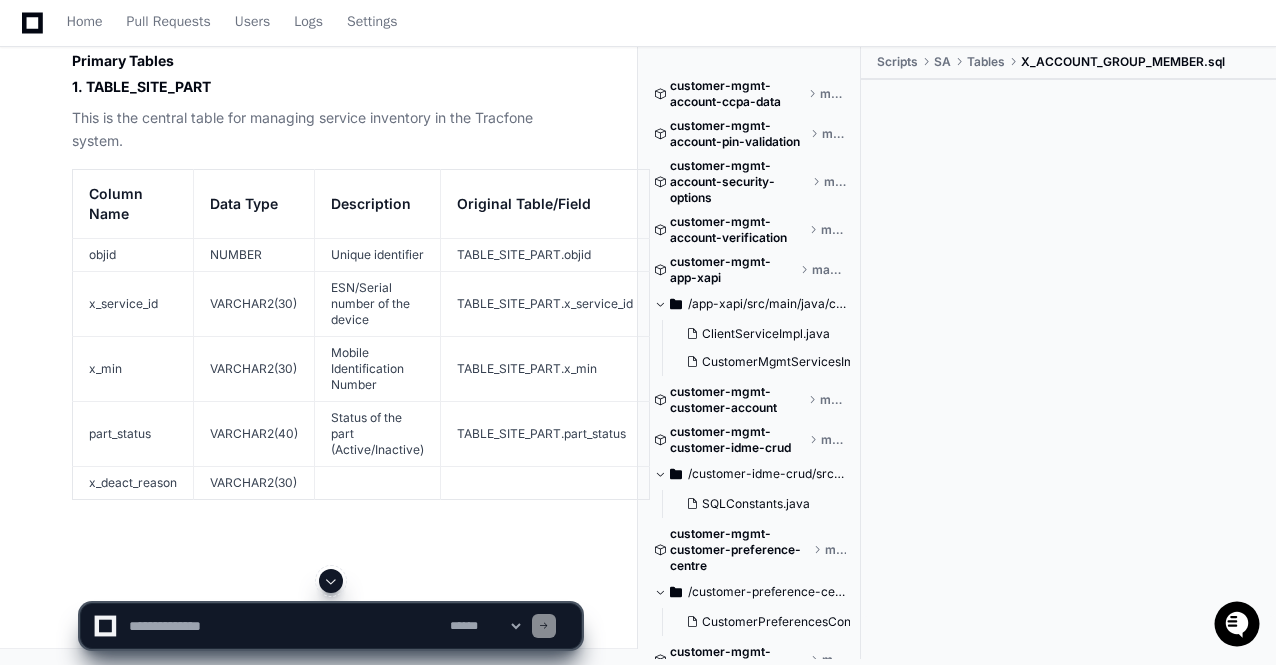 click 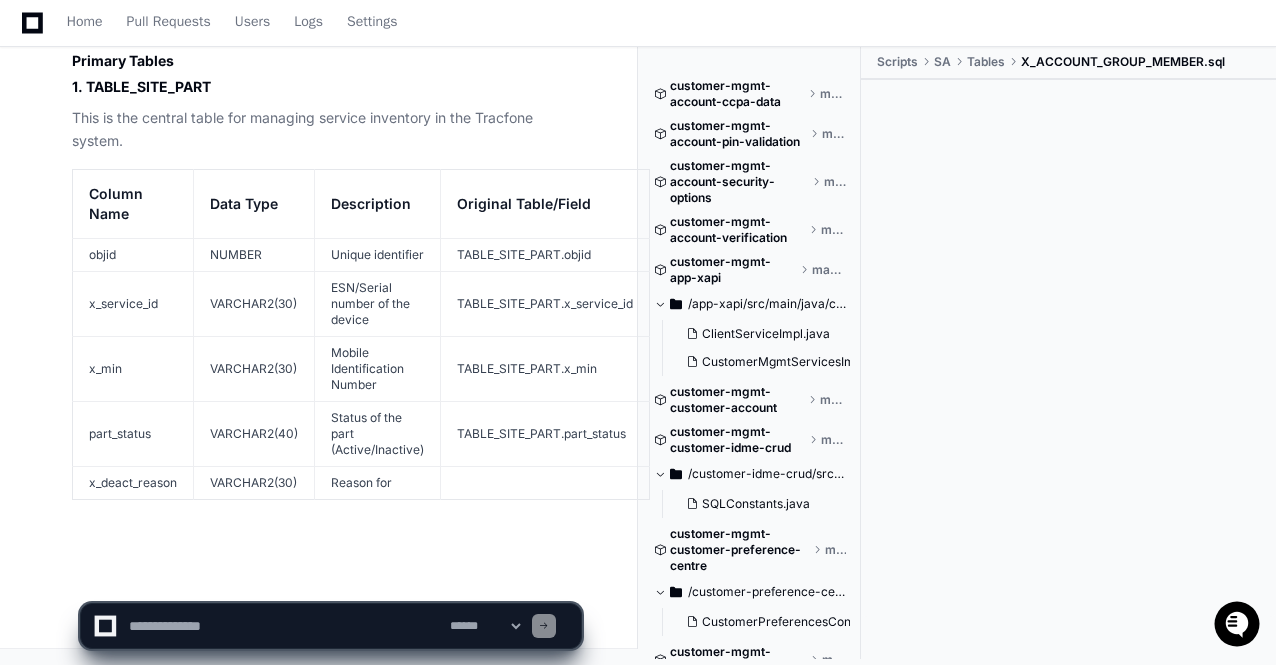 scroll, scrollTop: 42505, scrollLeft: 0, axis: vertical 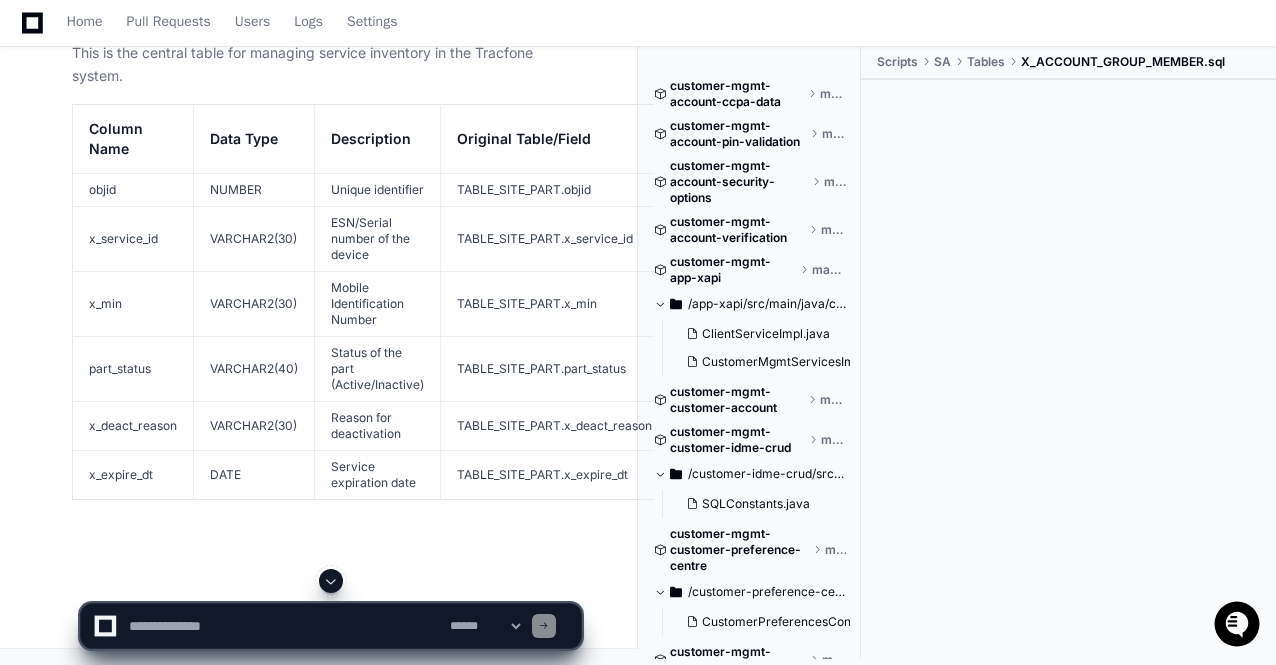 click 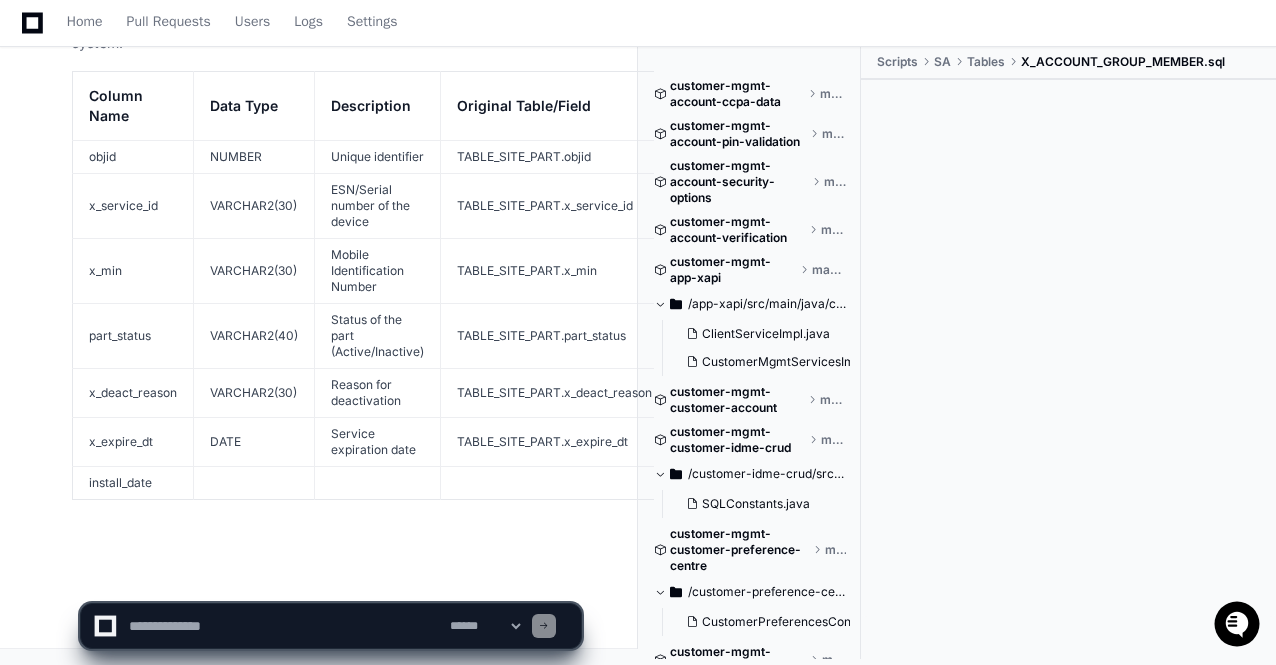 scroll, scrollTop: 42602, scrollLeft: 0, axis: vertical 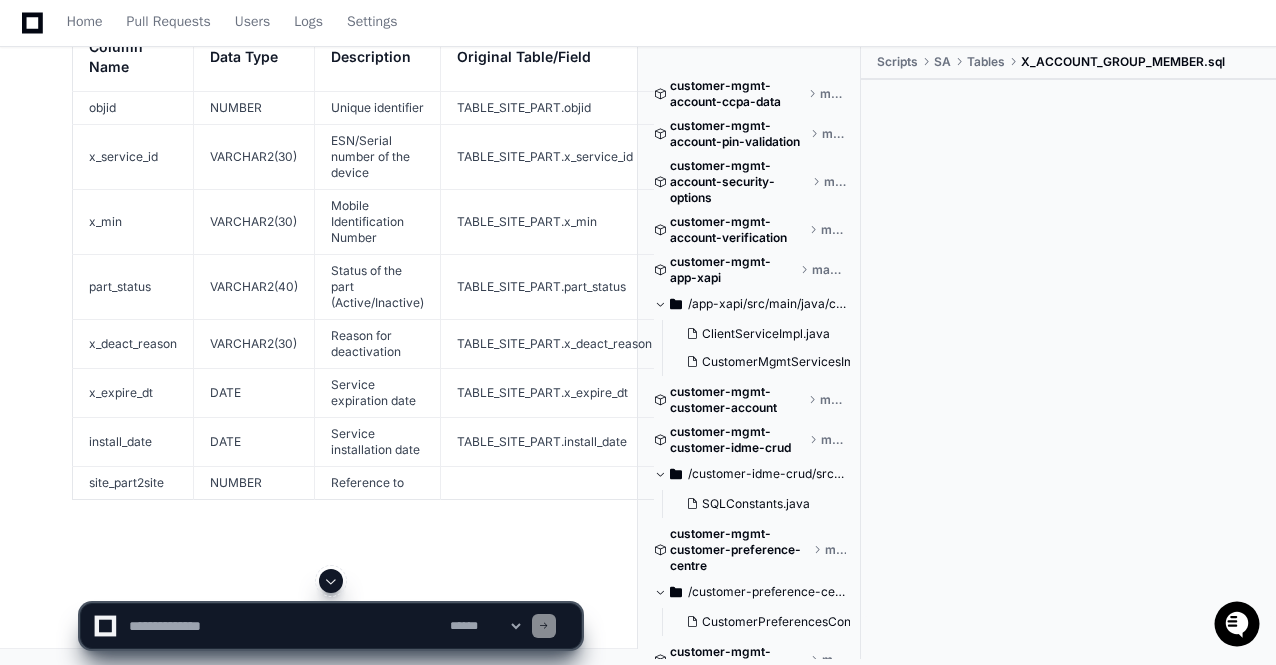 click 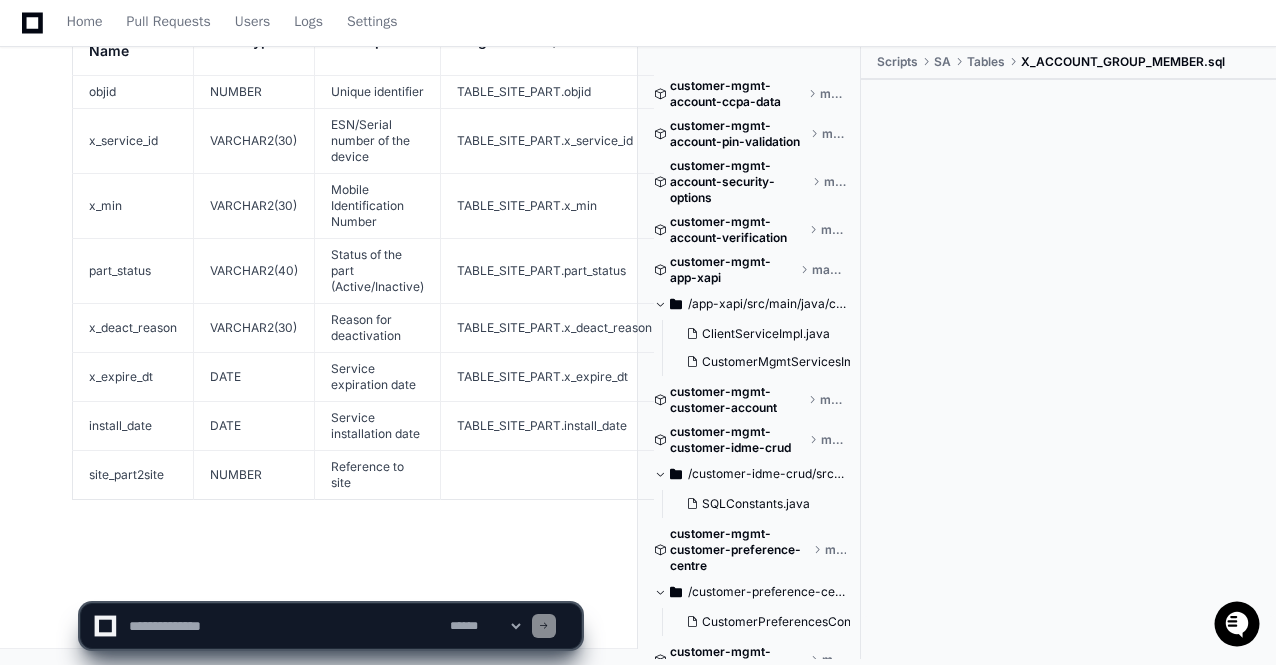 scroll, scrollTop: 42667, scrollLeft: 0, axis: vertical 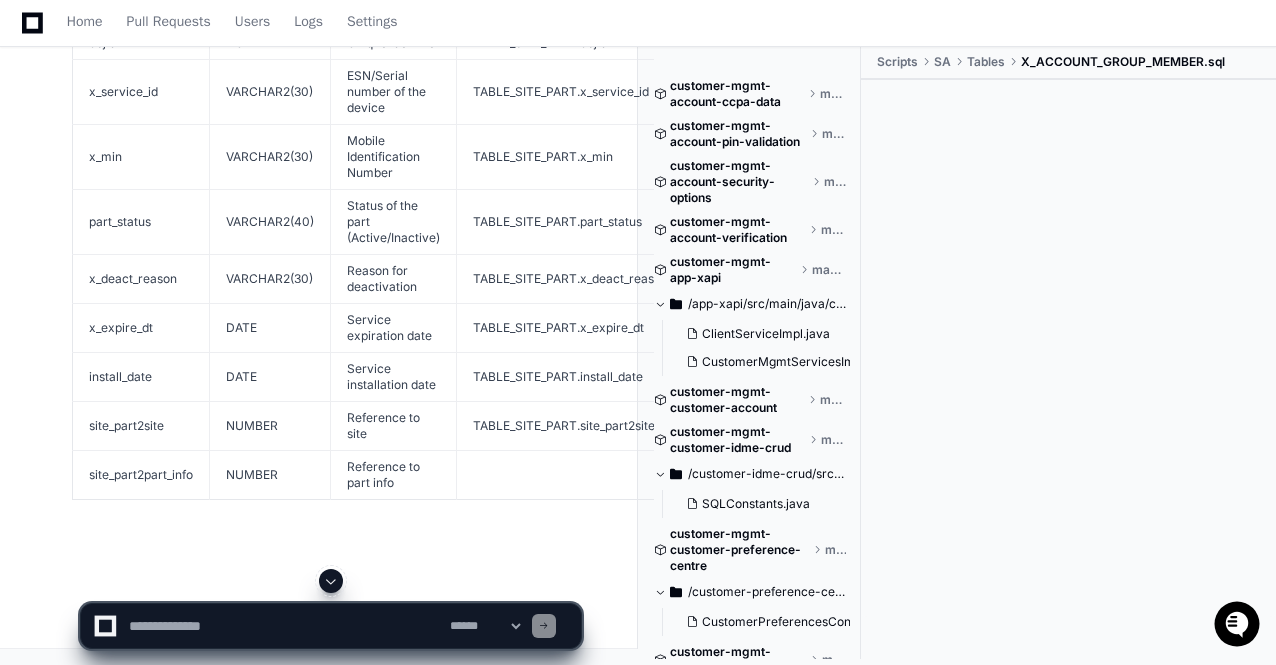 click 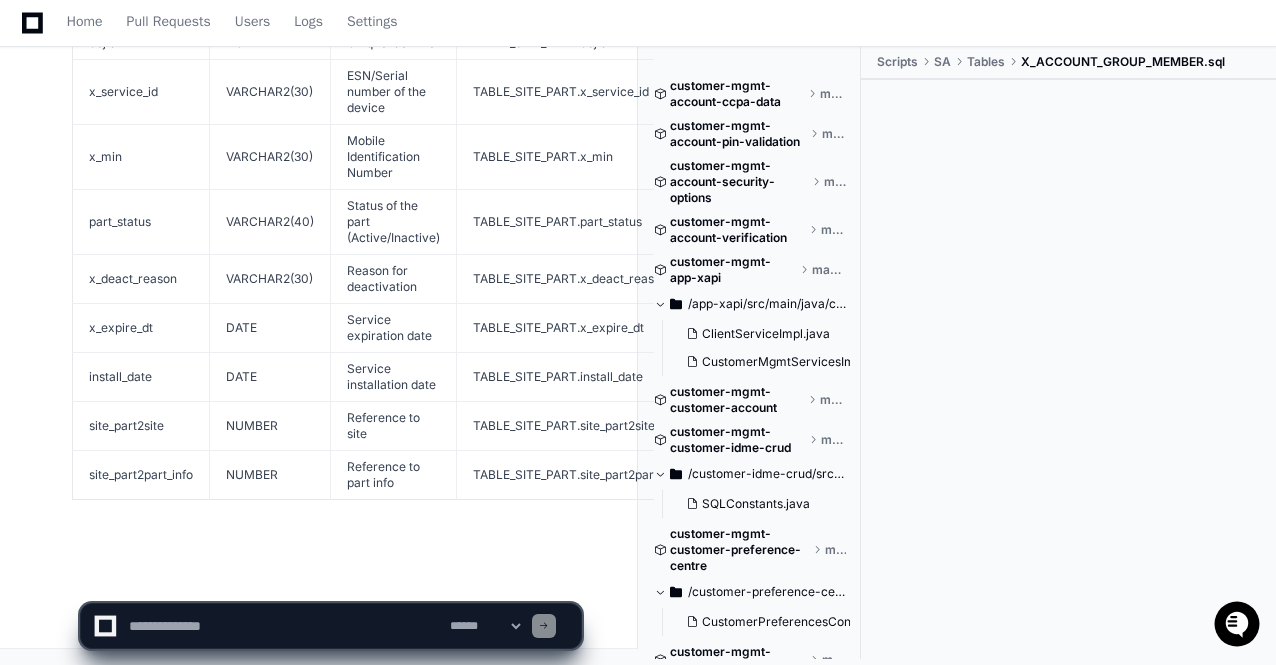 scroll, scrollTop: 42696, scrollLeft: 0, axis: vertical 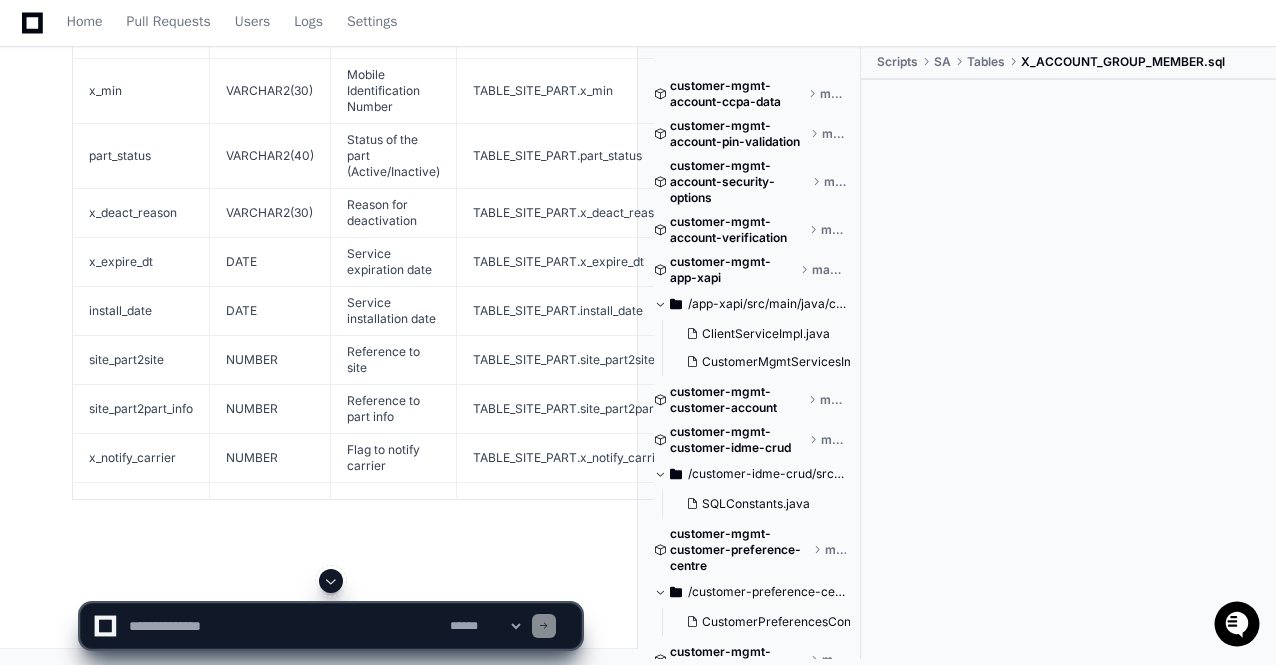 click 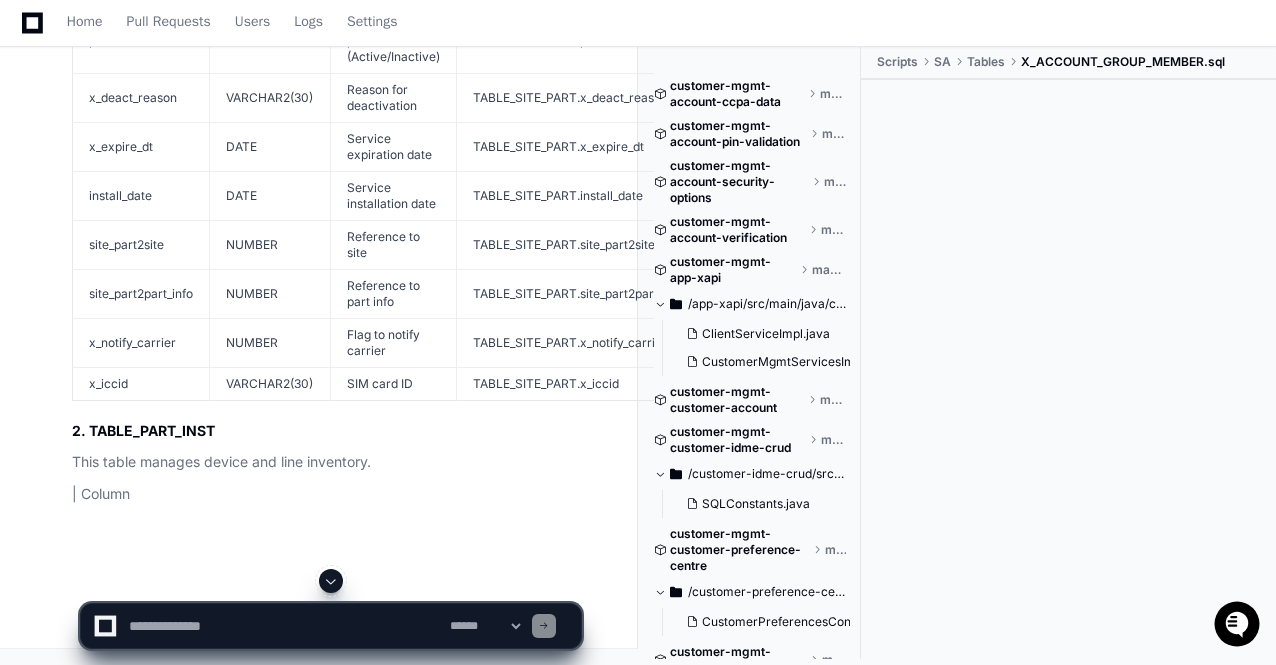 click 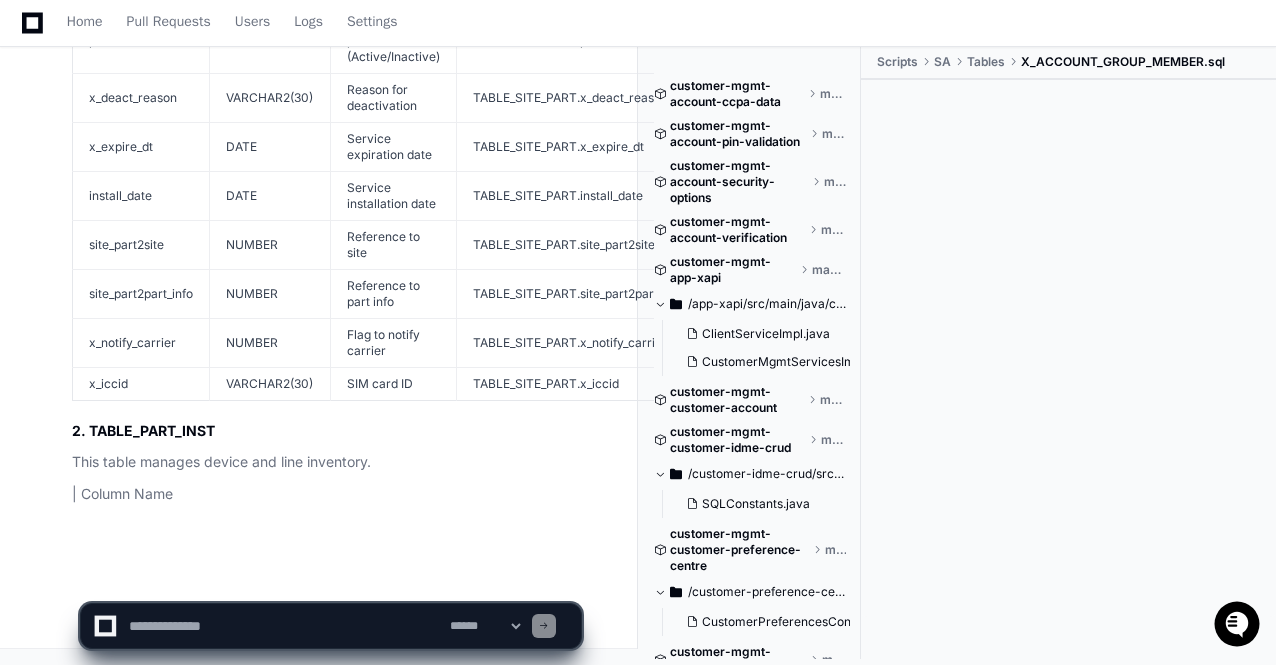 scroll, scrollTop: 42876, scrollLeft: 0, axis: vertical 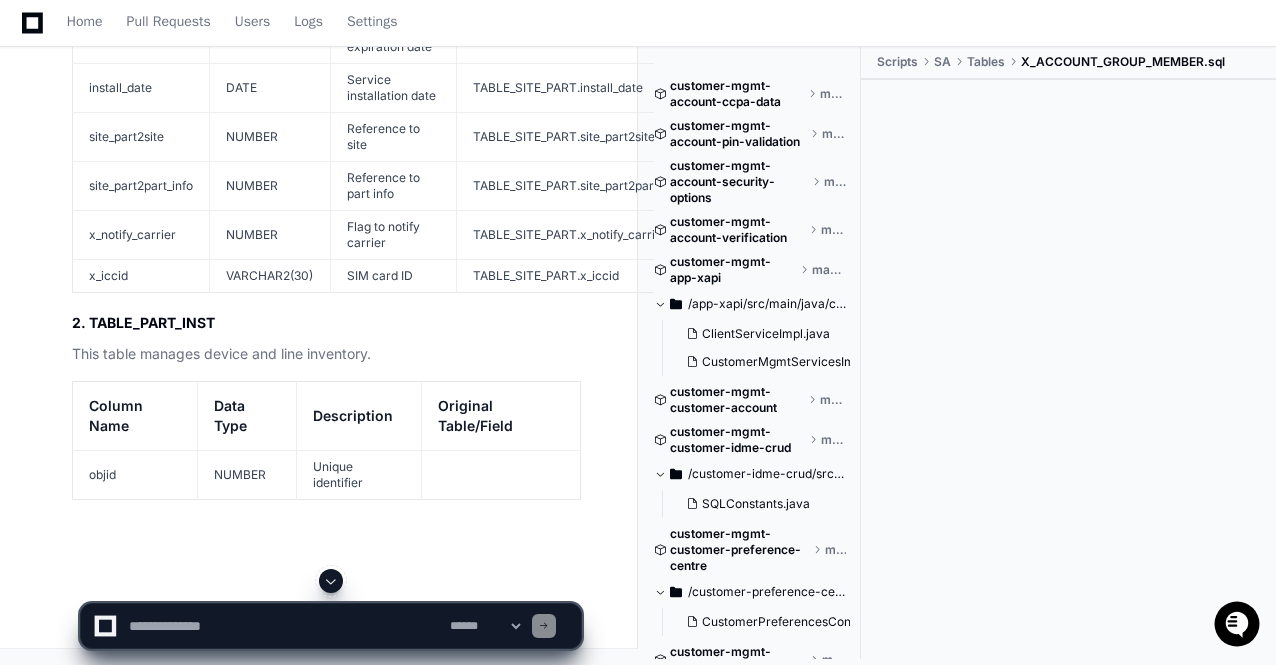 click 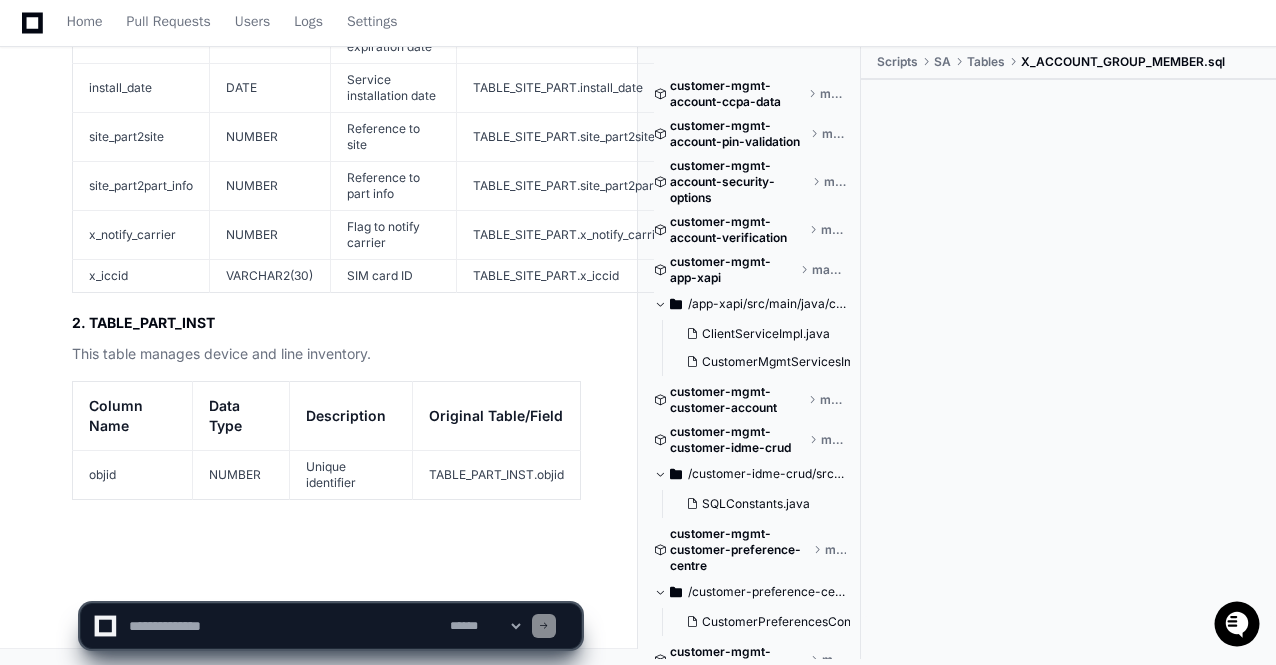 scroll, scrollTop: 42984, scrollLeft: 0, axis: vertical 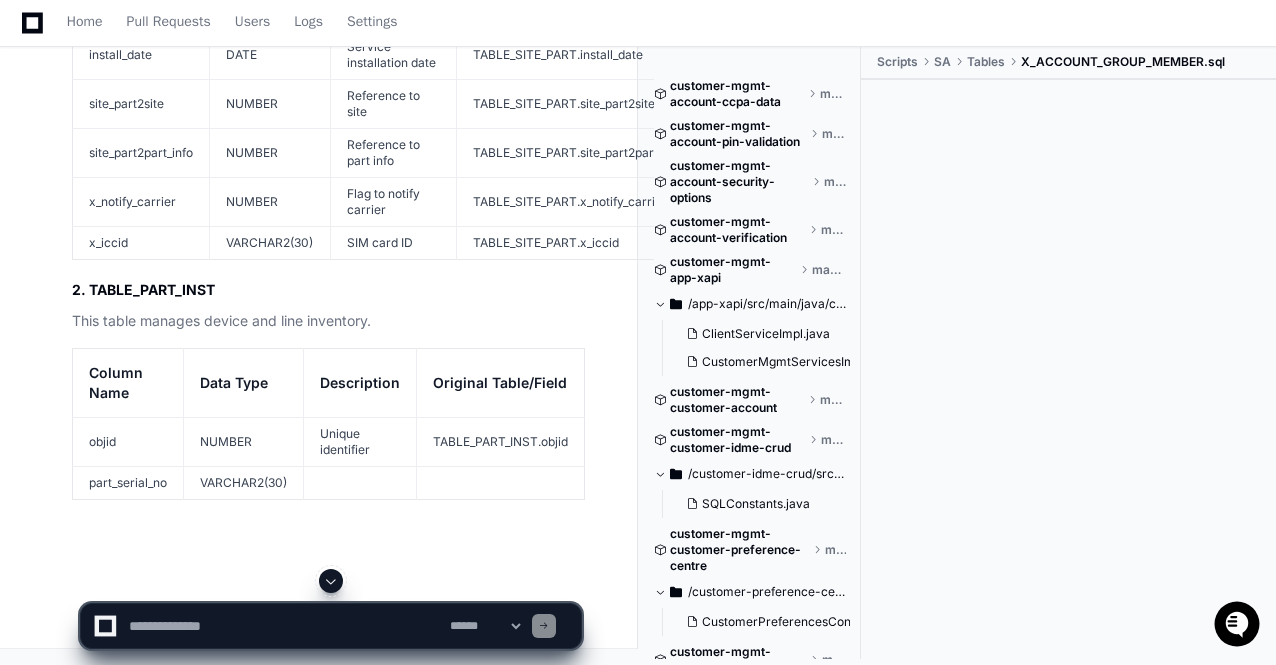 click 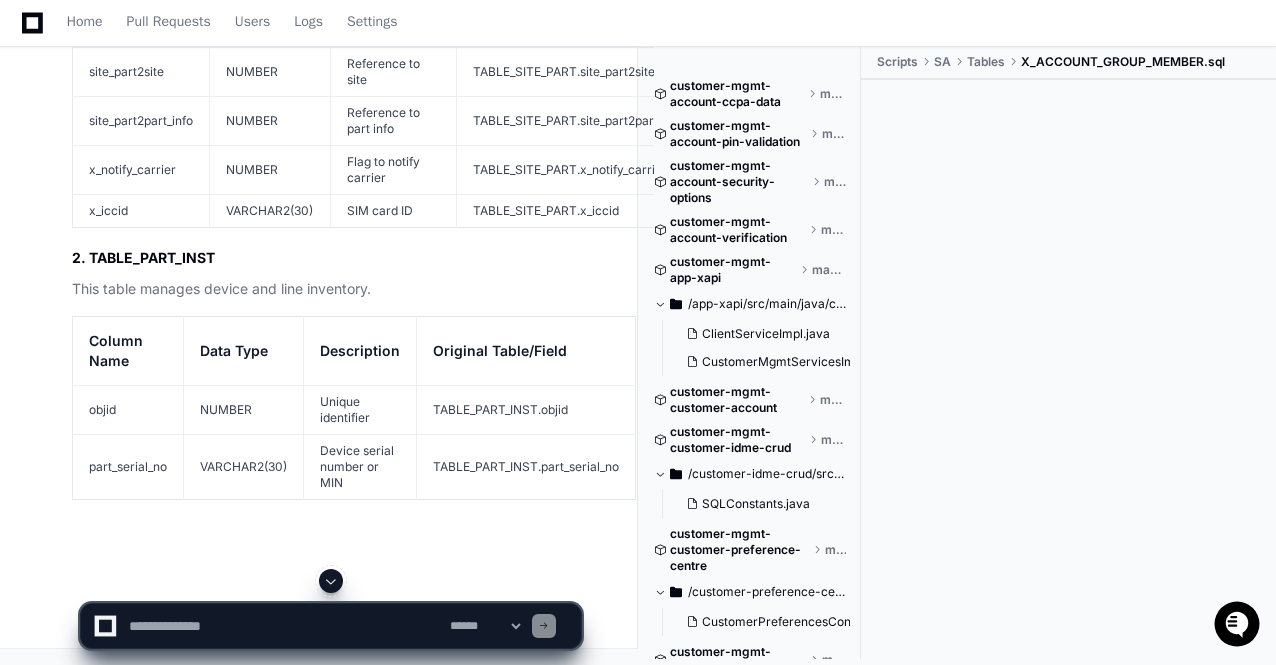 click 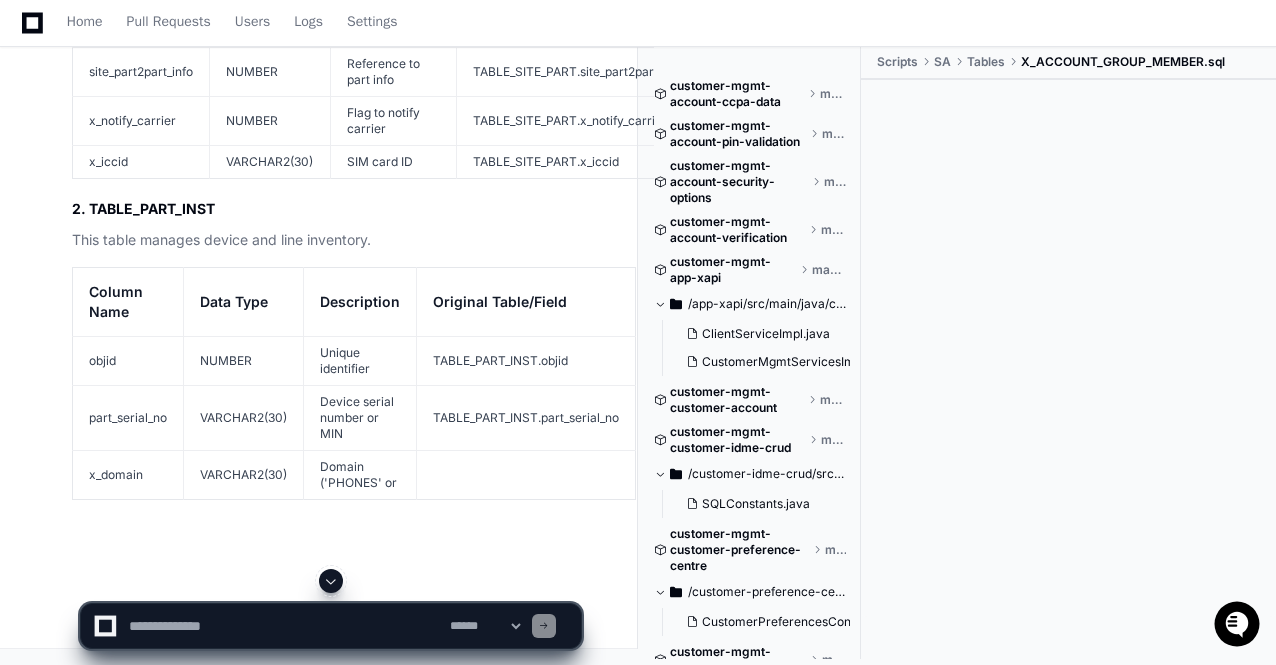 click 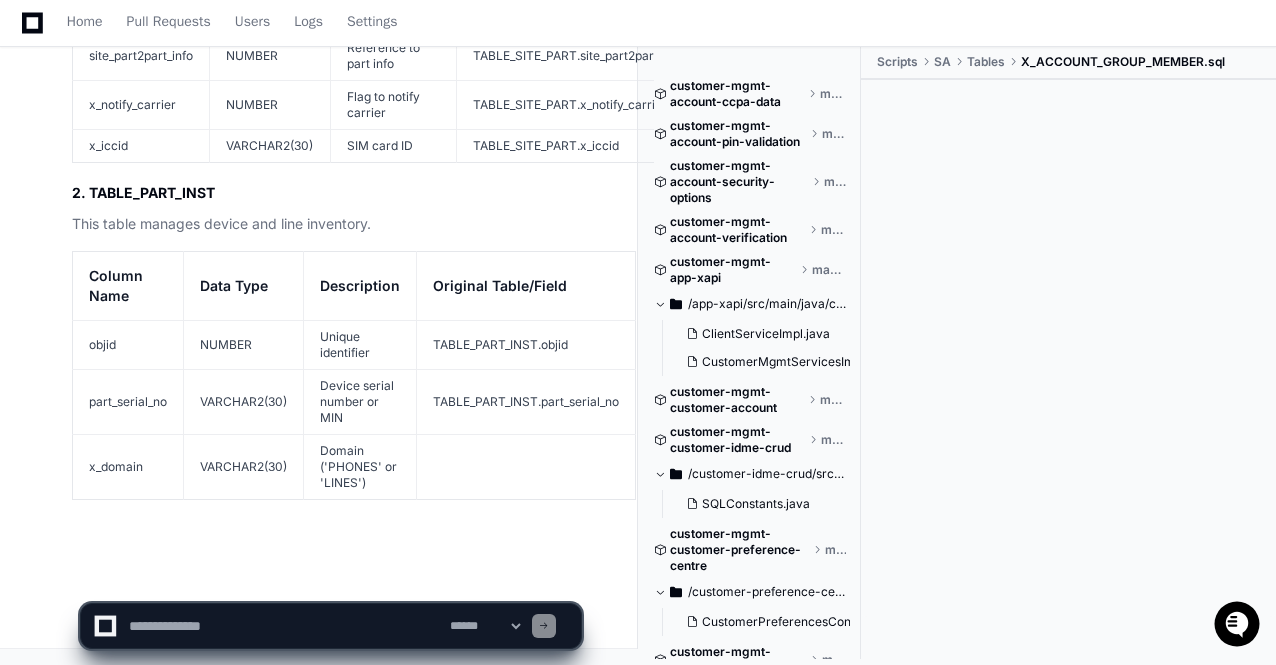 scroll, scrollTop: 43113, scrollLeft: 0, axis: vertical 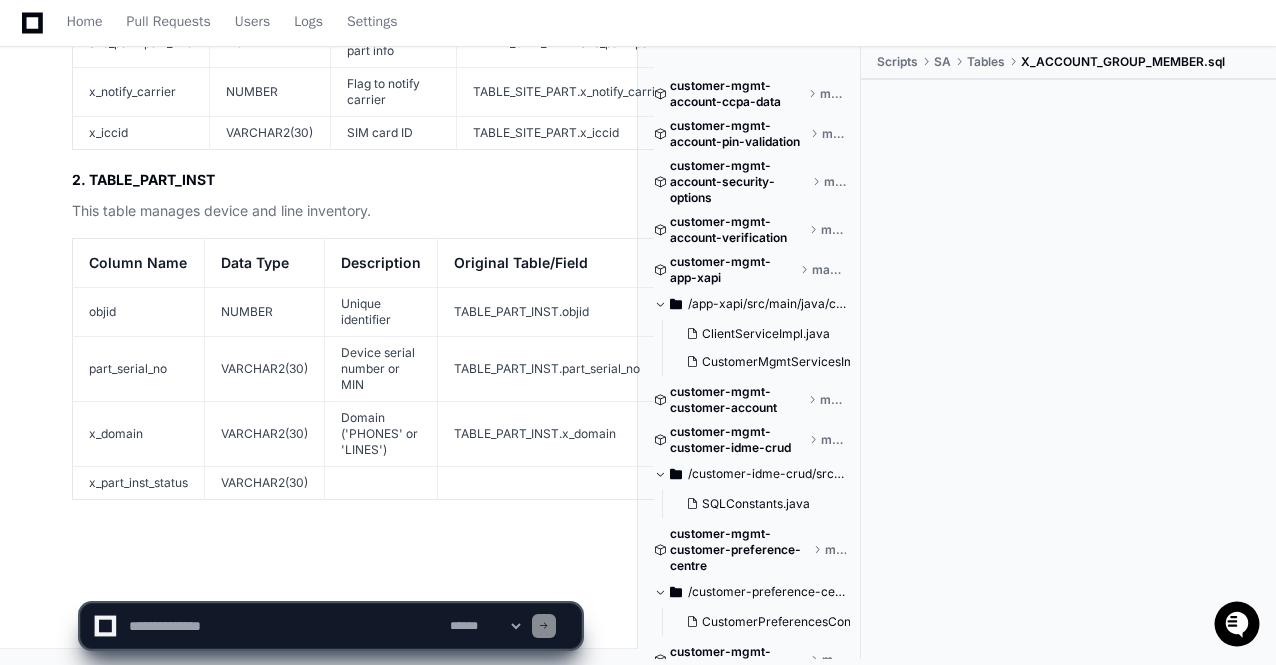 click on "**********" 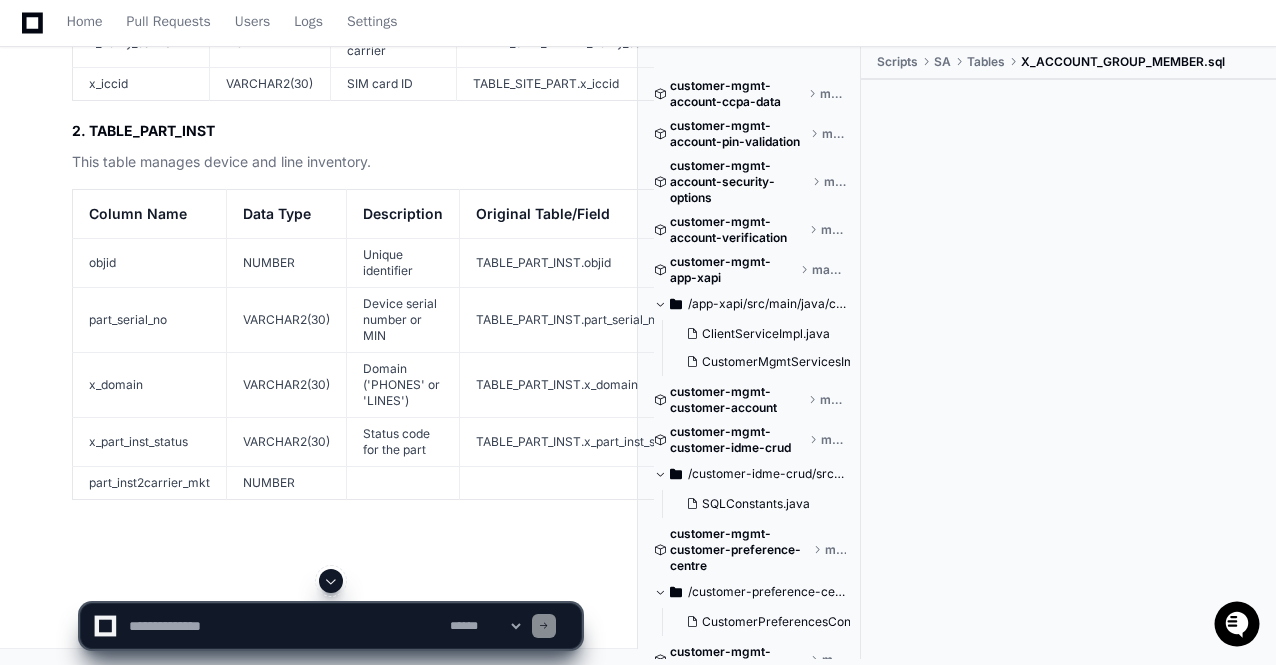 click 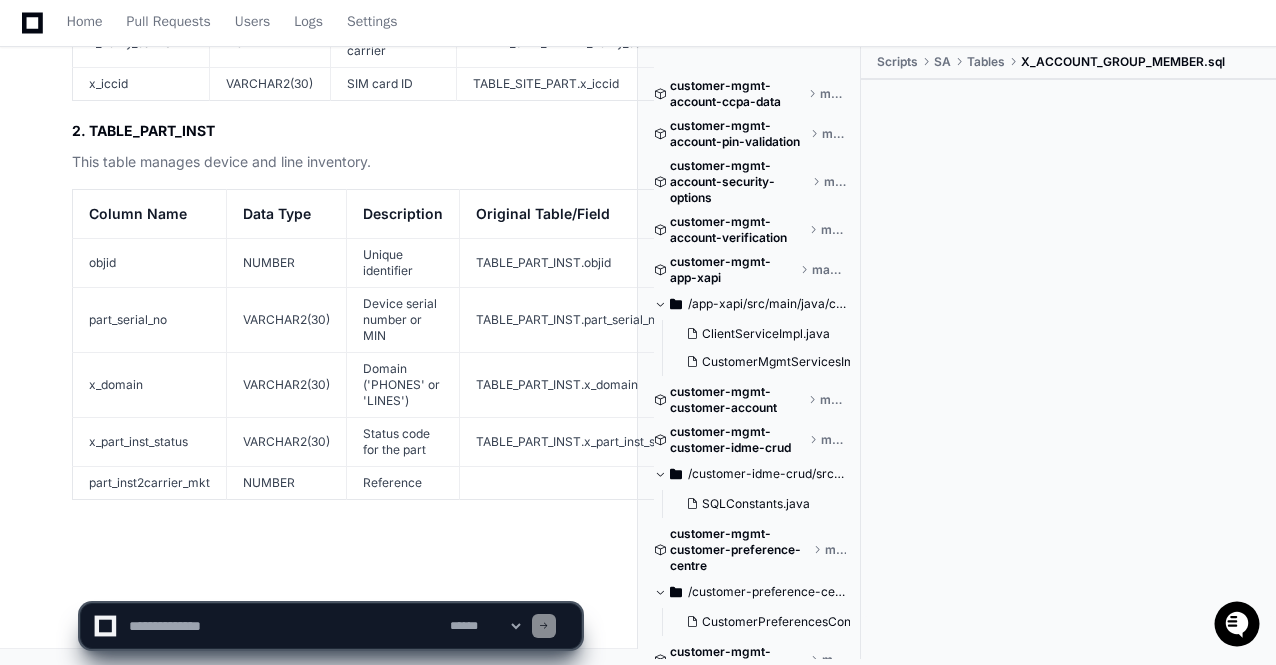 scroll, scrollTop: 43174, scrollLeft: 0, axis: vertical 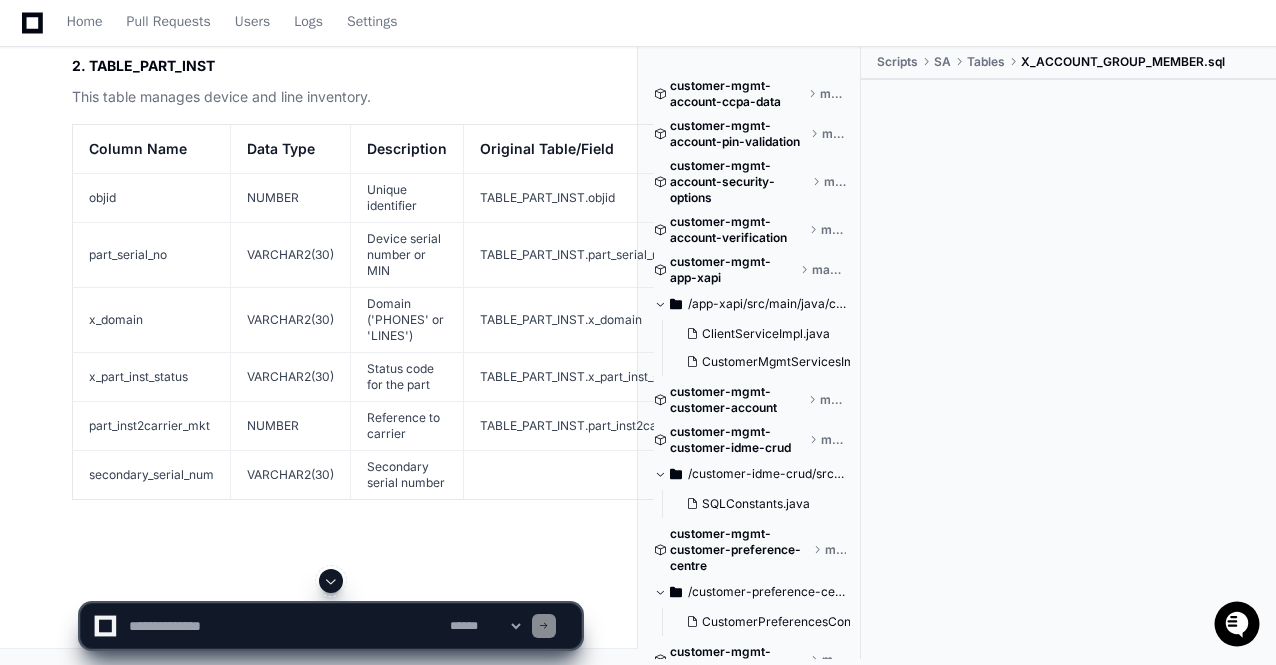 click 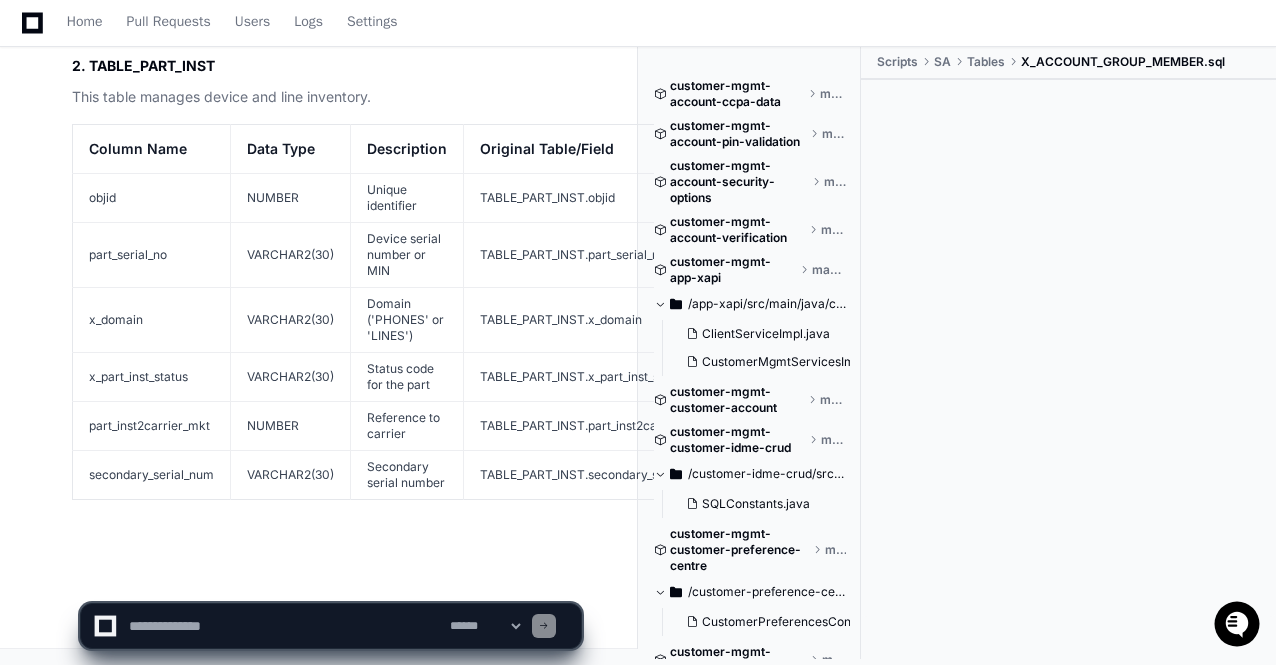 scroll, scrollTop: 43239, scrollLeft: 0, axis: vertical 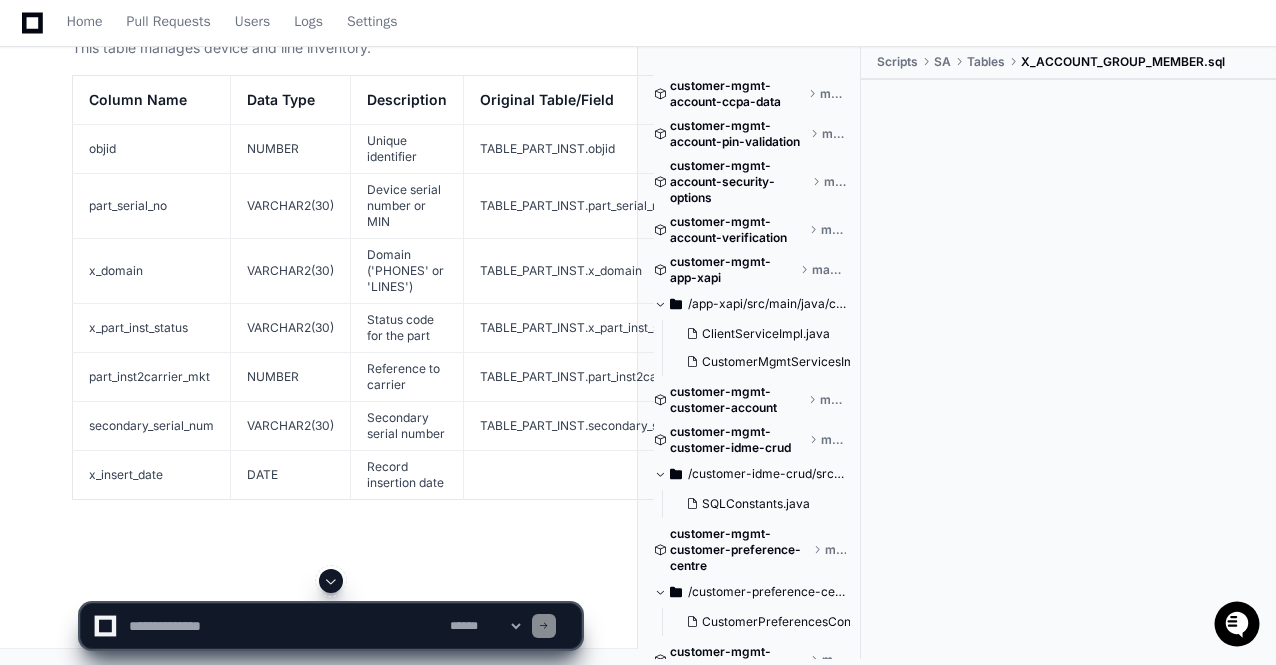 click 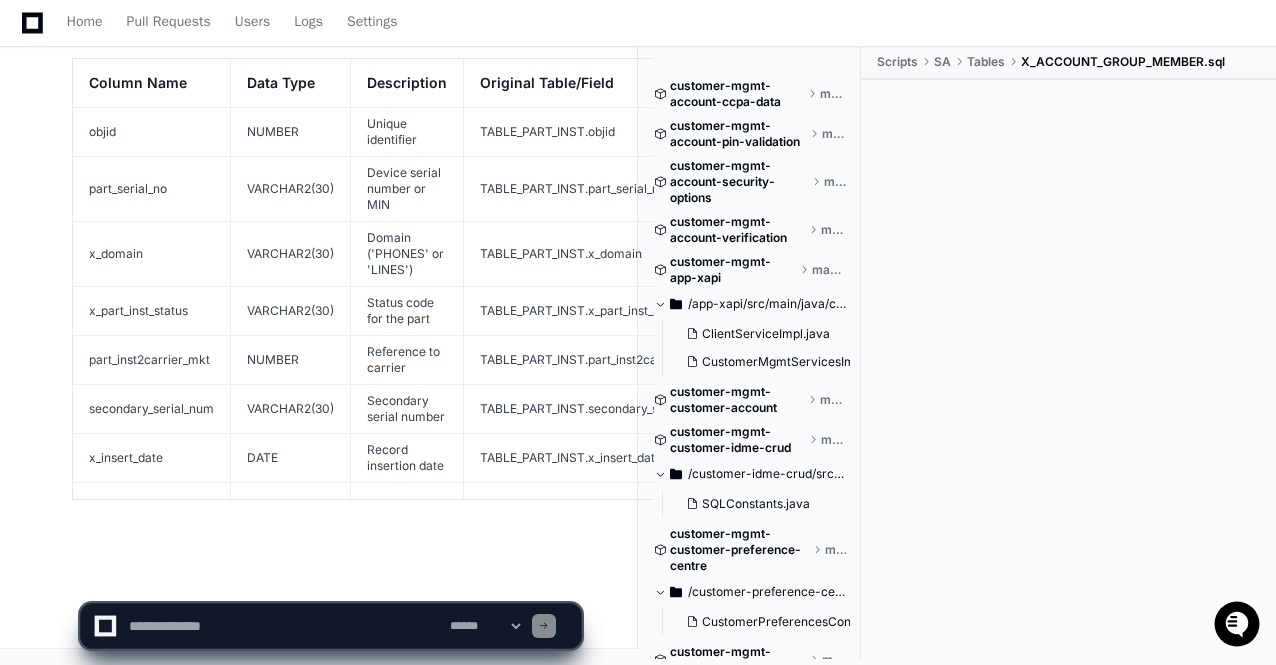 scroll, scrollTop: 43304, scrollLeft: 0, axis: vertical 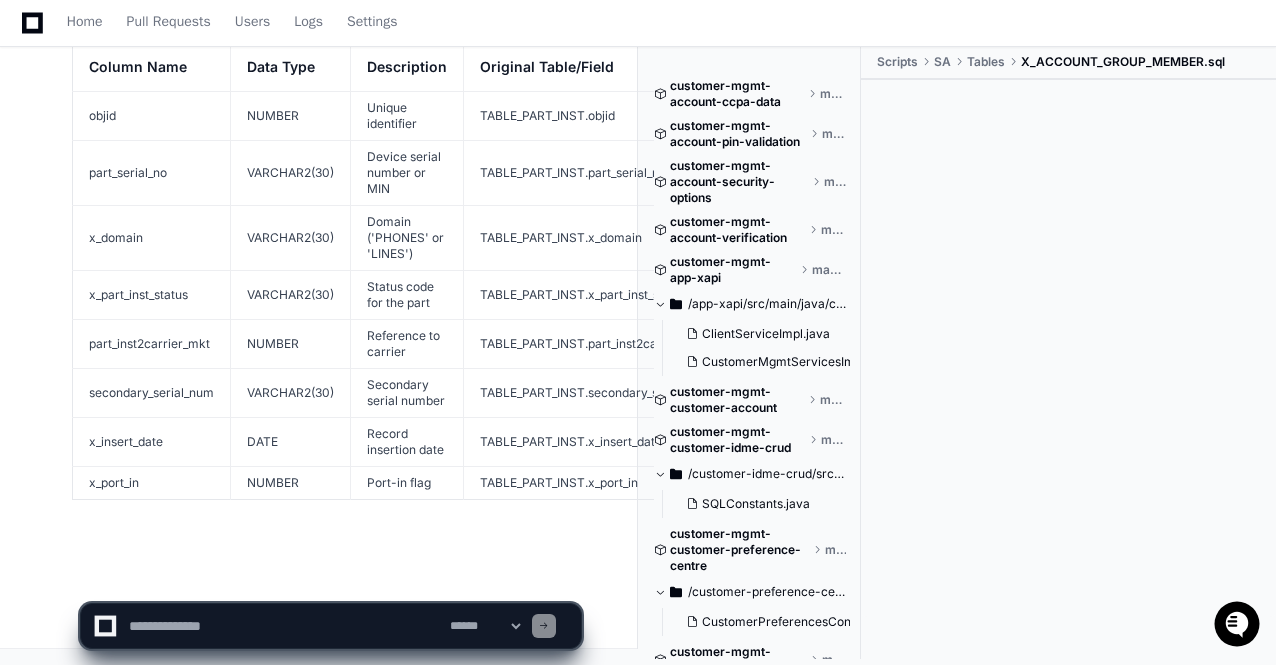 click on "**********" 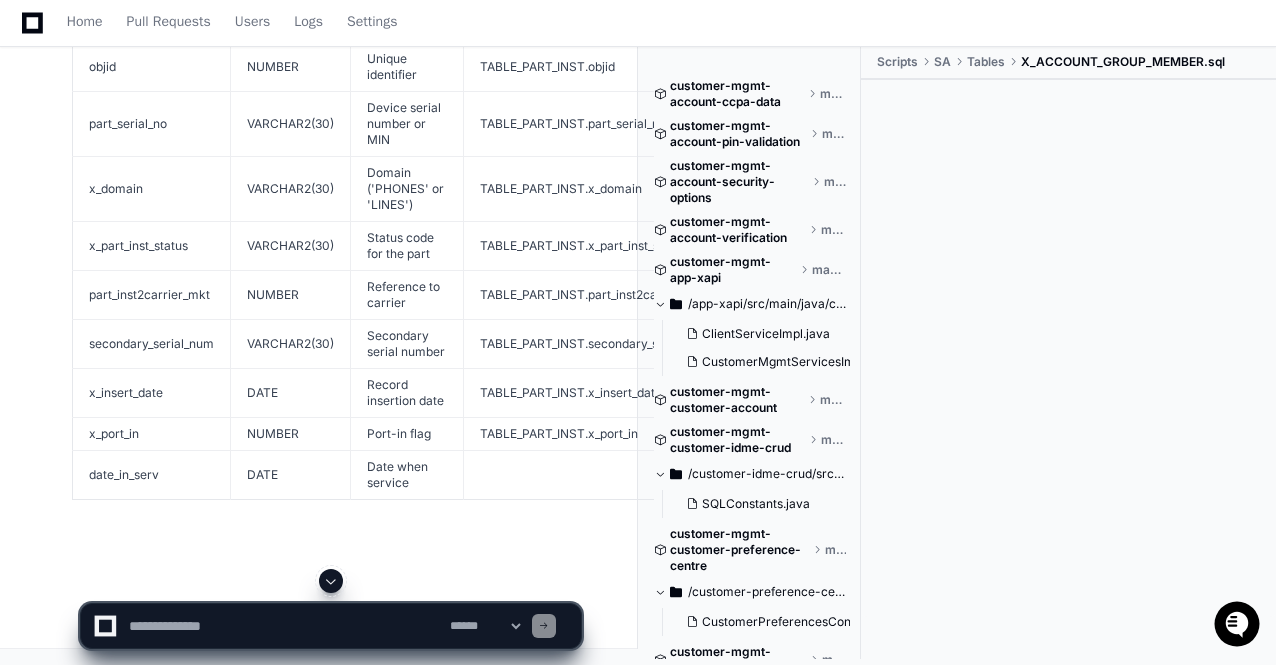 click 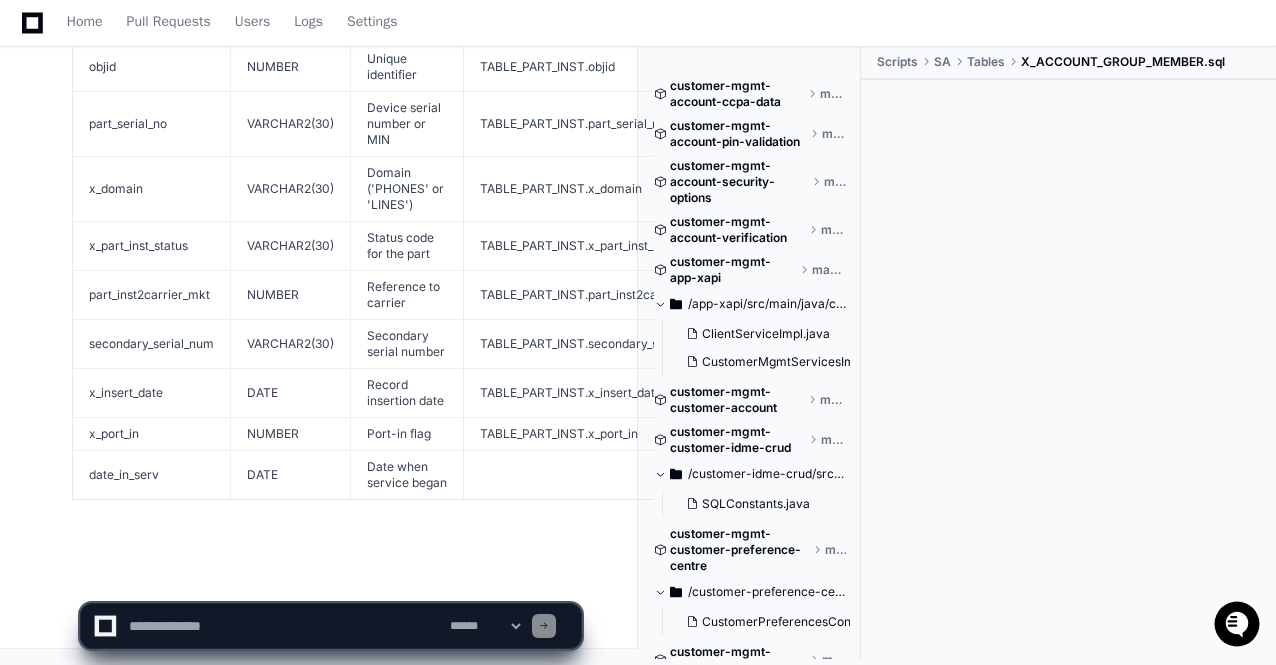 scroll, scrollTop: 43385, scrollLeft: 0, axis: vertical 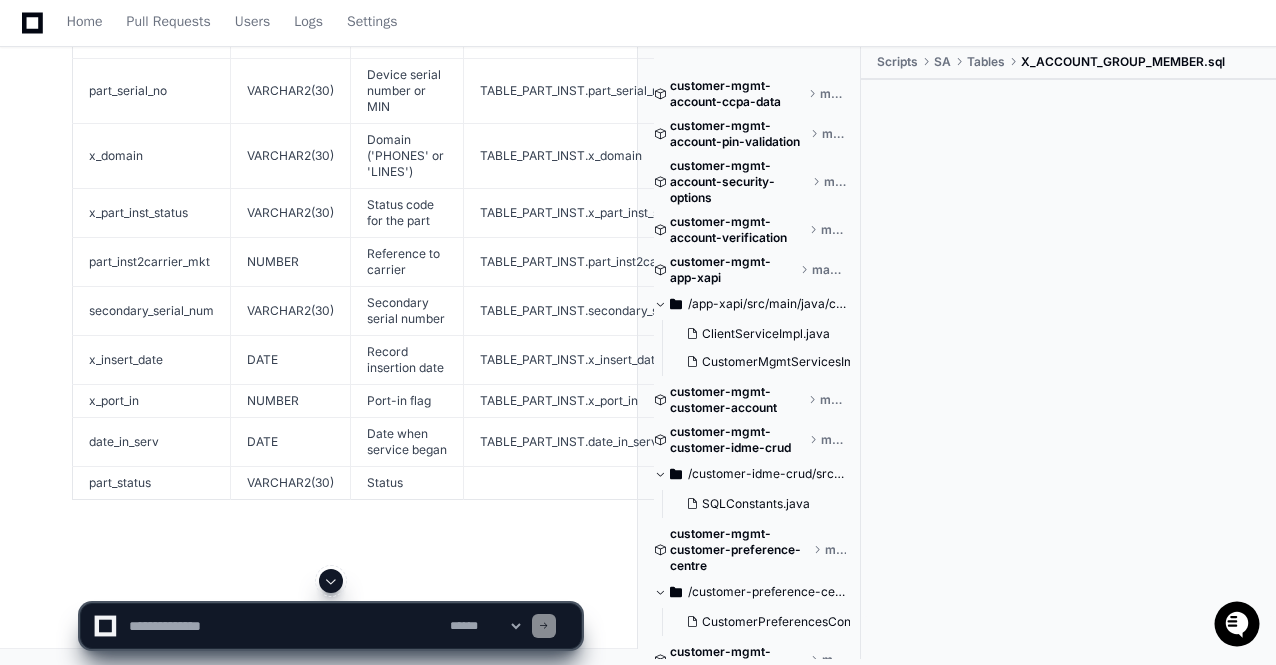 click 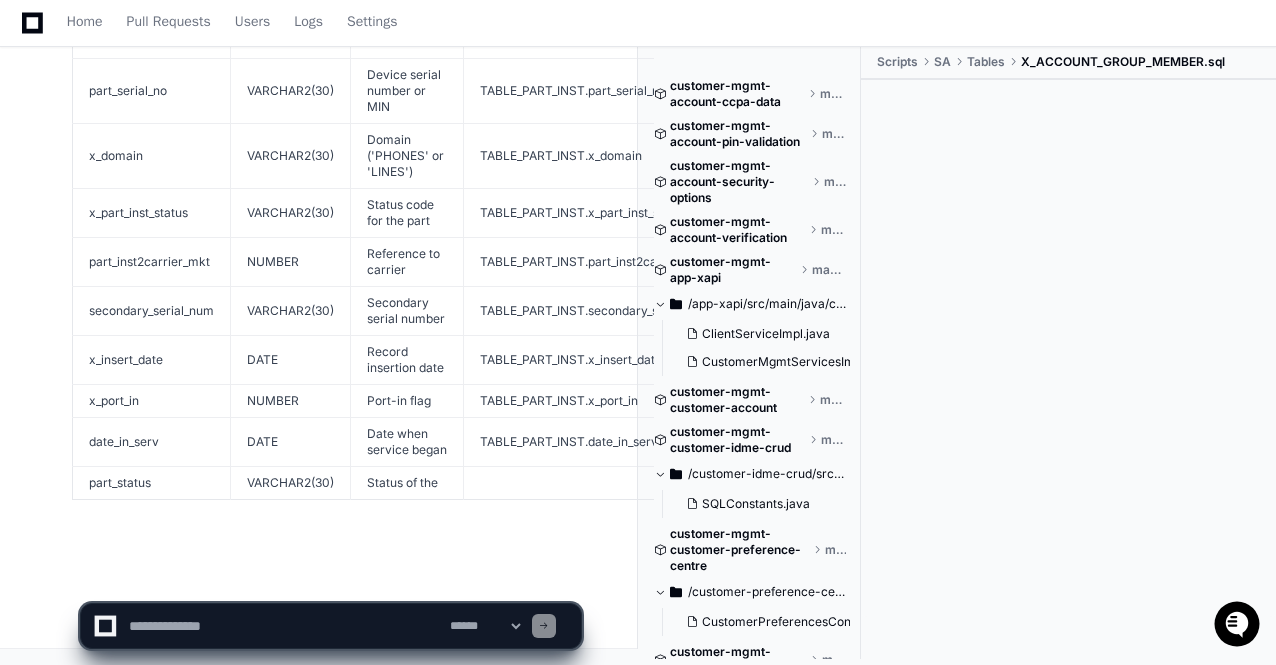 scroll, scrollTop: 43418, scrollLeft: 0, axis: vertical 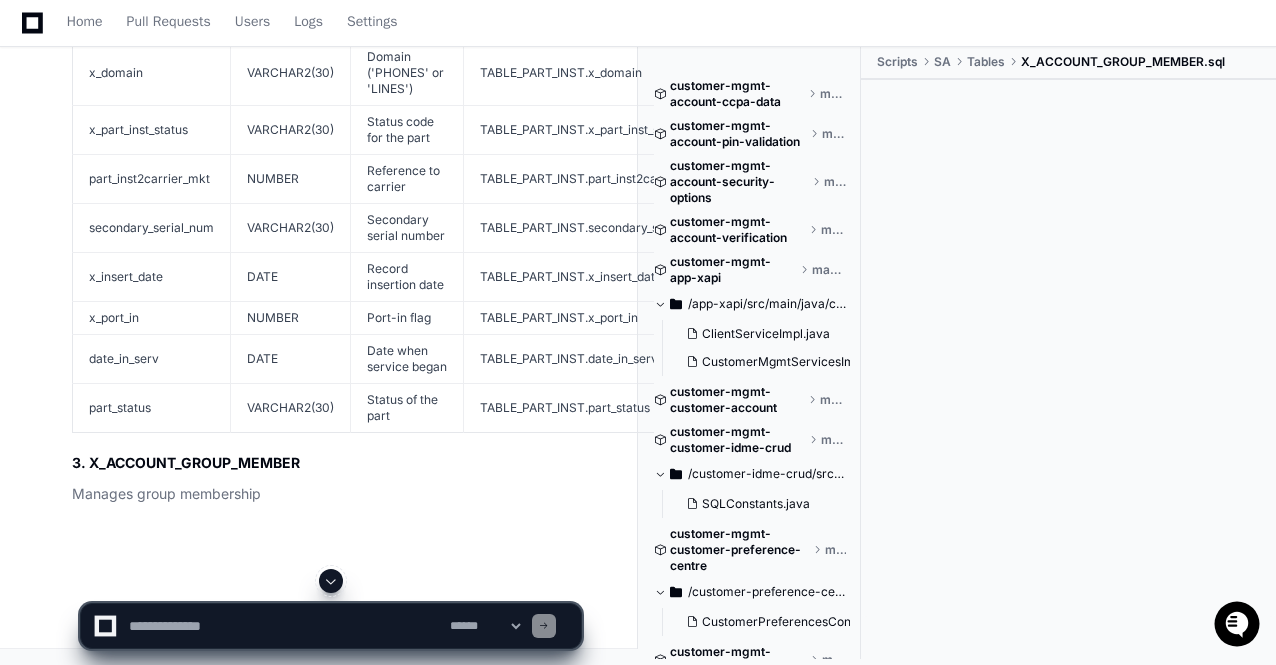 click 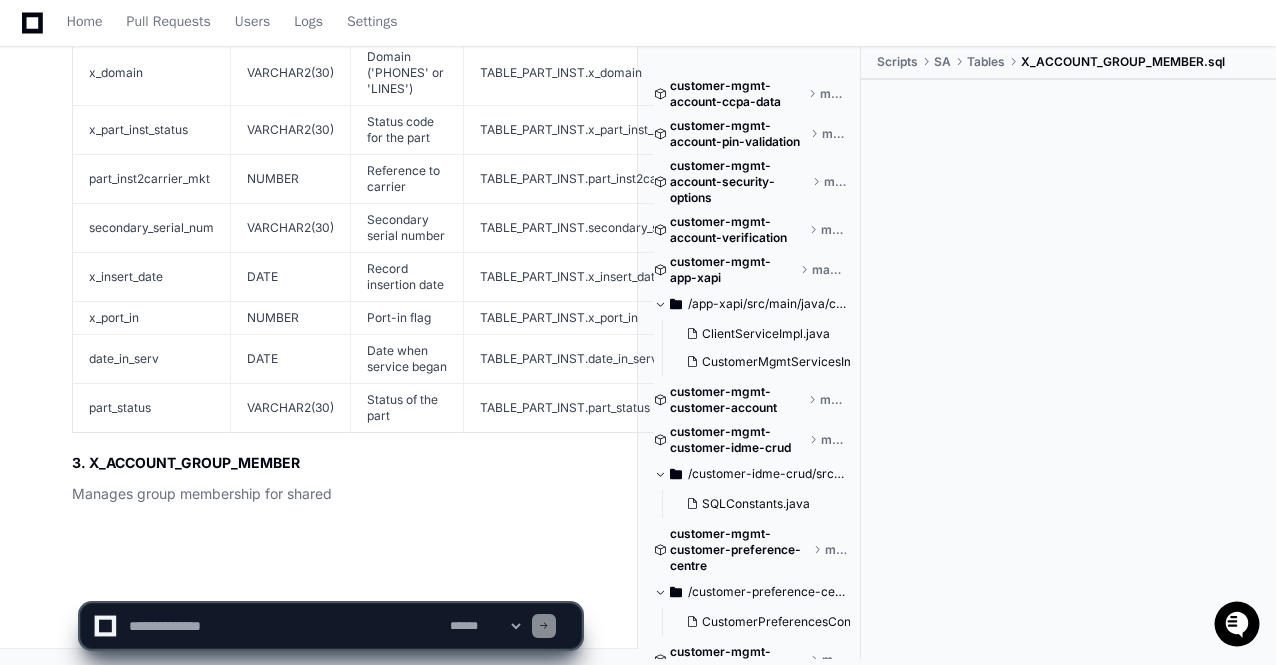 scroll, scrollTop: 43500, scrollLeft: 0, axis: vertical 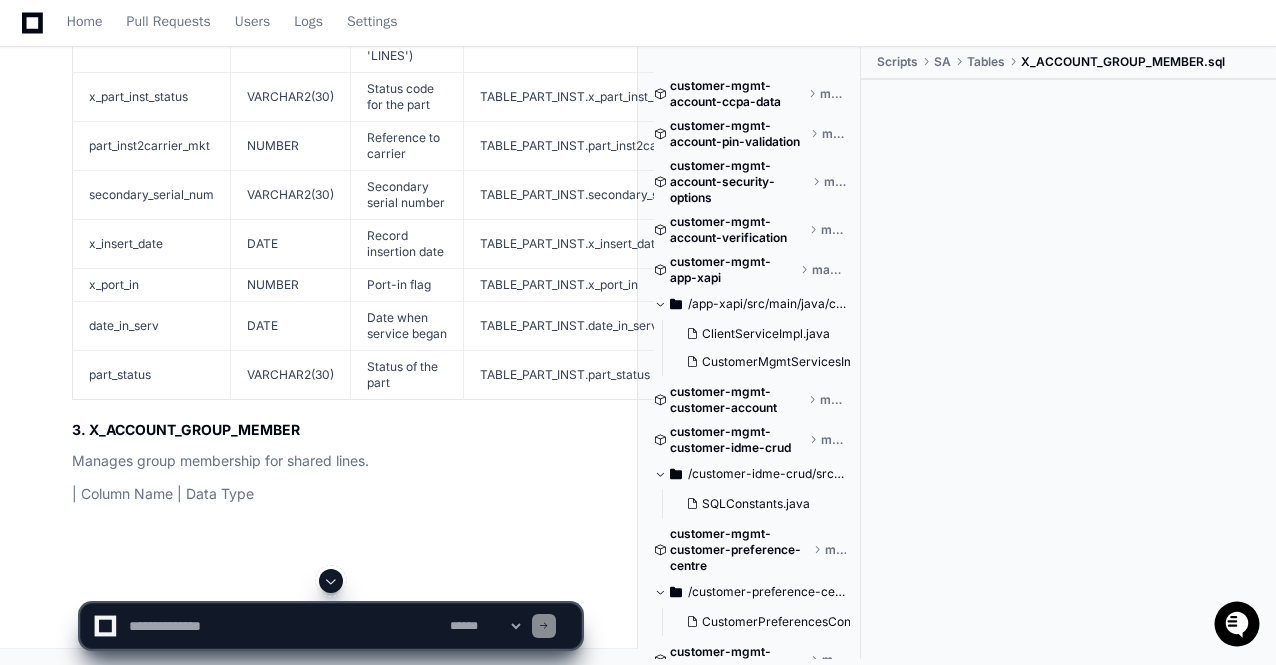 click 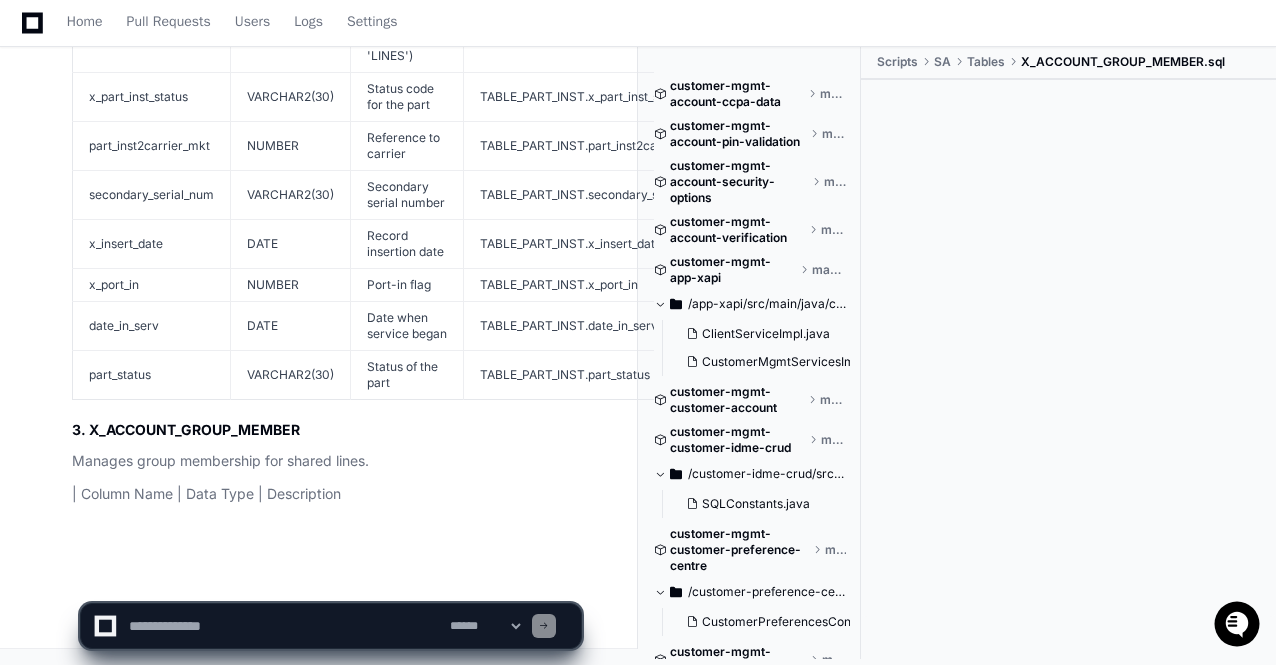 scroll, scrollTop: 43533, scrollLeft: 0, axis: vertical 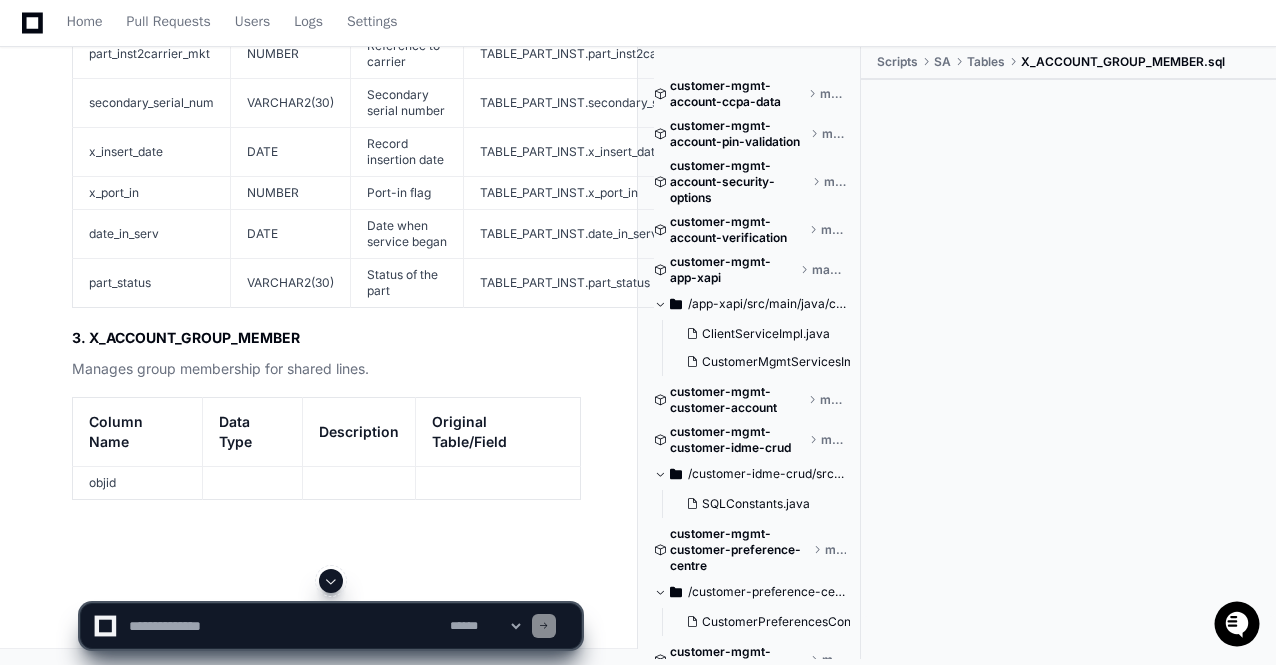 click 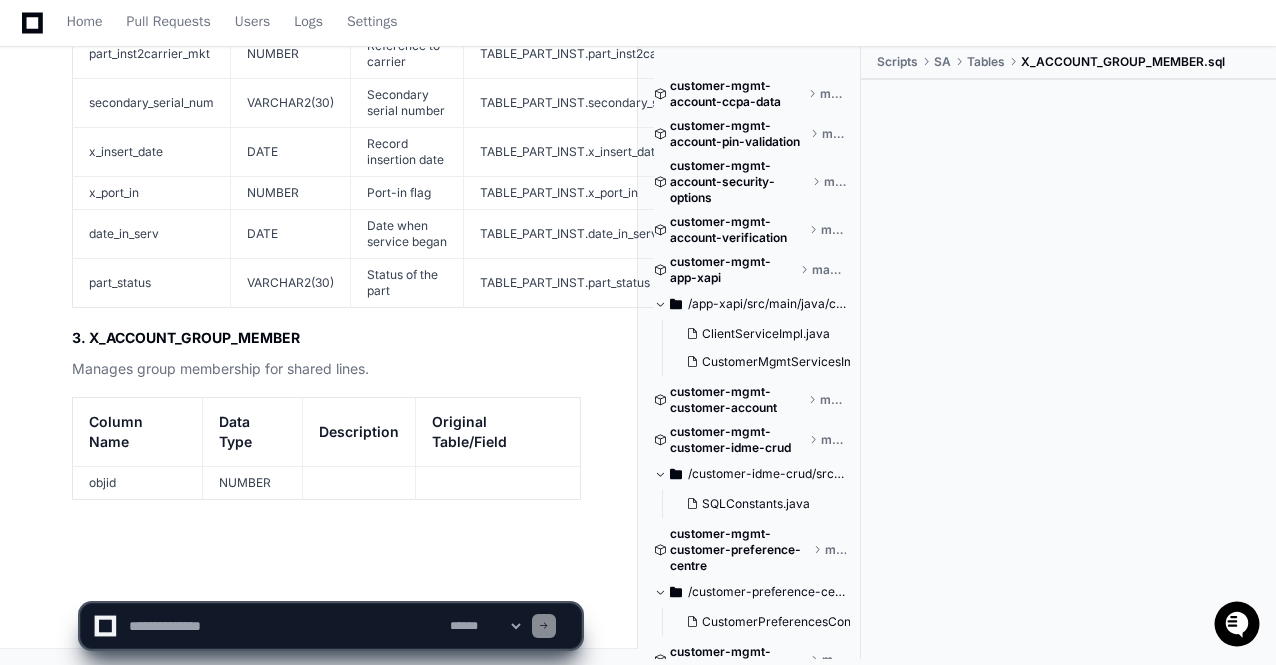 scroll, scrollTop: 43604, scrollLeft: 0, axis: vertical 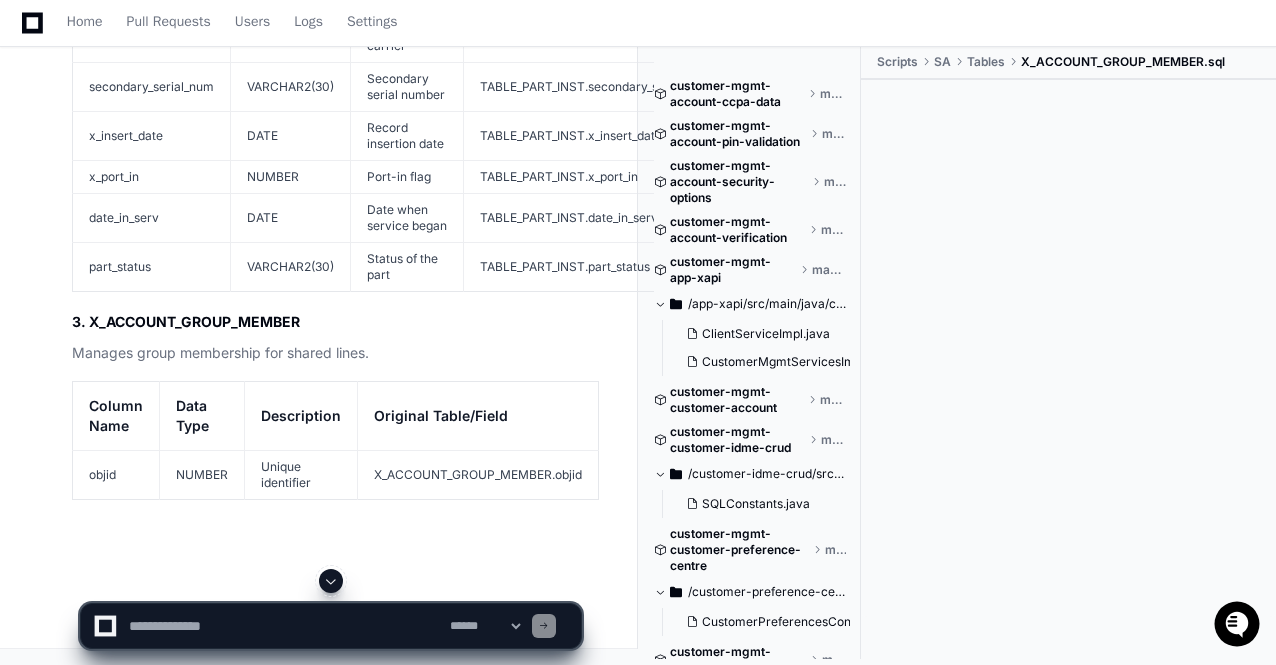 click 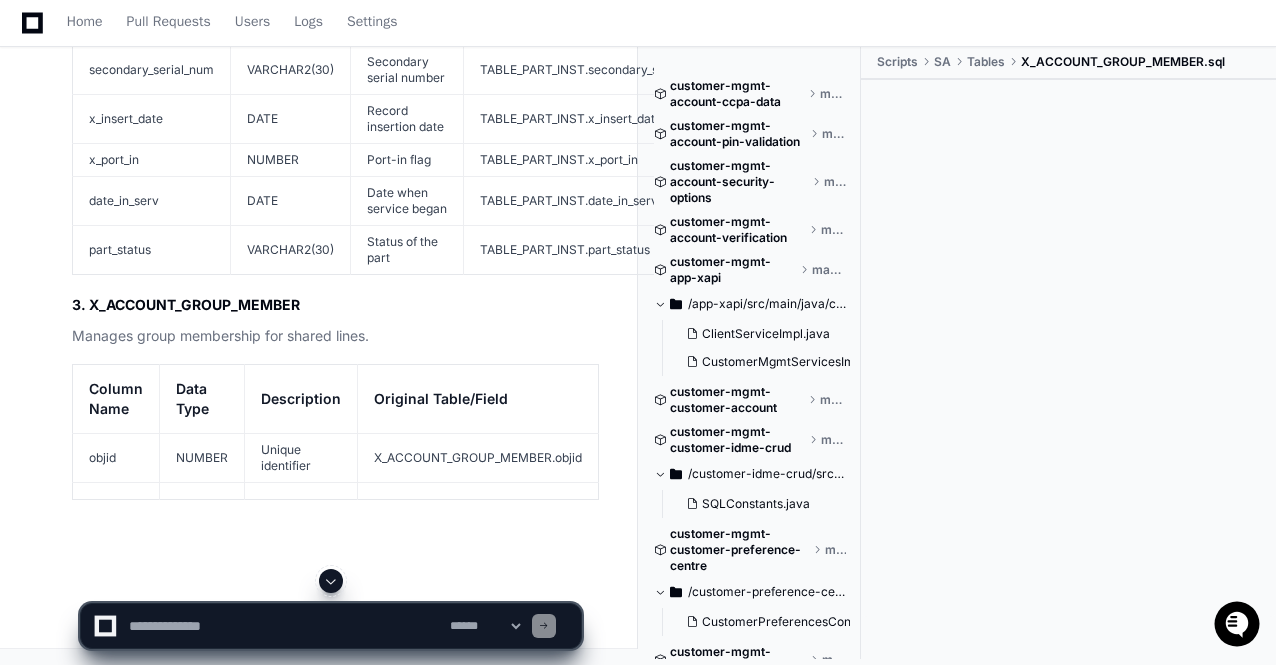 scroll, scrollTop: 43657, scrollLeft: 0, axis: vertical 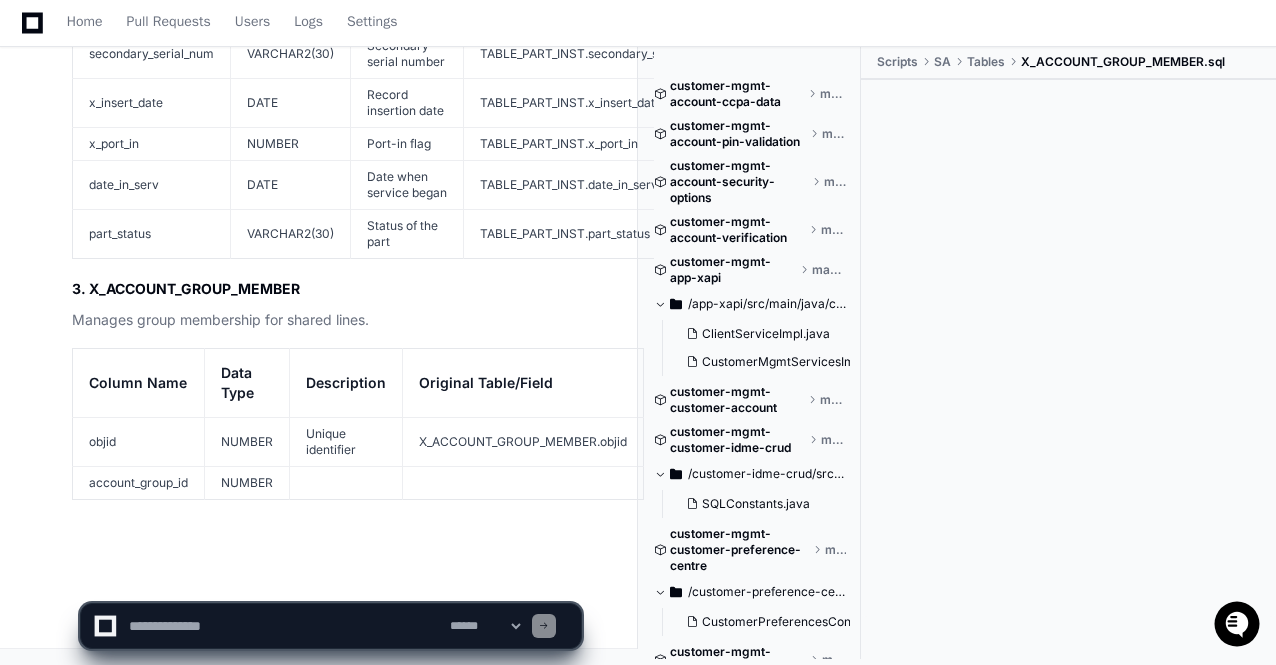 click on "**********" 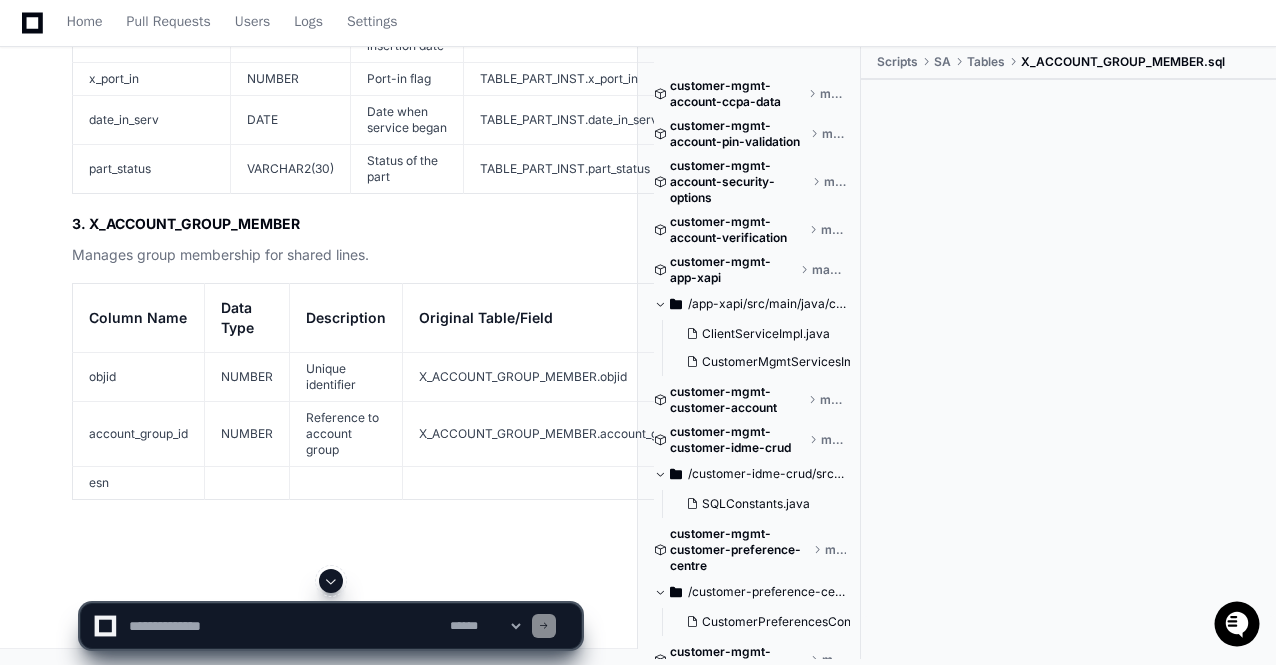 click 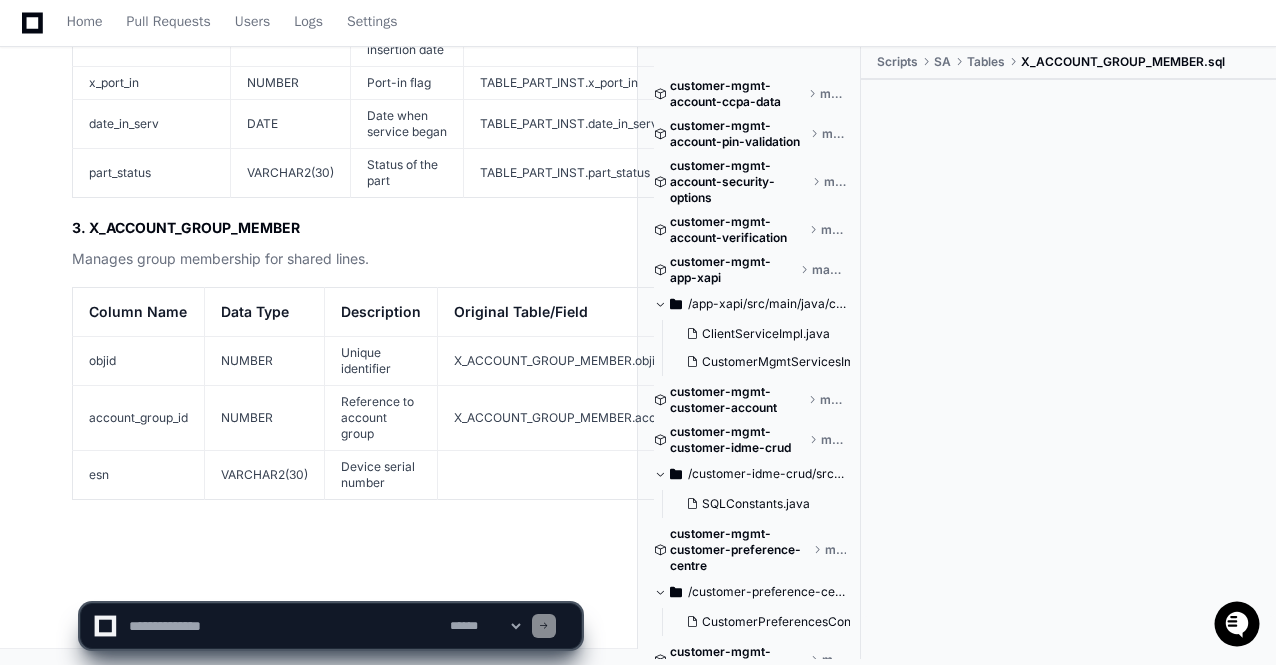 scroll, scrollTop: 43734, scrollLeft: 0, axis: vertical 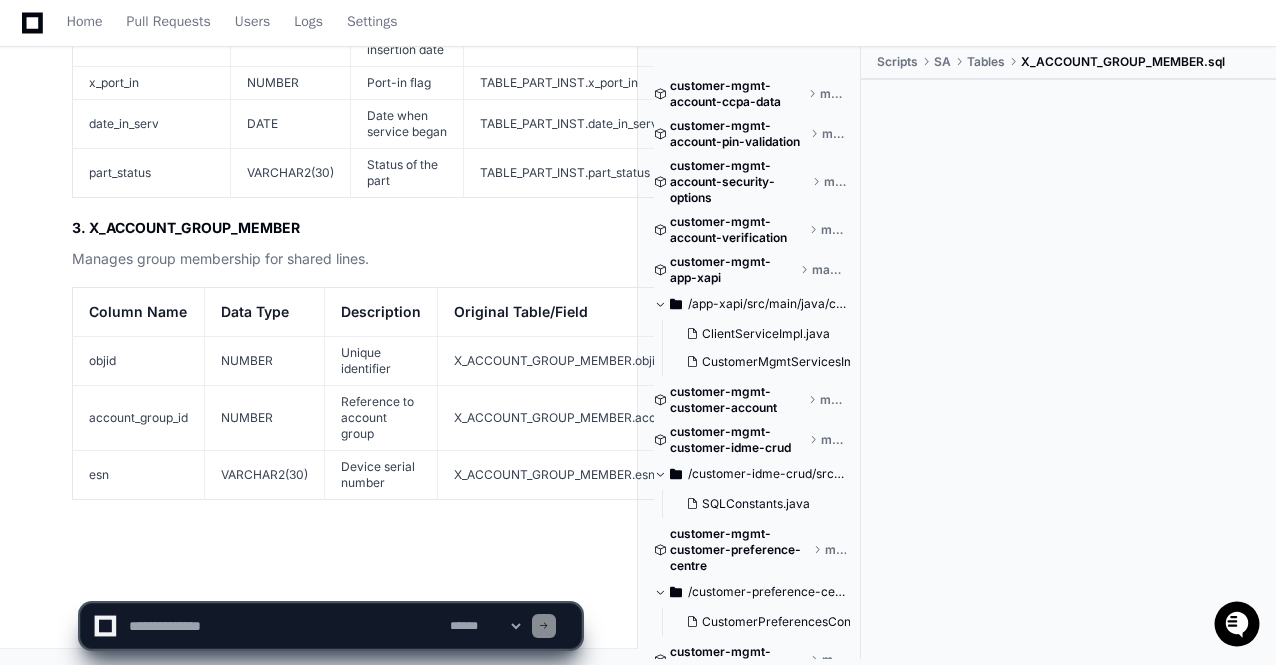 click on "**********" 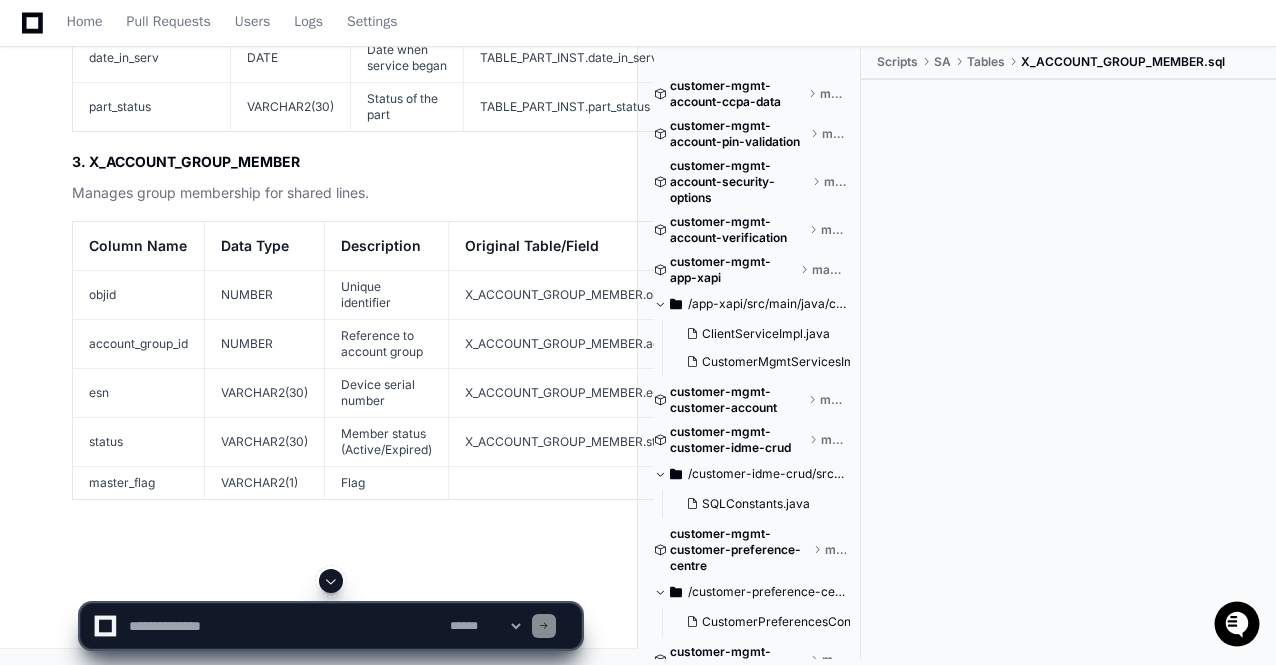 click 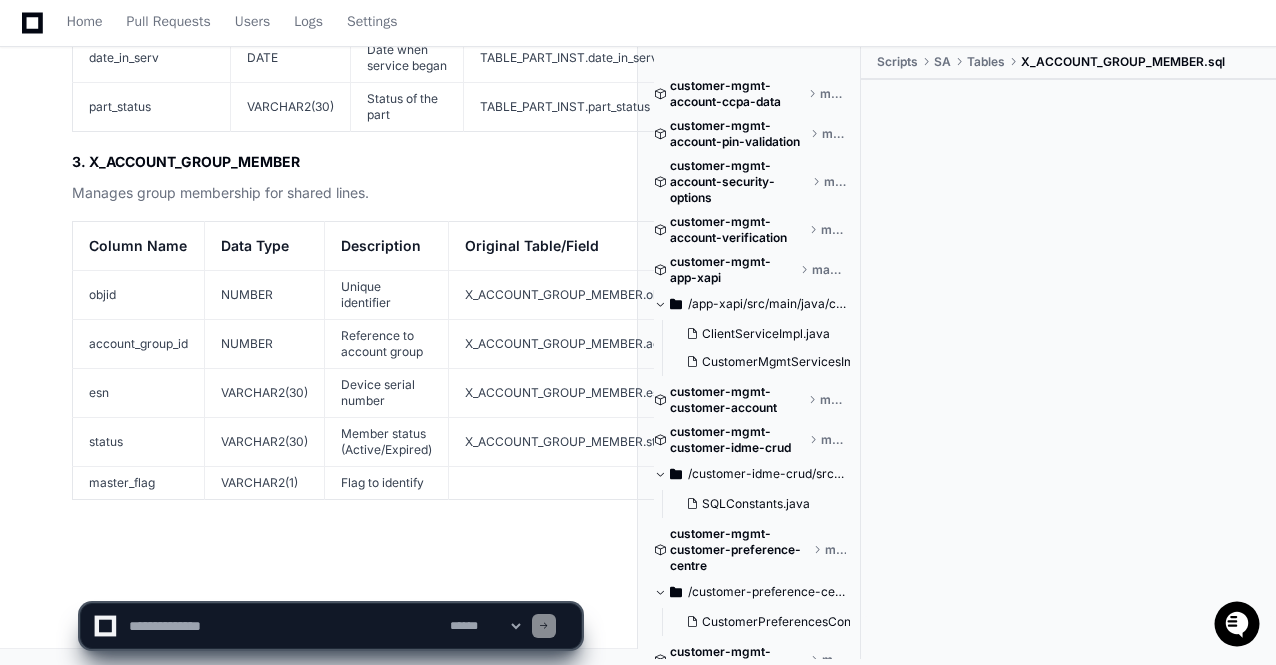 scroll, scrollTop: 43799, scrollLeft: 0, axis: vertical 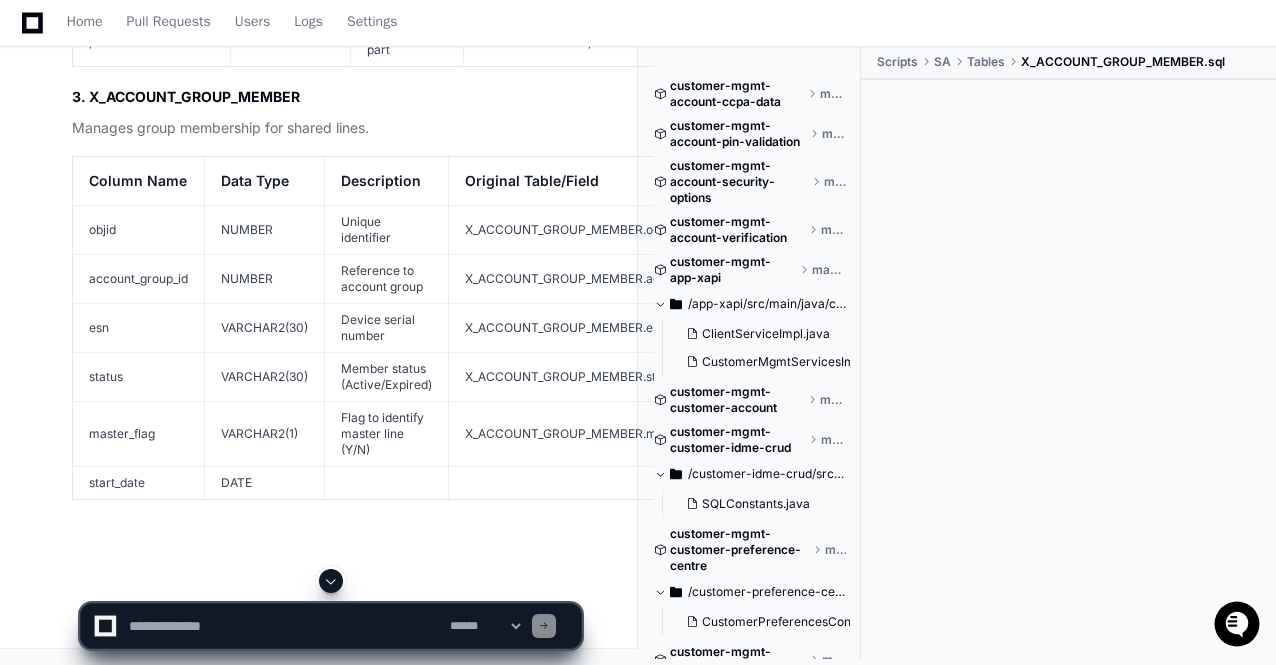 click 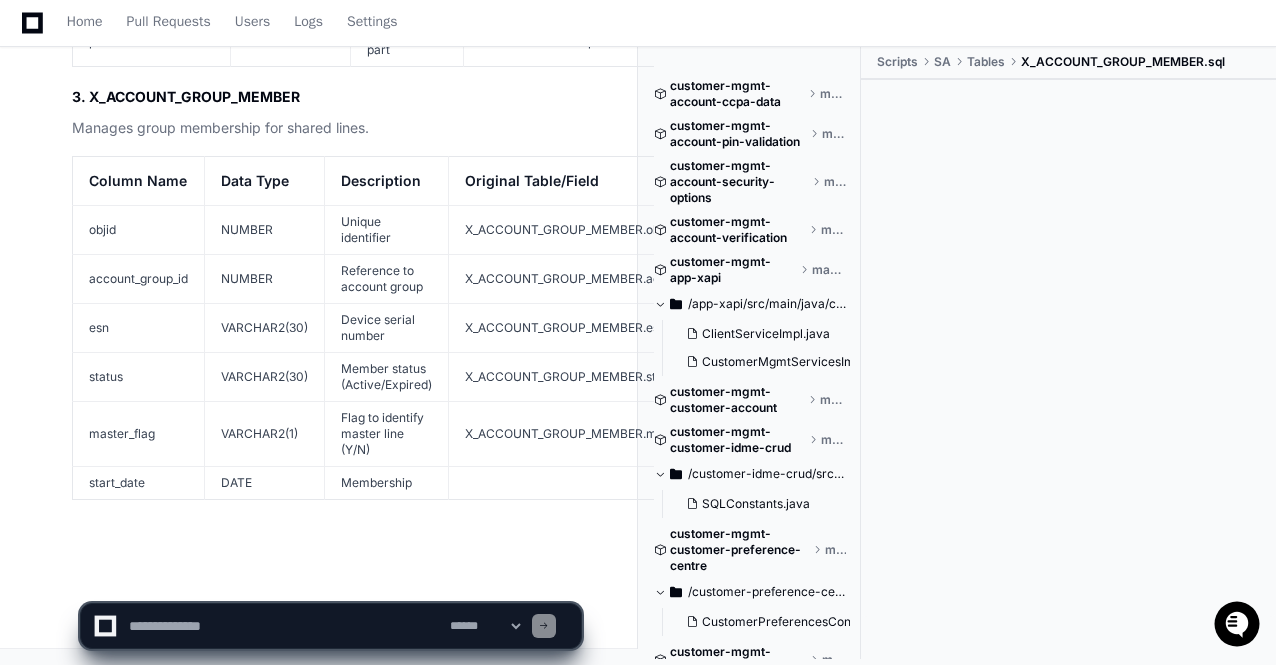 scroll, scrollTop: 43864, scrollLeft: 0, axis: vertical 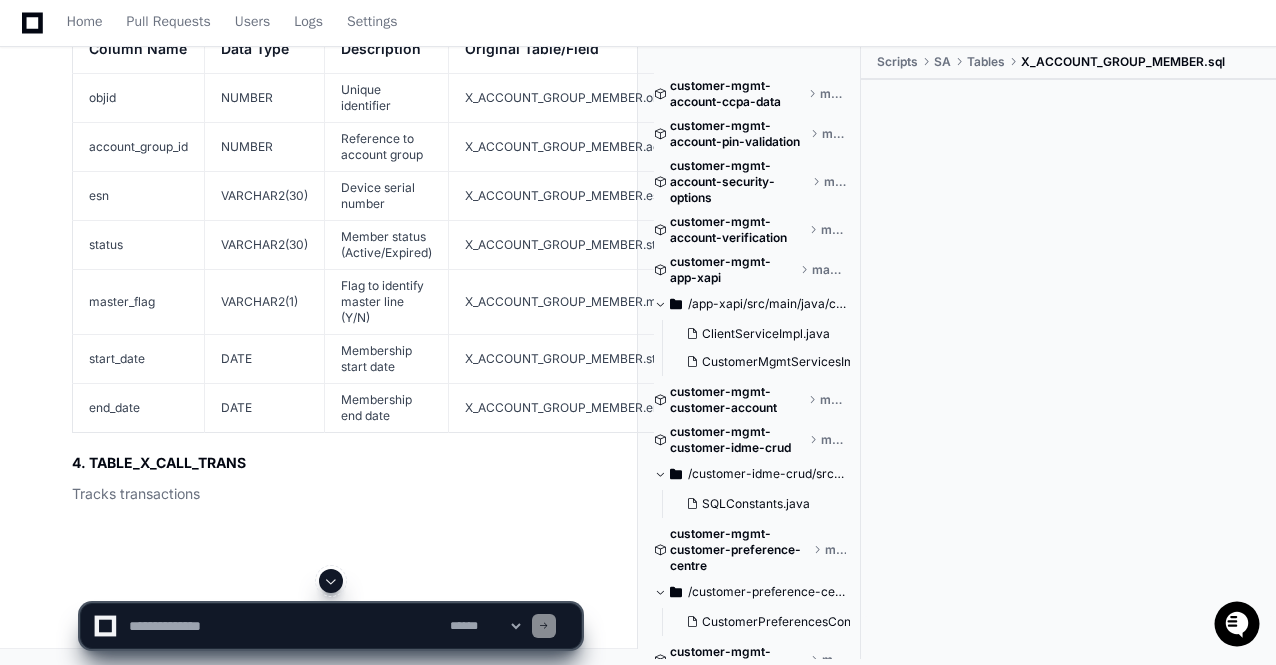 click 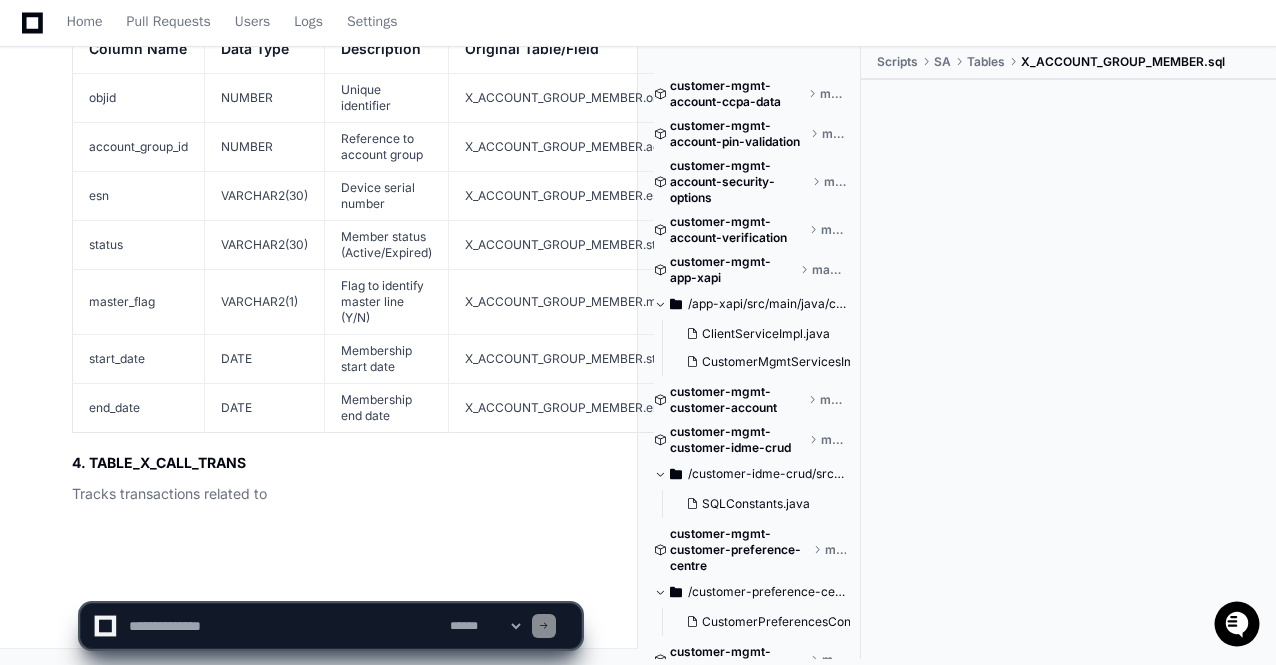 scroll 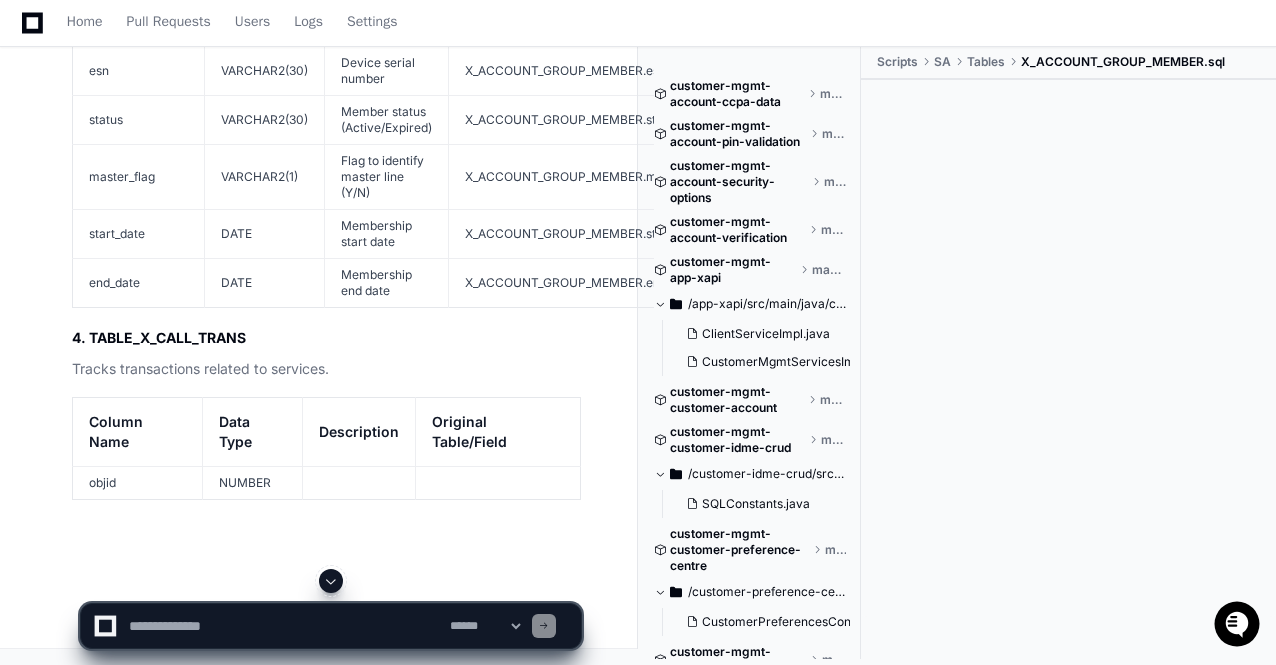 click 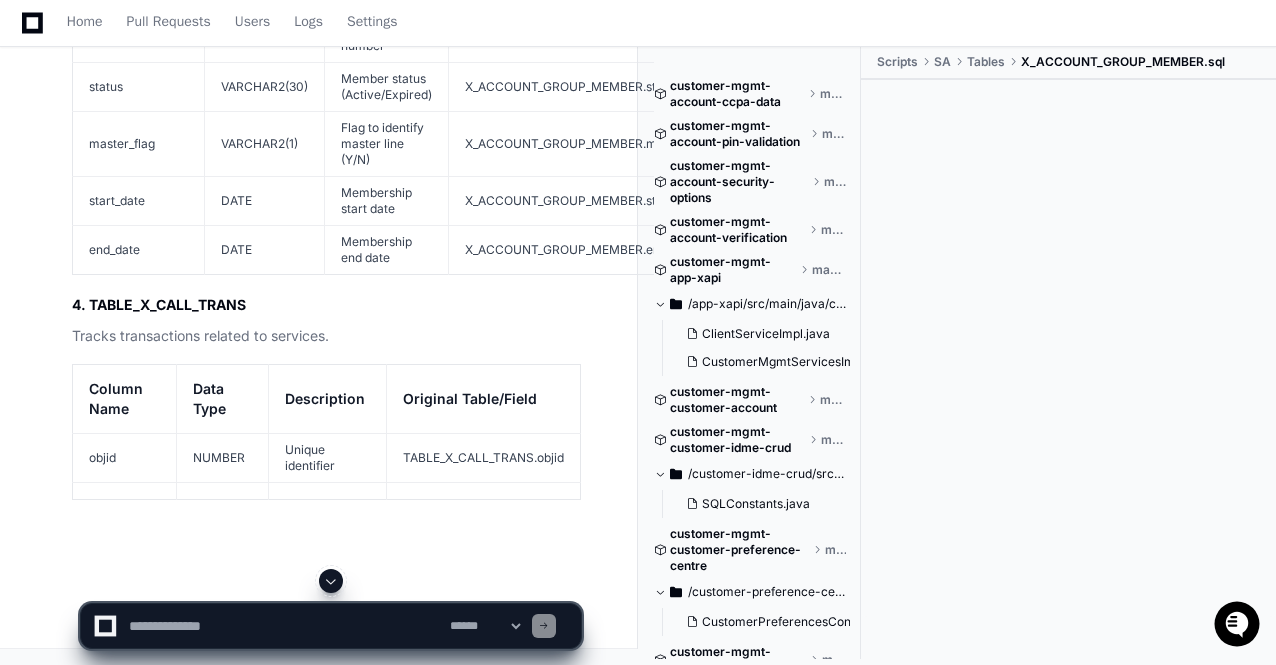 click 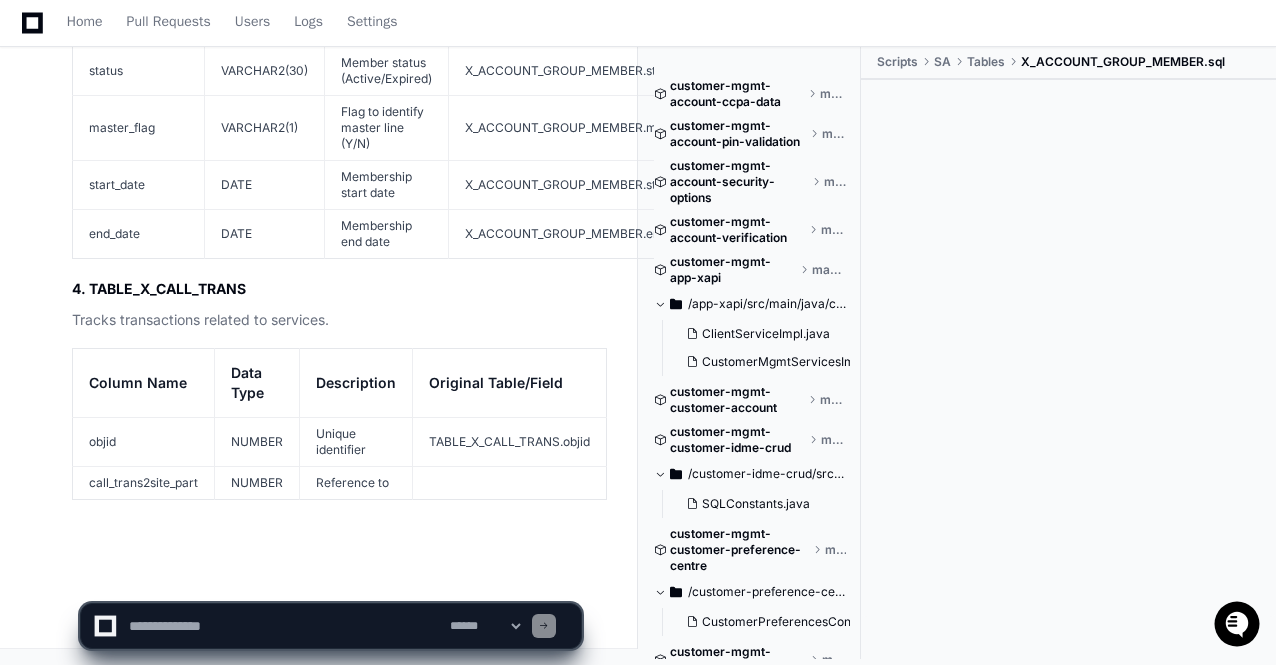 click on "**********" 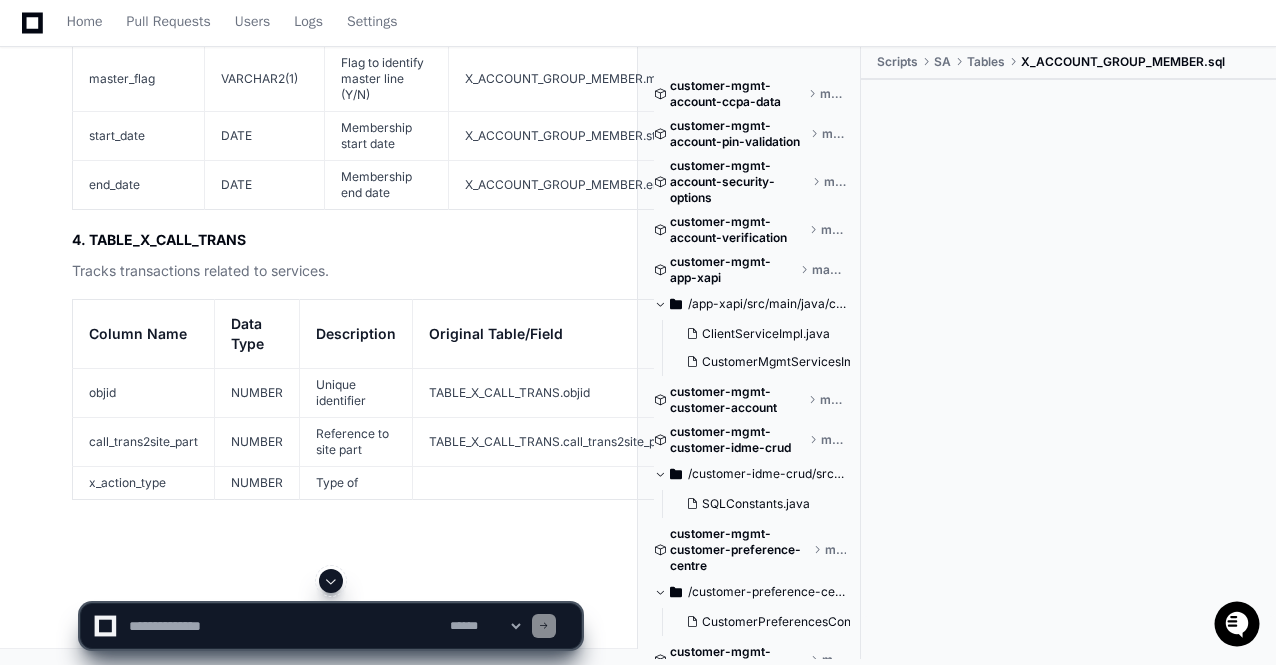 click 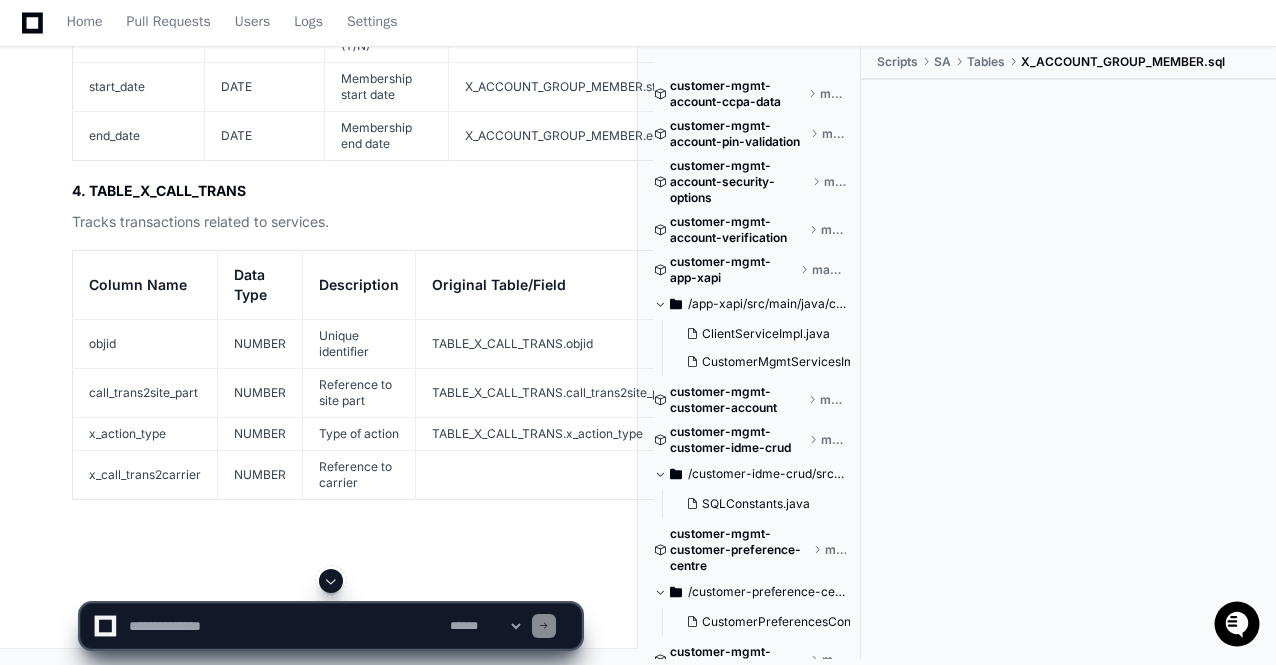 click 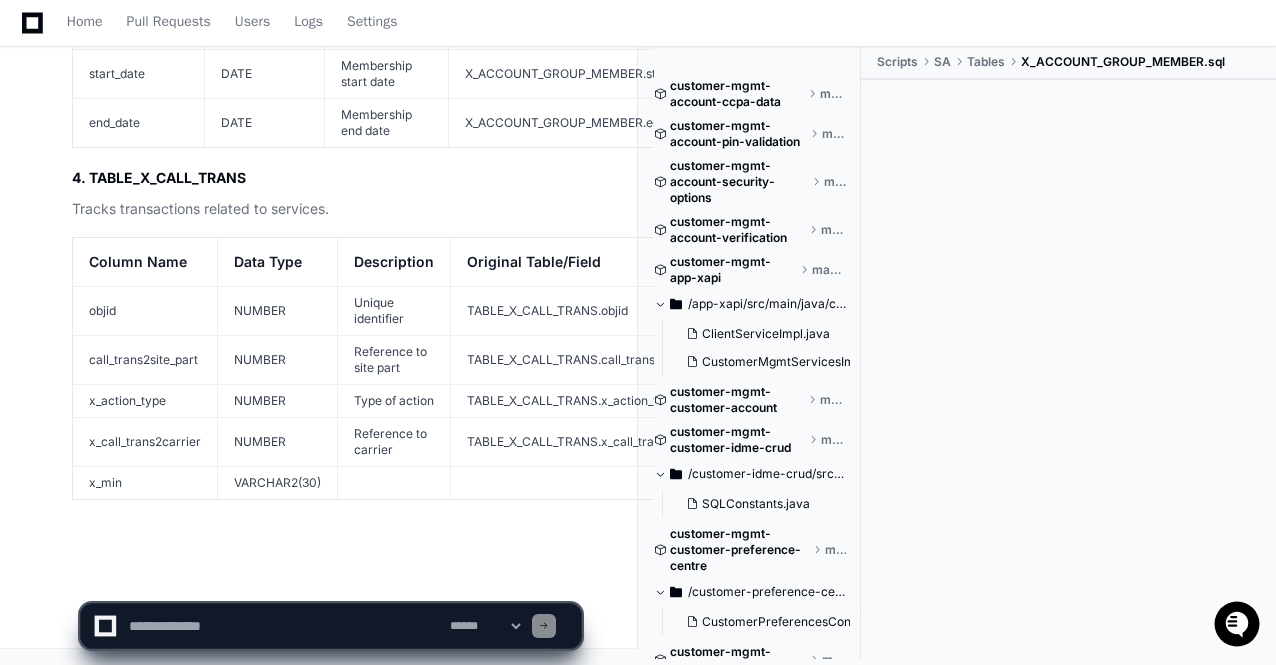 click on "**********" 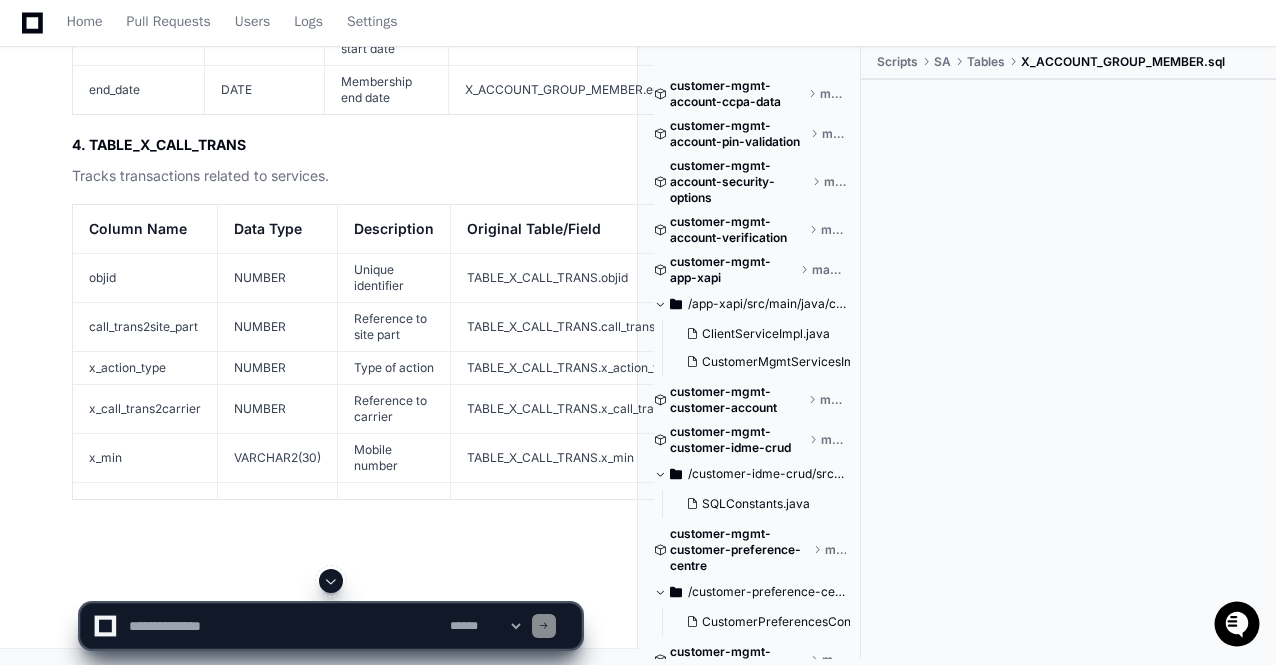 click 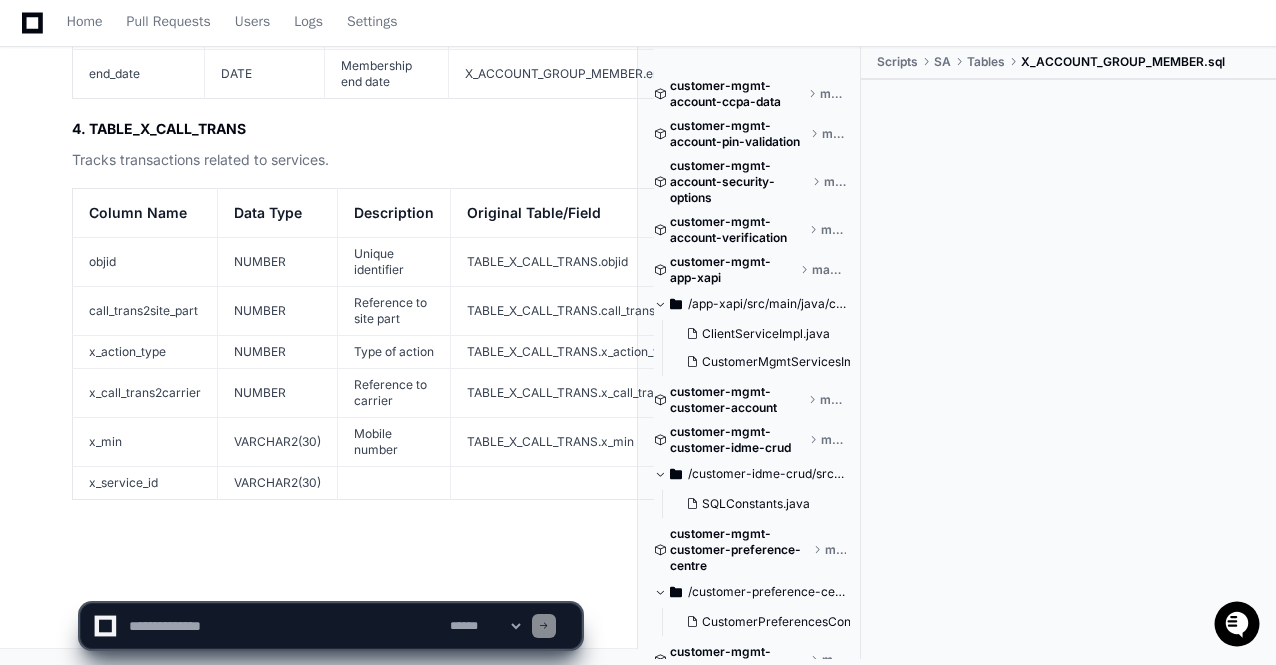 click on "**********" 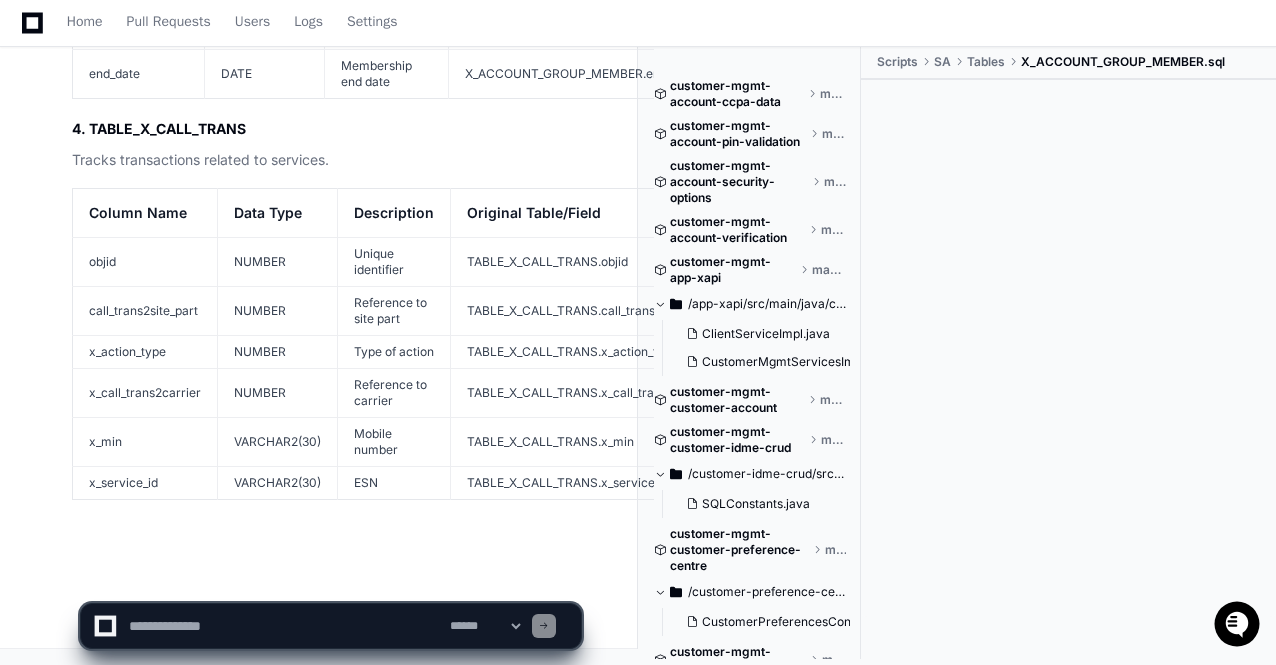 click on "**********" 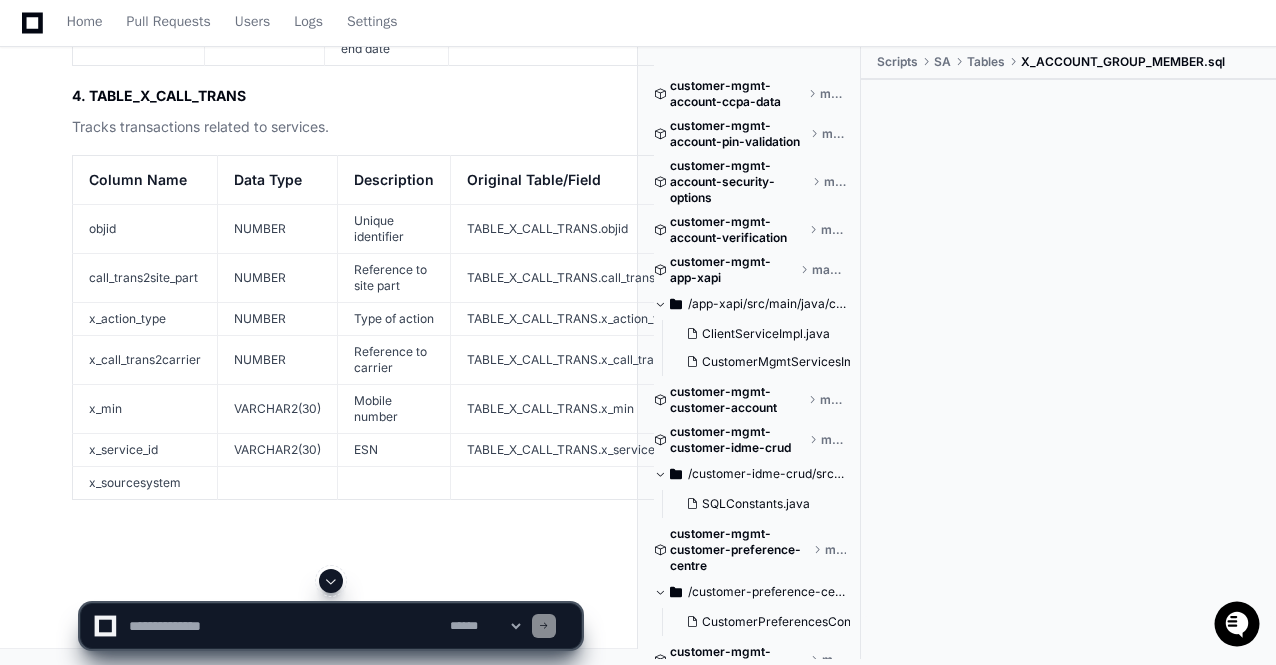 click 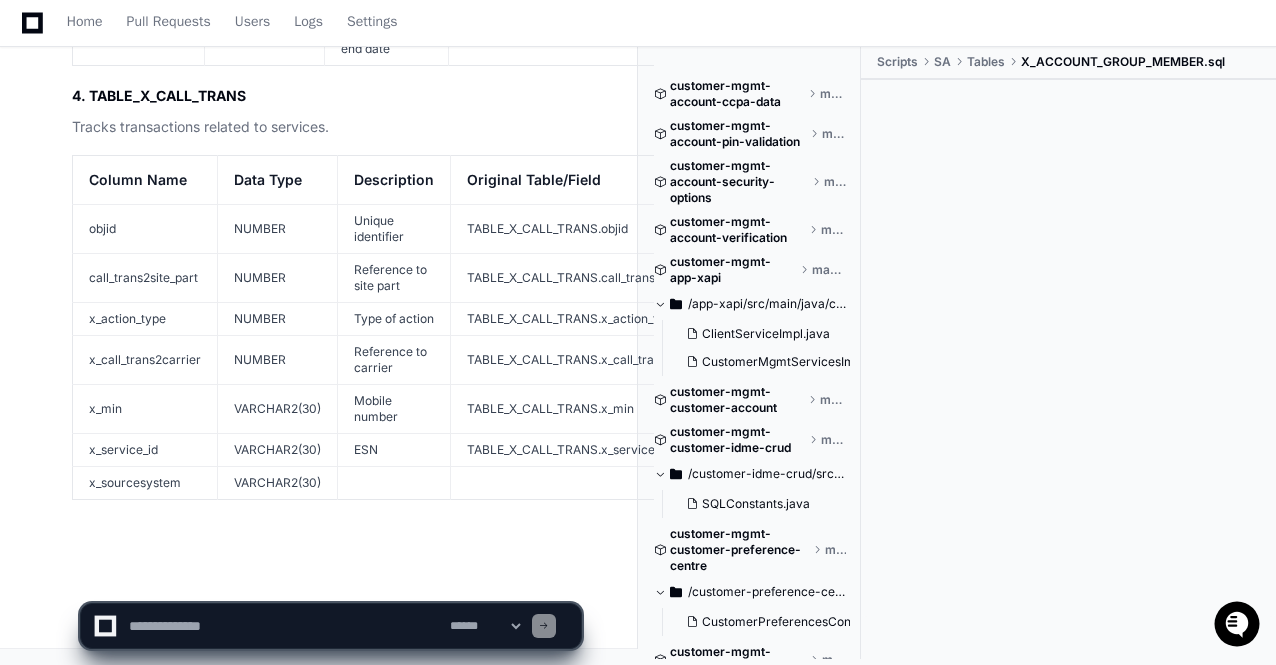 click on "**********" 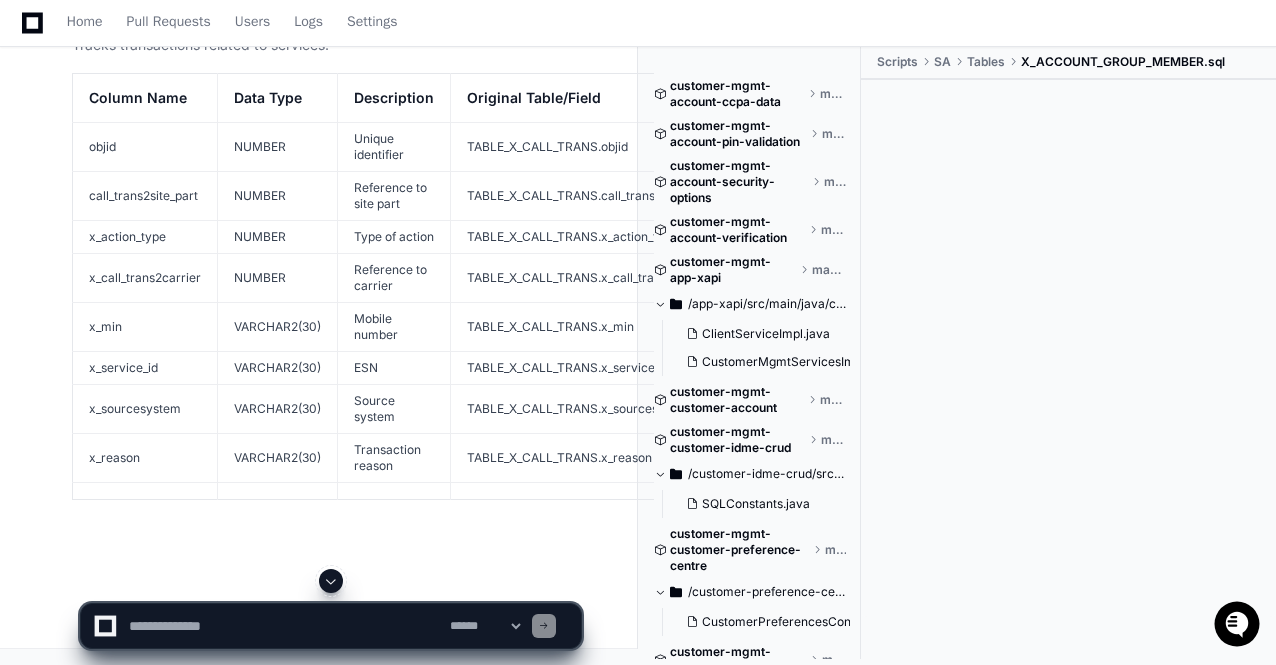 click 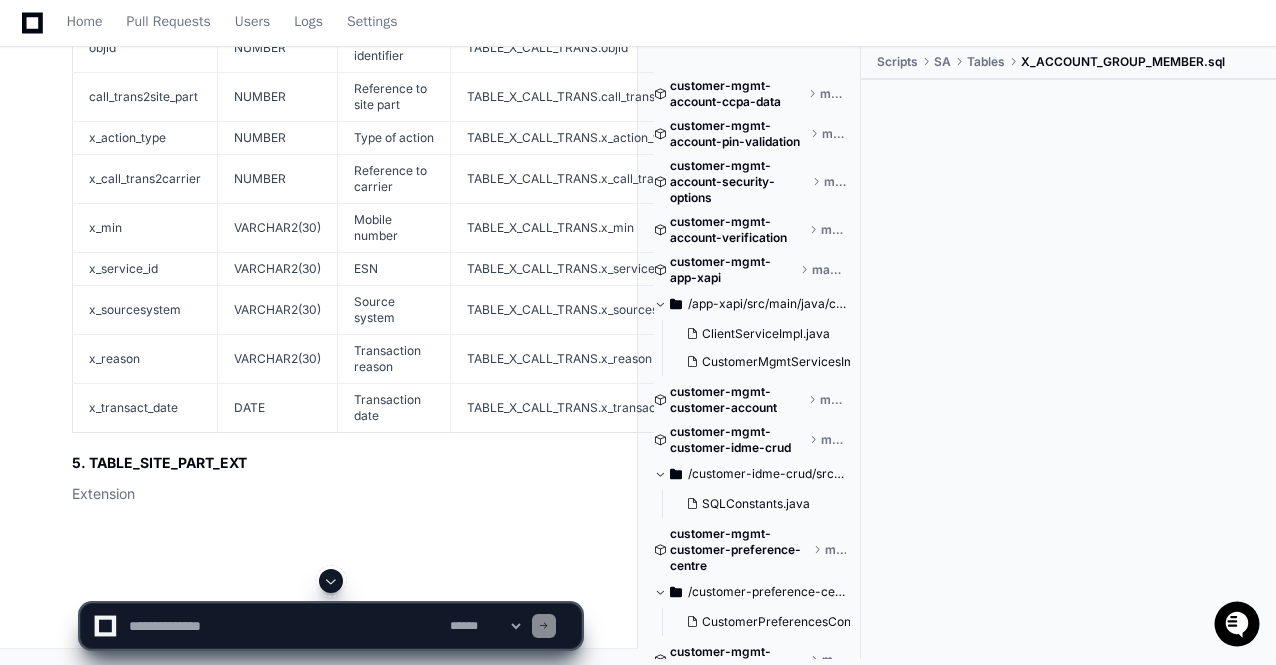 click 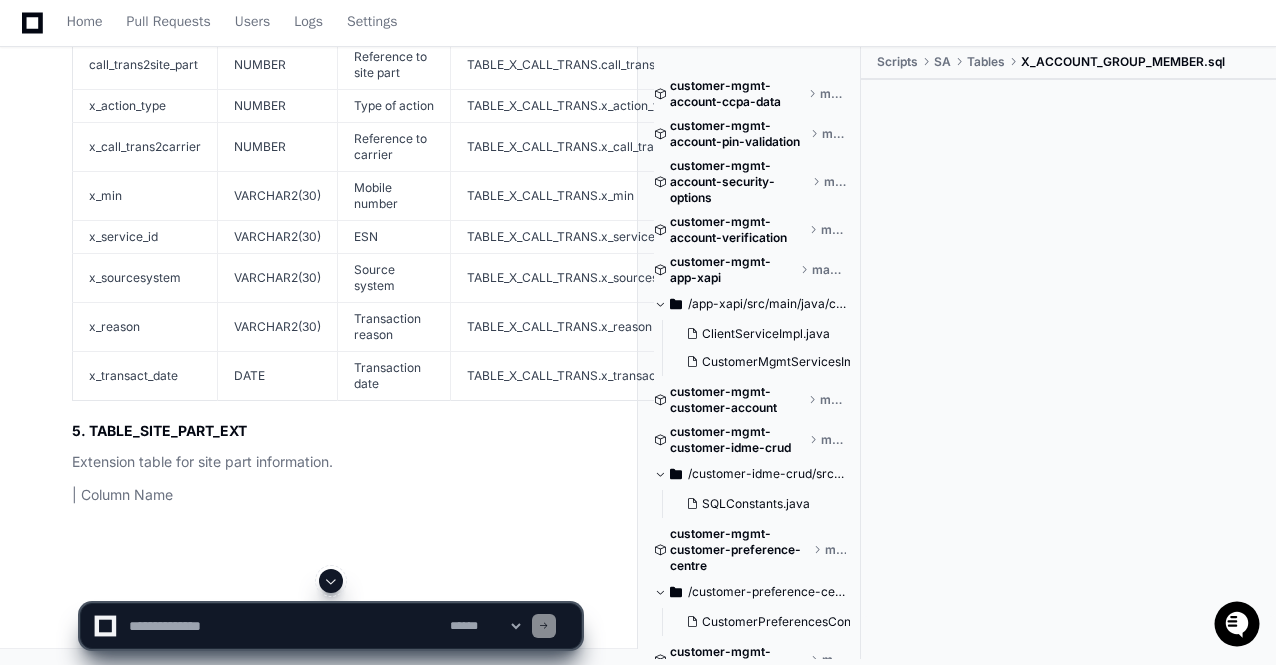 click 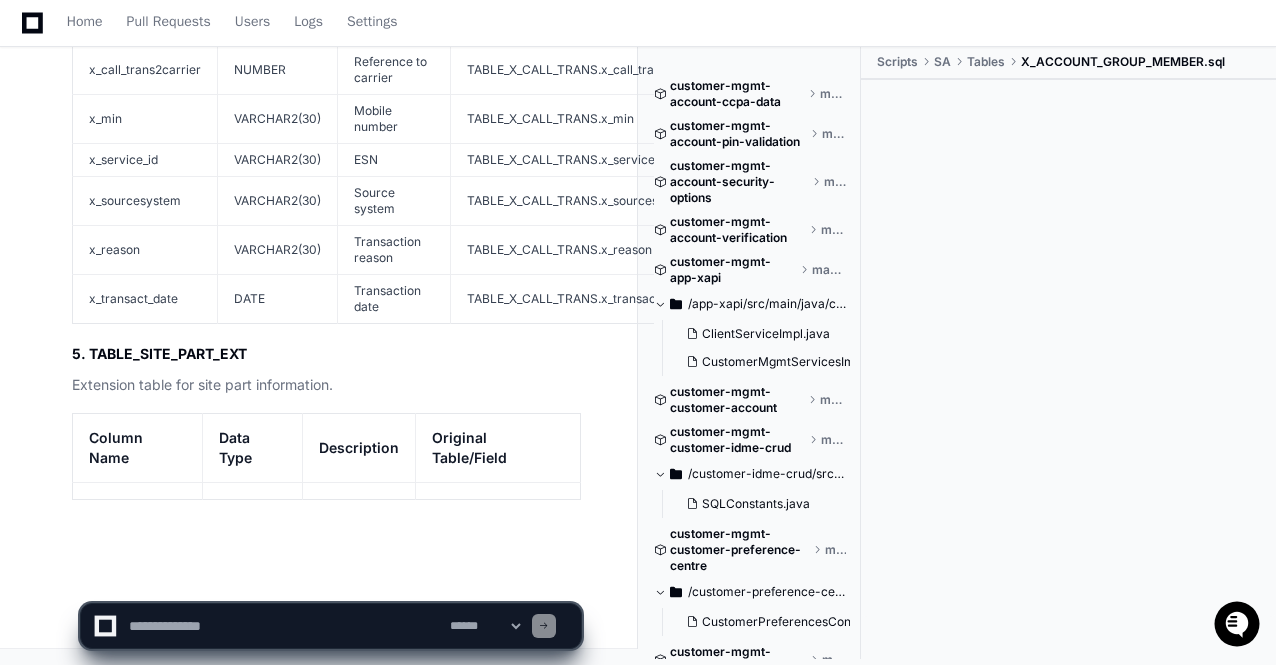 click on "**********" 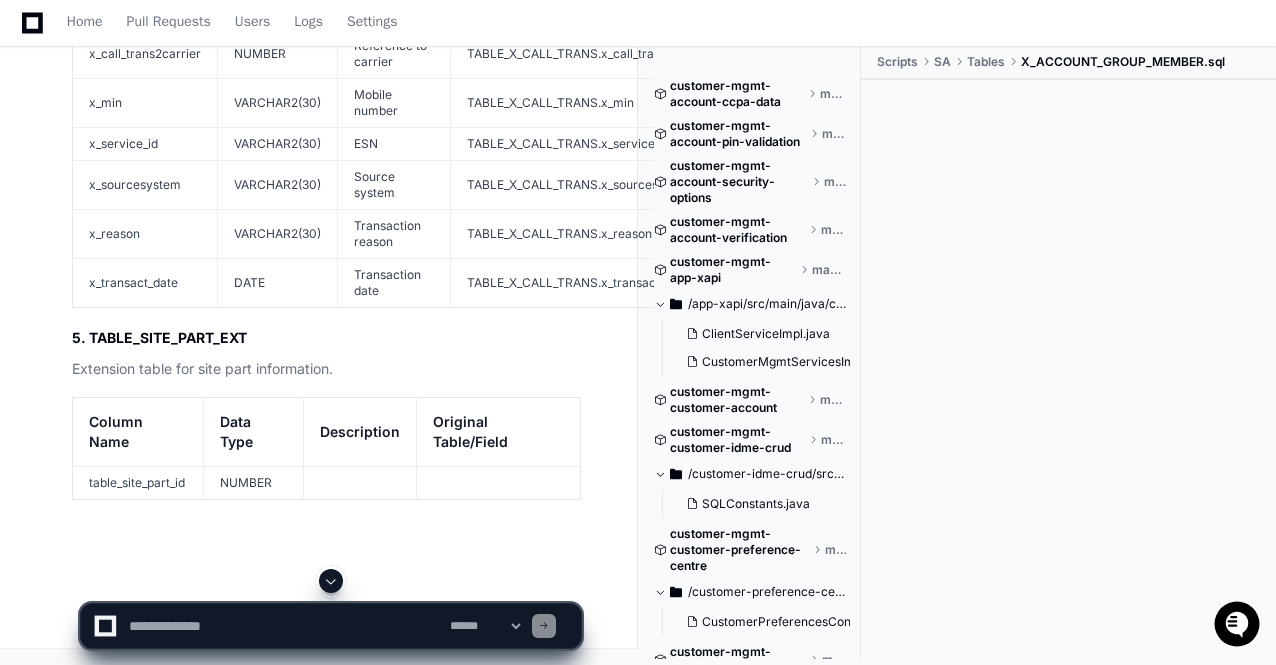 click 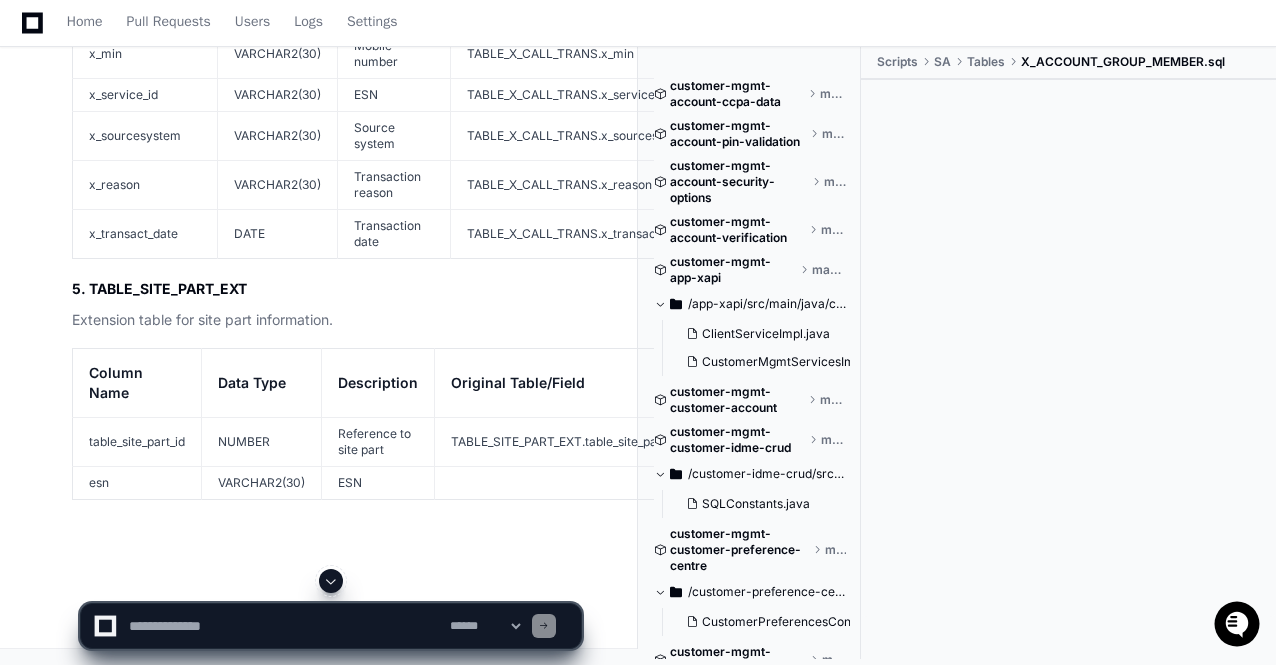 click 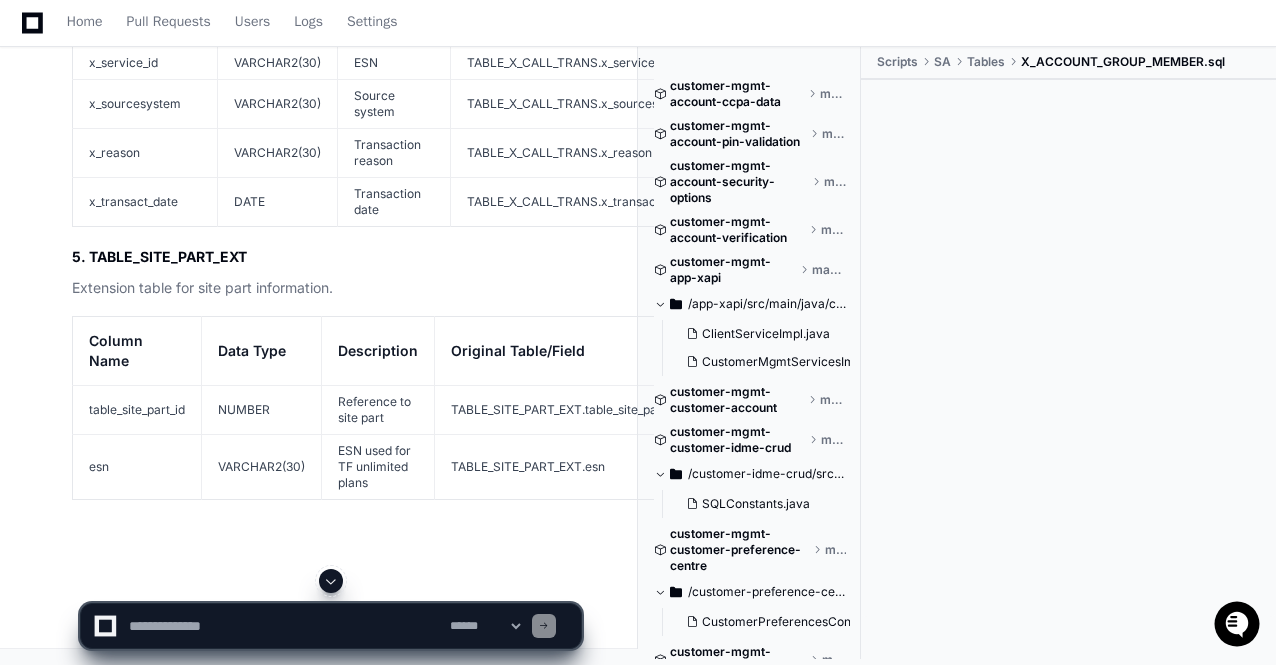 click 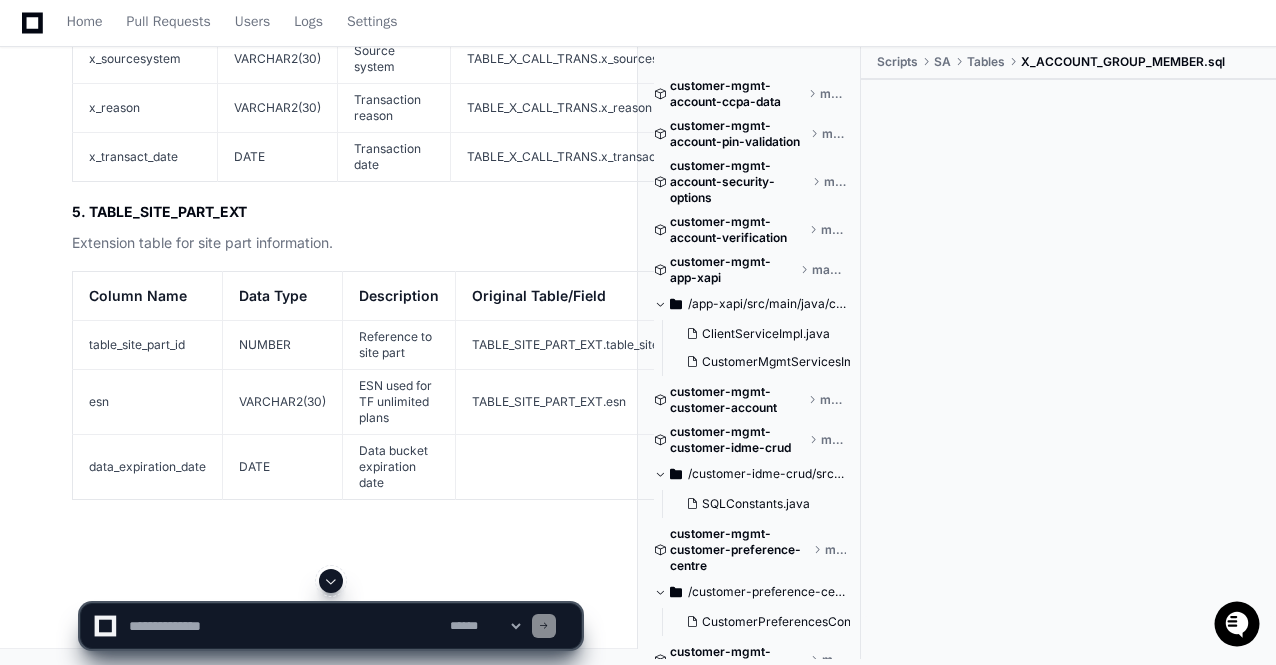 click 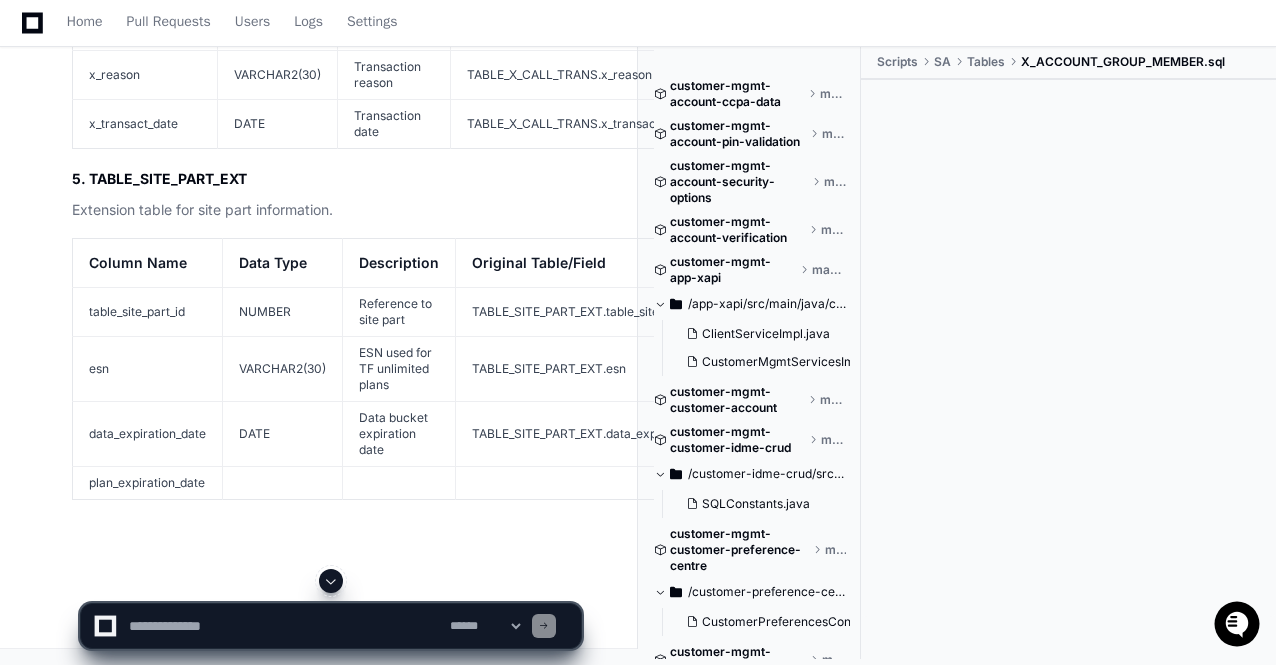 click 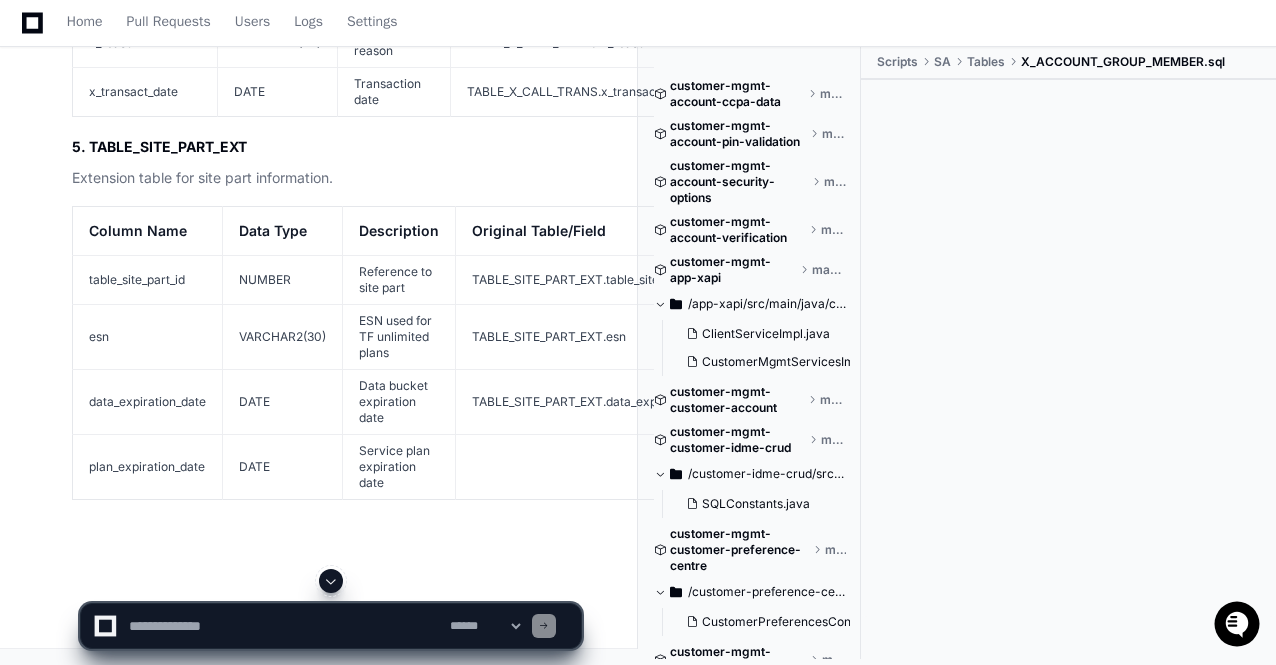click 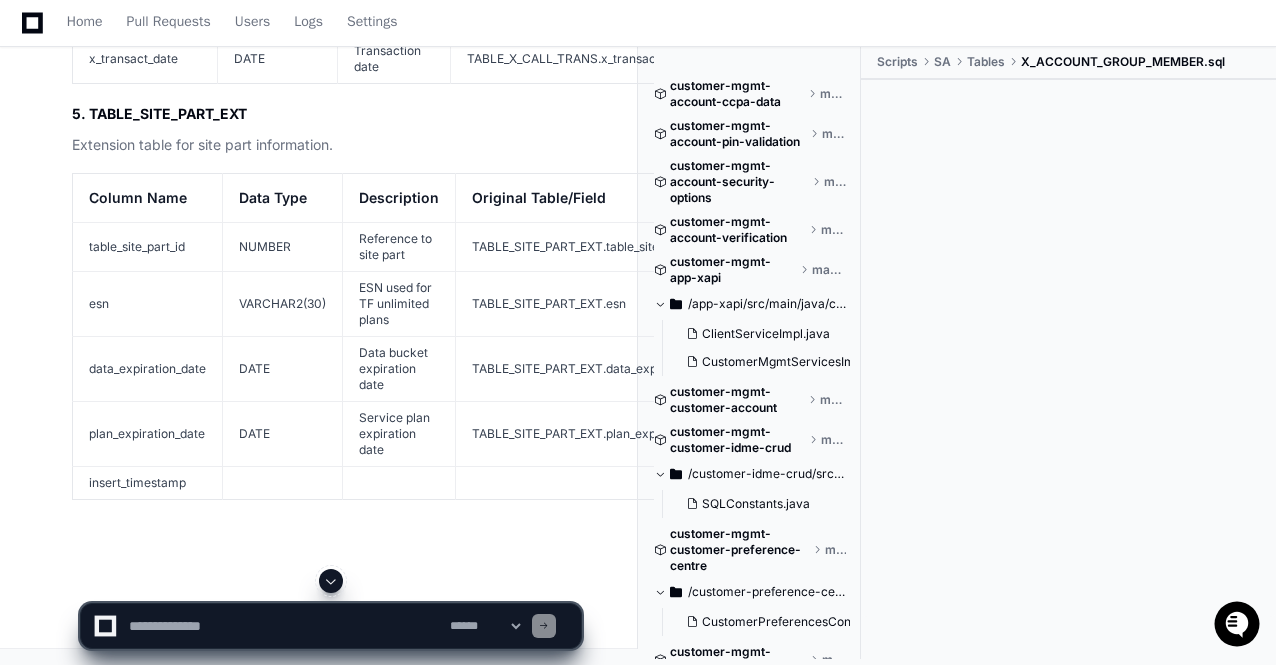 click 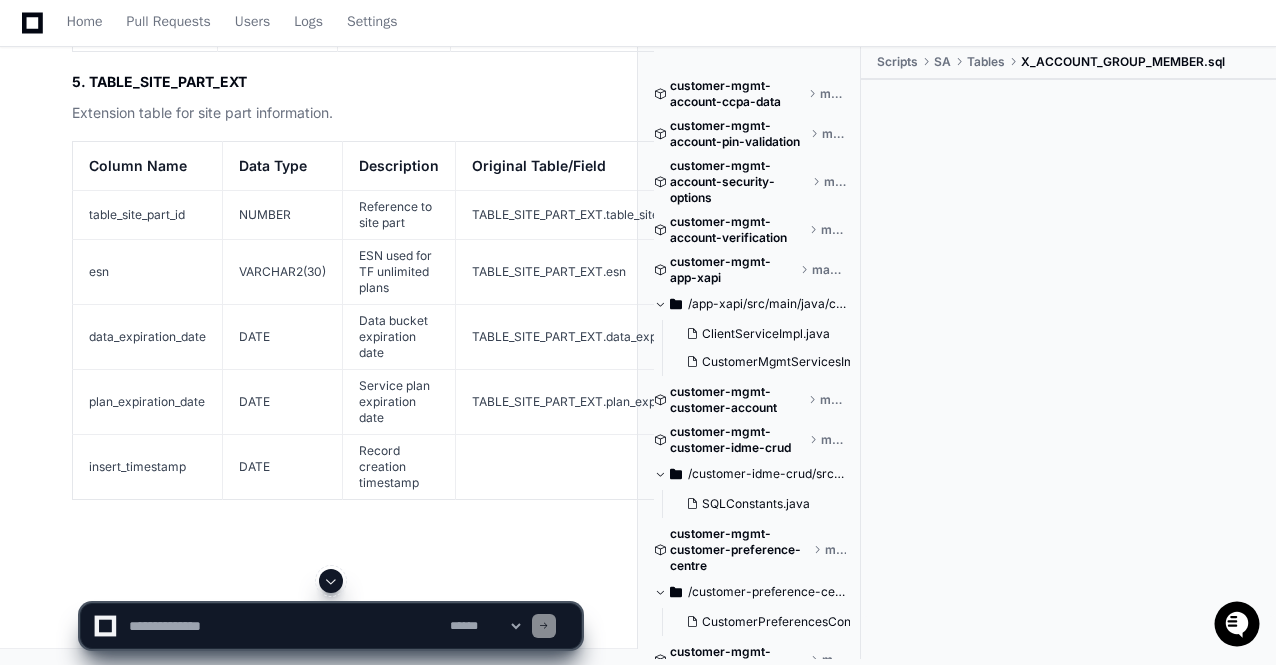 click 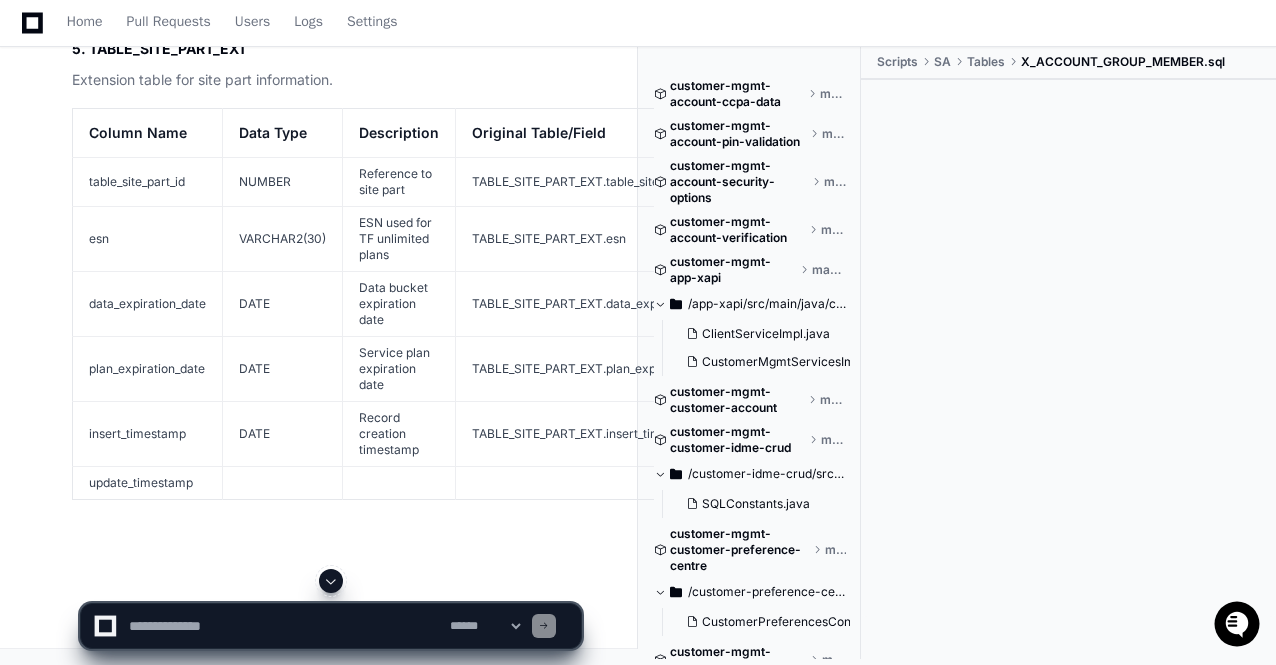click 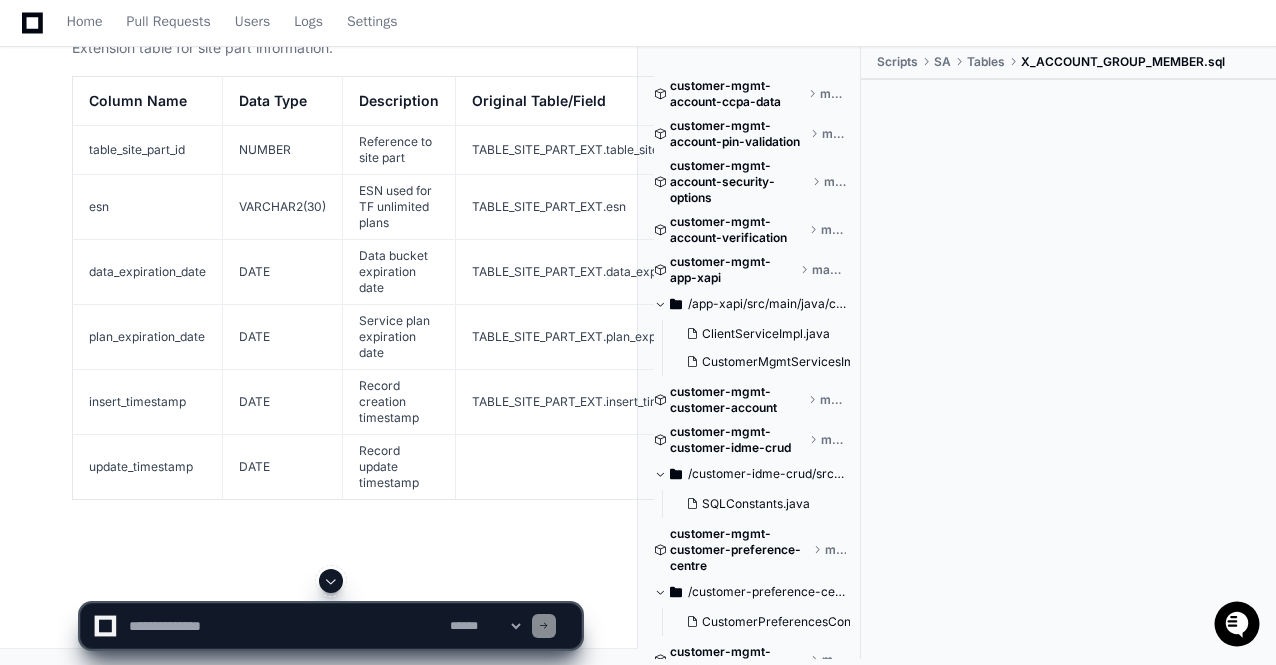 click 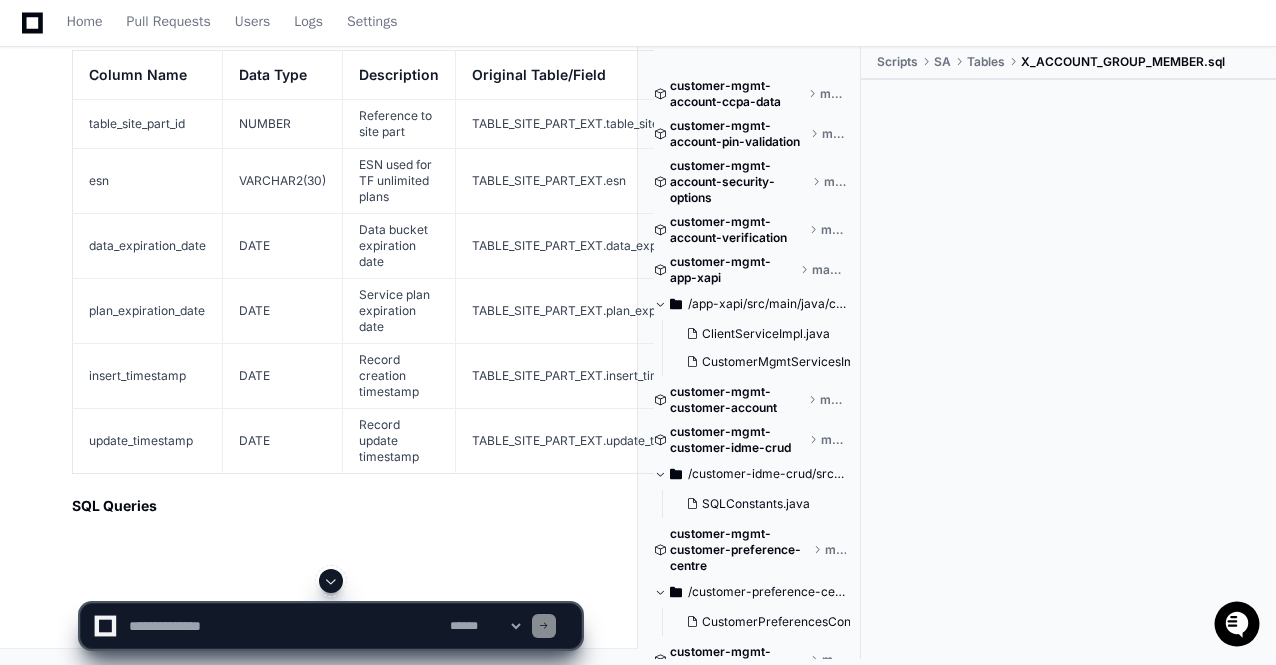 click 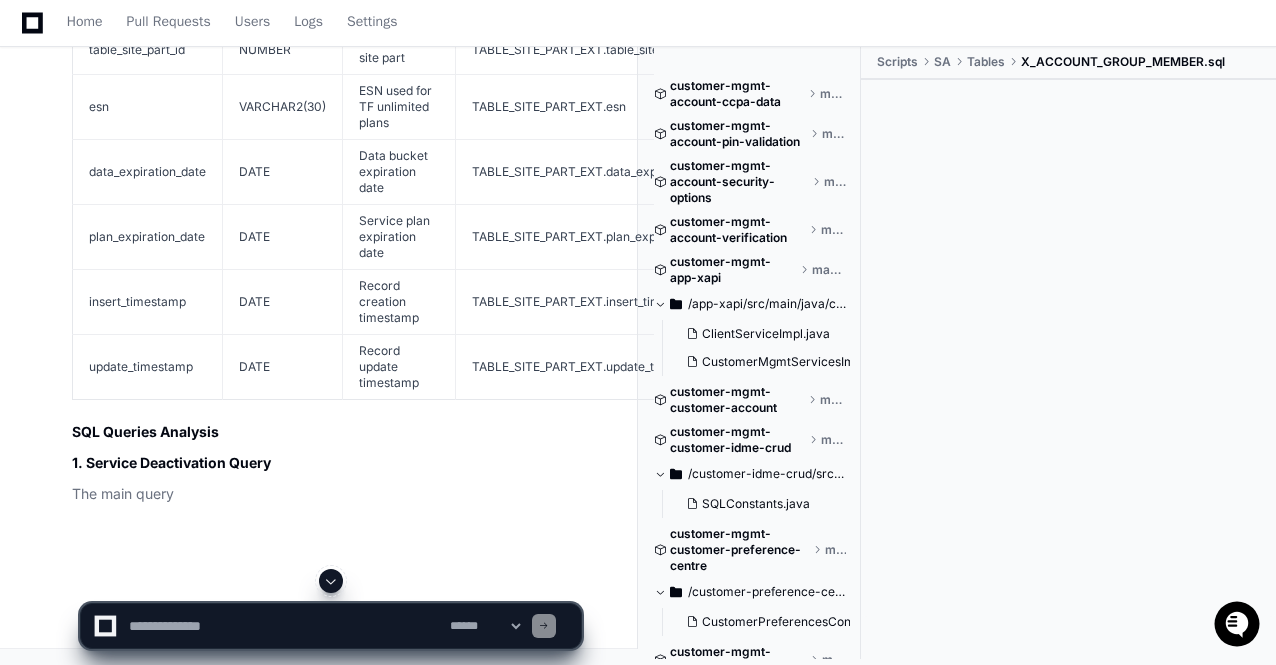 click 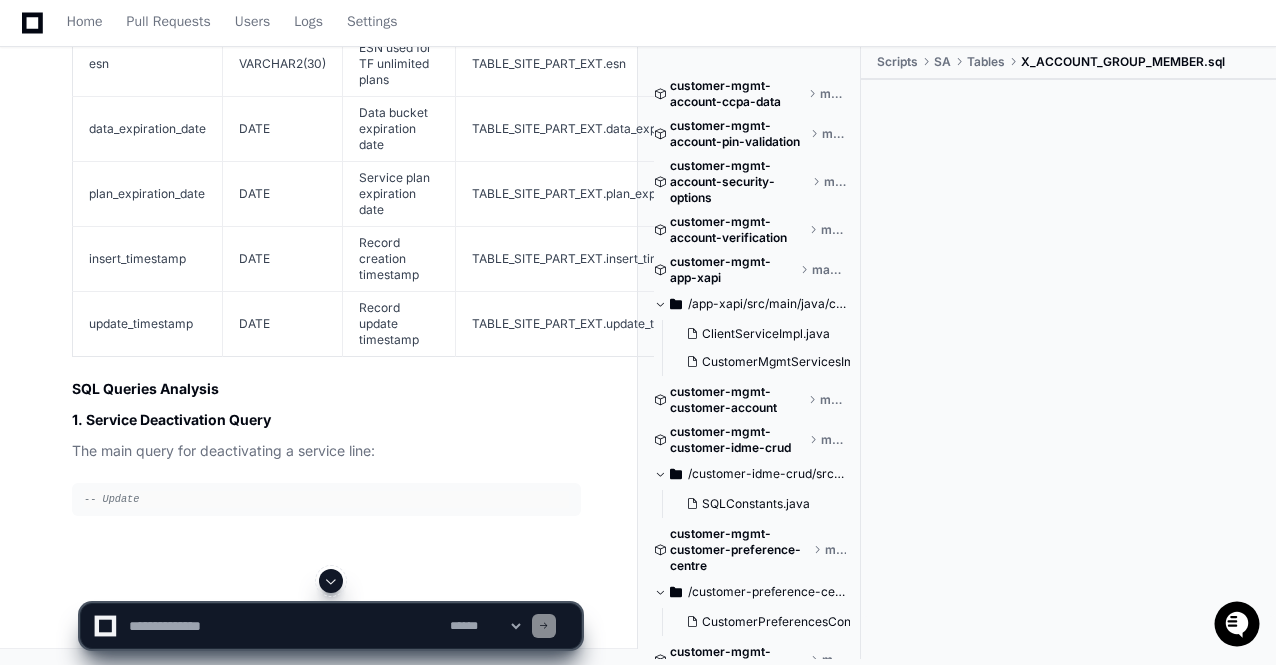click on "**********" 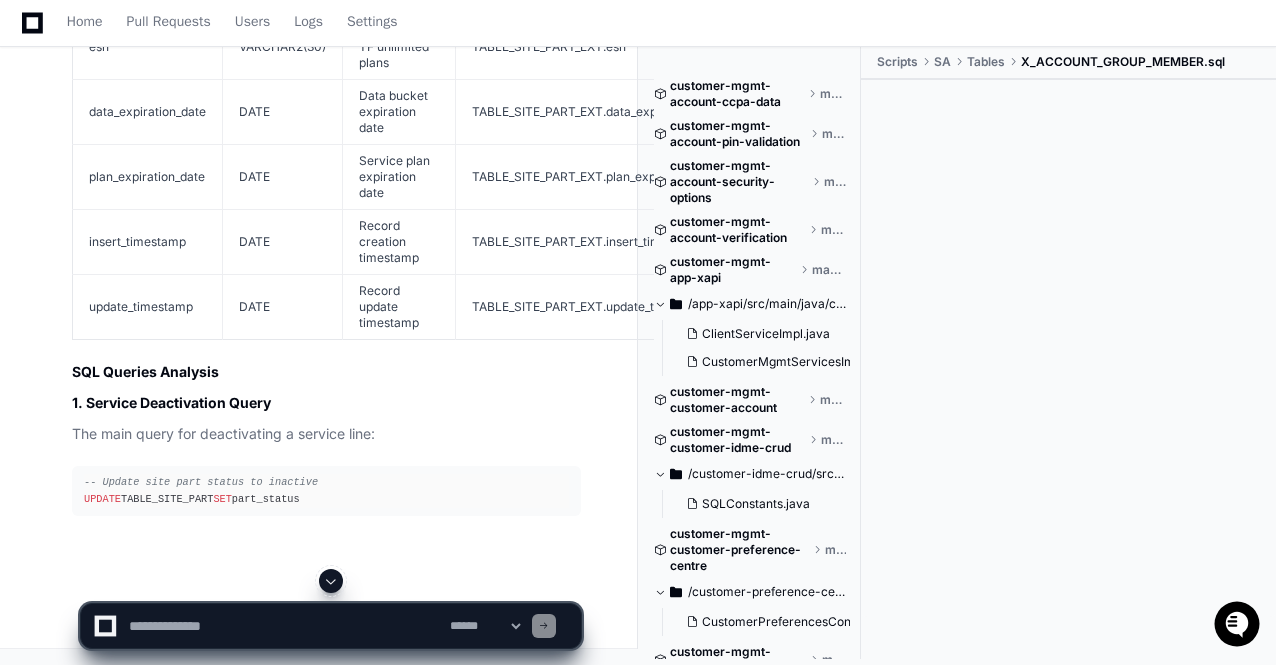 click 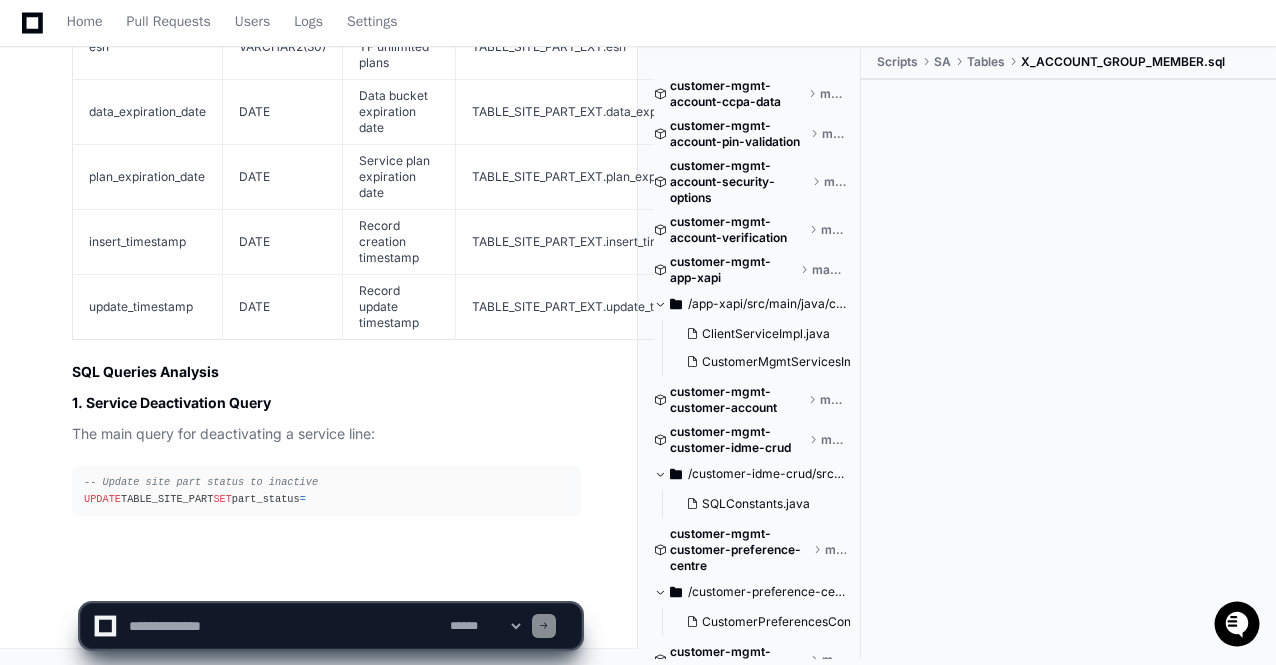 scroll, scrollTop: 45176, scrollLeft: 0, axis: vertical 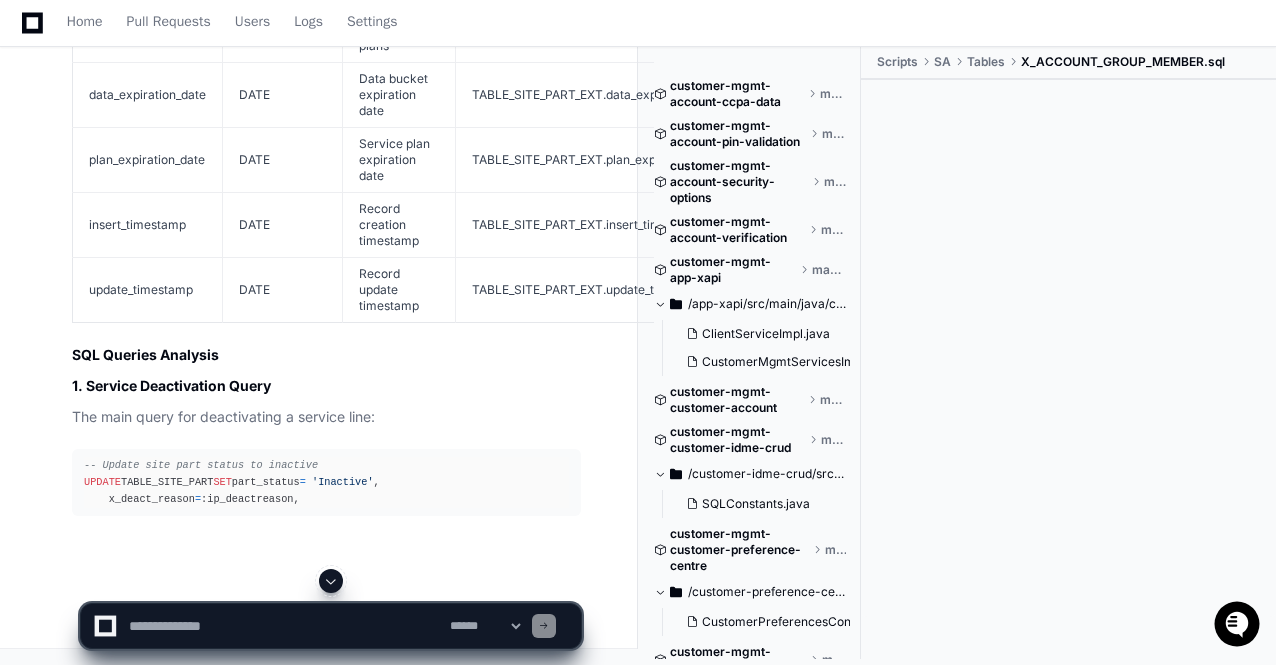 click 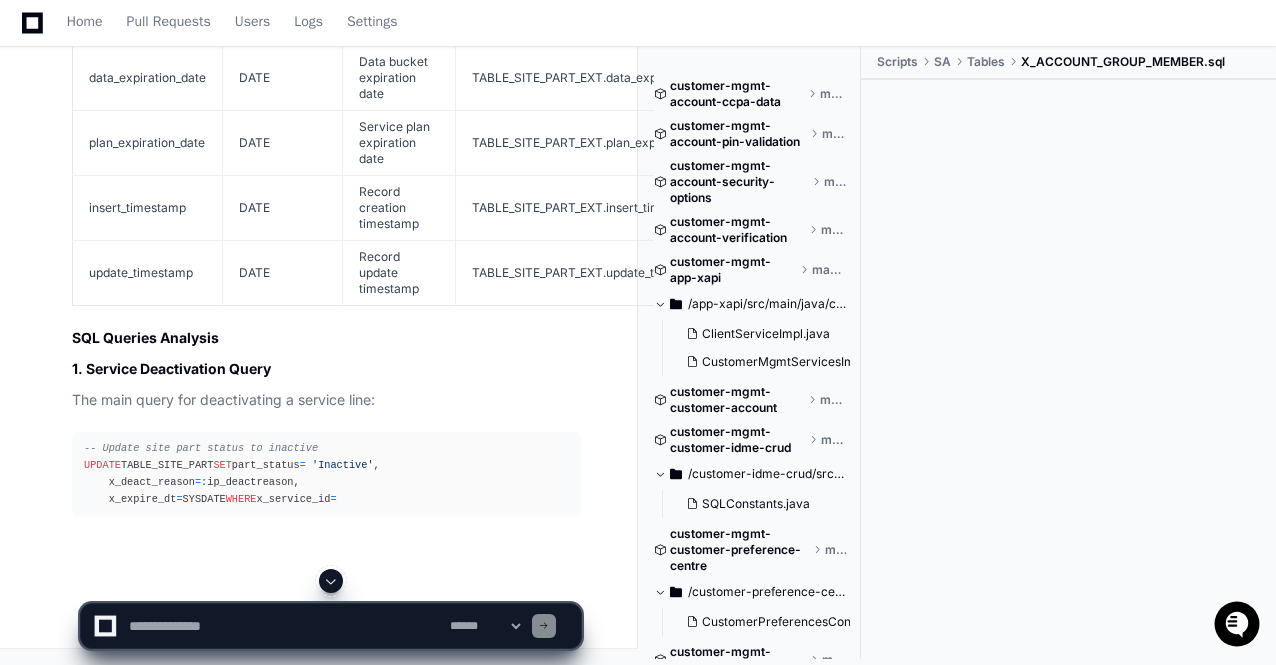 click 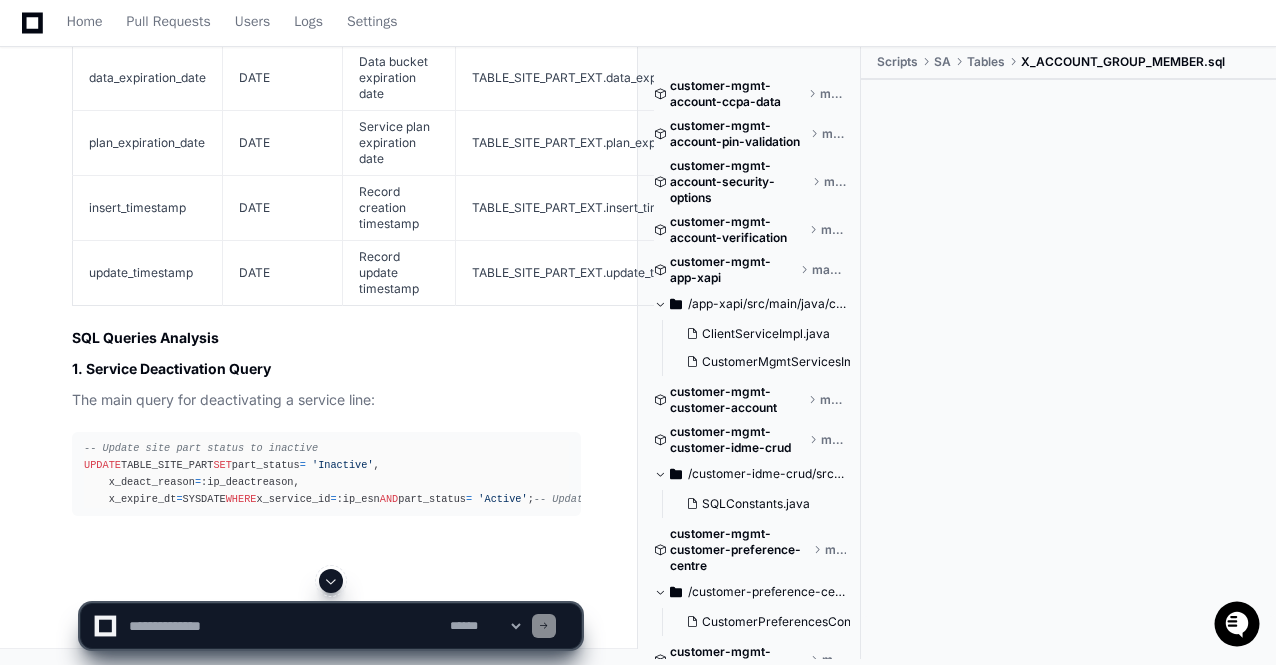 click 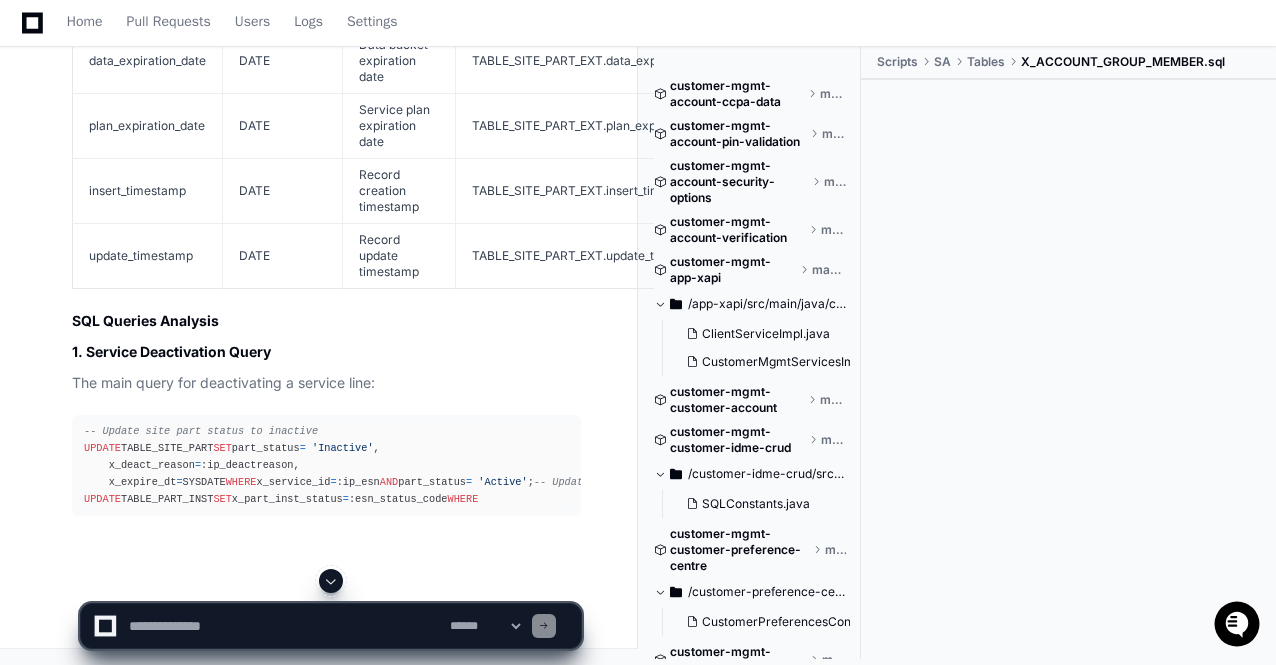 click 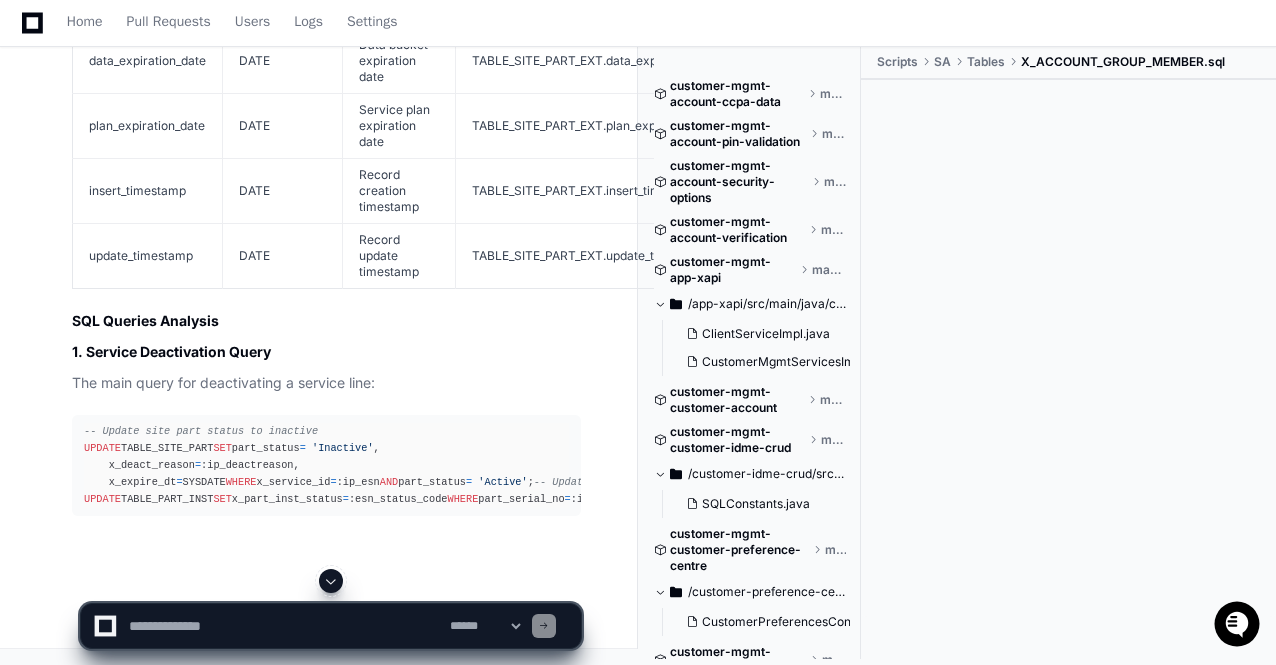 click 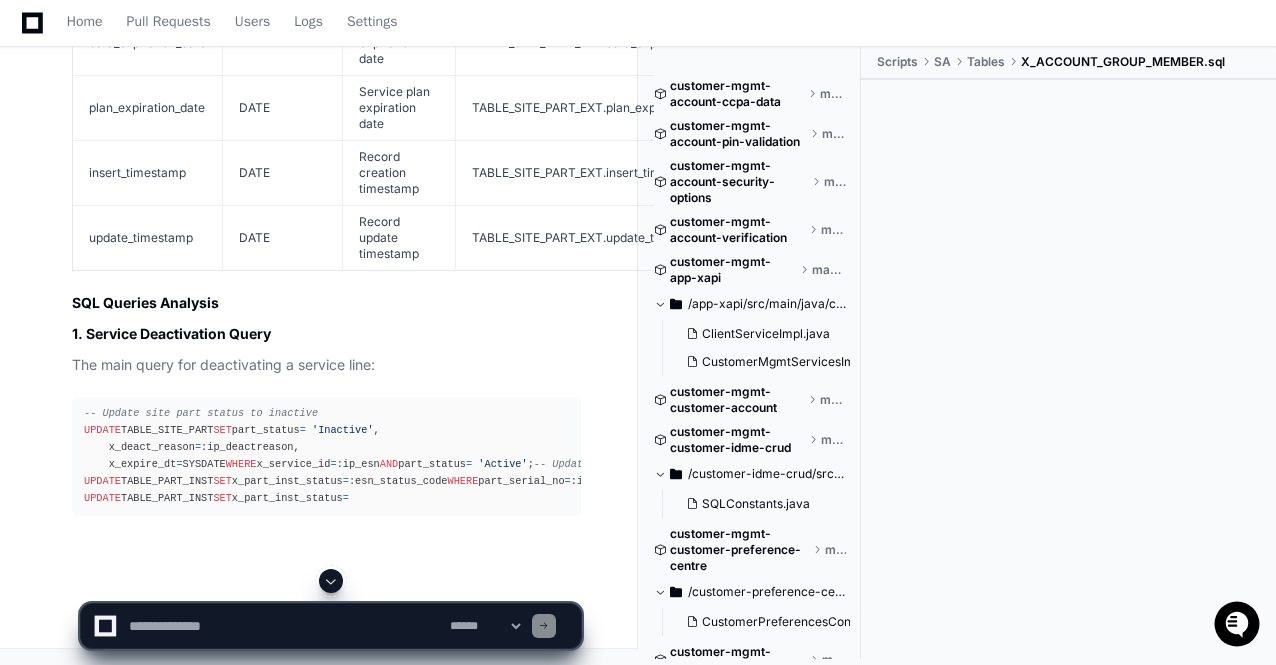 click 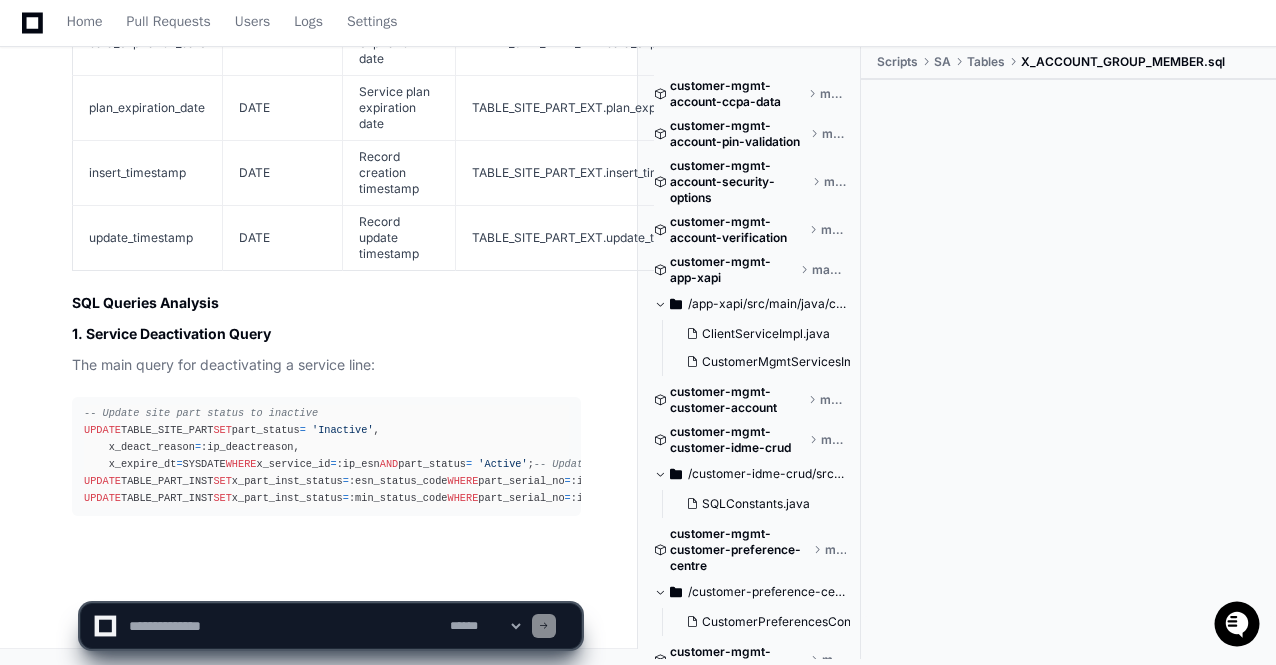 click 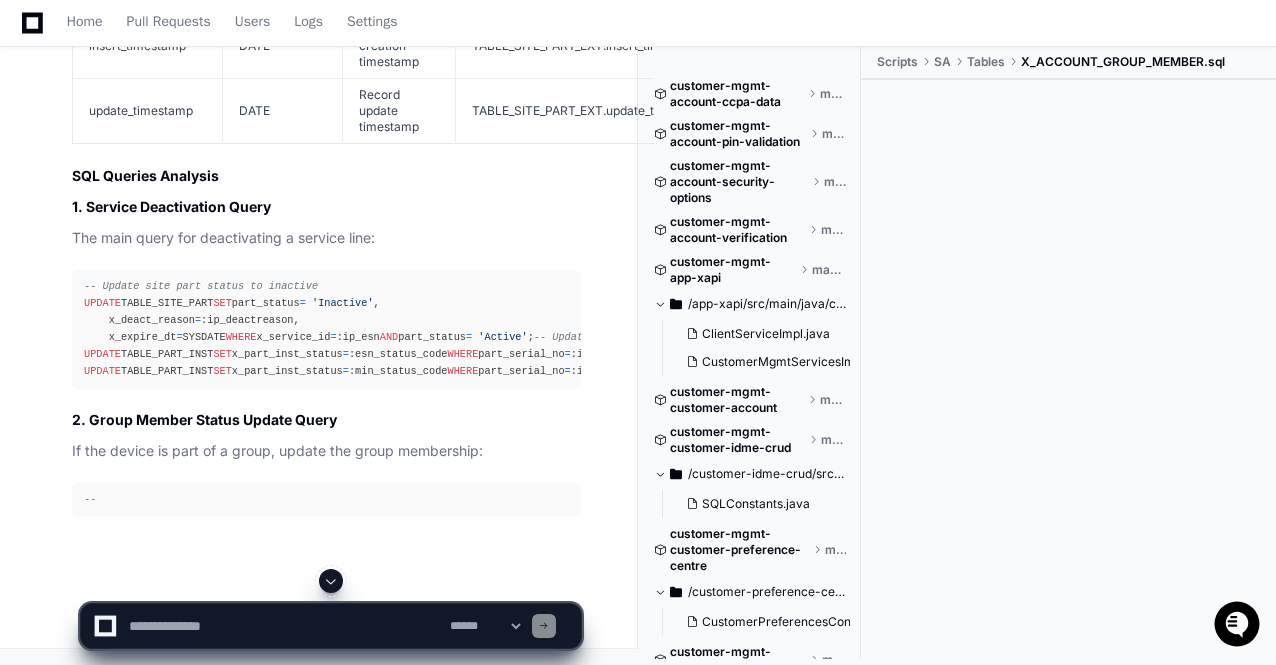 click 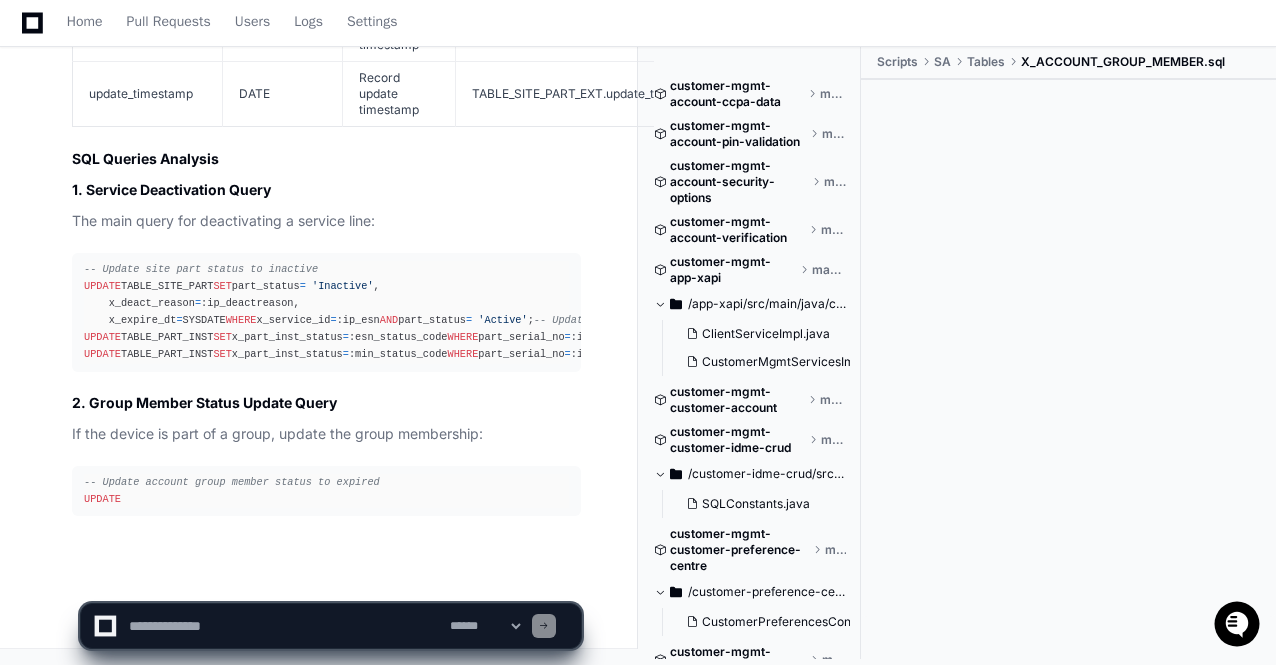 click on "**********" 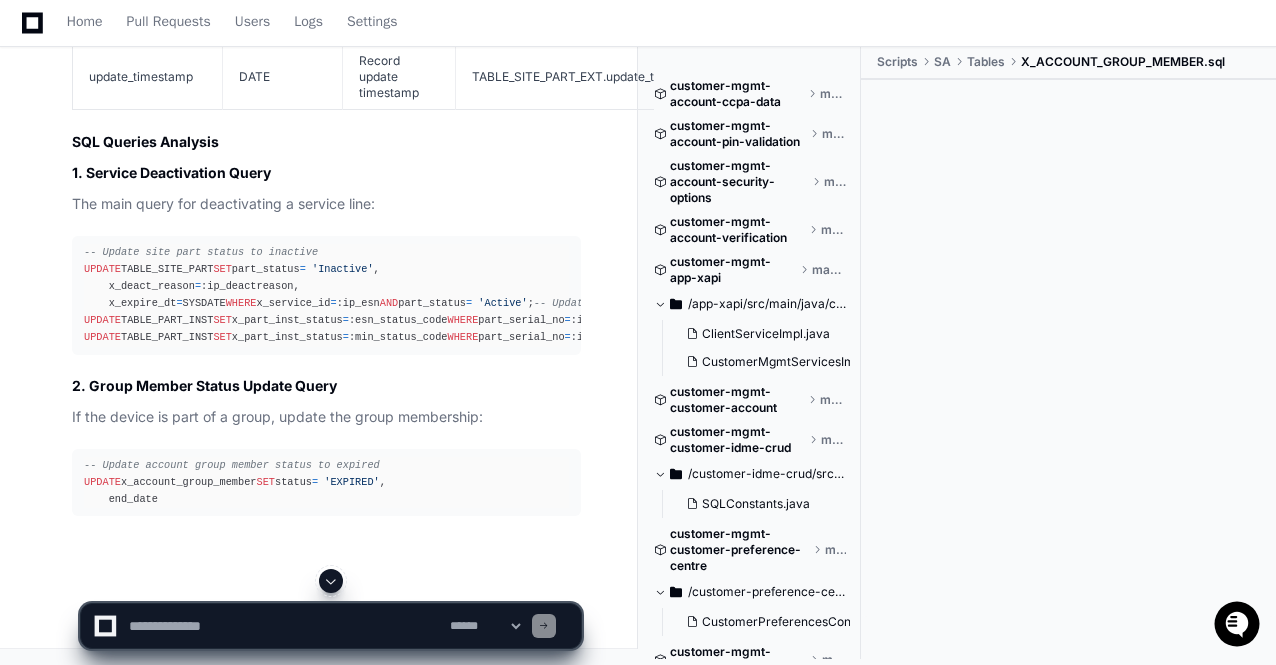 click 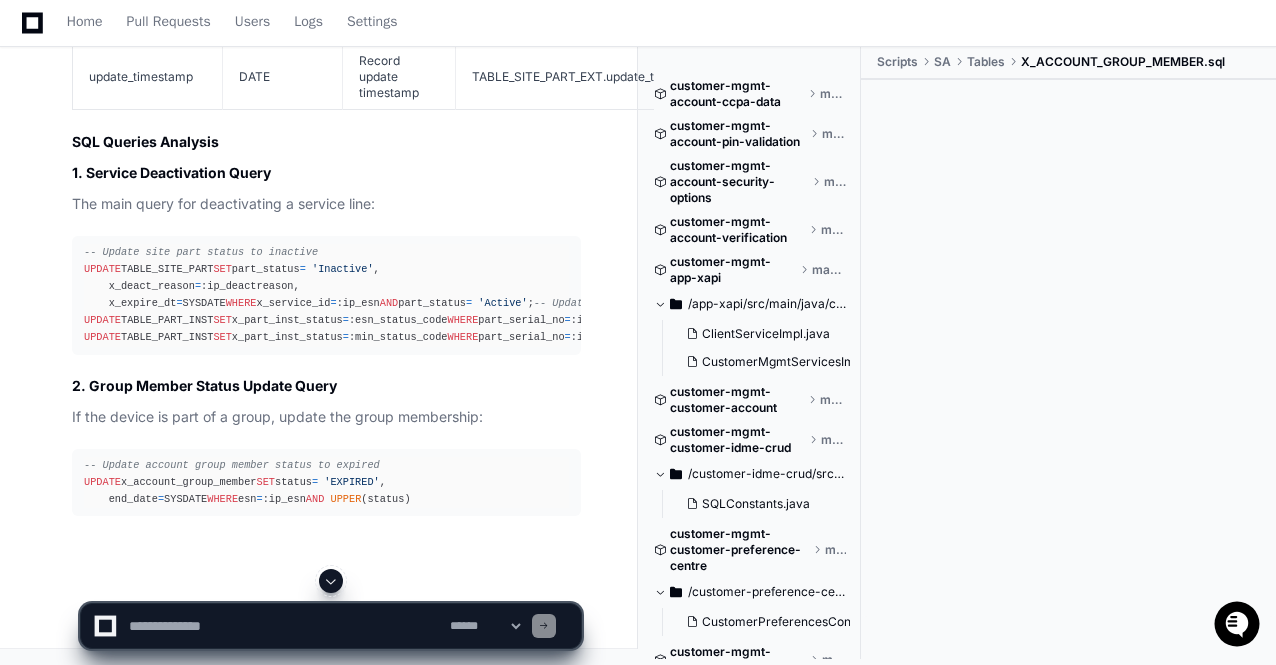 click 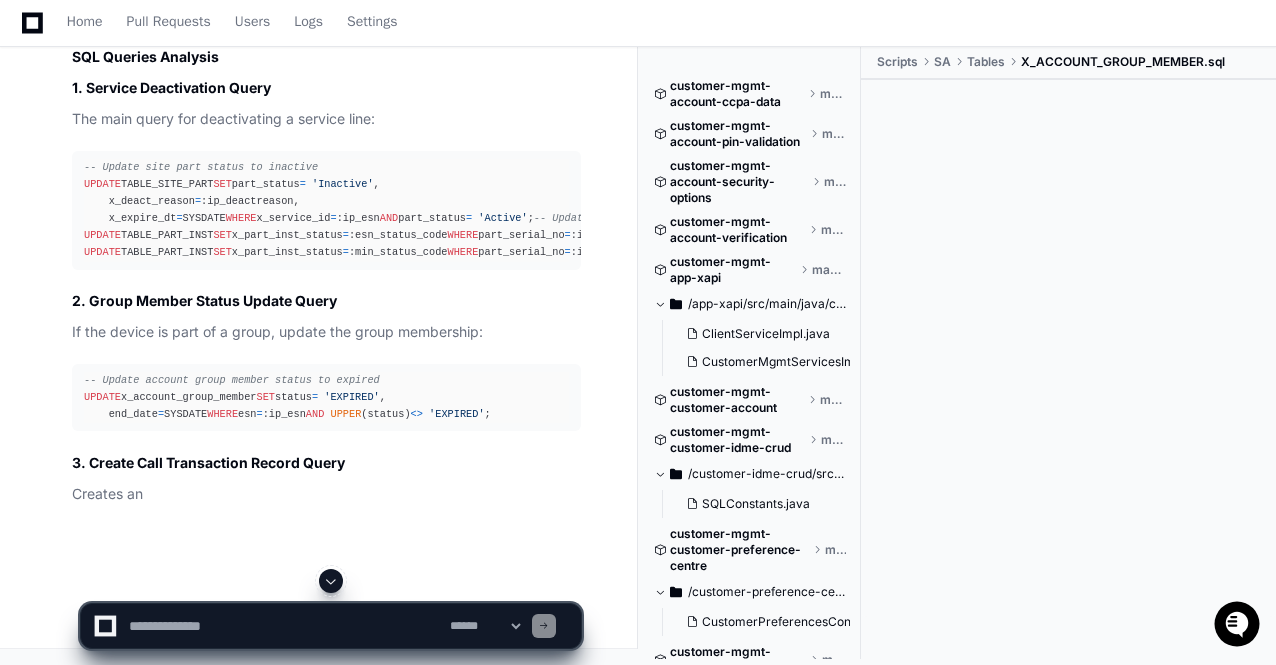 click 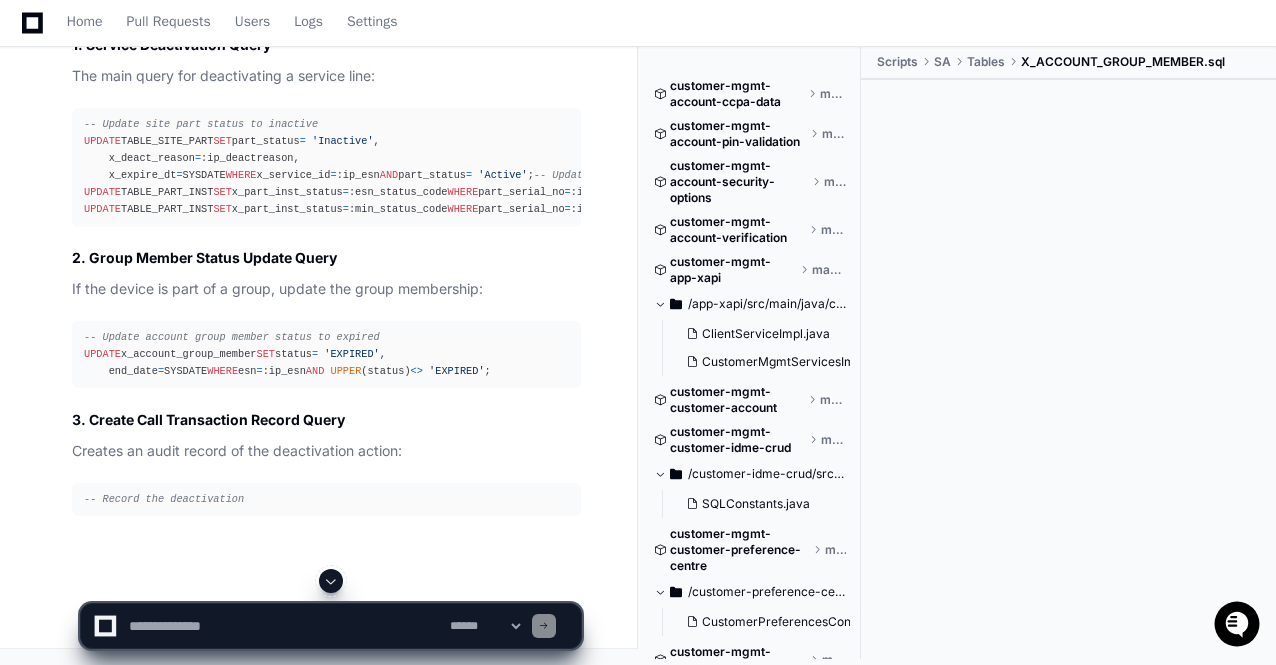 click 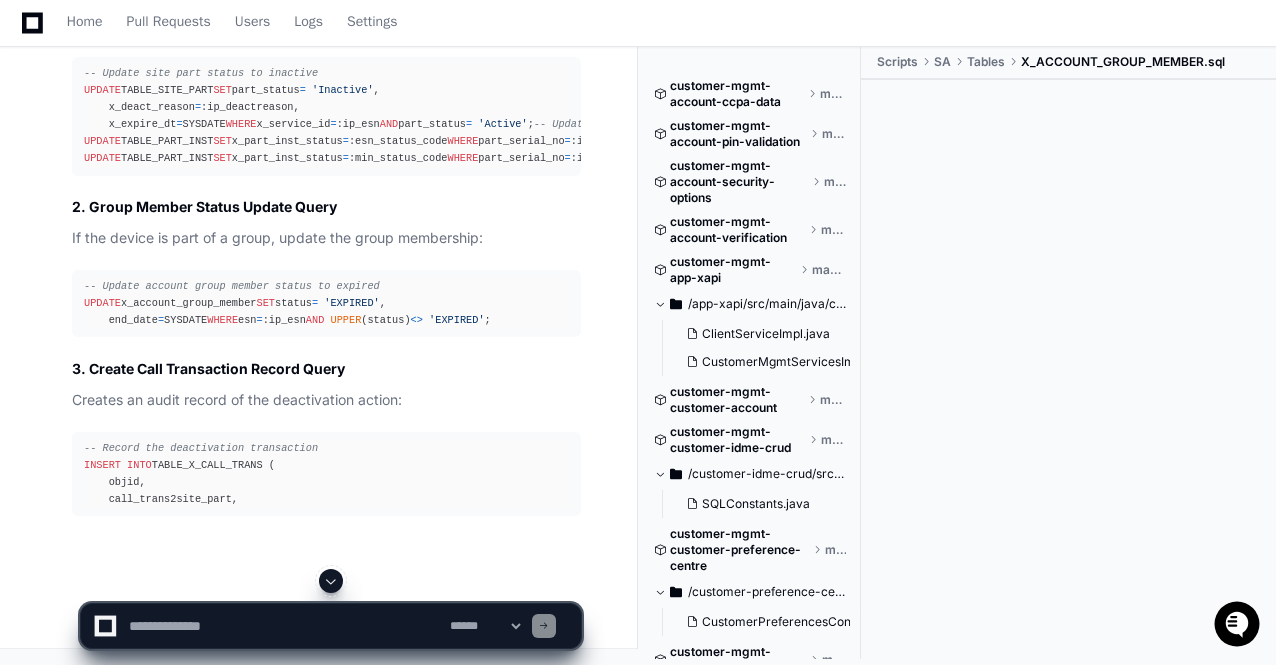 click 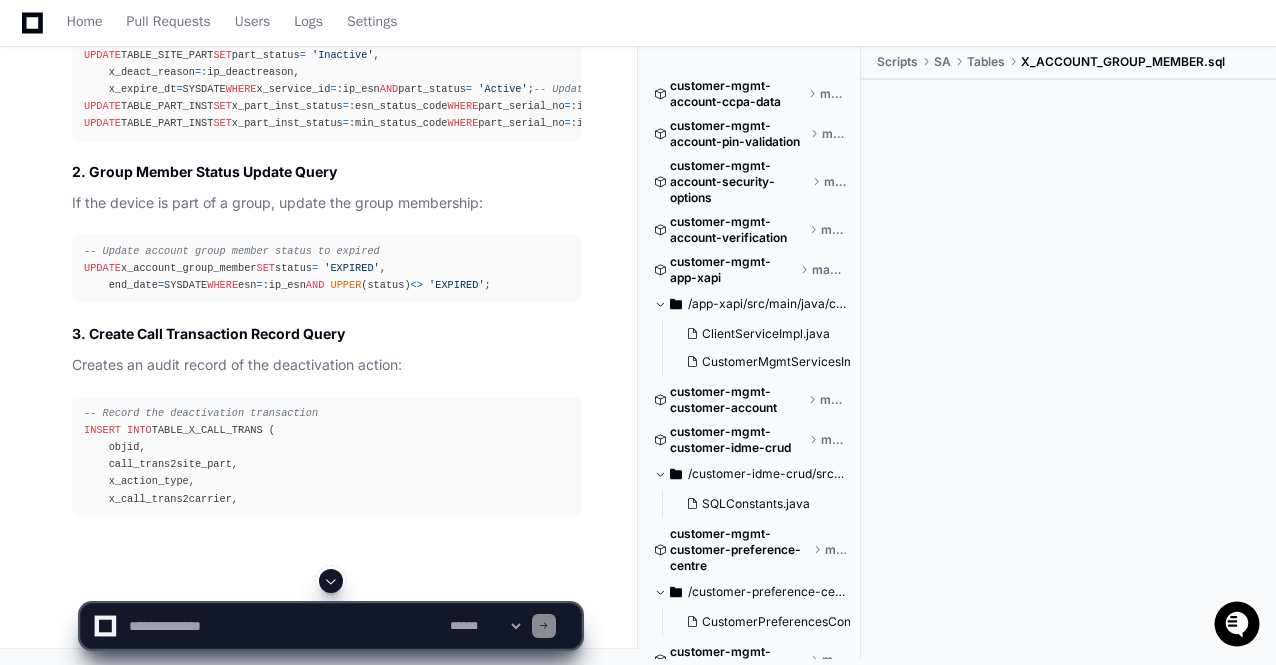 click 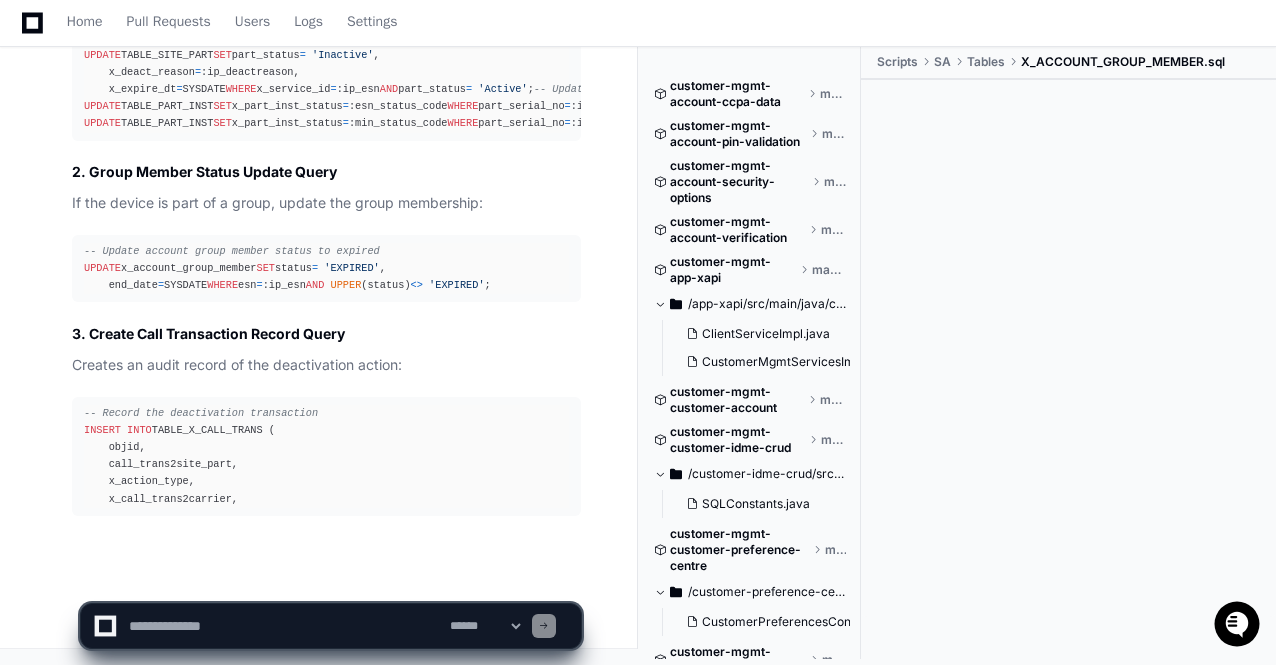 scroll, scrollTop: 45877, scrollLeft: 0, axis: vertical 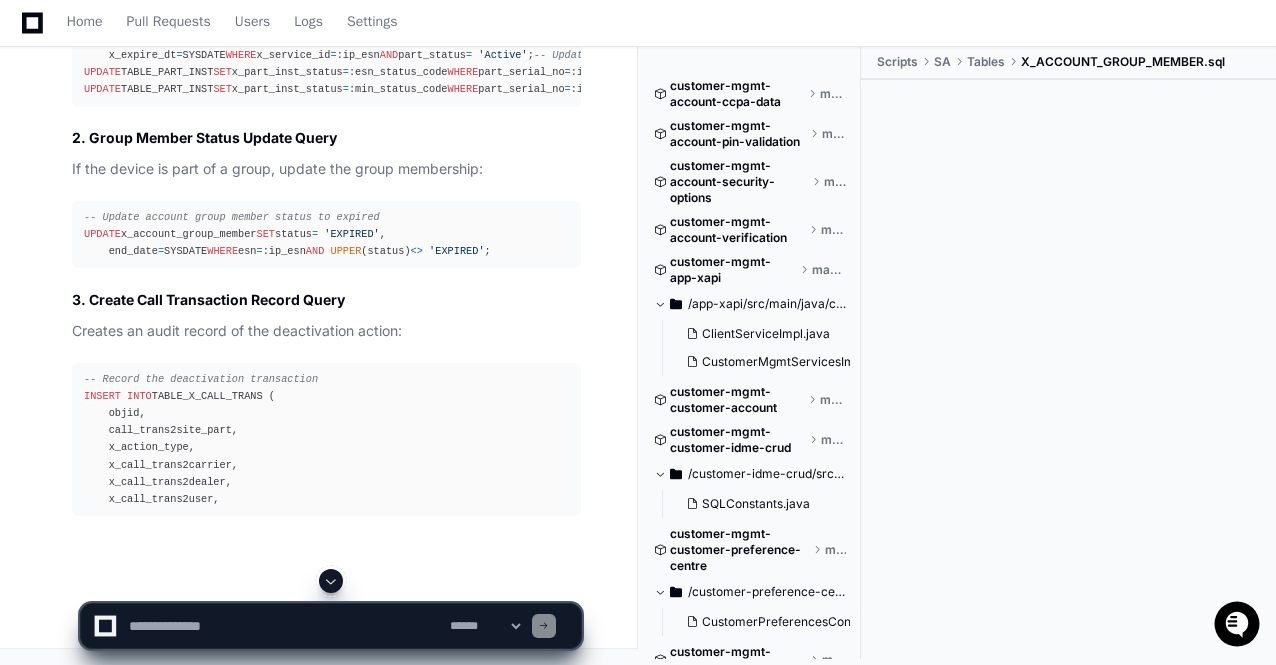 click 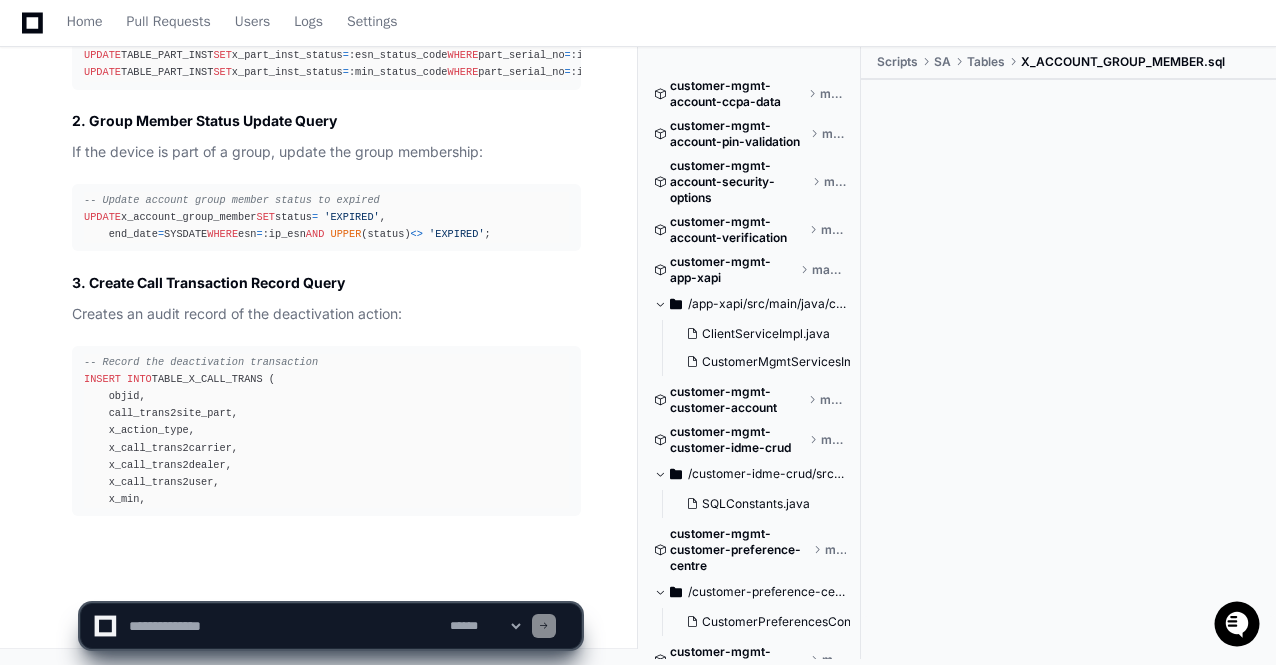 scroll, scrollTop: 45928, scrollLeft: 0, axis: vertical 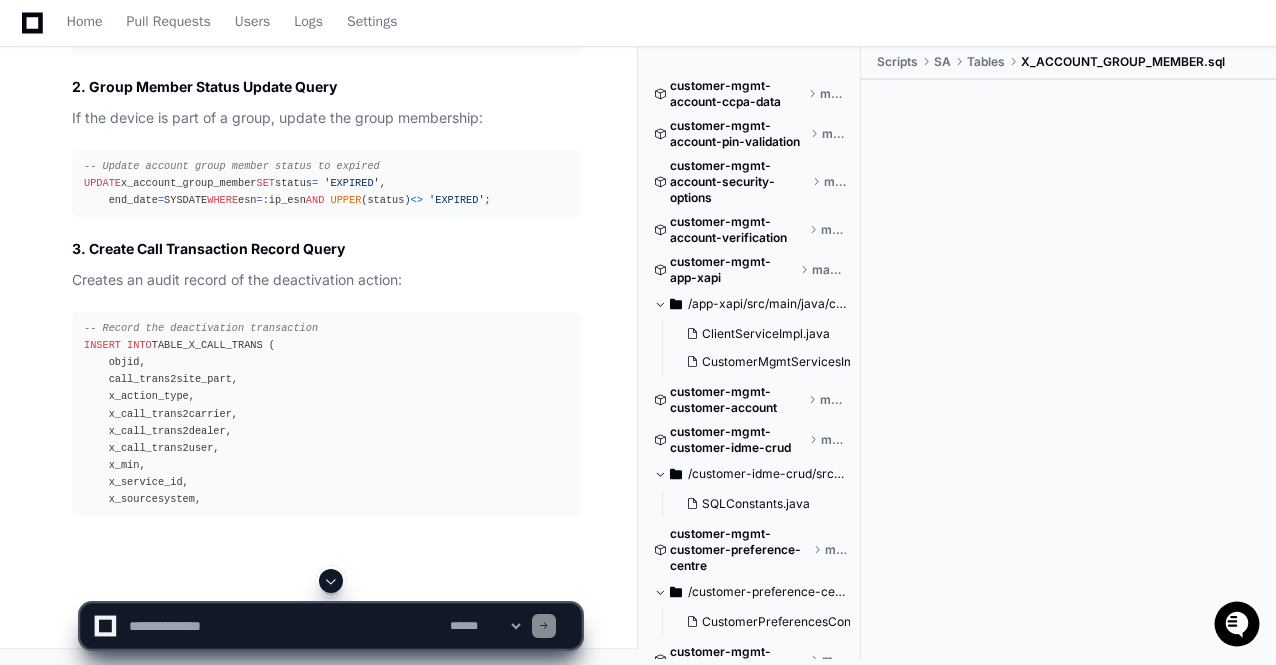 click 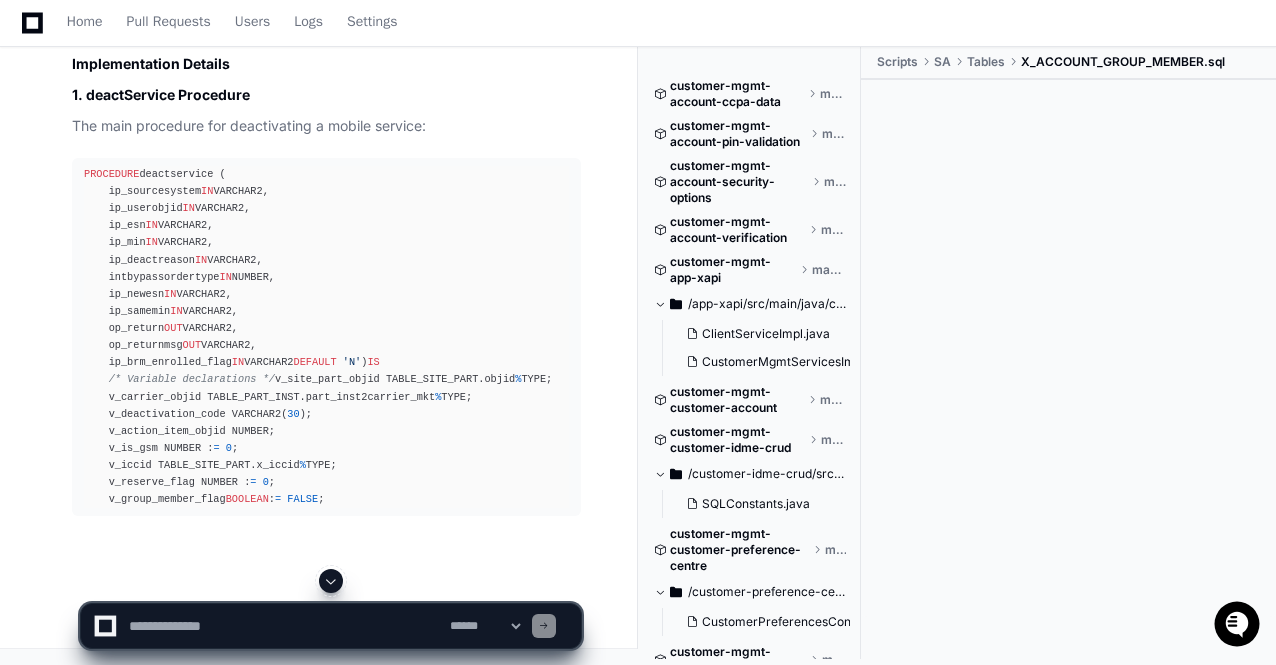 click 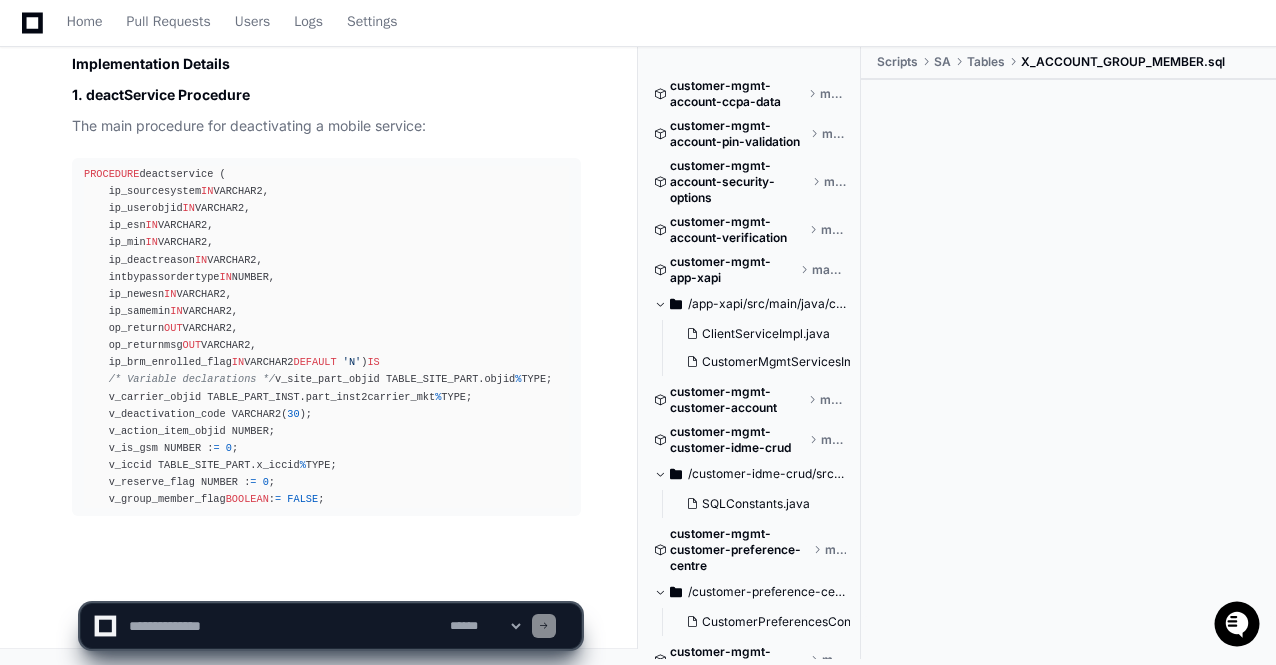 scroll, scrollTop: 47286, scrollLeft: 0, axis: vertical 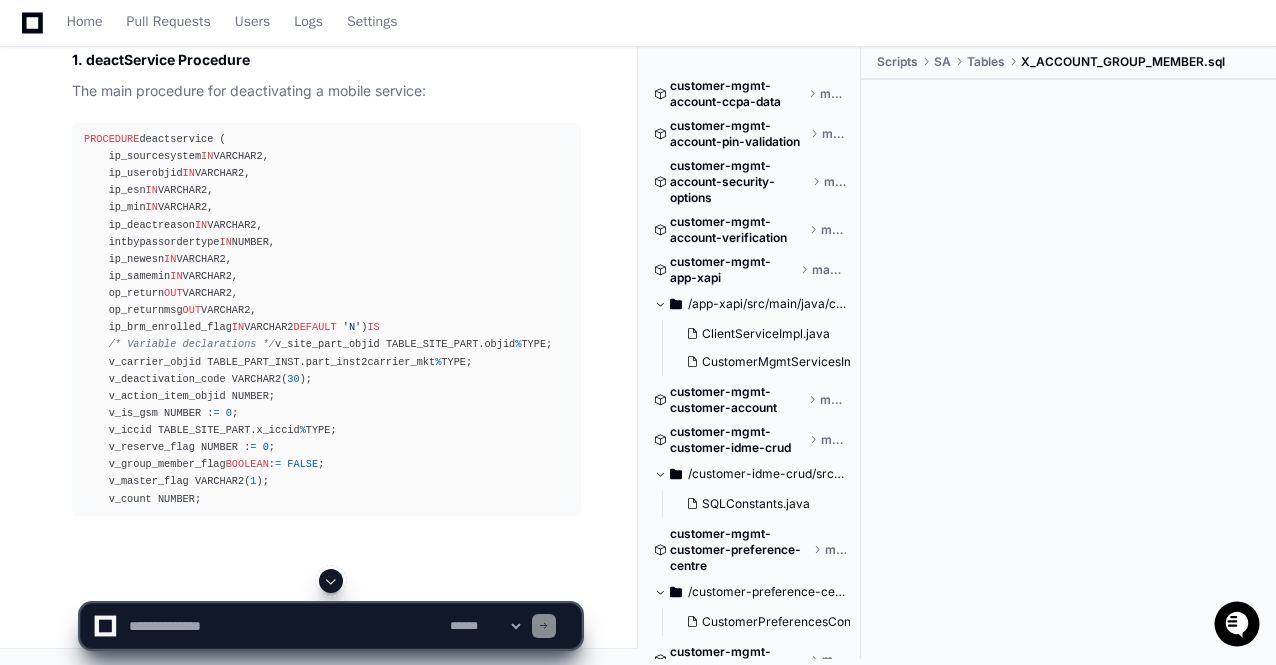 click 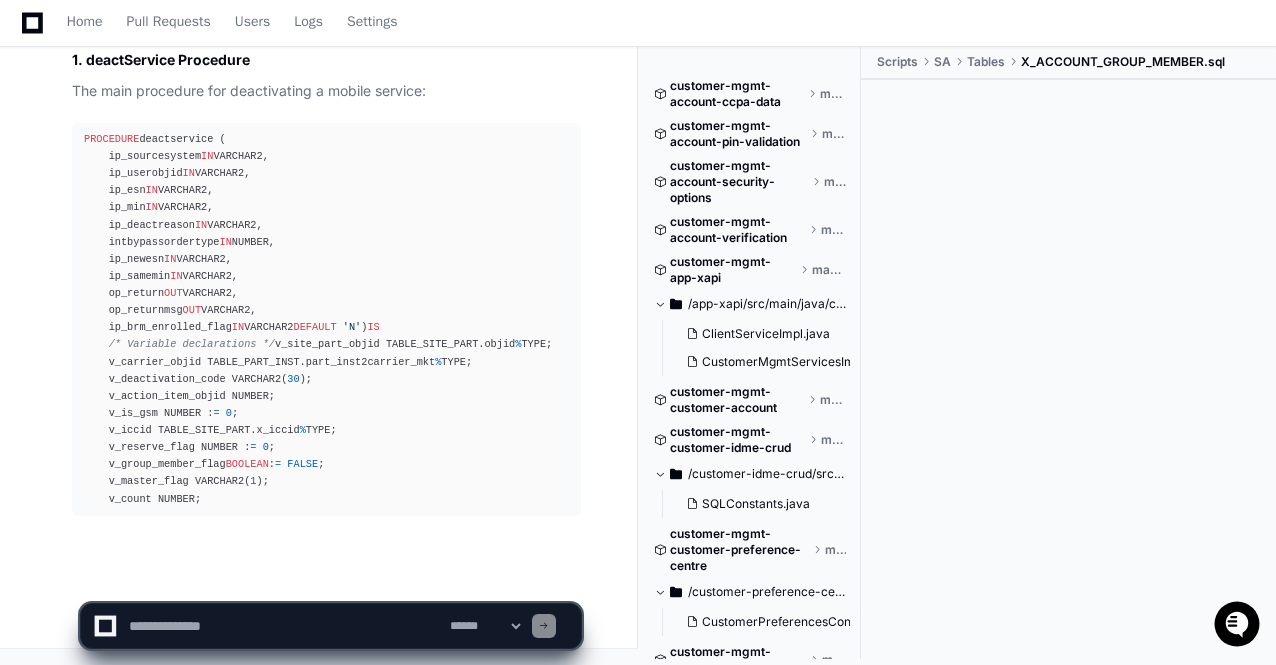 click on "**********" 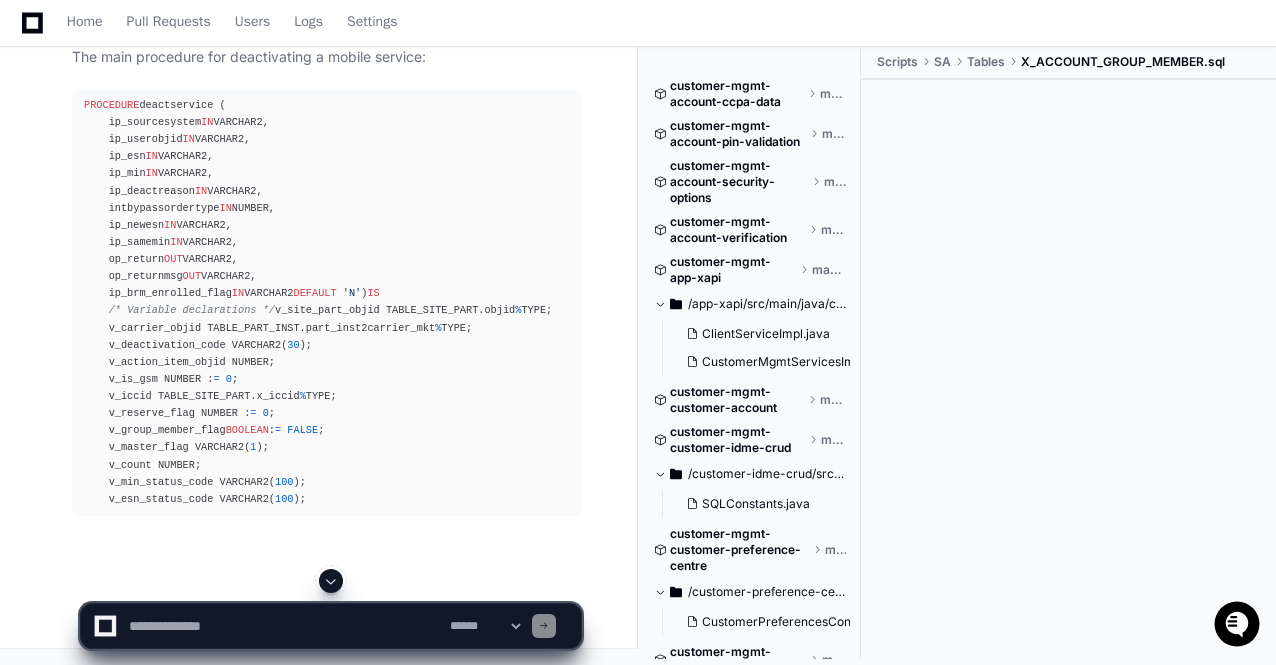 click 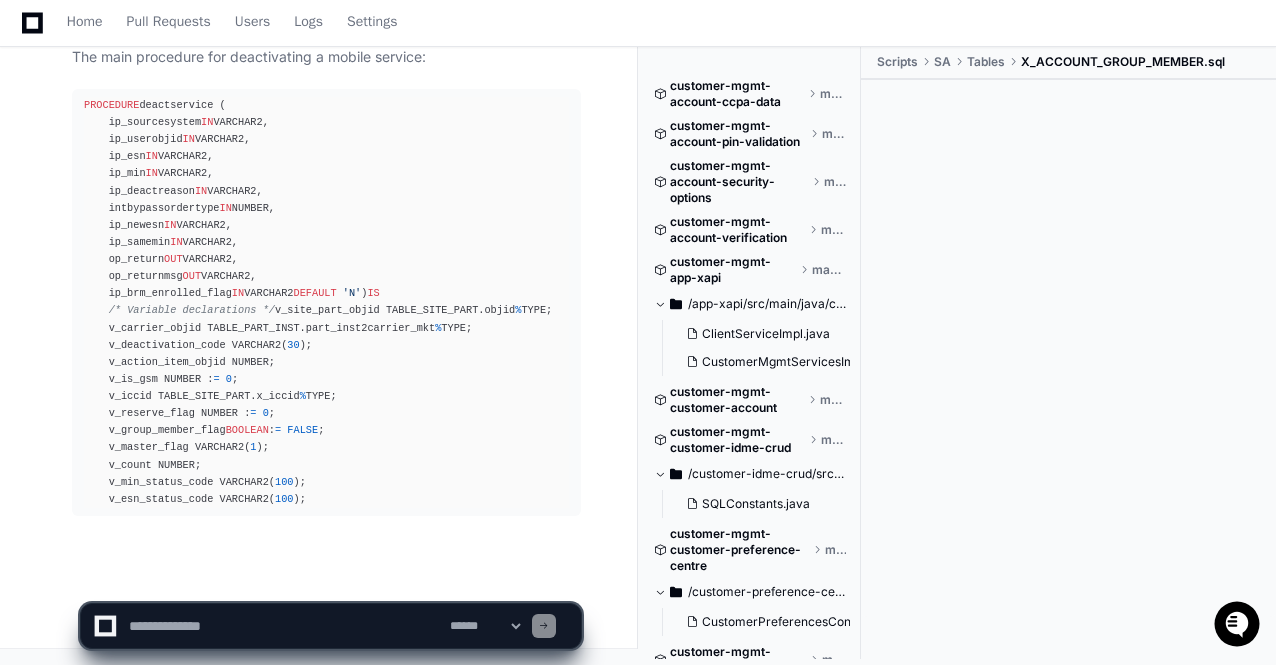 scroll, scrollTop: 47354, scrollLeft: 0, axis: vertical 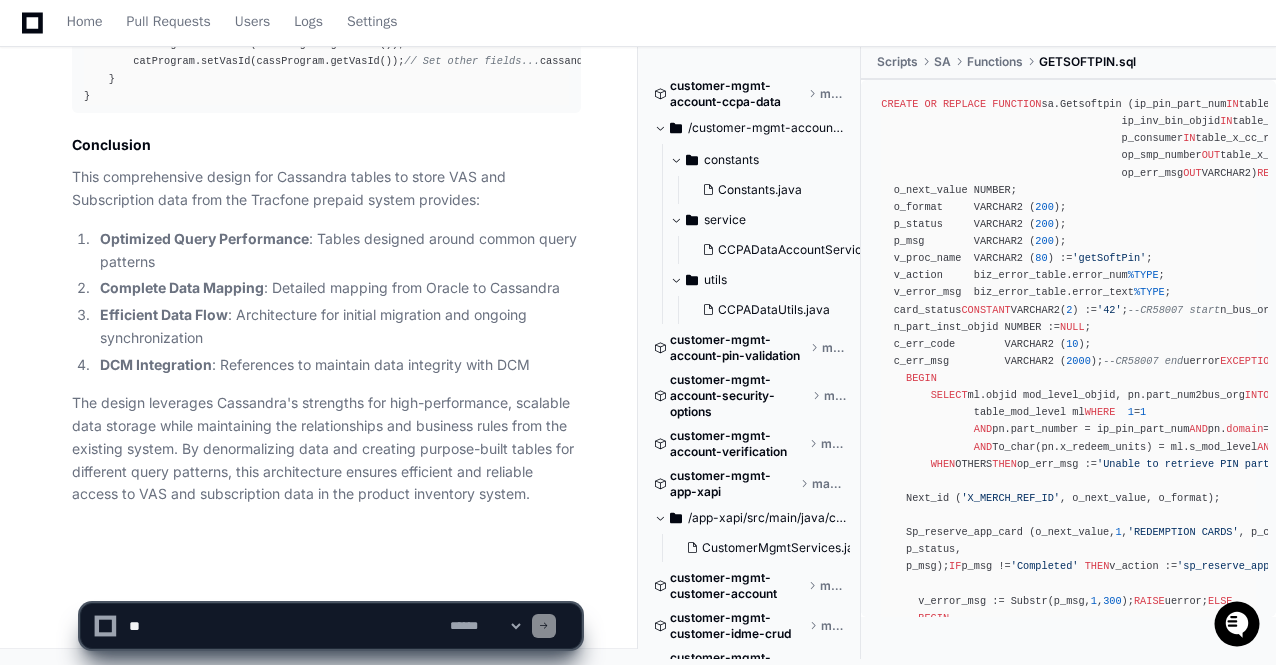 click on "The design leverages Cassandra's strengths for high-performance, scalable data storage while maintaining the relationships and business rules from the existing system. By denormalizing data and creating purpose-built tables for different query patterns, this architecture ensures efficient and reliable access to VAS and subscription data in the product inventory system." 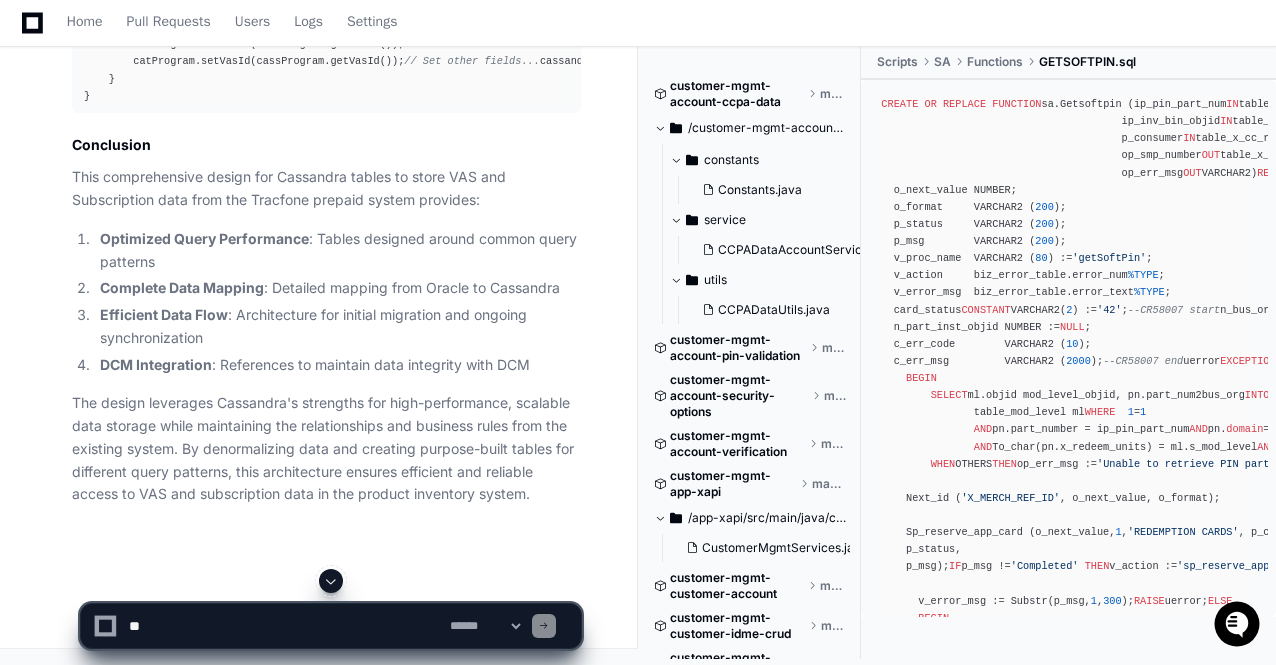 scroll, scrollTop: 98372, scrollLeft: 0, axis: vertical 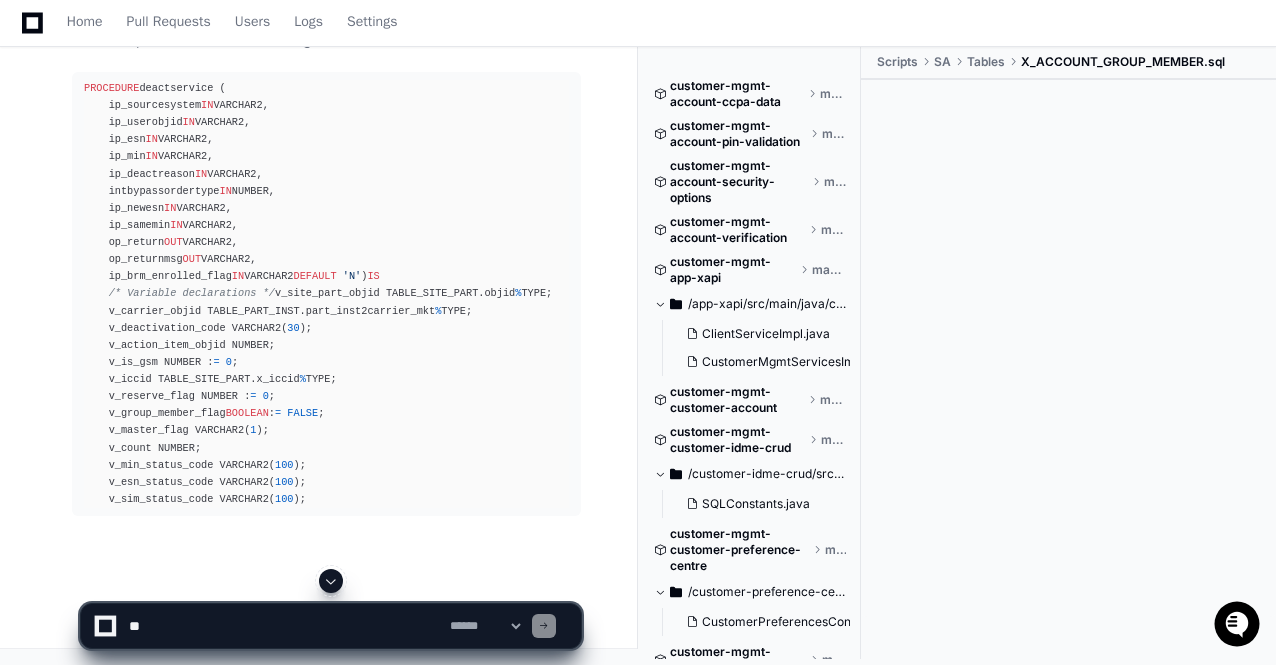 click 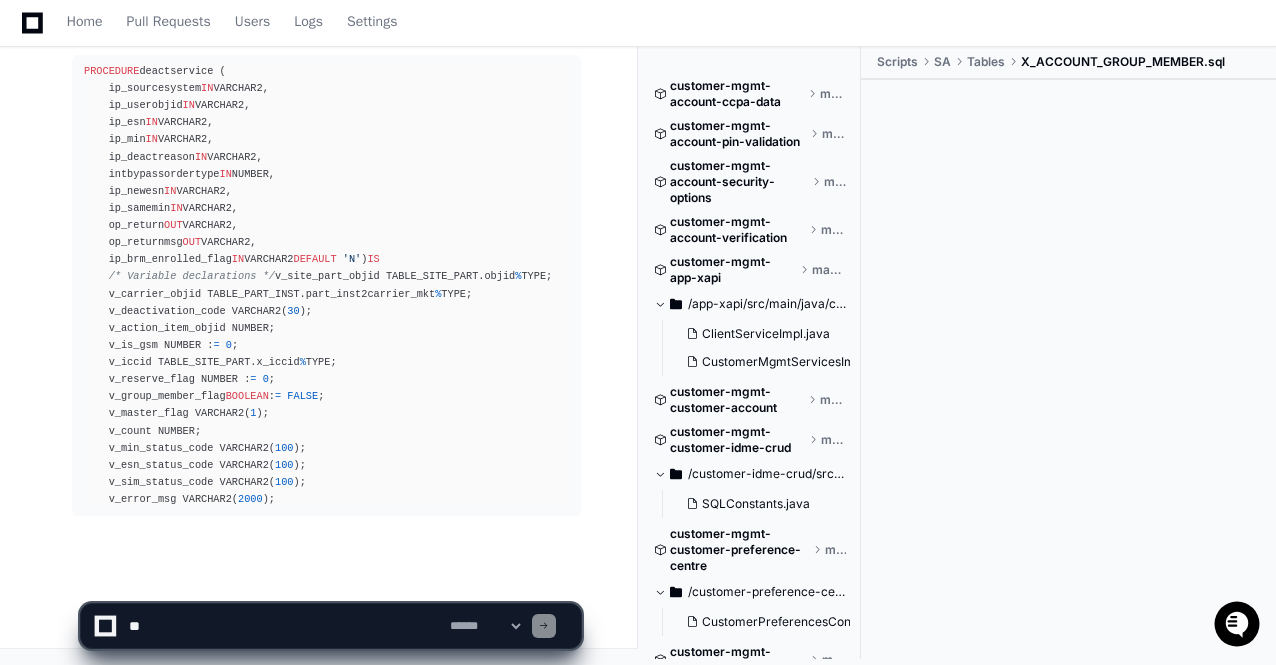 drag, startPoint x: 0, startPoint y: 0, endPoint x: 330, endPoint y: 584, distance: 670.7876 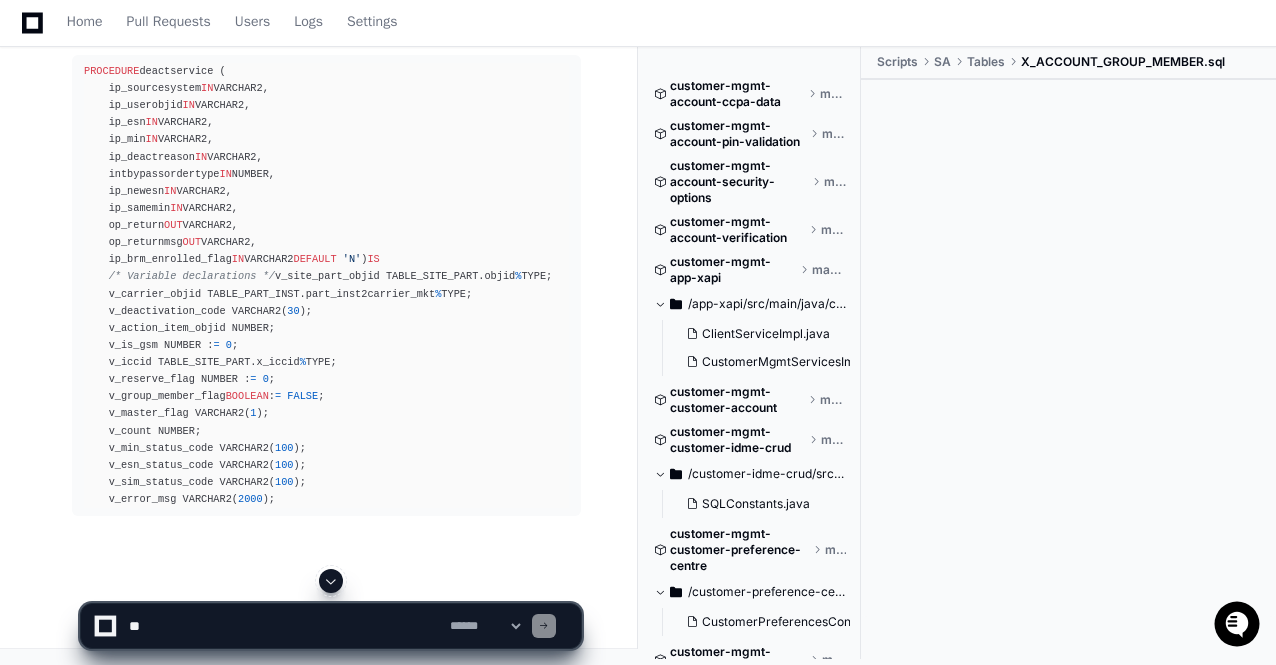 click 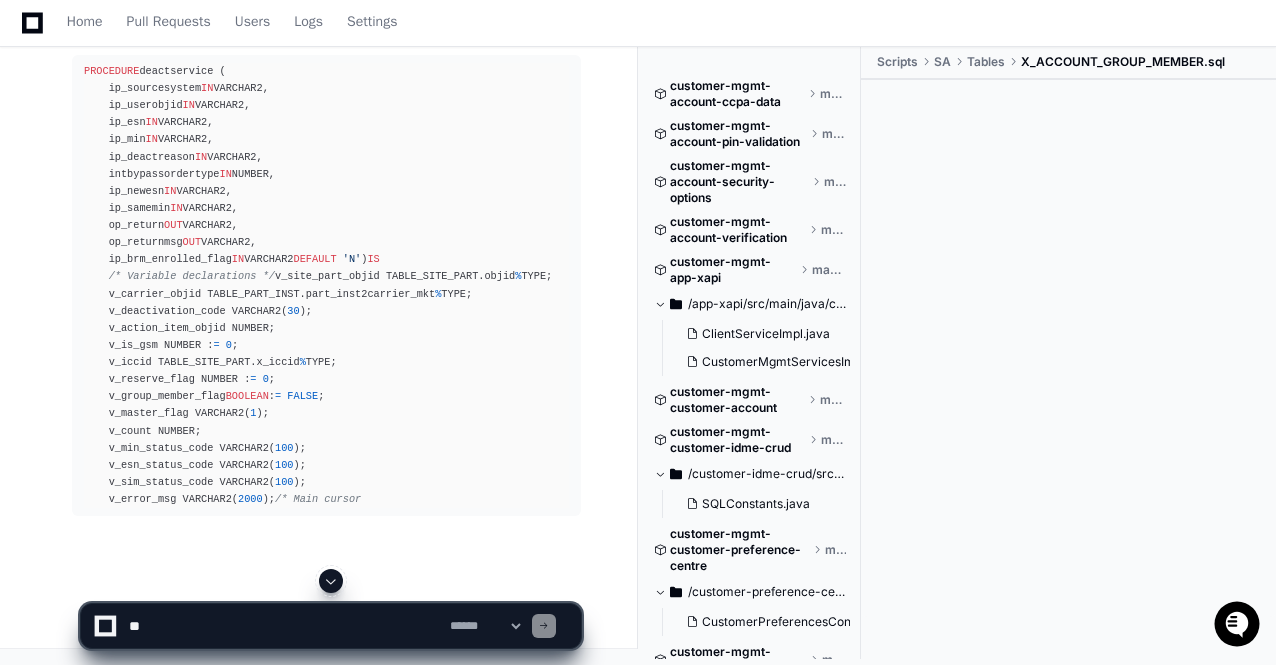 click 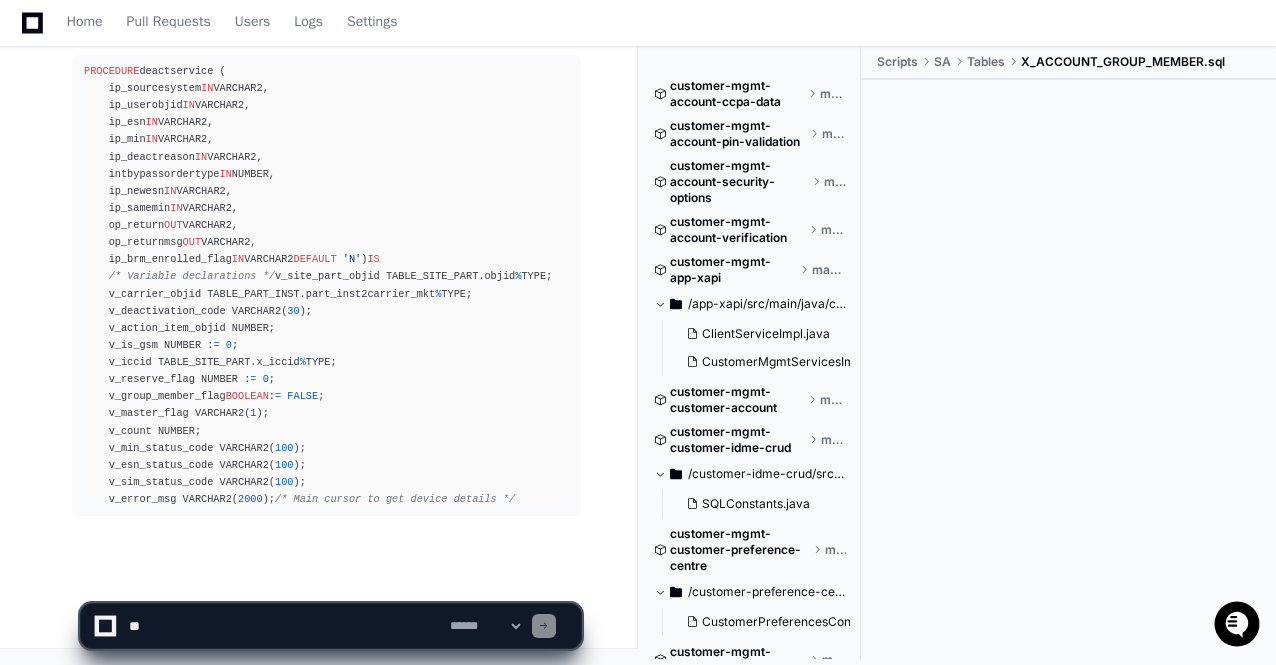 click on "**********" 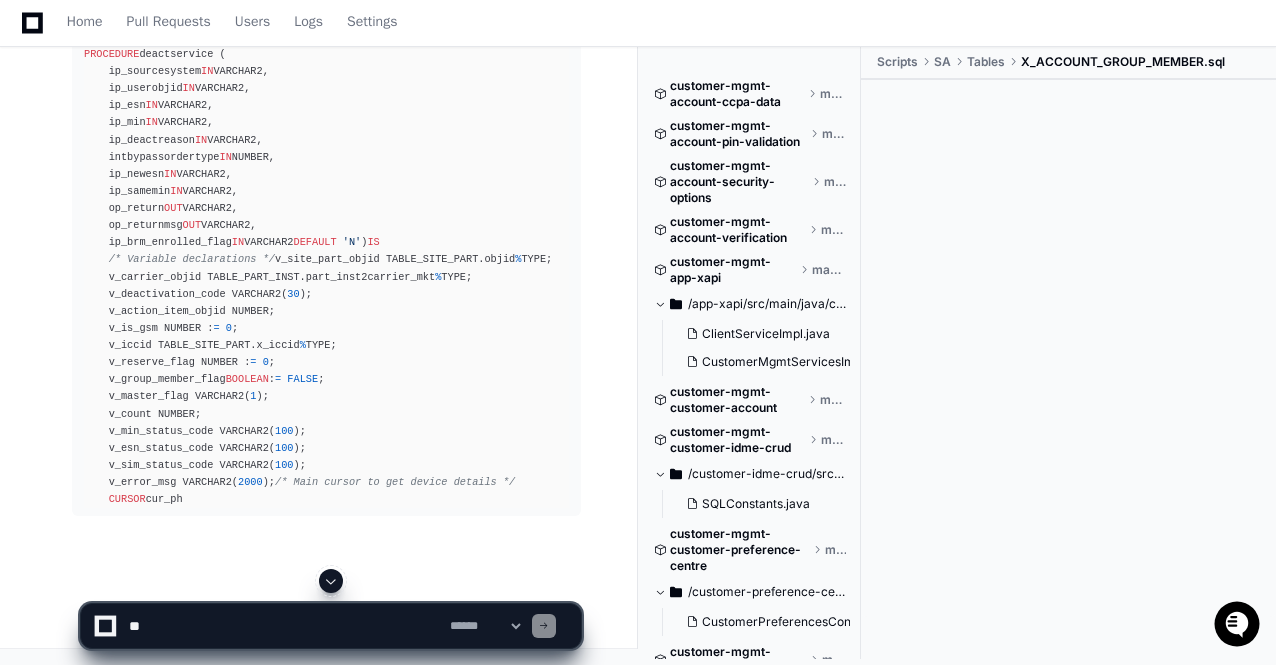 click 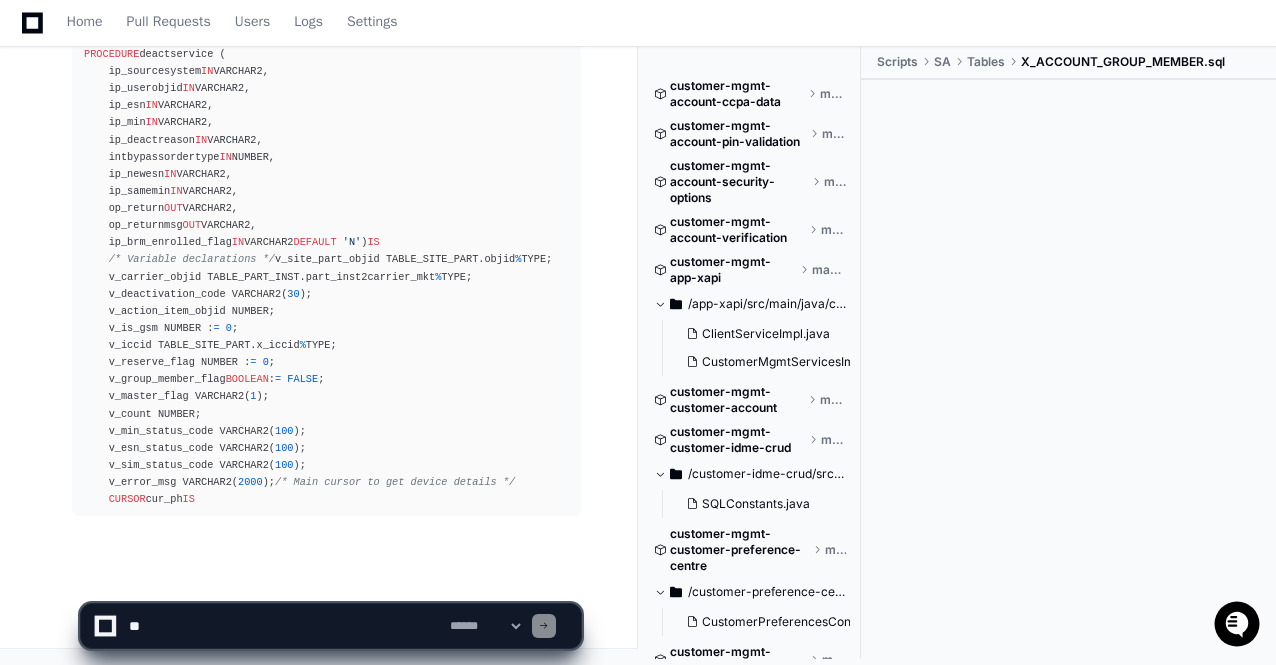 scroll, scrollTop: 47440, scrollLeft: 0, axis: vertical 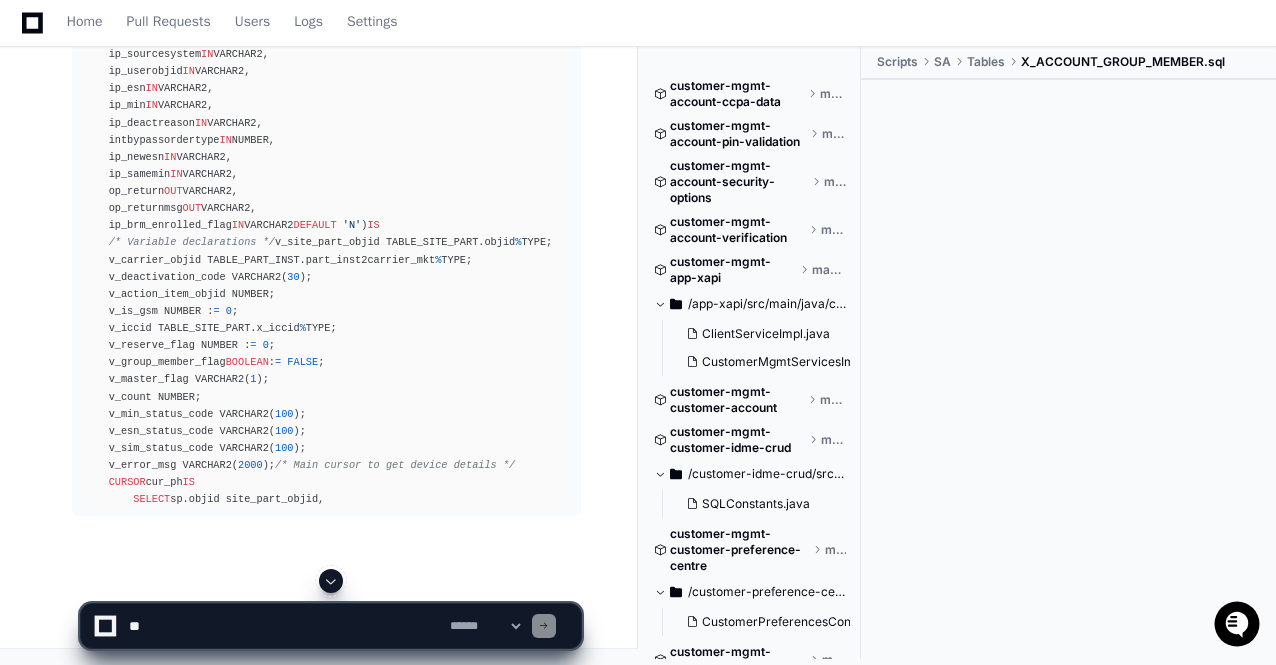 click 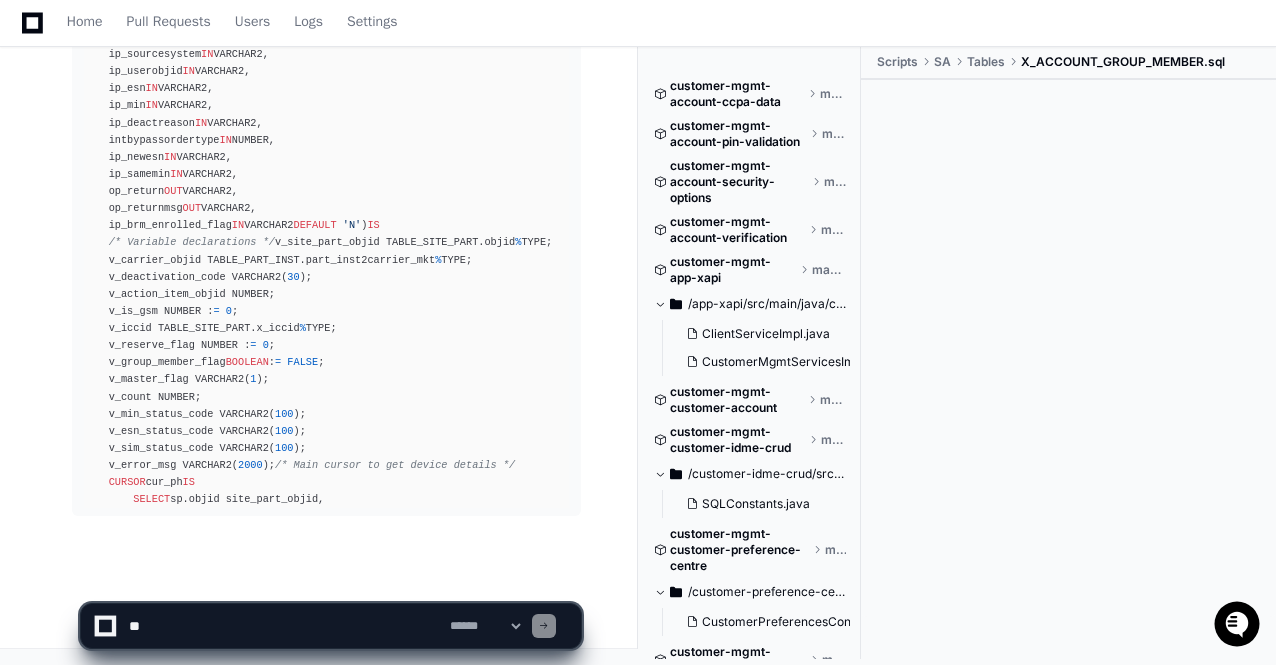 scroll, scrollTop: 47457, scrollLeft: 0, axis: vertical 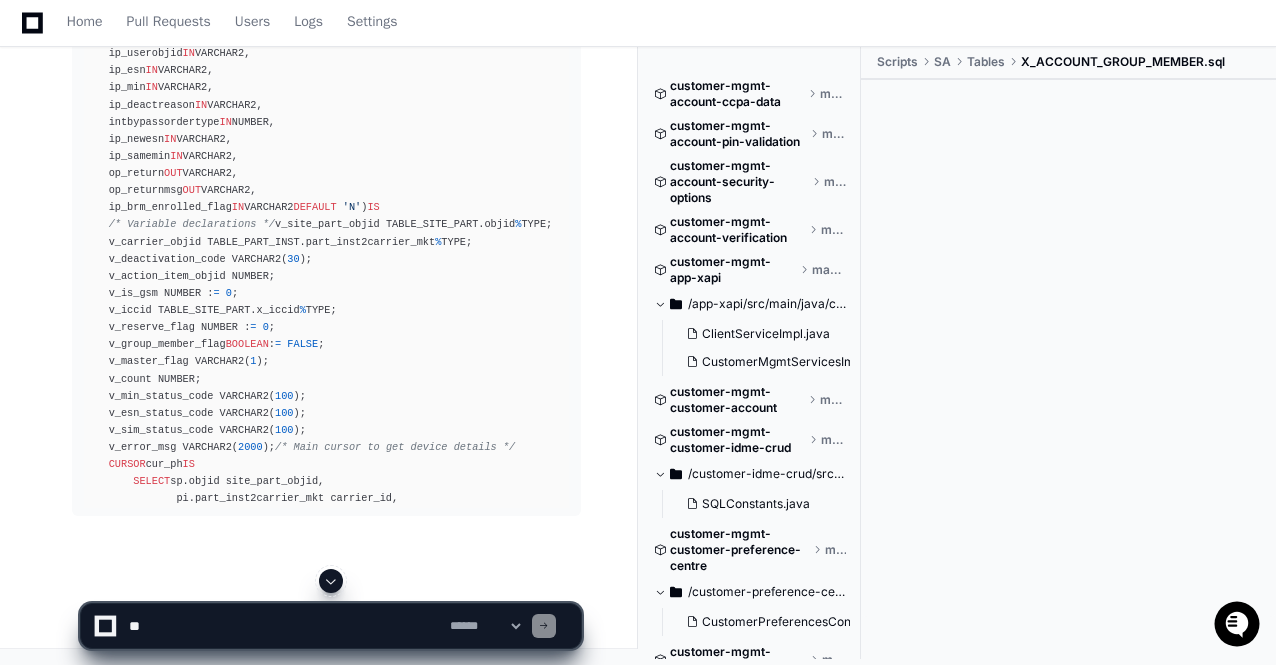 click 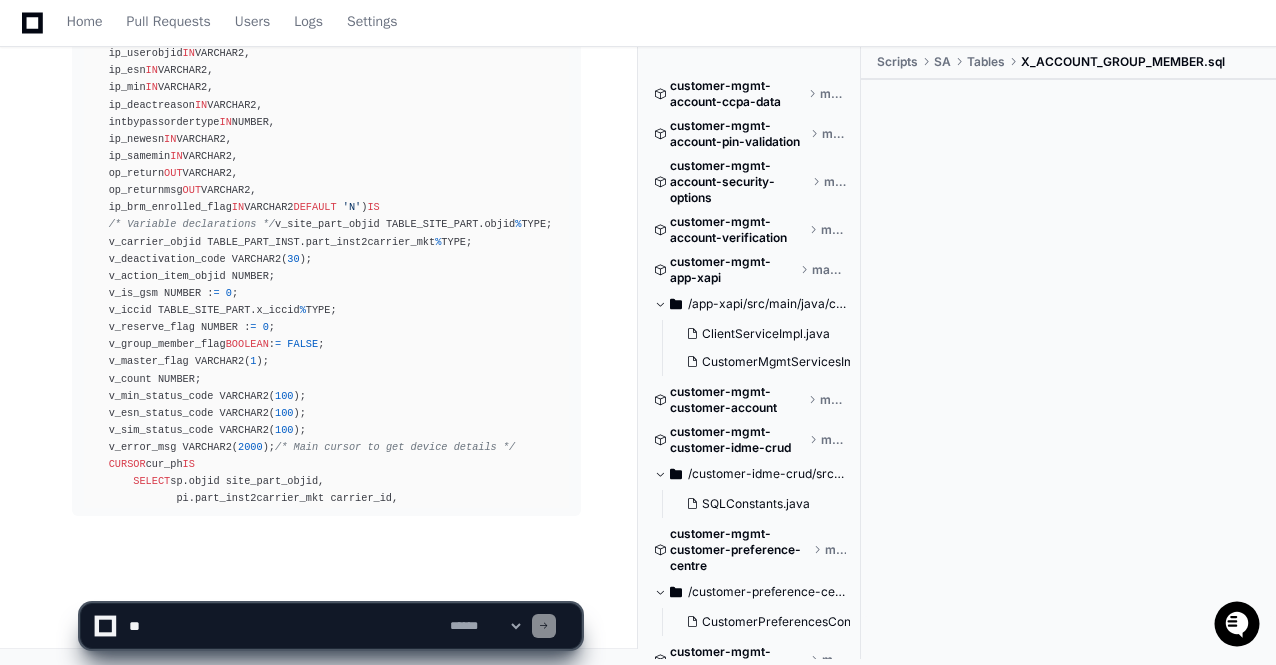 click on "**********" 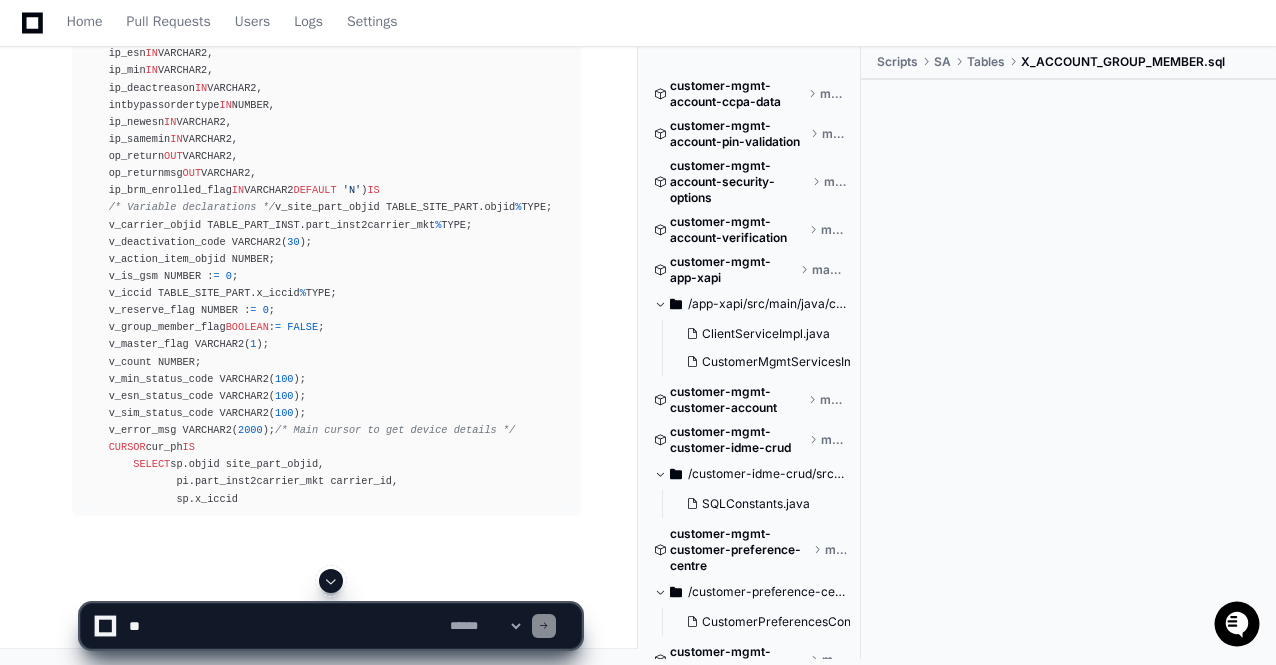 click on "**********" 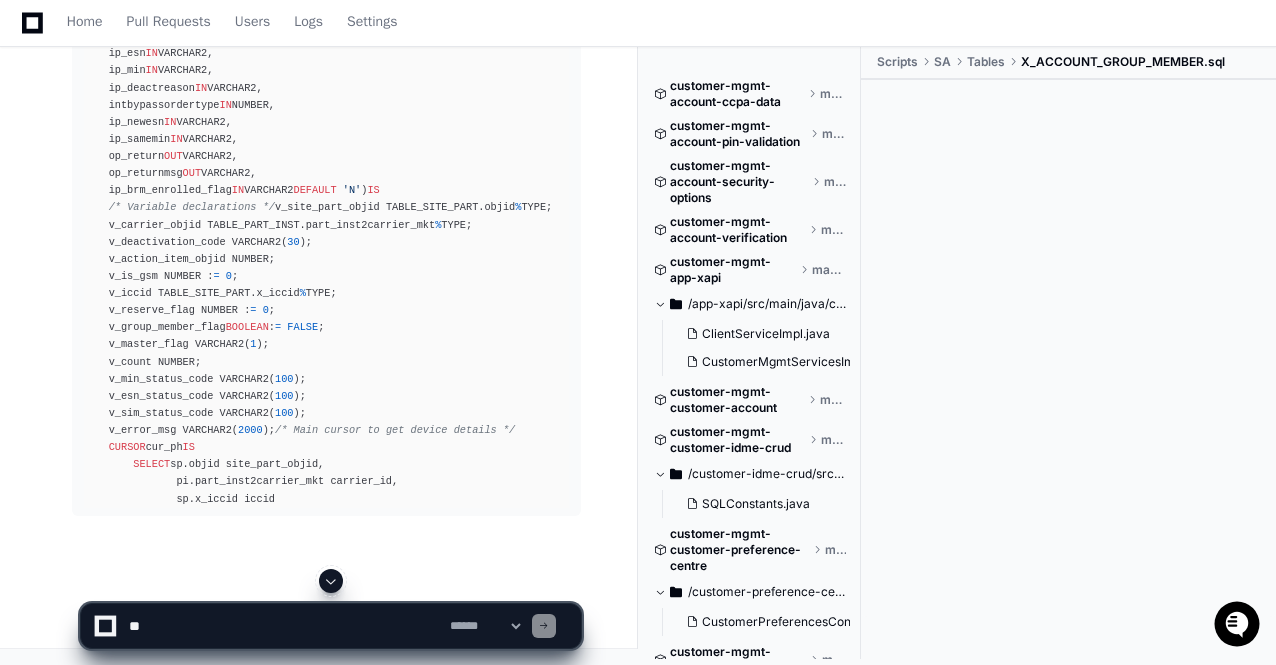 click 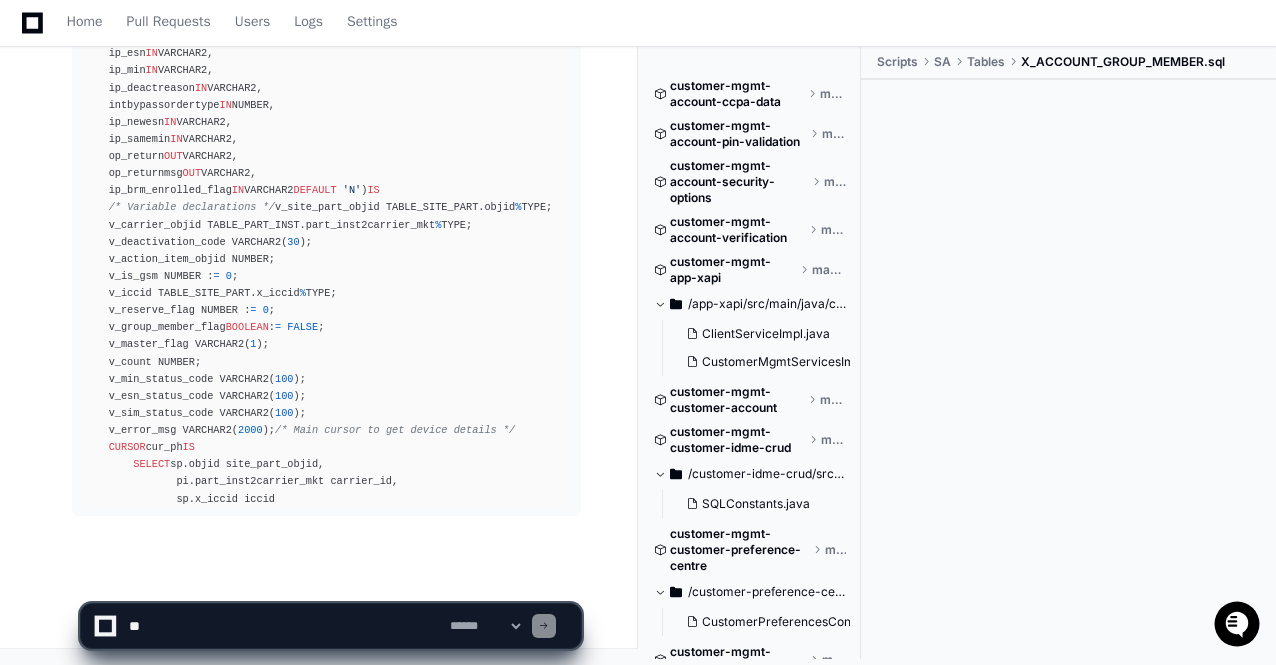 scroll, scrollTop: 47491, scrollLeft: 0, axis: vertical 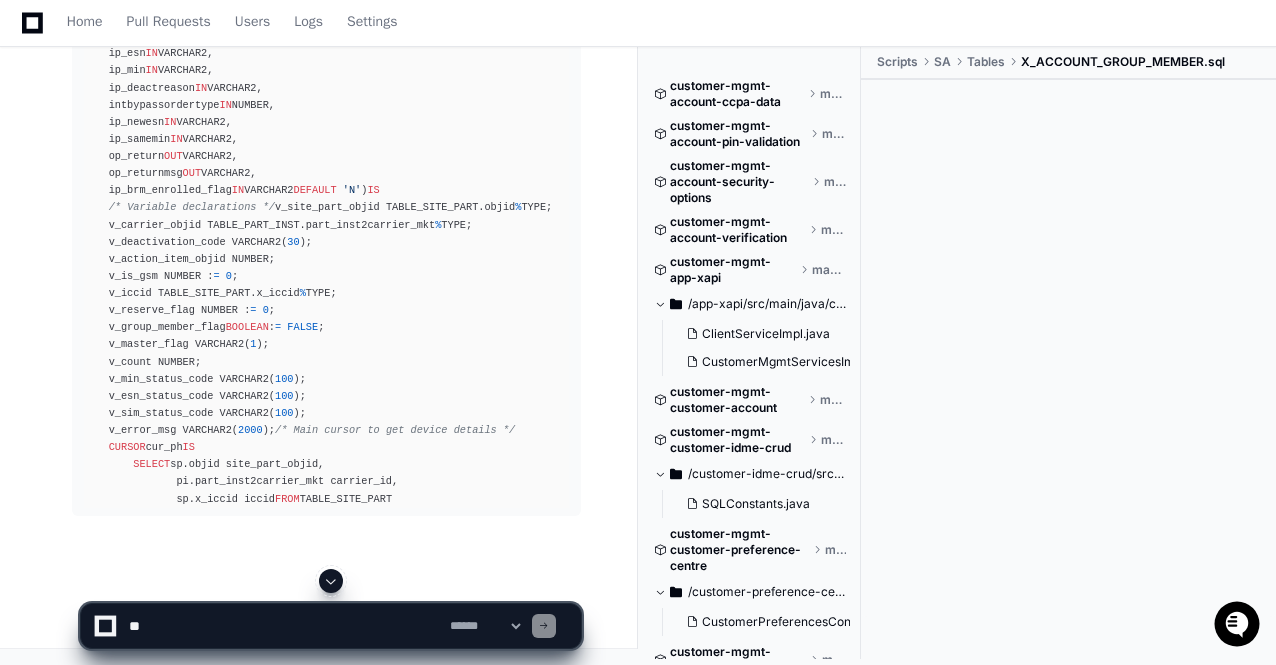 click 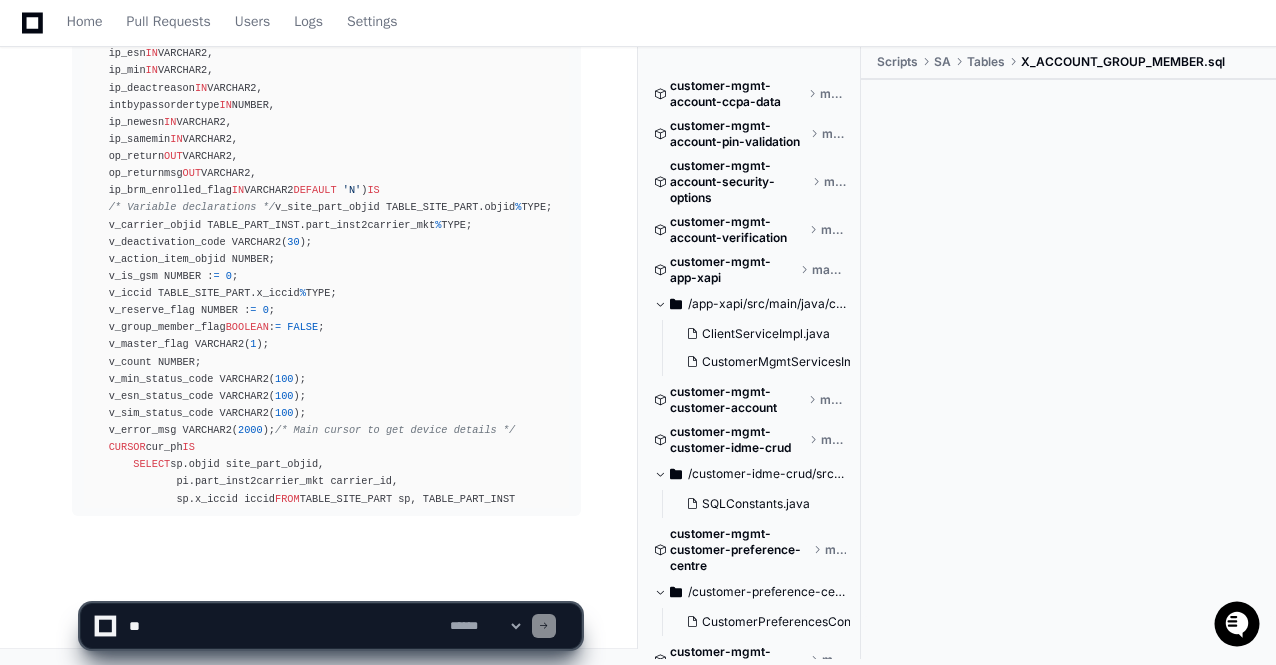 scroll, scrollTop: 47508, scrollLeft: 0, axis: vertical 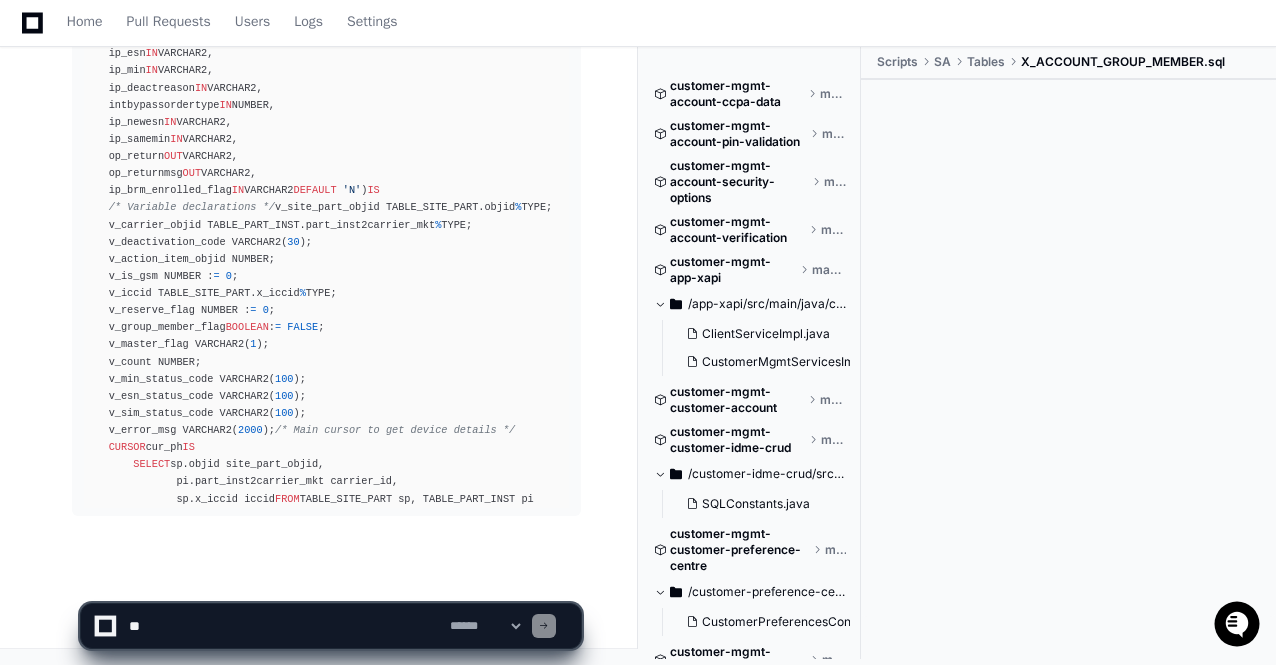 click on "**********" 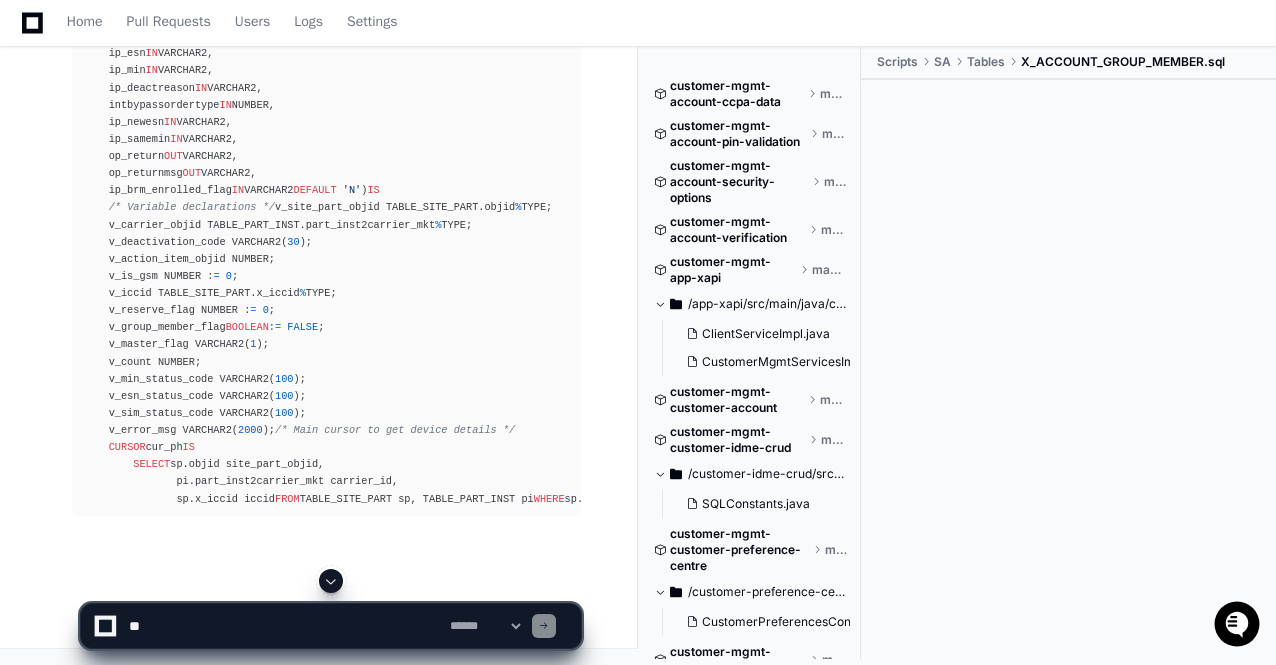 click 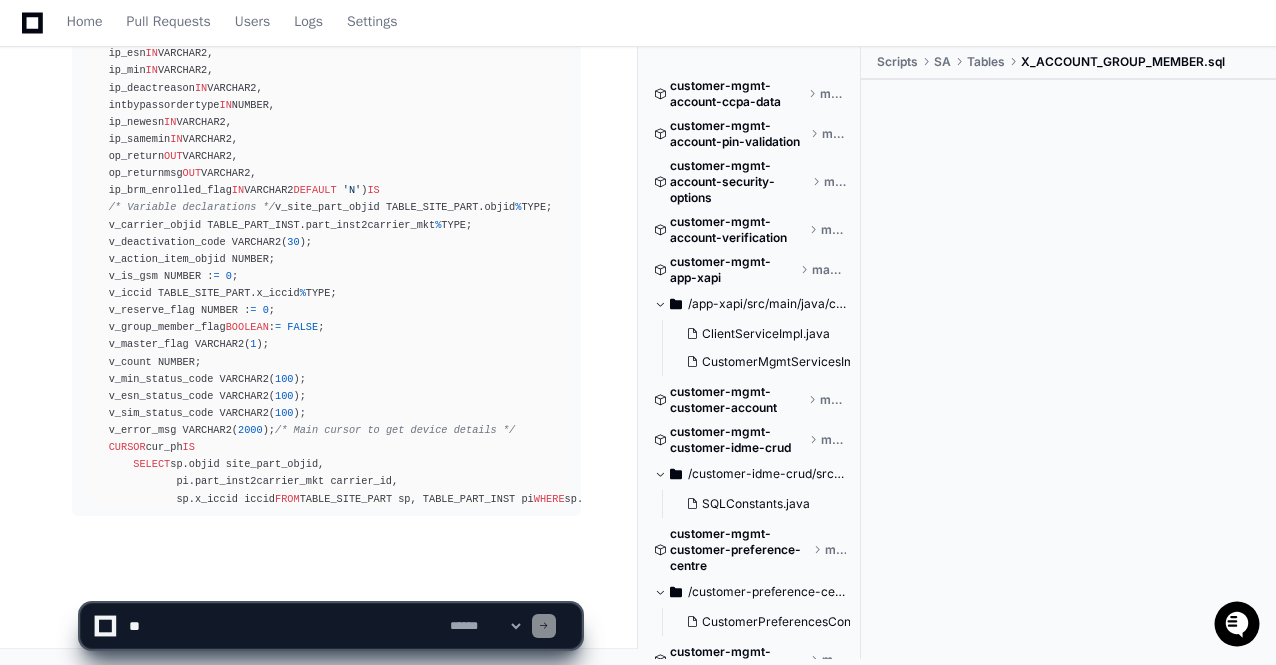 click on "**********" 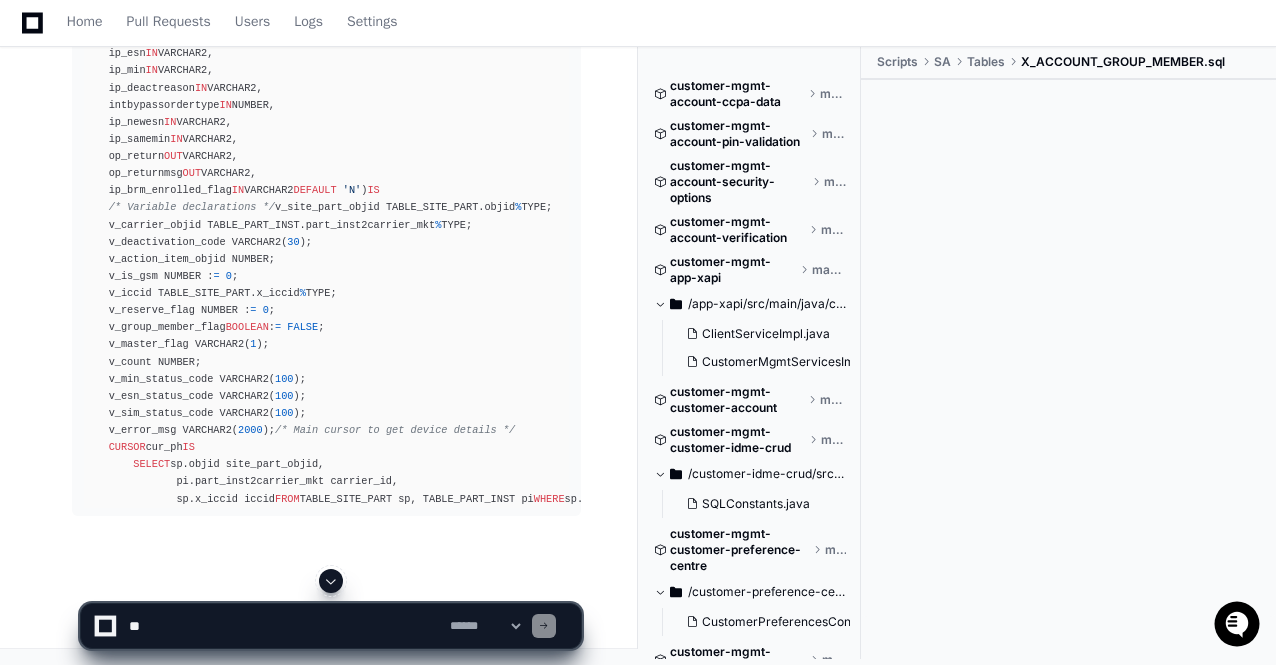 click 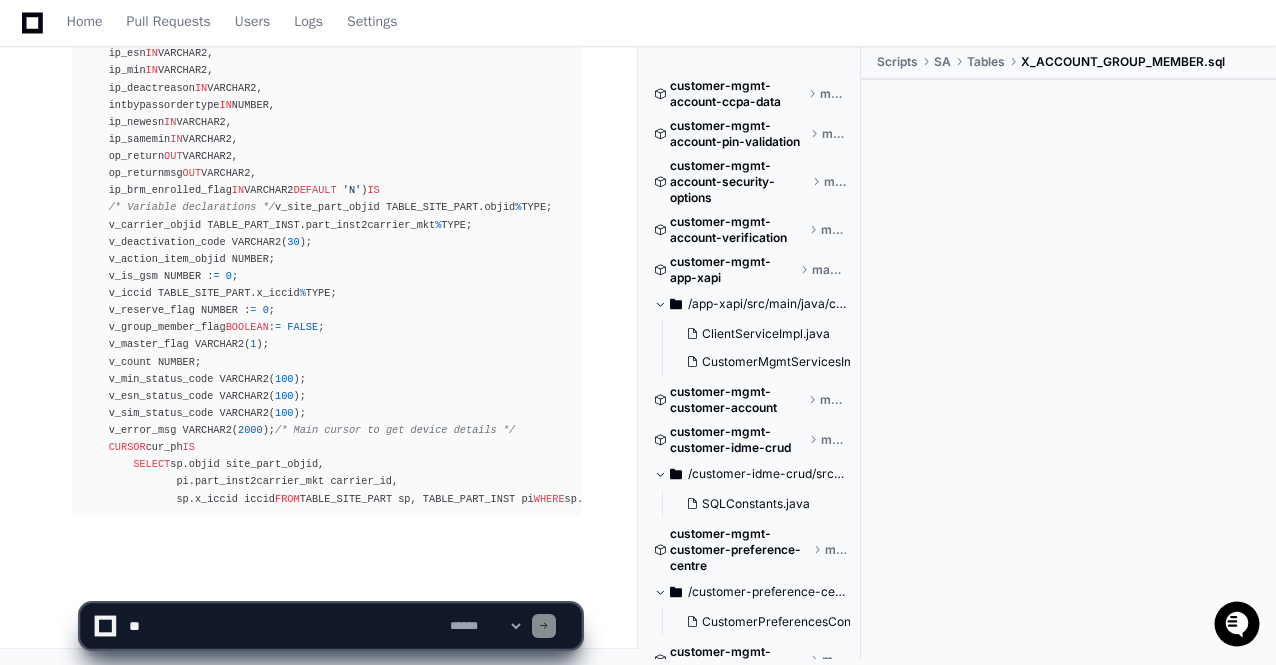 click on "**********" 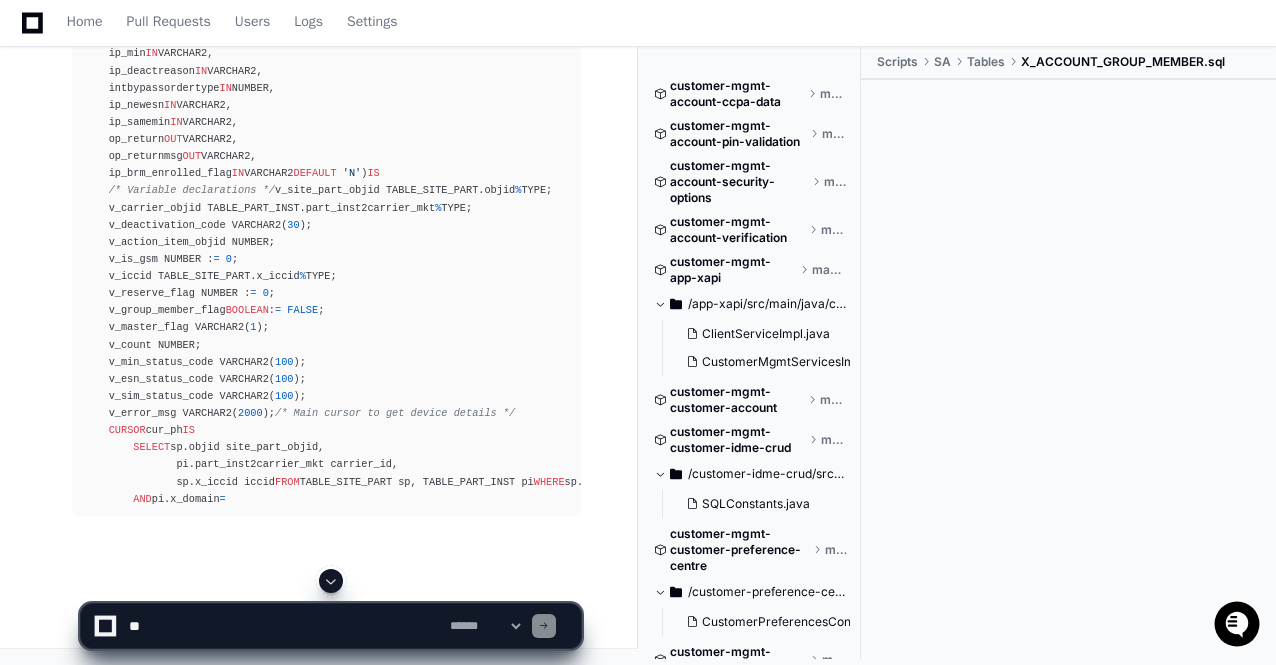 click 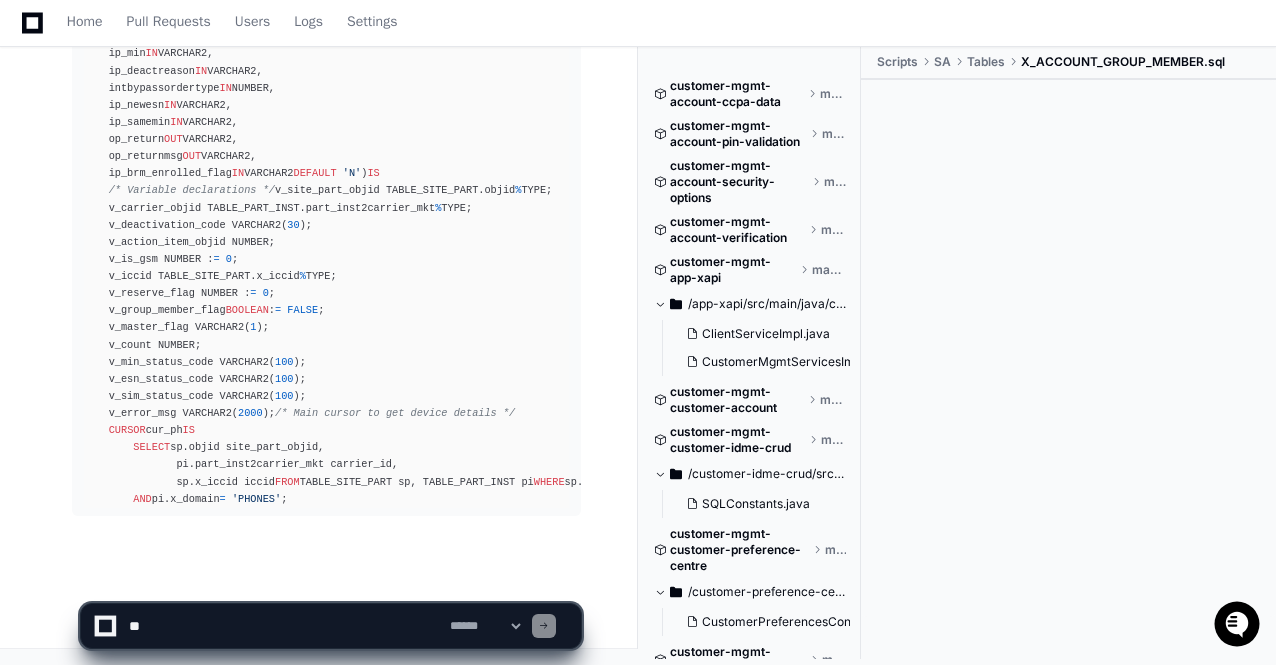 scroll, scrollTop: 47577, scrollLeft: 0, axis: vertical 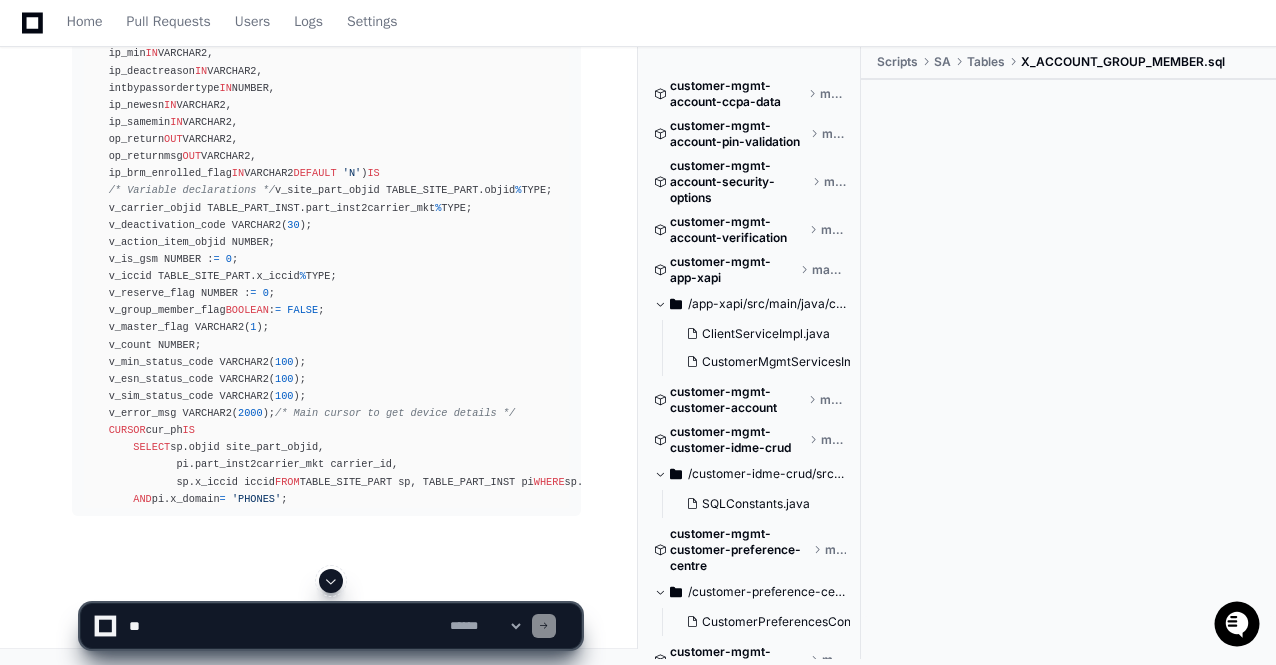 click 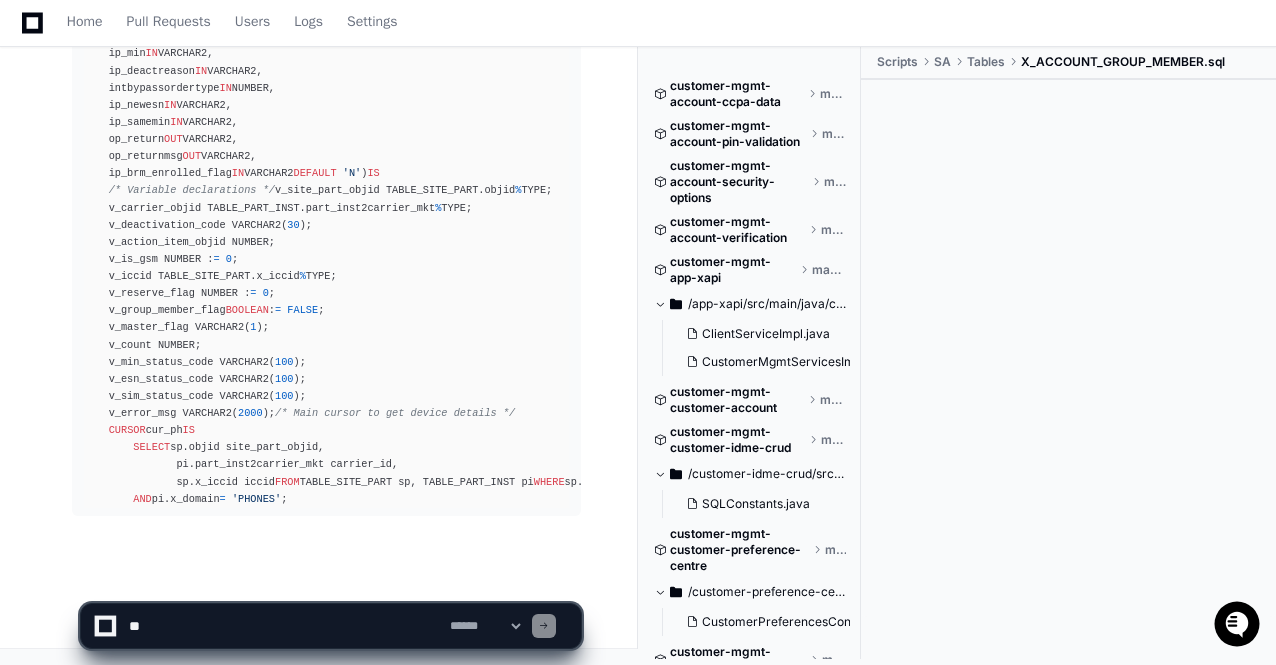 scroll, scrollTop: 47594, scrollLeft: 0, axis: vertical 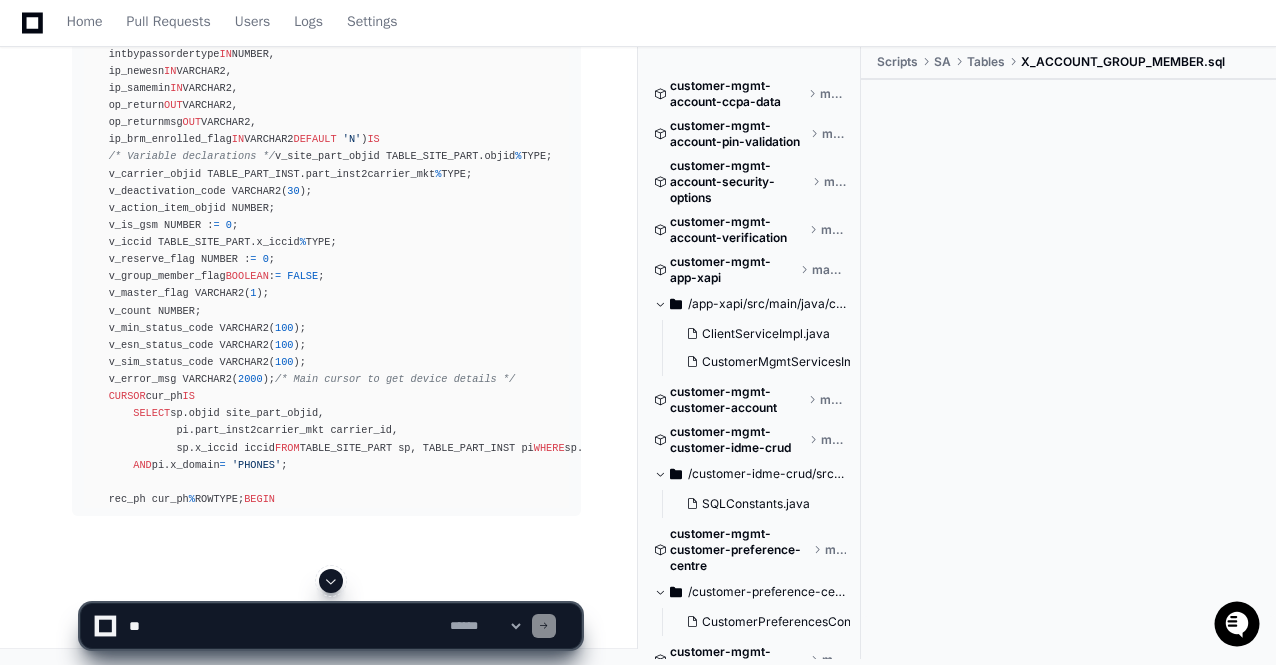 click 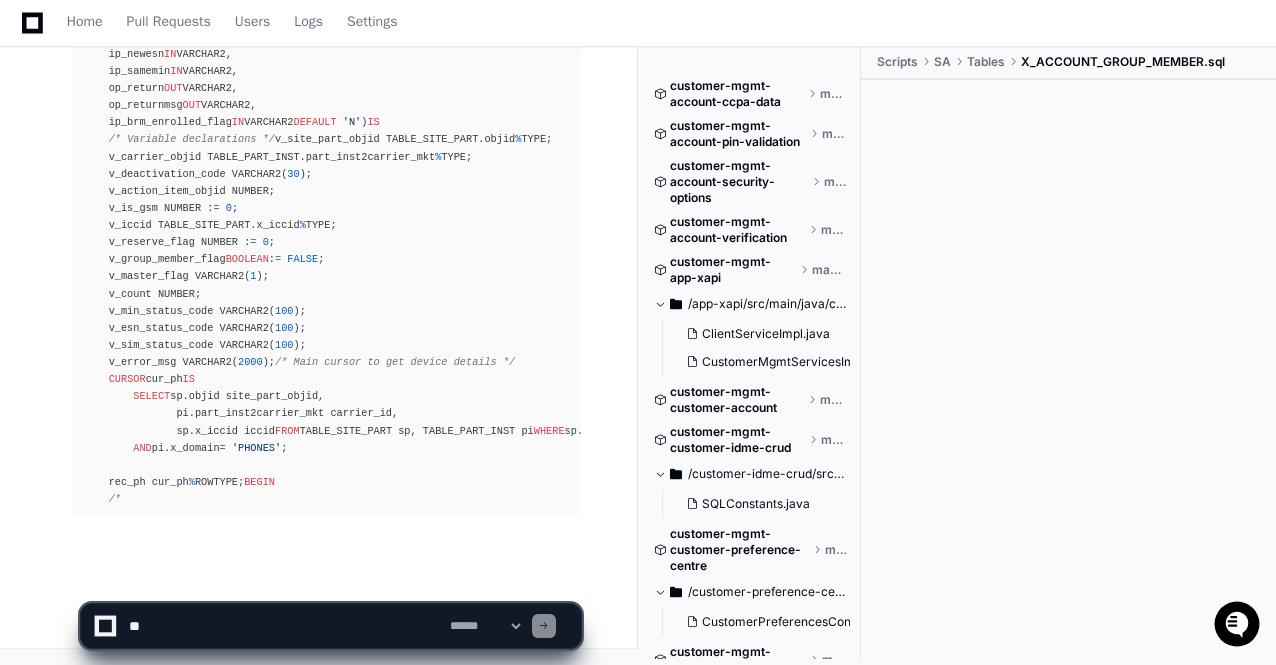 scroll, scrollTop: 47646, scrollLeft: 0, axis: vertical 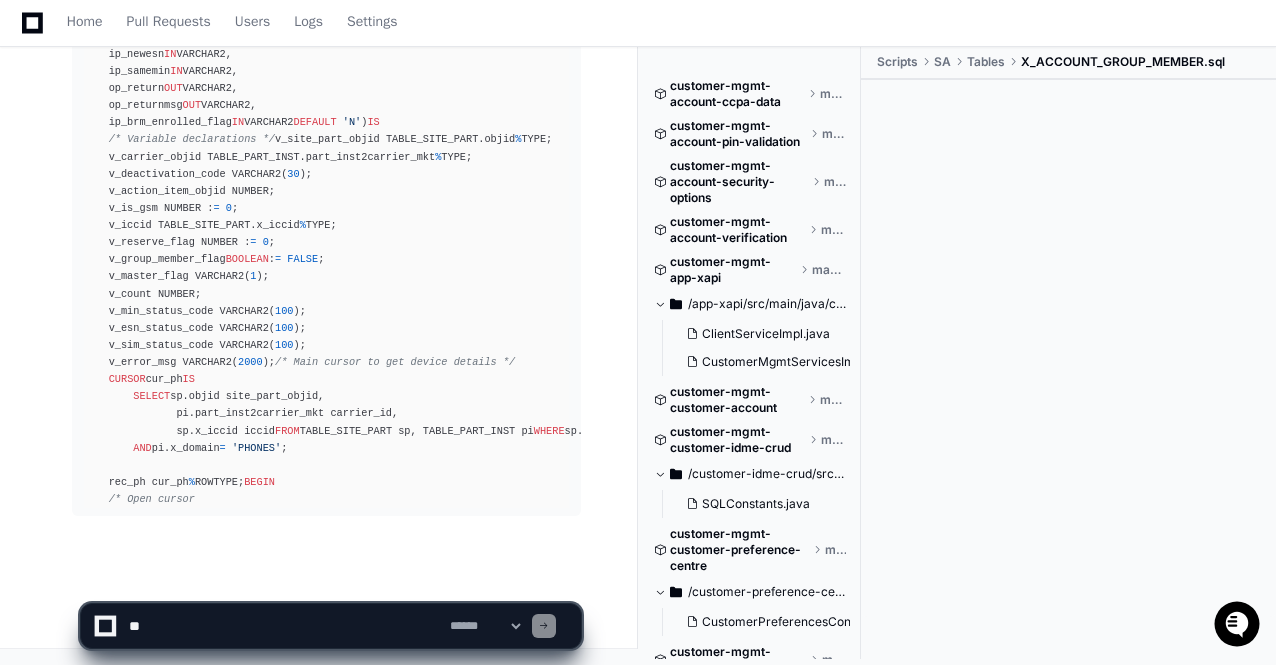 click on "**********" 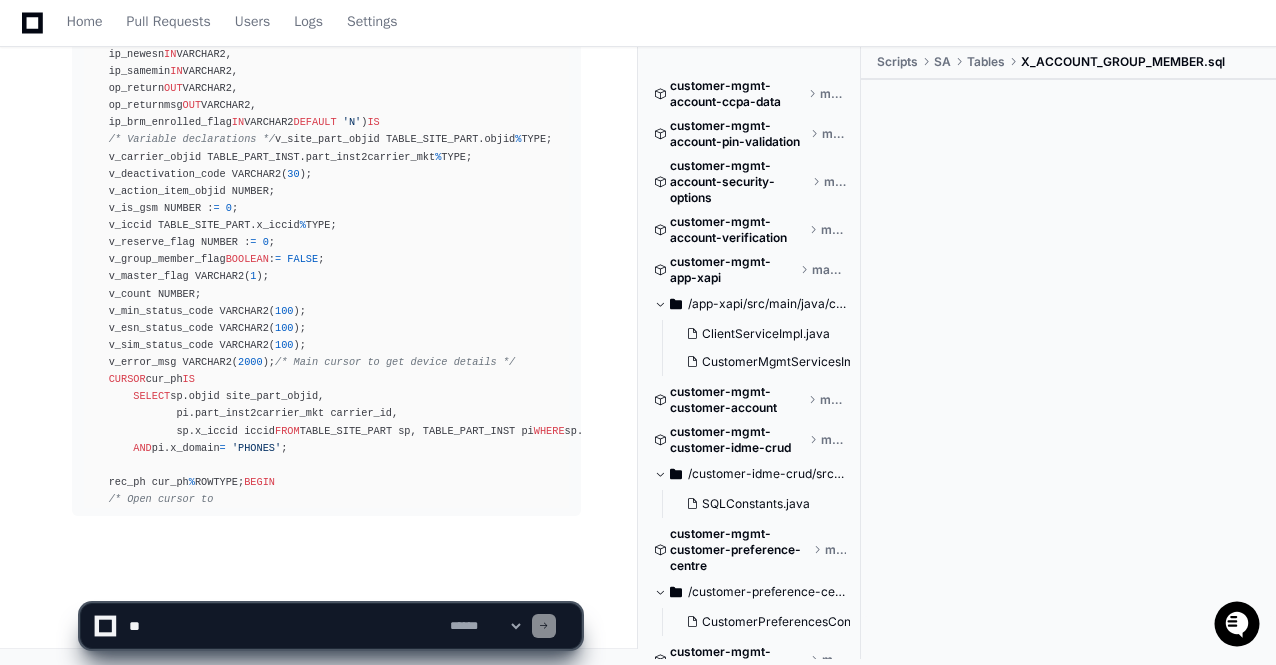 click on "**********" 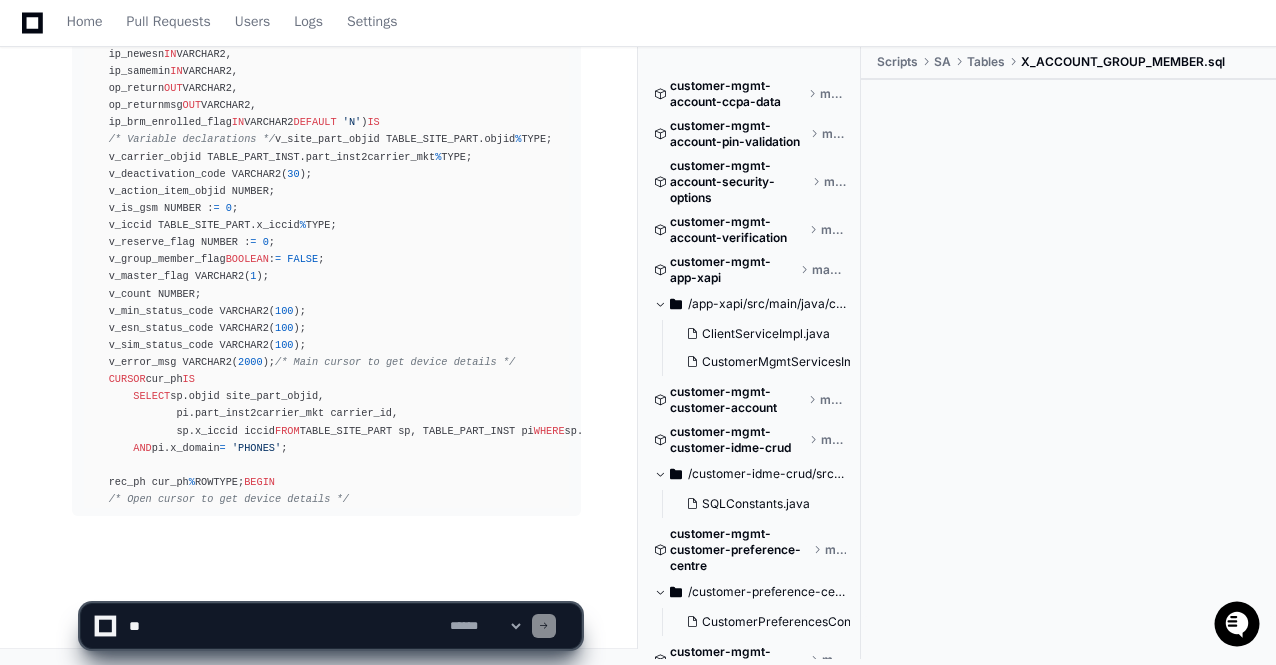 click on "**********" 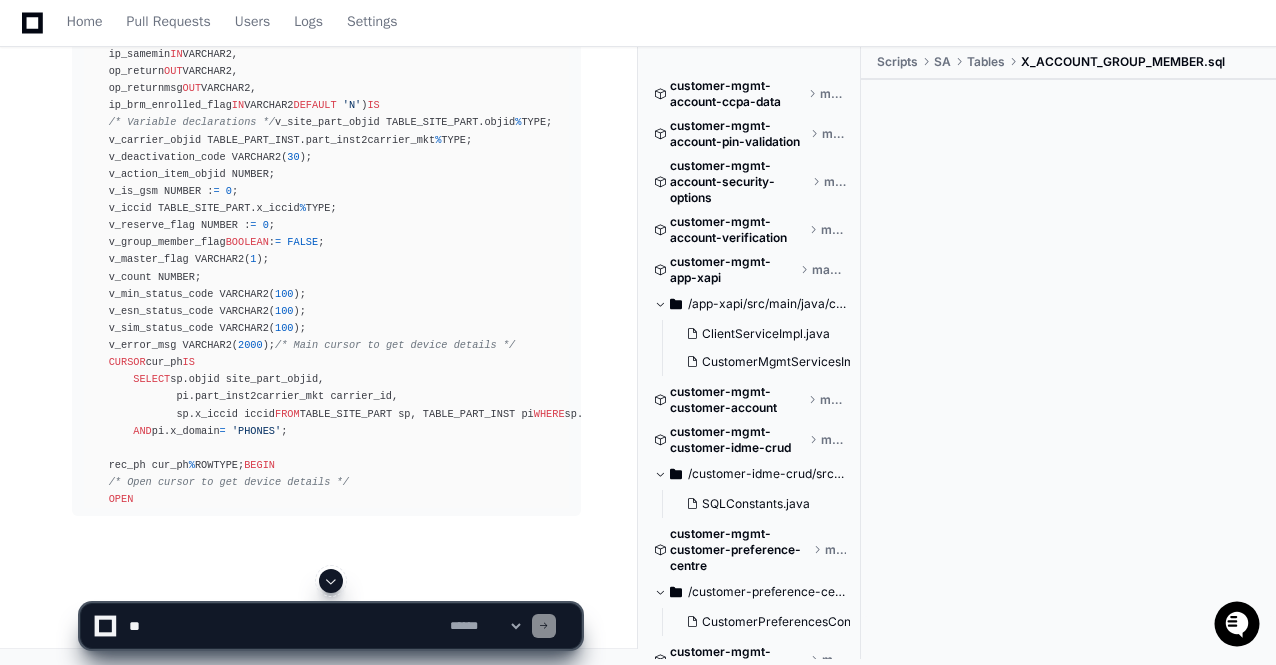 click 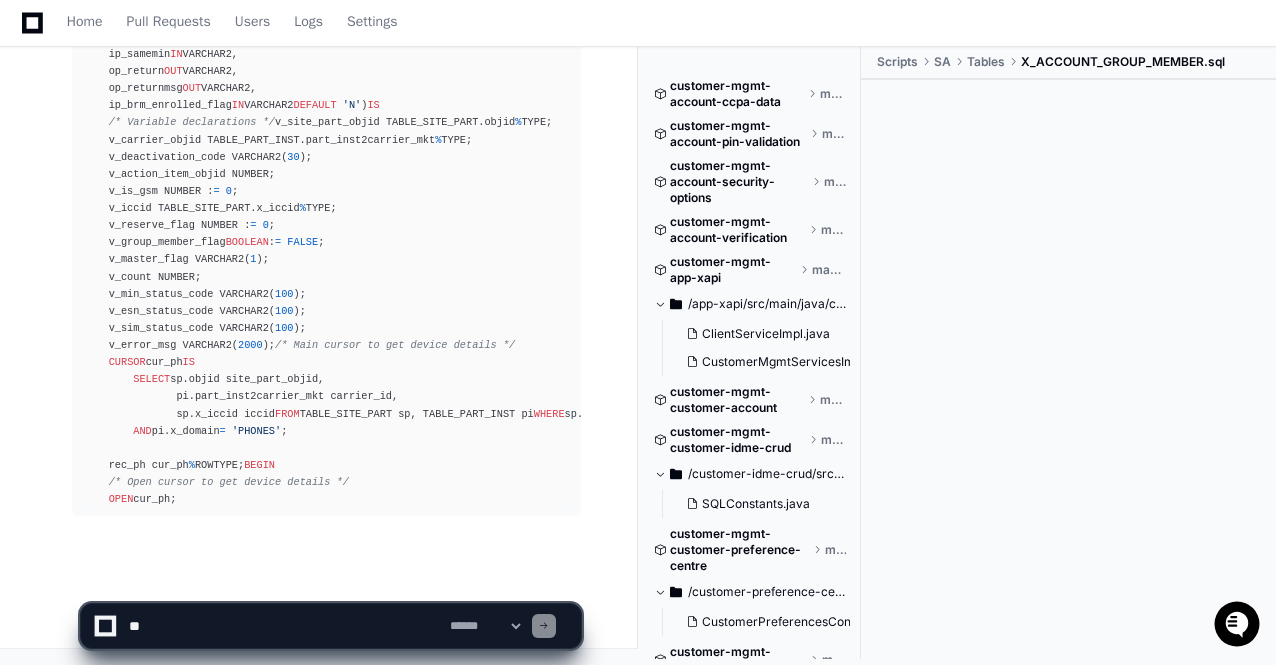 scroll, scrollTop: 47662, scrollLeft: 0, axis: vertical 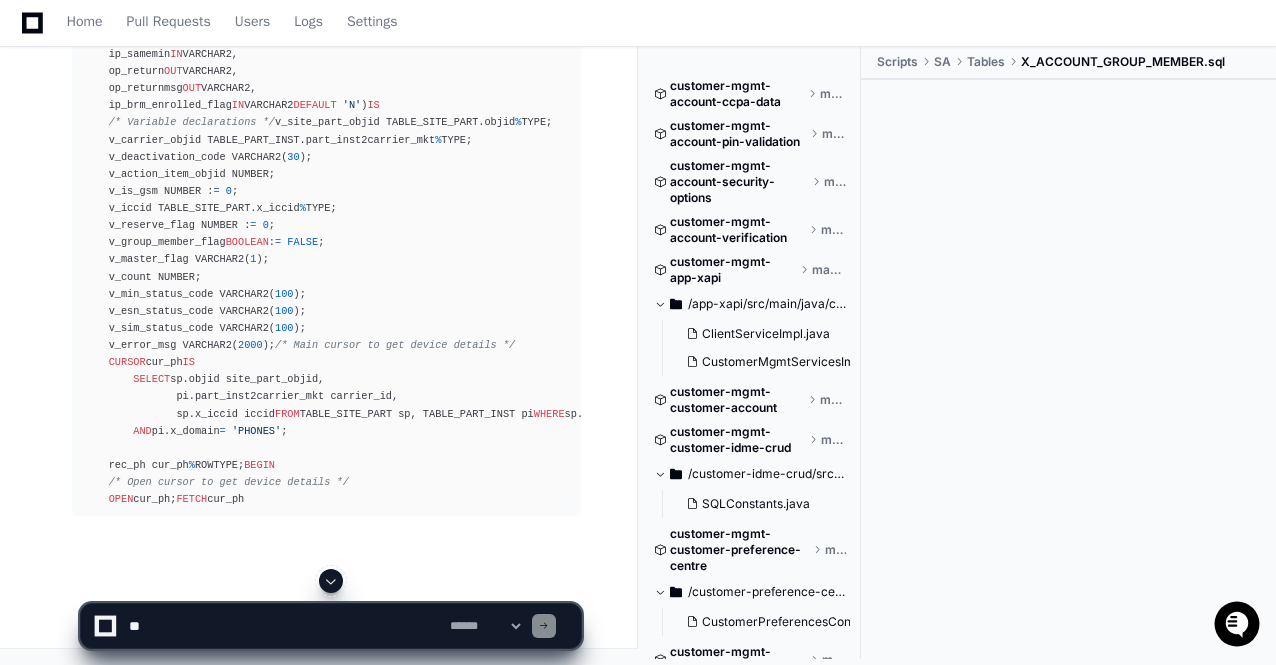 click 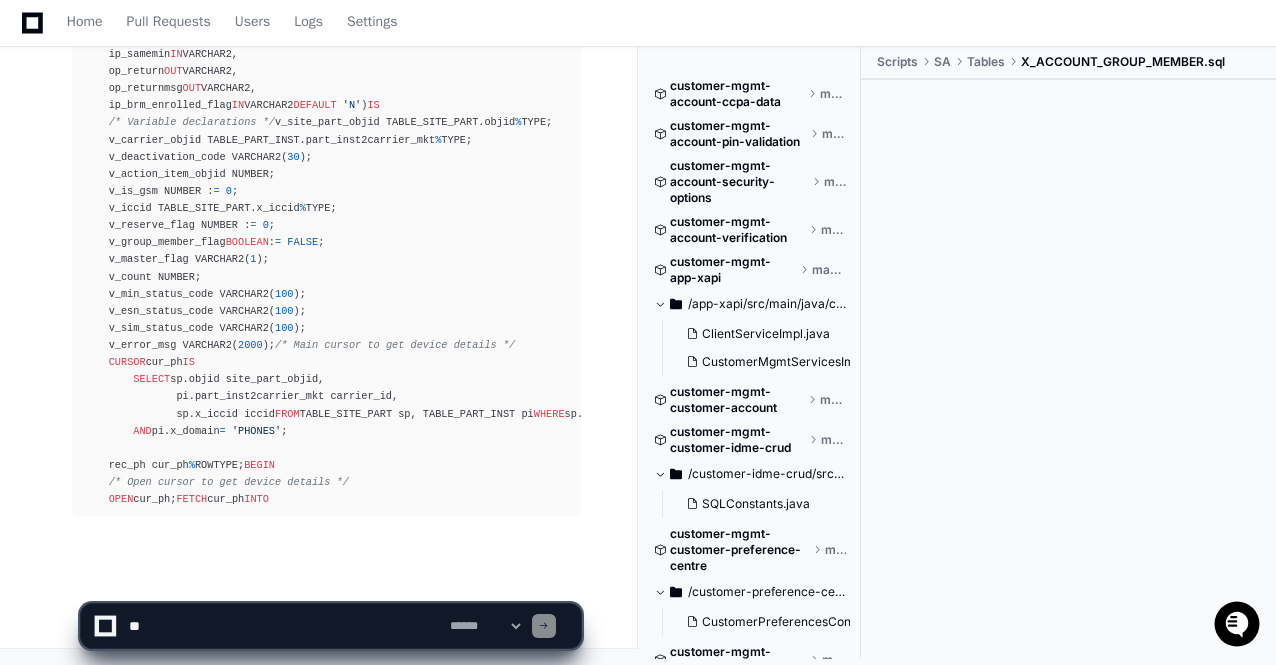 scroll, scrollTop: 47680, scrollLeft: 0, axis: vertical 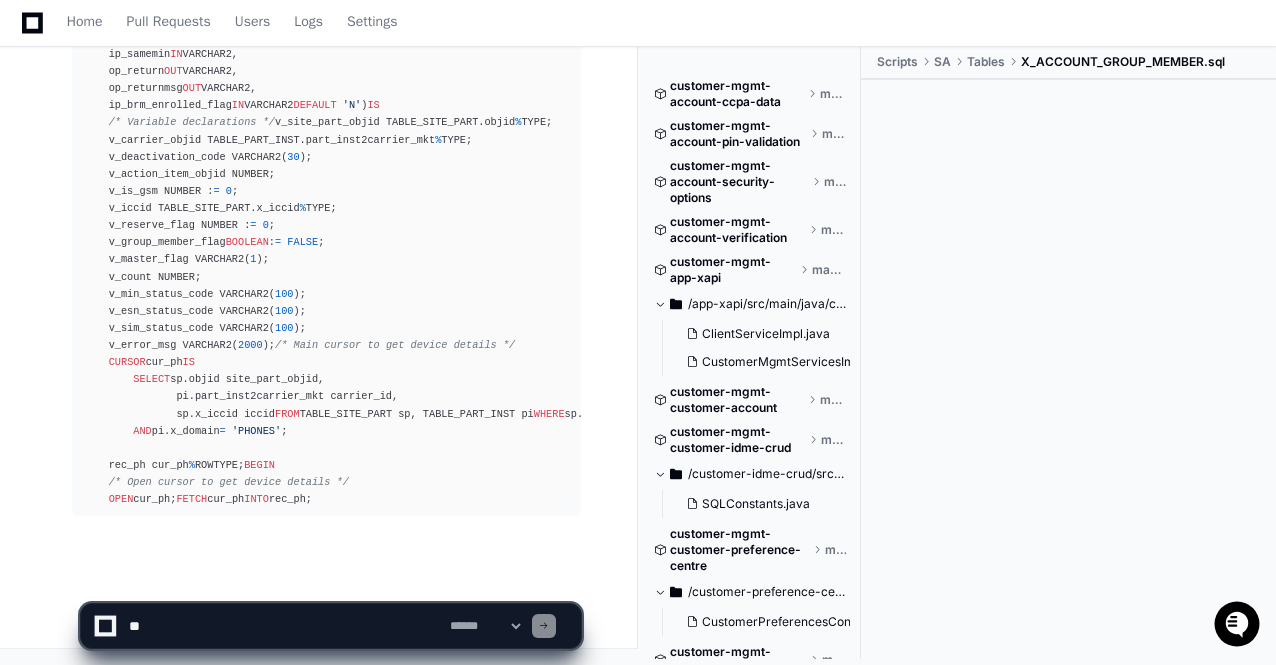 click on "**********" 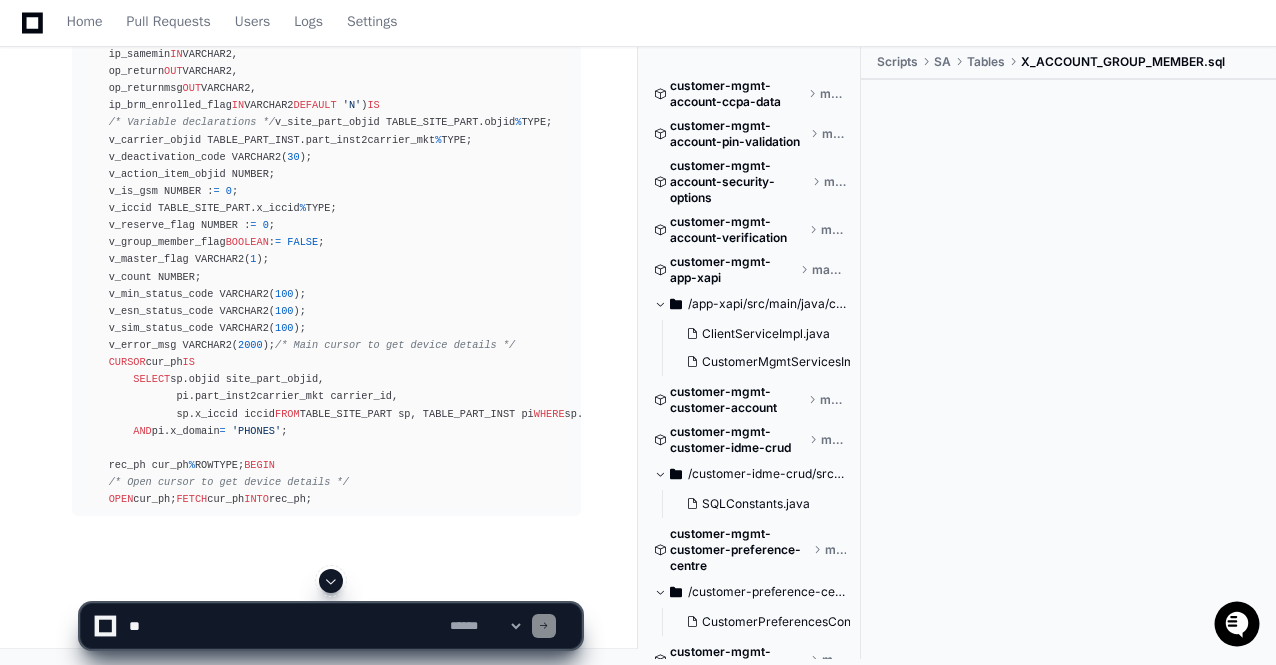 click 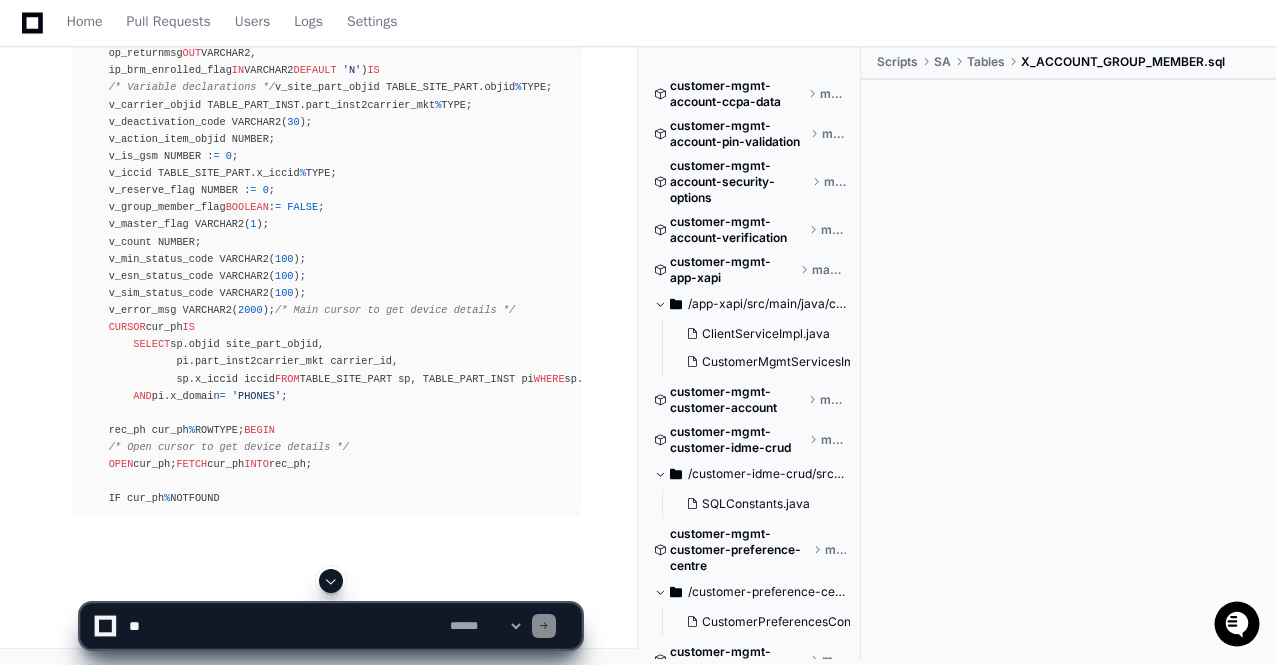 click 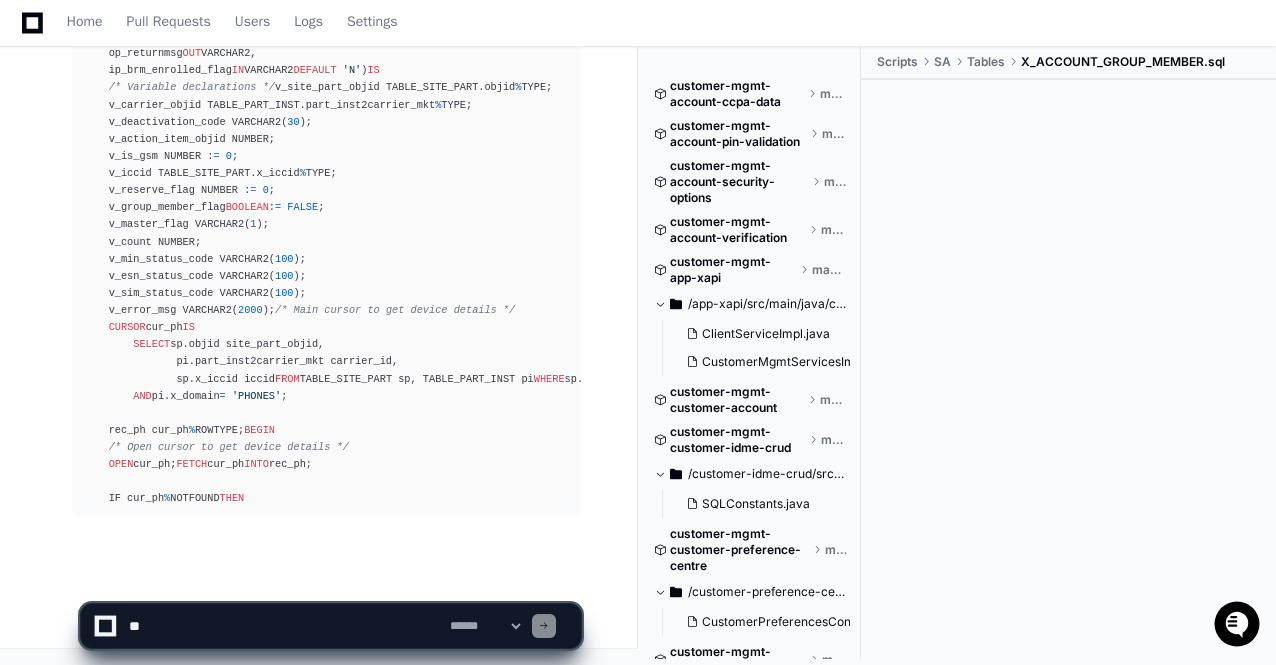 scroll, scrollTop: 47714, scrollLeft: 0, axis: vertical 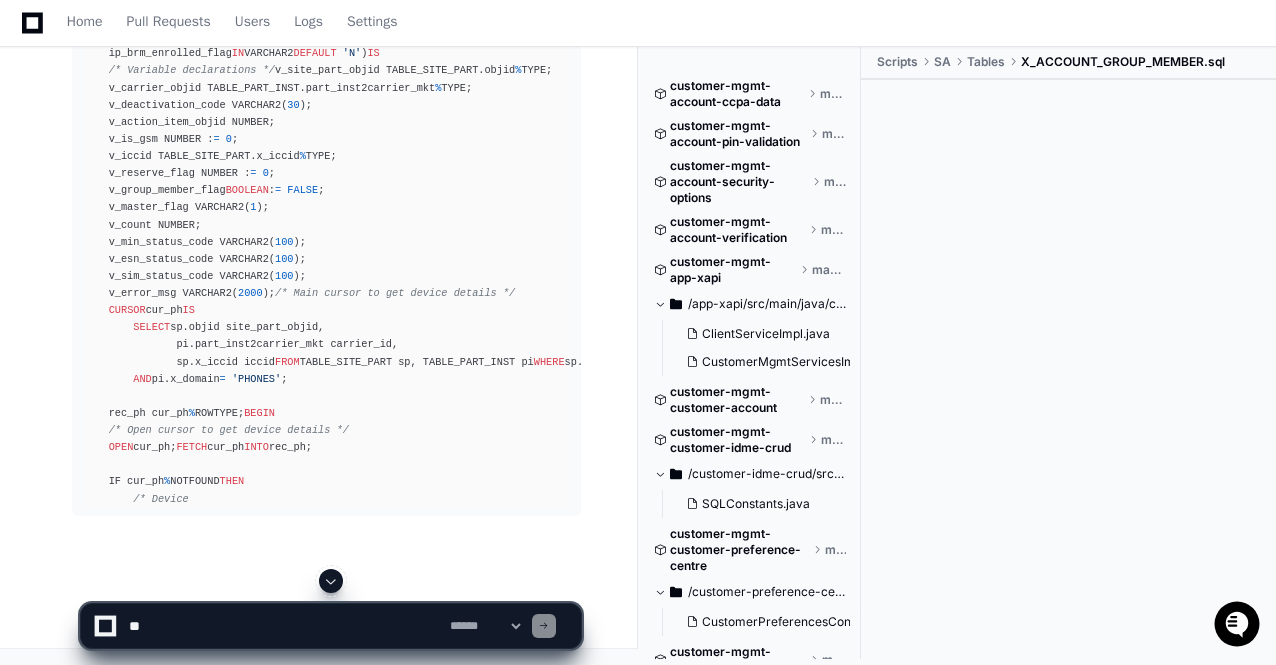 click on "**********" 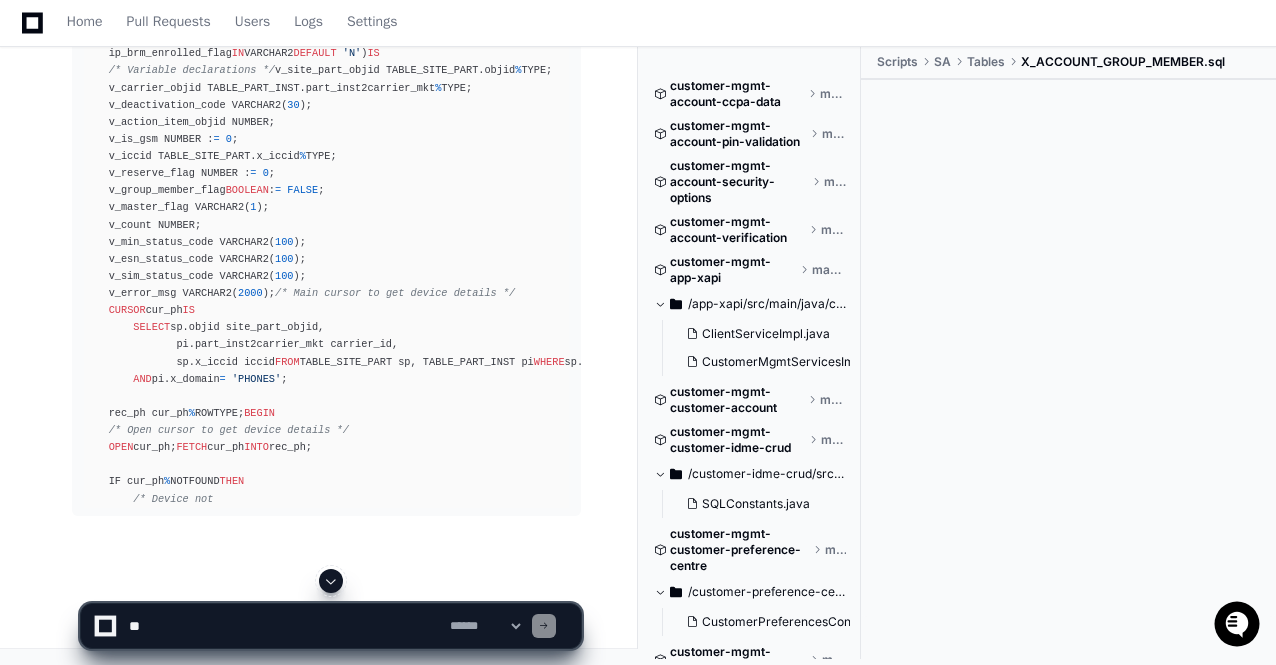 click 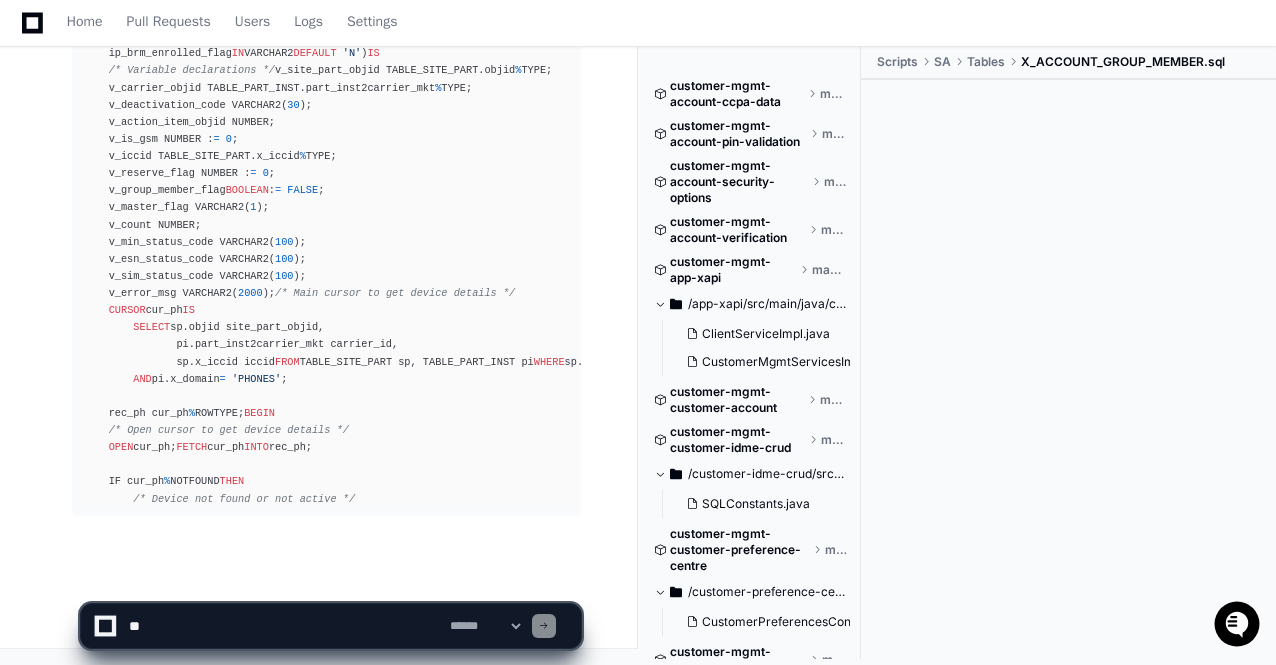 click on "**********" 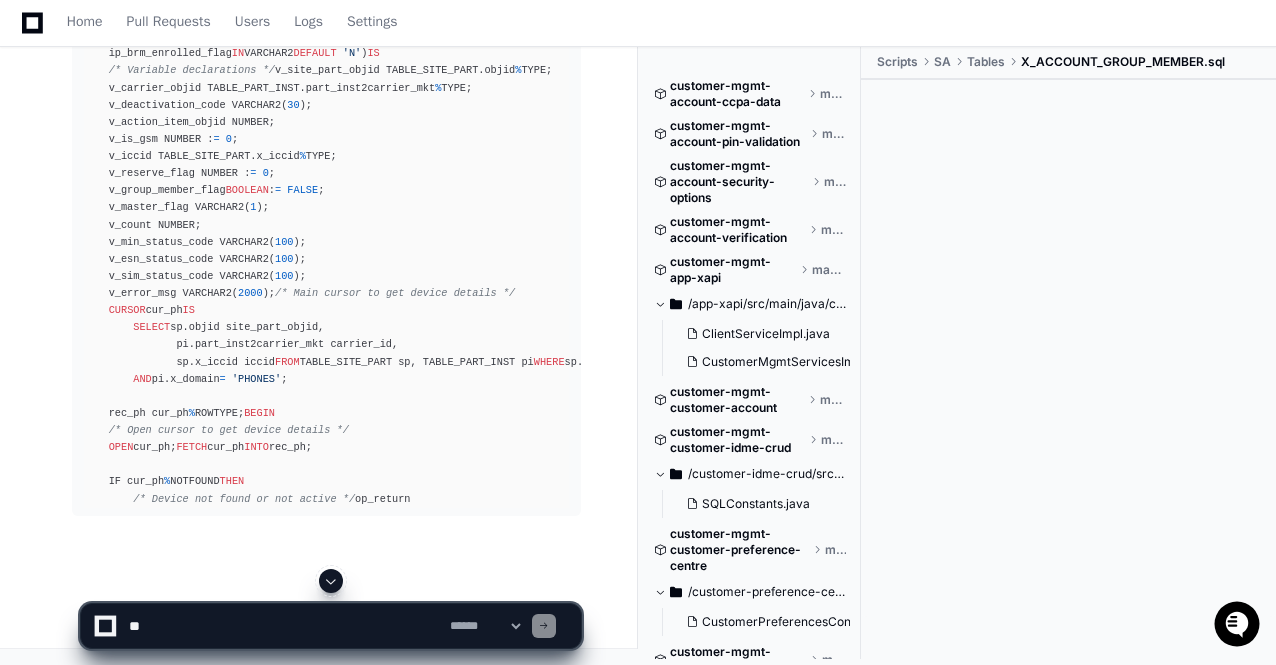 click on "**********" 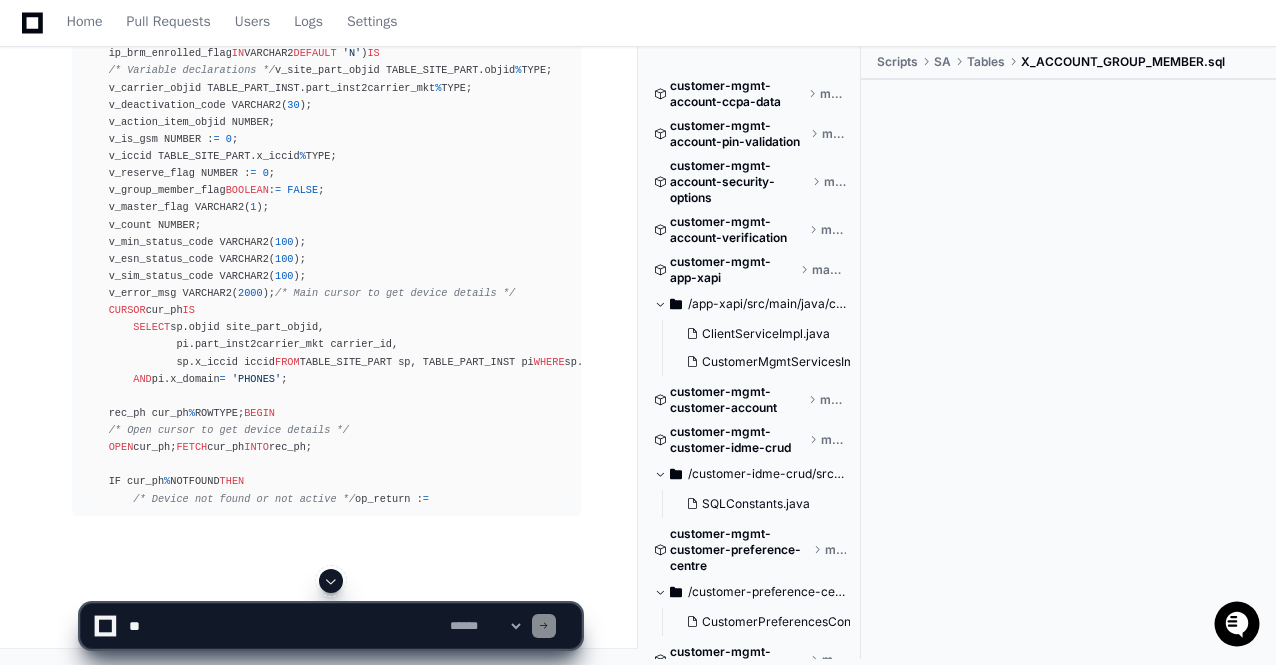 click 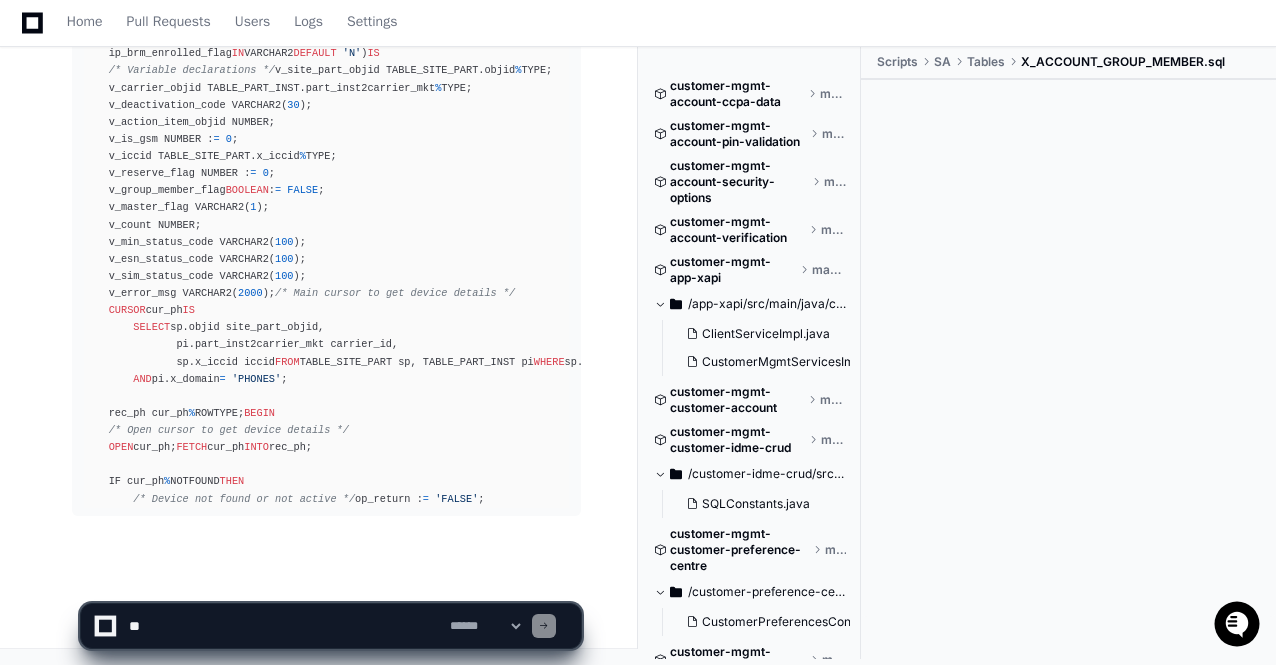 click on "**********" 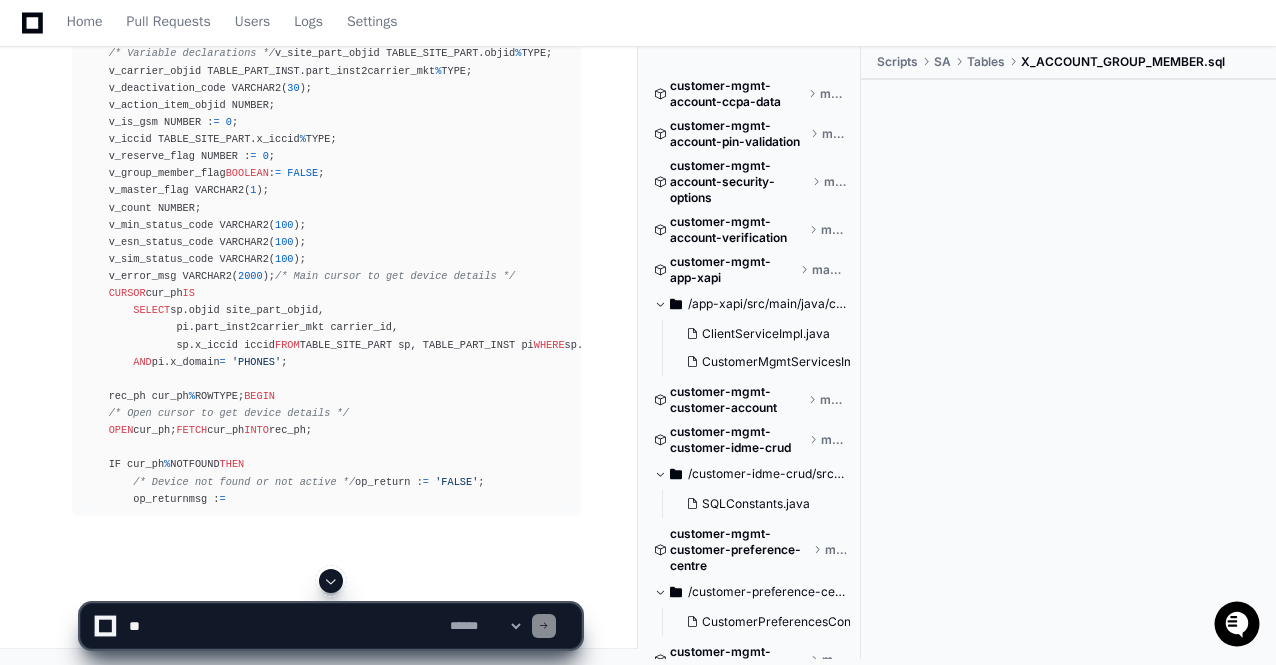 click on "**********" 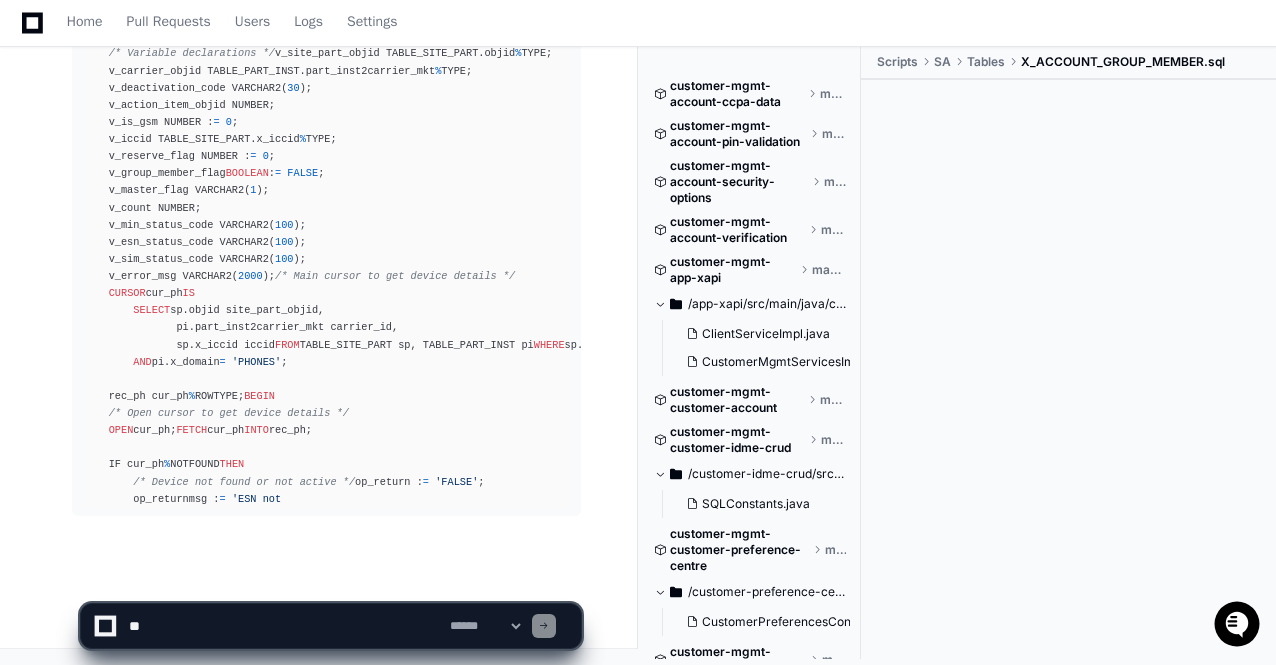 click on "**********" 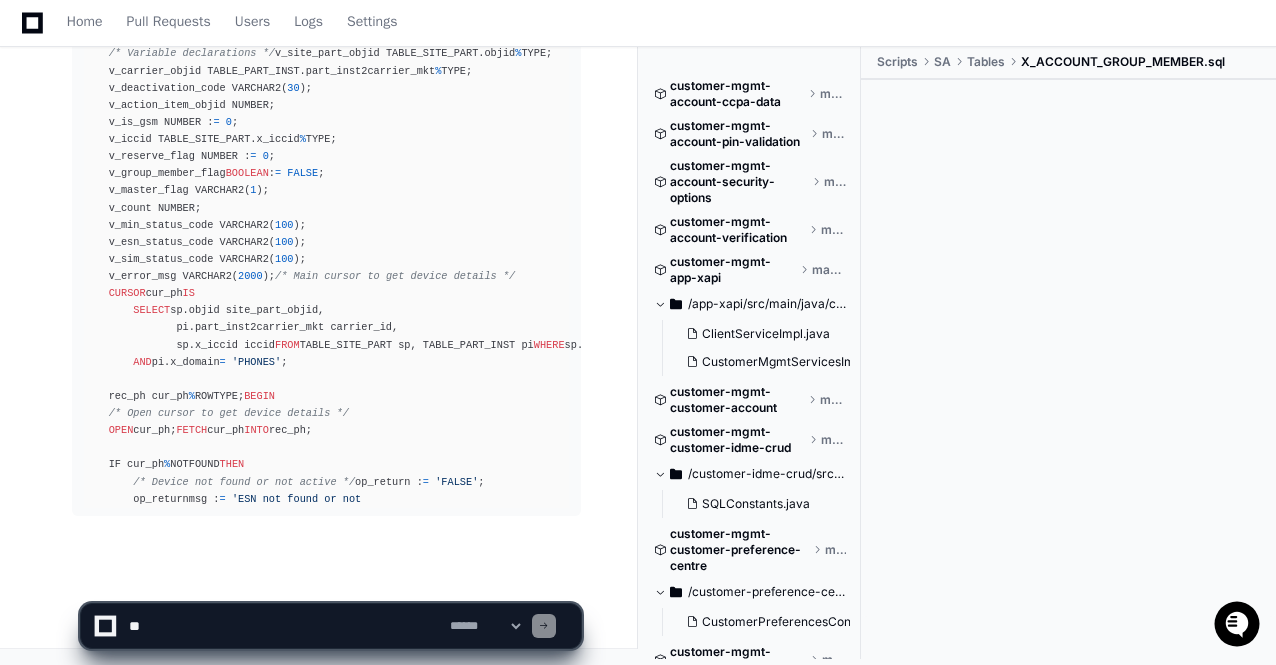 click on "**********" 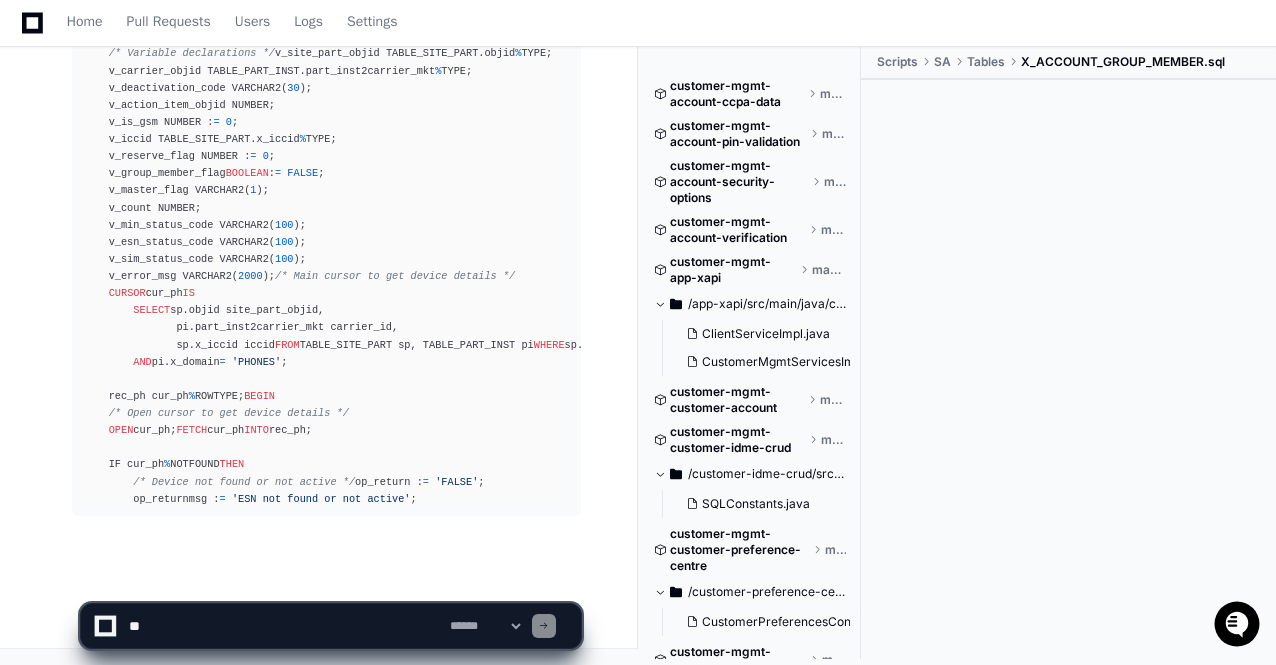 click on "**********" 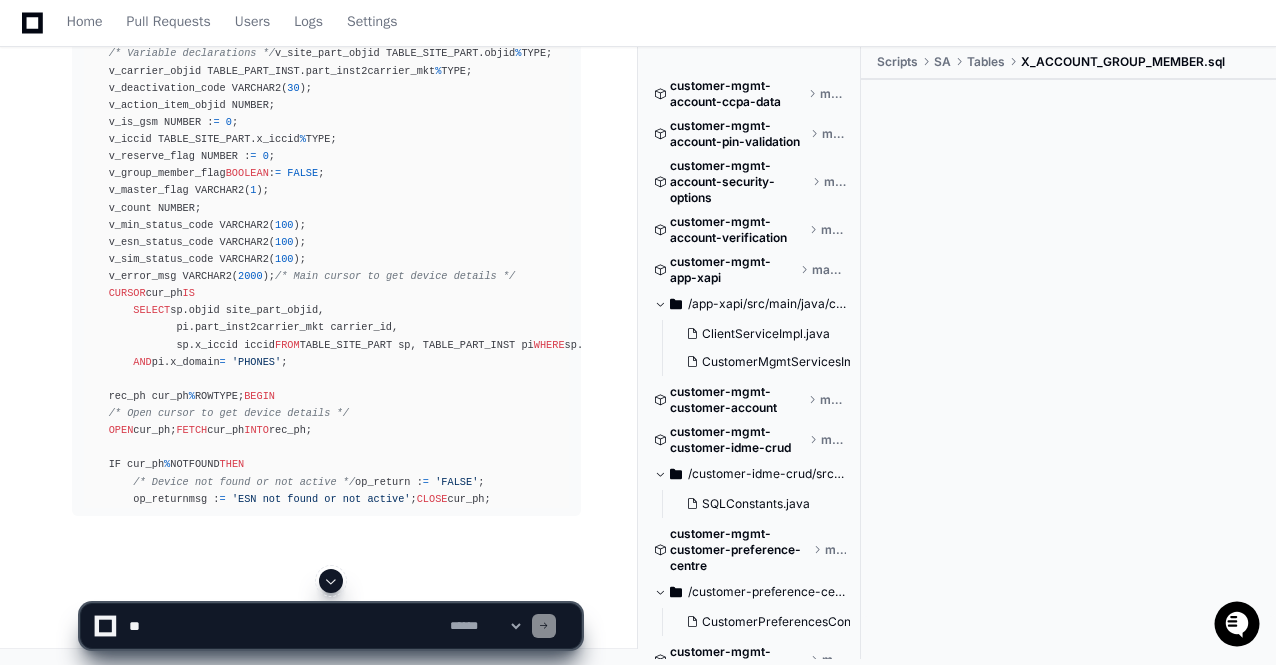 click 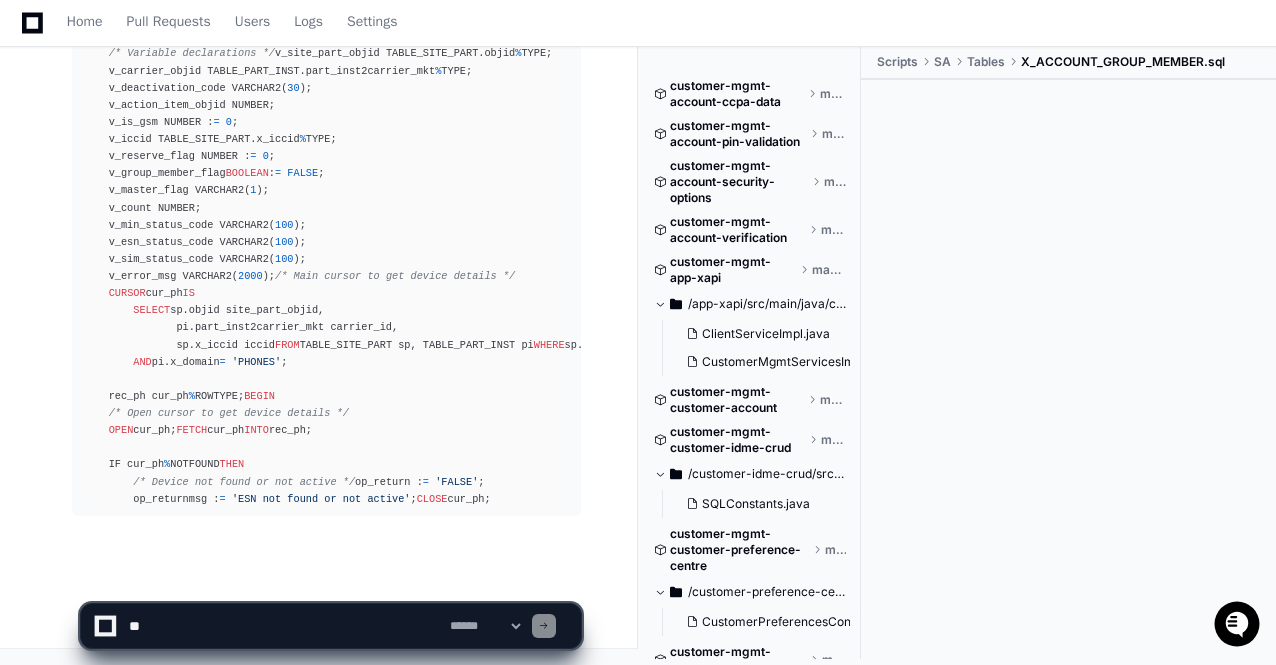 scroll, scrollTop: 47782, scrollLeft: 0, axis: vertical 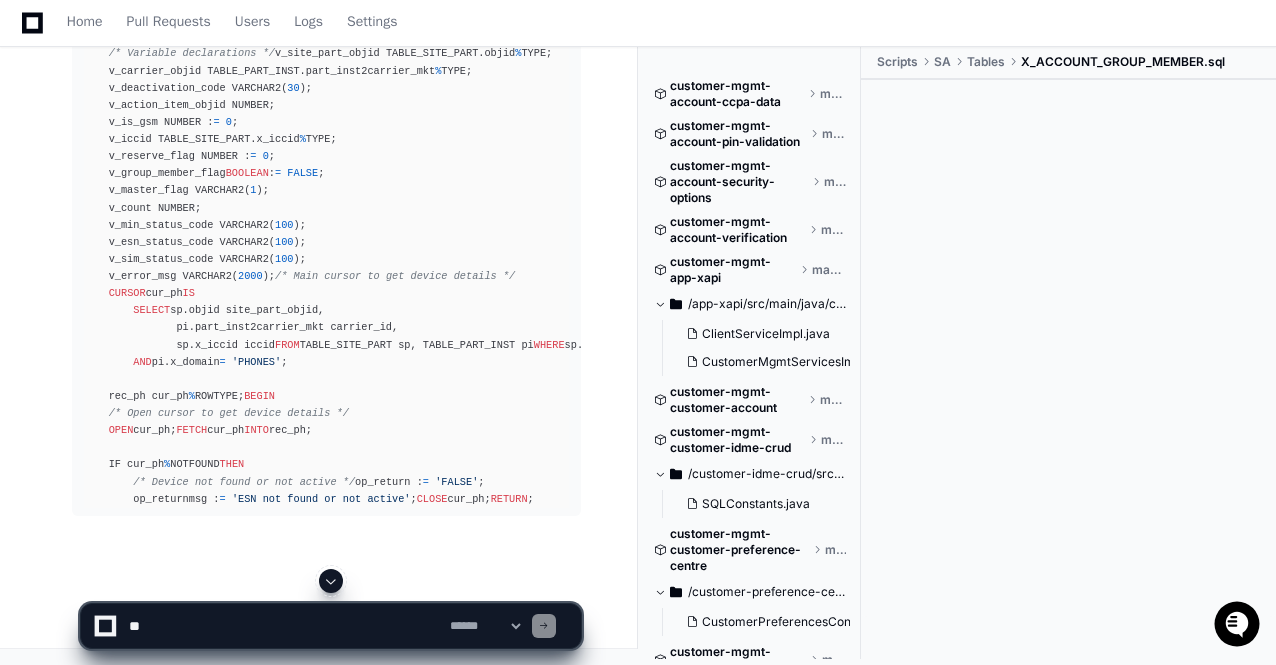 click on "**********" 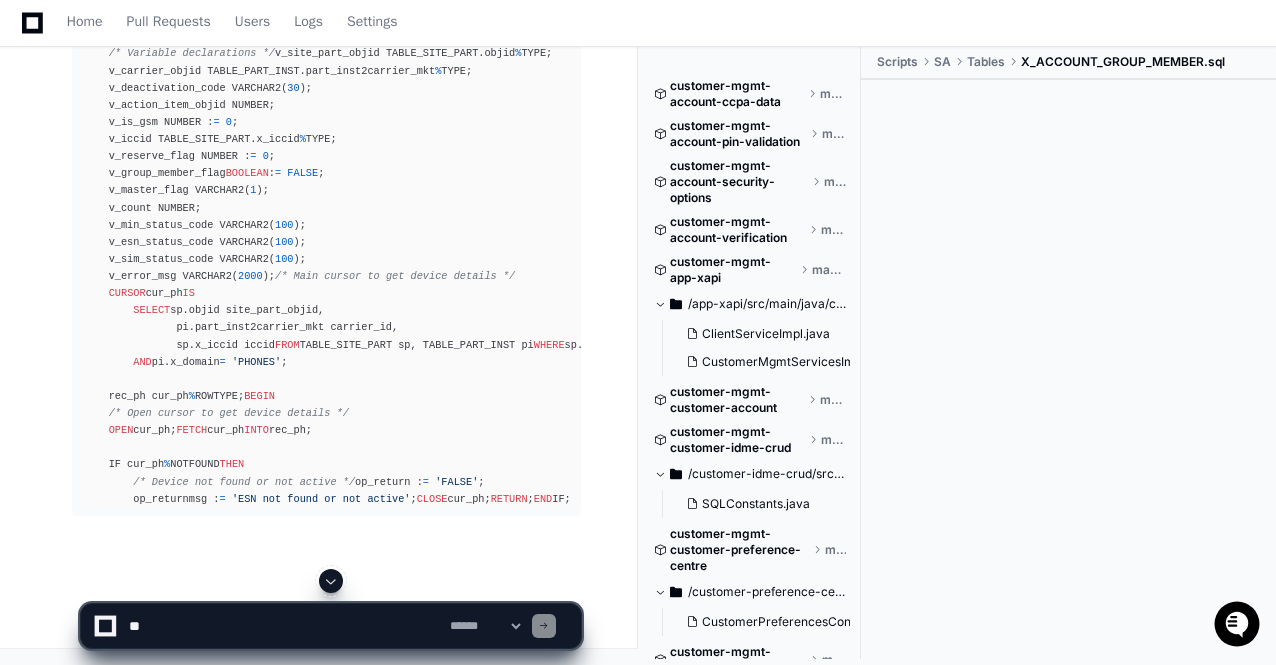click 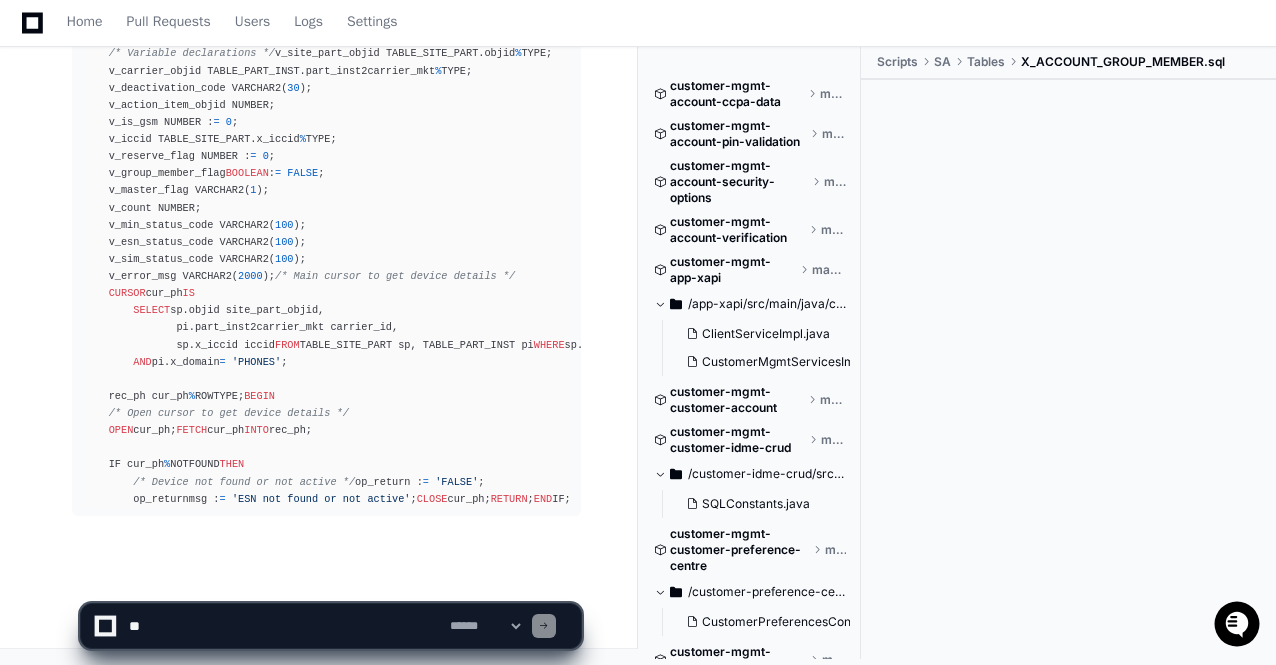 click on "**********" 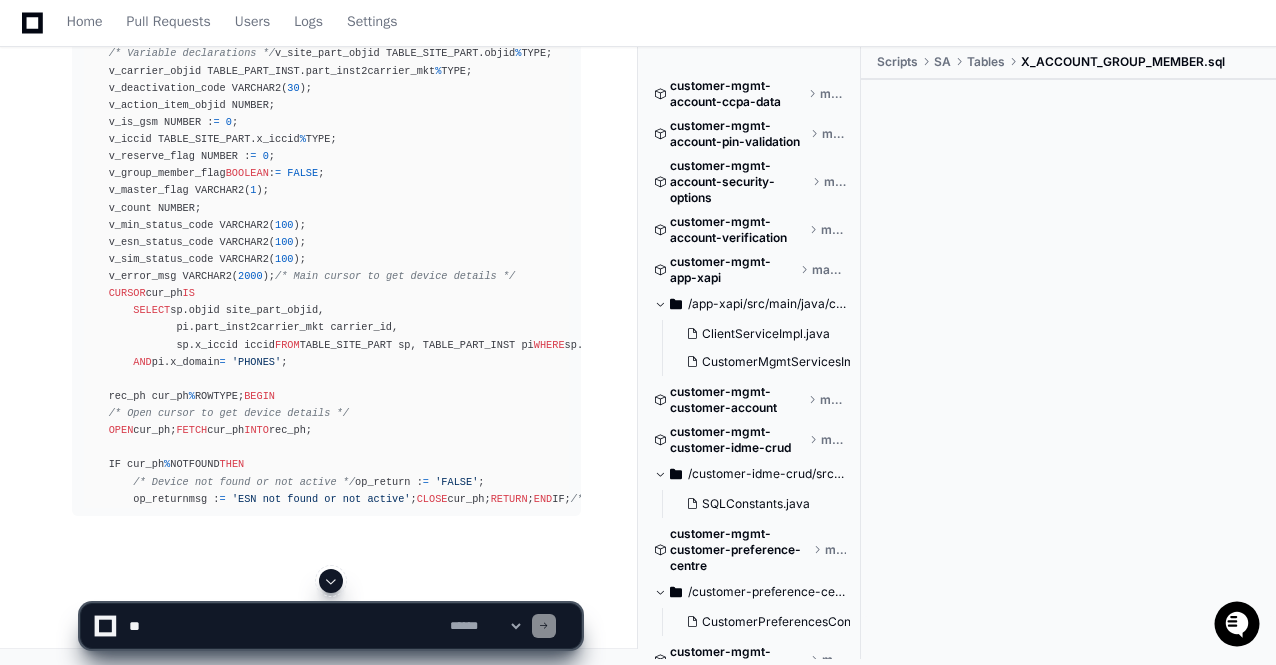 click on "**********" 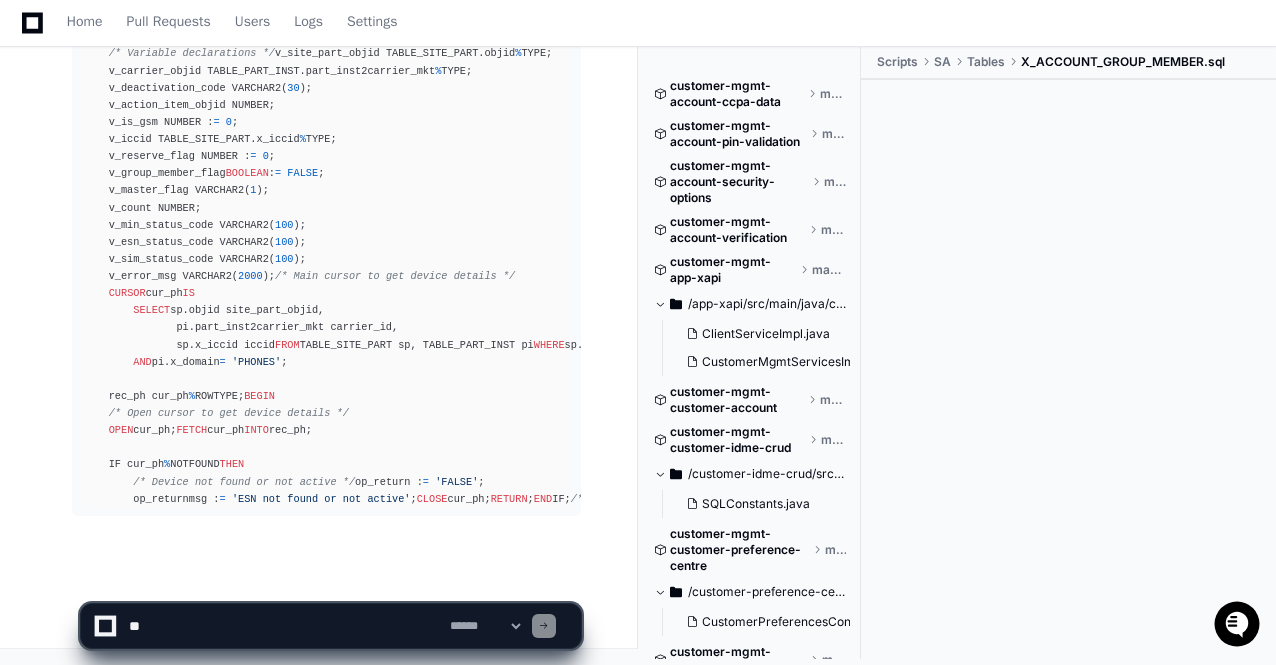 click on "**********" 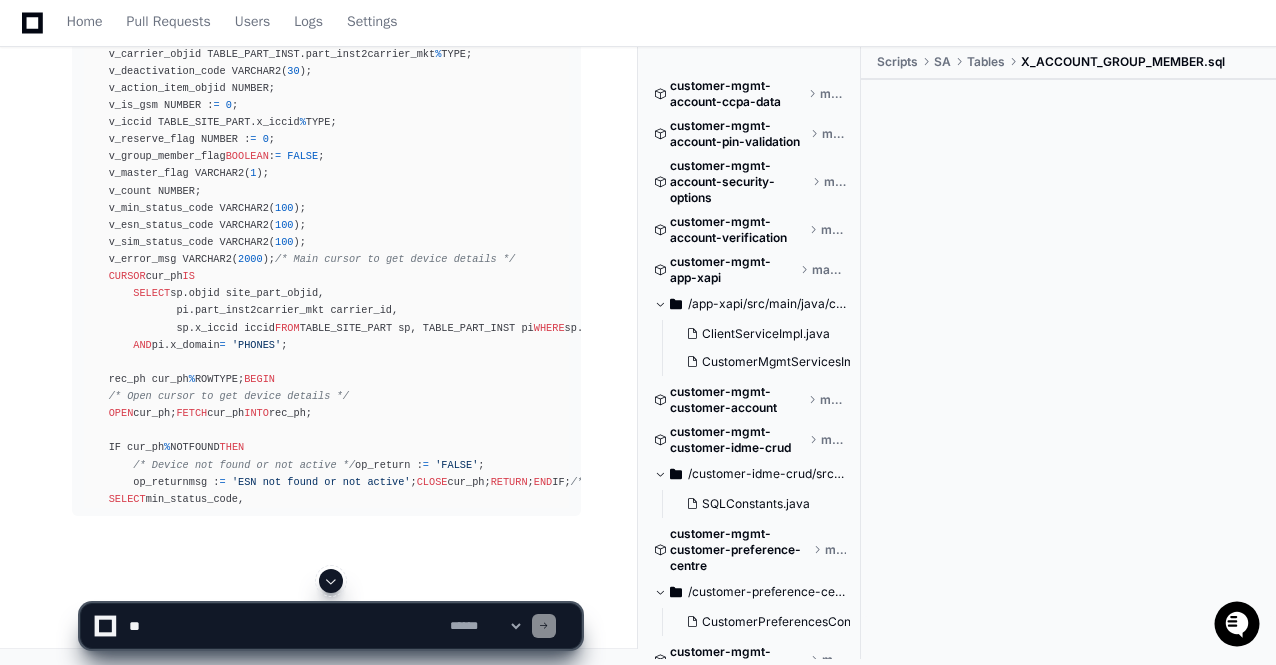 click 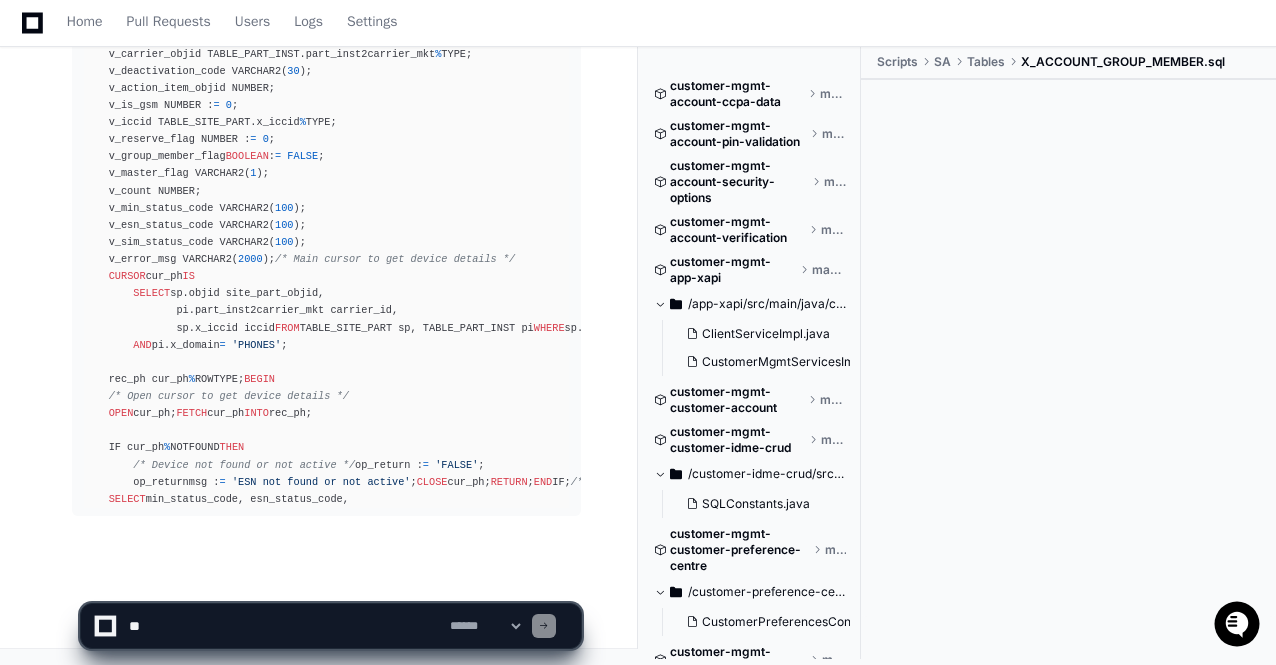 click on "**********" 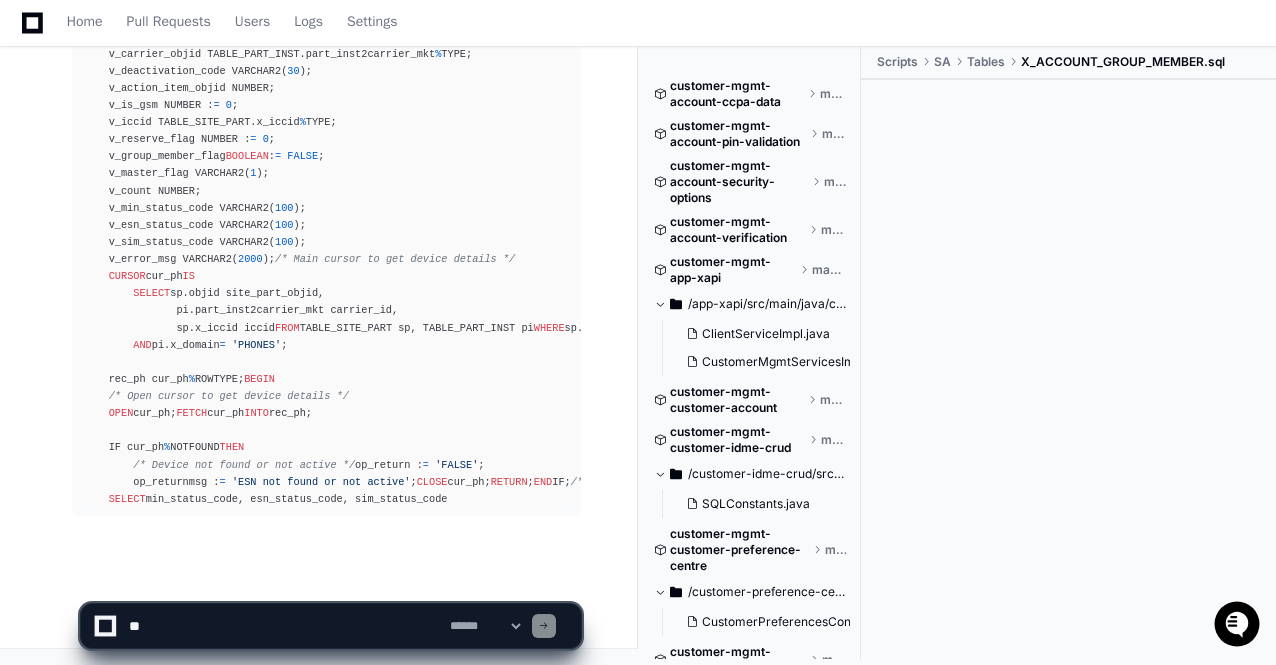 click on "**********" 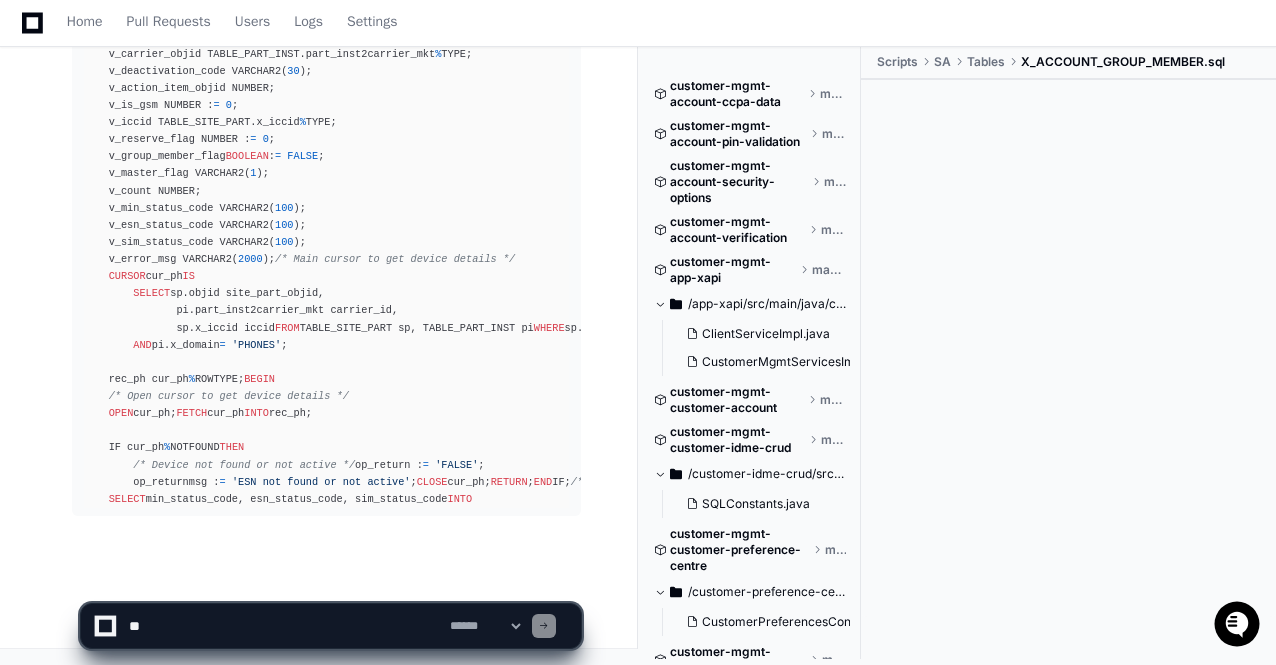 click on "**********" 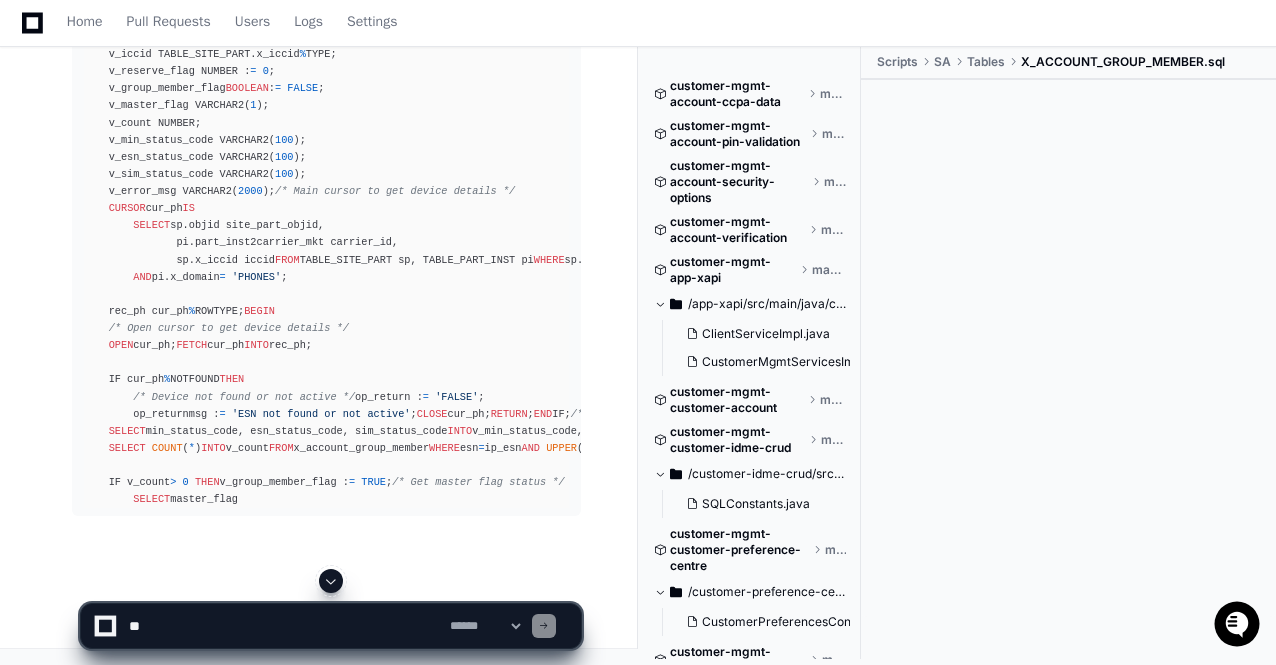 click 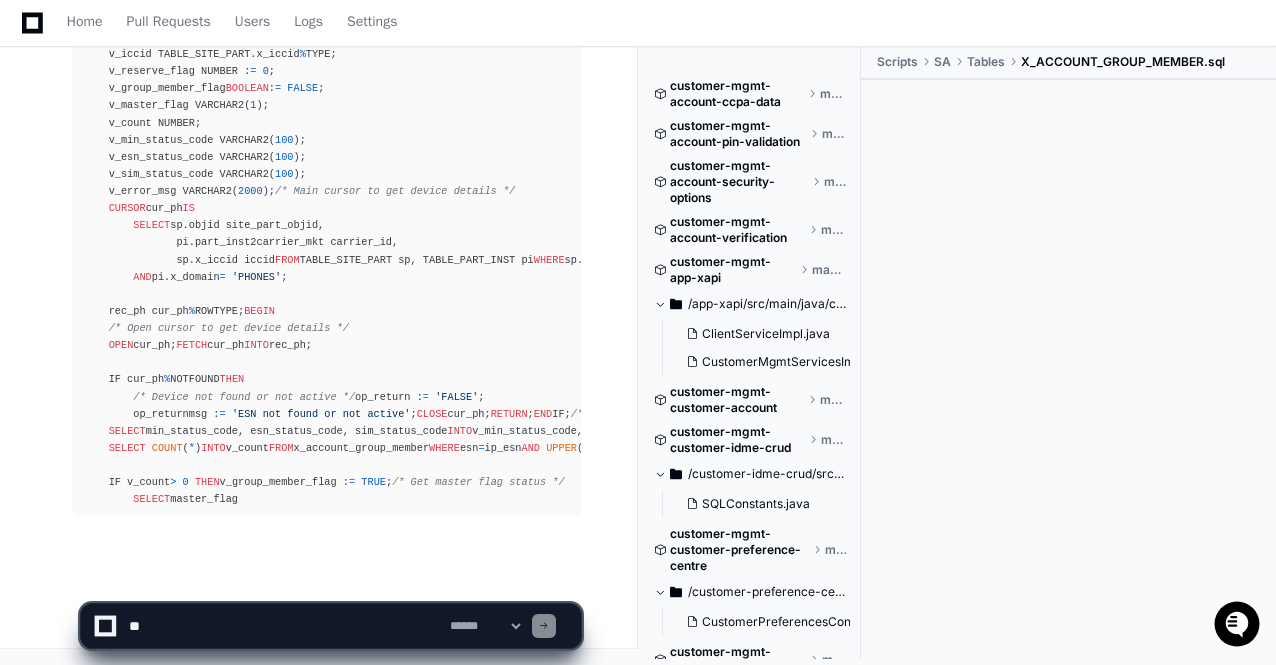 scroll, scrollTop: 48142, scrollLeft: 0, axis: vertical 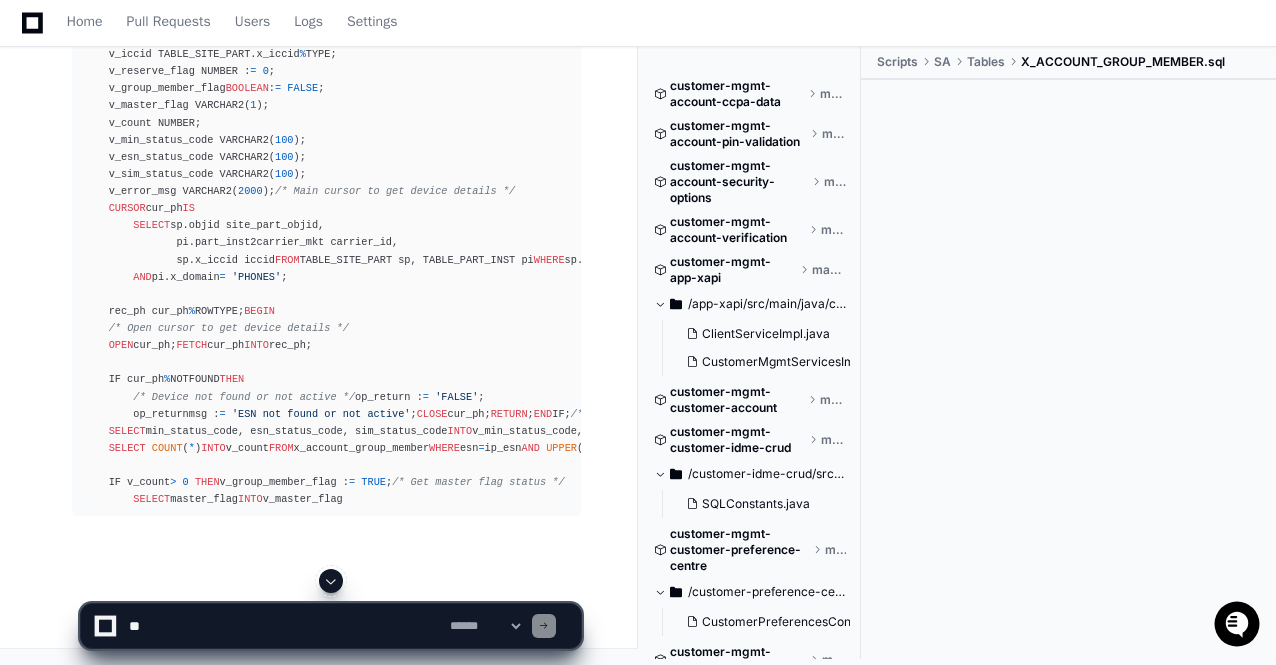 click 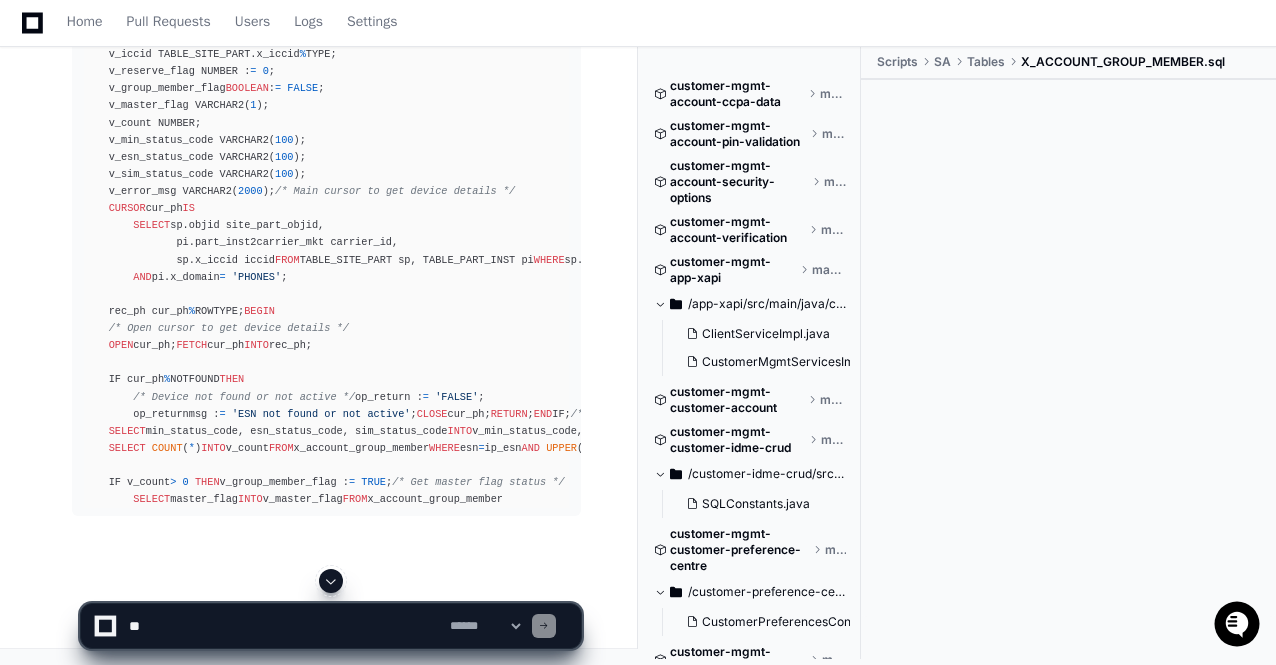 click 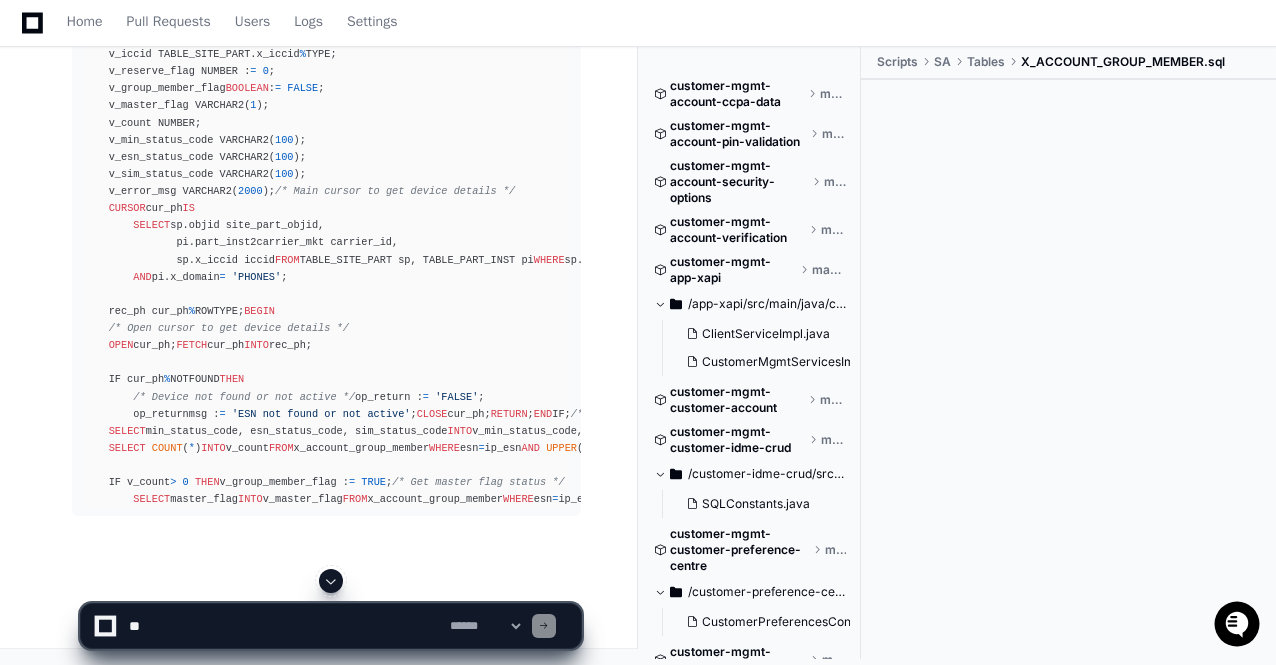 click 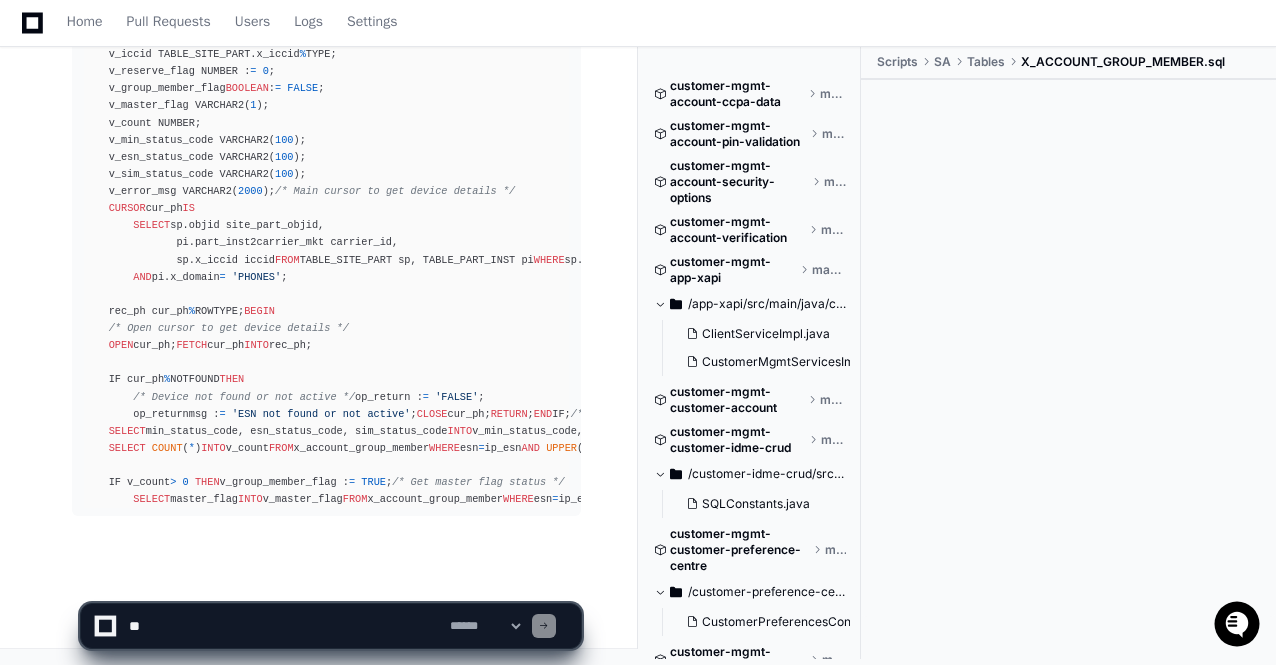 scroll, scrollTop: 48194, scrollLeft: 0, axis: vertical 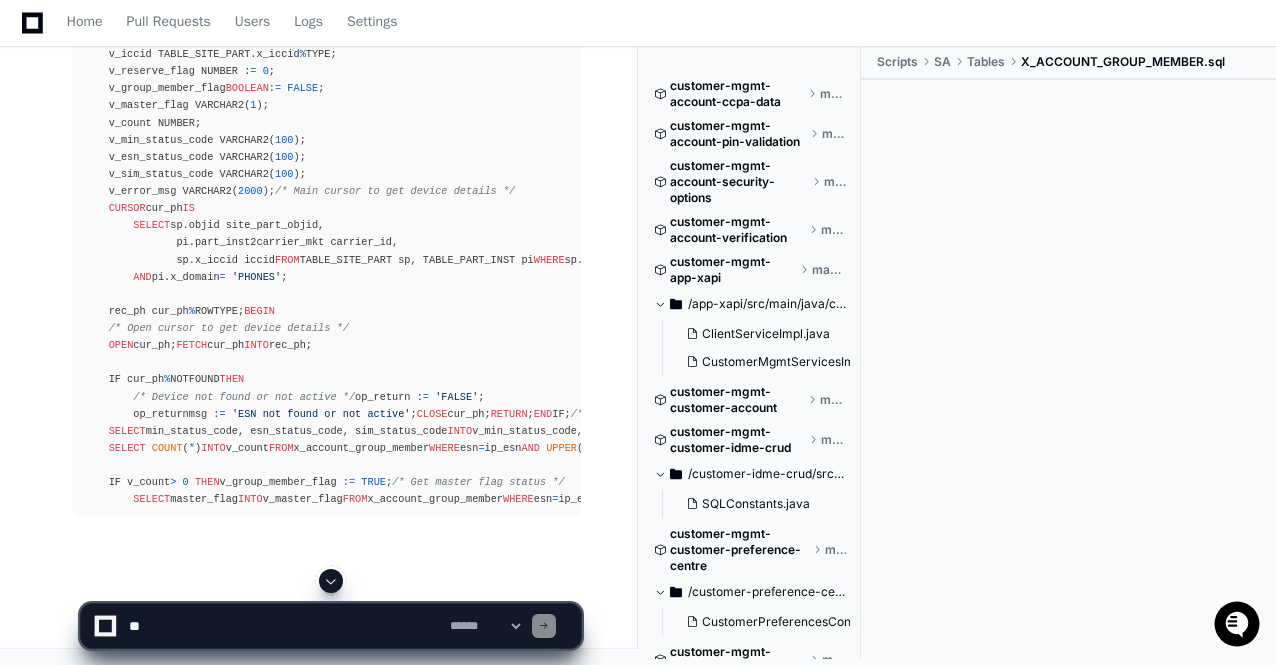 click 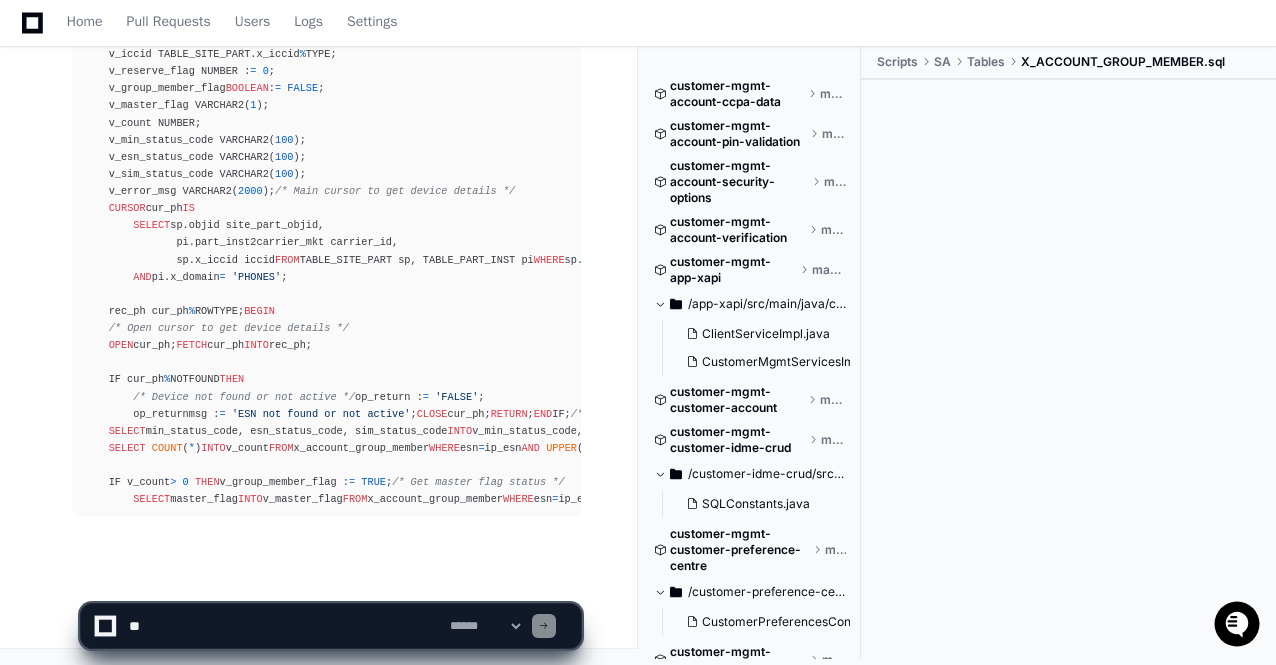 click on "**********" 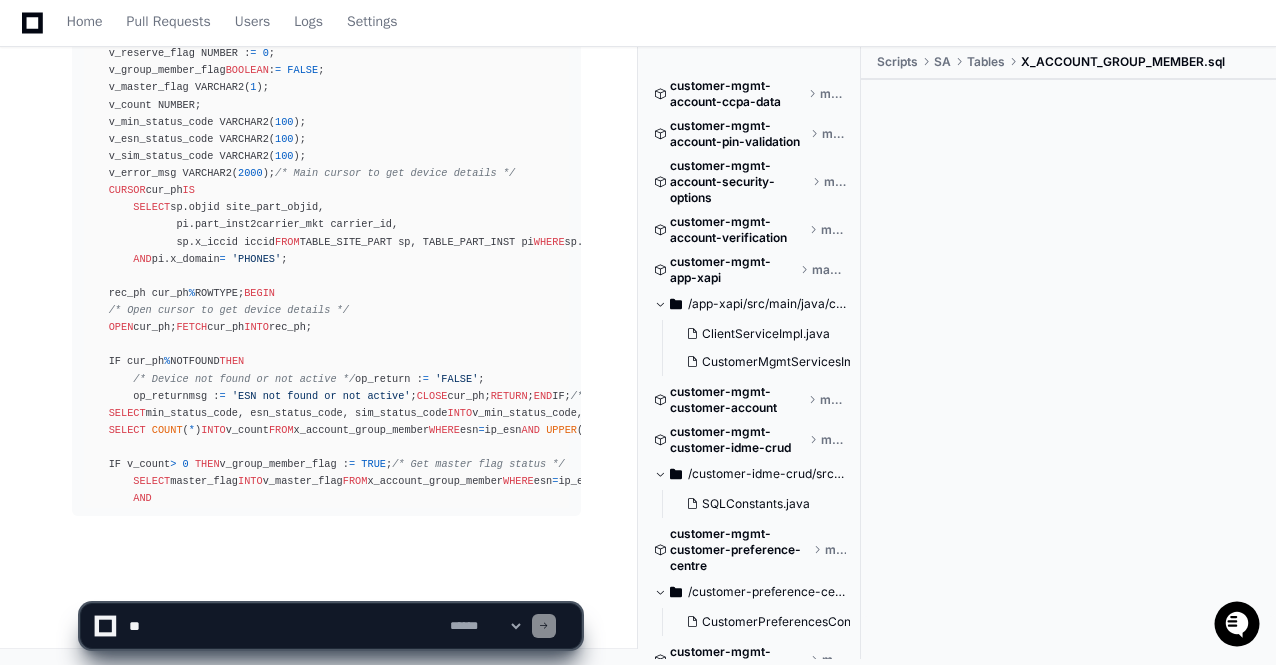 click on "**********" 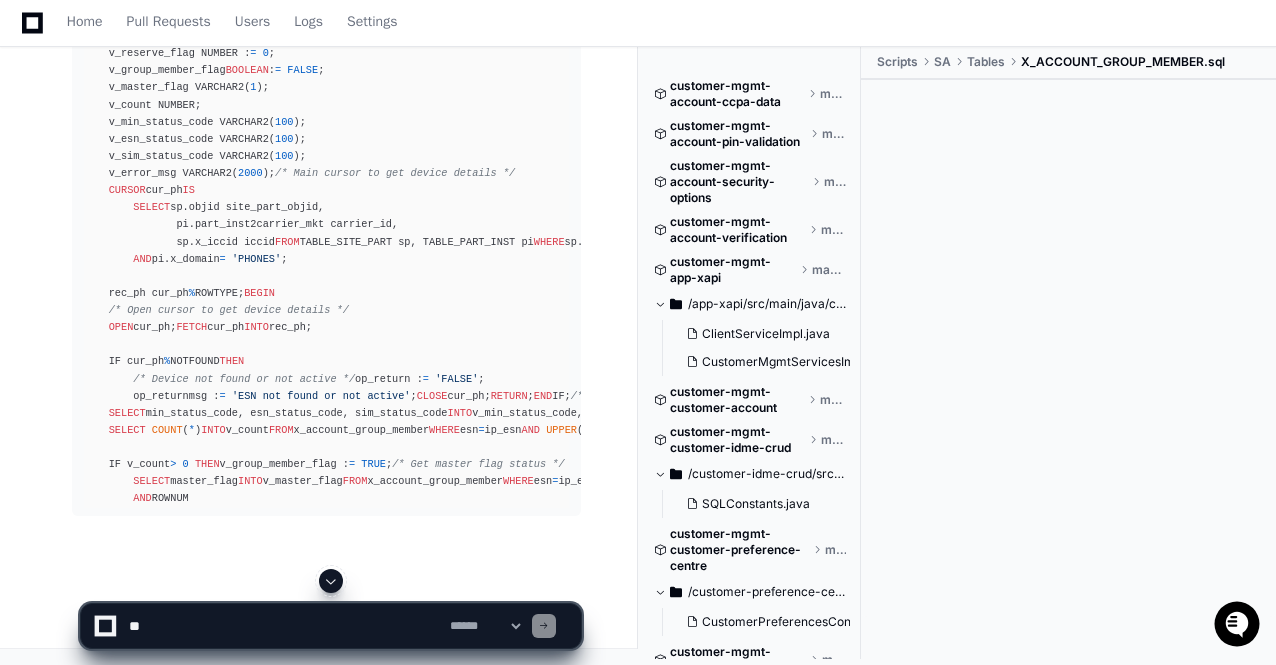 click 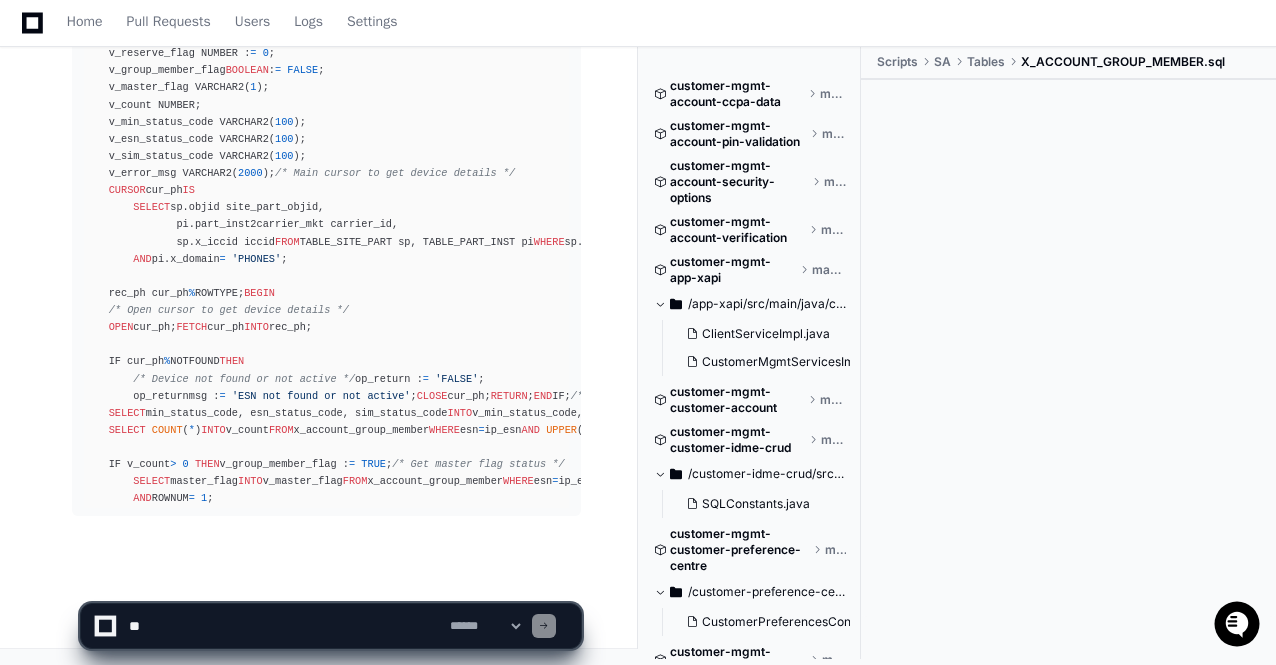 scroll, scrollTop: 48228, scrollLeft: 0, axis: vertical 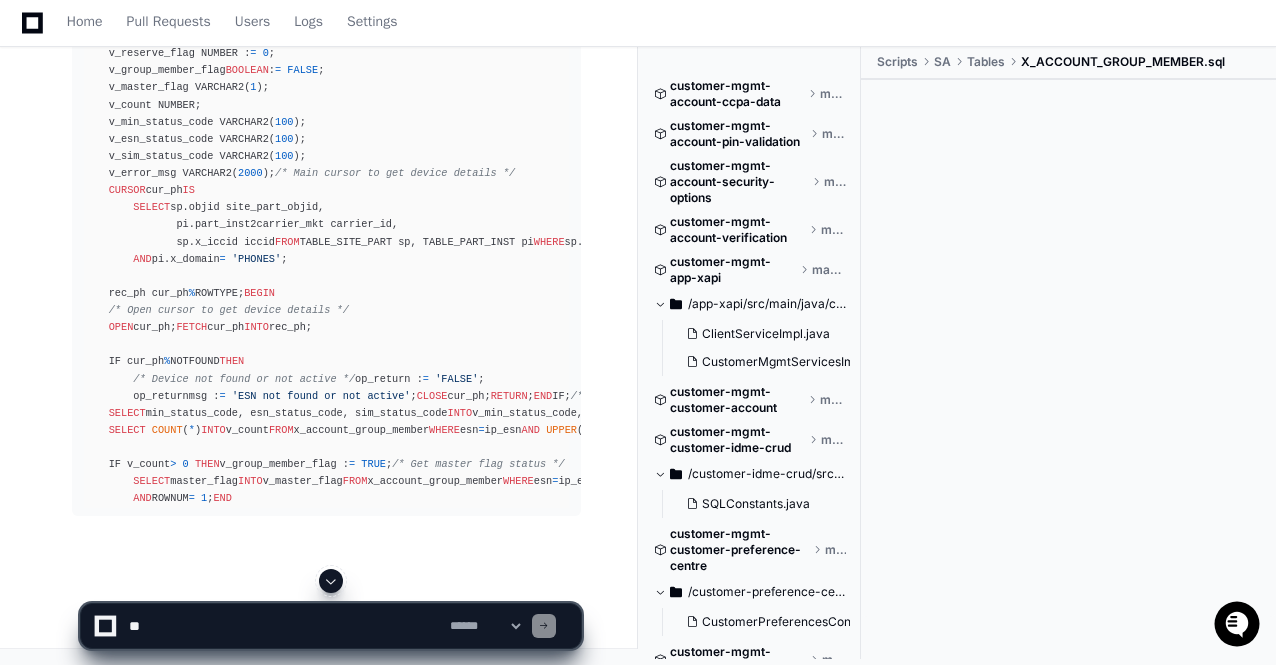 click on "**********" 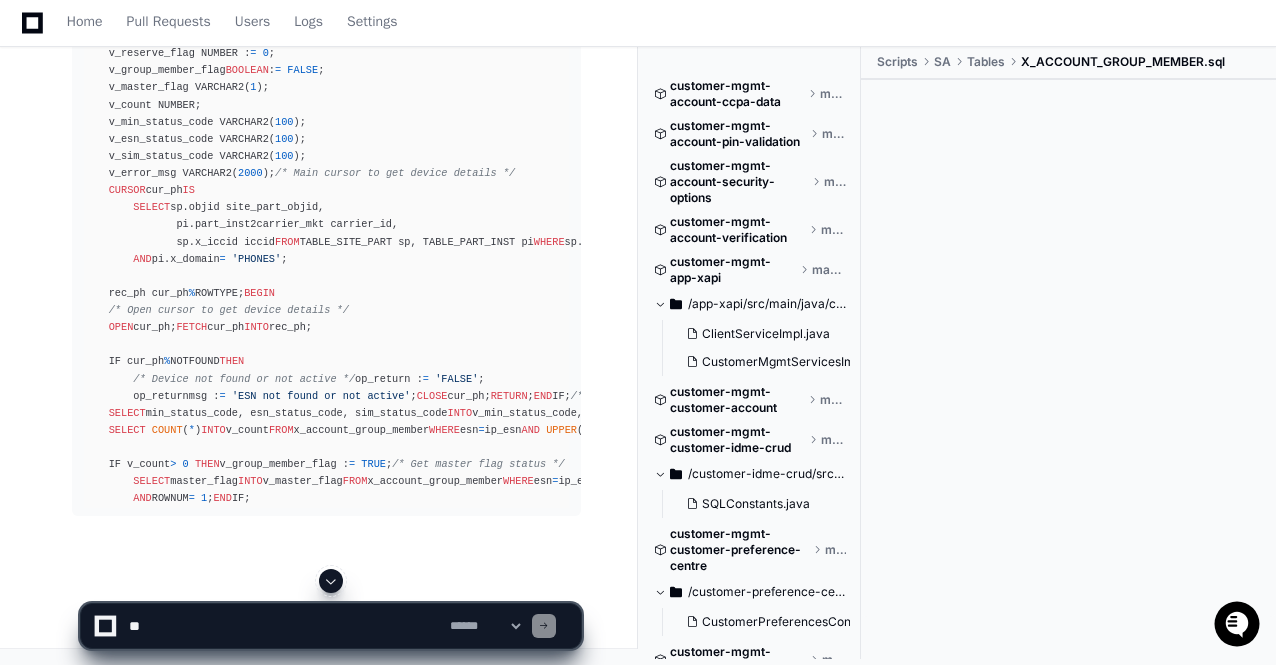 click 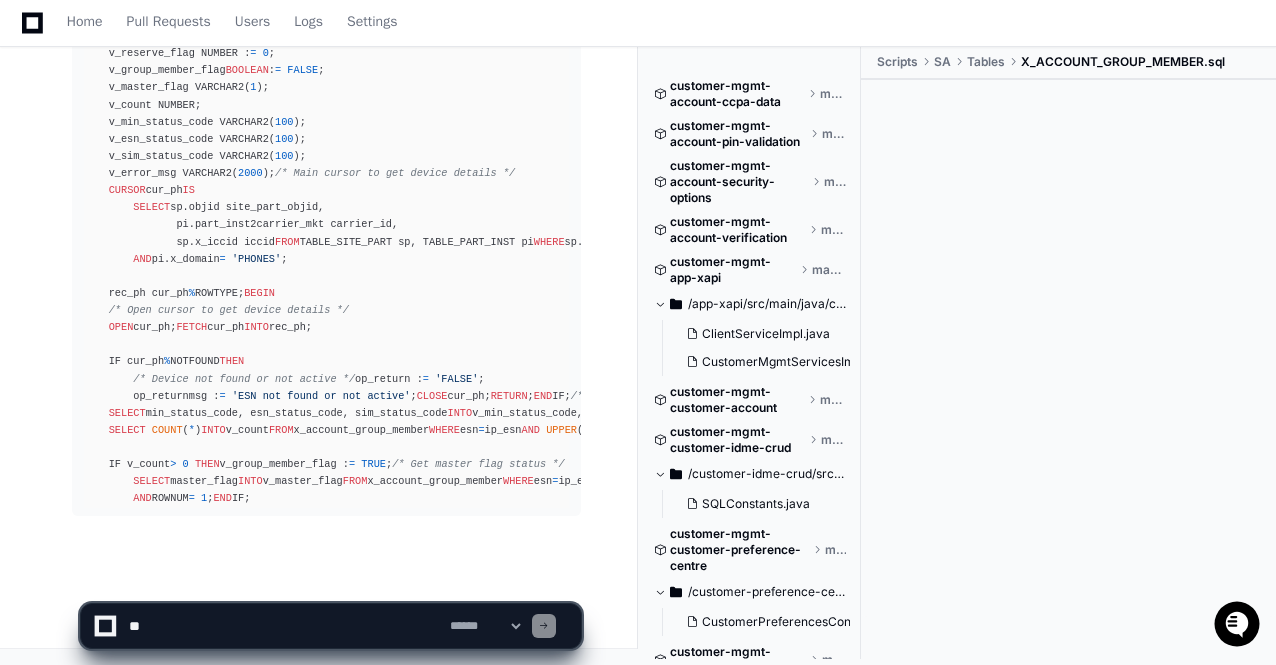 click on "**********" 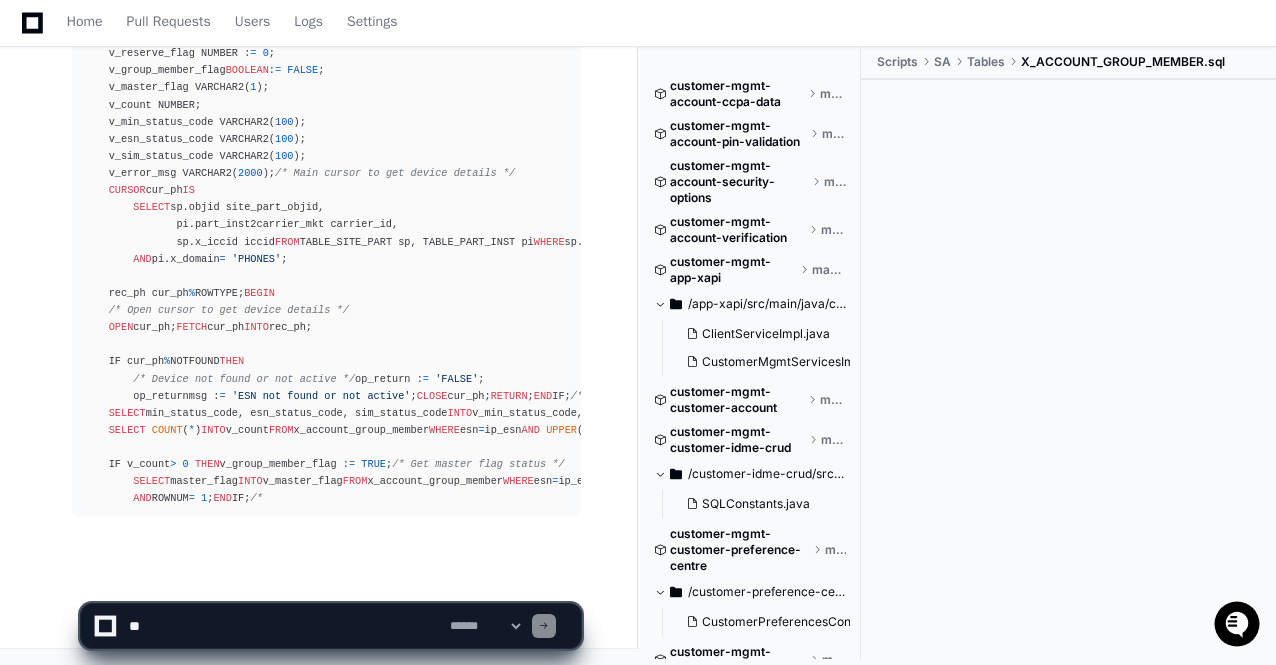click on "**********" 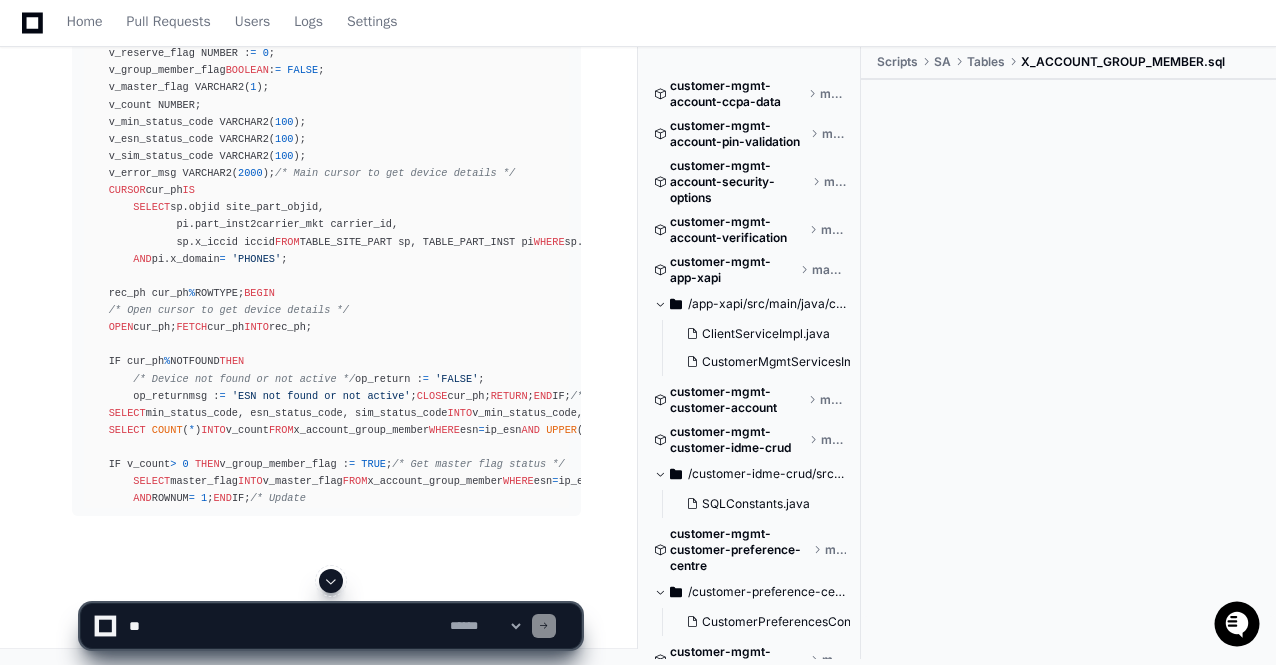 click 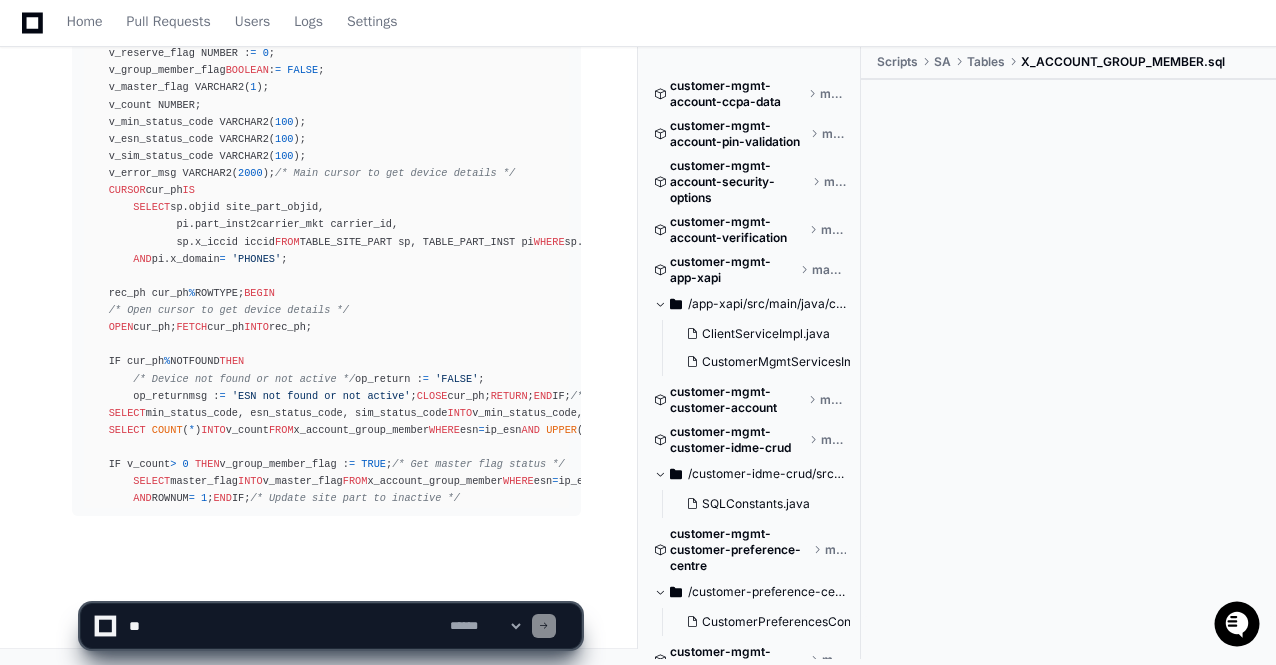 click on "**********" 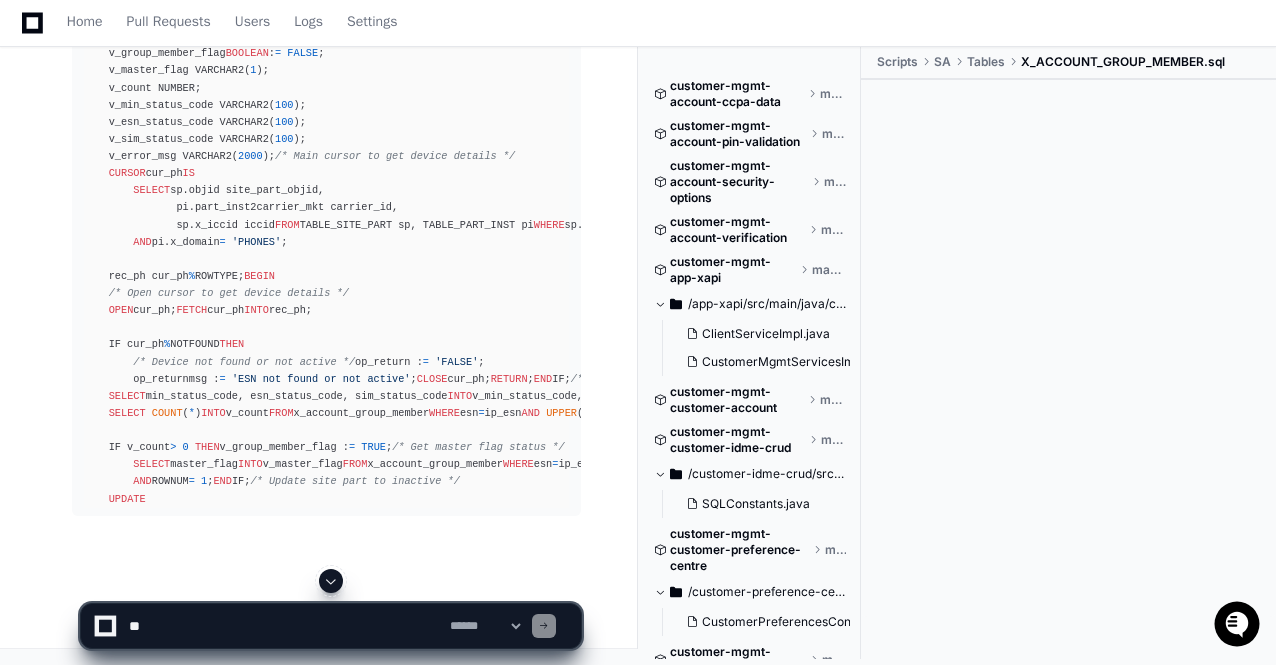 click on "**********" 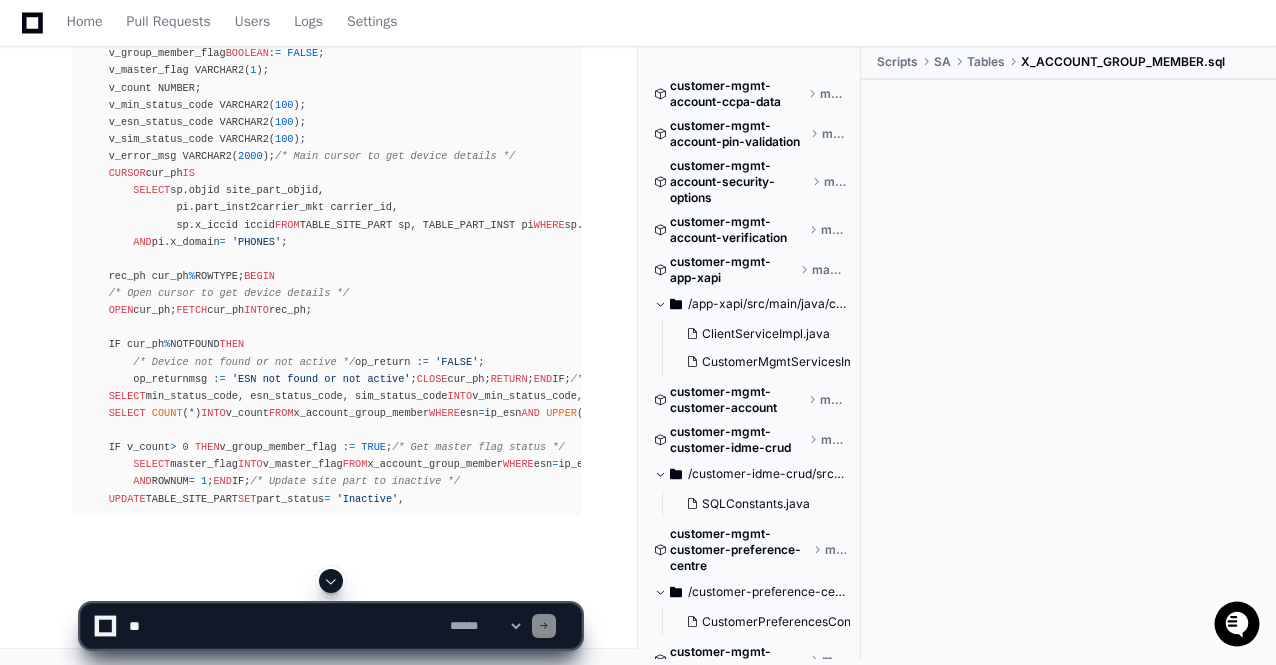 click 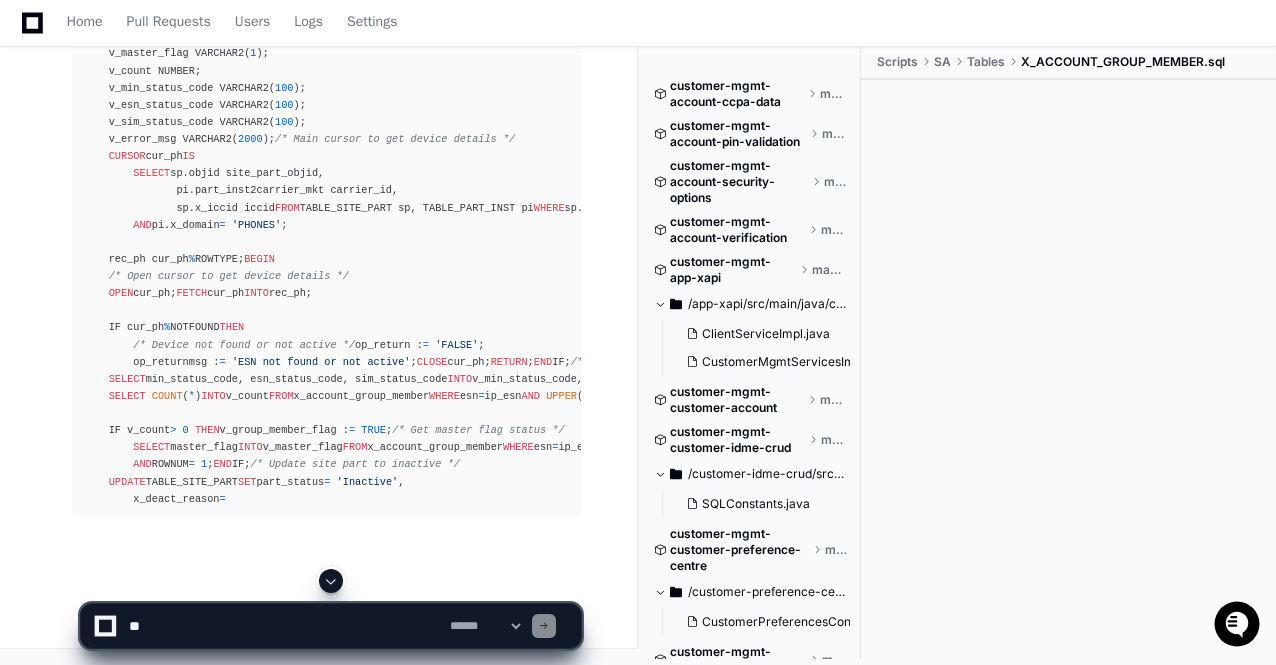 click 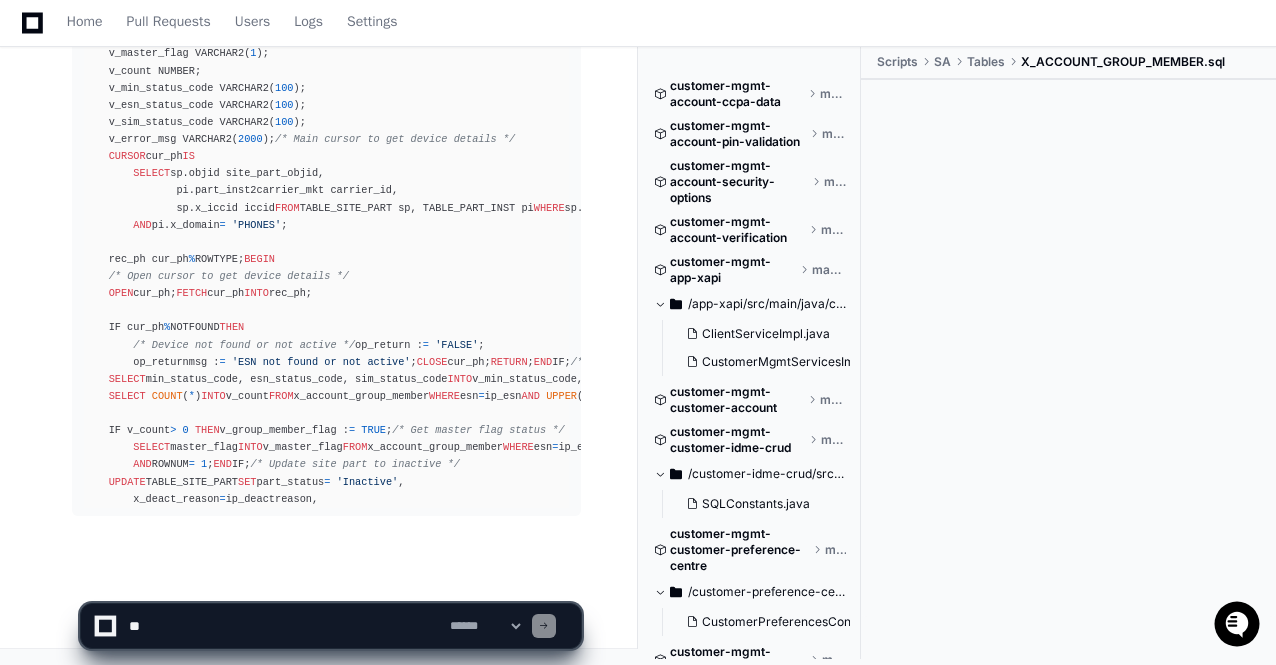 scroll, scrollTop: 48331, scrollLeft: 0, axis: vertical 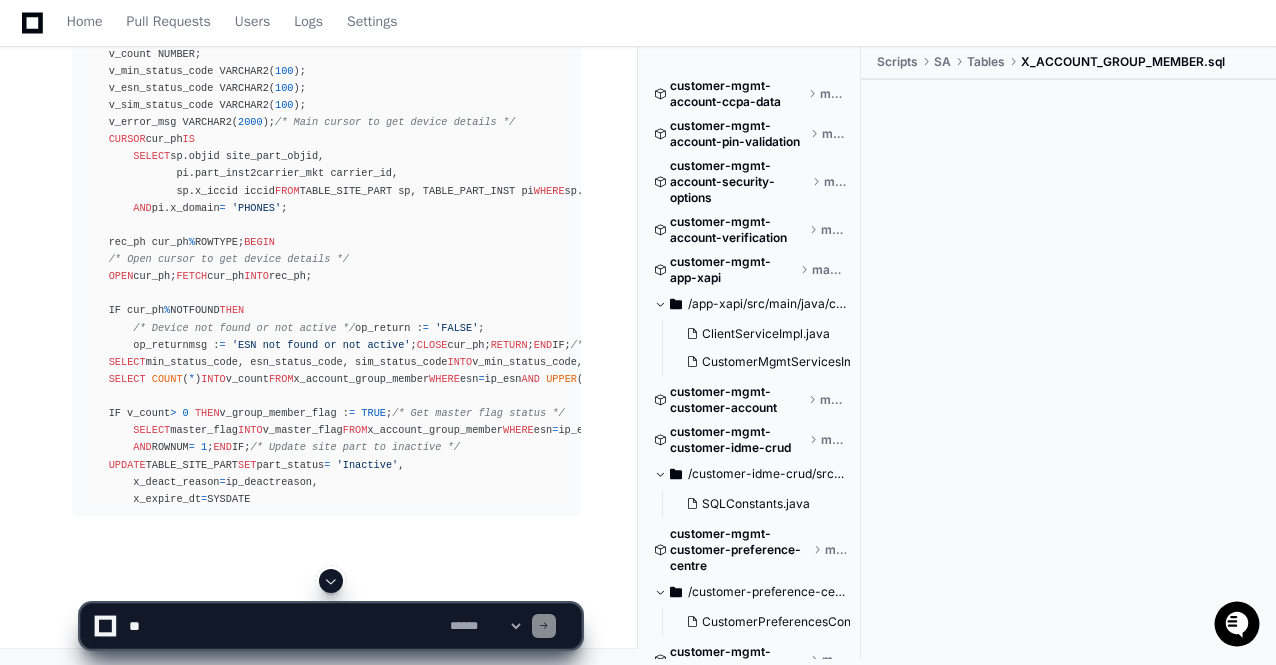 click 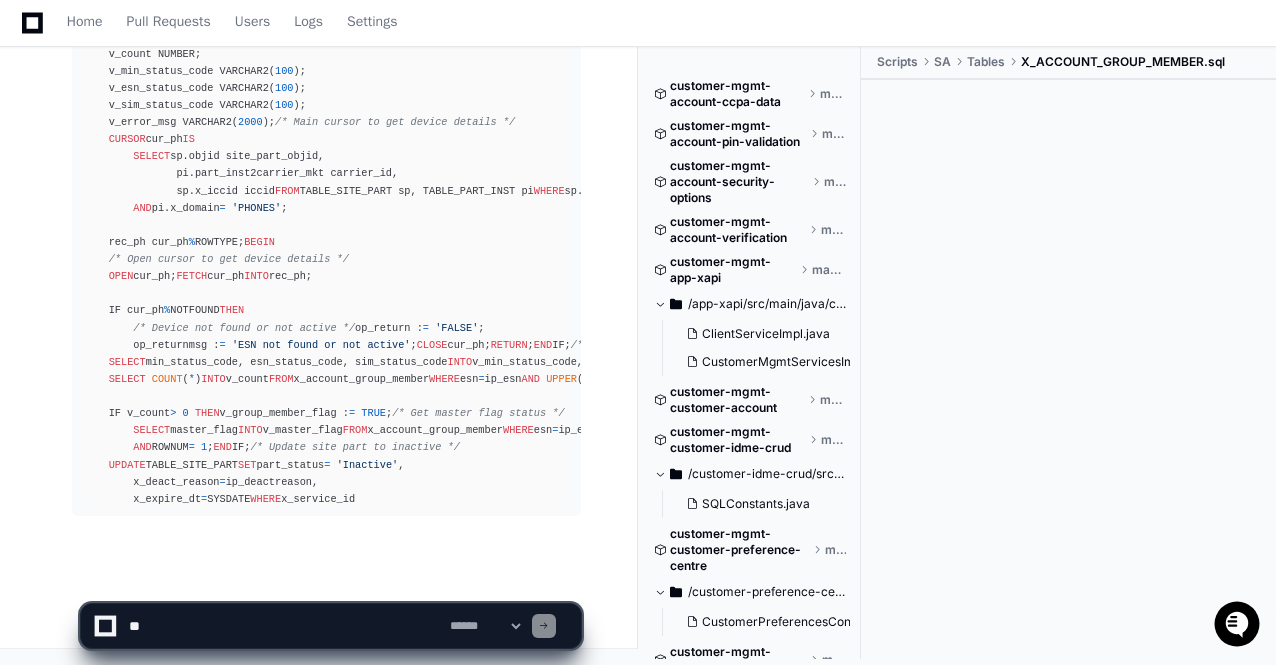 scroll, scrollTop: 48365, scrollLeft: 0, axis: vertical 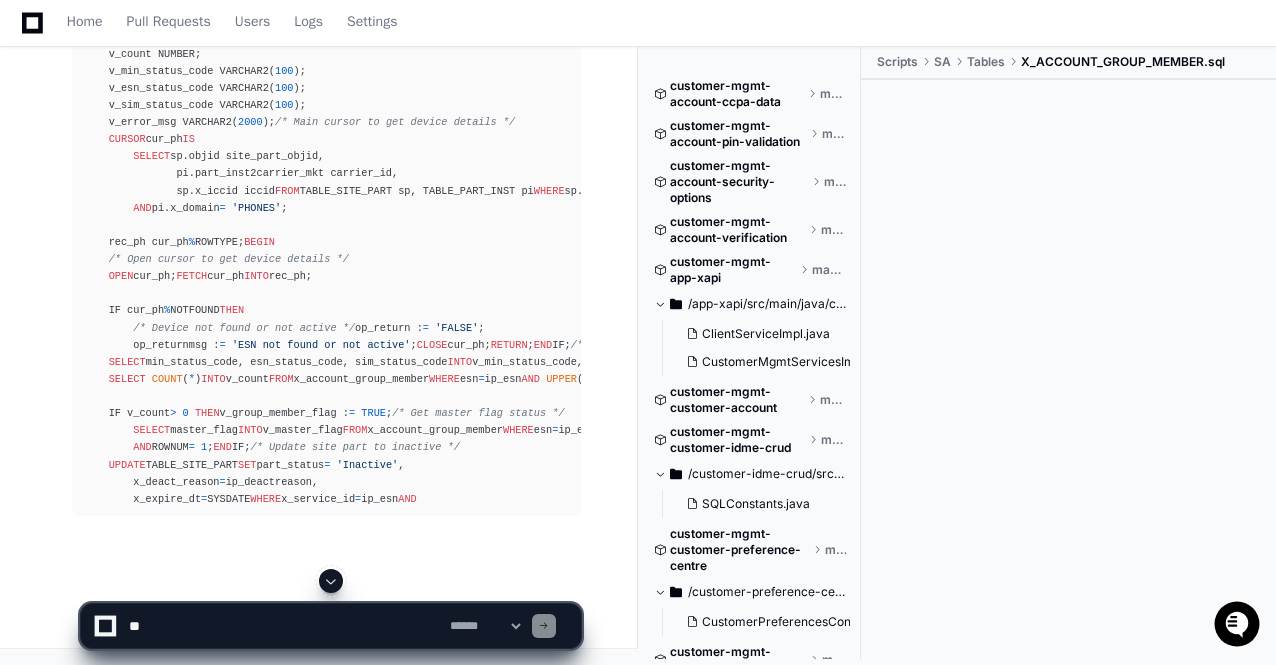 click on "**********" 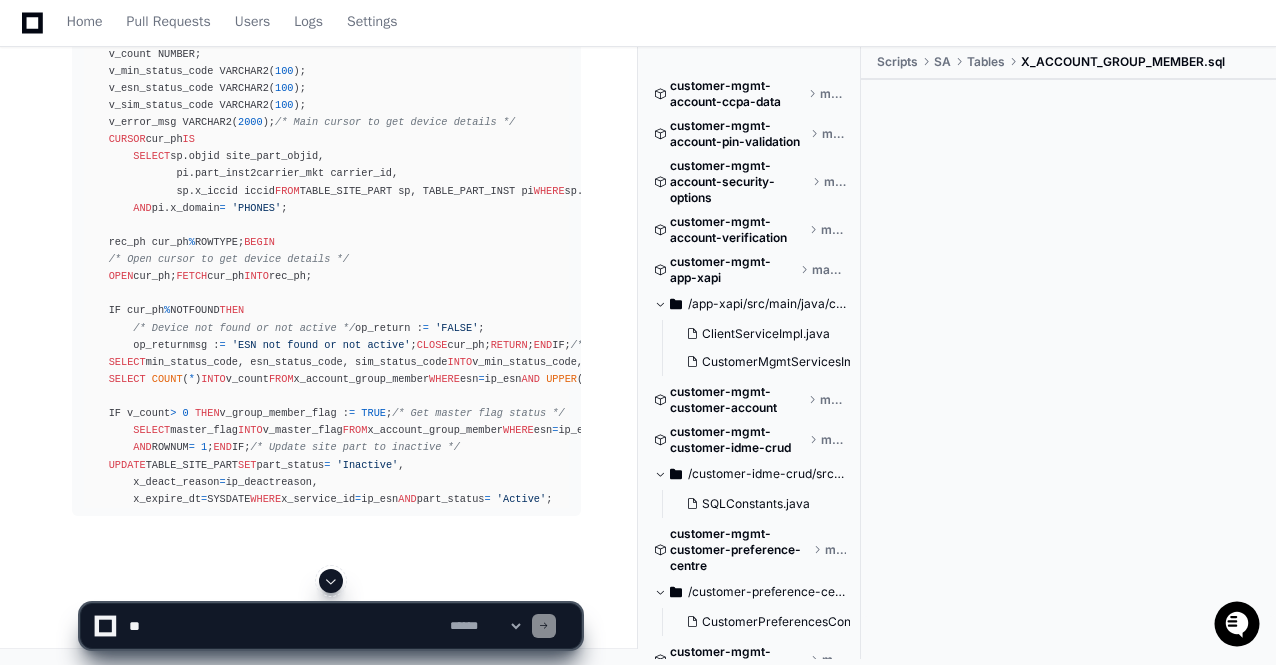 click 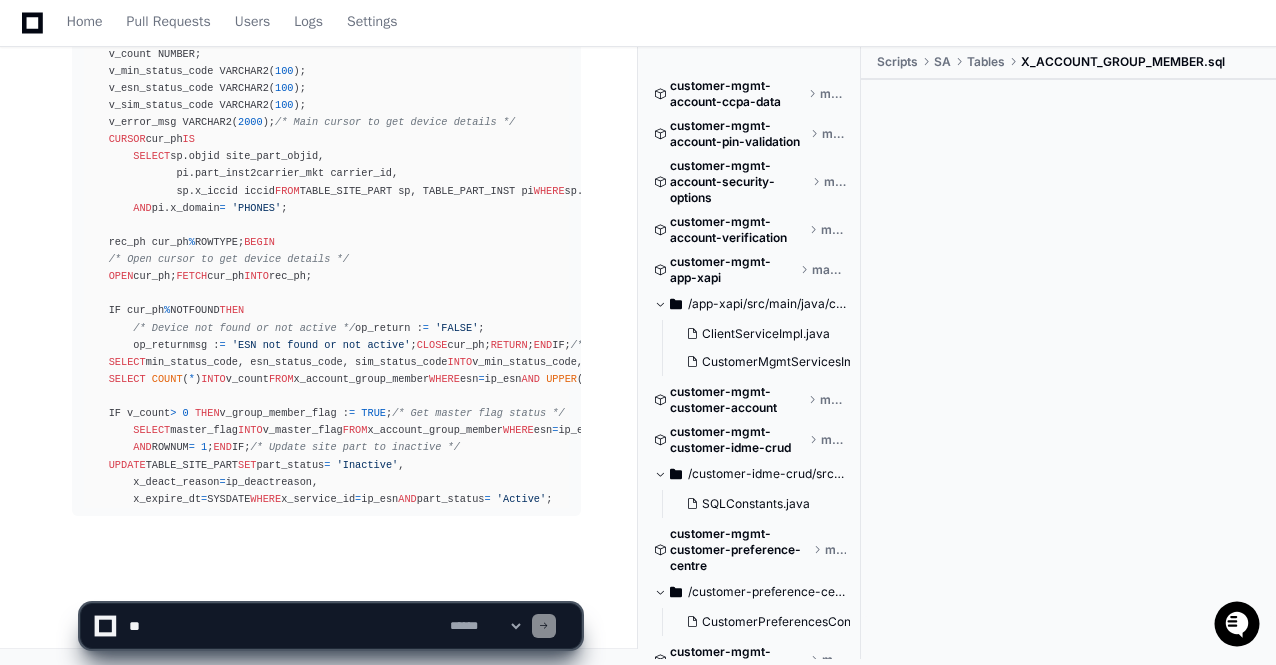 scroll, scrollTop: 48400, scrollLeft: 0, axis: vertical 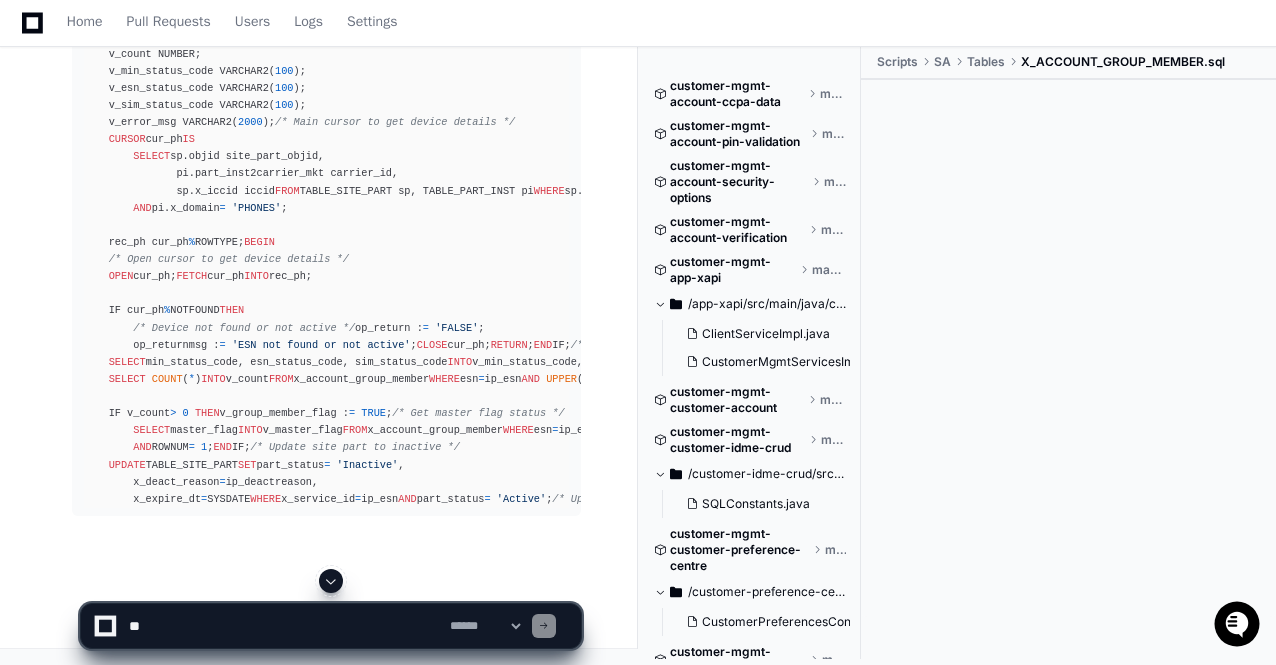 click 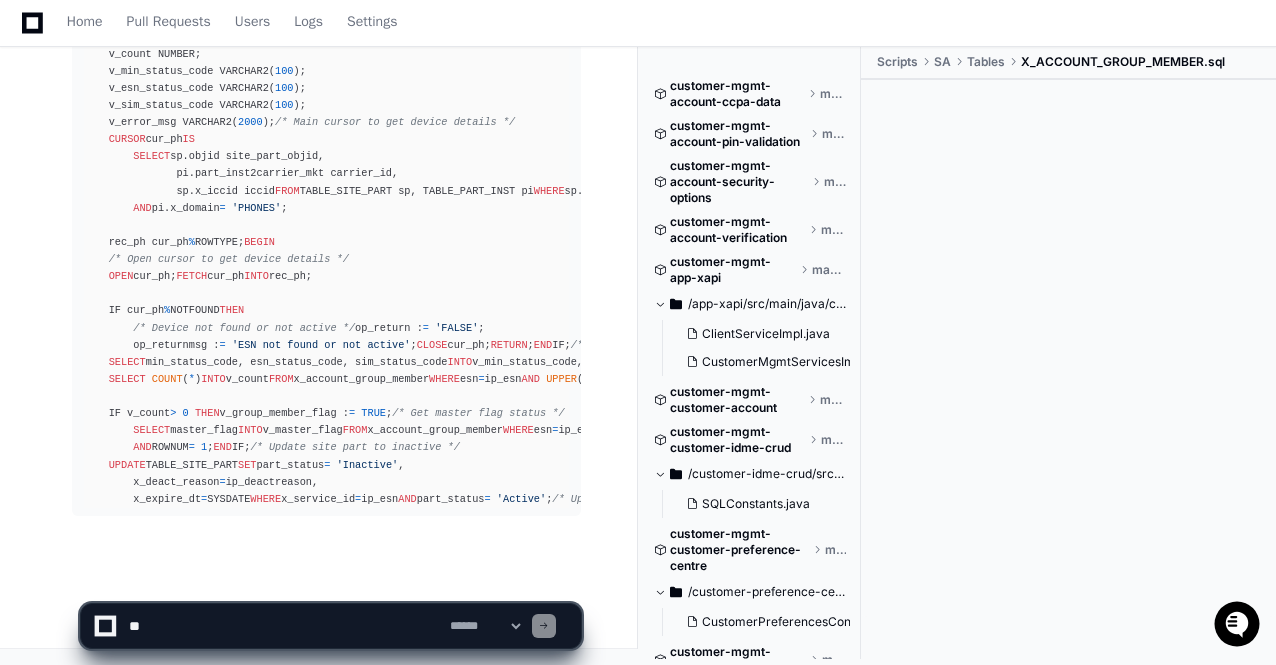 scroll, scrollTop: 48416, scrollLeft: 0, axis: vertical 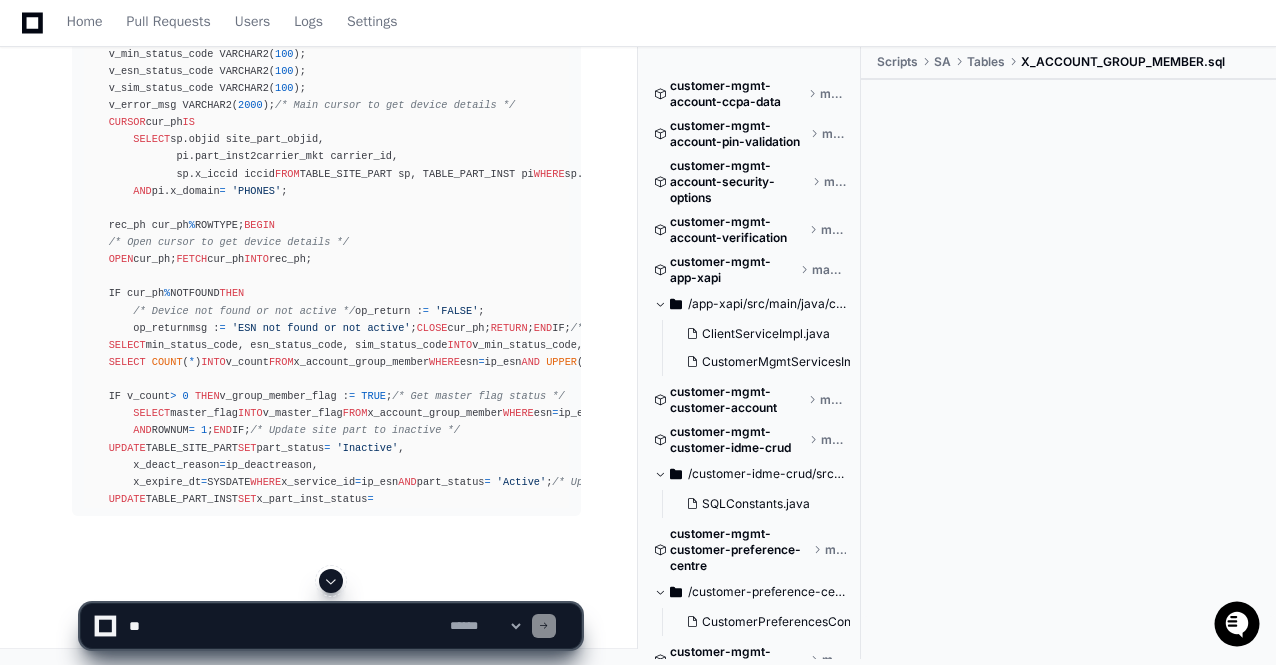 click 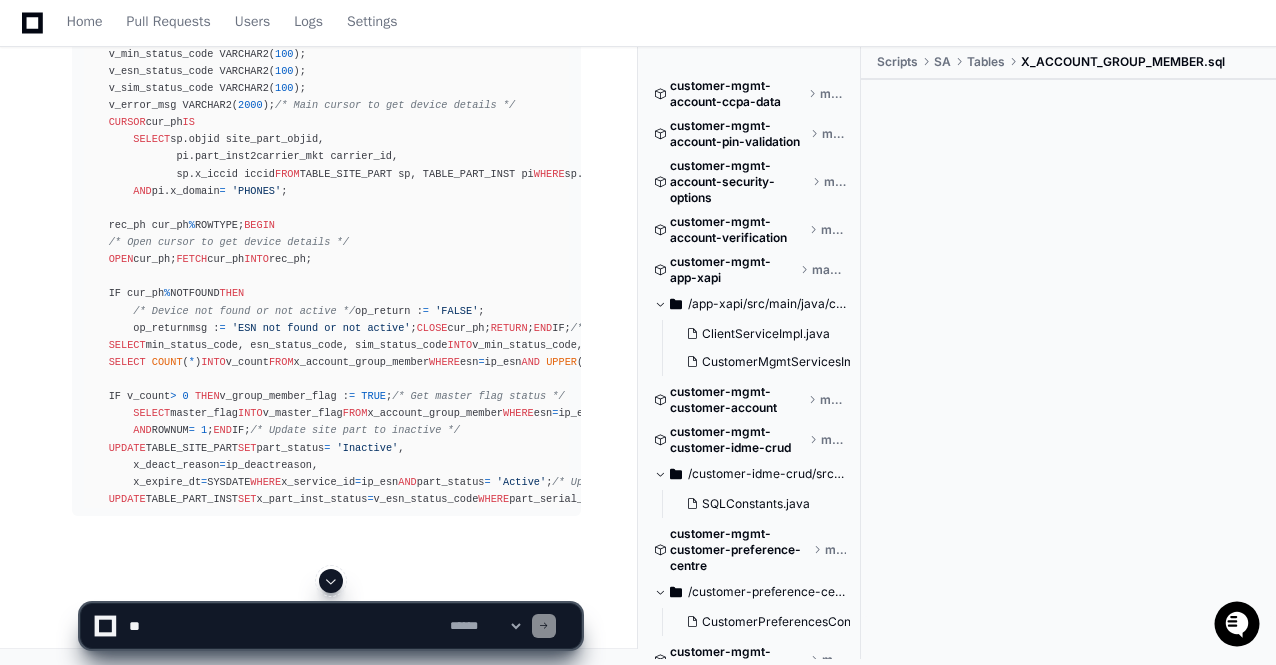 click 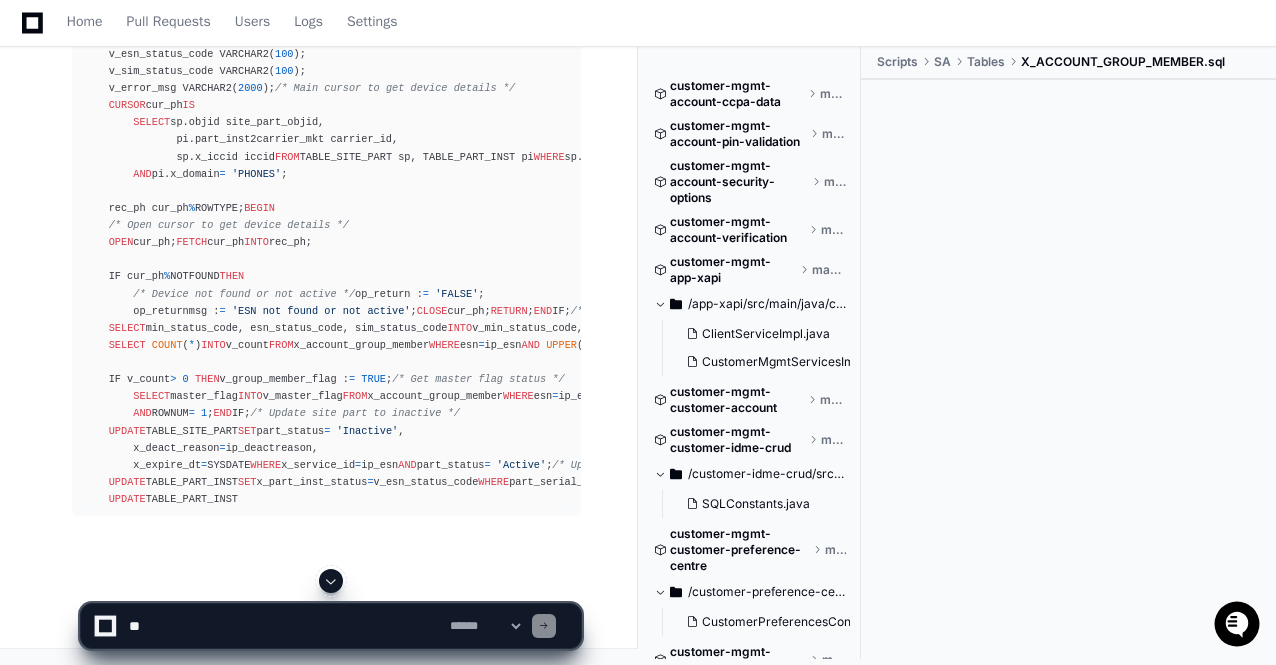 click on "**********" 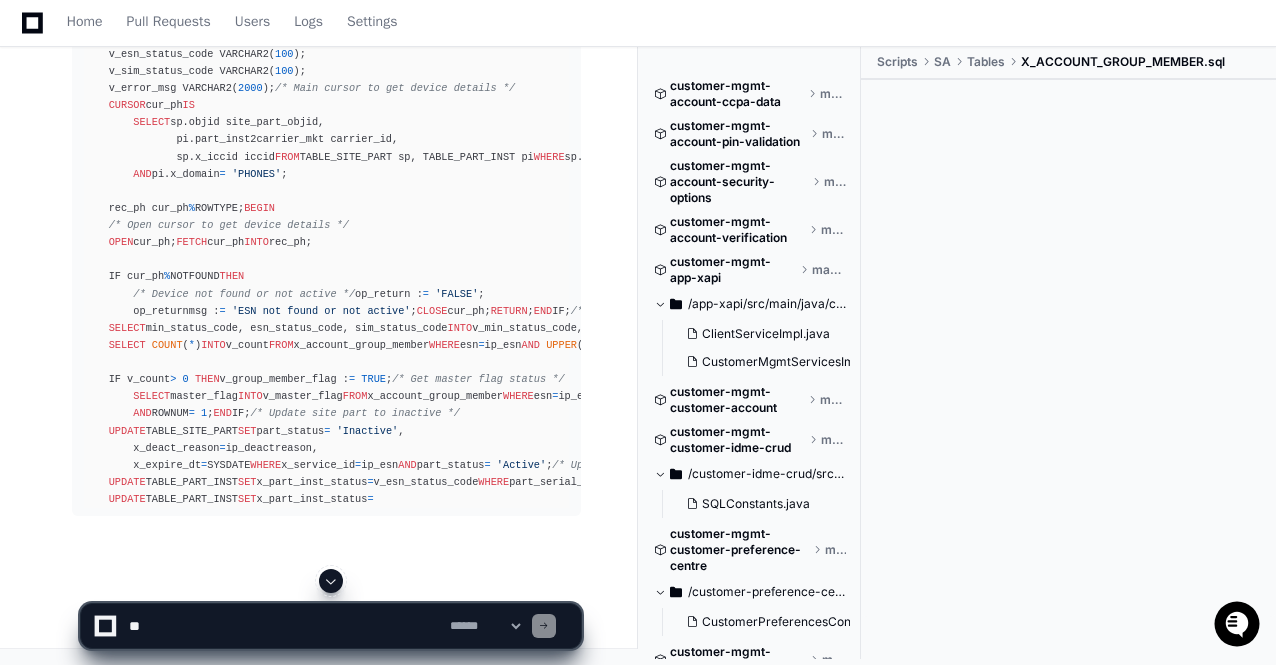 click 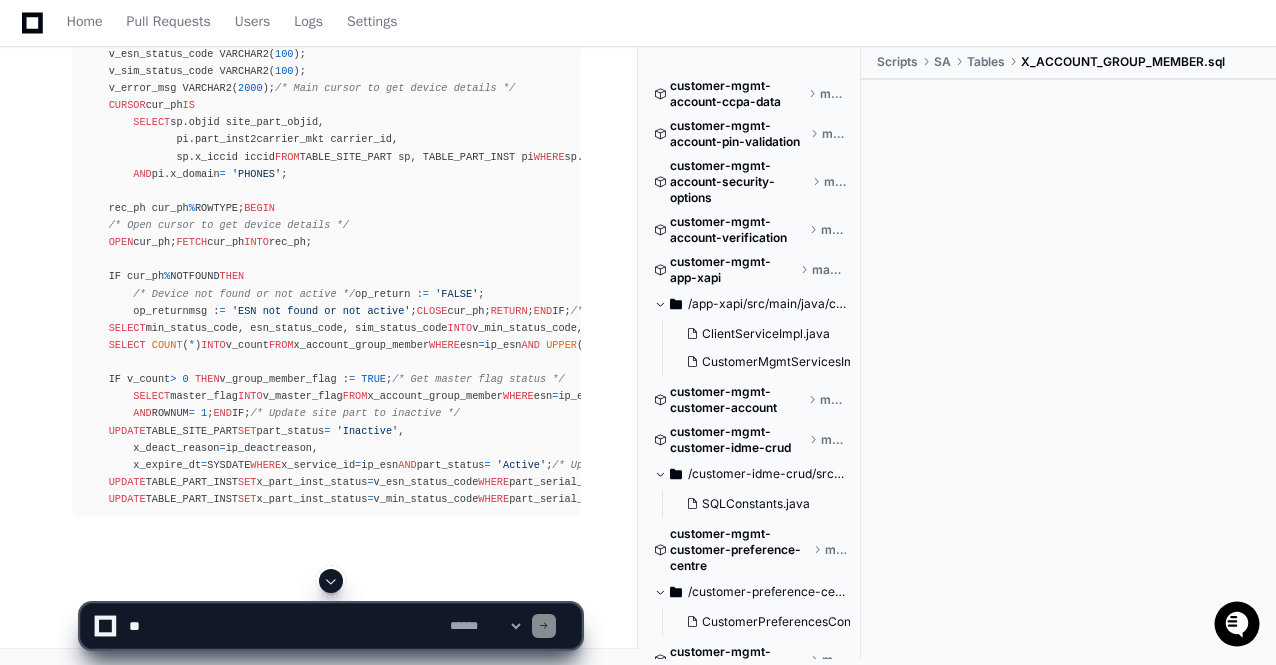 click 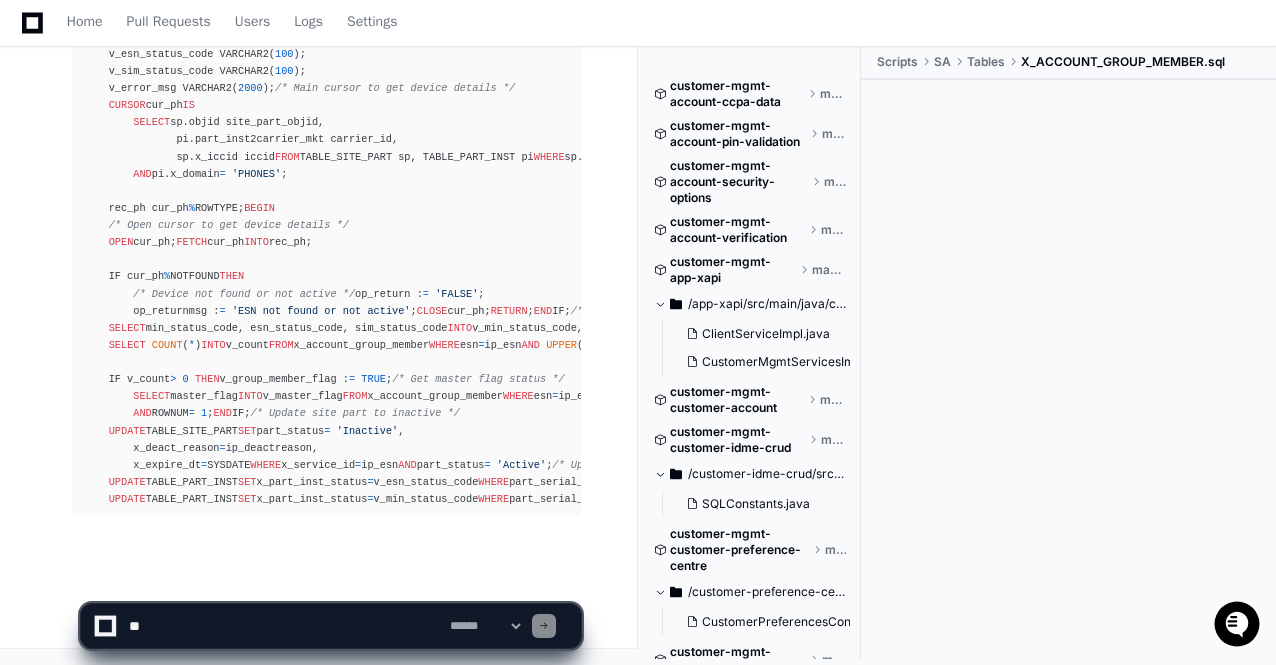 scroll, scrollTop: 48571, scrollLeft: 0, axis: vertical 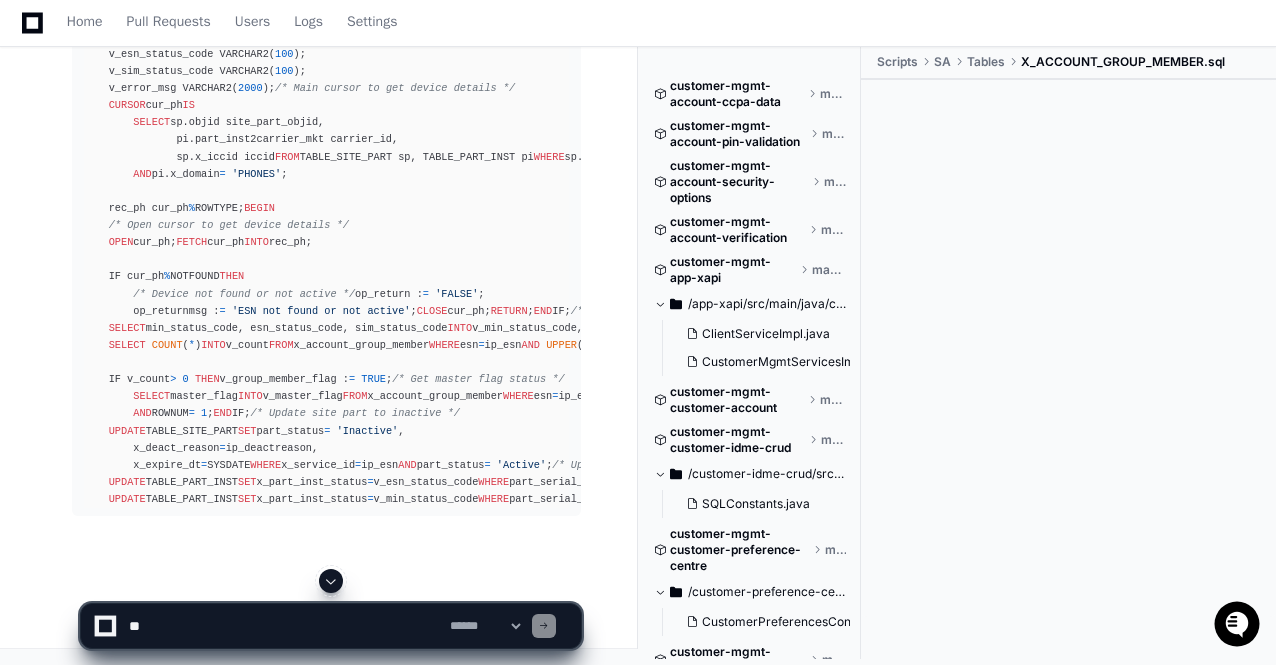 click 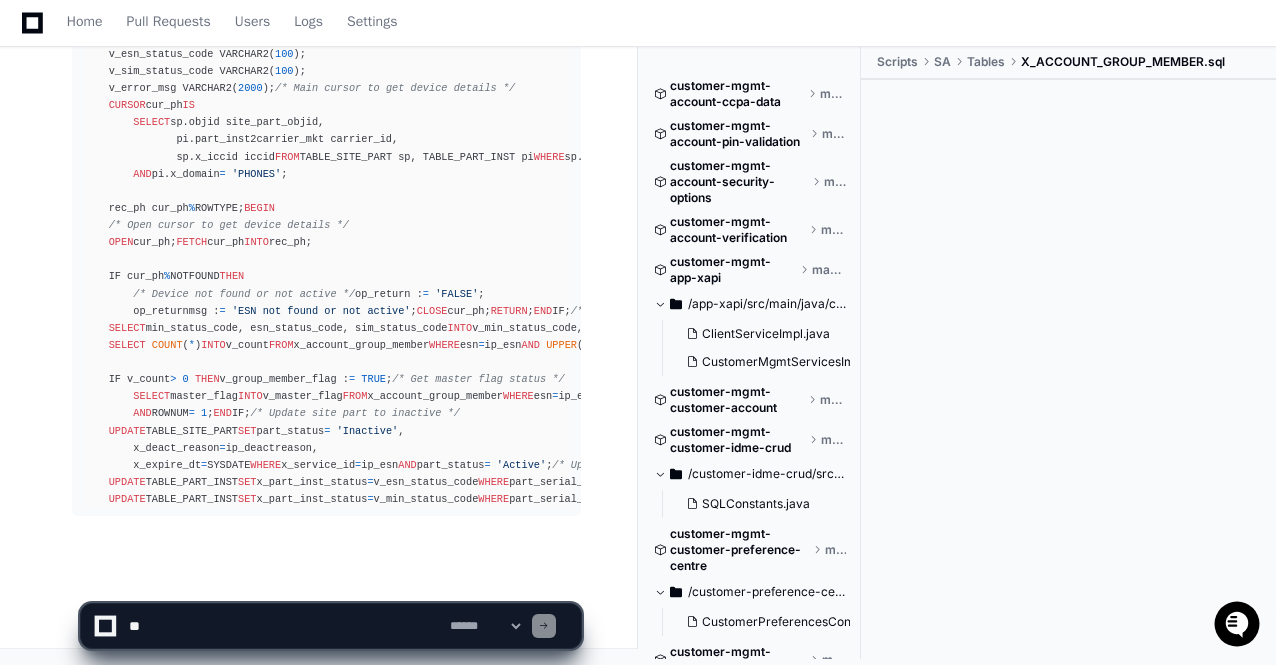 scroll, scrollTop: 48588, scrollLeft: 0, axis: vertical 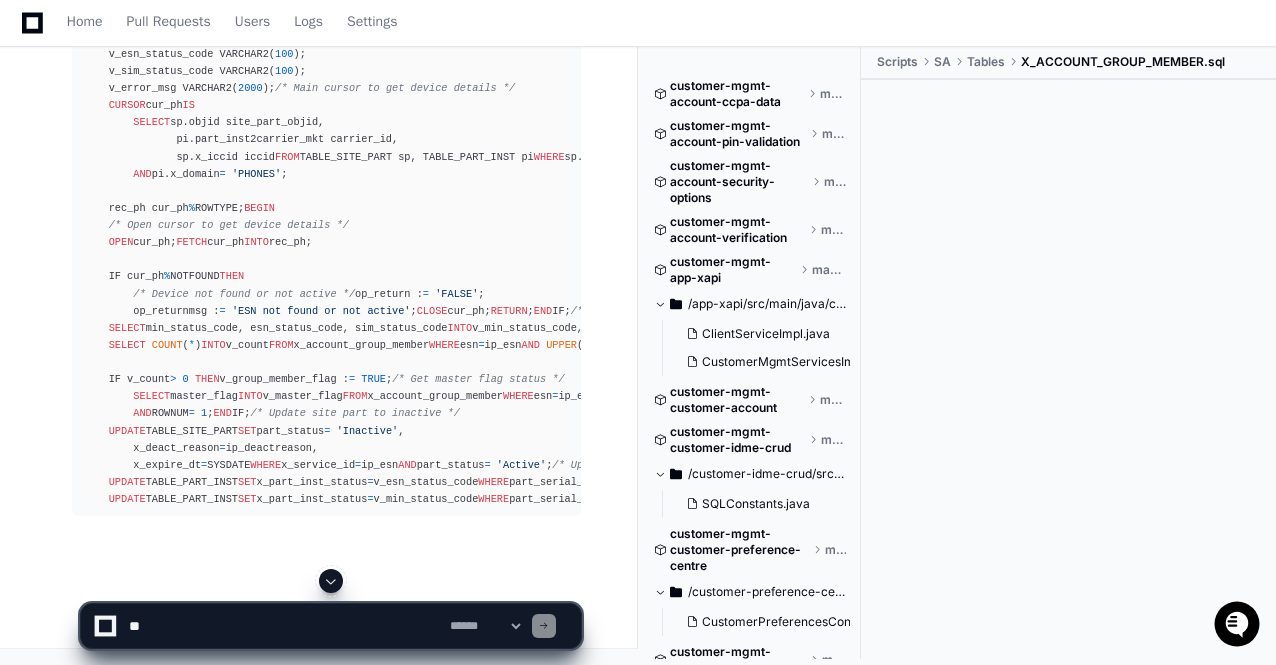click 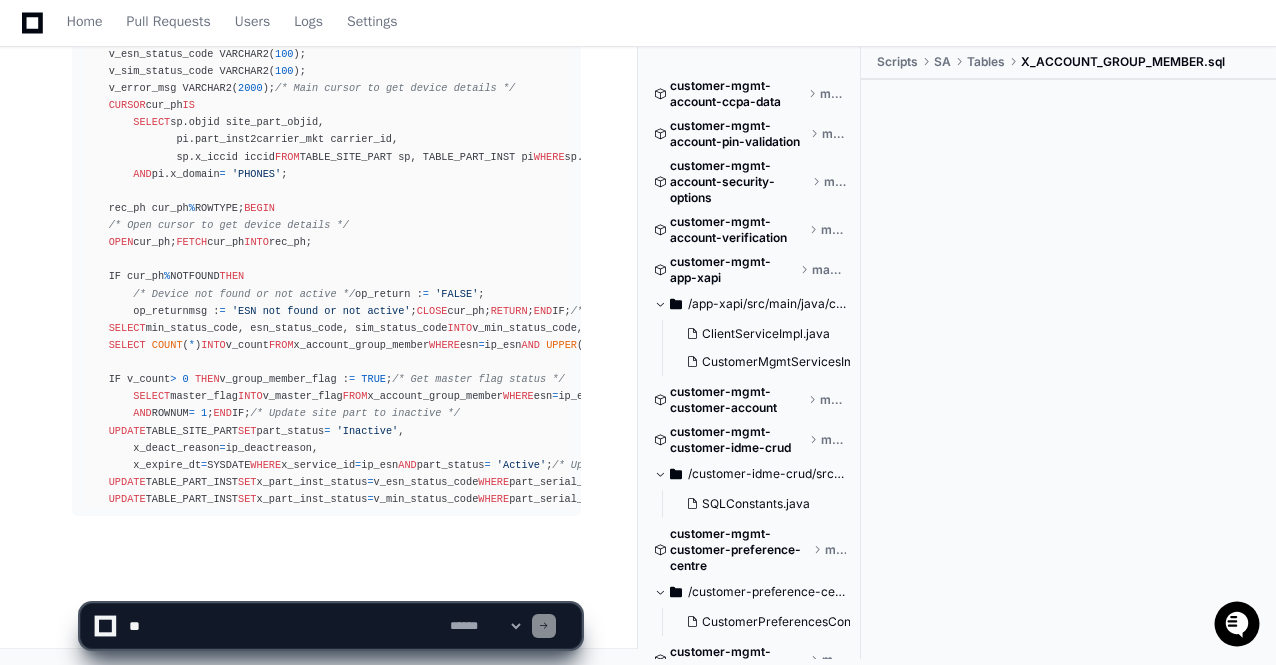 click on "**********" 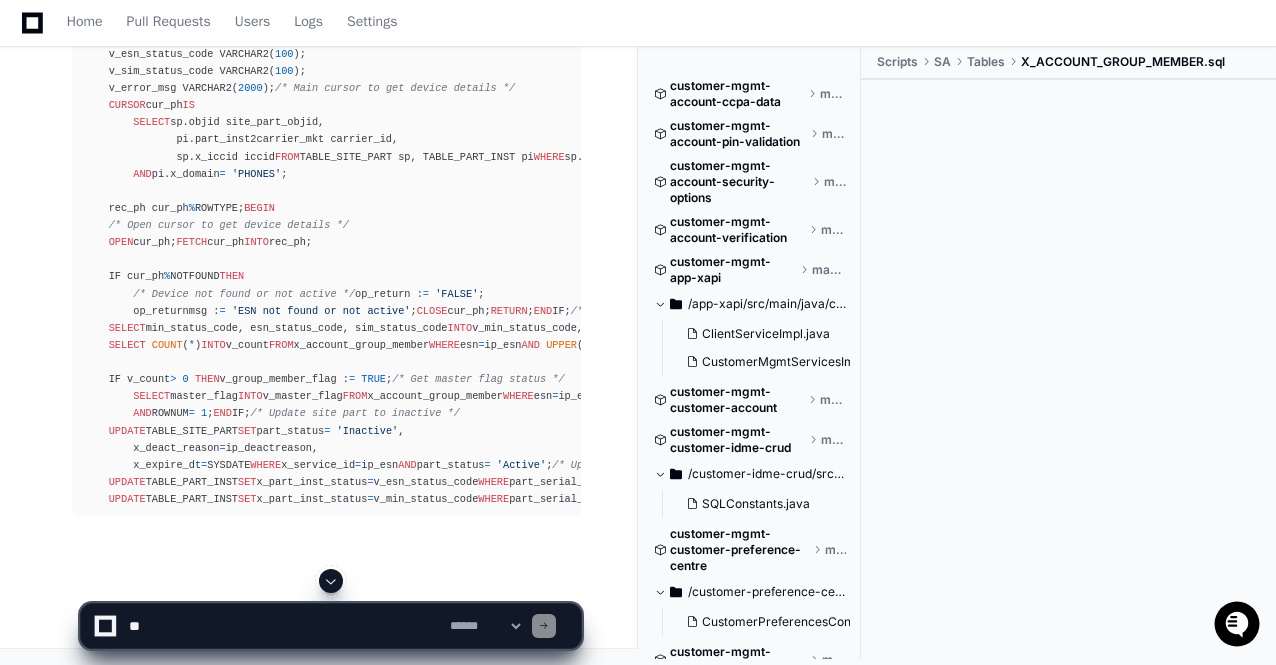click 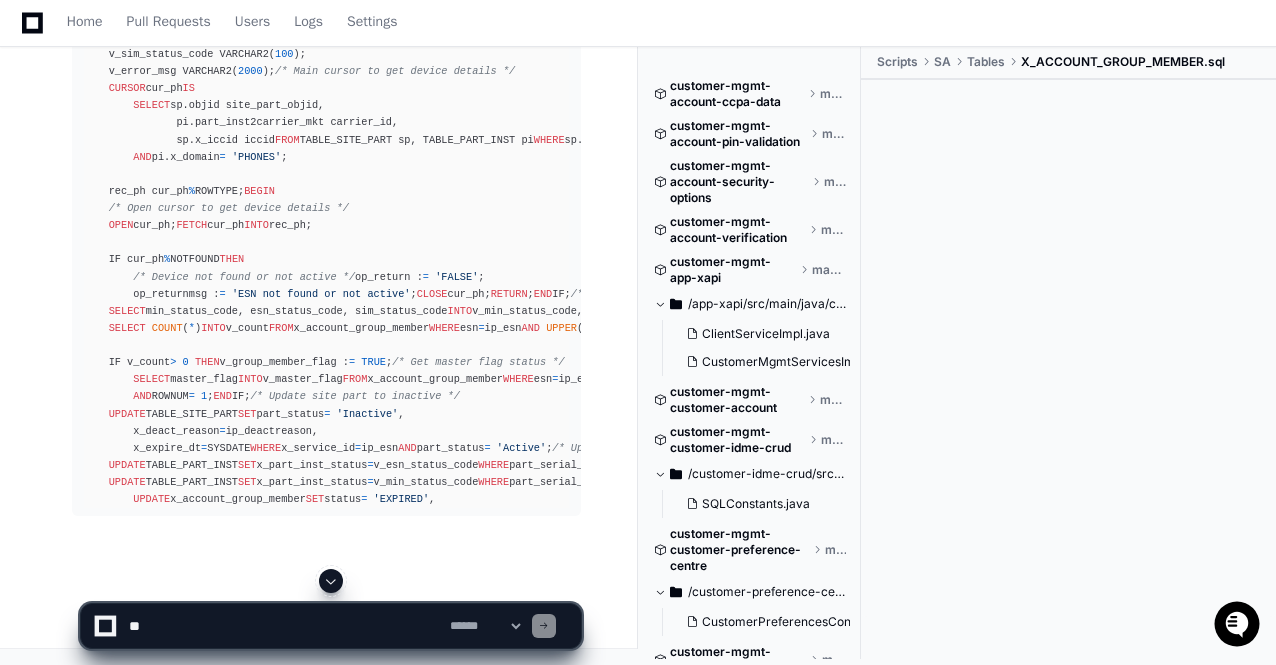 click 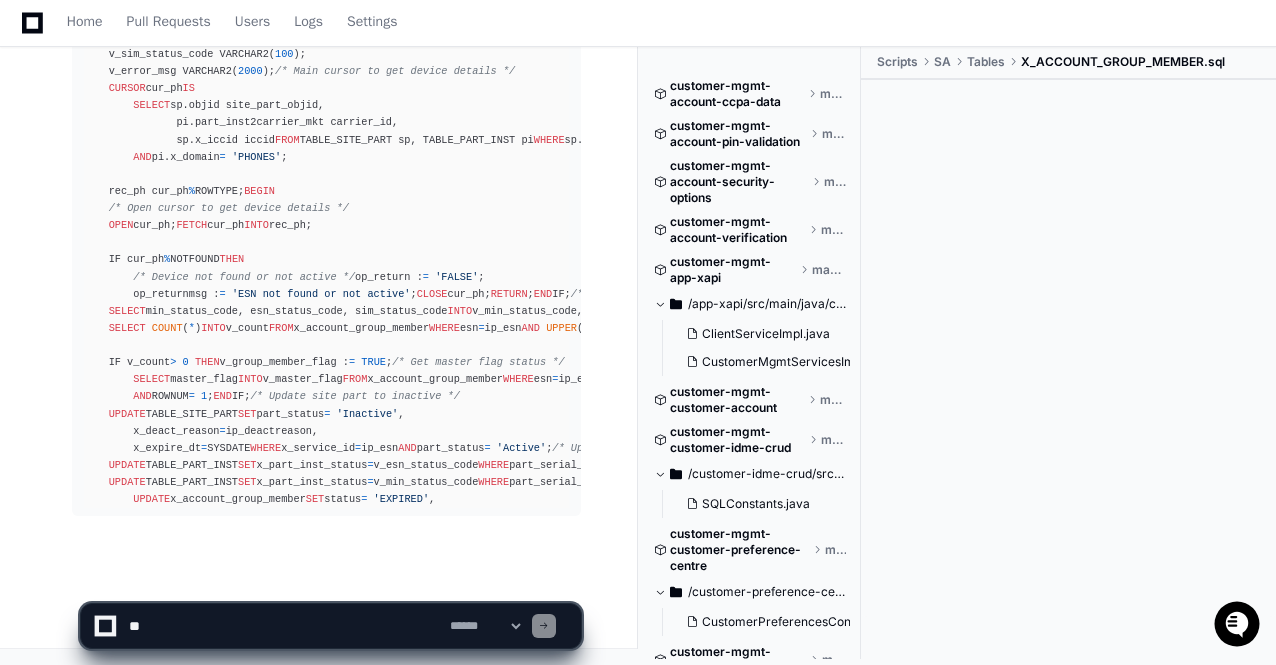 scroll, scrollTop: 48674, scrollLeft: 0, axis: vertical 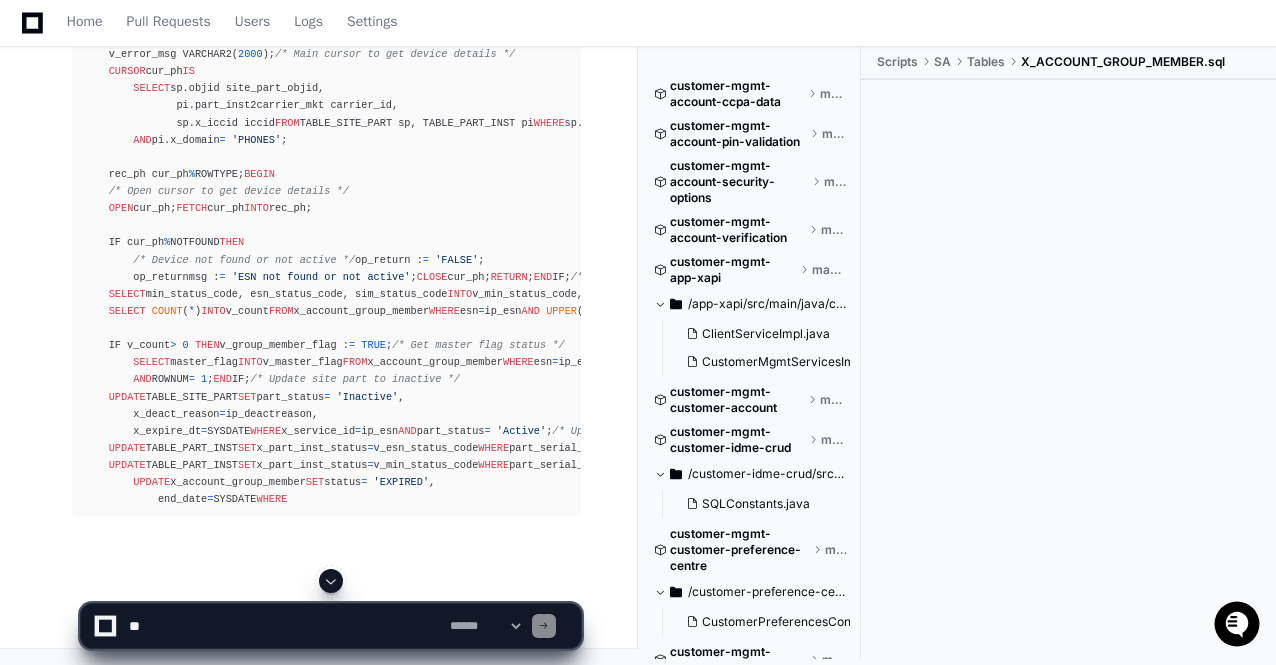 click 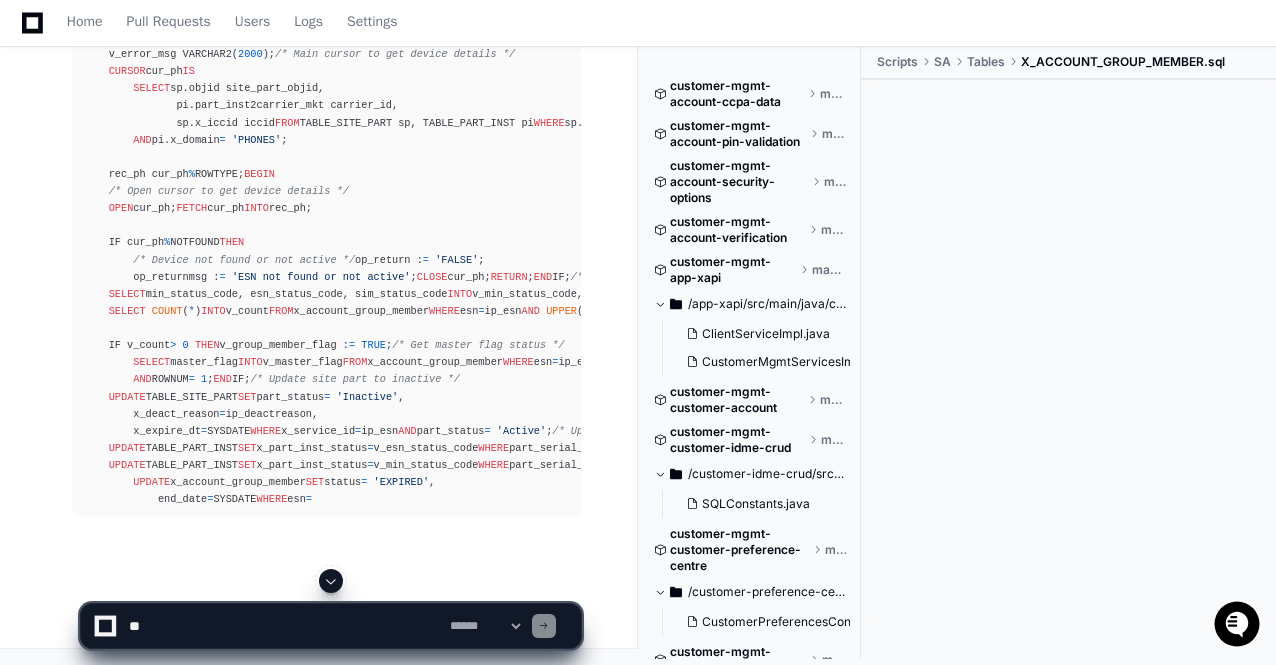 scroll, scrollTop: 48708, scrollLeft: 0, axis: vertical 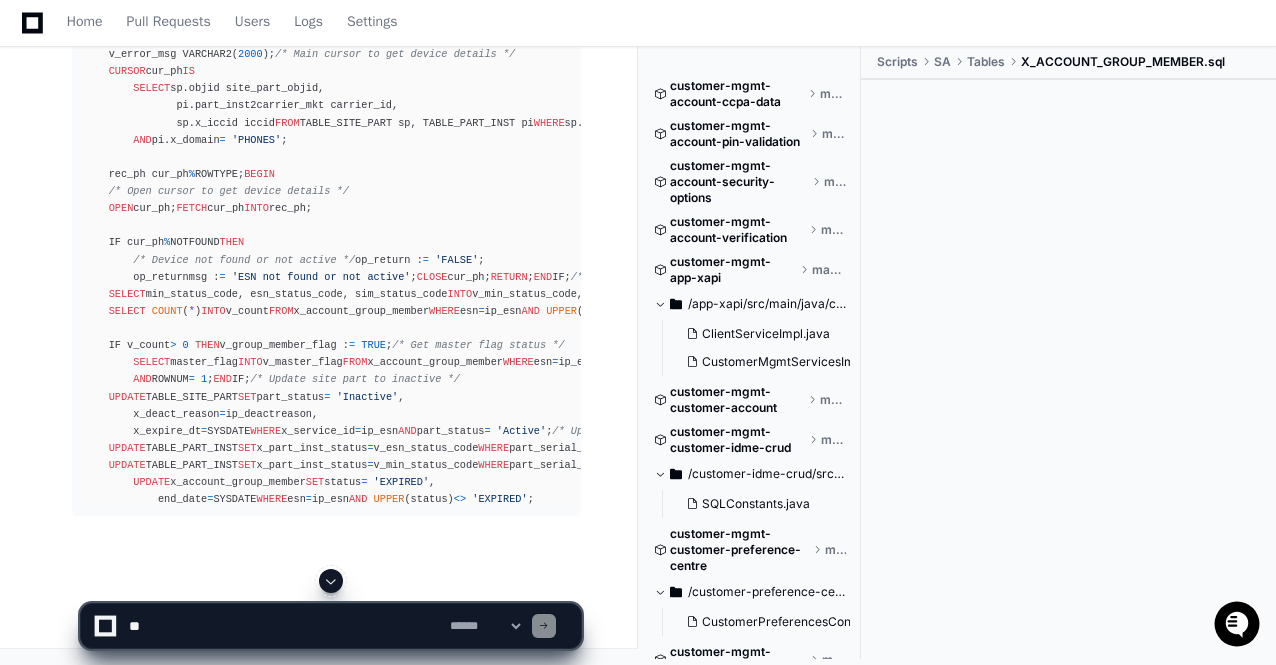 click 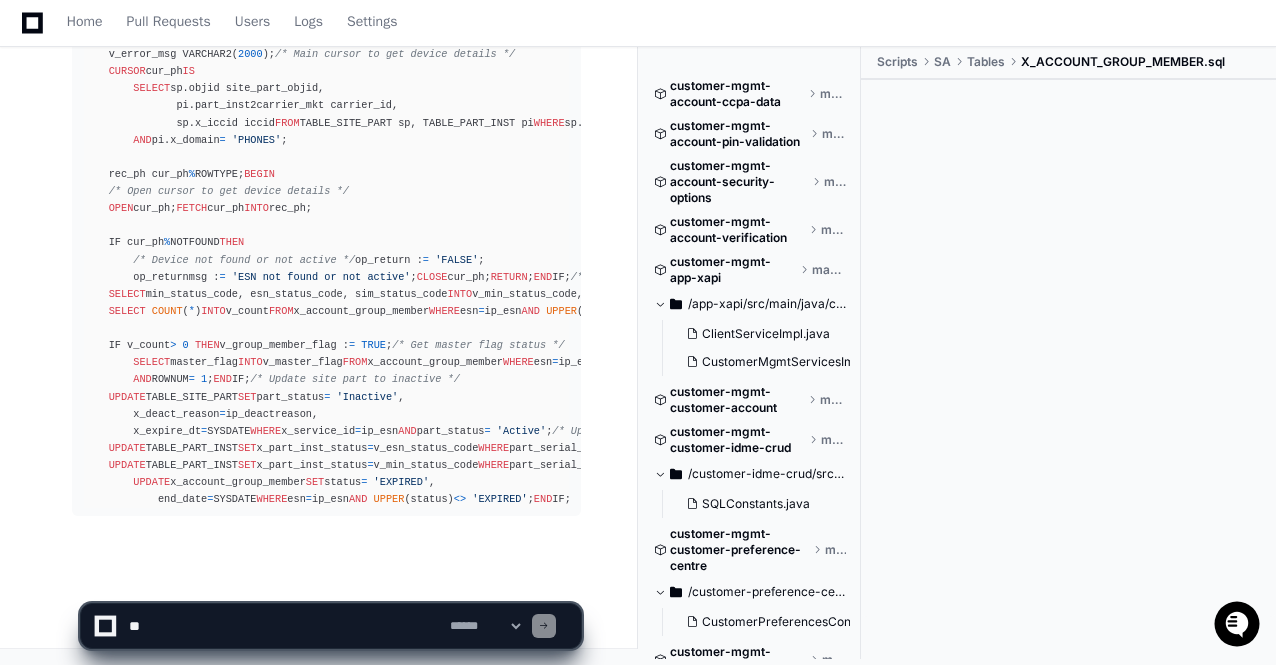 scroll, scrollTop: 48742, scrollLeft: 0, axis: vertical 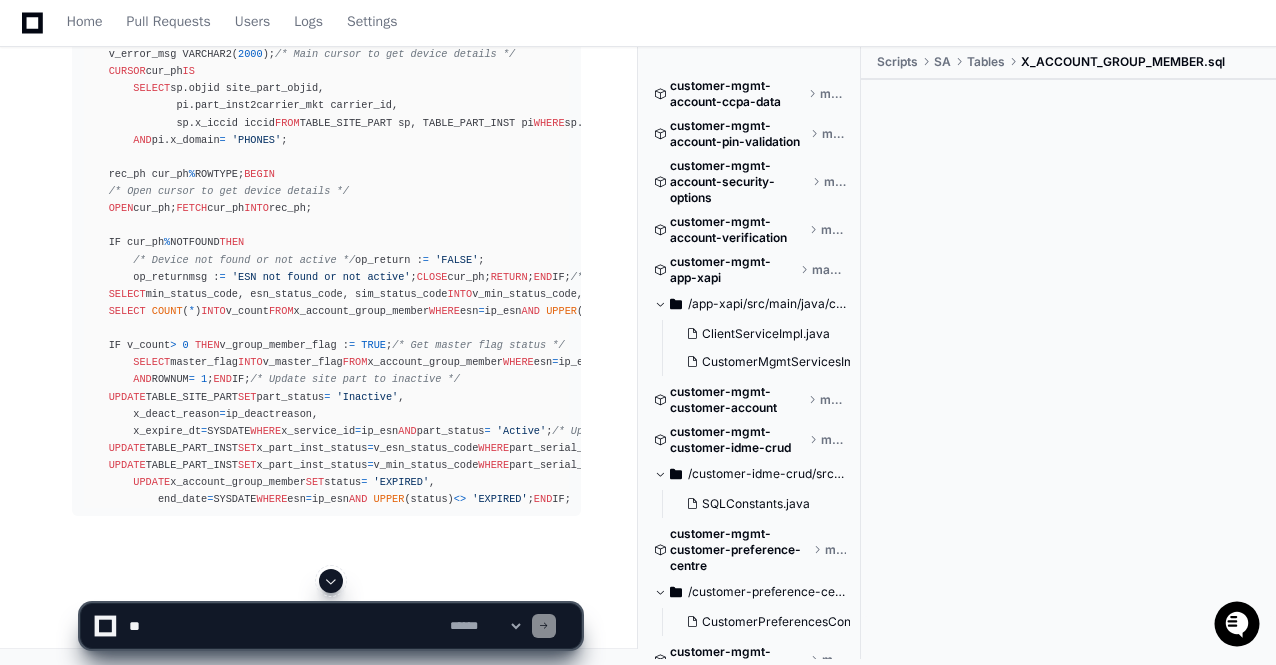click 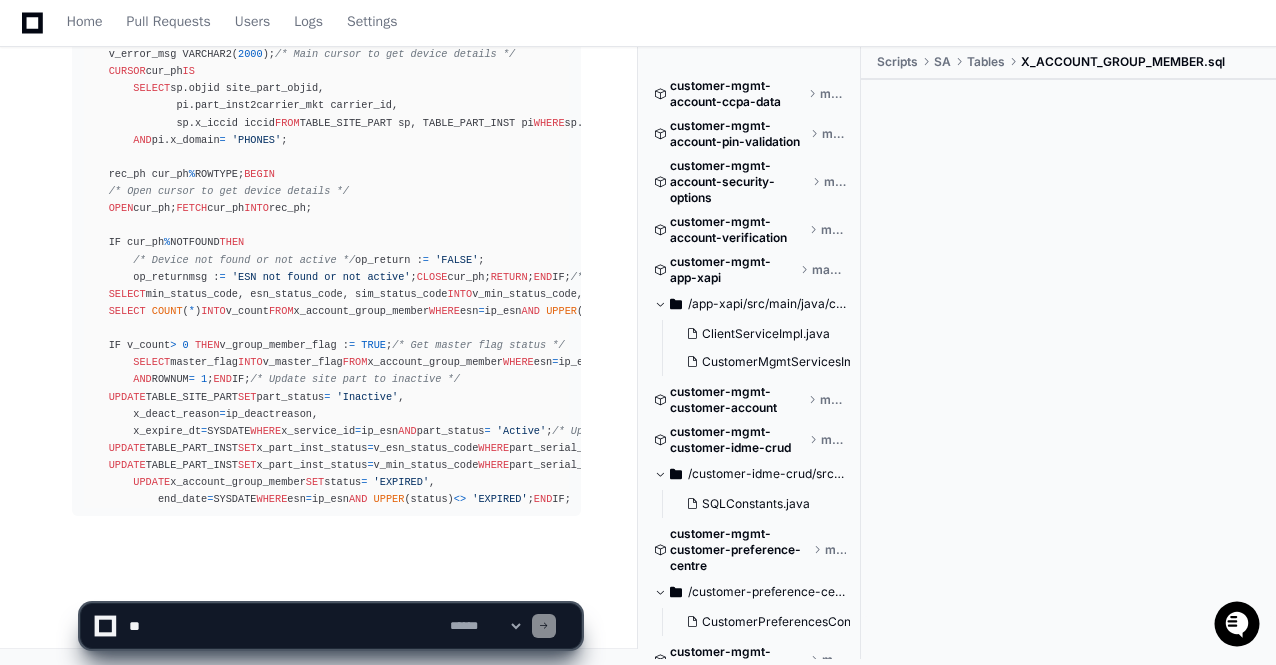 scroll, scrollTop: 48759, scrollLeft: 0, axis: vertical 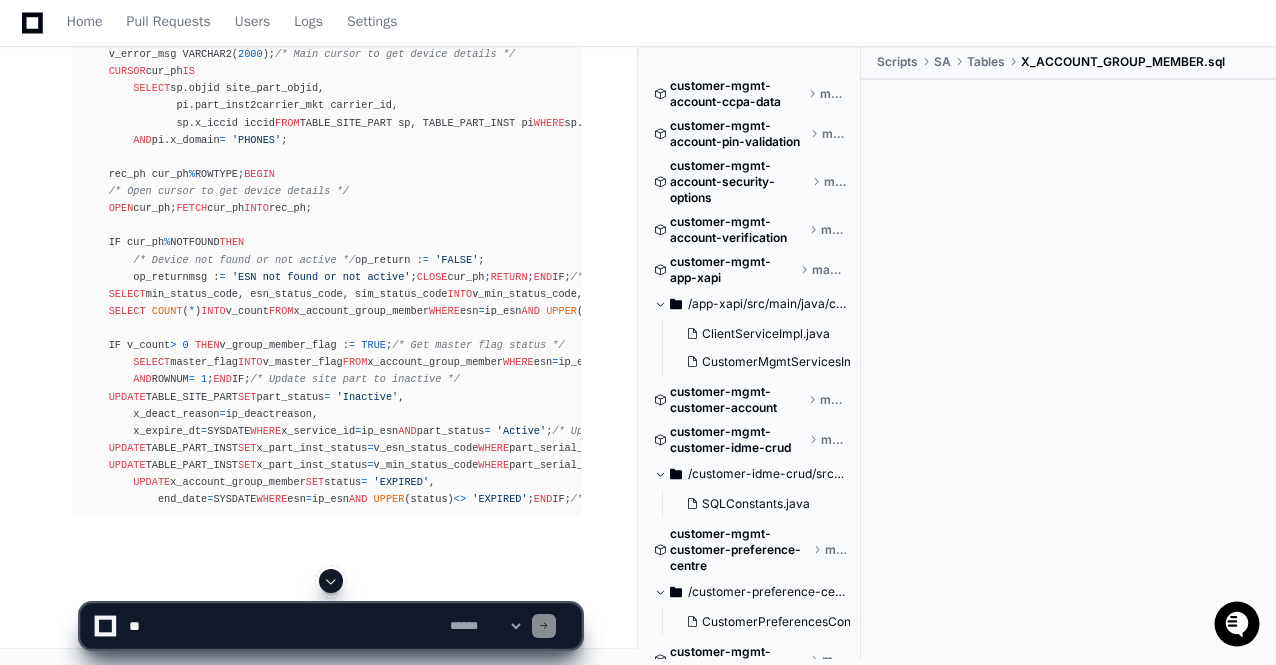 click 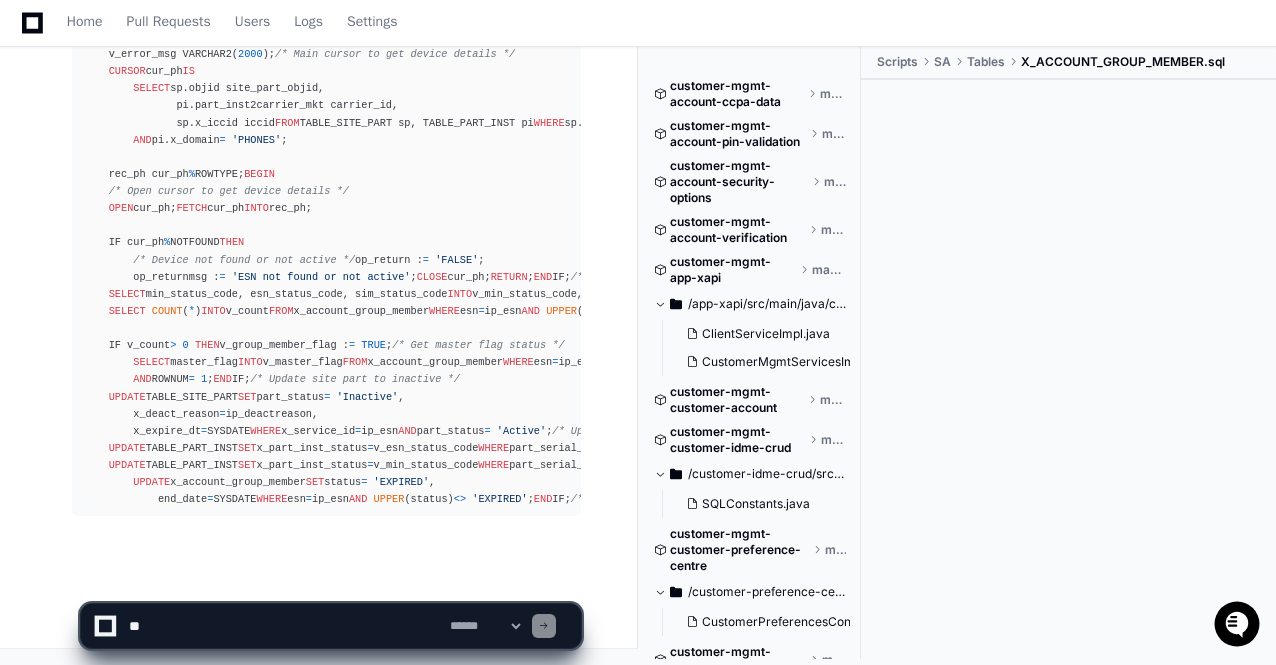 click on "**********" 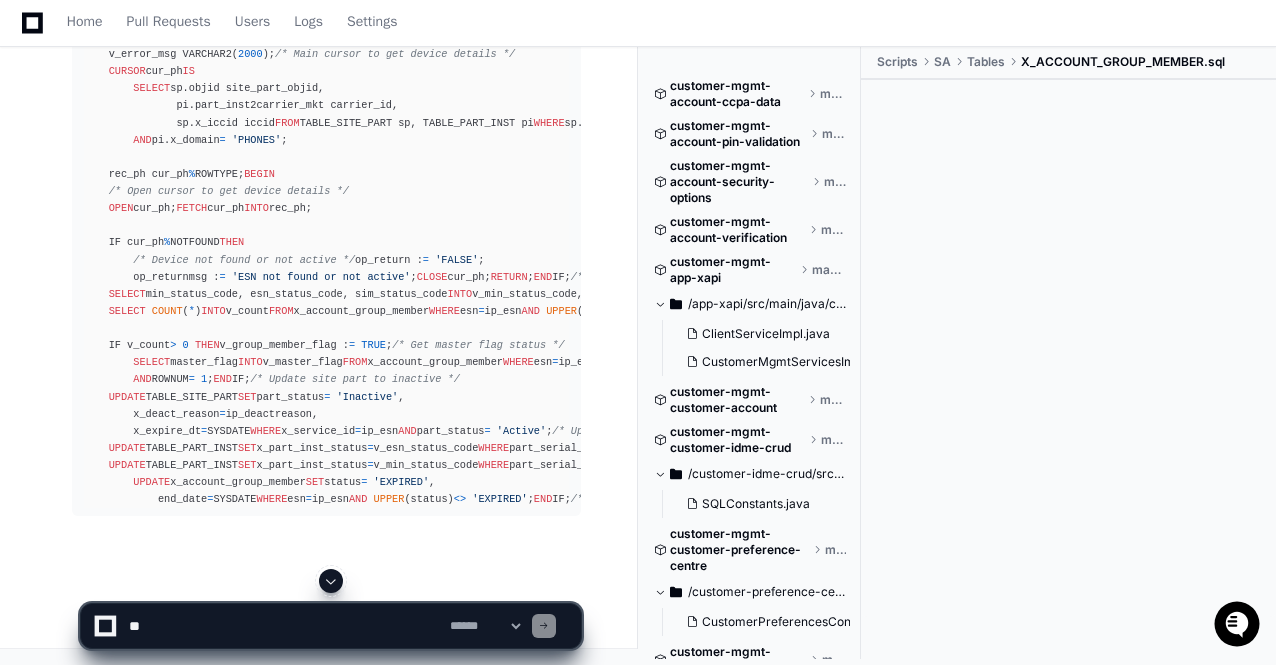 click 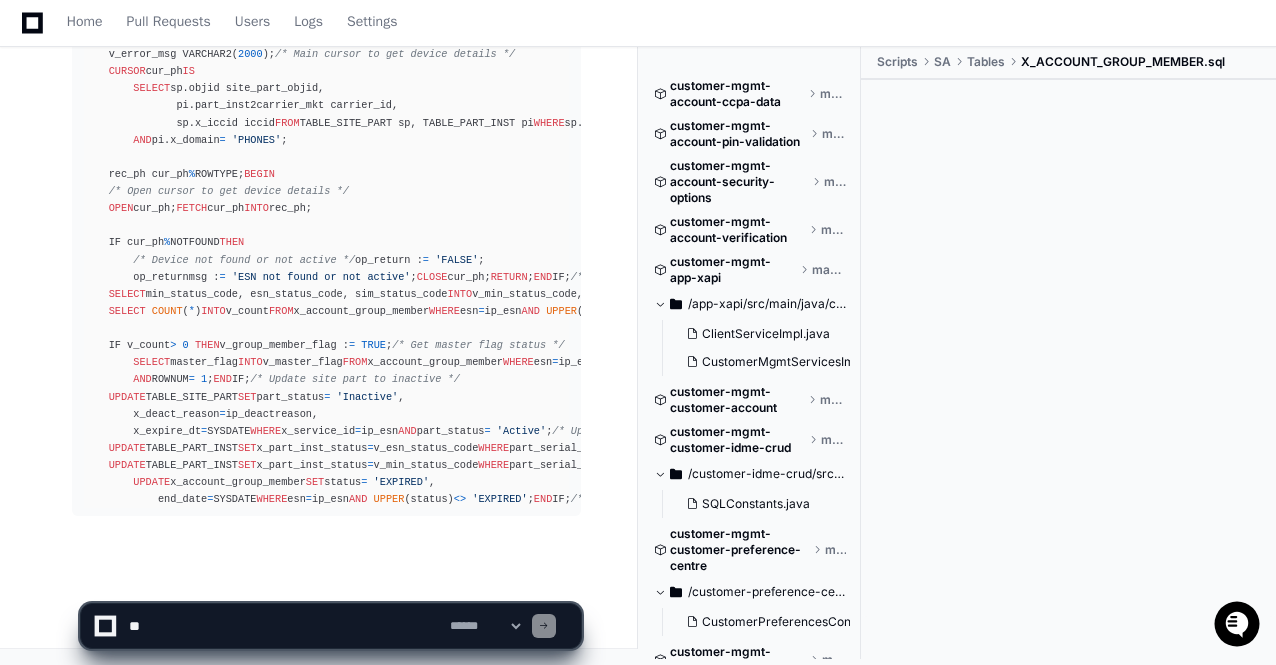 scroll, scrollTop: 48794, scrollLeft: 0, axis: vertical 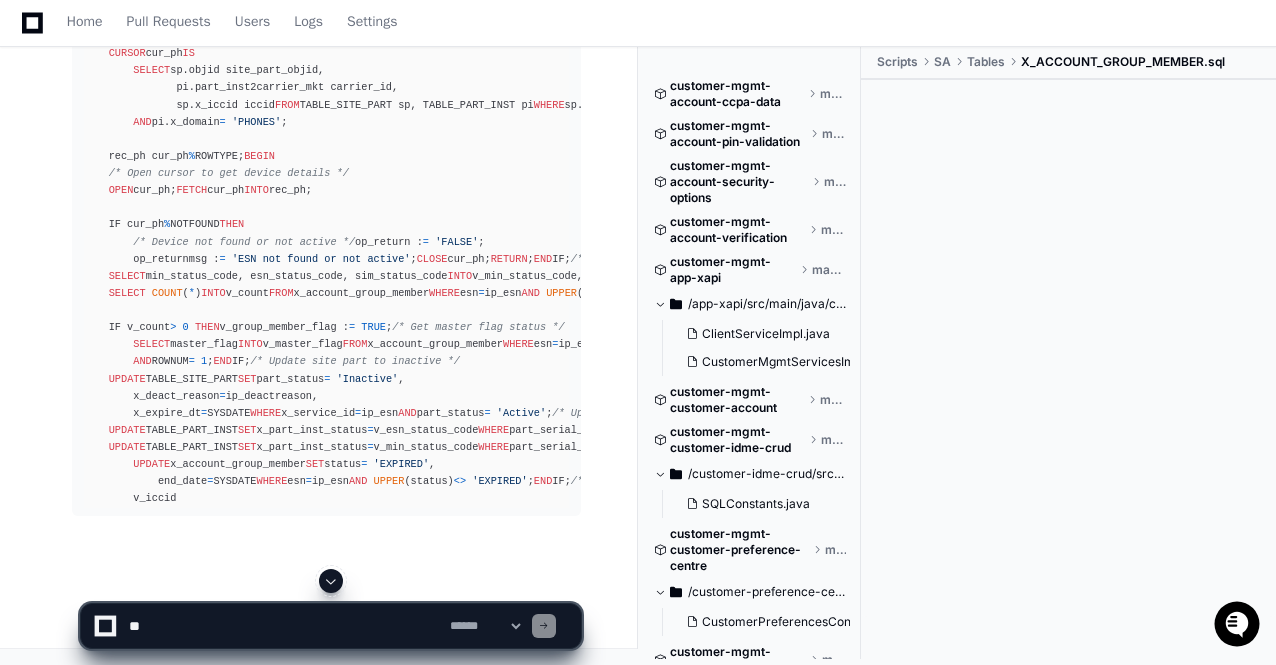 click 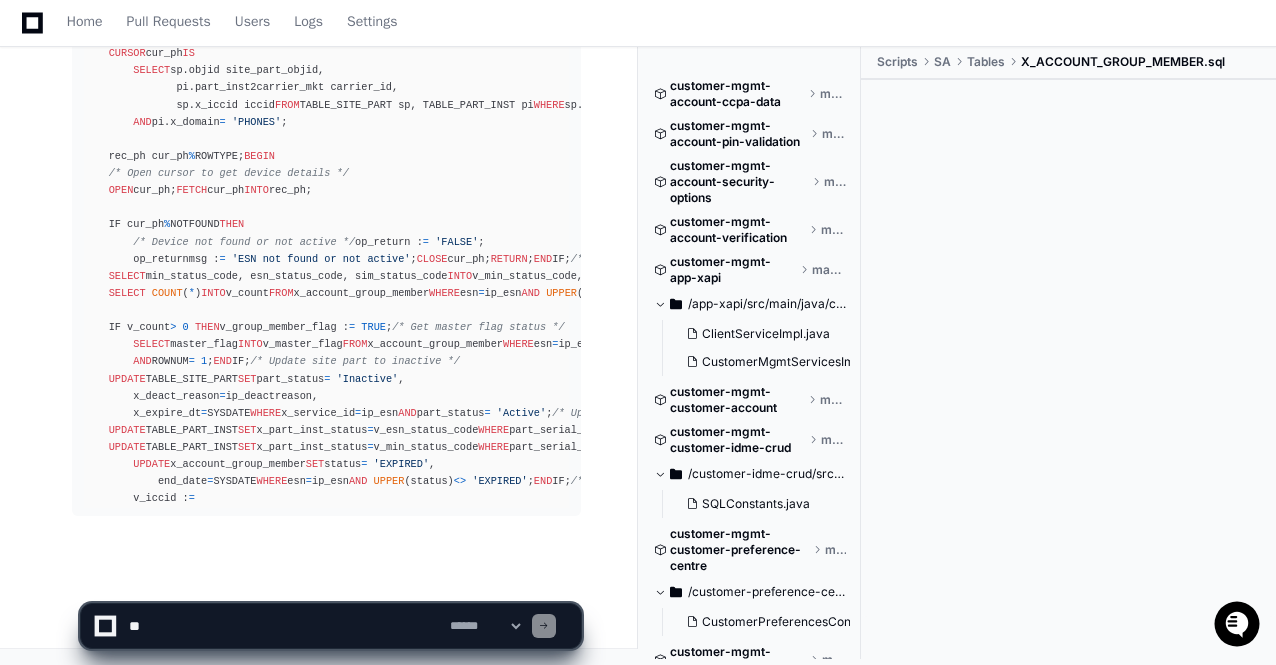 scroll, scrollTop: 48828, scrollLeft: 0, axis: vertical 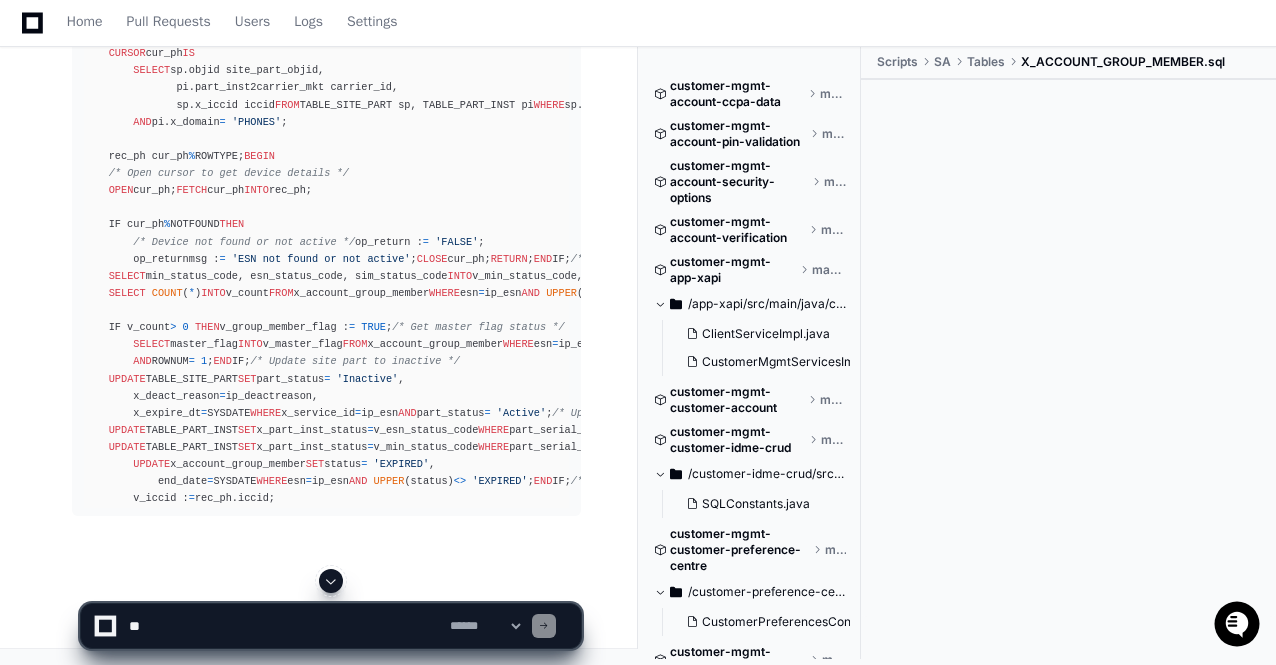 click 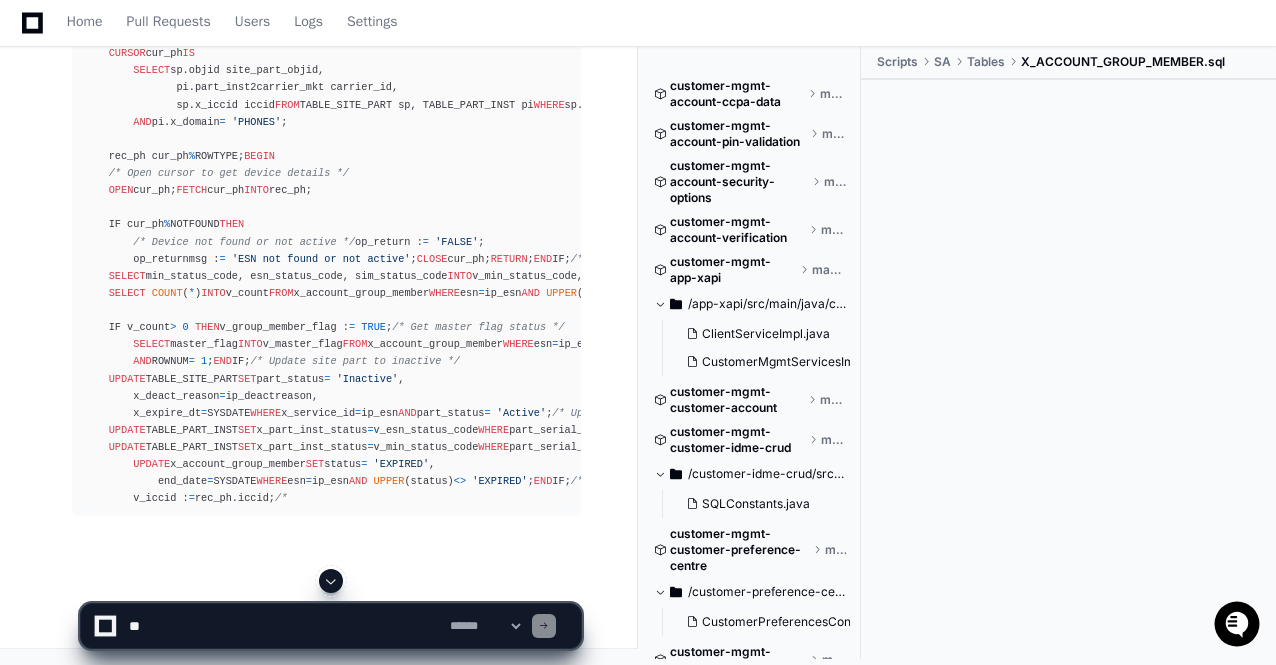 scroll, scrollTop: 48862, scrollLeft: 0, axis: vertical 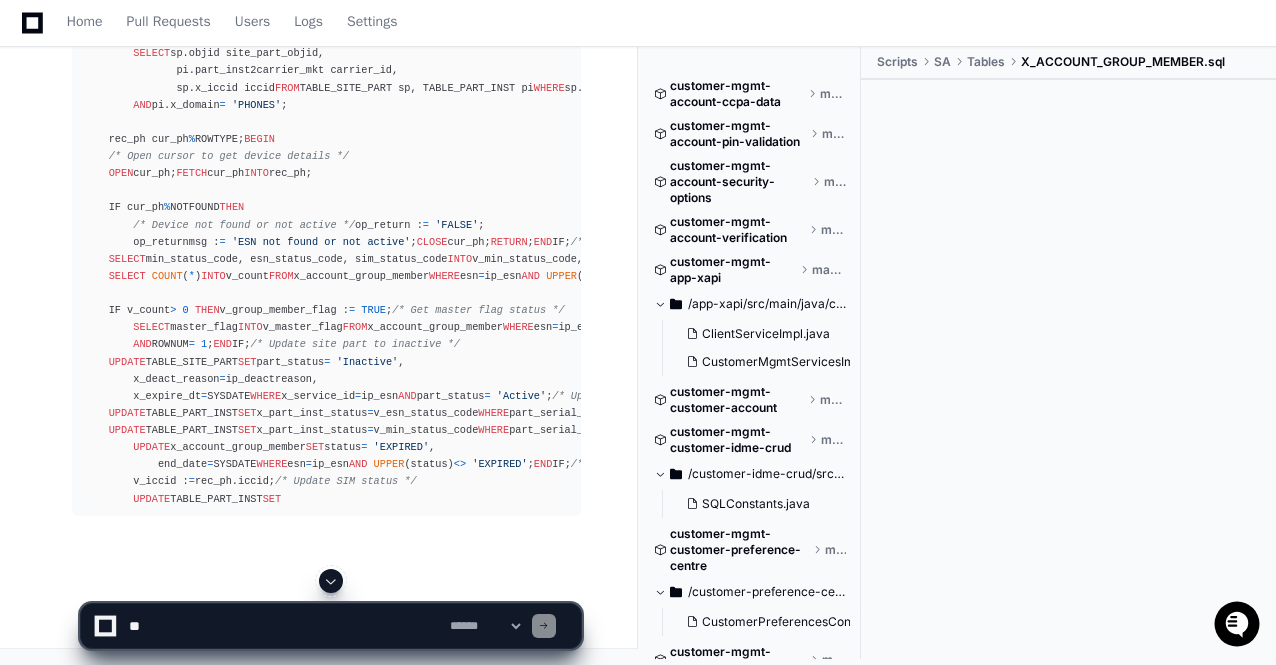click 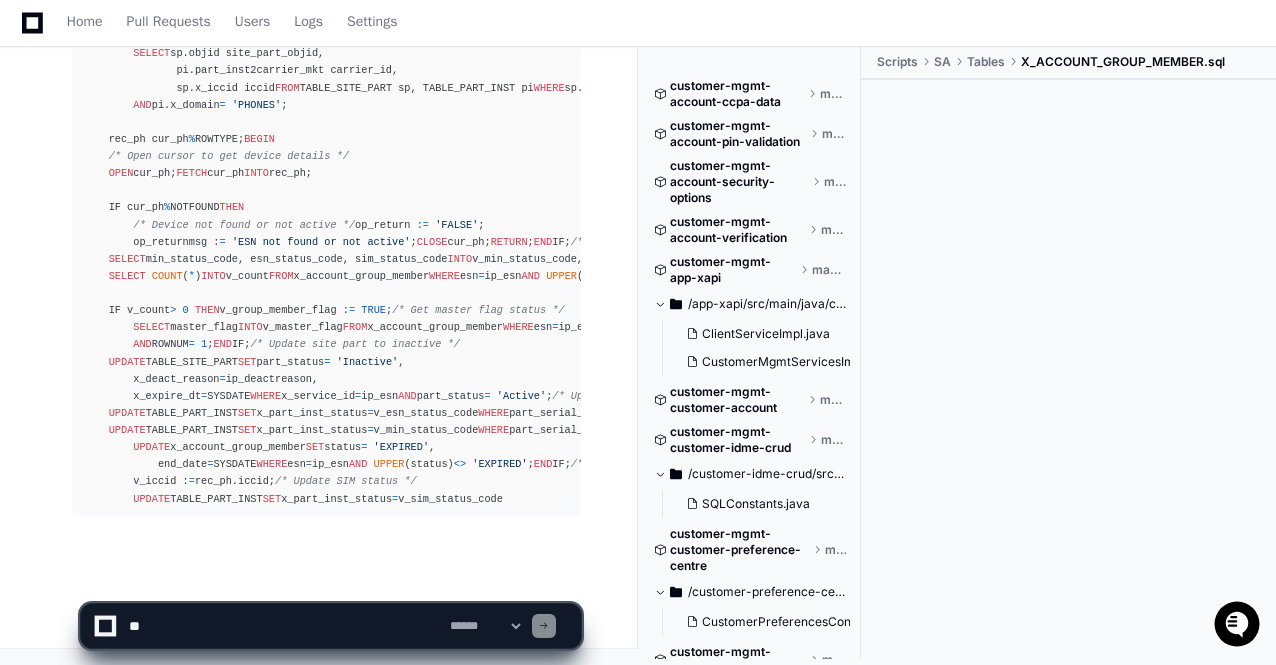 click on "**********" 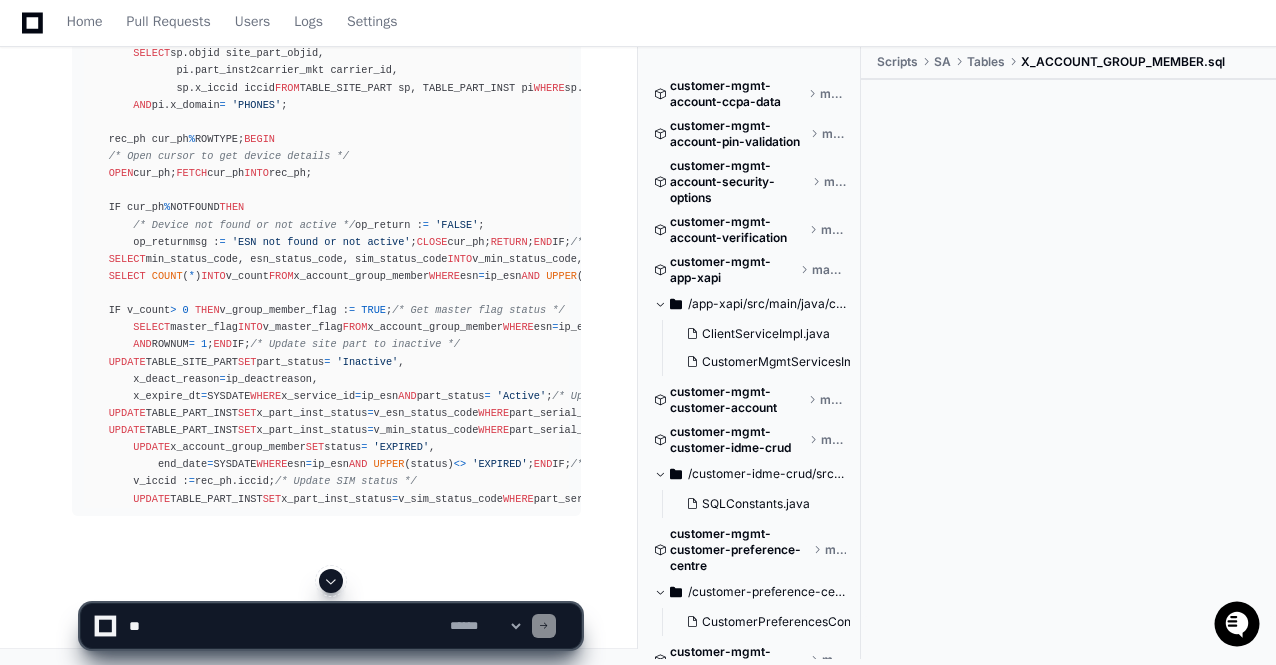 click 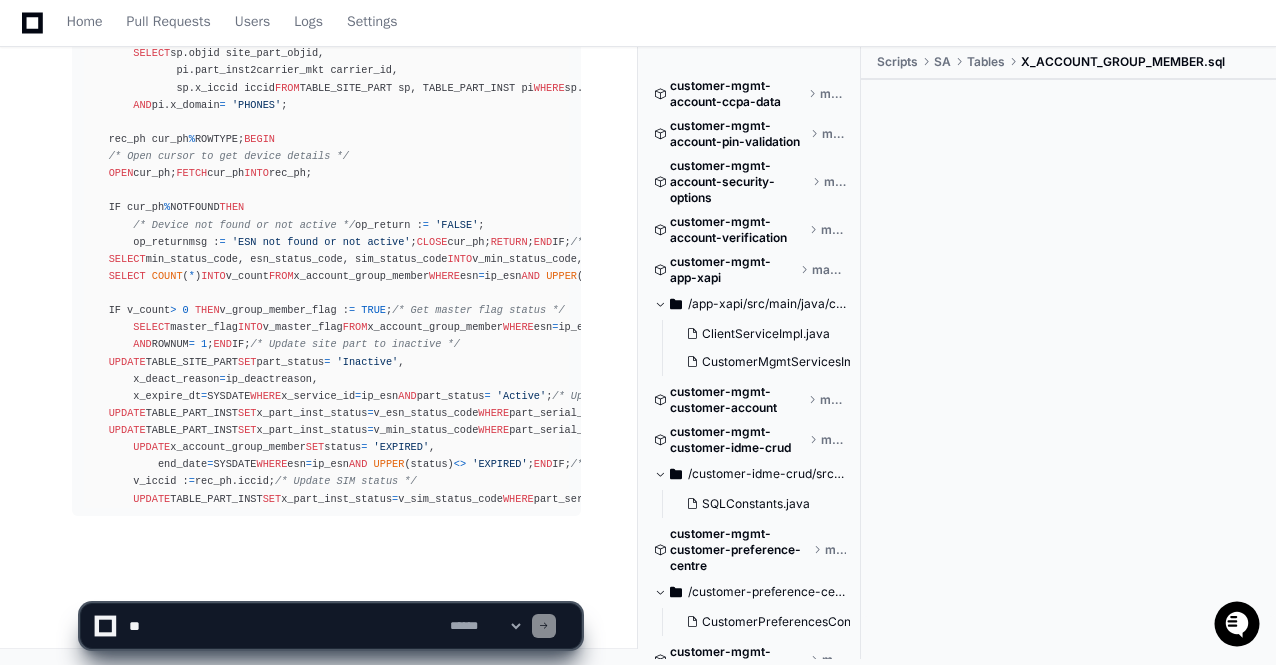 scroll, scrollTop: 48931, scrollLeft: 0, axis: vertical 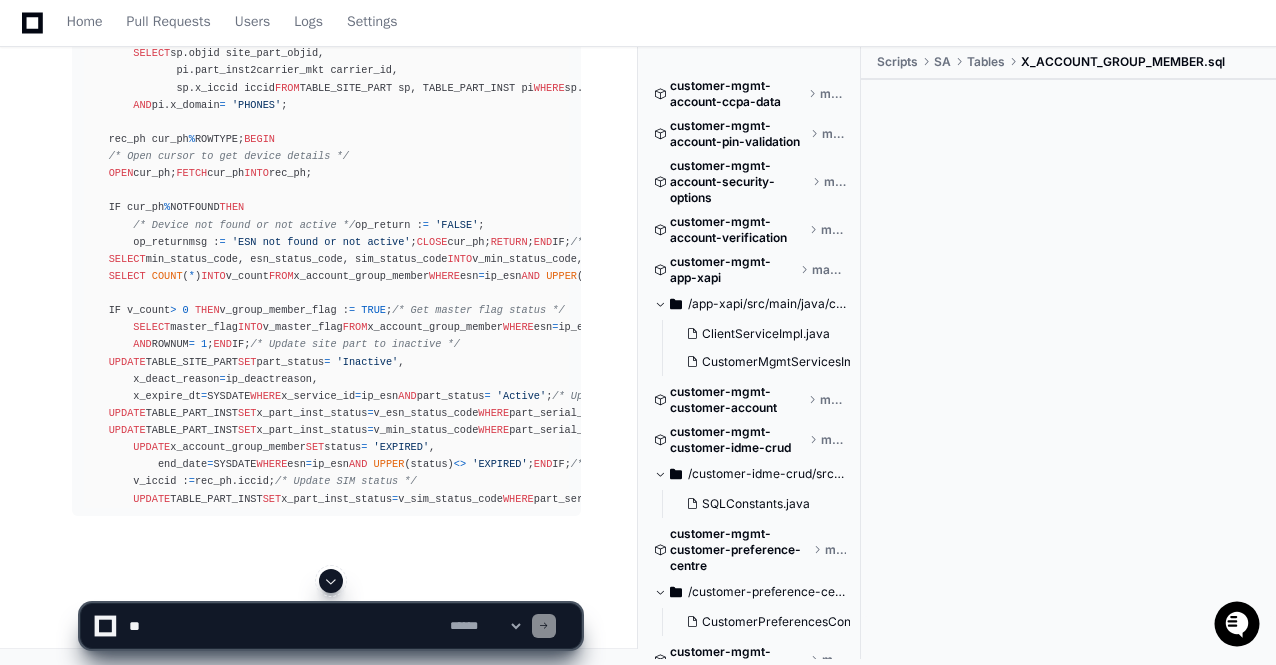 click 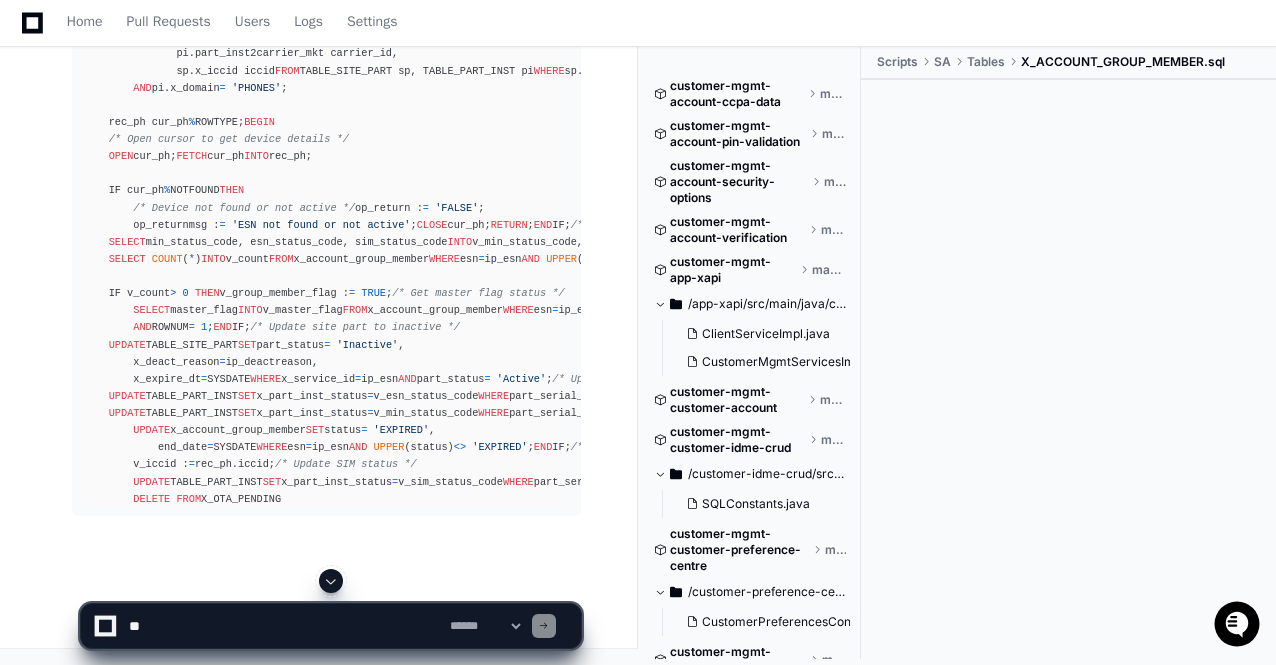 click 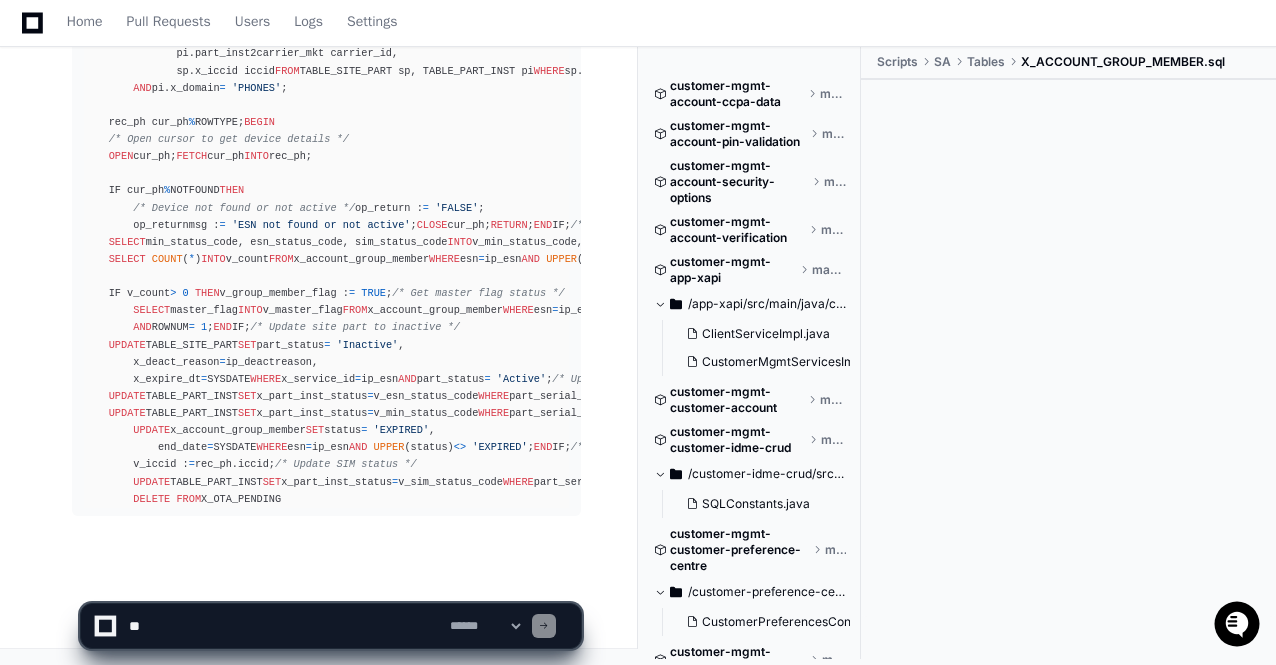 scroll, scrollTop: 48982, scrollLeft: 0, axis: vertical 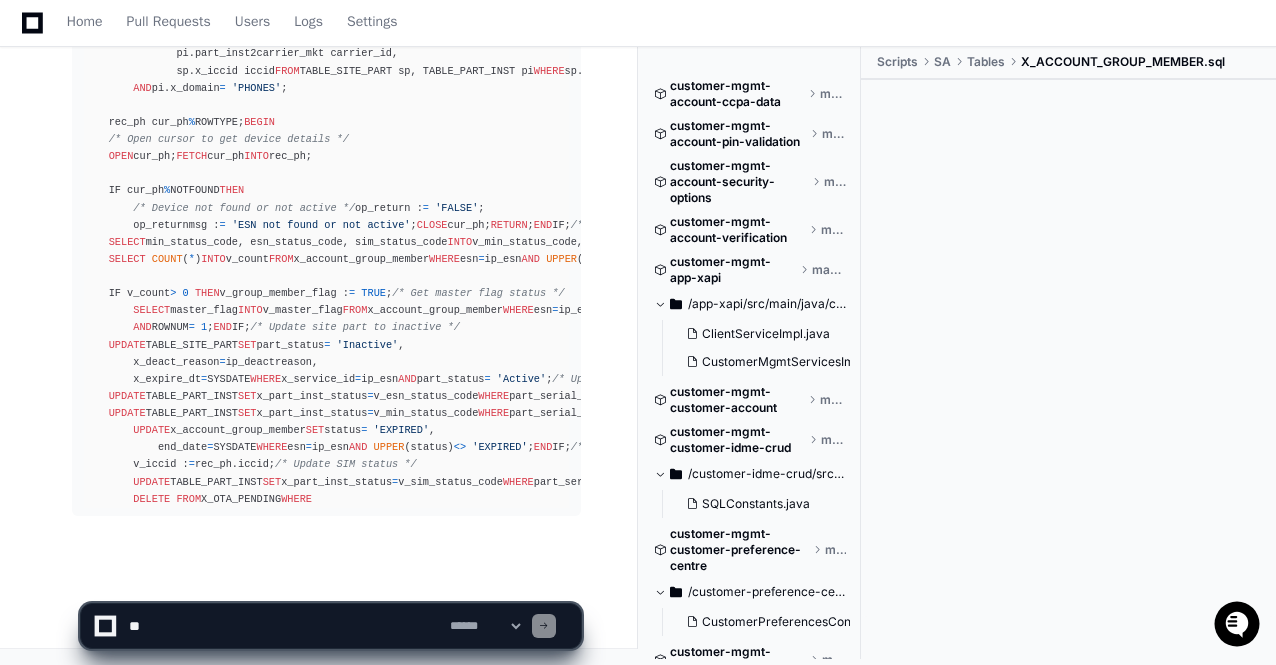 click on "**********" 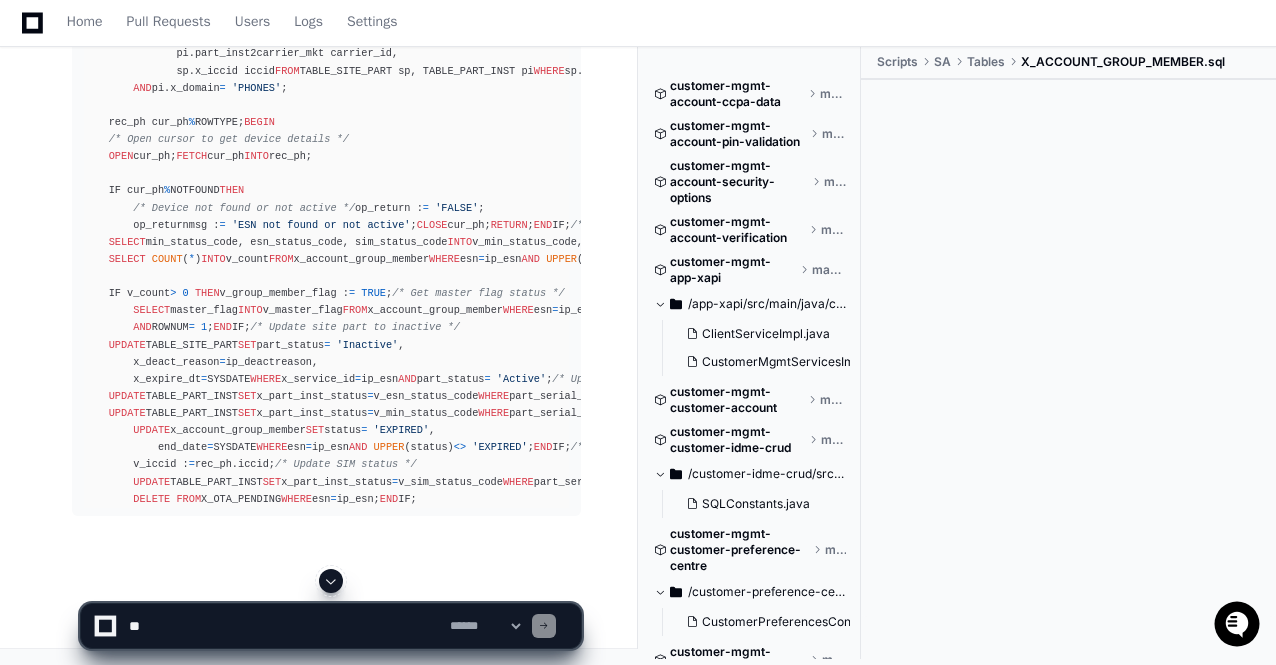 click 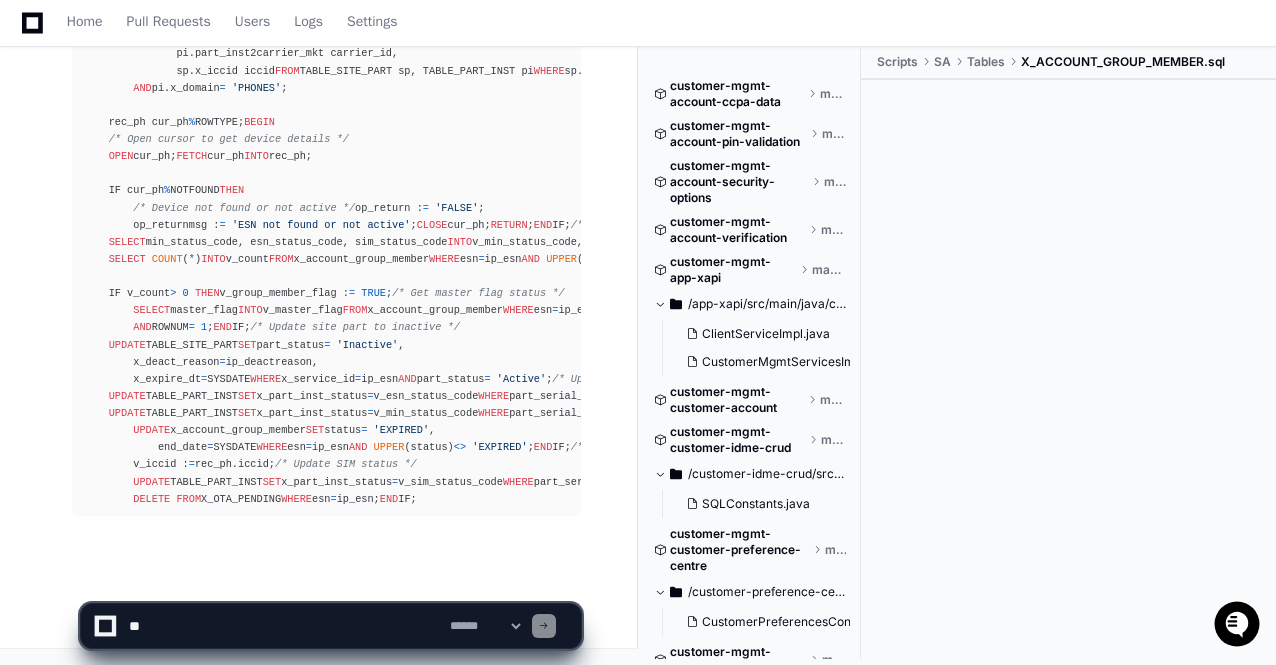 click on "**********" 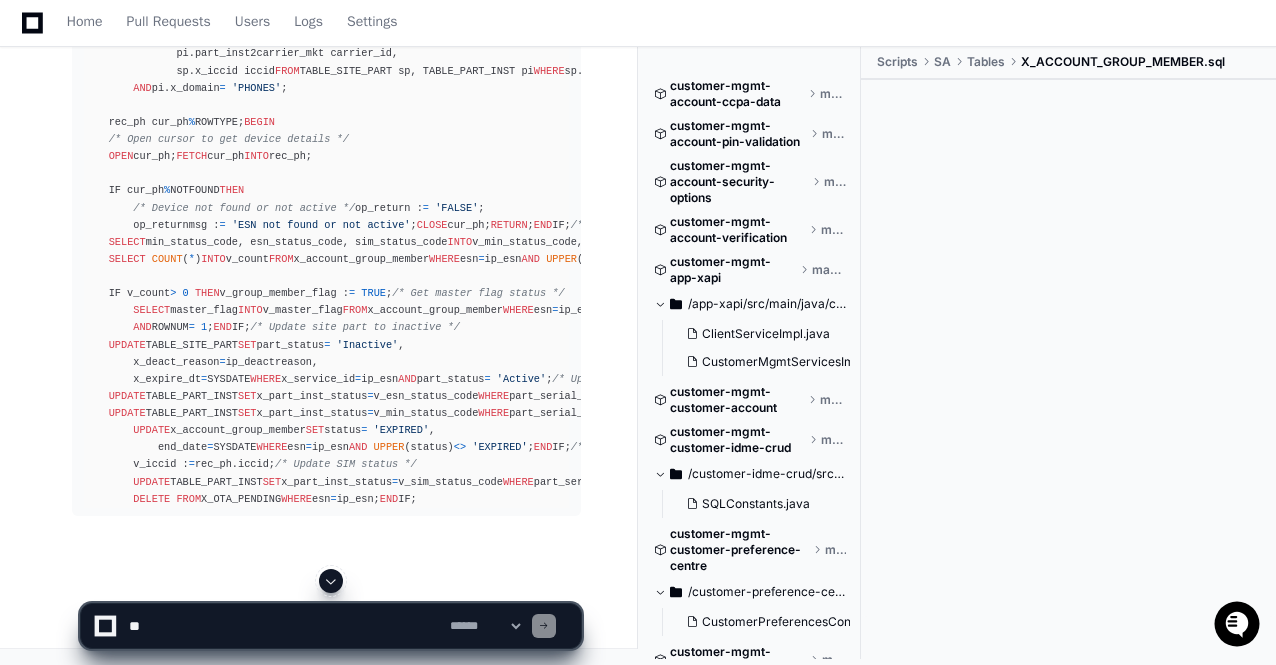 click 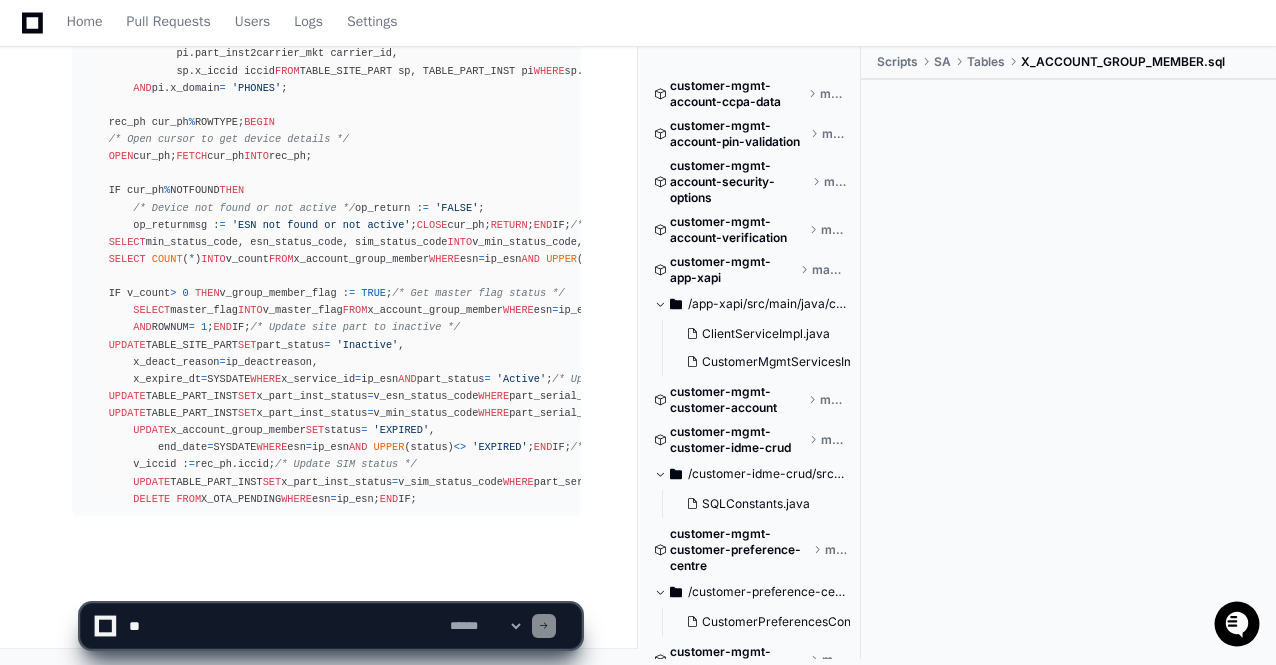 scroll, scrollTop: 49034, scrollLeft: 0, axis: vertical 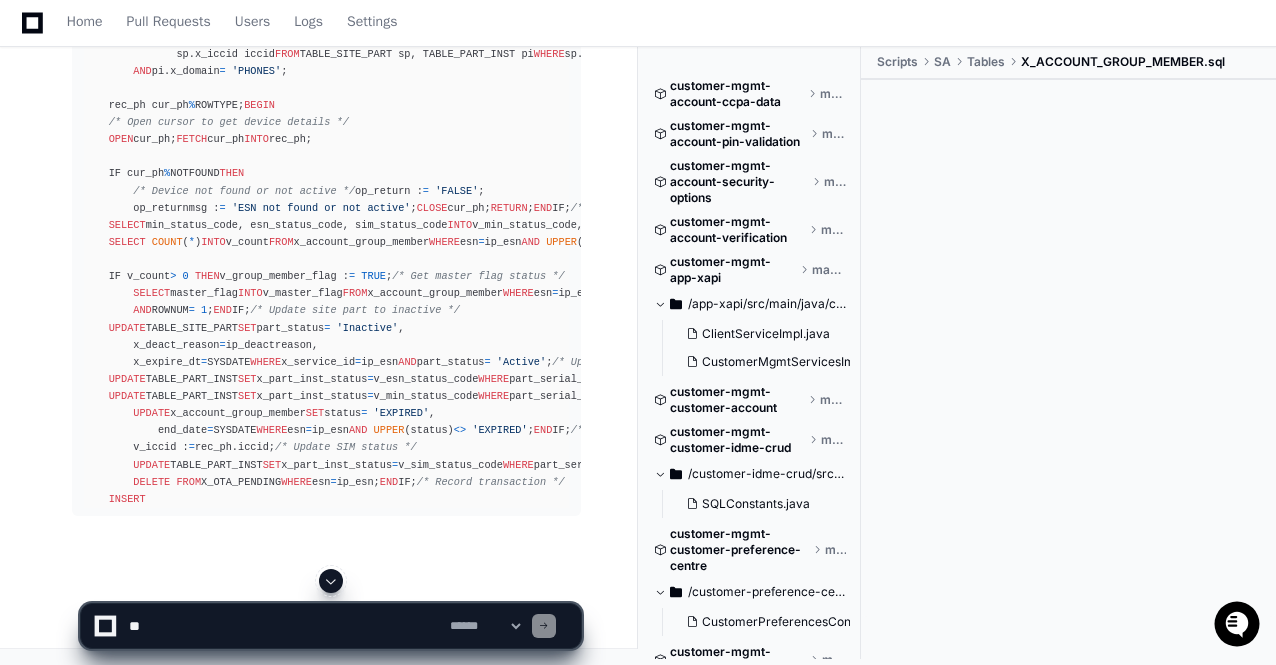 click 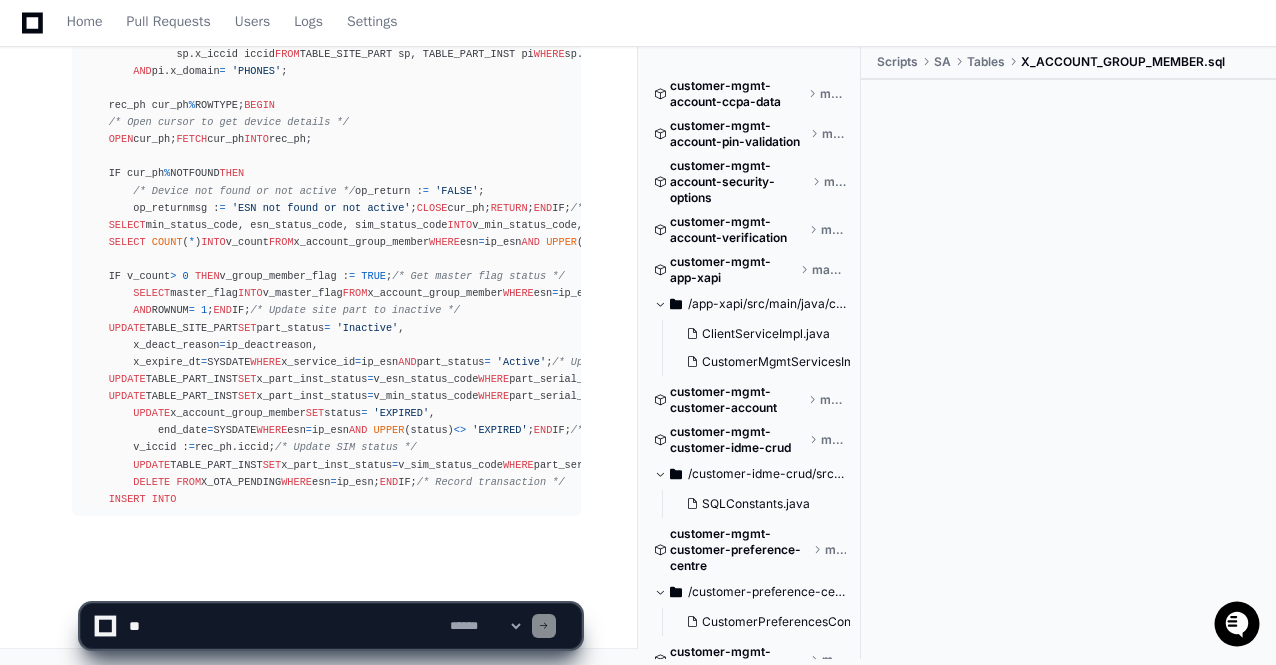 scroll, scrollTop: 49068, scrollLeft: 0, axis: vertical 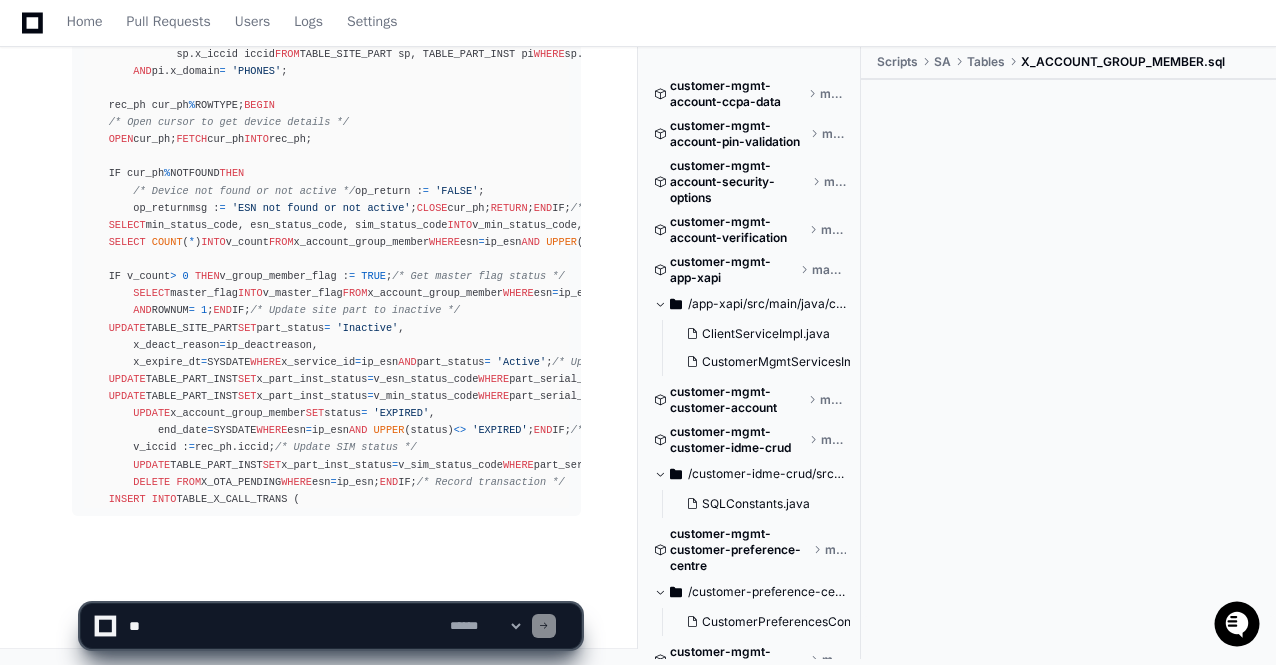 click on "**********" 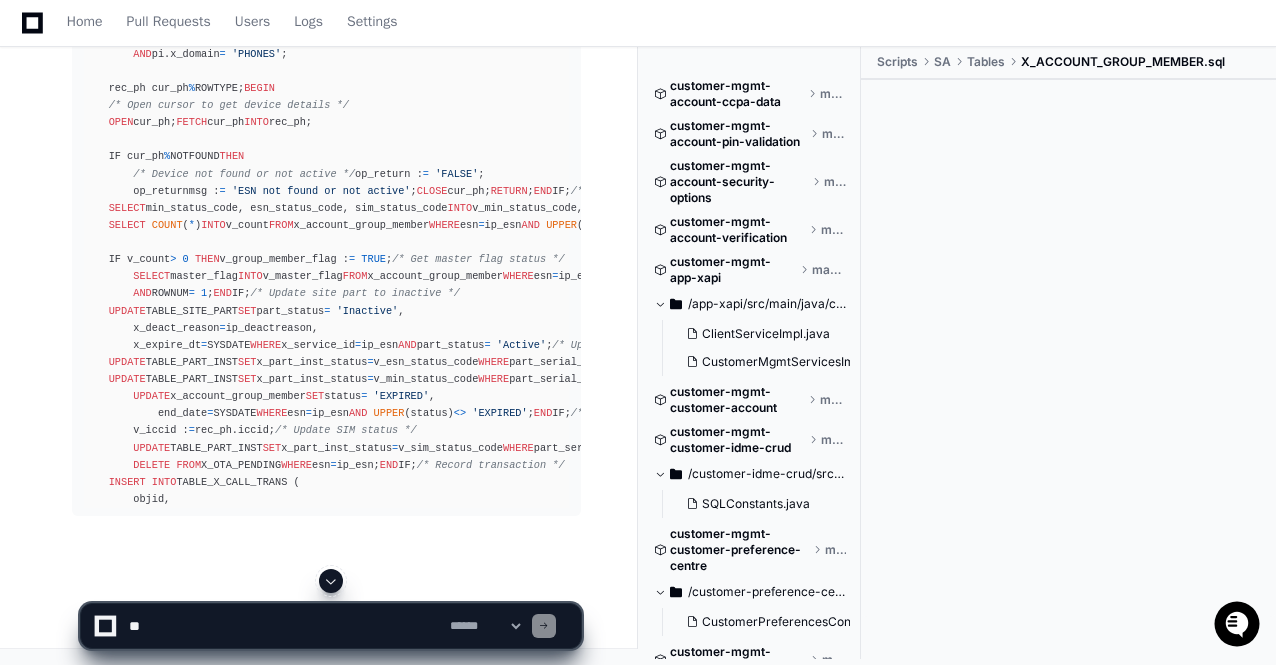 click 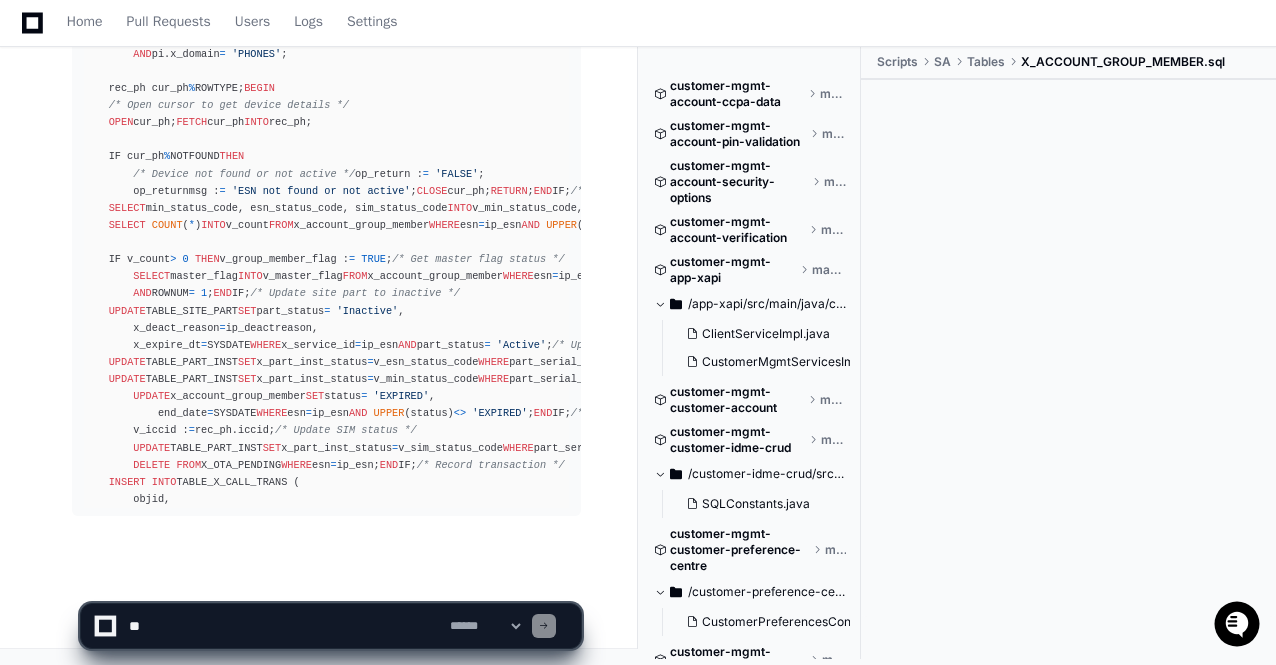 scroll, scrollTop: 49085, scrollLeft: 0, axis: vertical 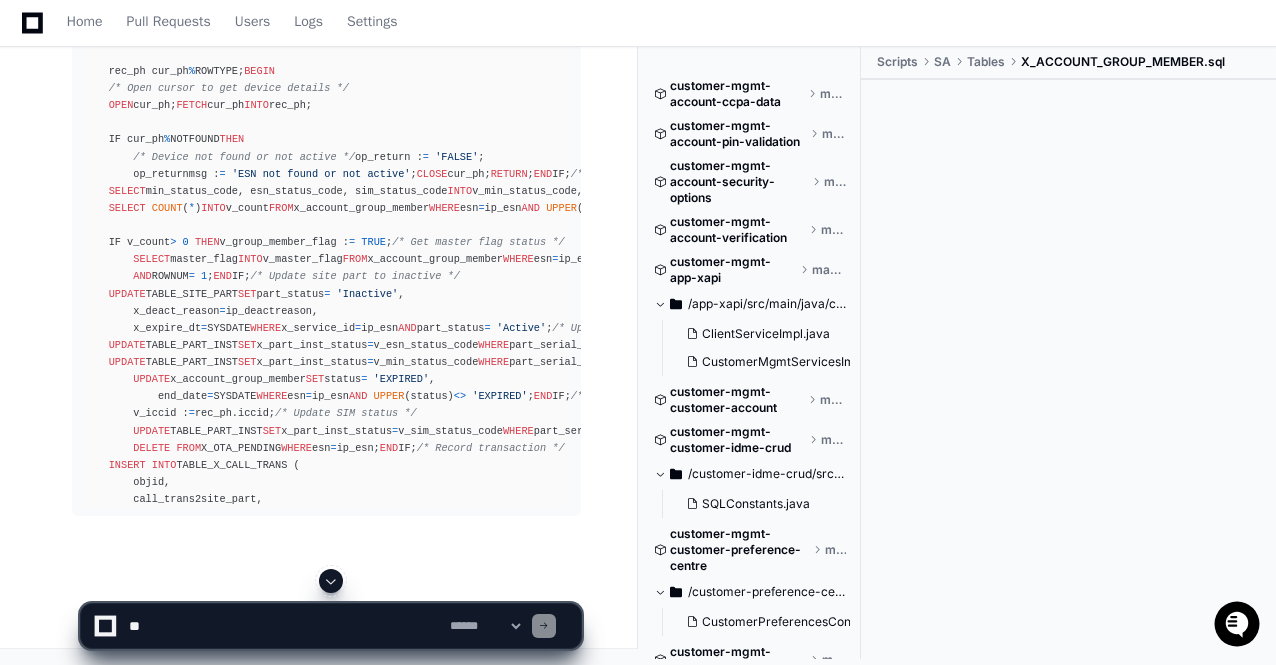 click 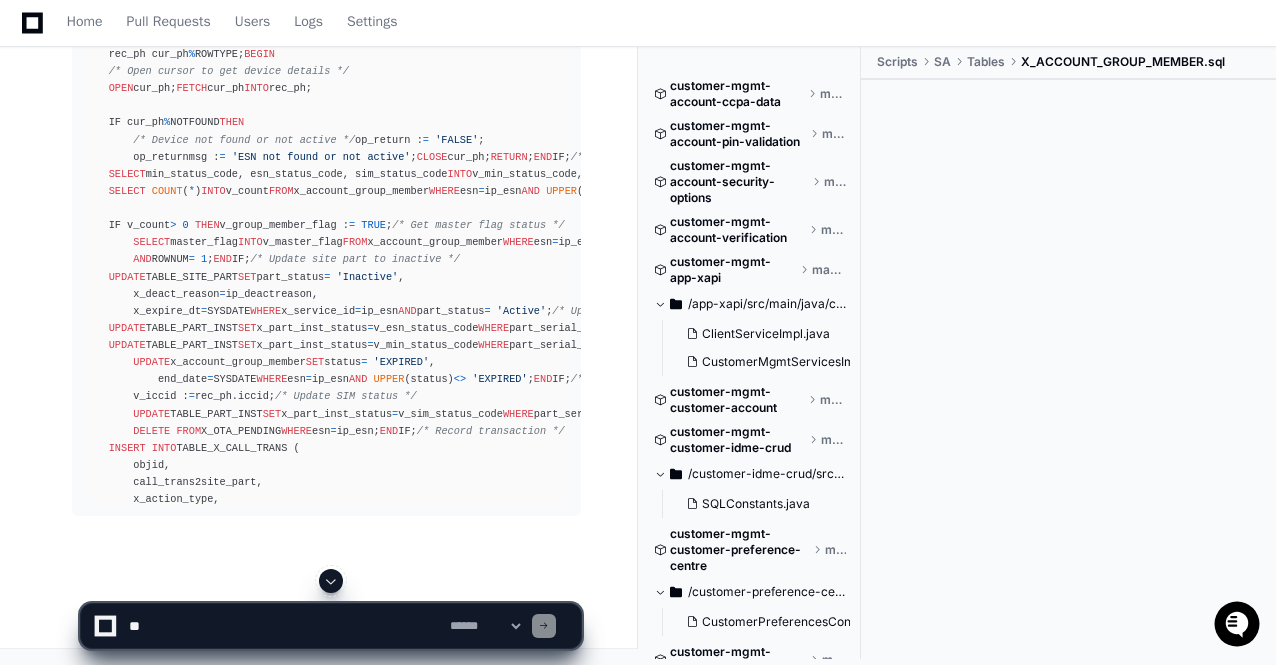 click 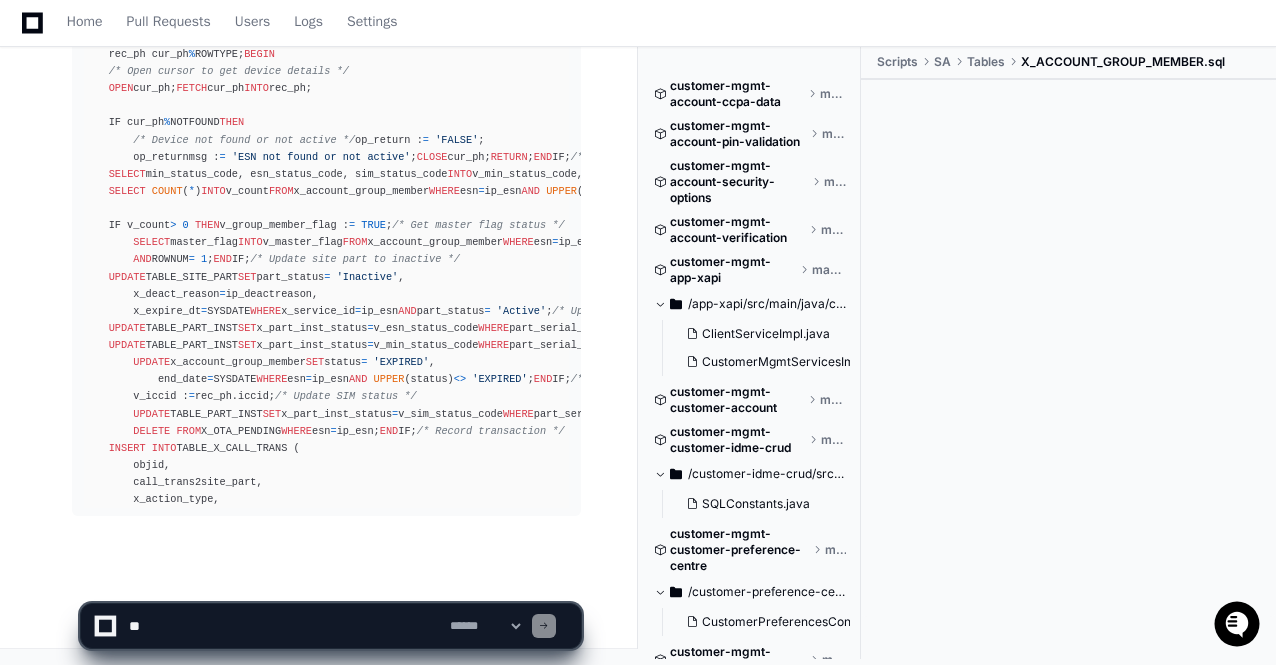 scroll, scrollTop: 49119, scrollLeft: 0, axis: vertical 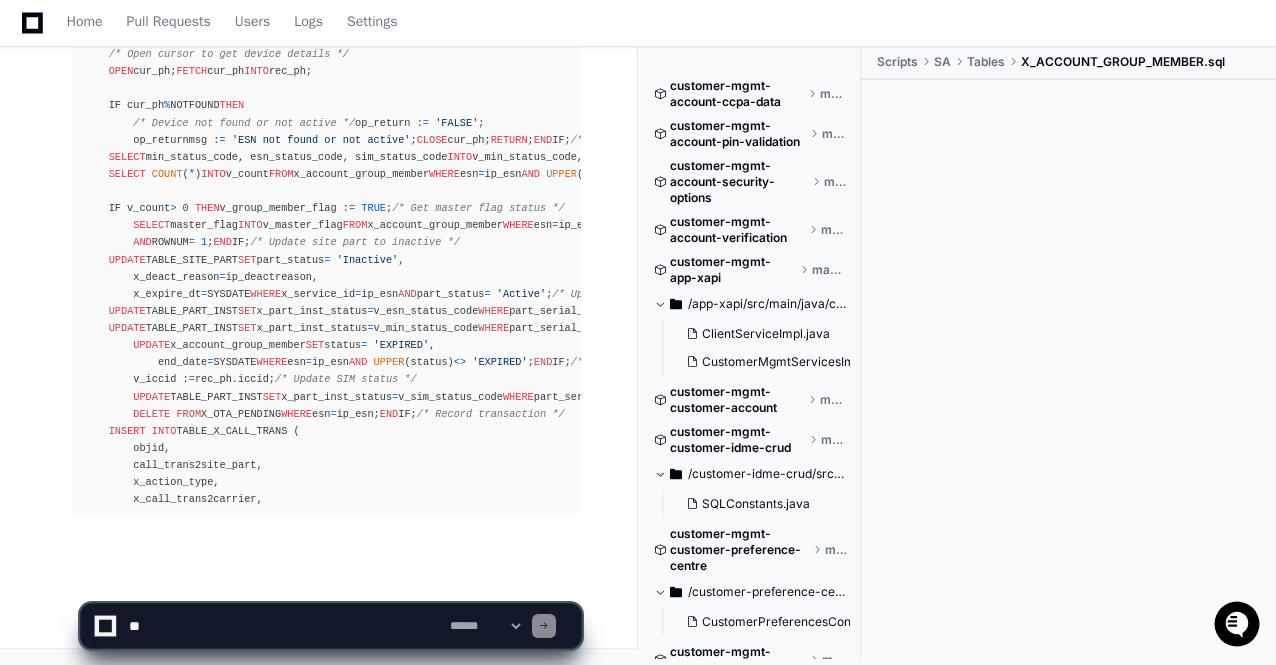 click on "**********" 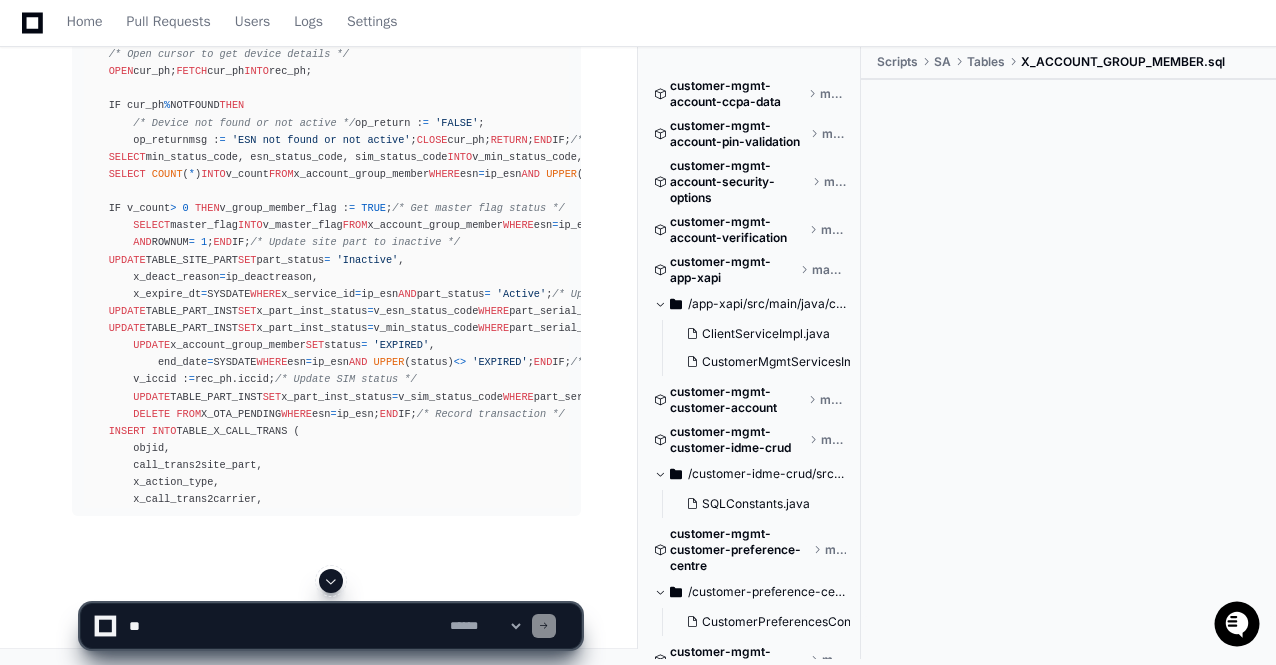 click 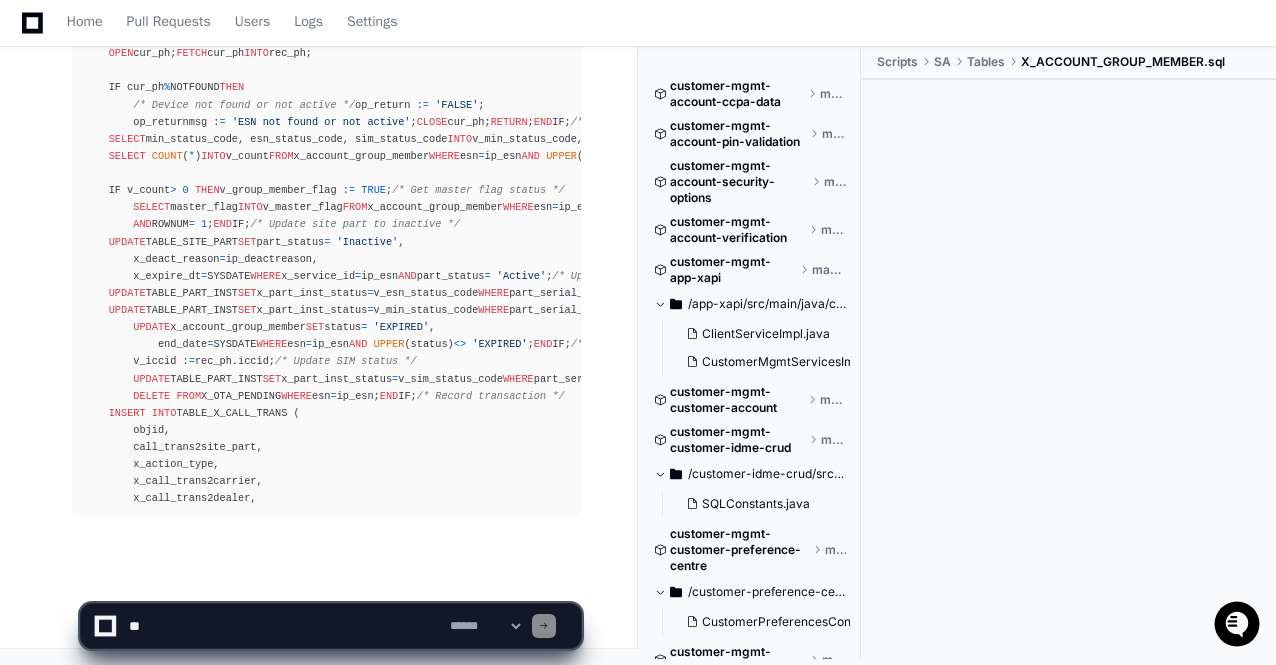 scroll, scrollTop: 49154, scrollLeft: 0, axis: vertical 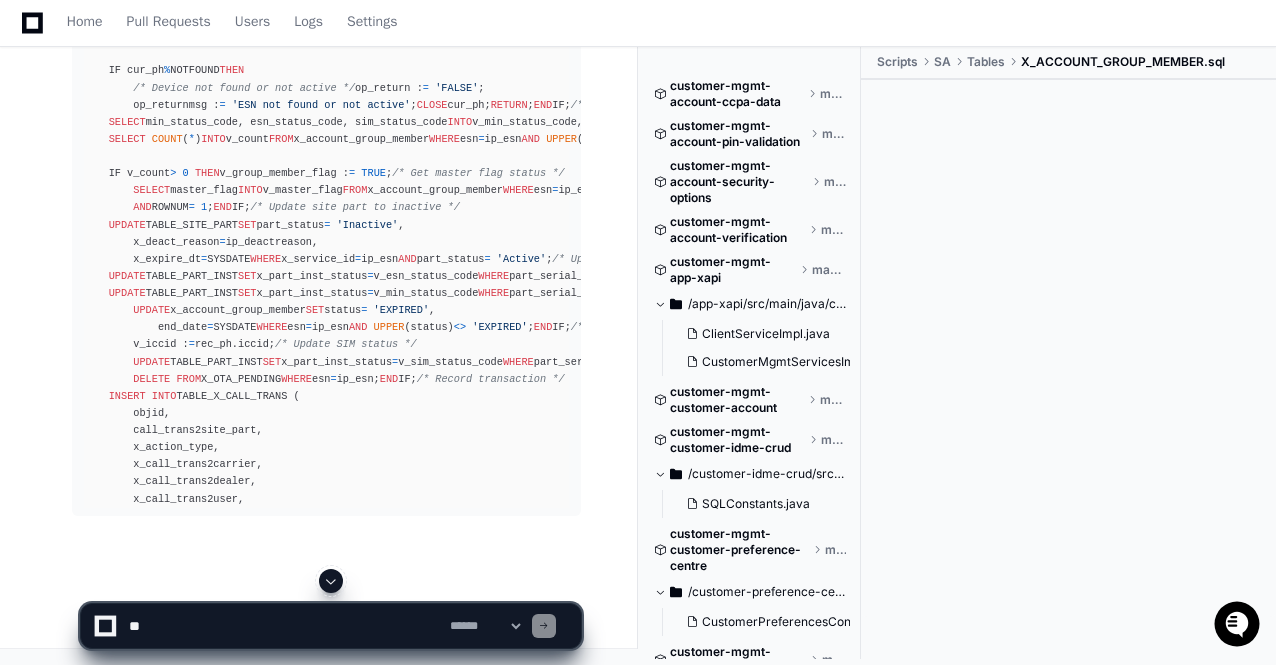 click 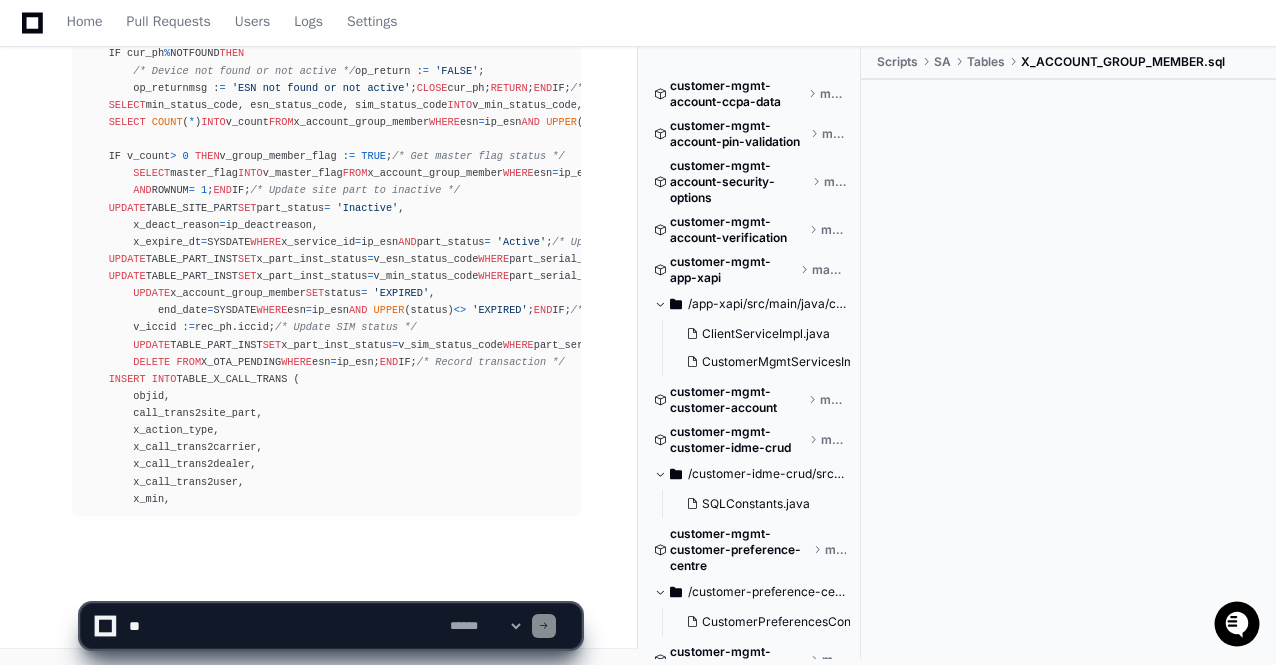 scroll, scrollTop: 49170, scrollLeft: 0, axis: vertical 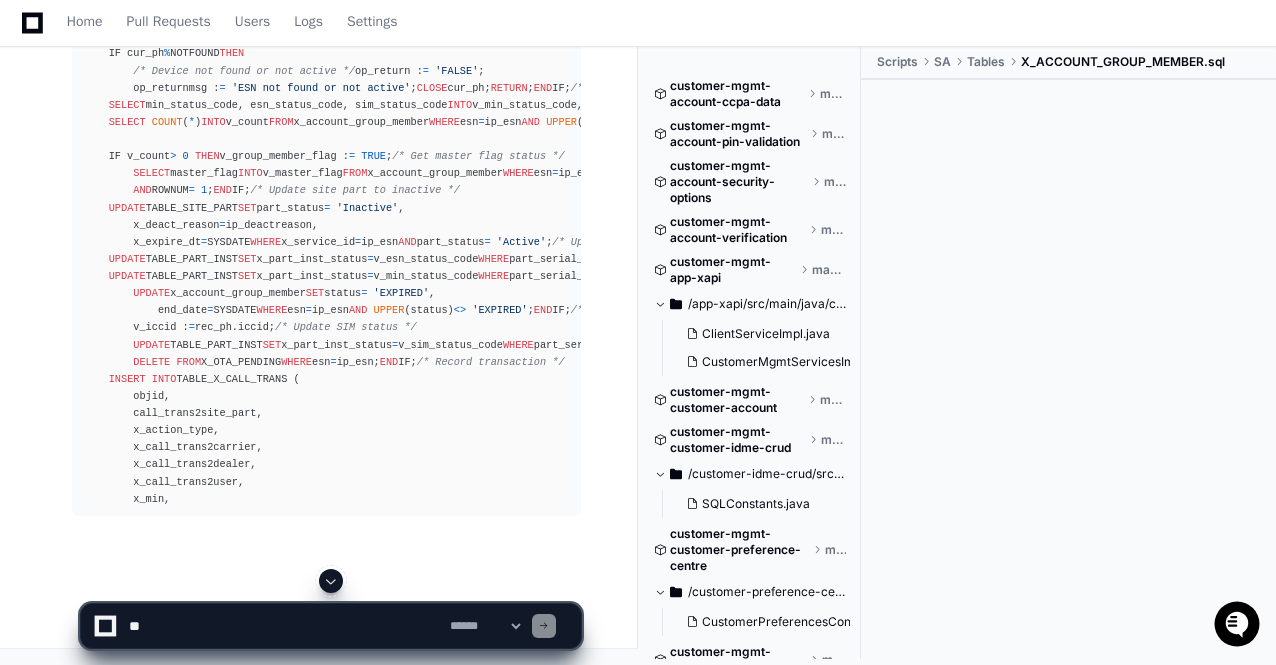 click 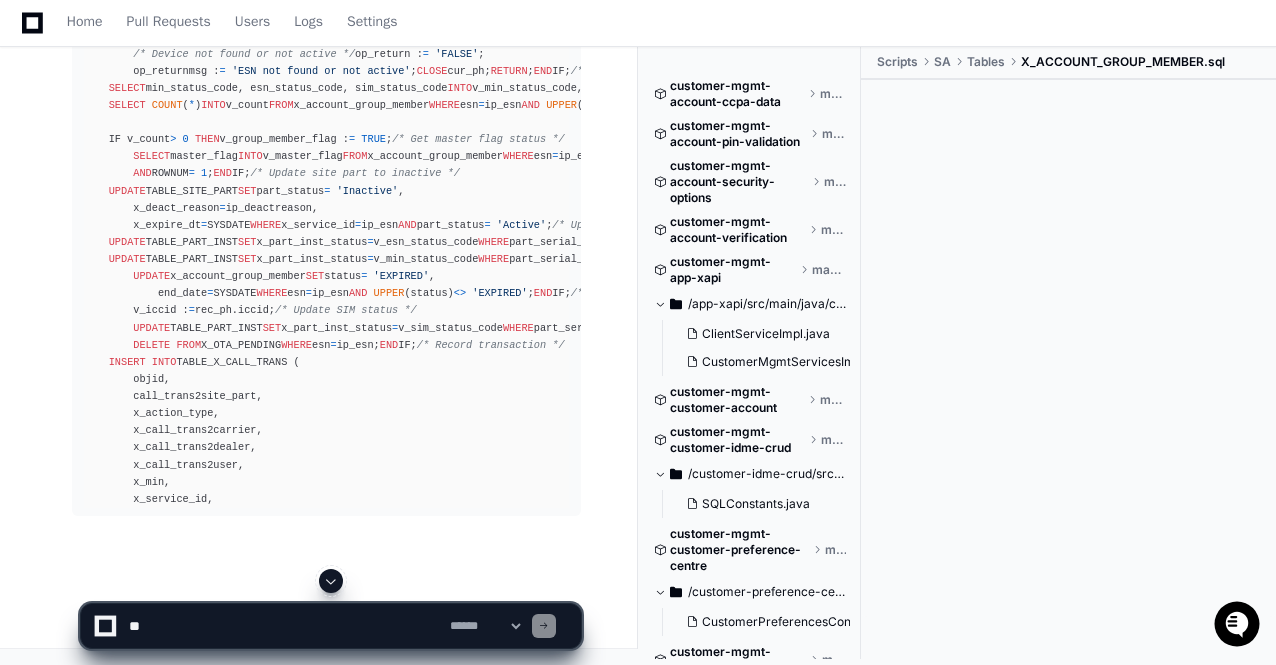 click 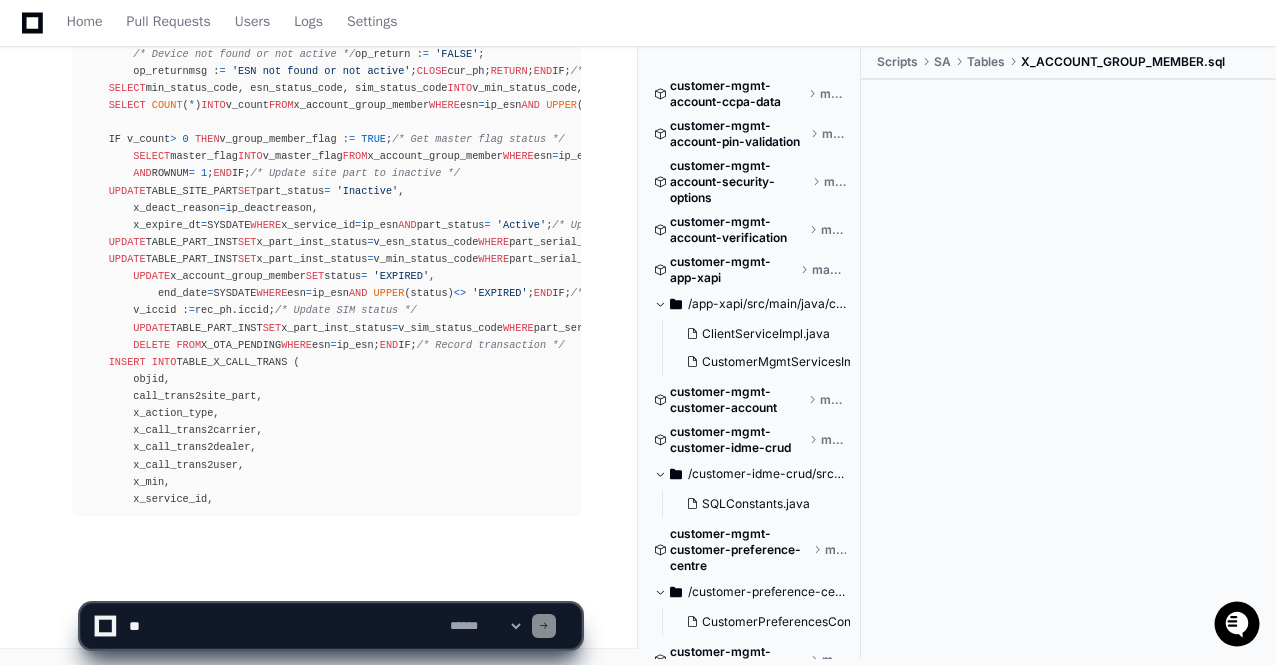 scroll, scrollTop: 49205, scrollLeft: 0, axis: vertical 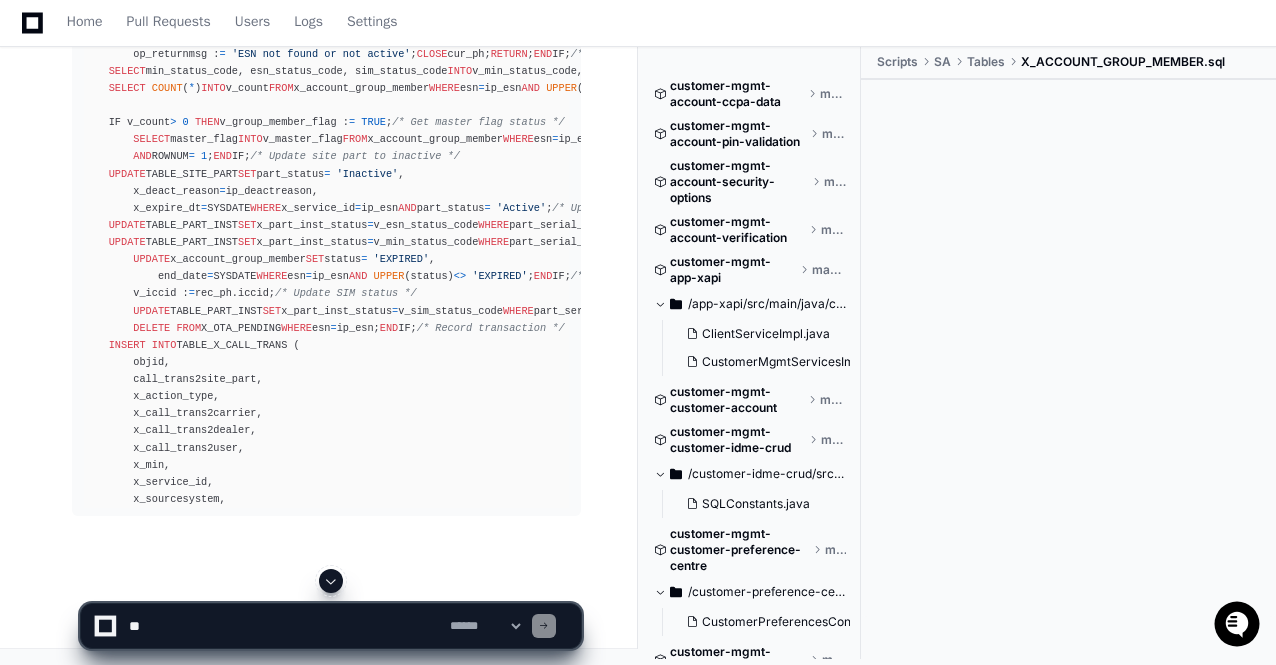 click 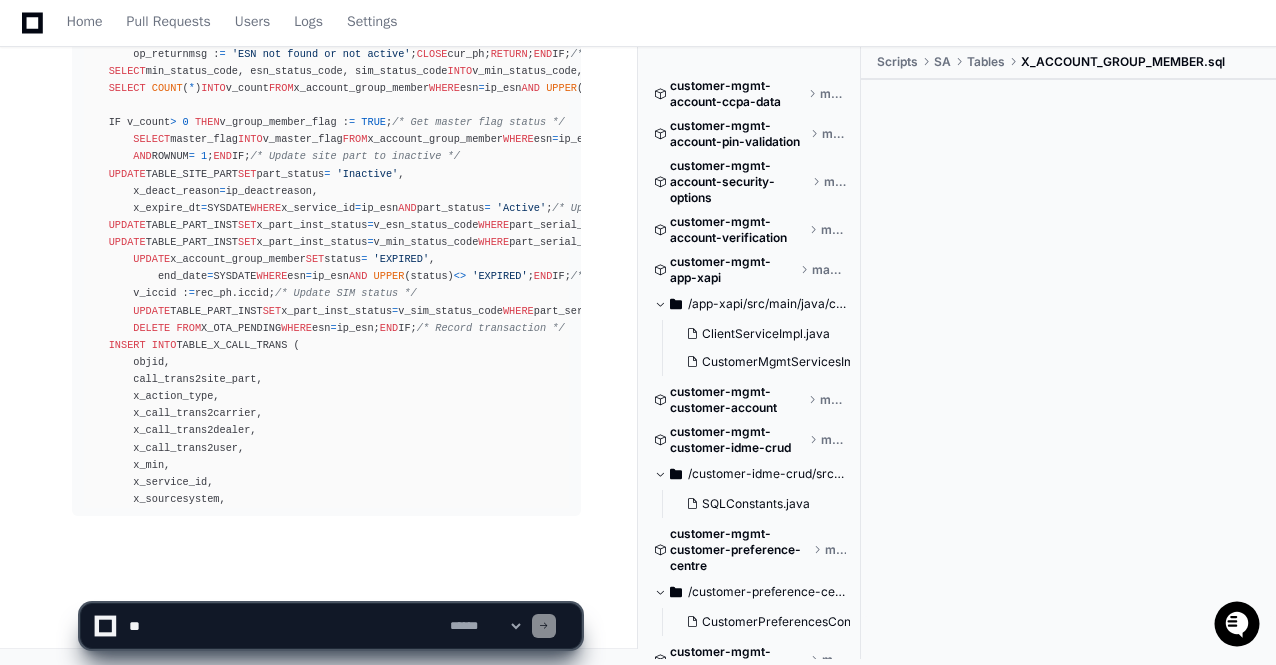 scroll, scrollTop: 49222, scrollLeft: 0, axis: vertical 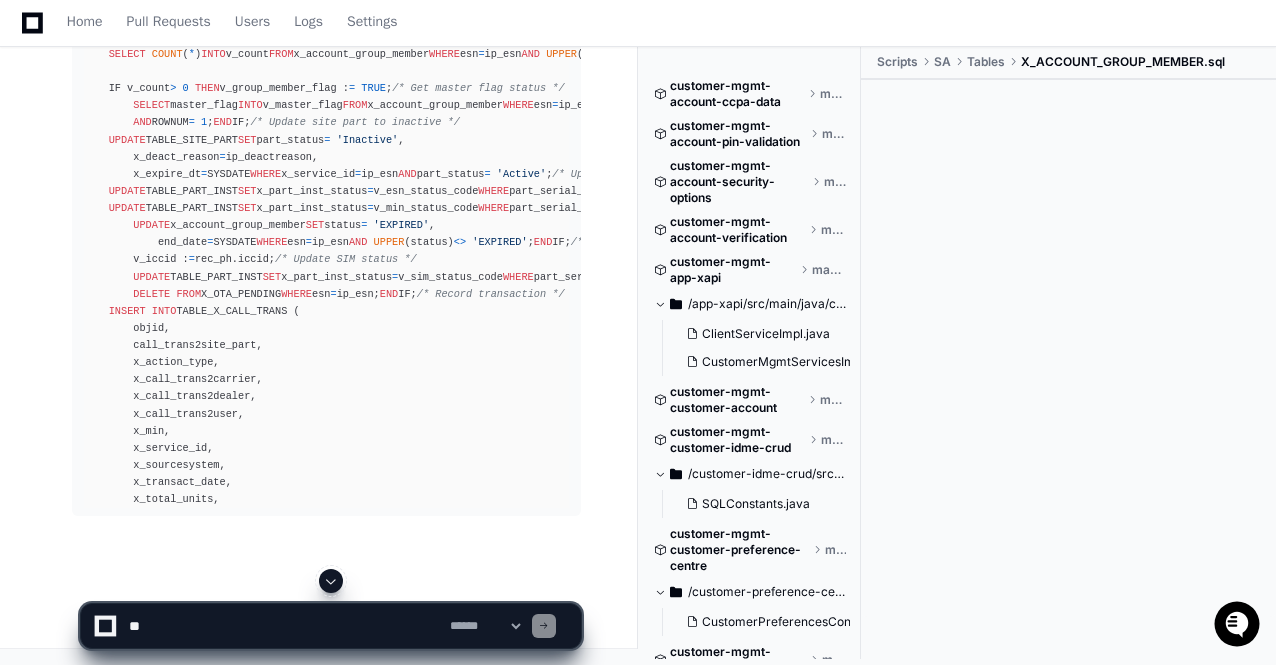 click 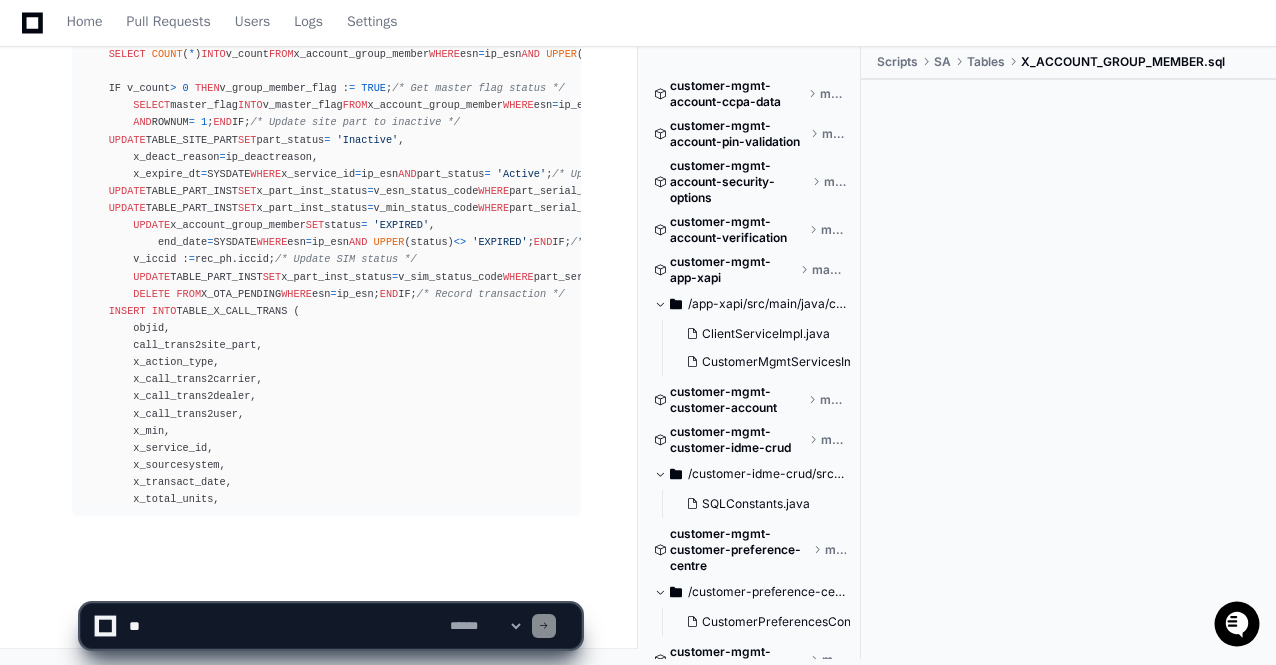 click on "**********" 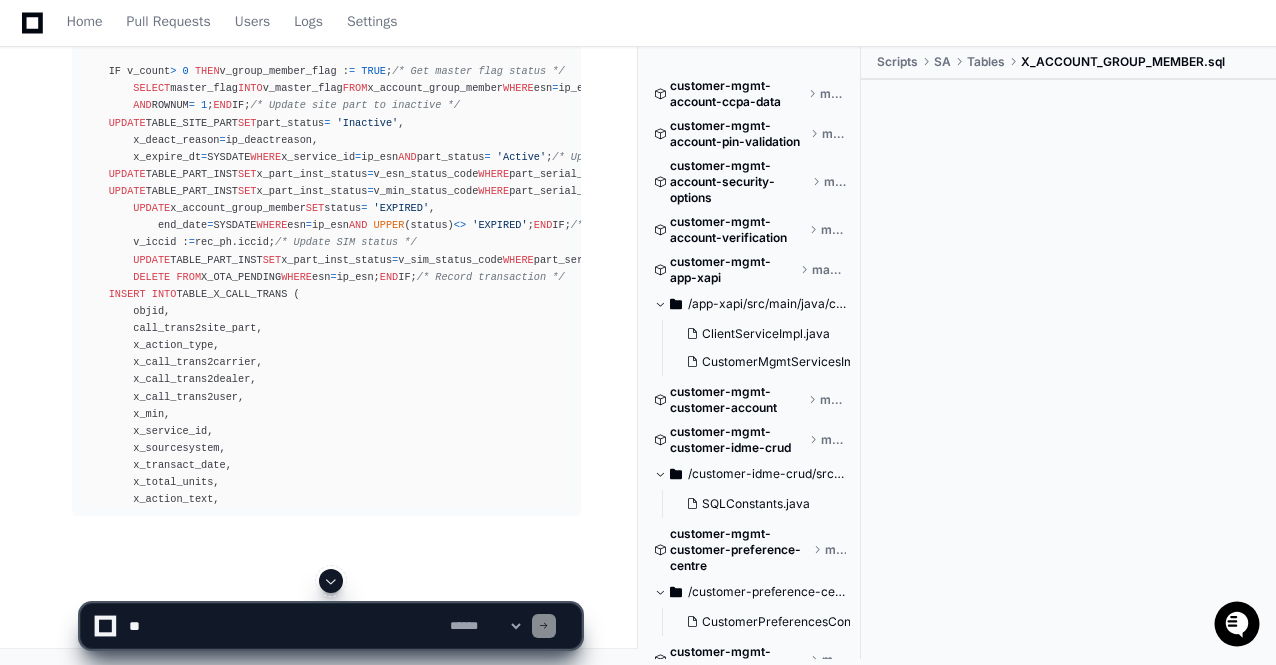 click 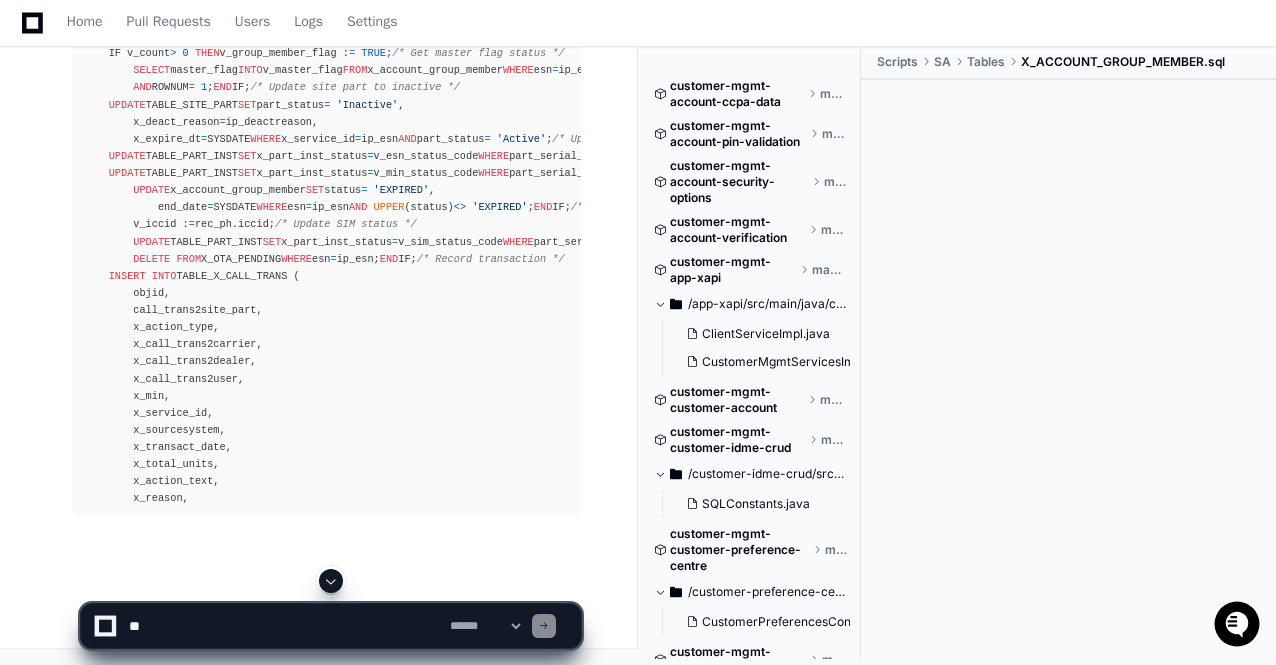 click 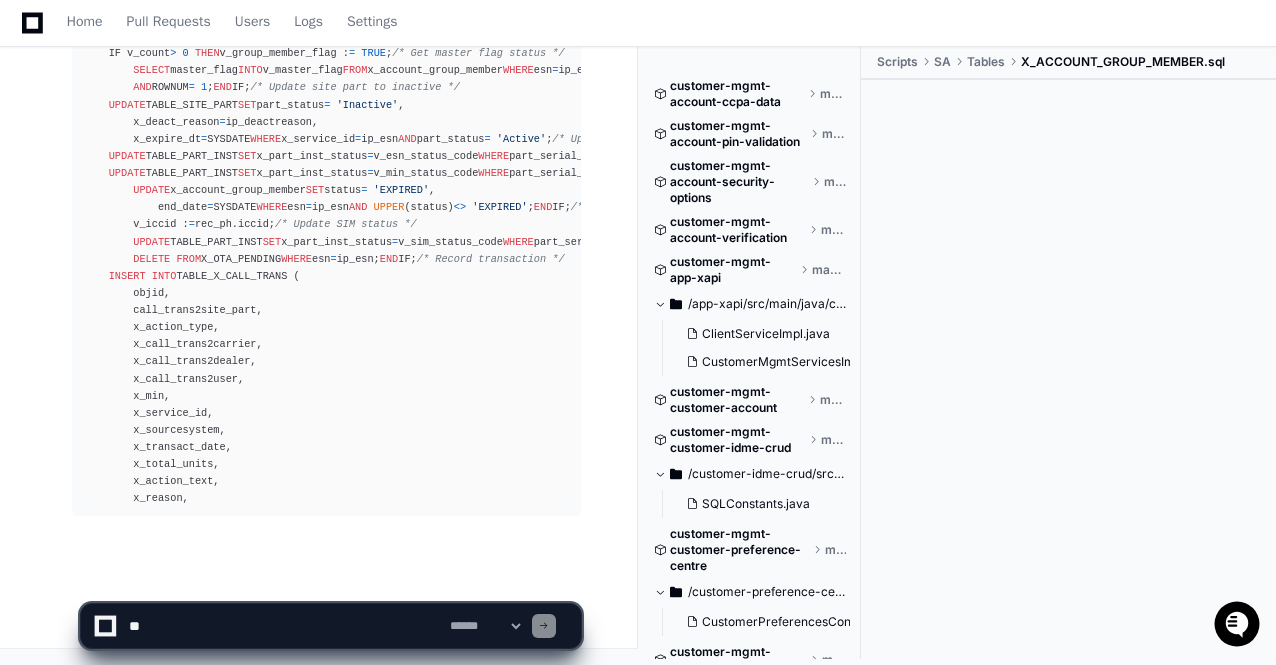 click on "**********" 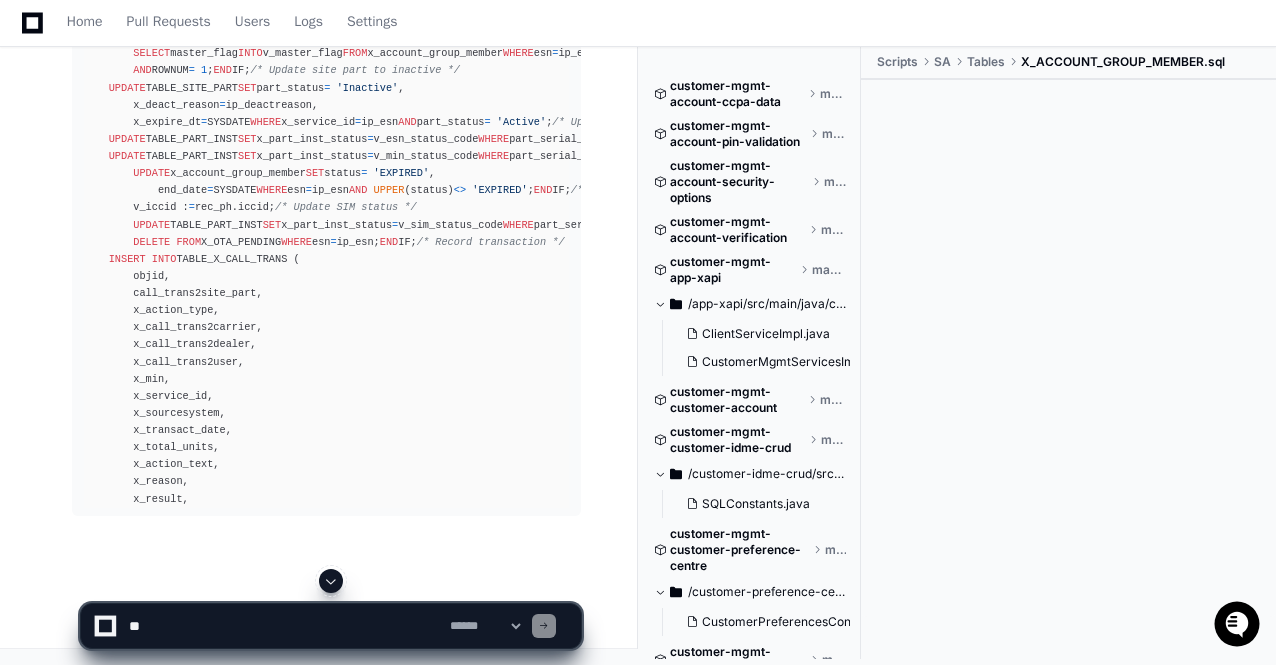 click 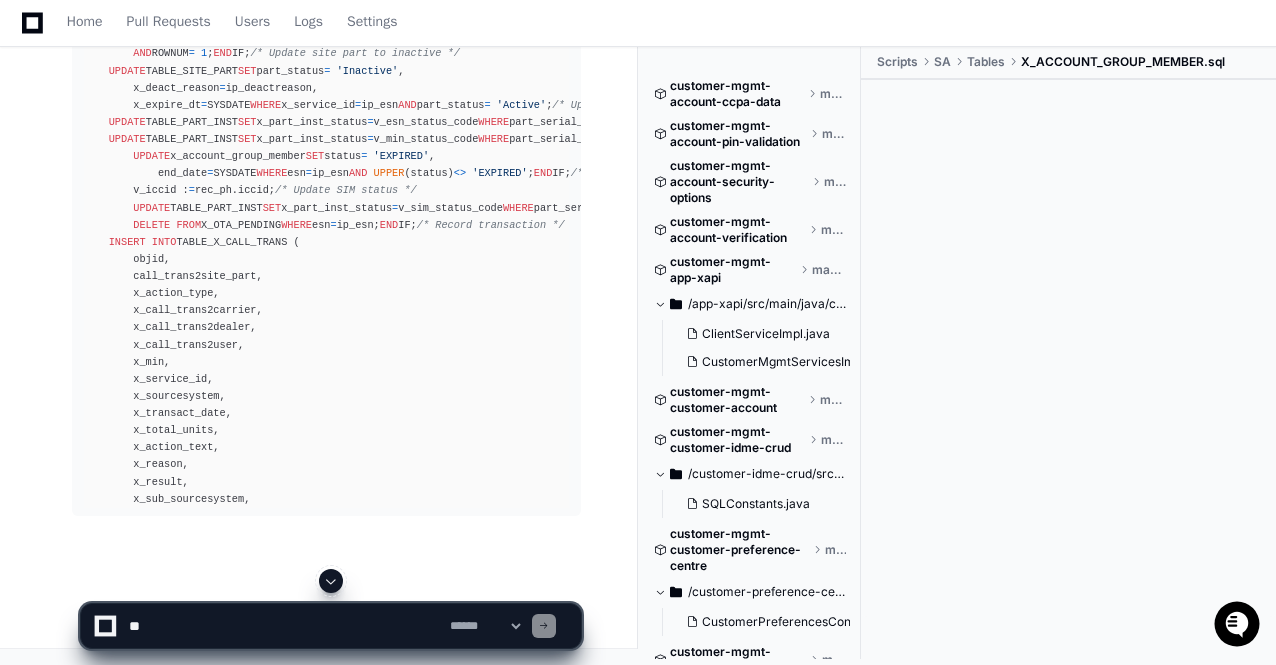 click on "**********" 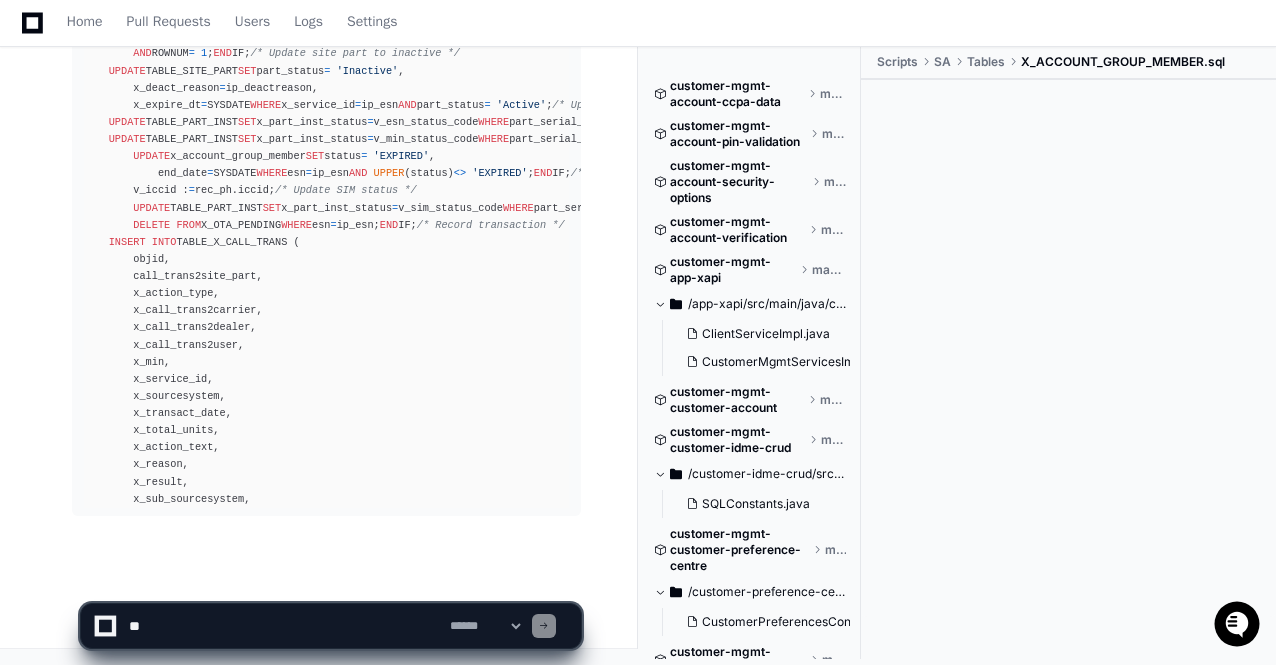 scroll, scrollTop: 49325, scrollLeft: 0, axis: vertical 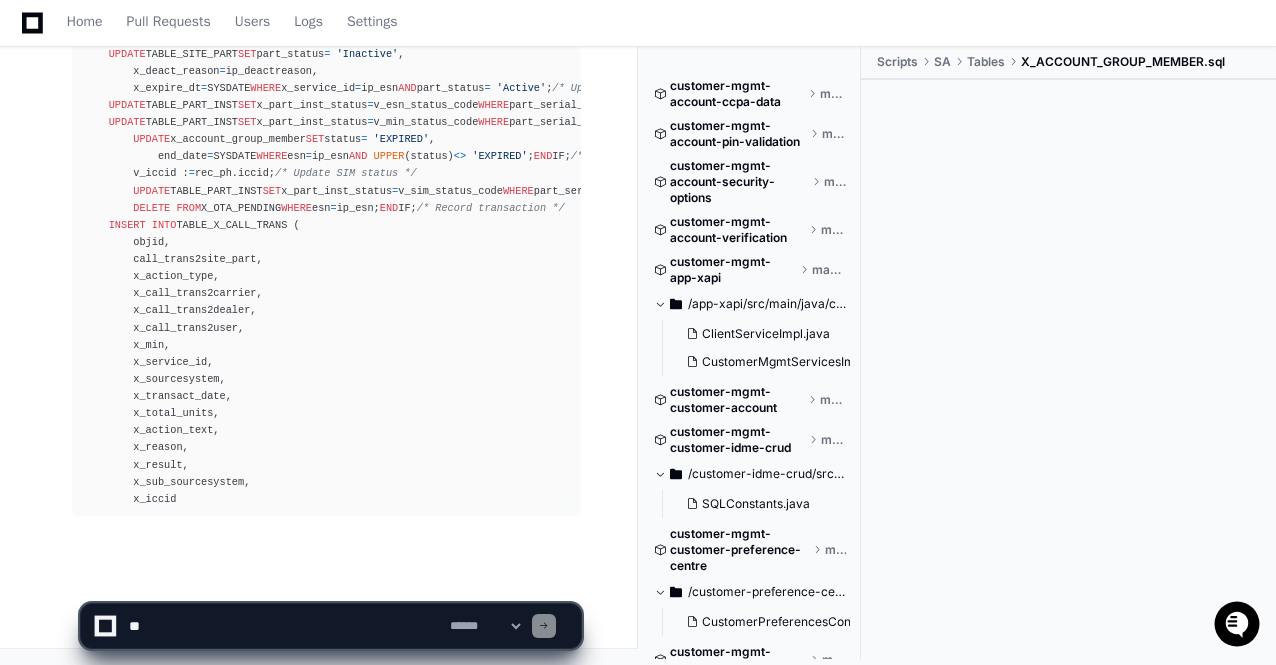 click 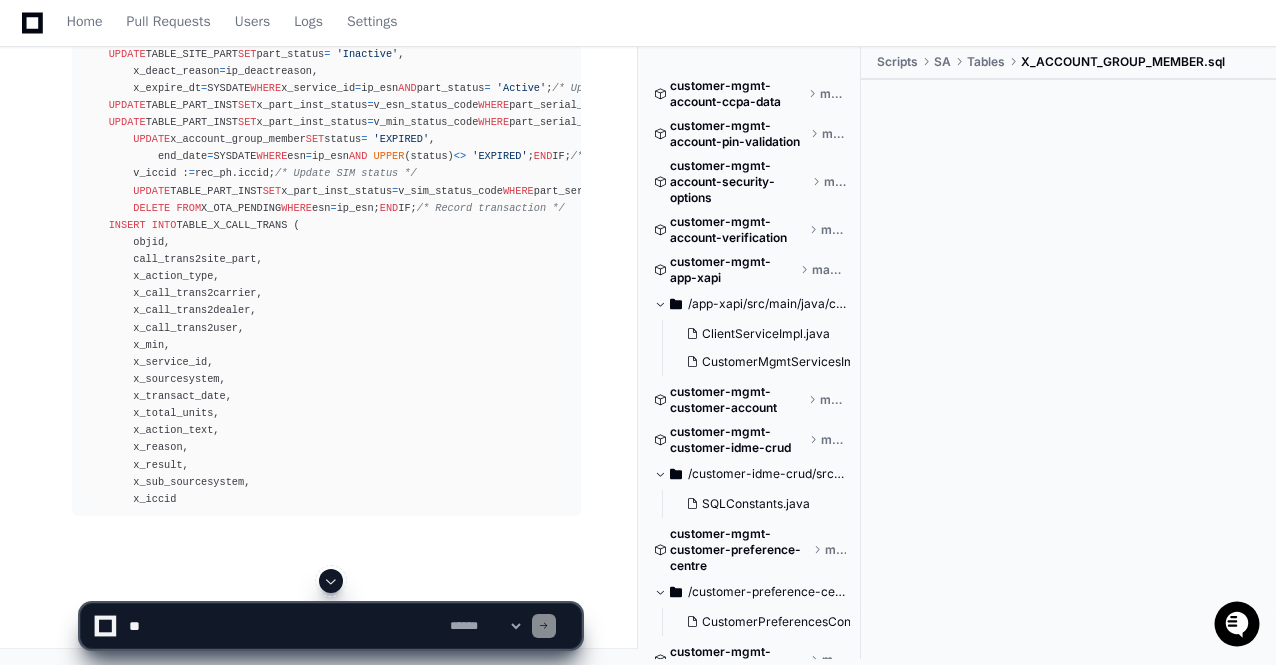 scroll, scrollTop: 49342, scrollLeft: 0, axis: vertical 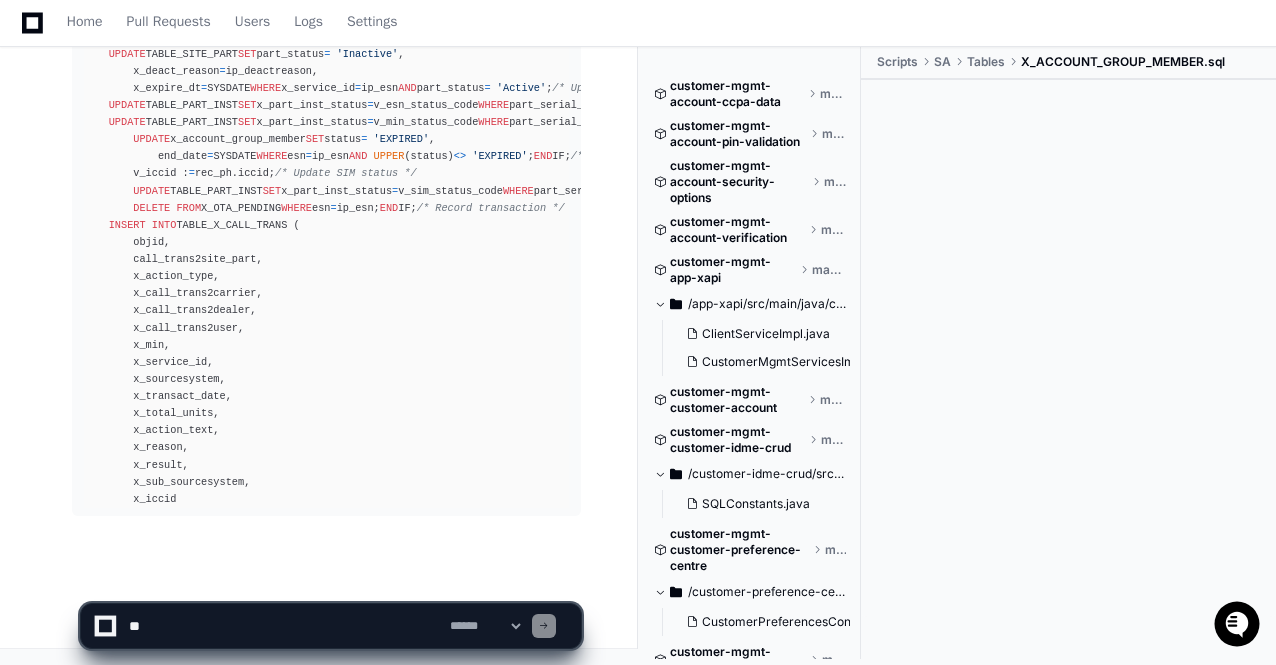 click on "**********" 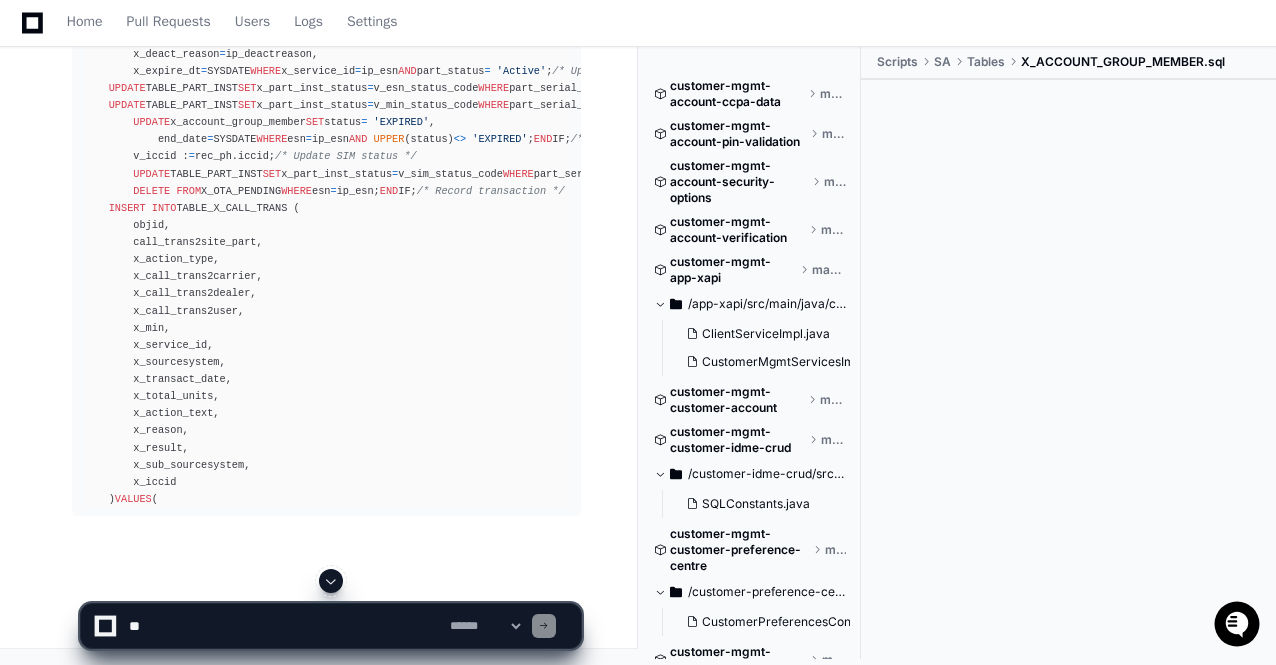 click 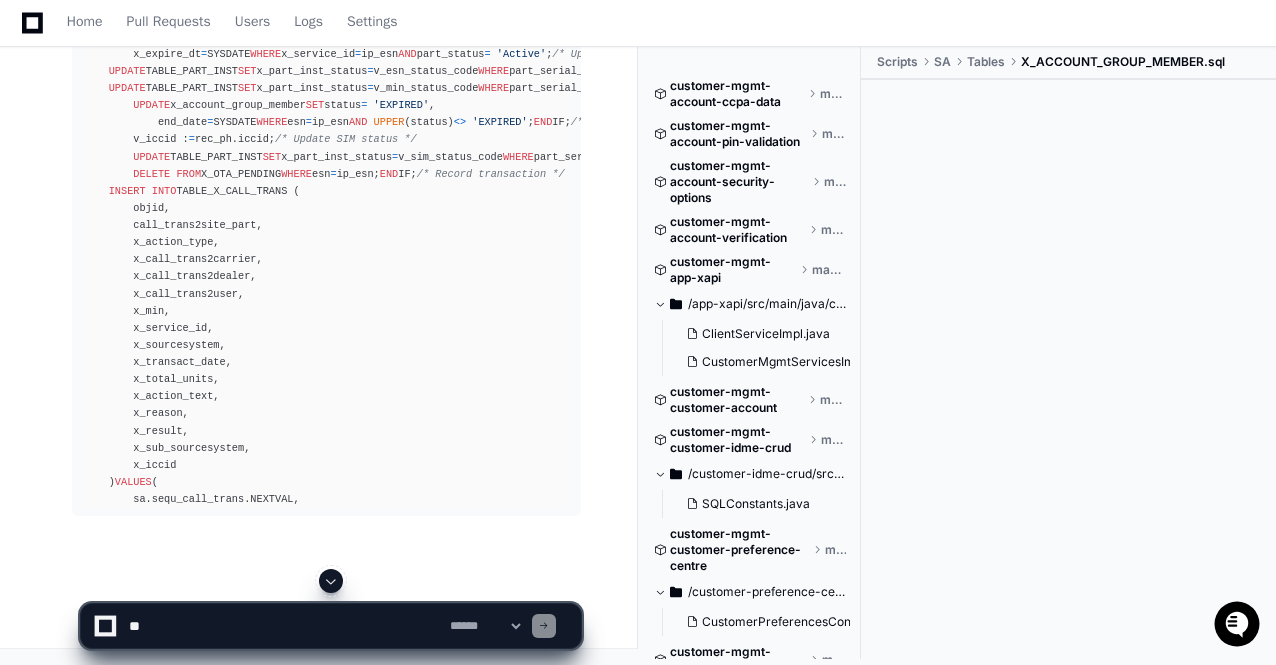 click 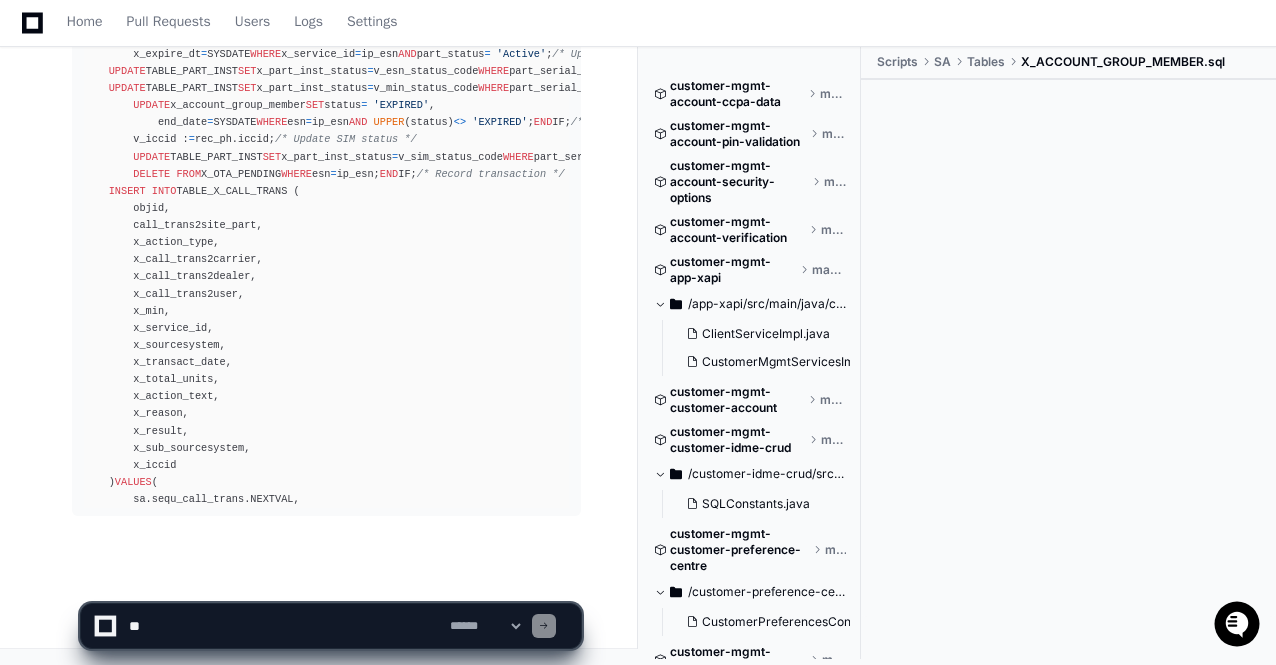 scroll, scrollTop: 49376, scrollLeft: 0, axis: vertical 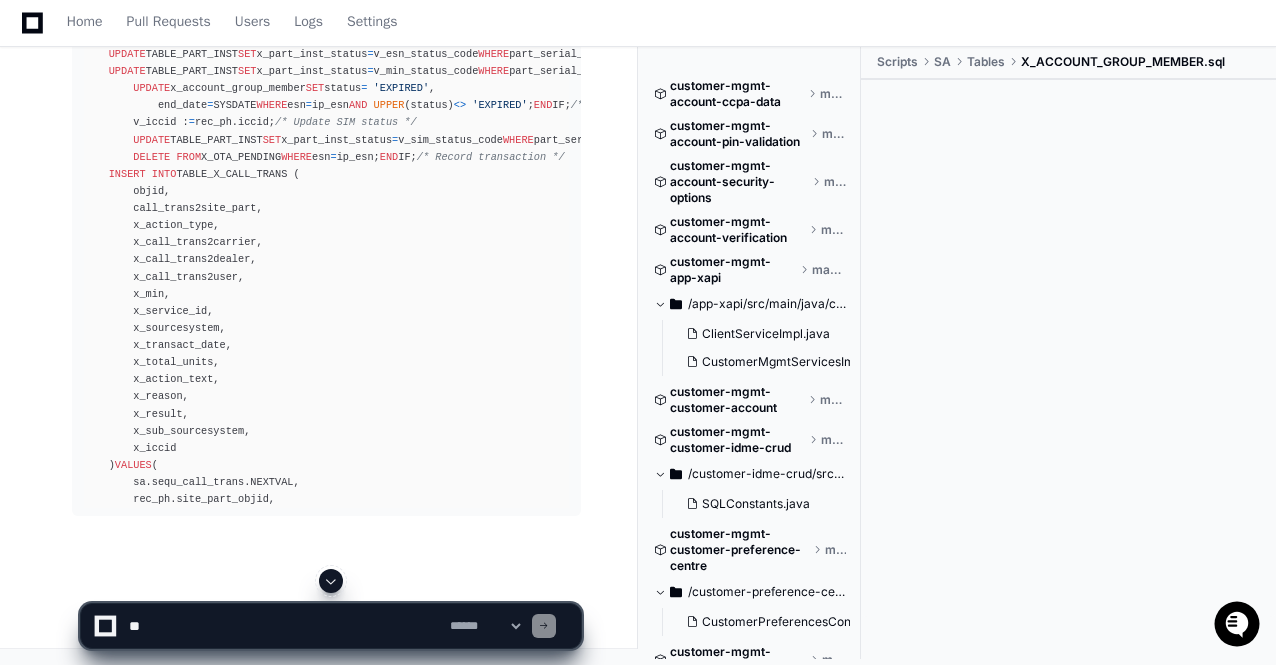 click 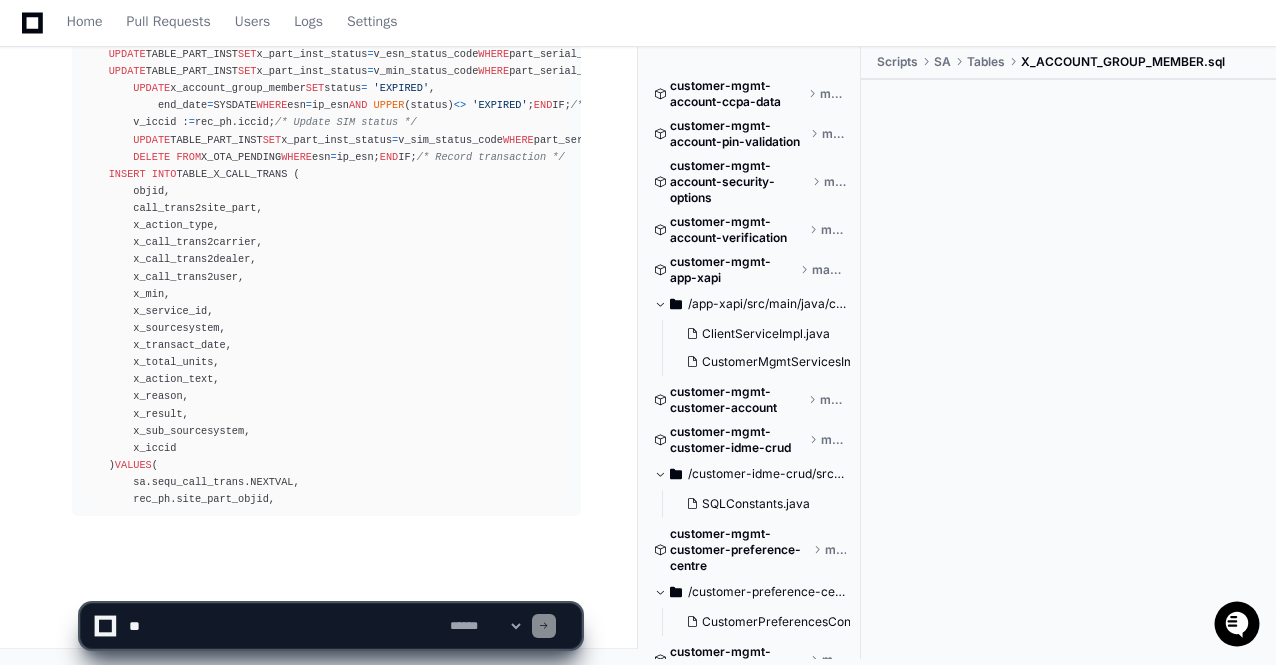 scroll, scrollTop: 49393, scrollLeft: 0, axis: vertical 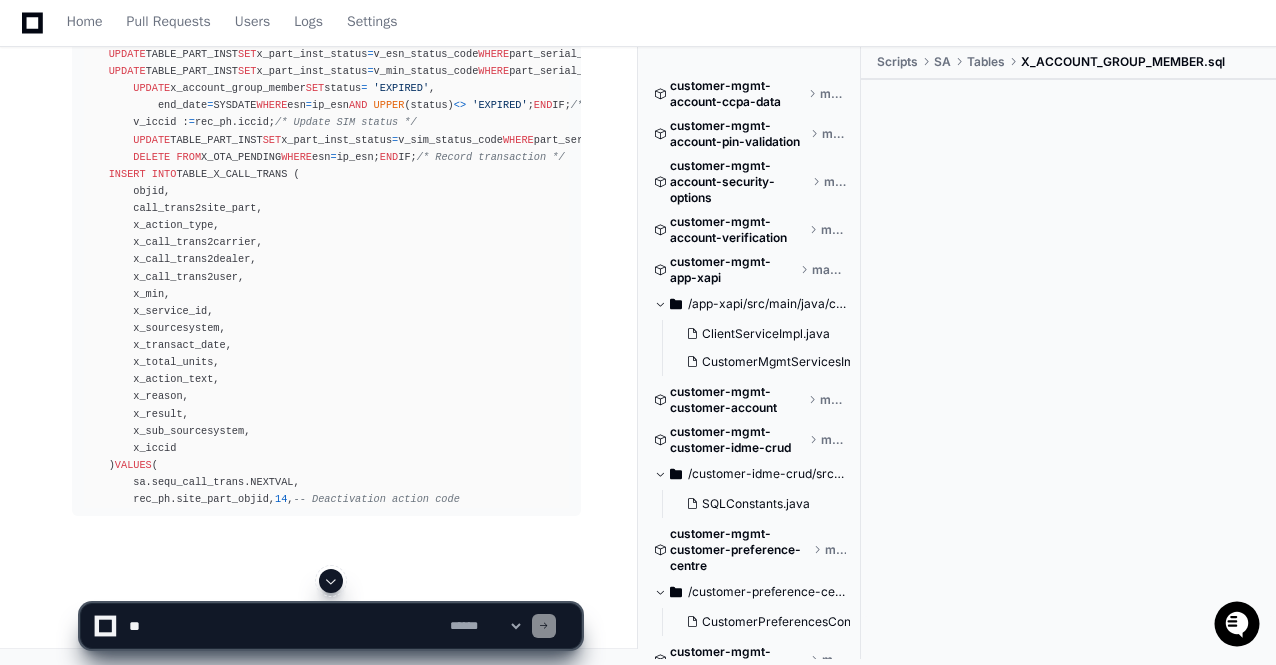click 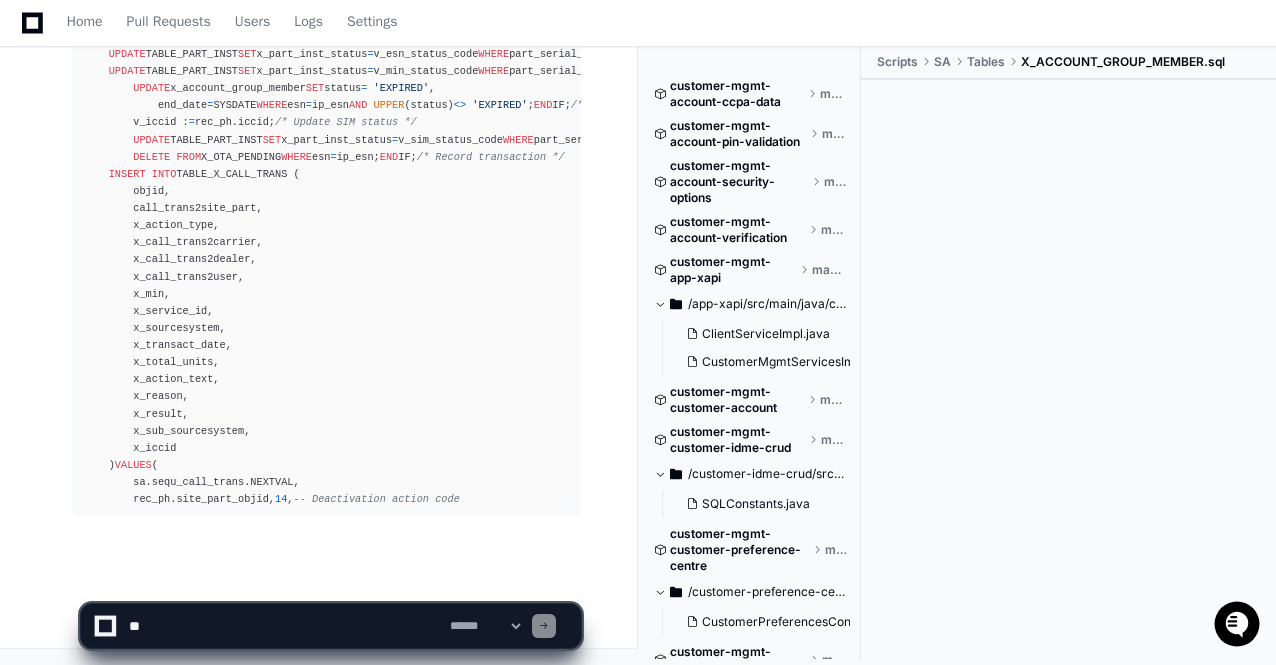 scroll, scrollTop: 49410, scrollLeft: 0, axis: vertical 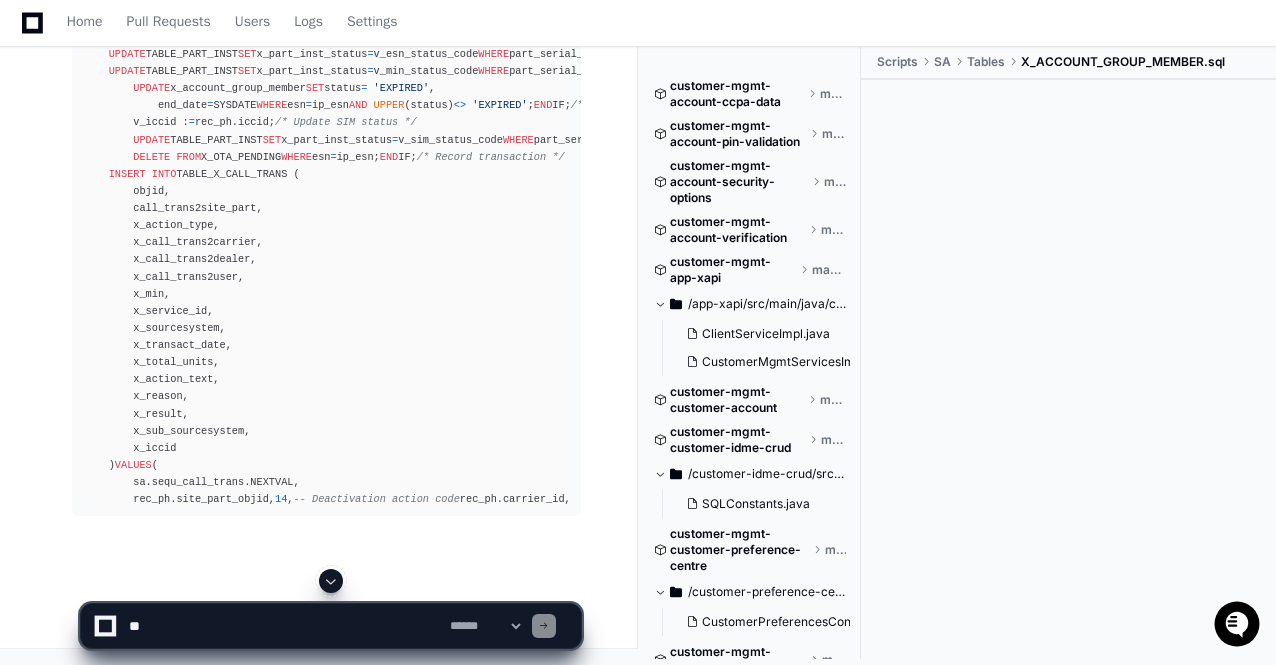 click 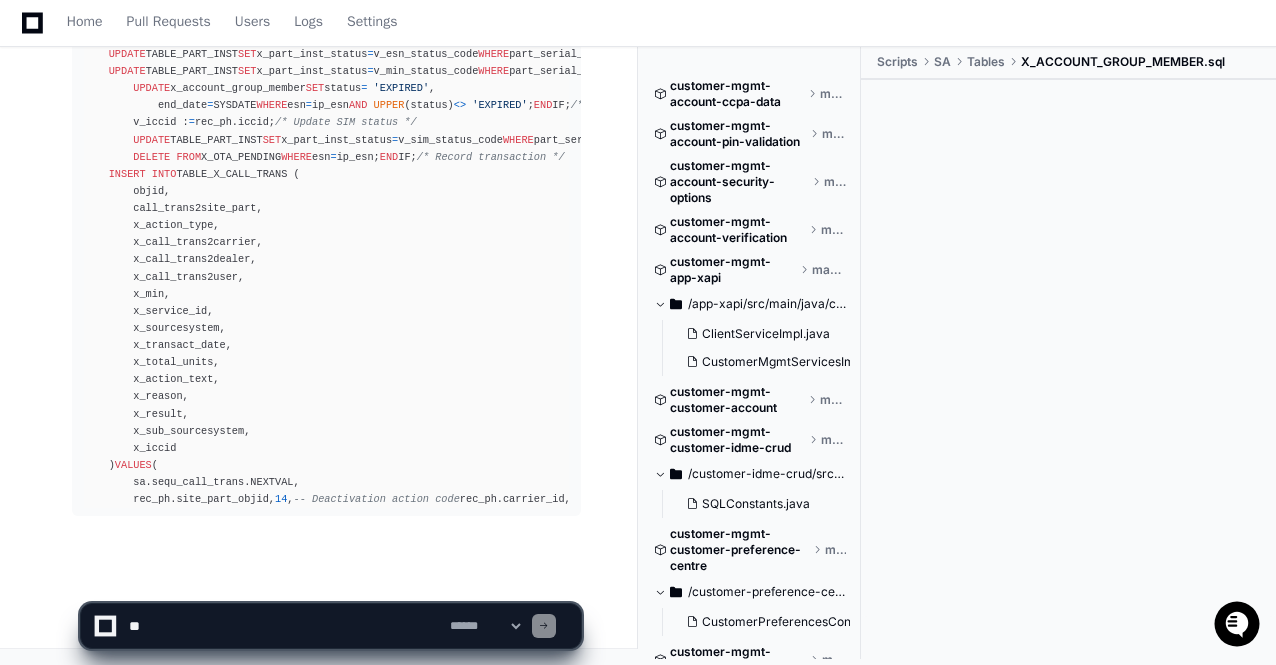 scroll, scrollTop: 49428, scrollLeft: 0, axis: vertical 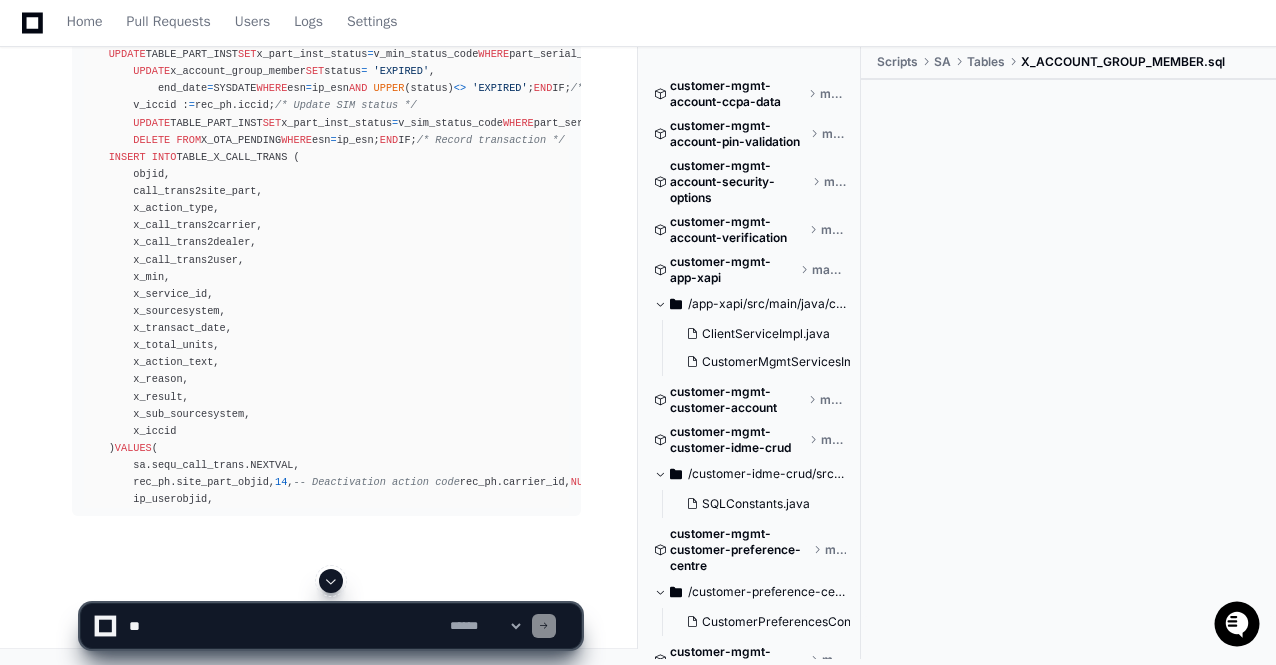 click 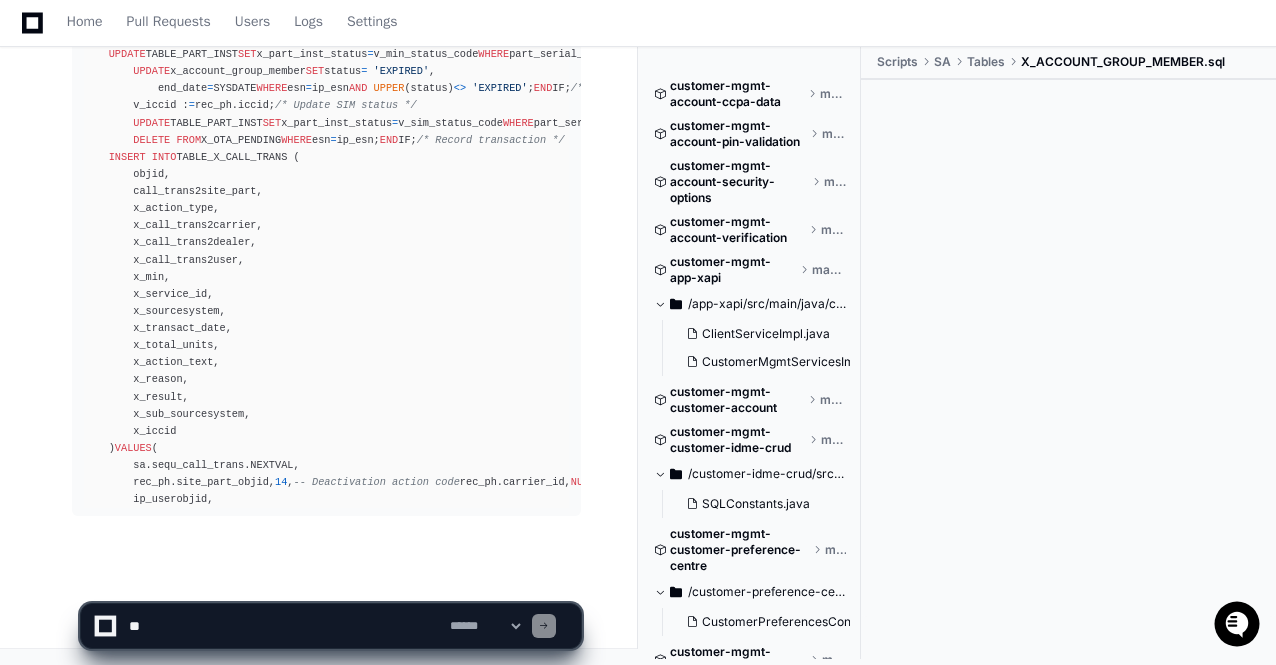 click on "**********" 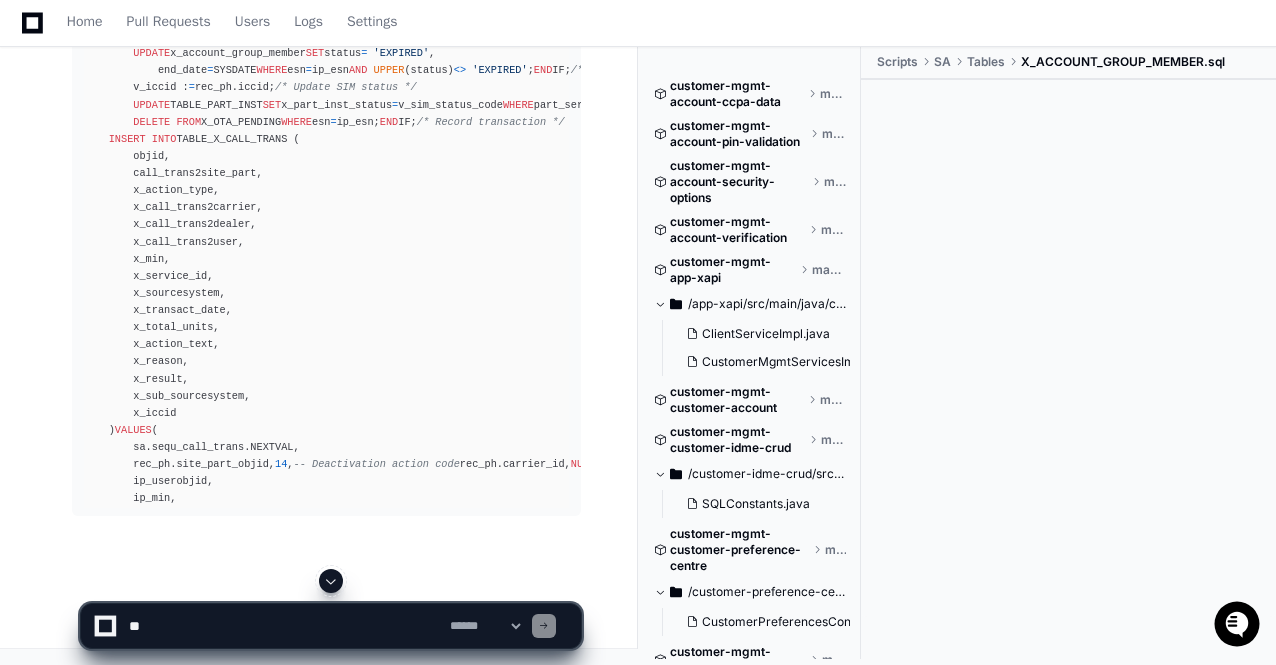 click on "**********" 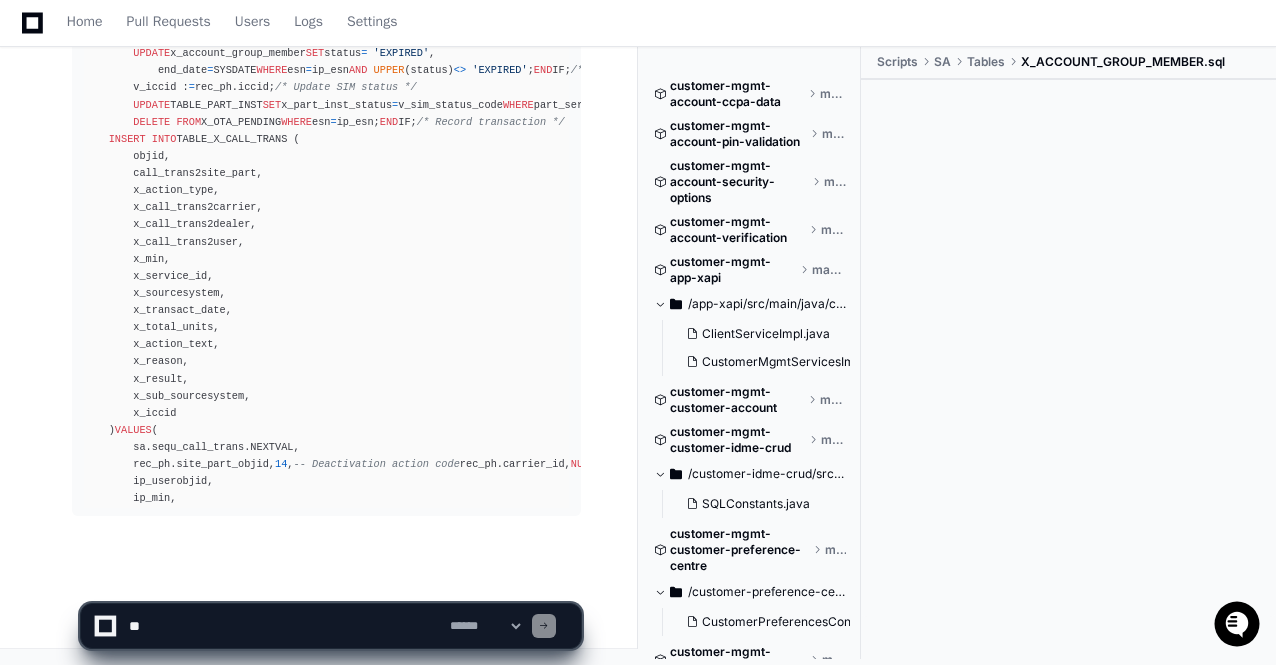 click on "**********" 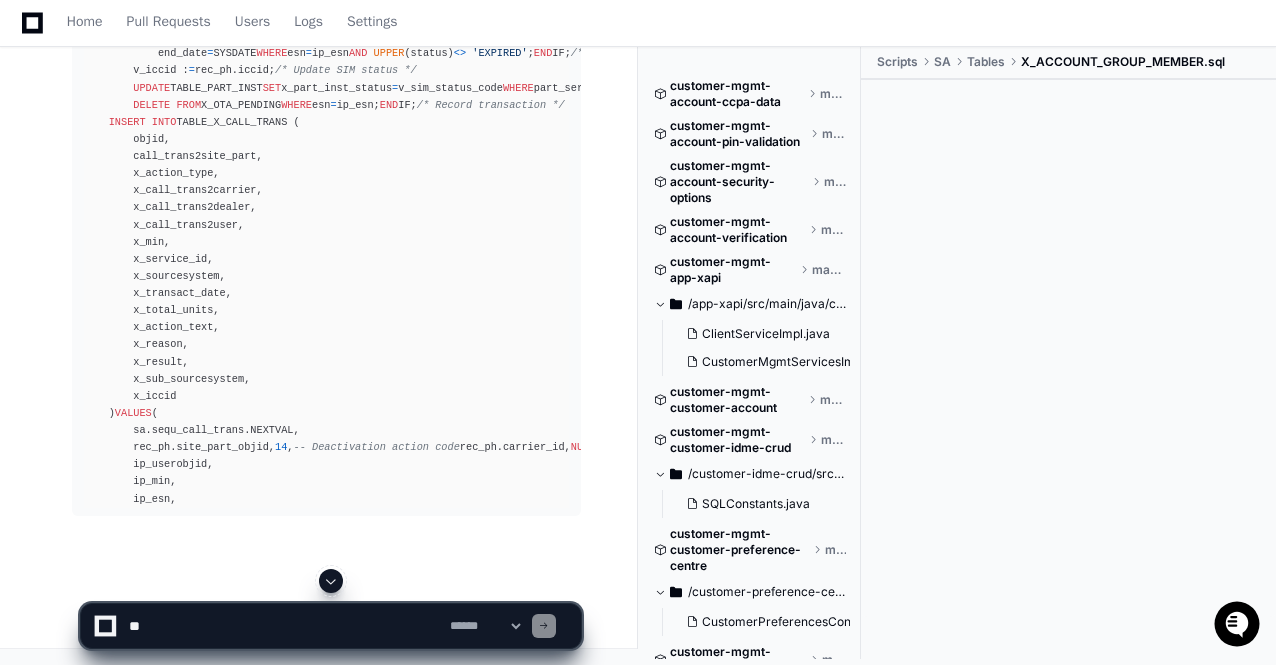 click on "**********" 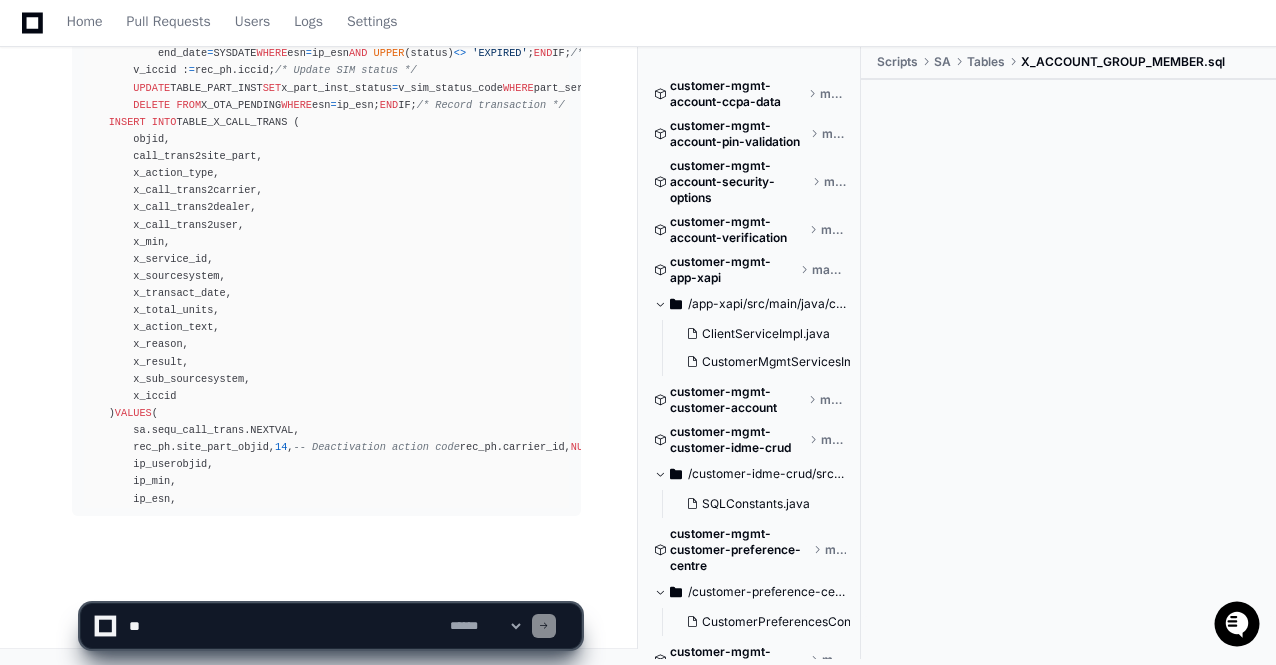 scroll, scrollTop: 49496, scrollLeft: 0, axis: vertical 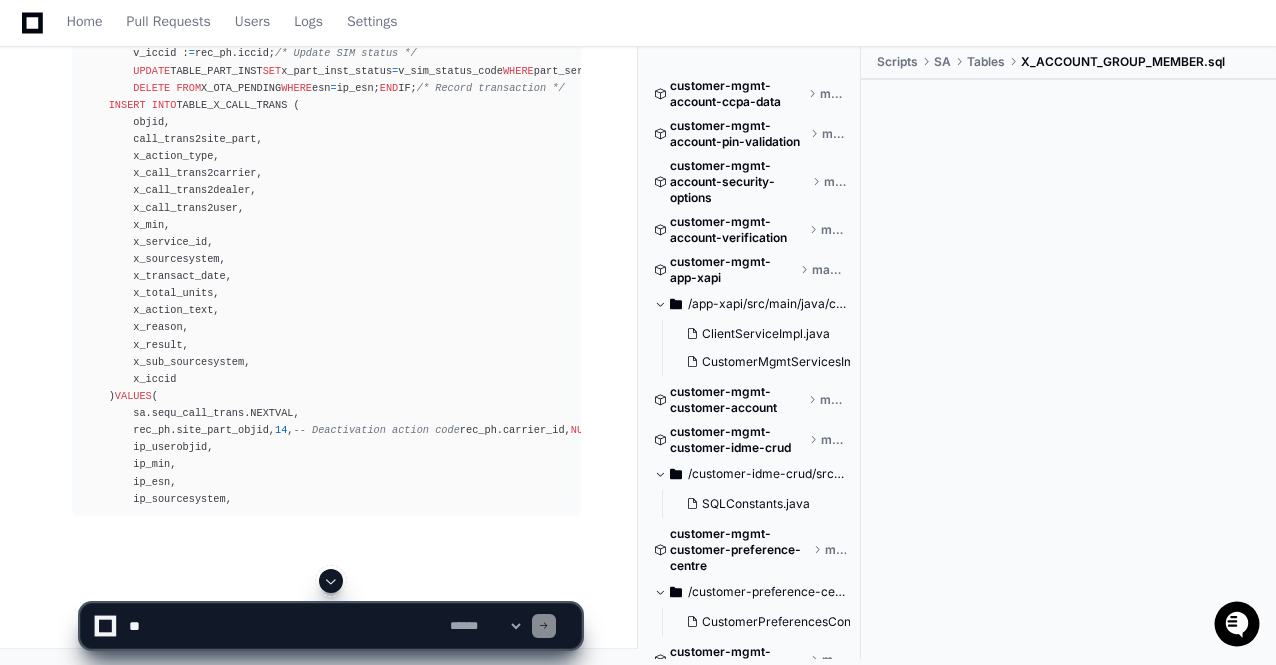 click on "**********" 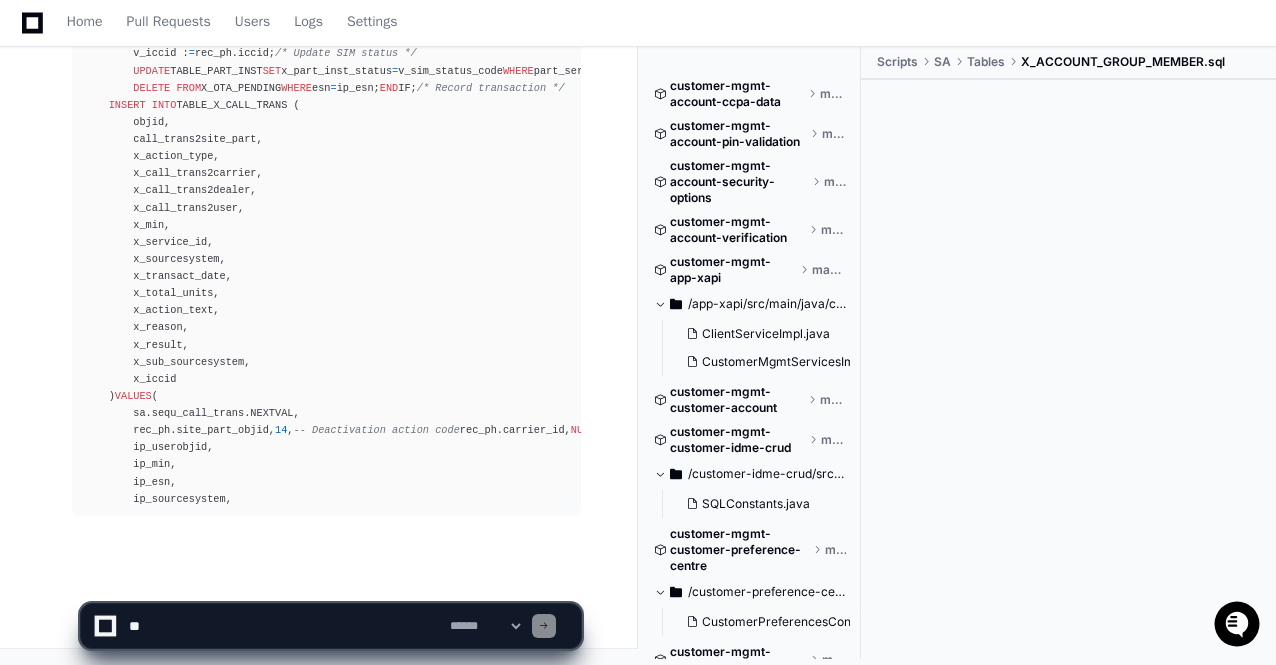 click on "**********" 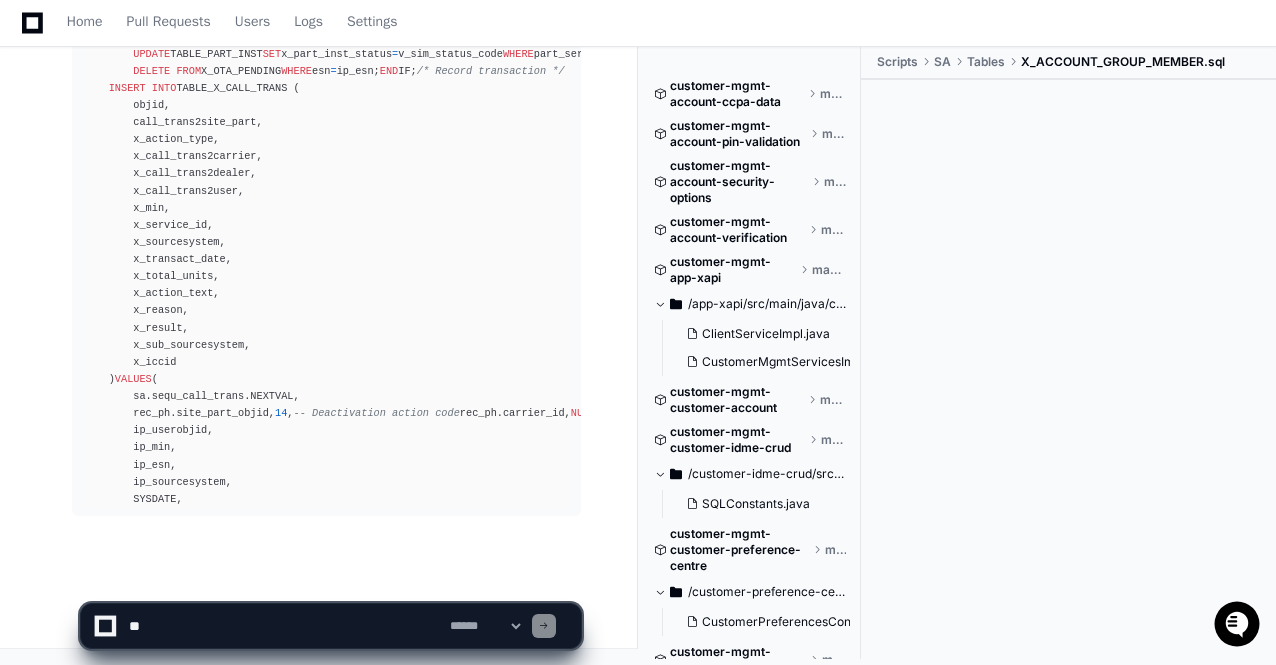 click on "**********" 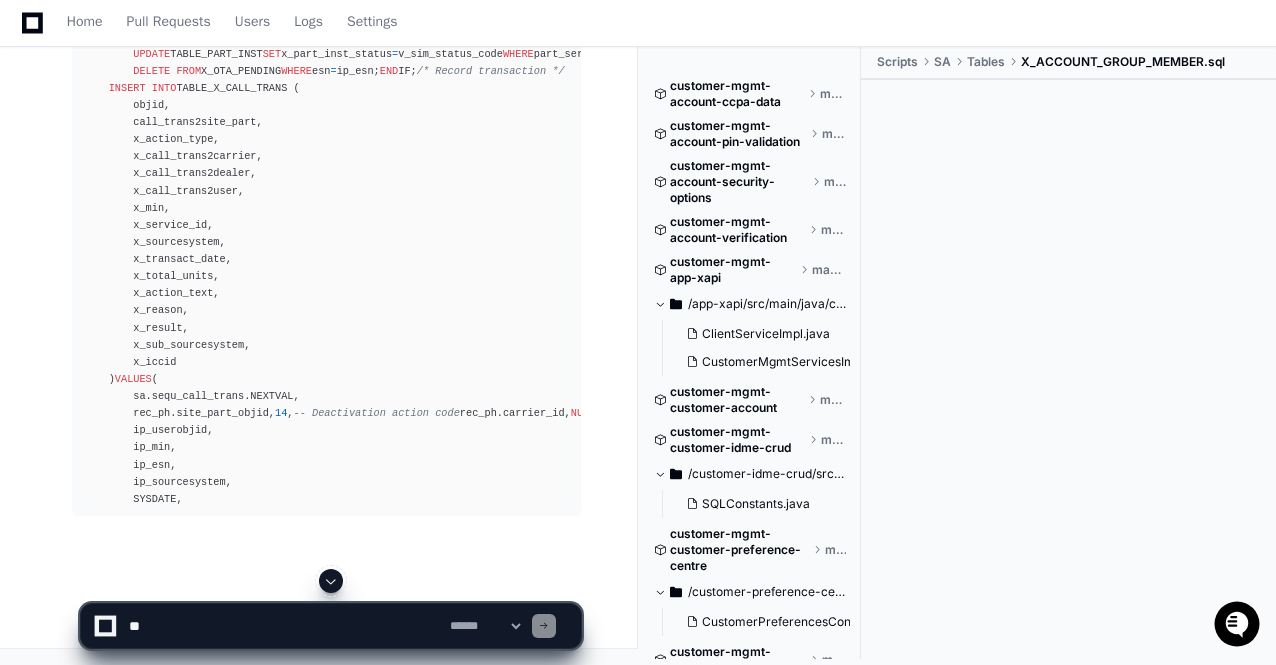 click 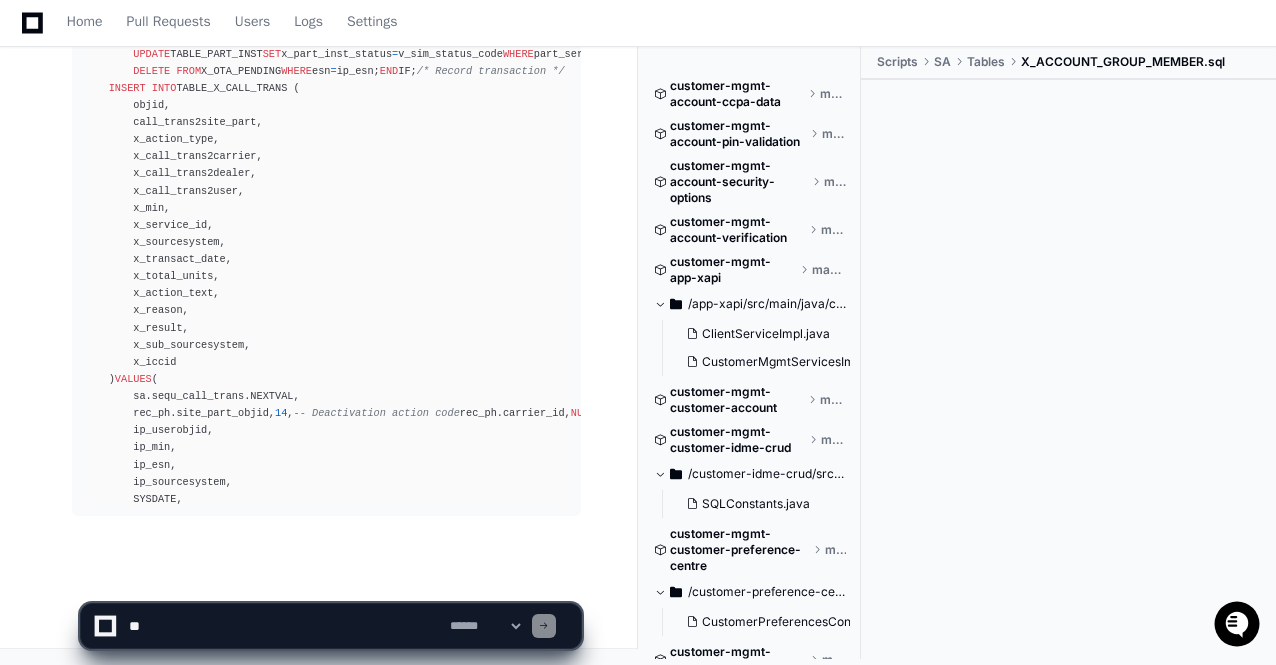 click on "**********" 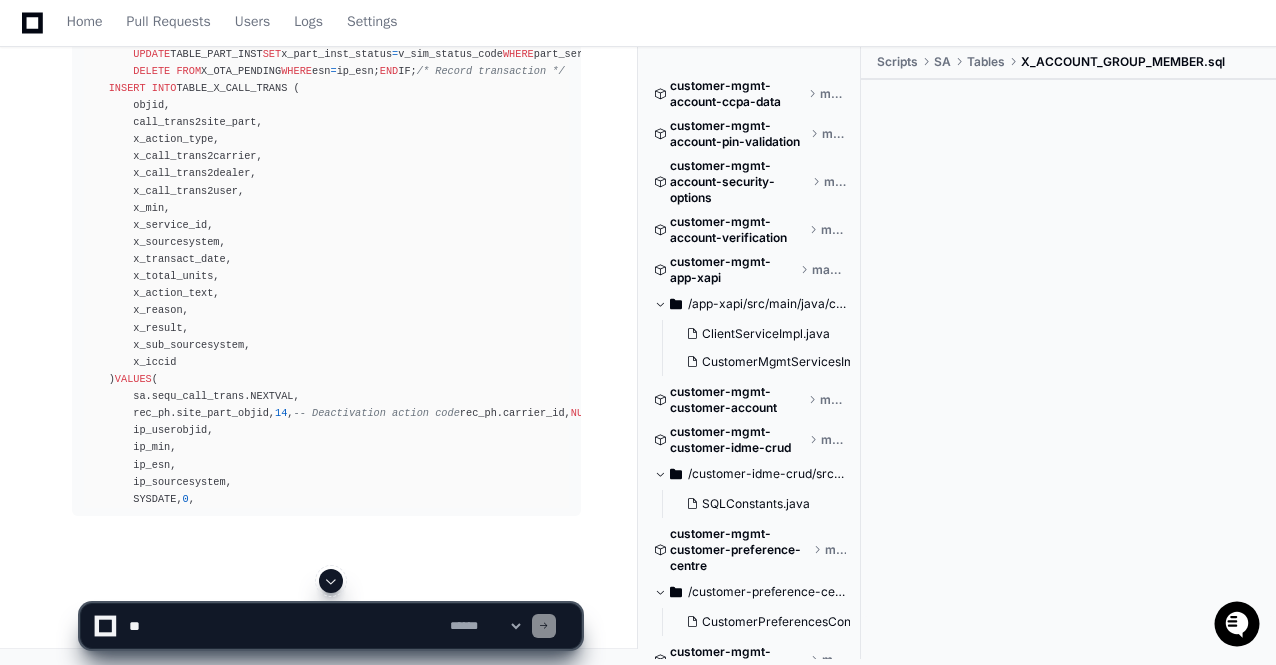 click on "**********" 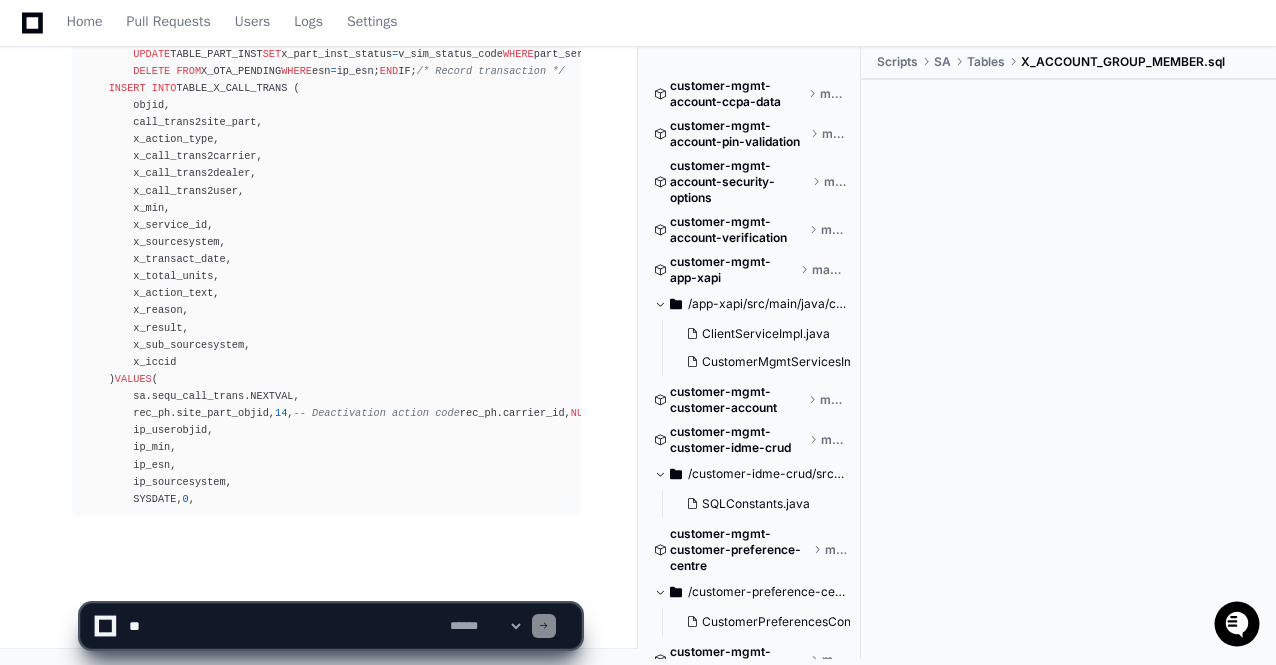 click on "**********" 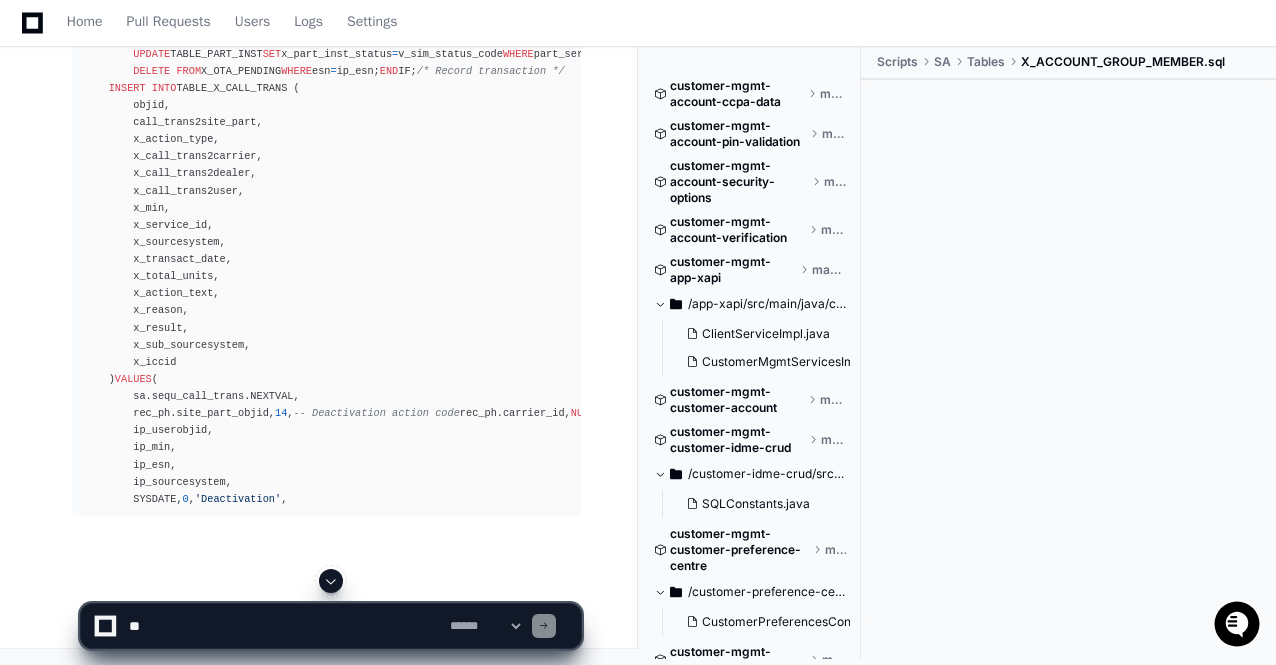 click on "**********" 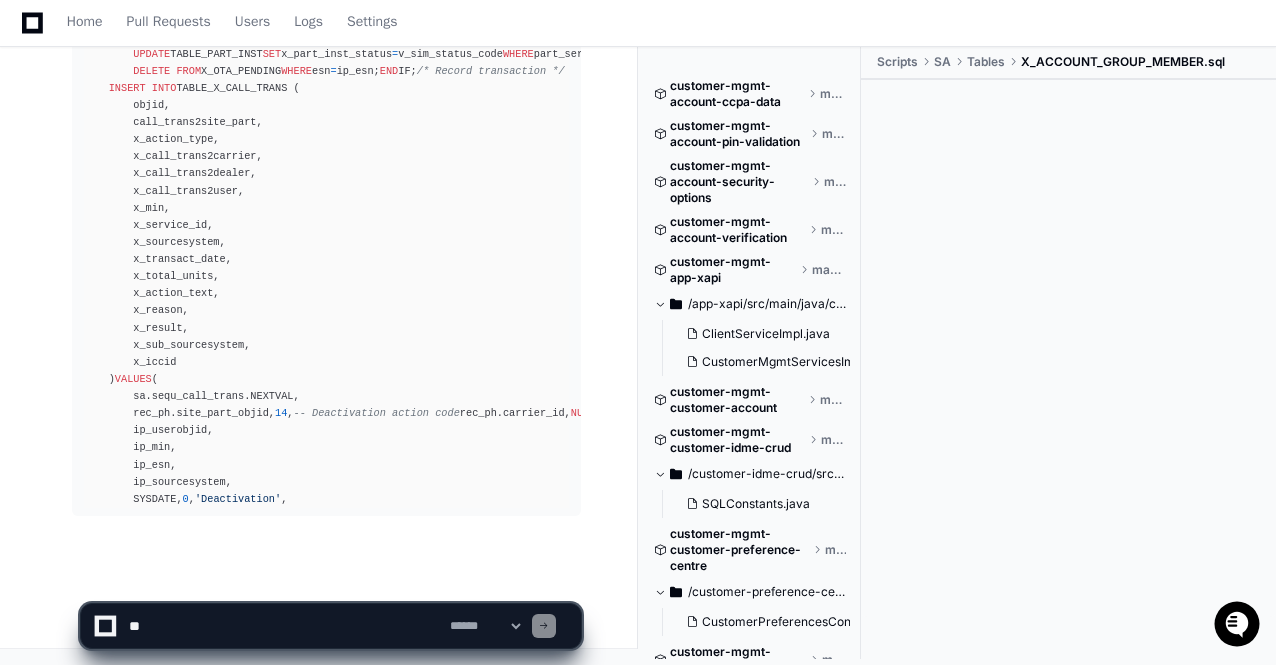 click on "**********" 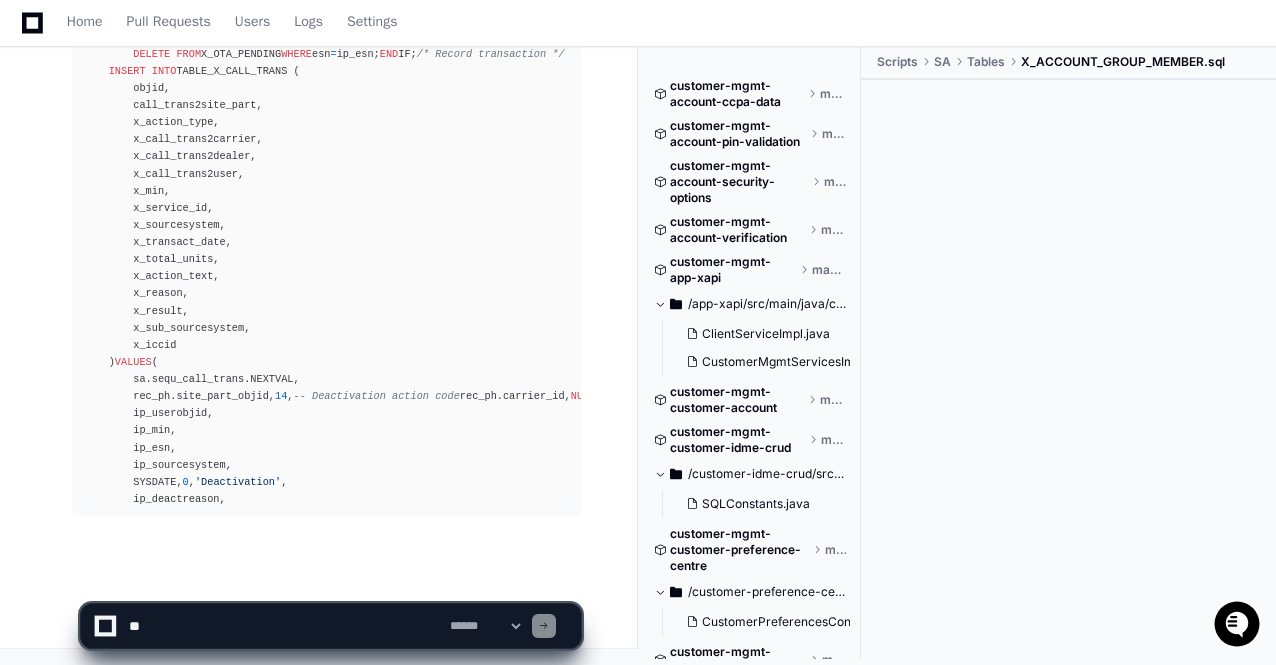 click on "**********" 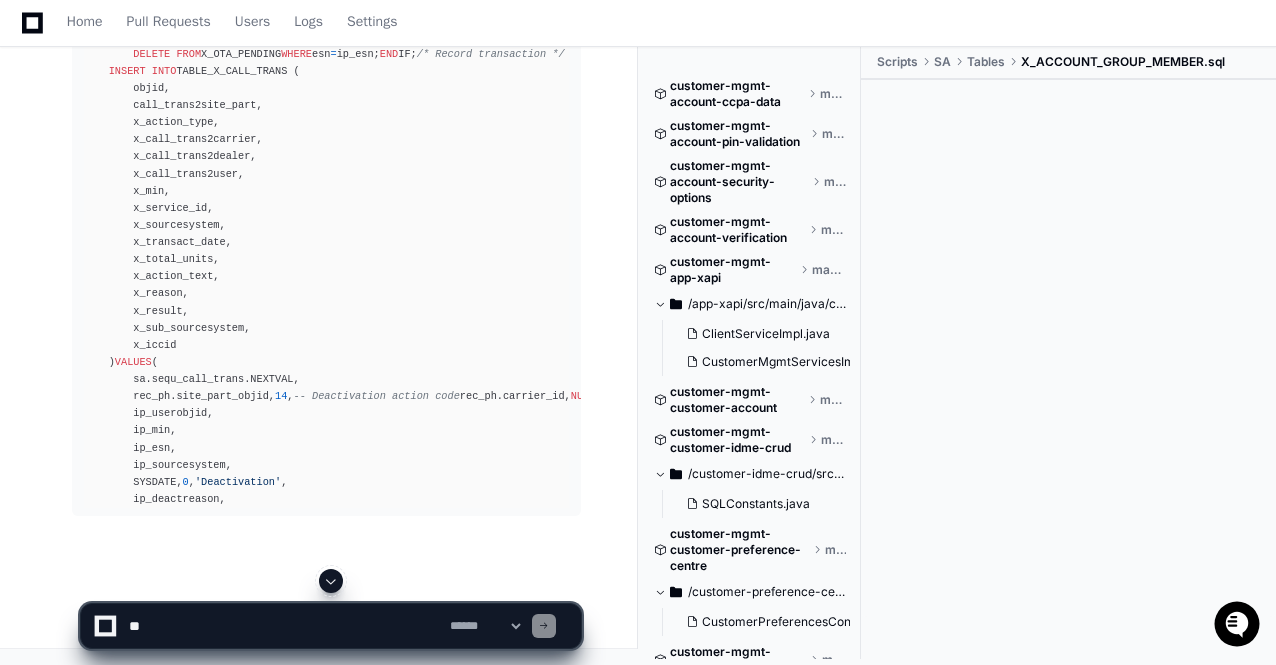 click 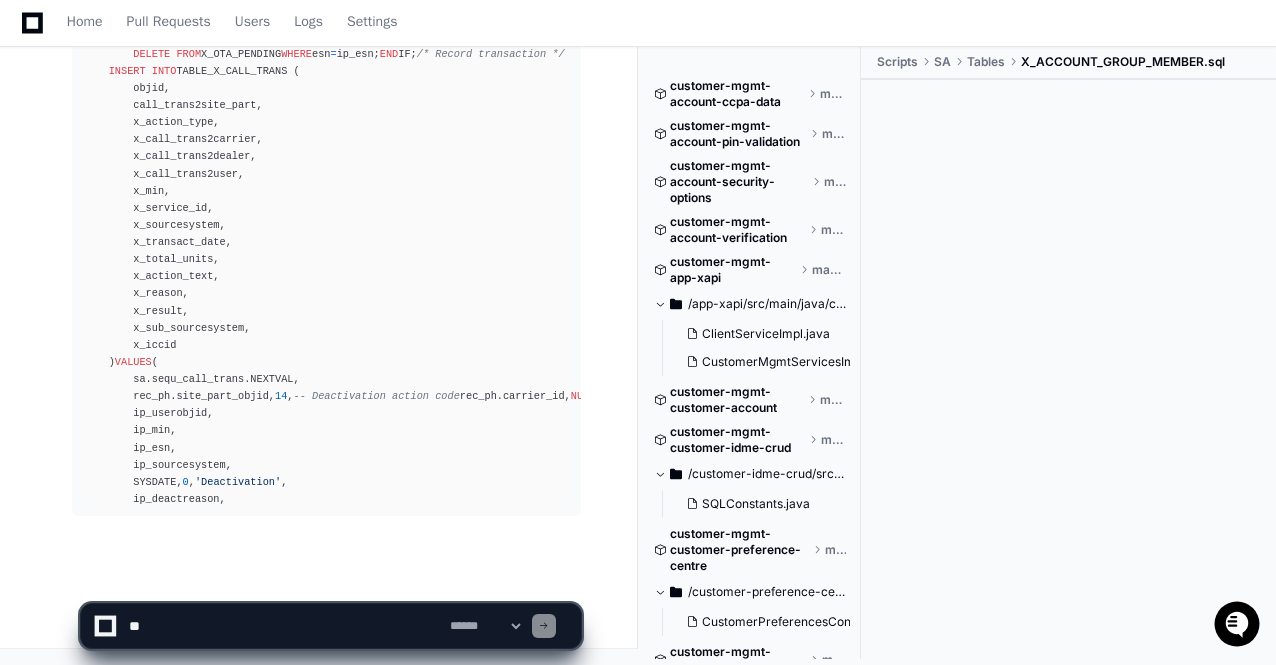 click on "**********" 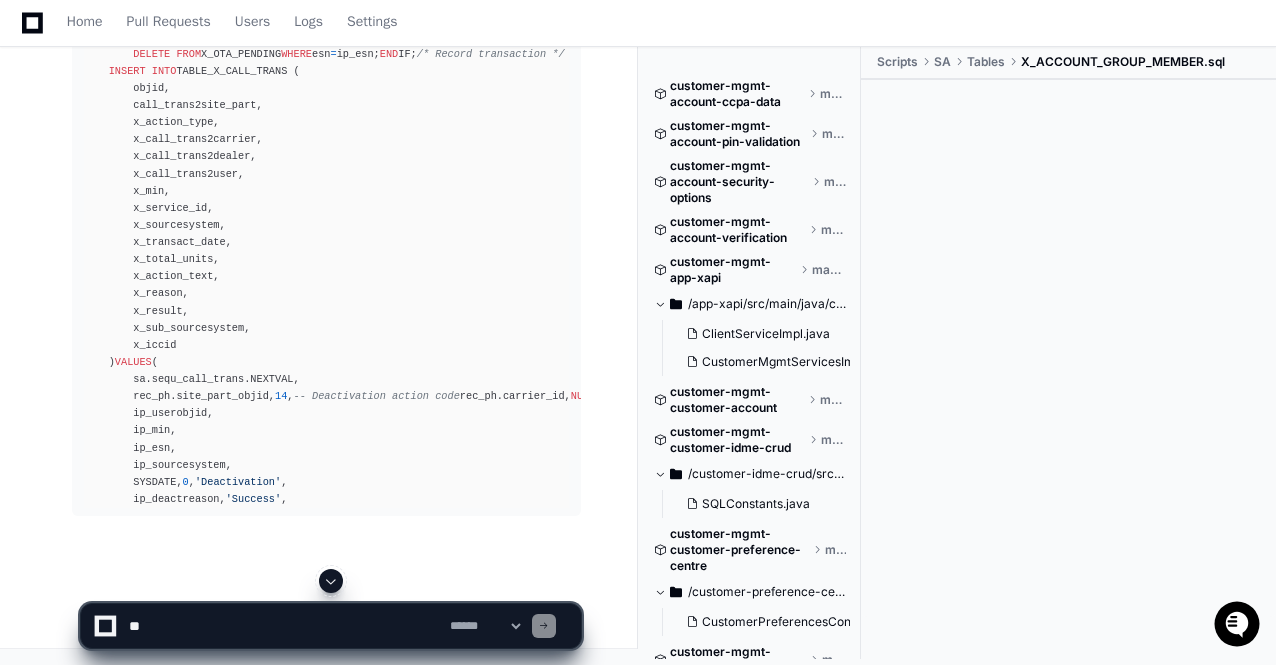 click 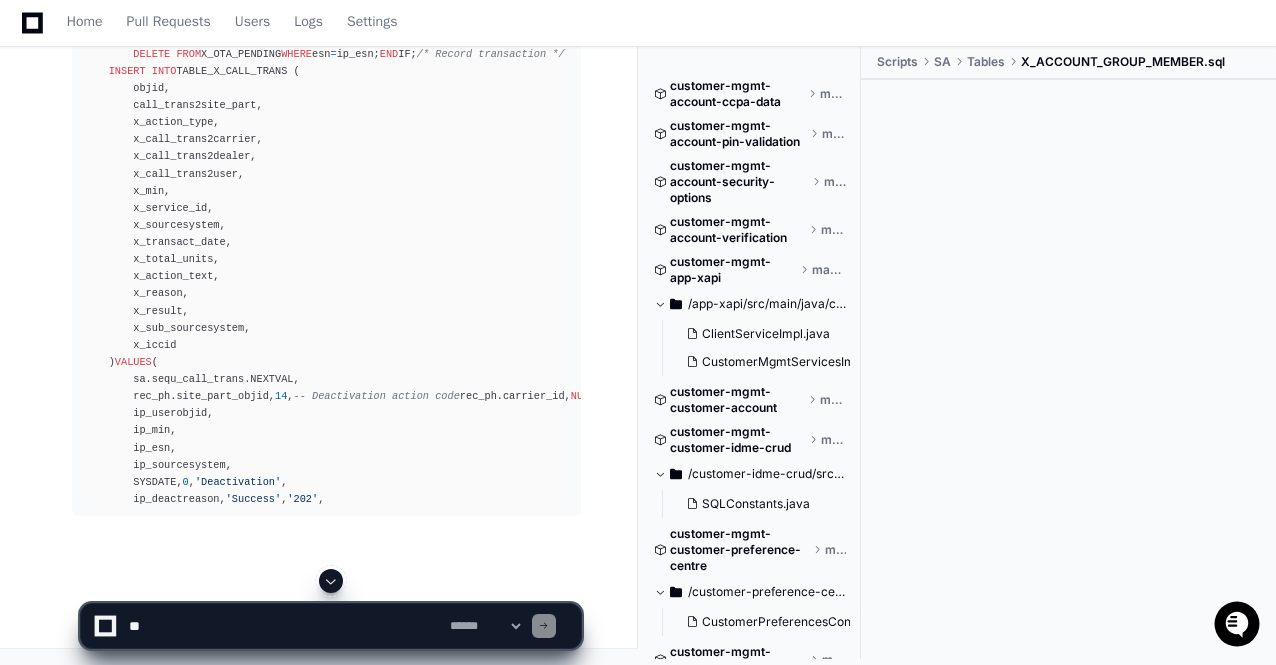 click 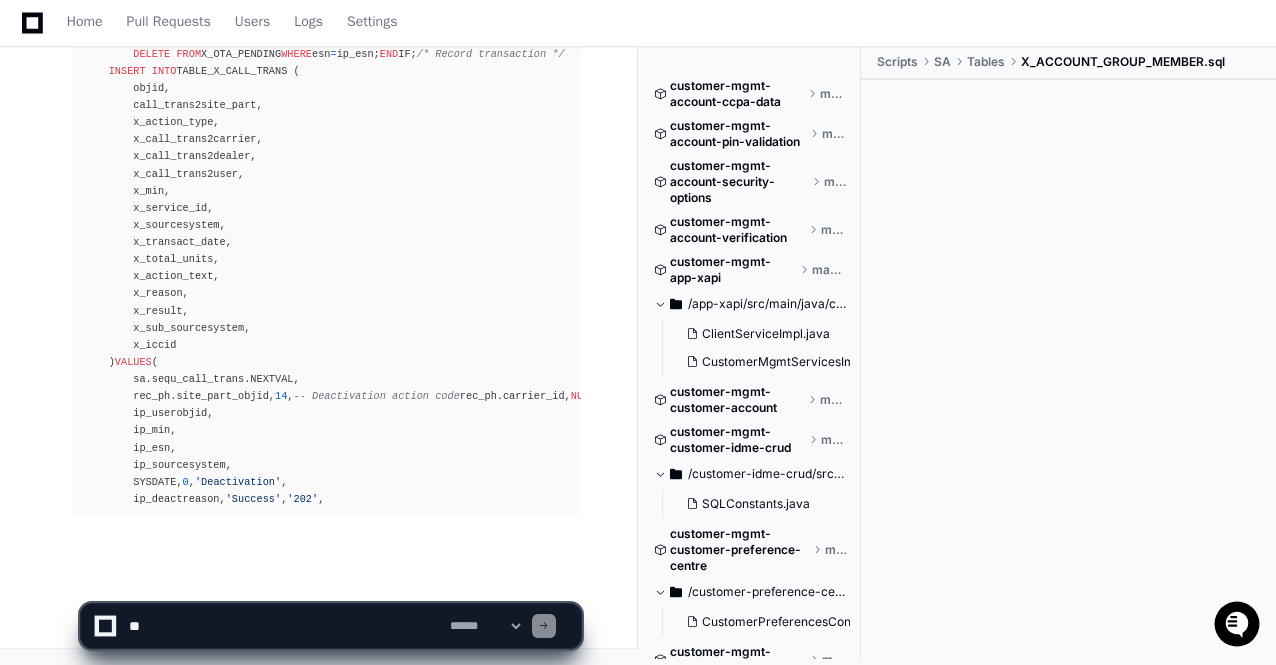click on "**********" 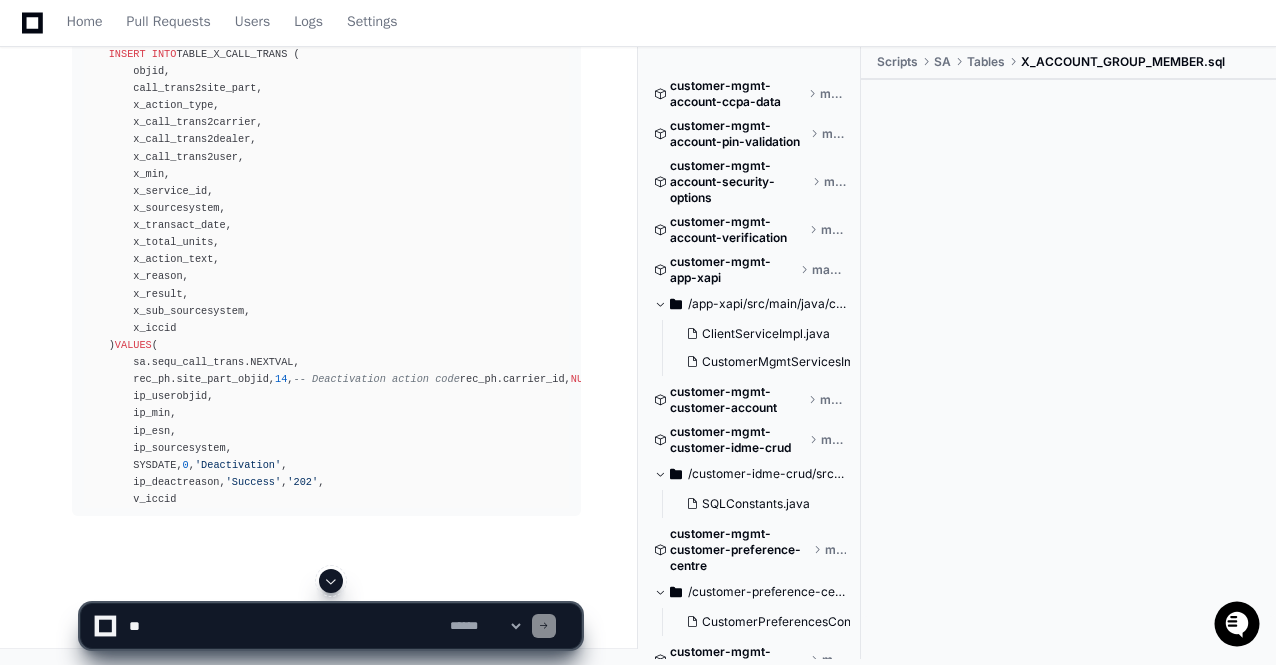 click 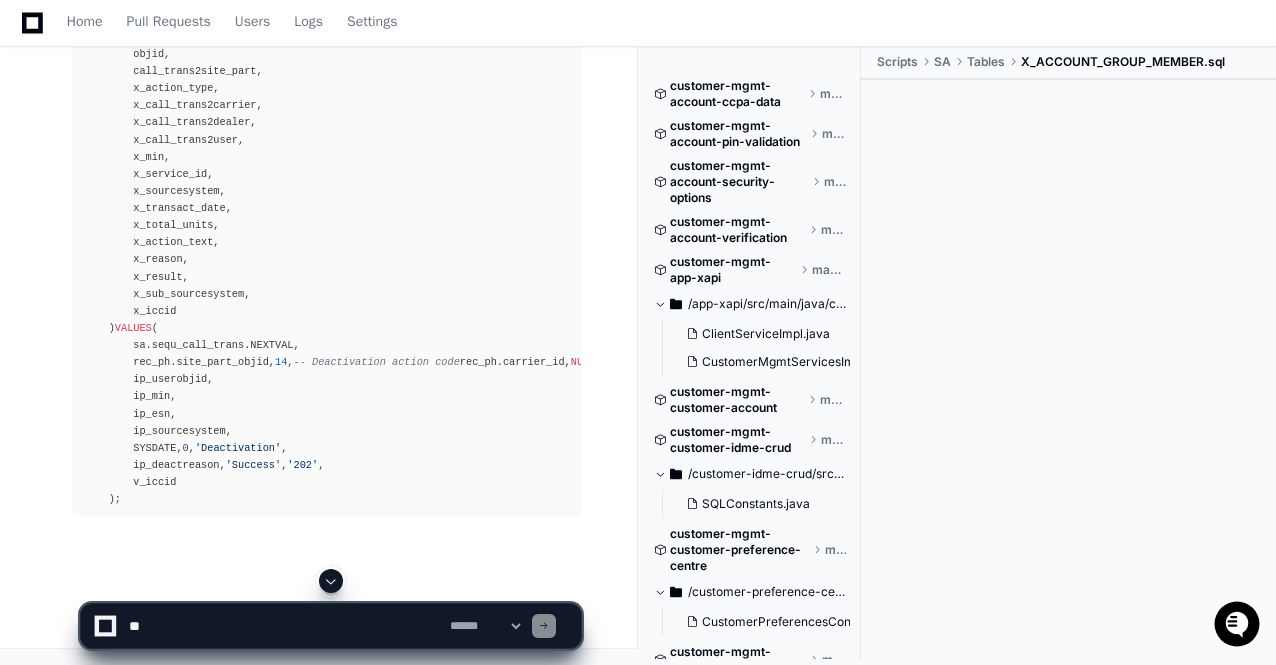 click on "**********" 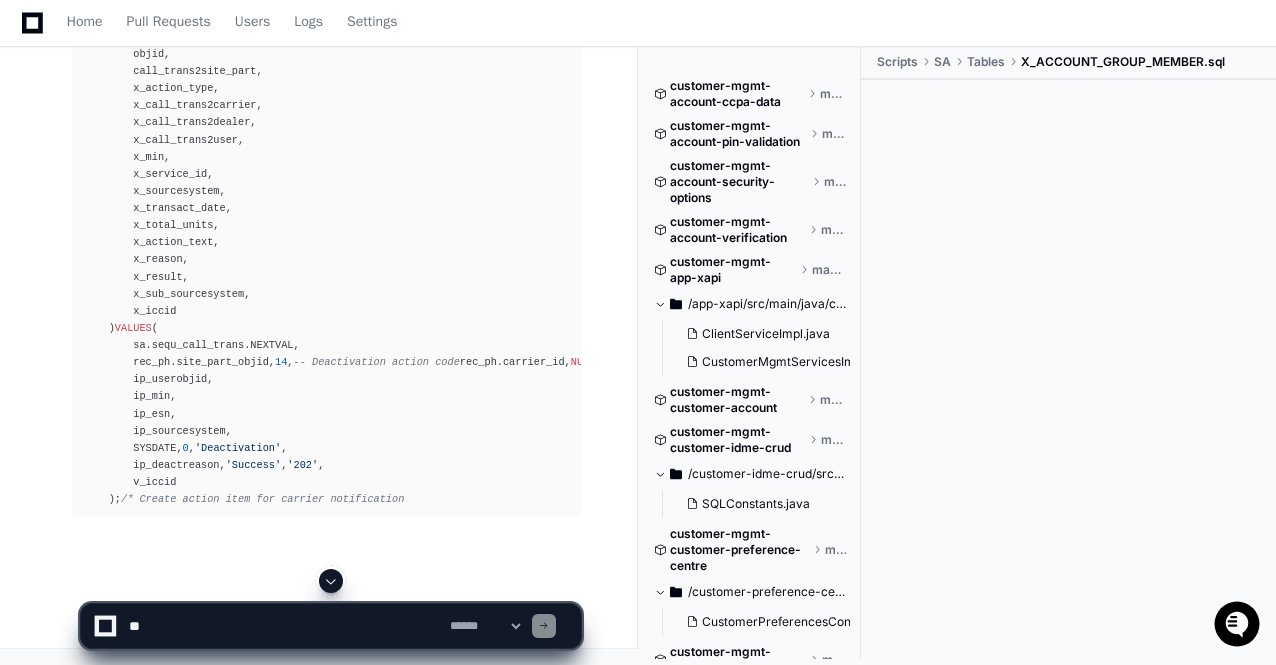 click 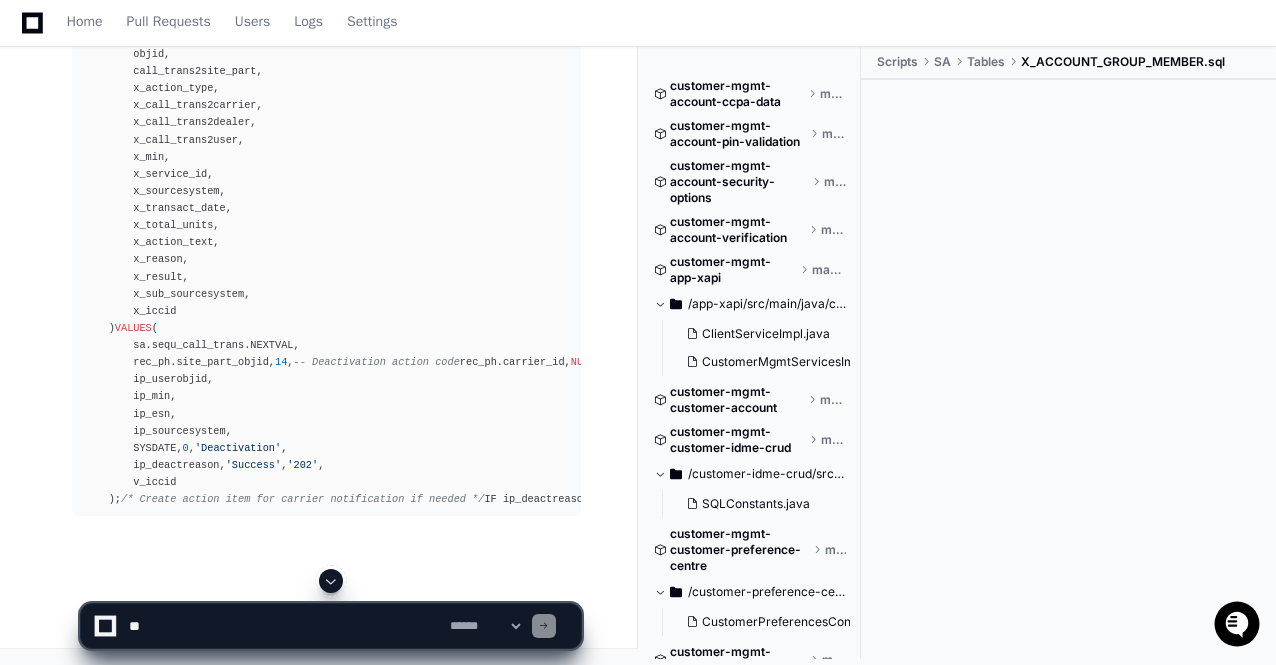 click 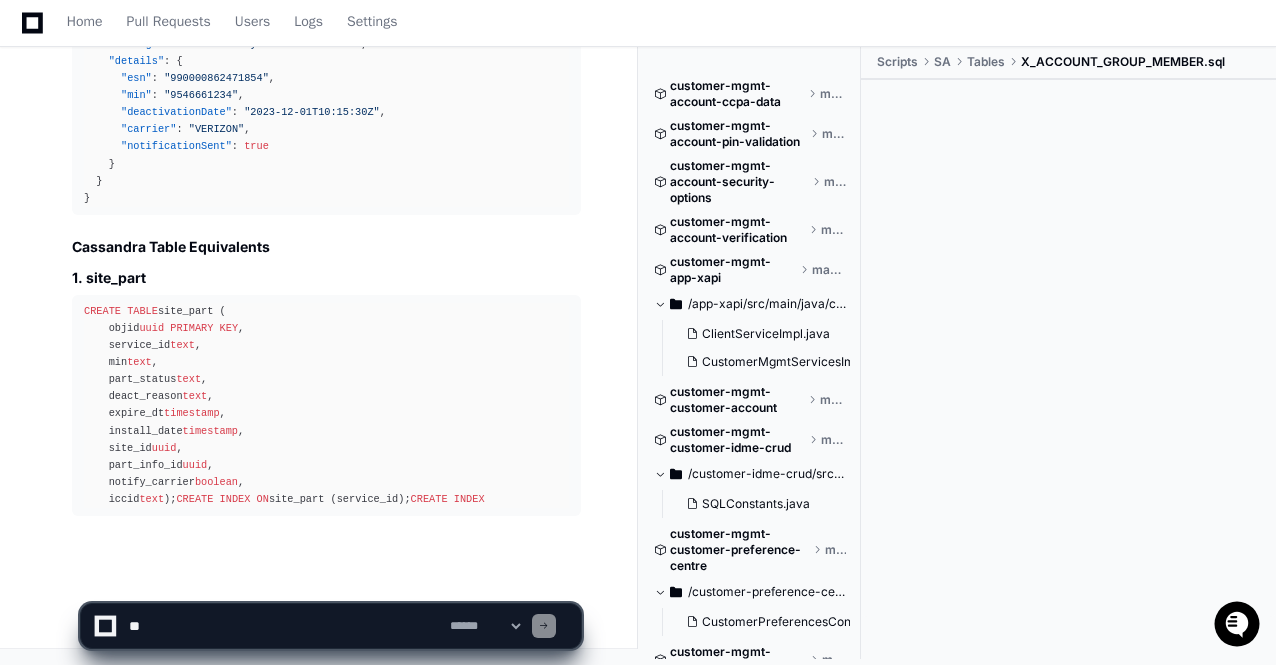 scroll, scrollTop: 54149, scrollLeft: 0, axis: vertical 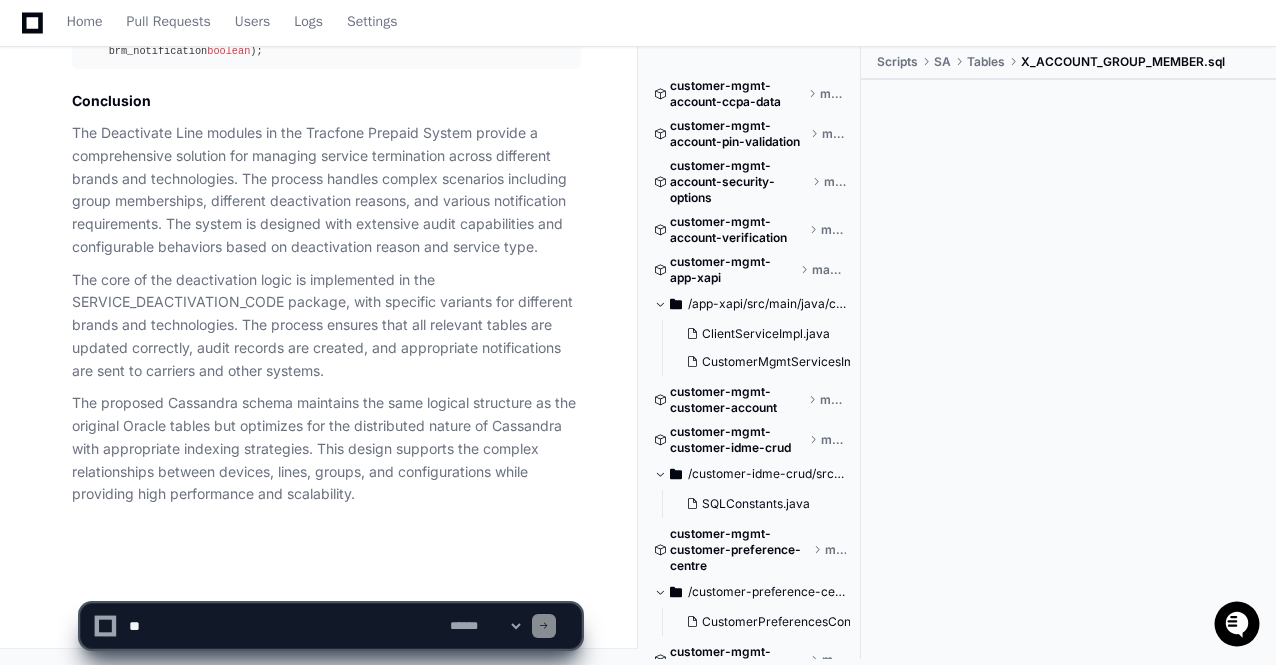 click on "The proposed Cassandra schema maintains the same logical structure as the original Oracle tables but optimizes for the distributed nature of Cassandra with appropriate indexing strategies. This design supports the complex relationships between devices, lines, groups, and configurations while providing high performance and scalability." 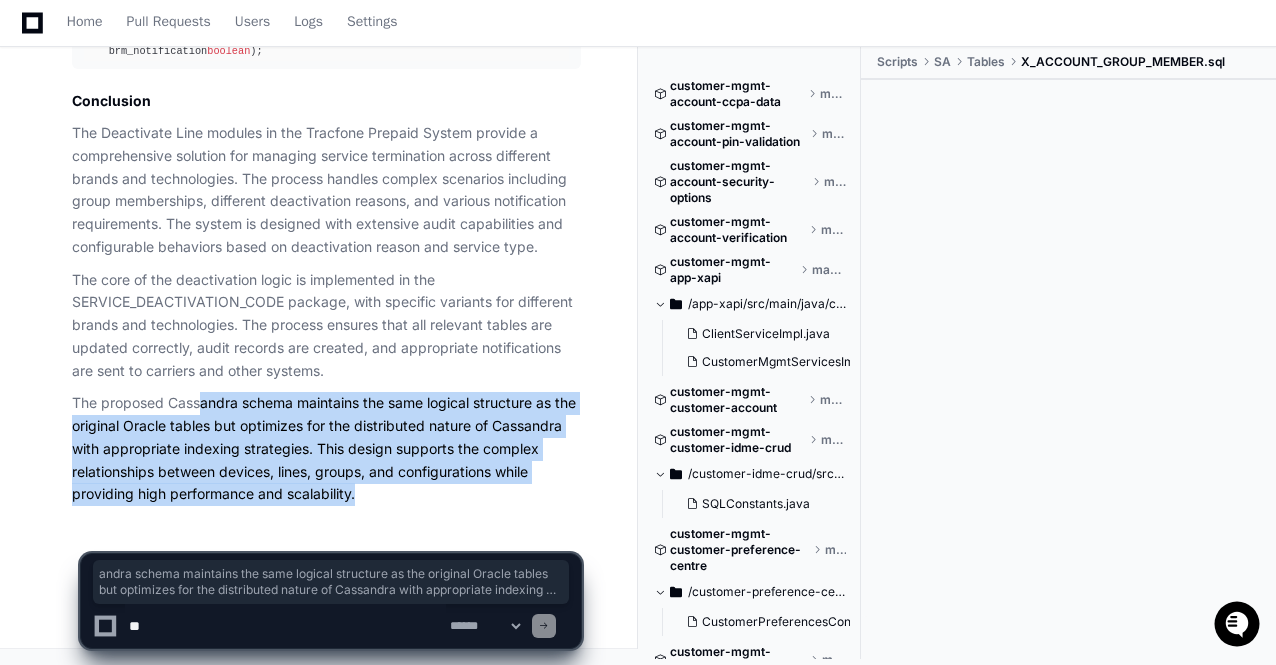 drag, startPoint x: 357, startPoint y: 491, endPoint x: 198, endPoint y: 403, distance: 181.72781 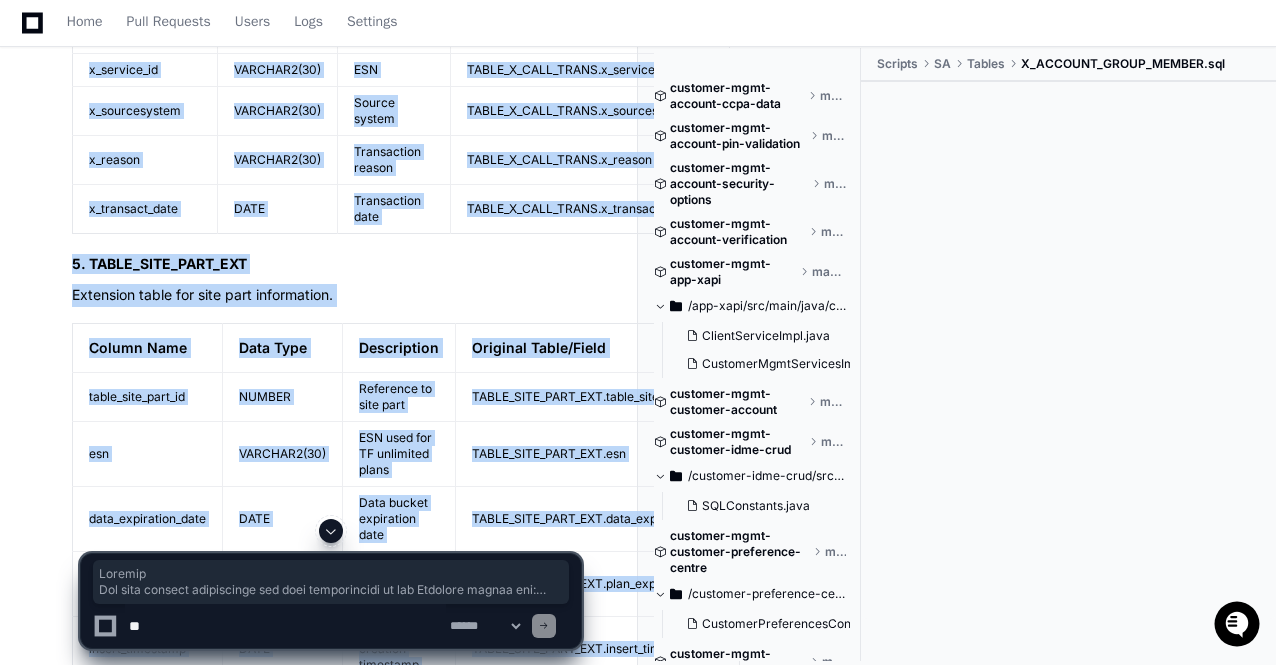 scroll, scrollTop: 41582, scrollLeft: 0, axis: vertical 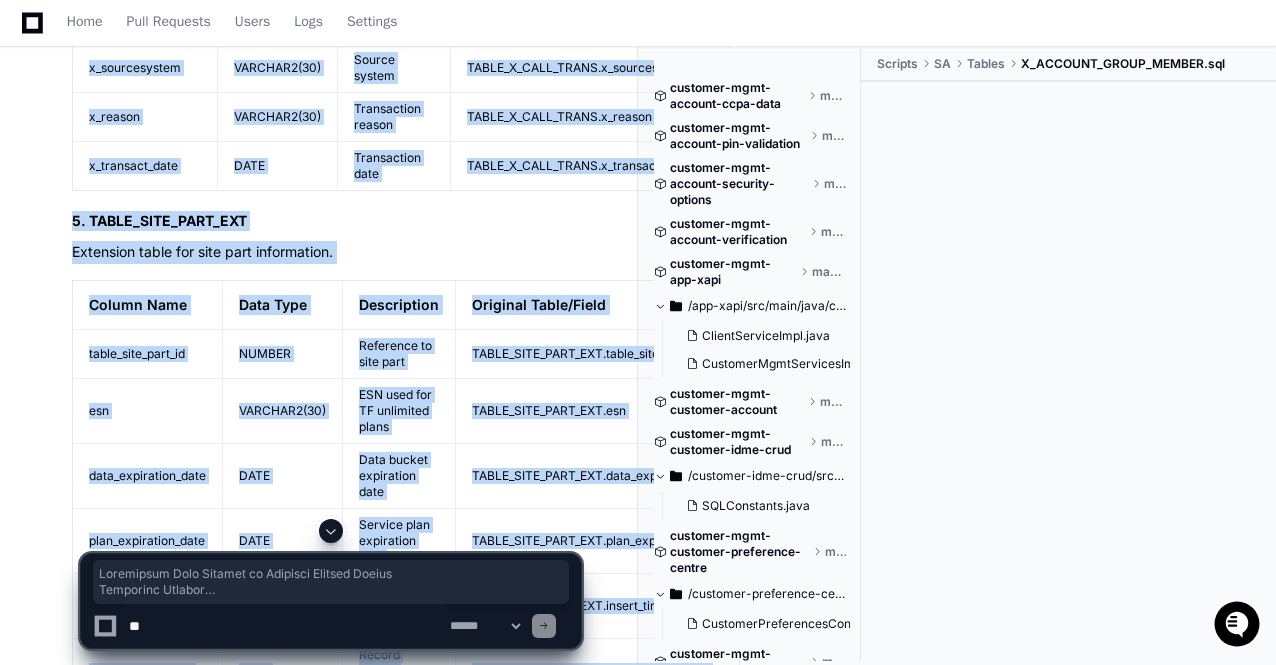 copy on "Deactivate Line Modules in Tracfone Prepaid System
Executive Summary
This report provides a detailed analysis of the Deactivate Line modules within the Tracfone Prepaid System, focusing on product and service inventory management. The analysis covers the database structure, SQL queries, code implementation, and process flow used in line deactivation operations. The primary components include the SERVICE_DEACTIVATION package and related stored procedures that handle the deactivation process for mobile lines across various Tracfone brands.
Core Deactivation Modules
The main modules responsible for line deactivation in the Tracfone system are:
SERVICE_DEACTIVATION Package  - The central package that provides interfaces for line deactivation operations
SERVICE_DEACTIVATION_CODE  - Implementation of the deactivation business logic
Service-specific variants  - Brand-specific implementations like SERVICE_DEACTIVATION_CODE_ST (Straight Talk), SERVICE_DEACTIVATION_CODE_TDMA, etc.
Database Tables Str..." 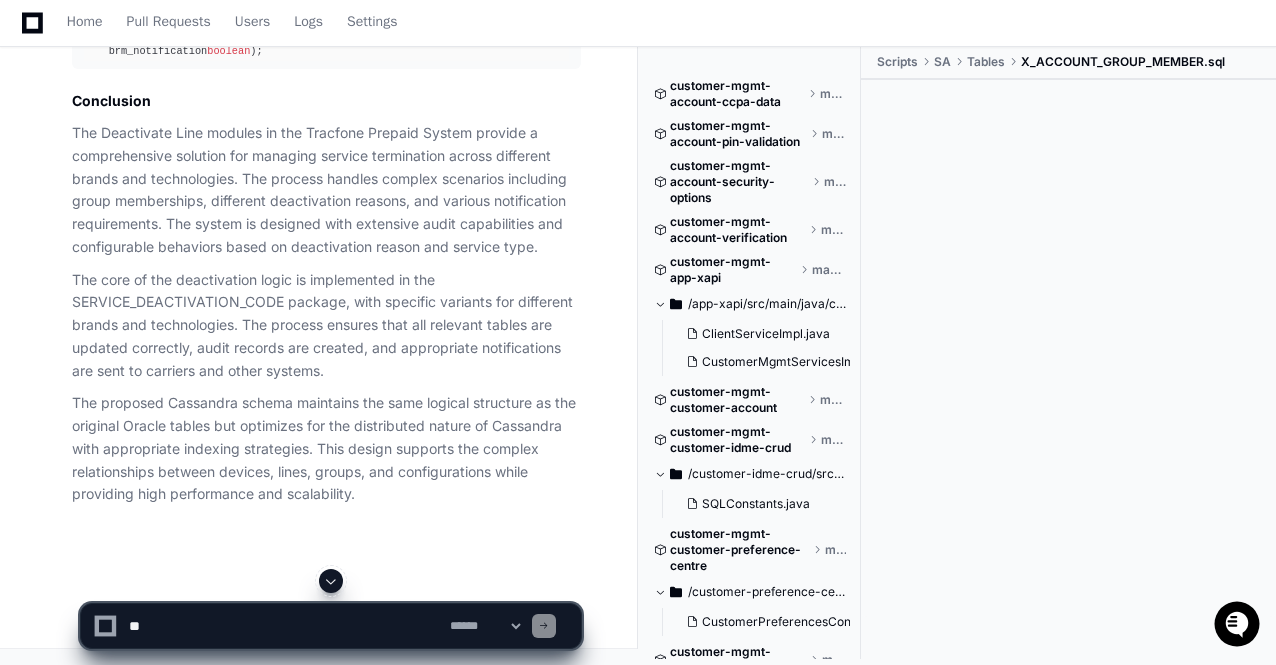 scroll, scrollTop: 50862, scrollLeft: 0, axis: vertical 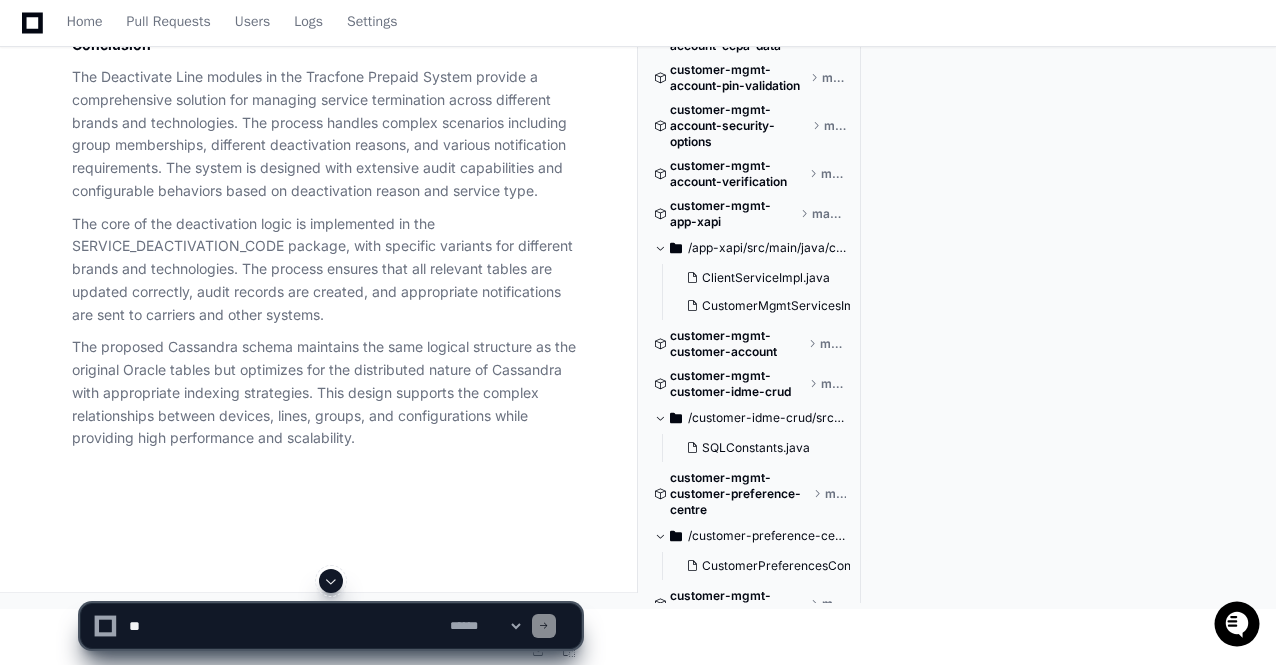 click 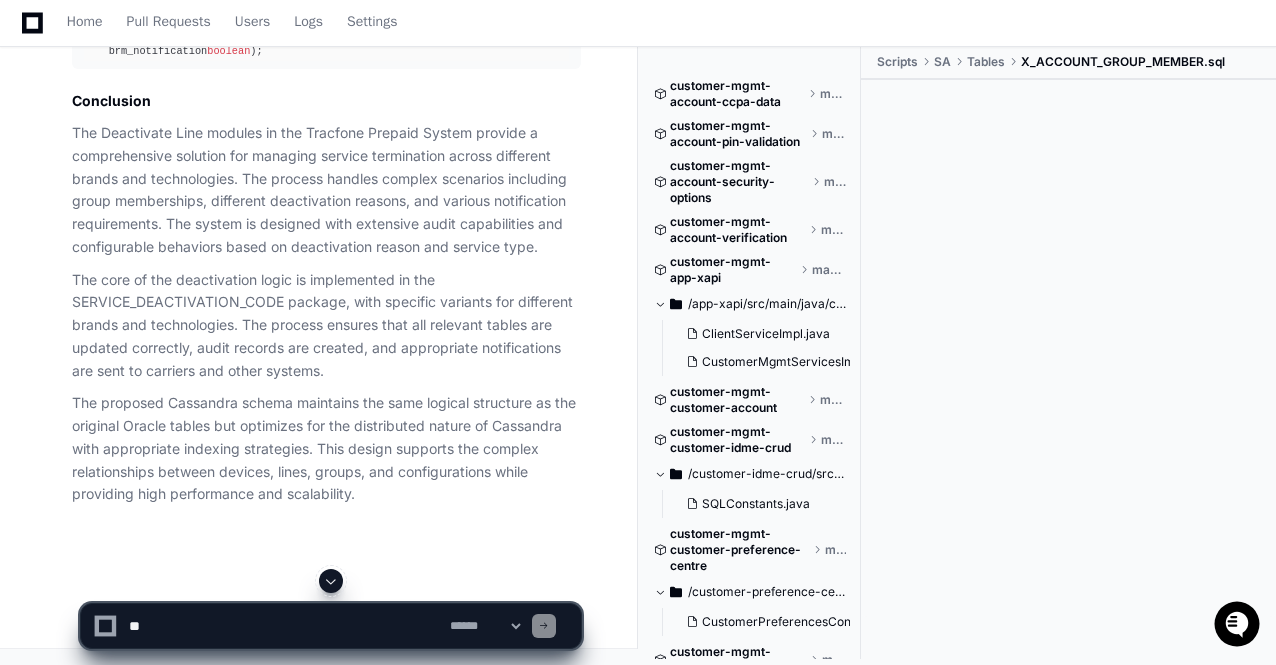 click on "PROCEDURE  deactservice (
ip_sourcesystem       IN        VARCHAR2,
ip_userobjid          IN        VARCHAR2,
ip_esn                IN        VARCHAR2,
ip_min                IN        VARCHAR2,
ip_deactreason        IN        VARCHAR2,
intbypassordertype    IN        NUMBER,
ip_newesn             IN        VARCHAR2,
ip_samemin            IN        VARCHAR2,
op_return             OUT       VARCHAR2,
op_returnmsg          OUT       VARCHAR2,
ip_brm_enrolled_flag  IN        VARCHAR2  DEFAULT   'N'
)
IS
/* Variable declarations */
v_site_part_objid TABLE_SITE_PART.objid % TYPE;
v_carrier_objid TABLE_PART_INST.part_inst2carrier_mkt % TYPE;
v_deactivation_code VARCHAR2( 30 );
v_action_item_objid NUMBER;
v_is_gsm NUMBER : =   0 ;
v_iccid TABLE_SITE_PART.x_iccid % TYPE;
v_reserve_flag NUMBER : =   0 ;
v_group_member_flag  BOOLEAN  : =   FALSE ;
v_master_flag VARCHAR2( 1 );
v_count NUMBER;
v_min_status_code VARCHAR2( 100 =" 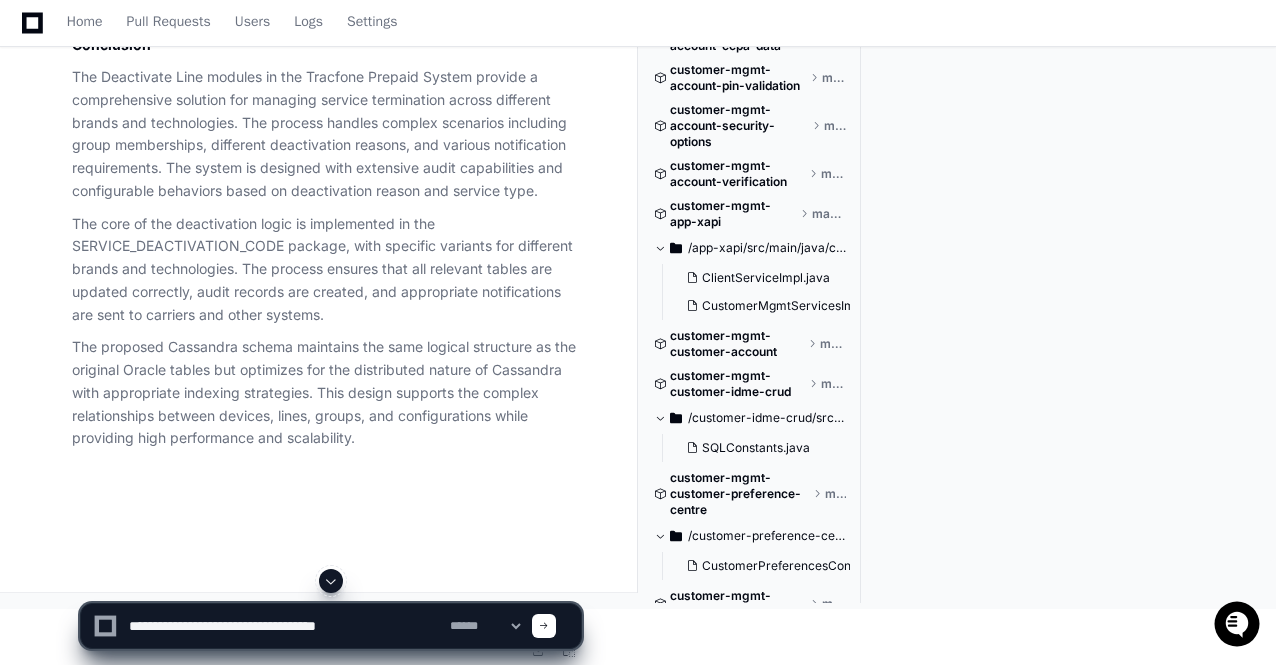 type on "**********" 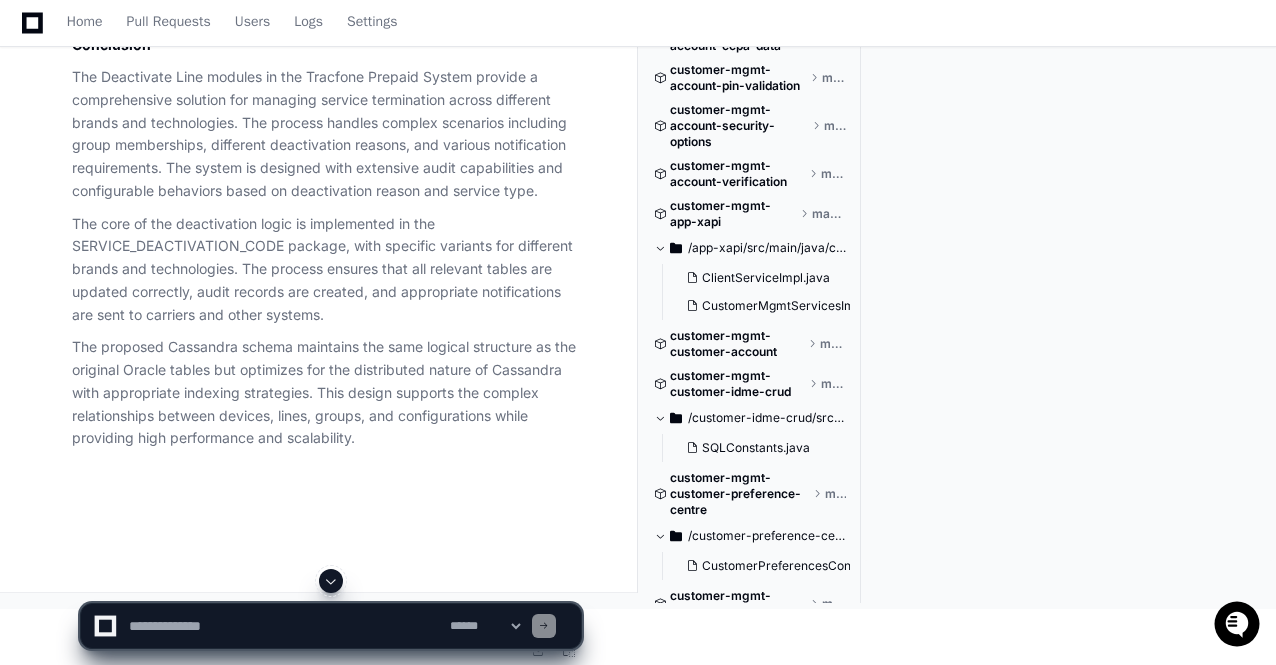 click 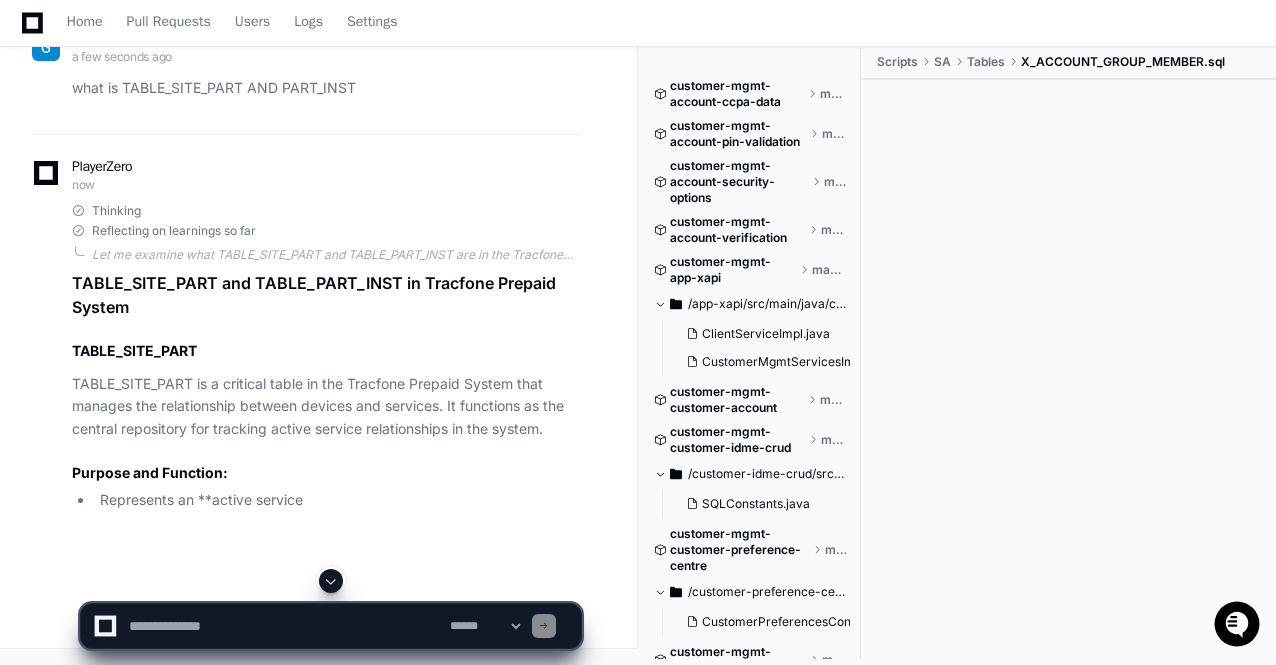 scroll, scrollTop: 50942, scrollLeft: 0, axis: vertical 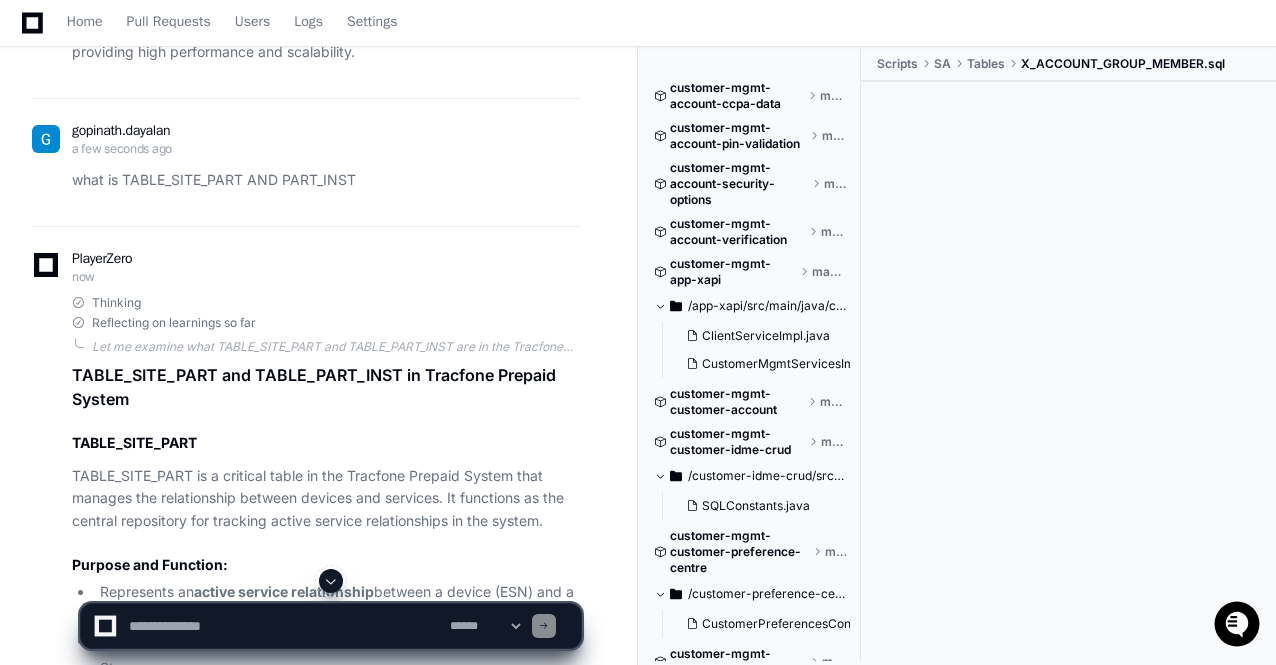 click 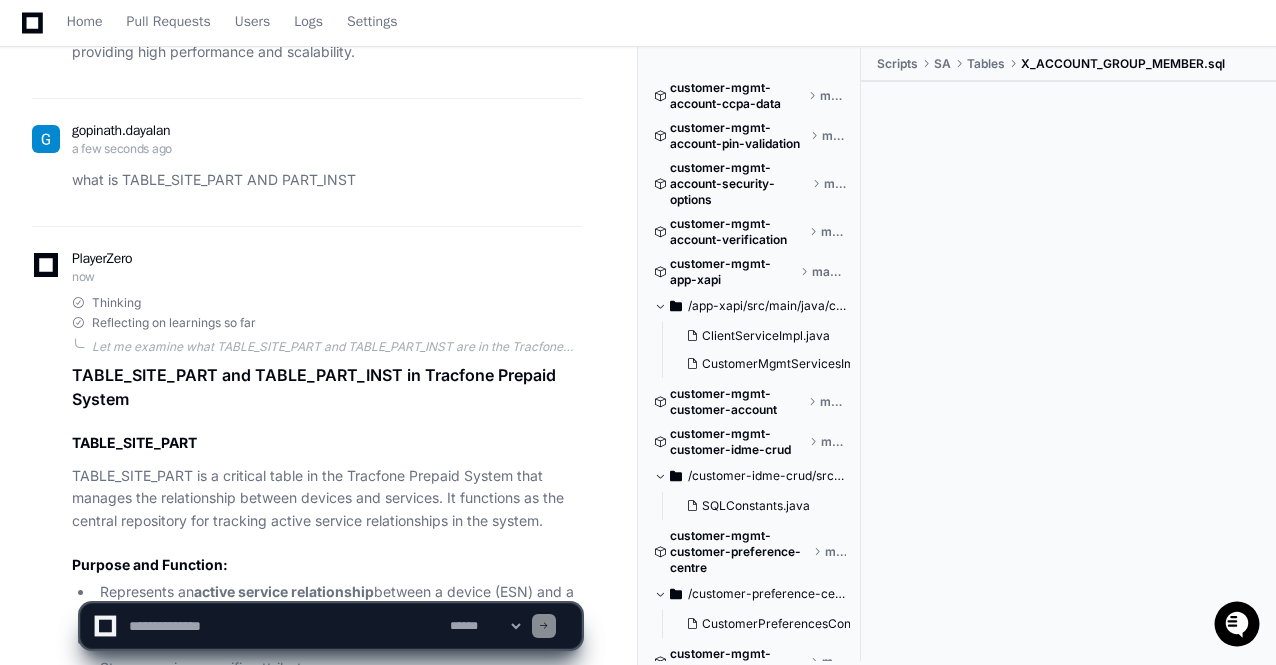 scroll, scrollTop: 57002, scrollLeft: 0, axis: vertical 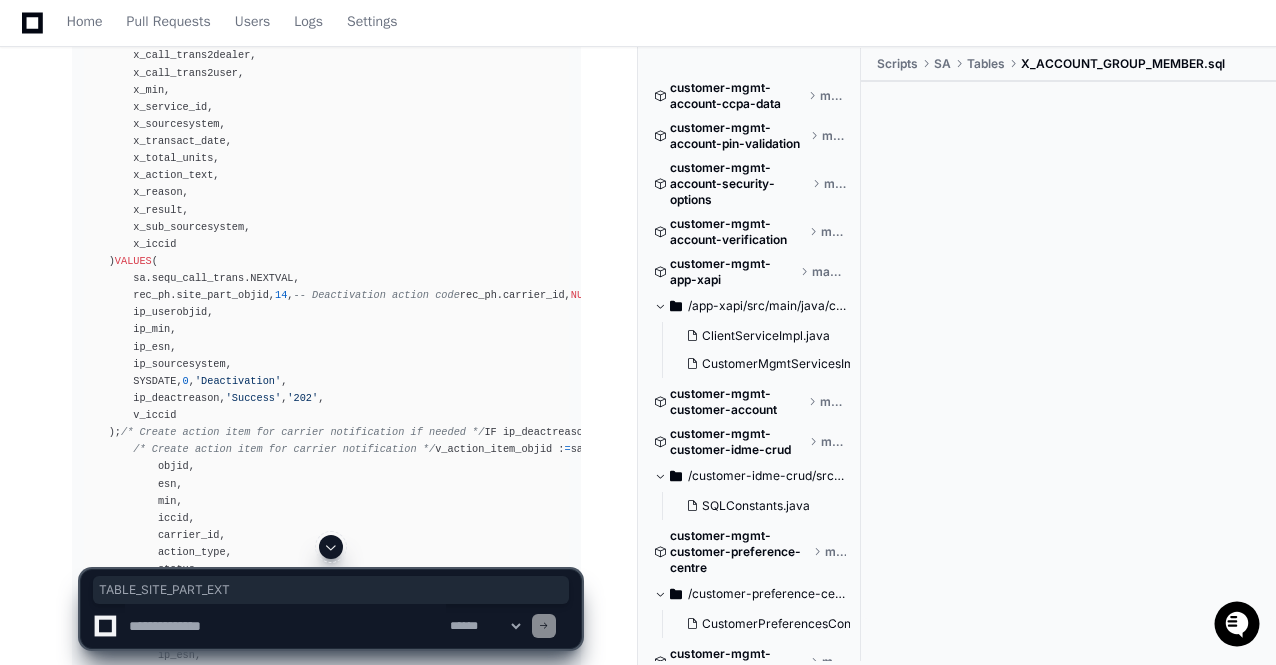 drag, startPoint x: 469, startPoint y: 373, endPoint x: 599, endPoint y: 375, distance: 130.01538 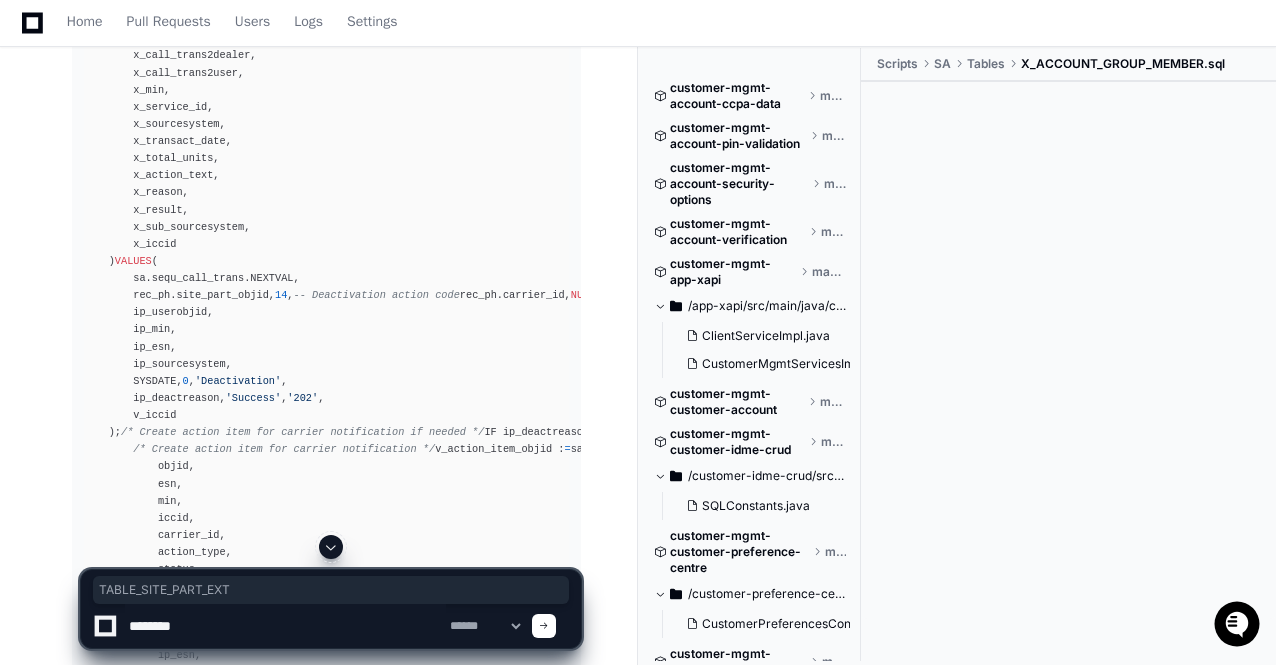 paste on "**********" 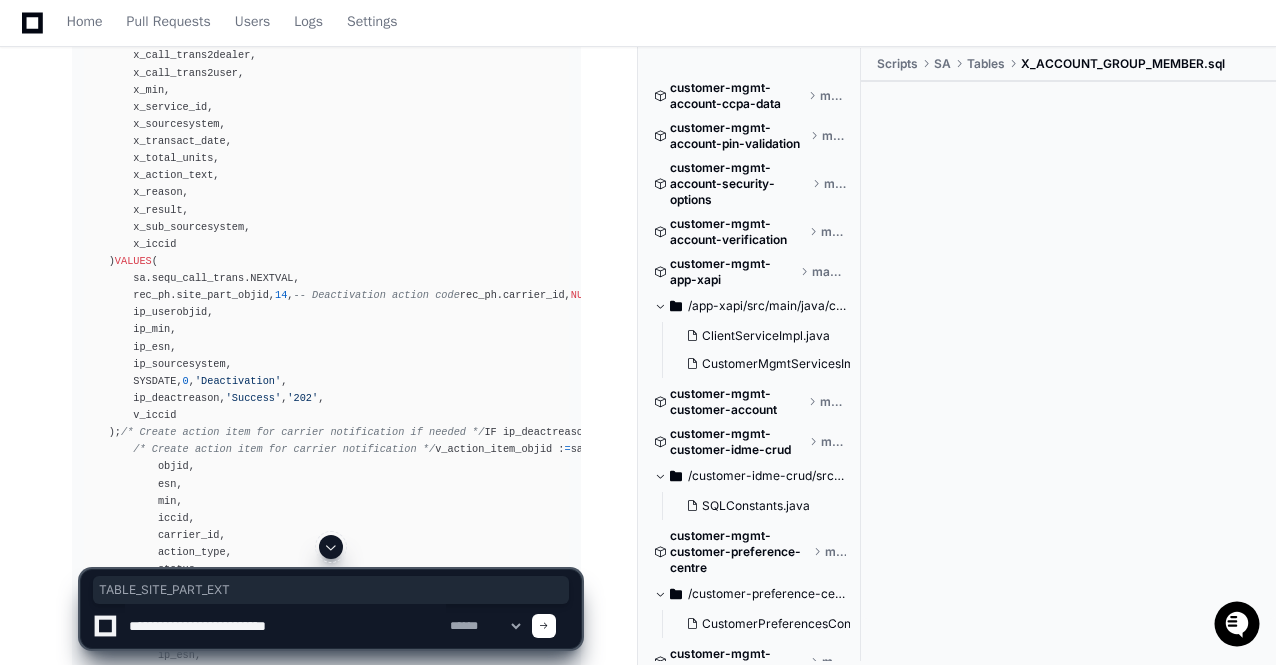 type 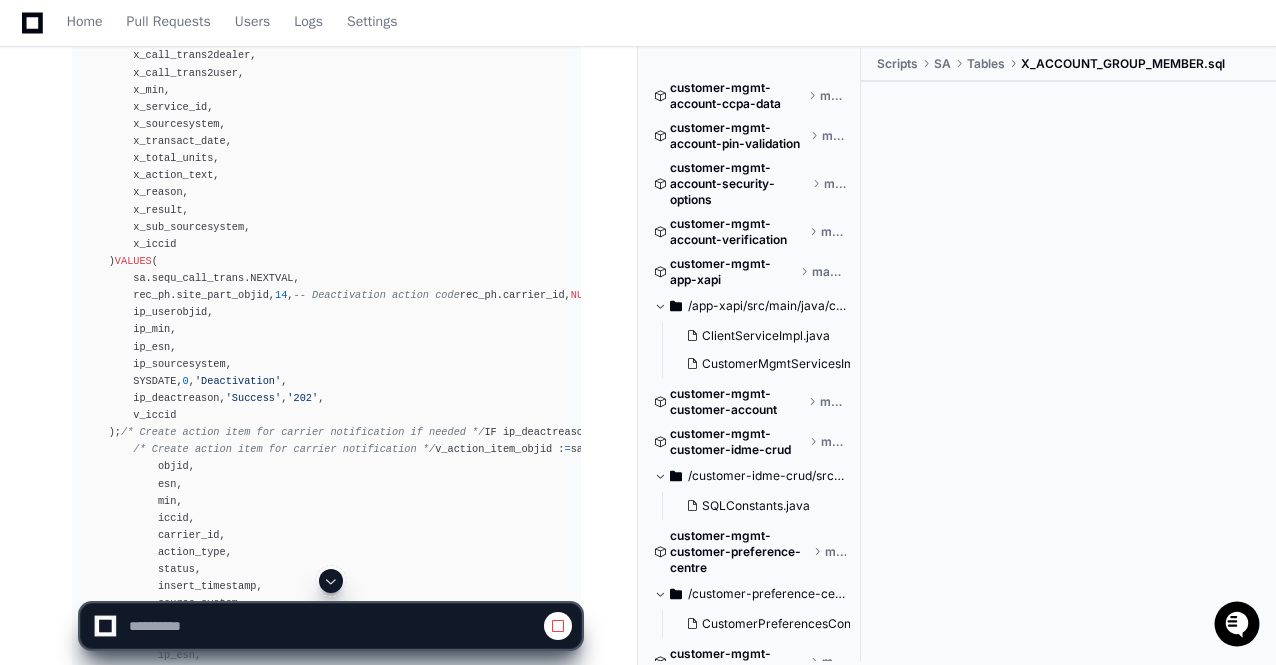 scroll, scrollTop: 44792, scrollLeft: 0, axis: vertical 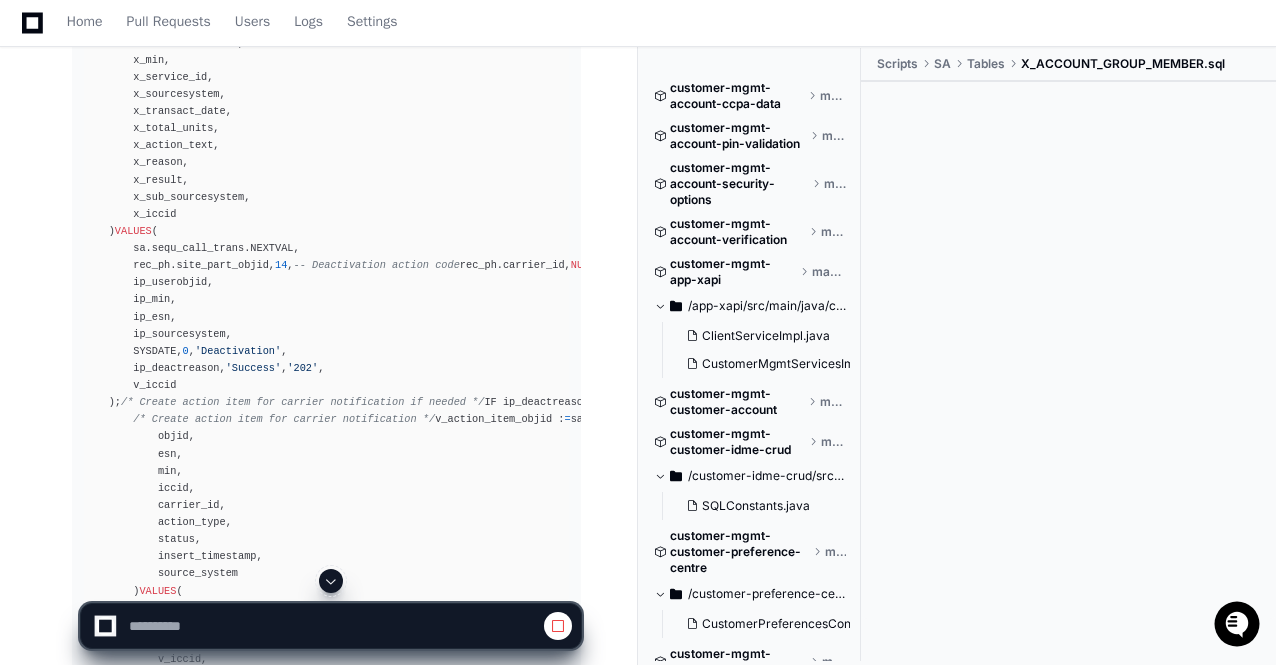 click 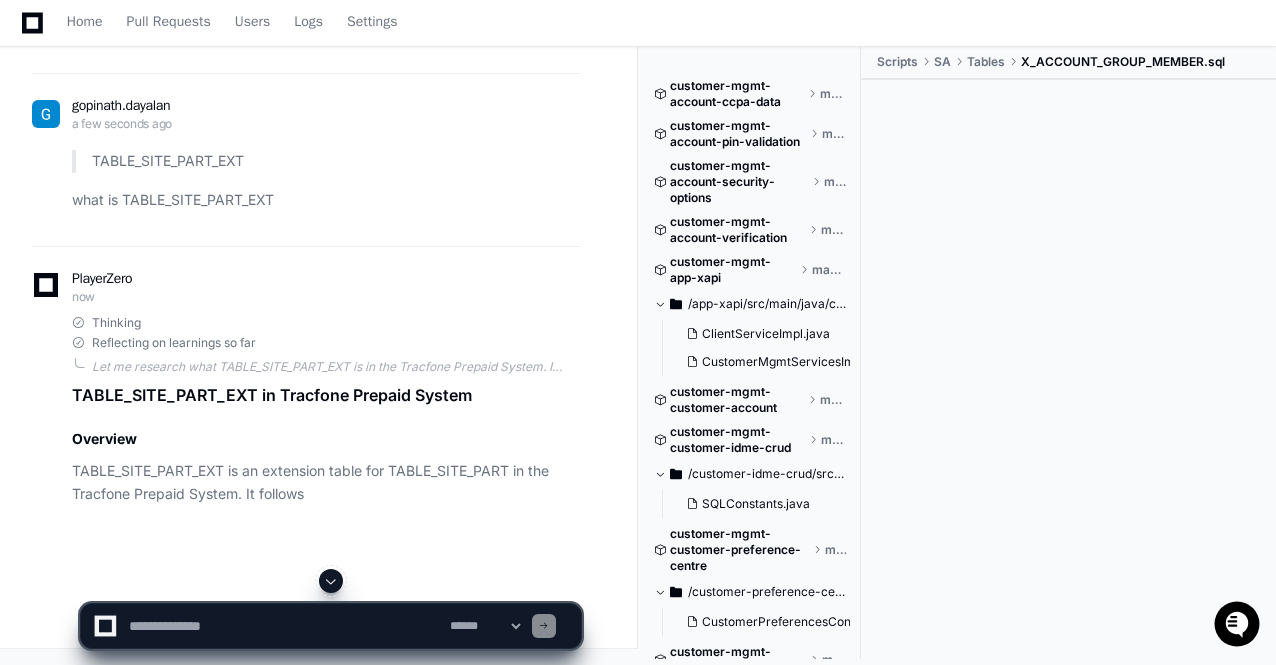 click 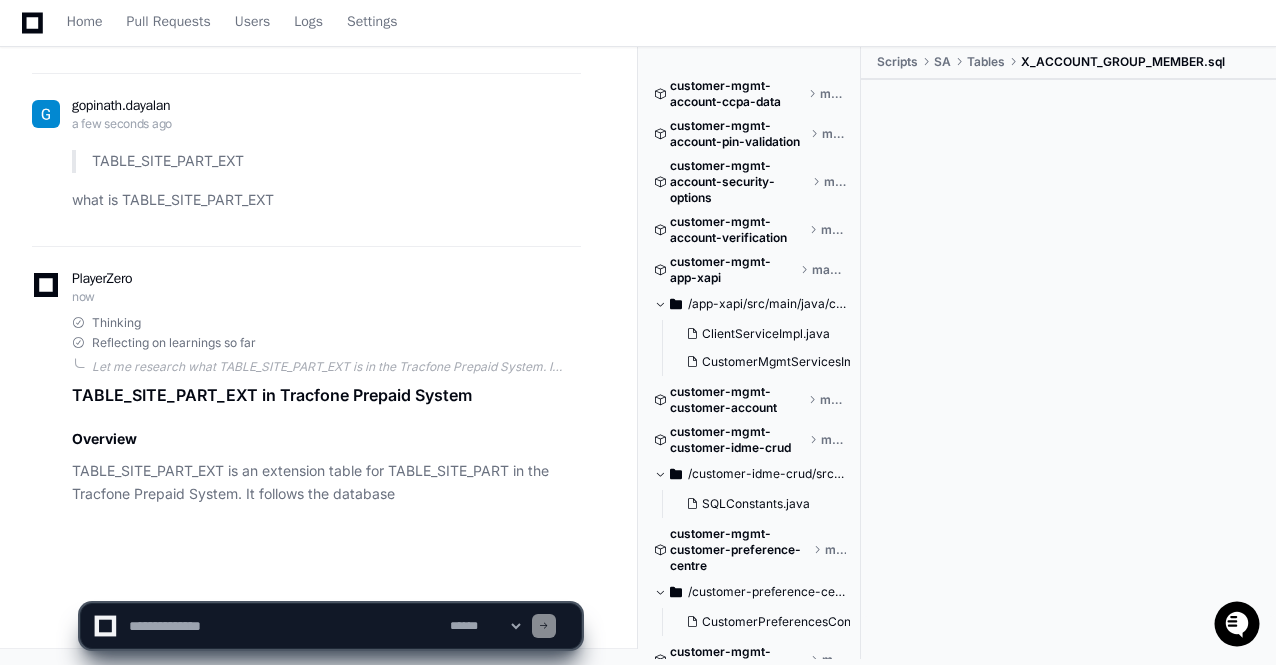 scroll, scrollTop: 59148, scrollLeft: 0, axis: vertical 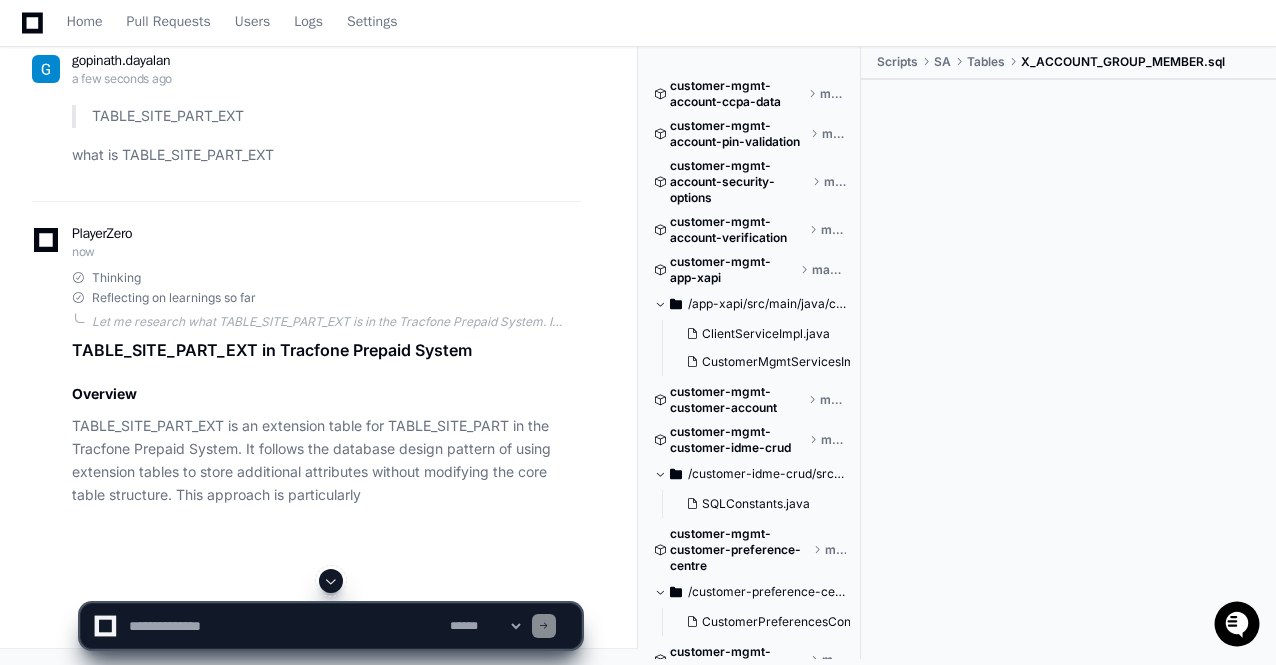 click 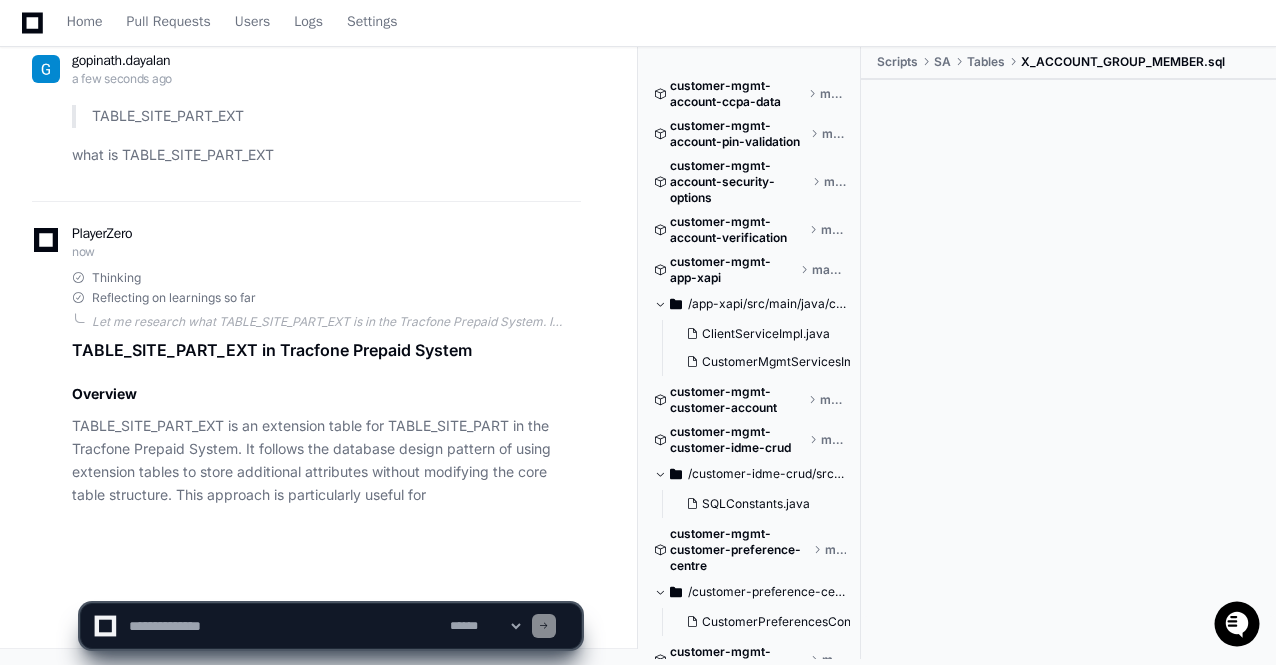 scroll, scrollTop: 59194, scrollLeft: 0, axis: vertical 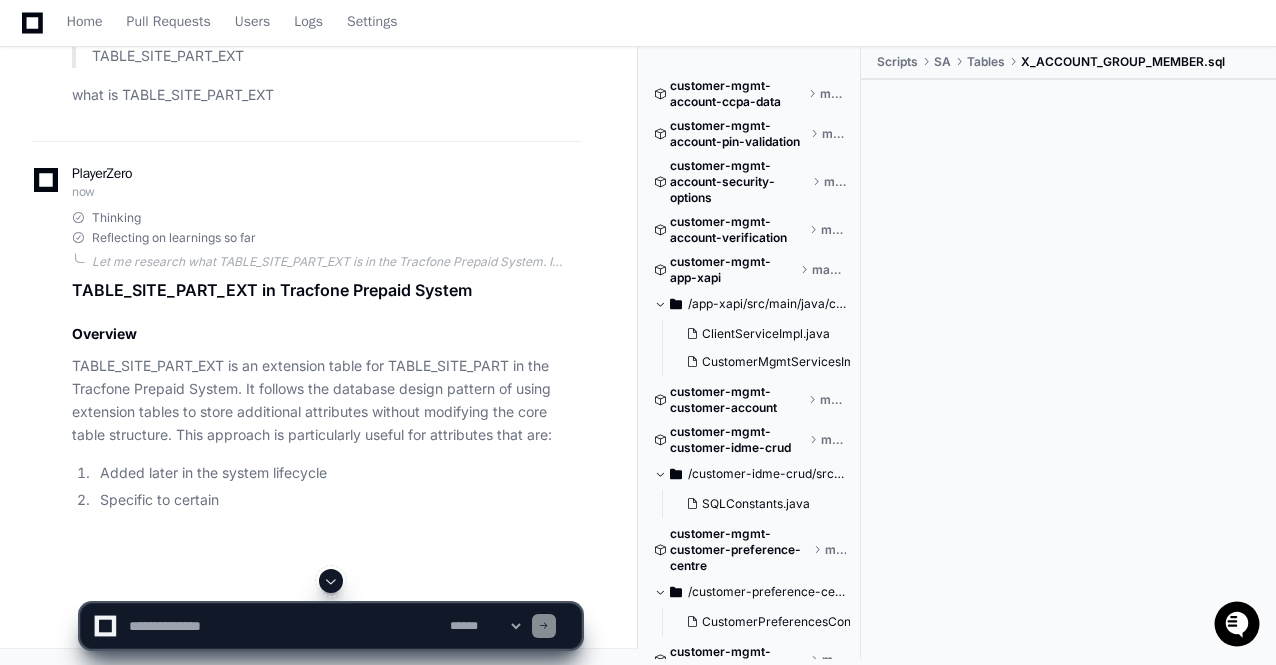 click 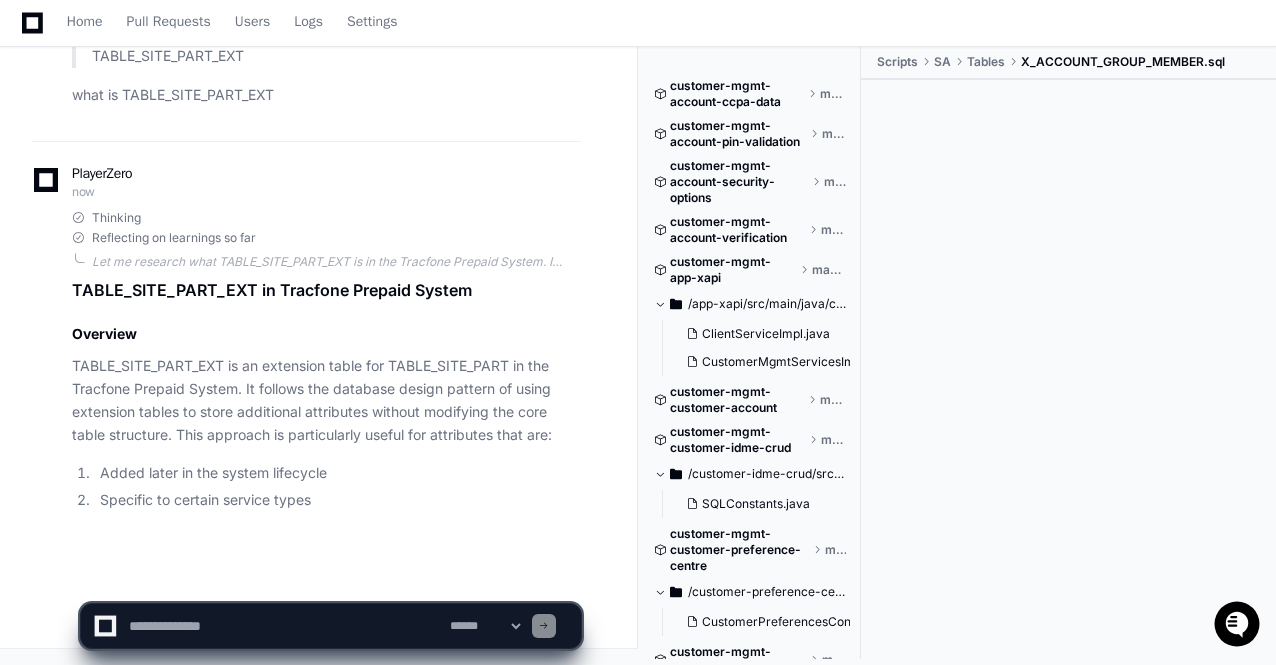 scroll, scrollTop: 59253, scrollLeft: 0, axis: vertical 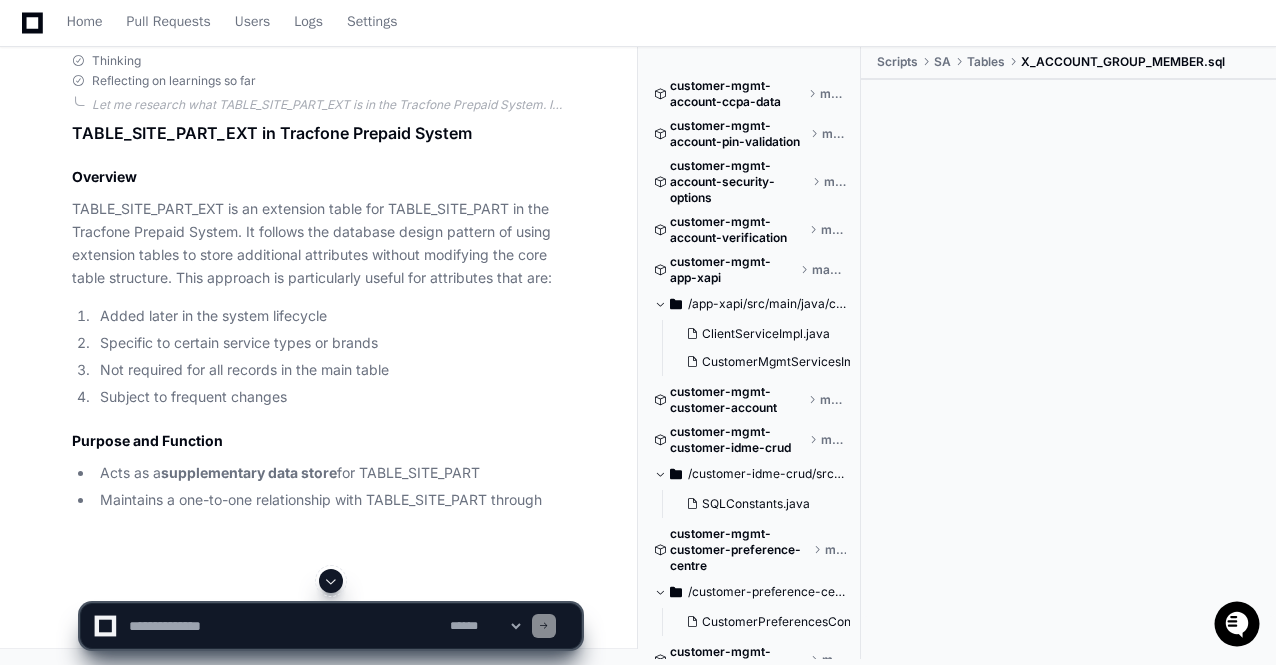 click 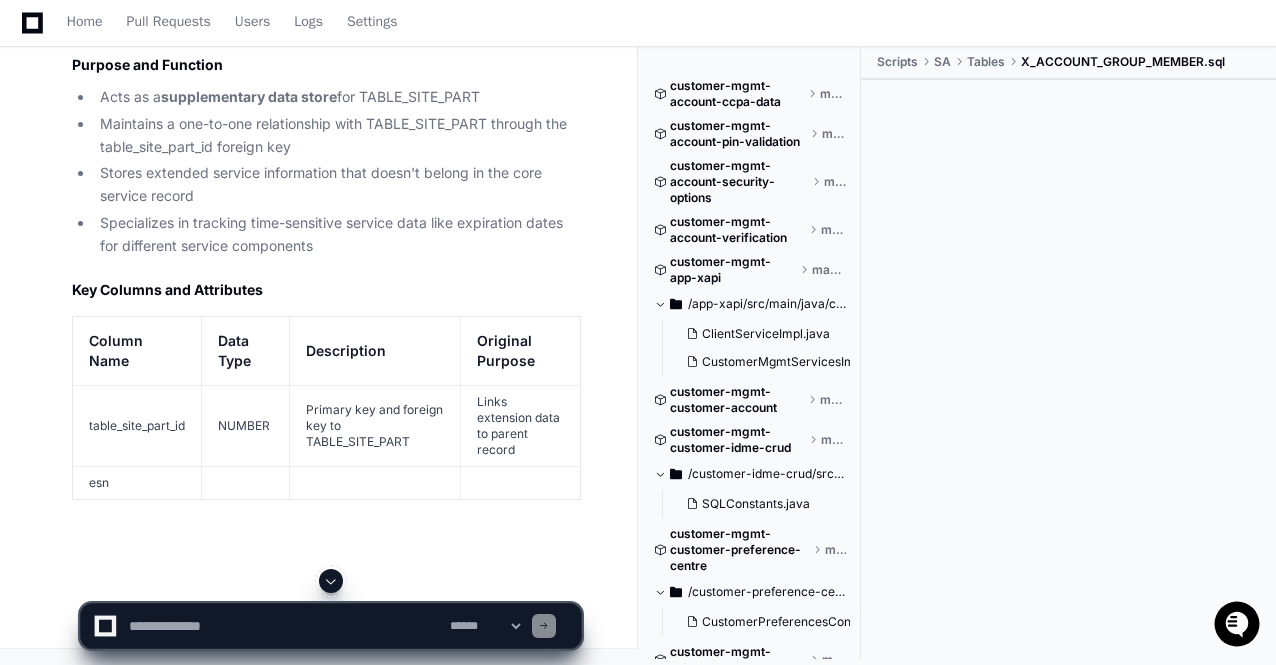 click 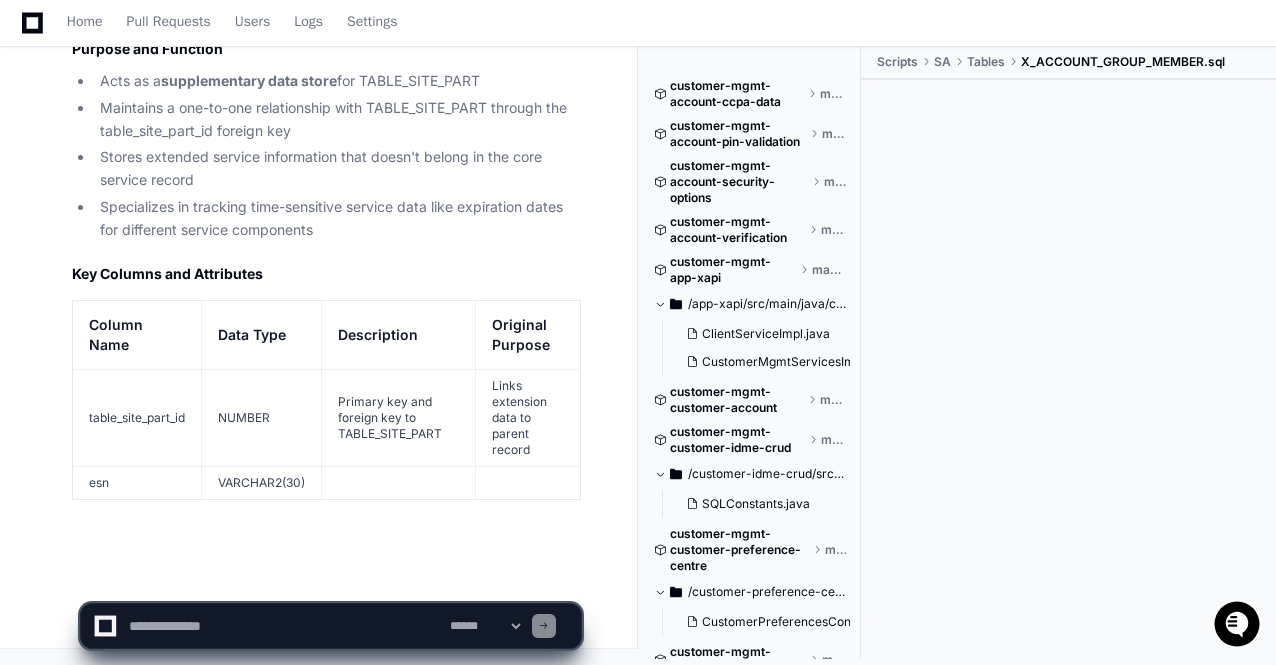 scroll, scrollTop: 59800, scrollLeft: 0, axis: vertical 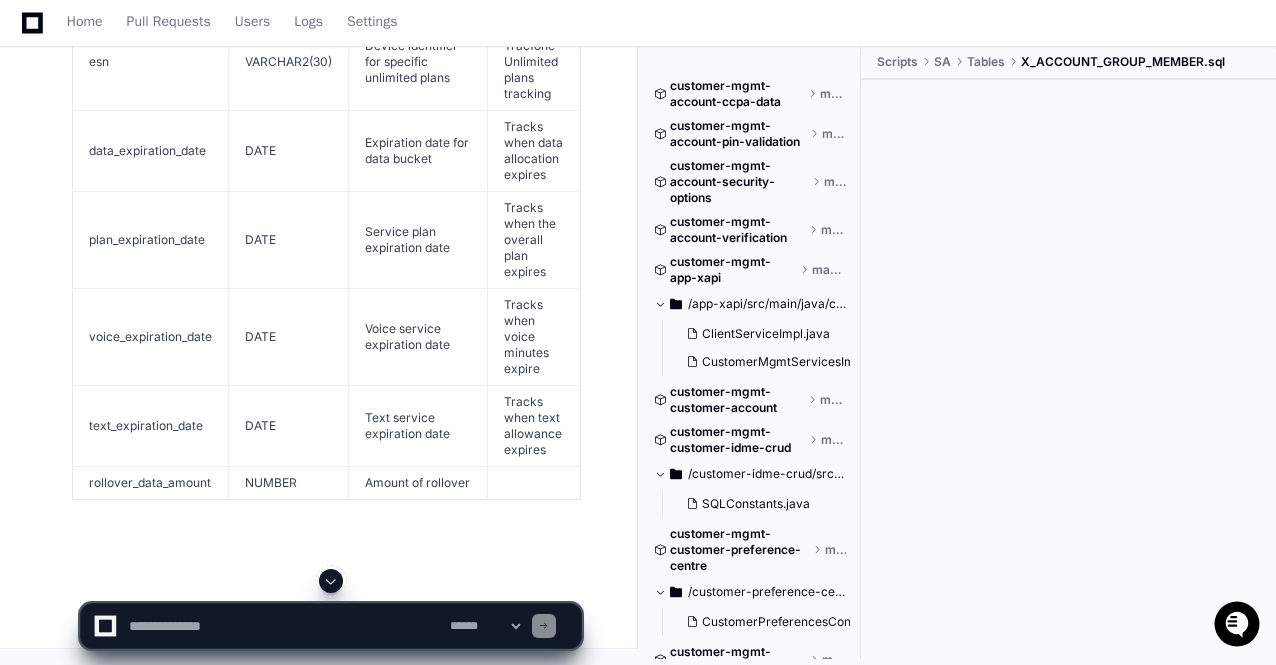 click 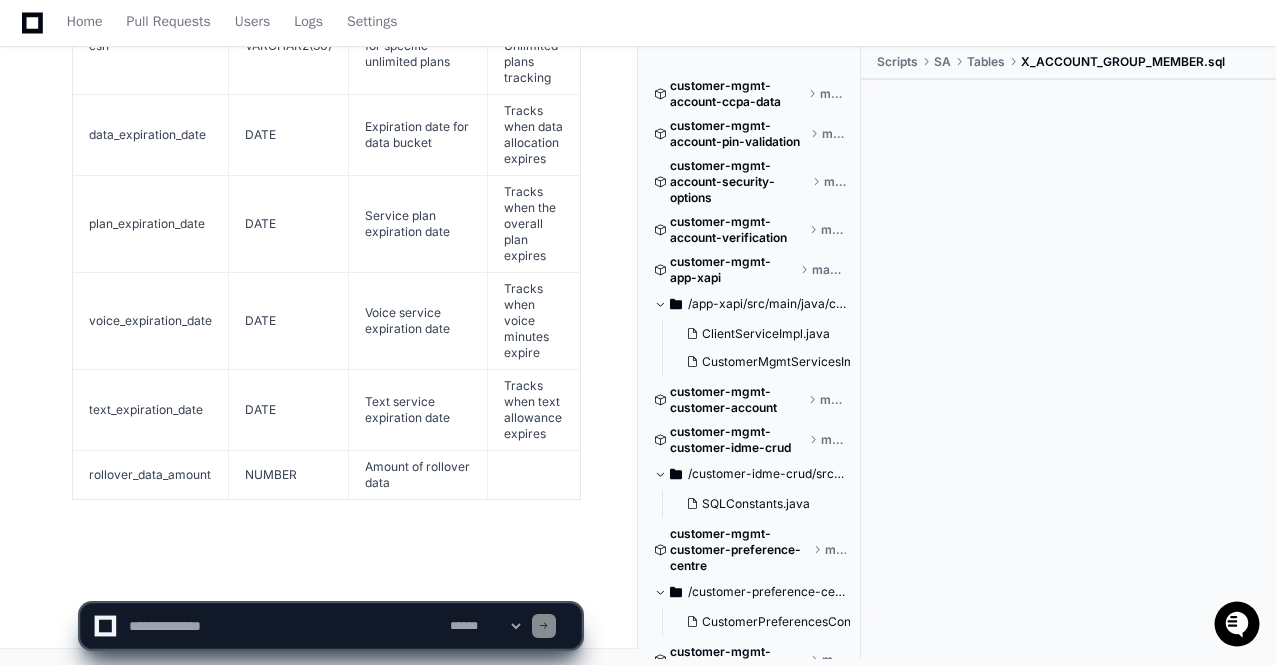 scroll, scrollTop: 60268, scrollLeft: 0, axis: vertical 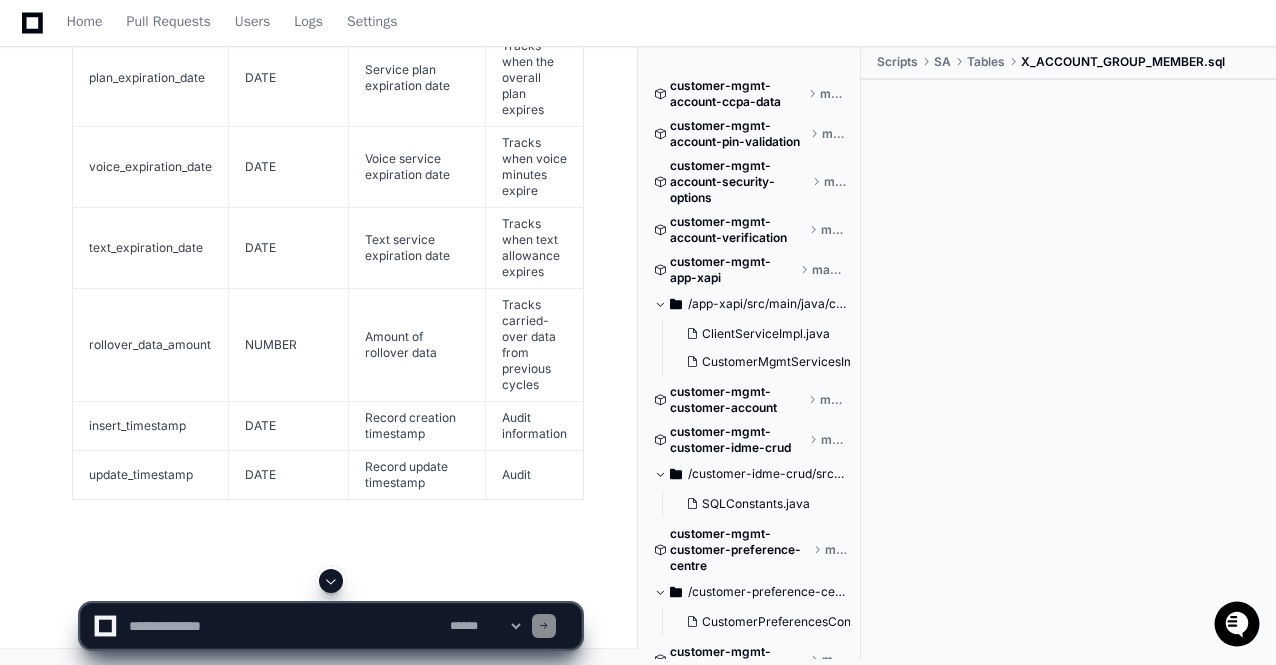 click 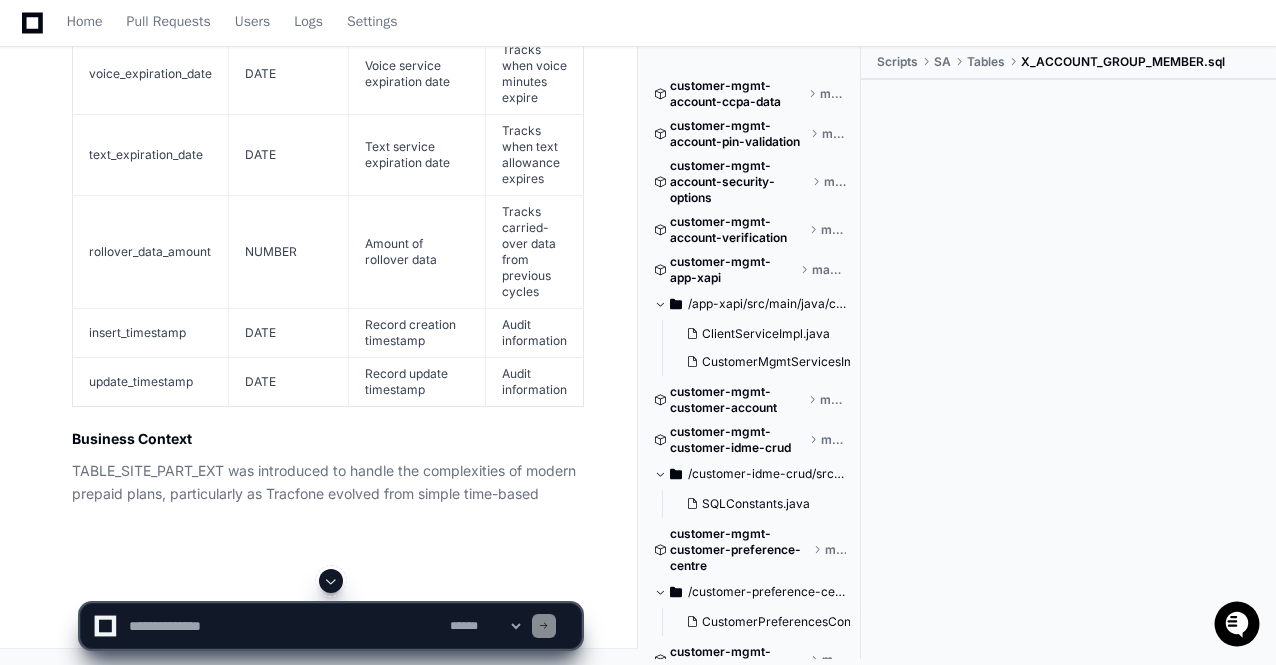 click 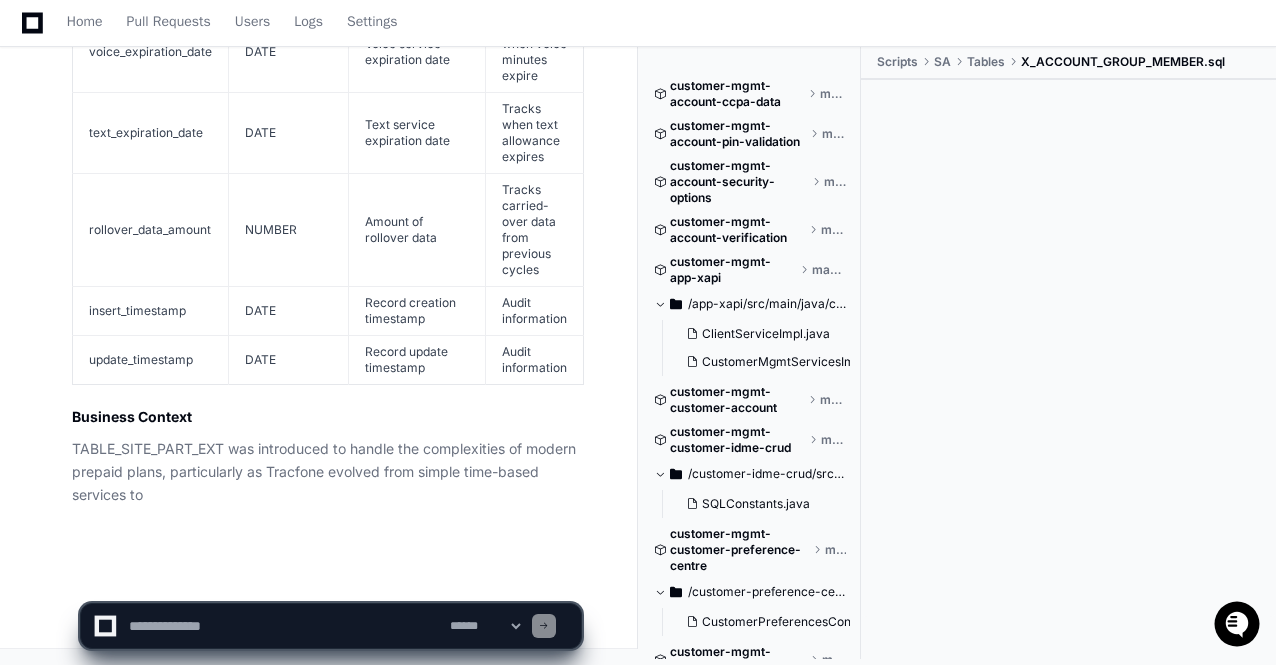 scroll, scrollTop: 60545, scrollLeft: 0, axis: vertical 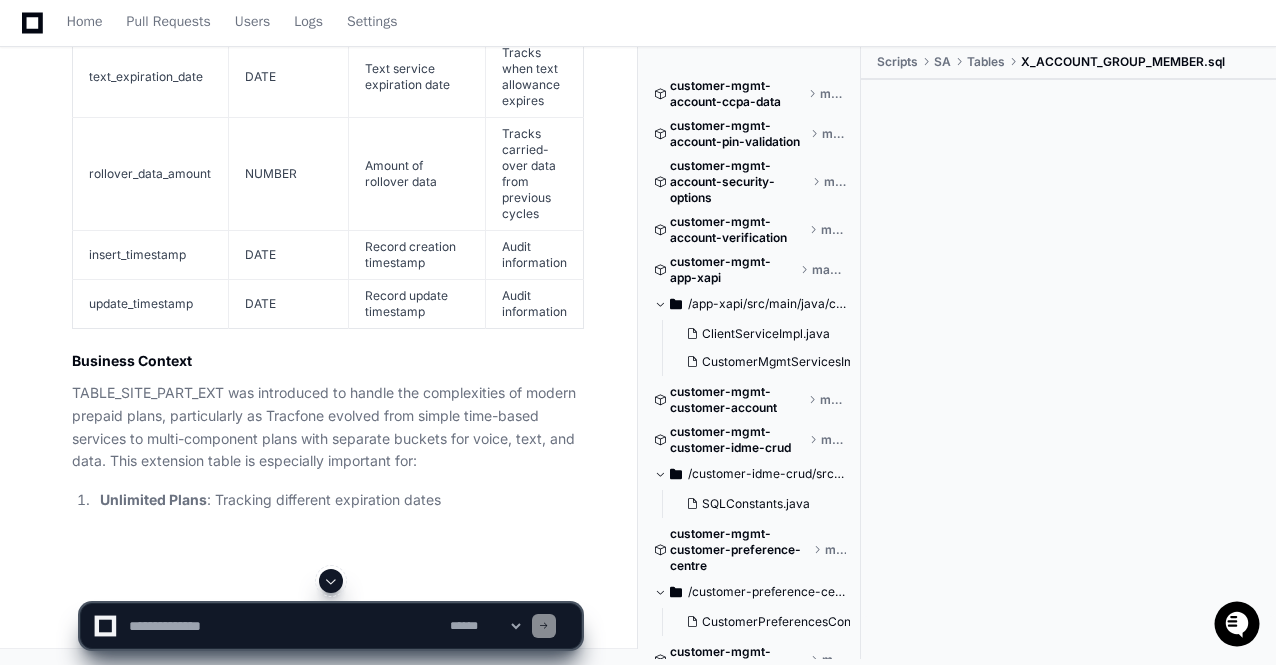 click 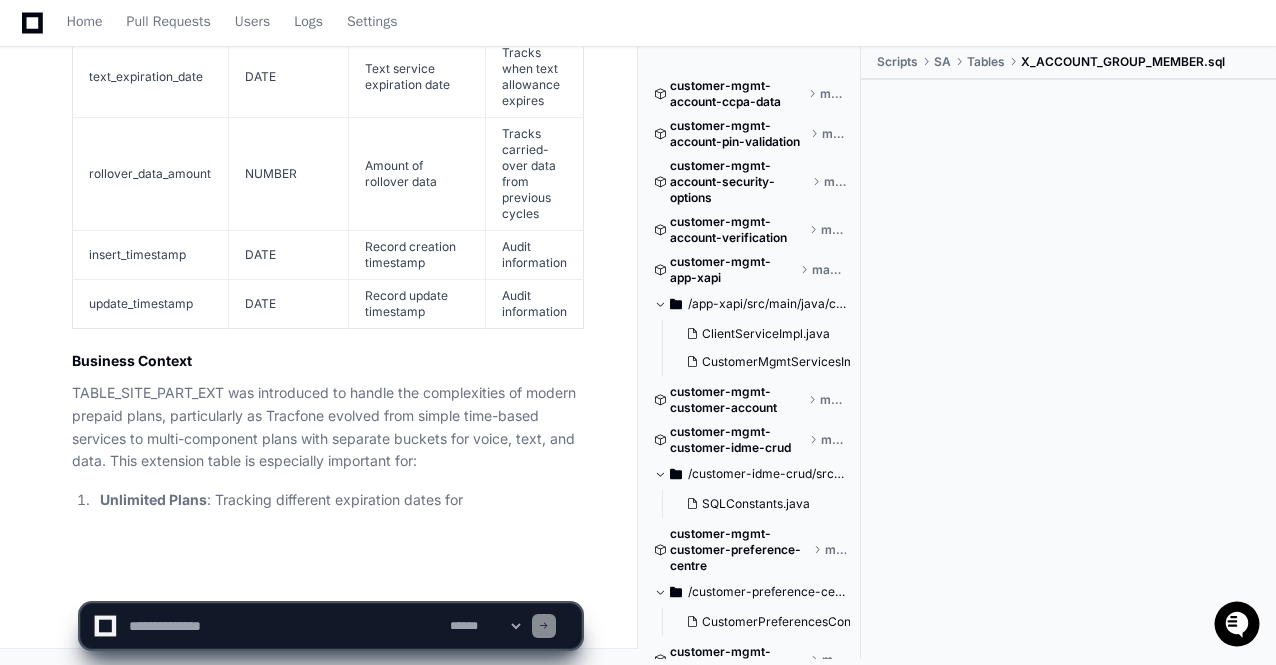 scroll, scrollTop: 60600, scrollLeft: 0, axis: vertical 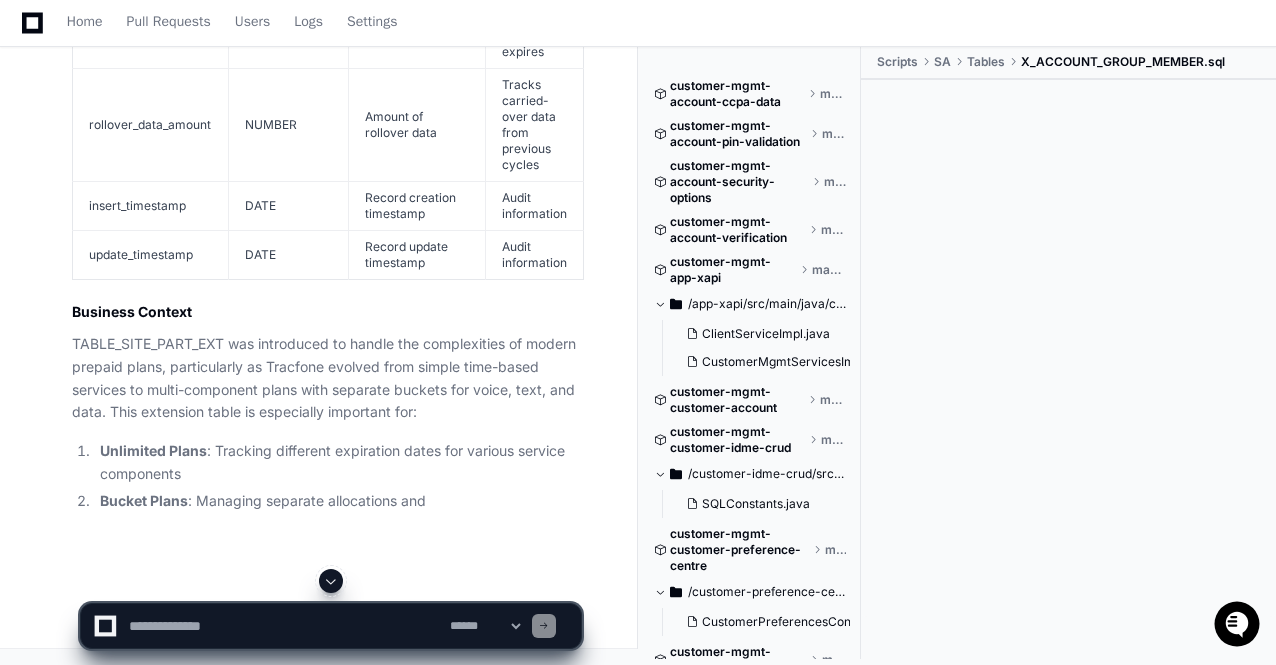 click 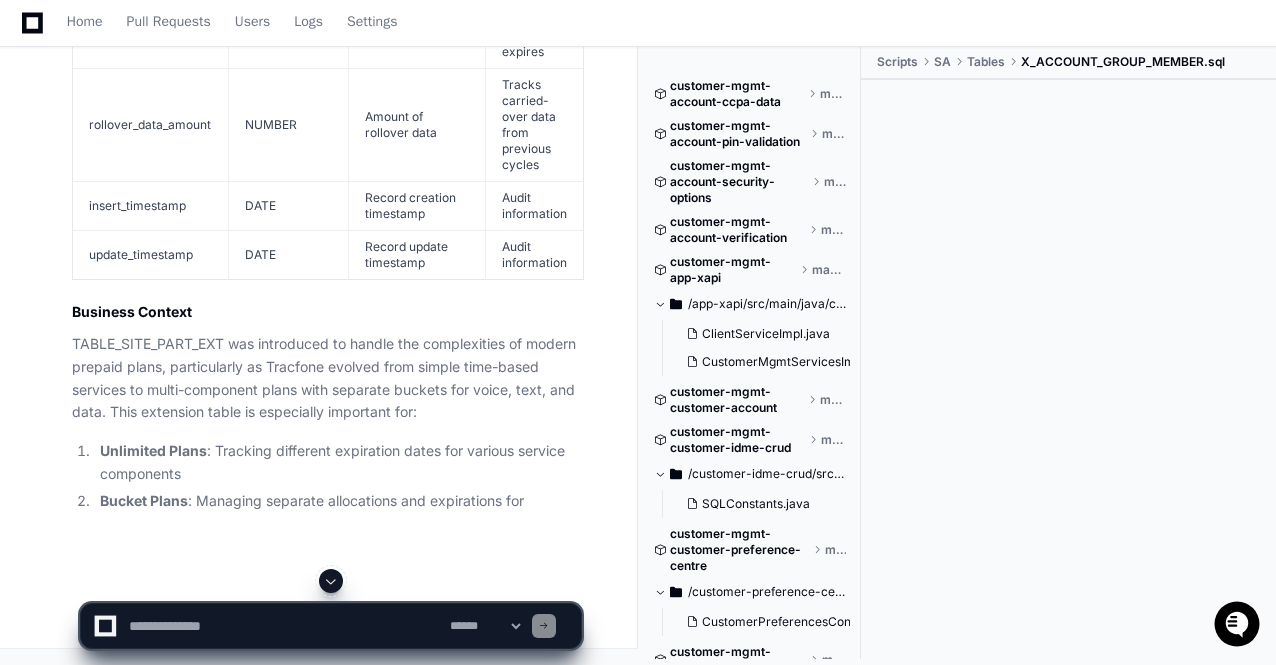scroll, scrollTop: 60650, scrollLeft: 0, axis: vertical 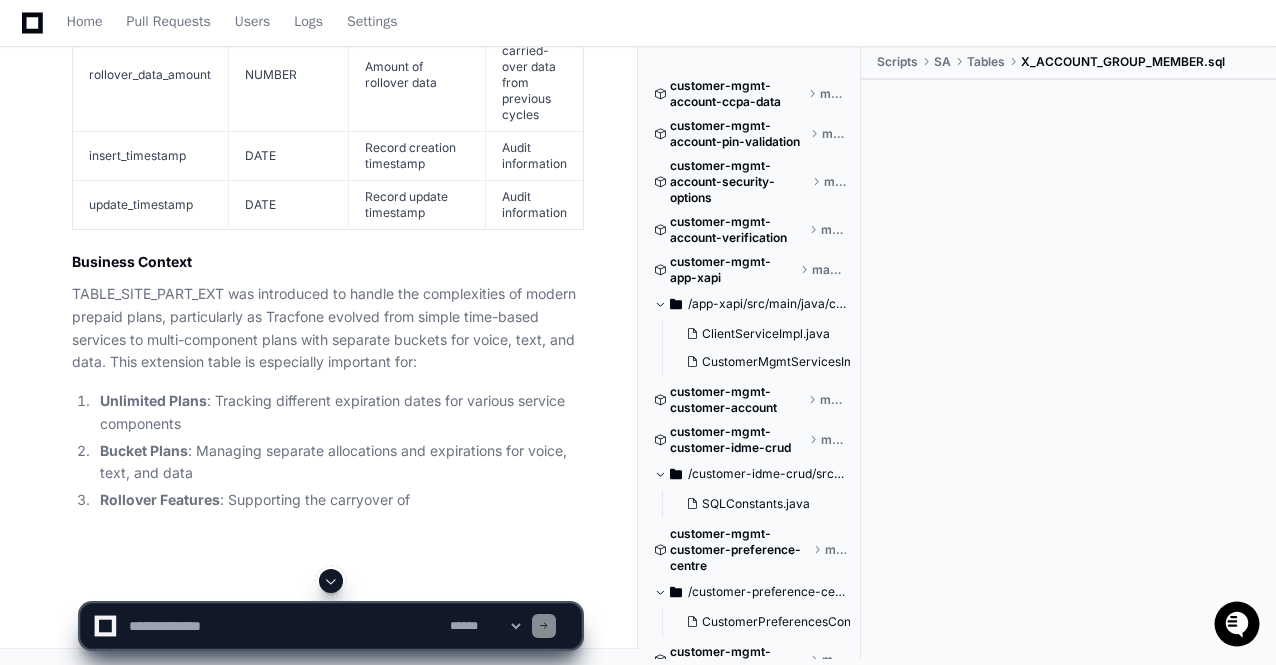 click 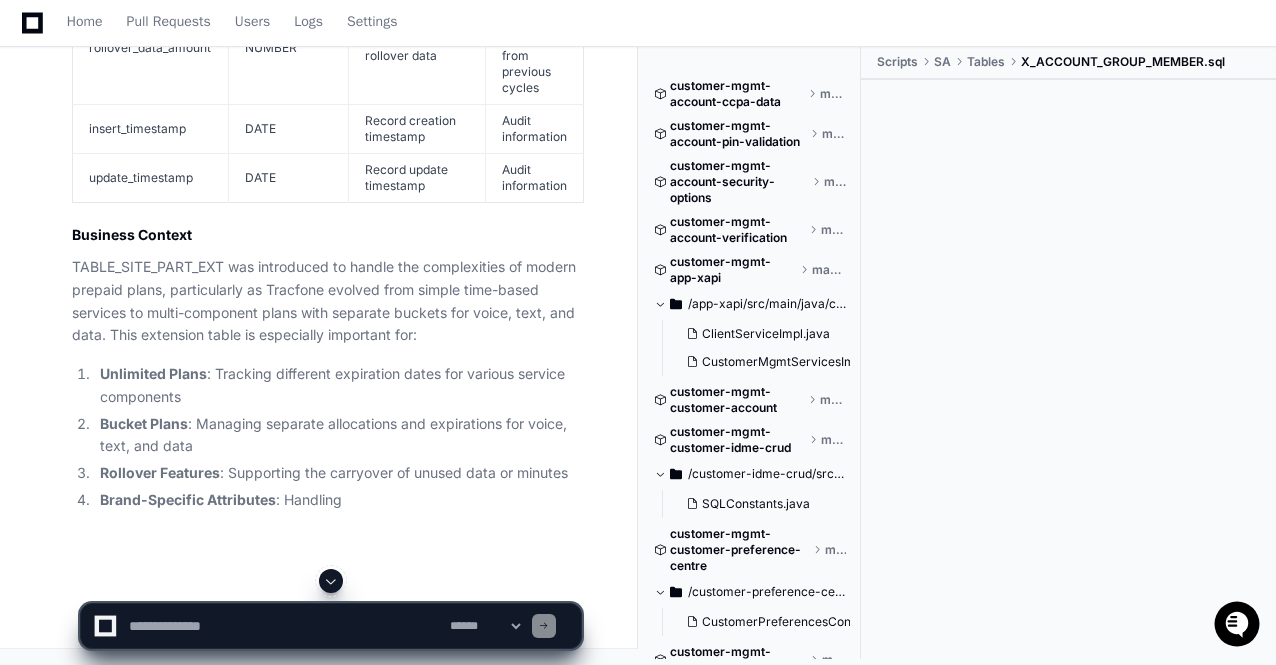 click 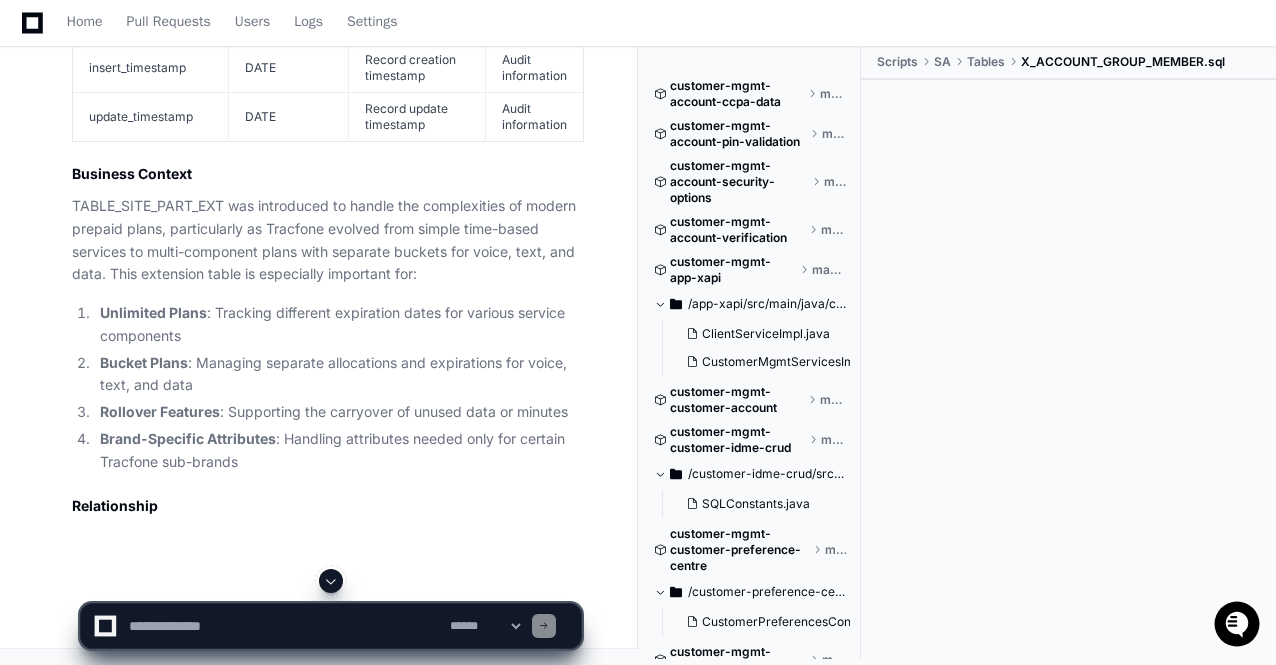 click 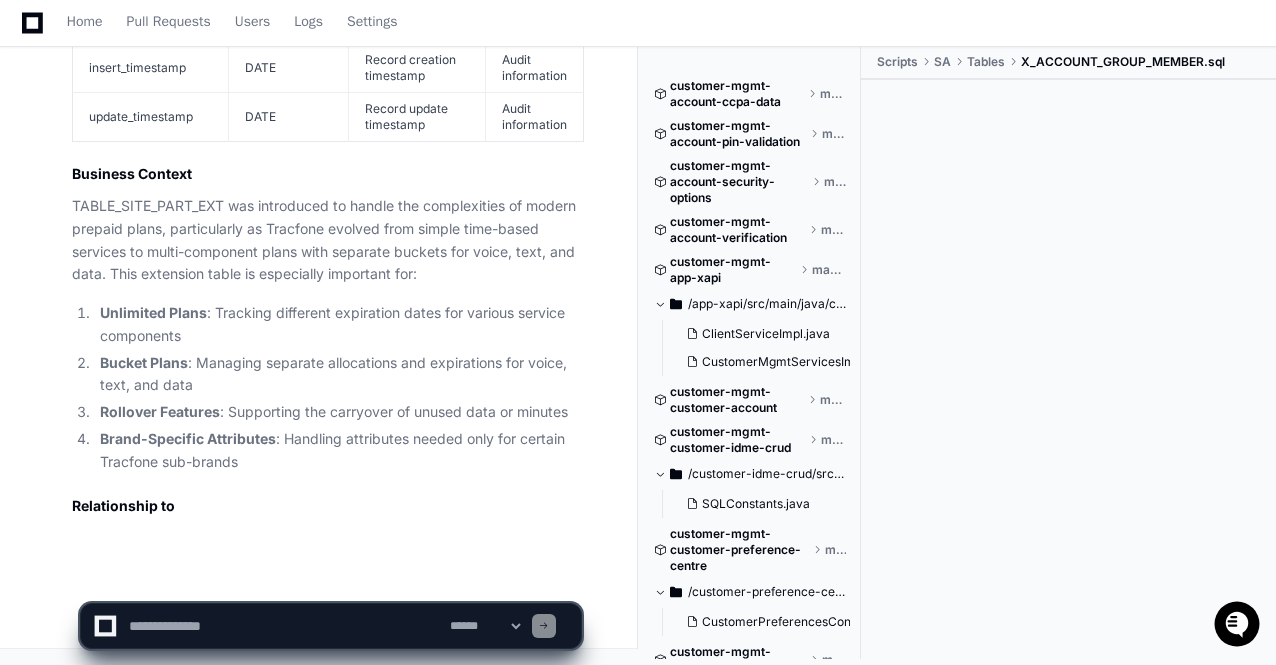scroll, scrollTop: 60787, scrollLeft: 0, axis: vertical 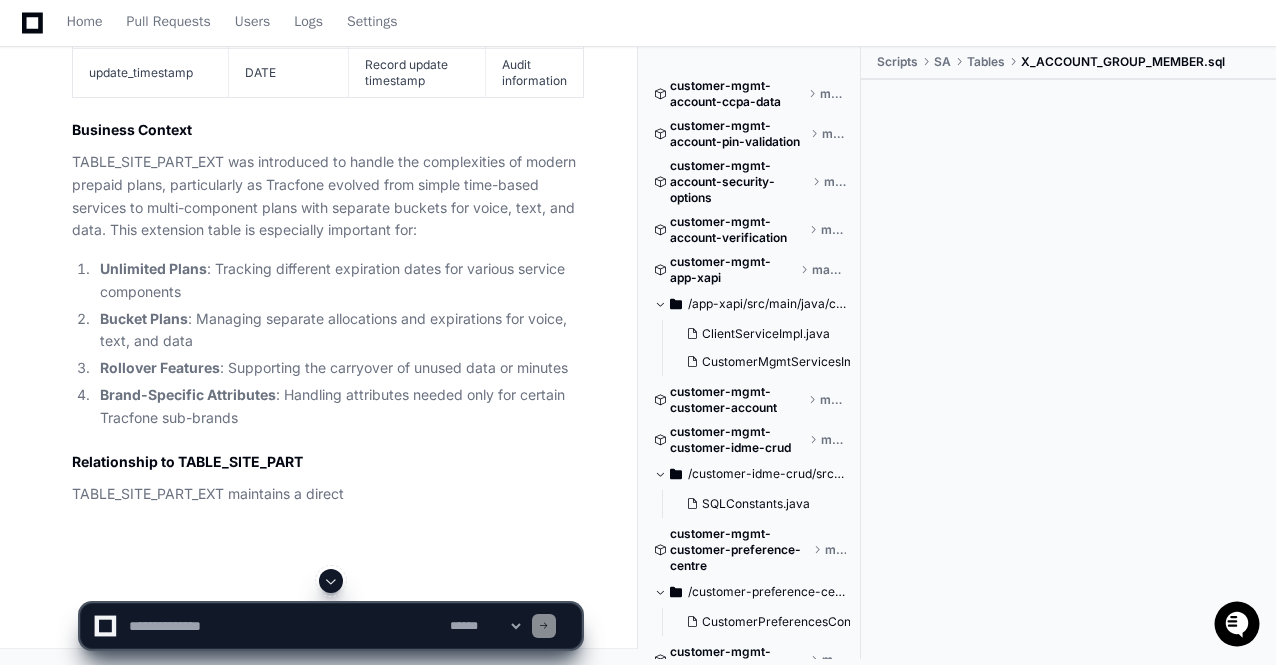 click 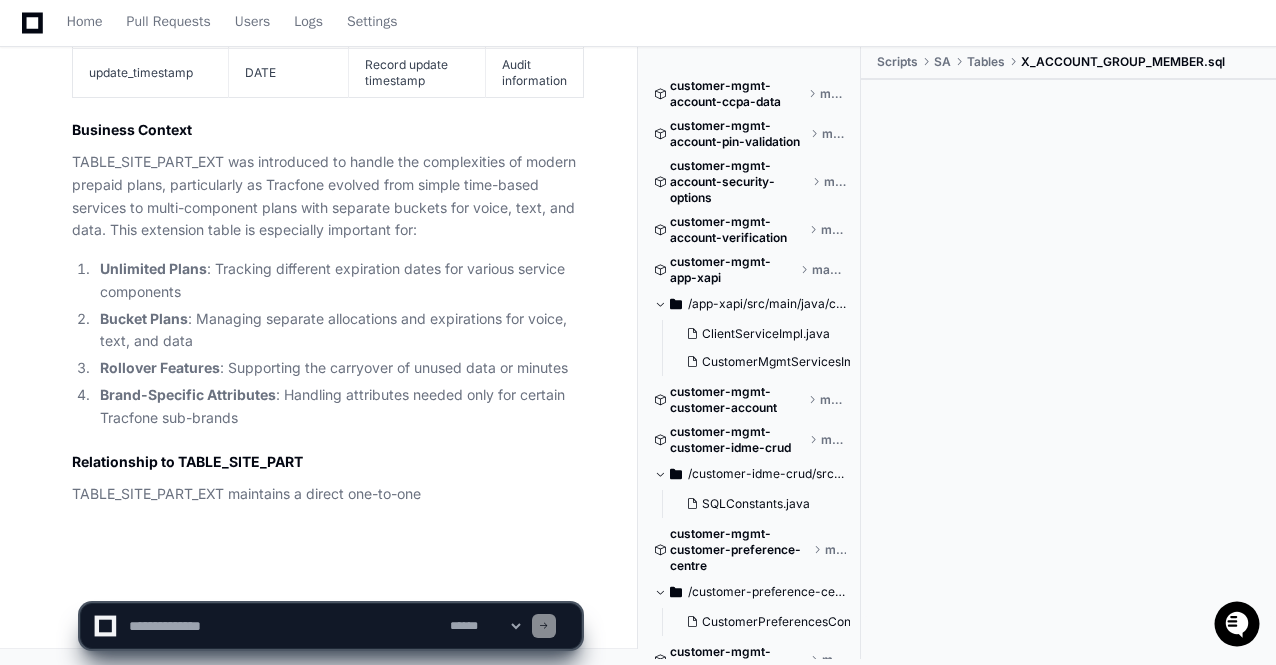 scroll, scrollTop: 60831, scrollLeft: 0, axis: vertical 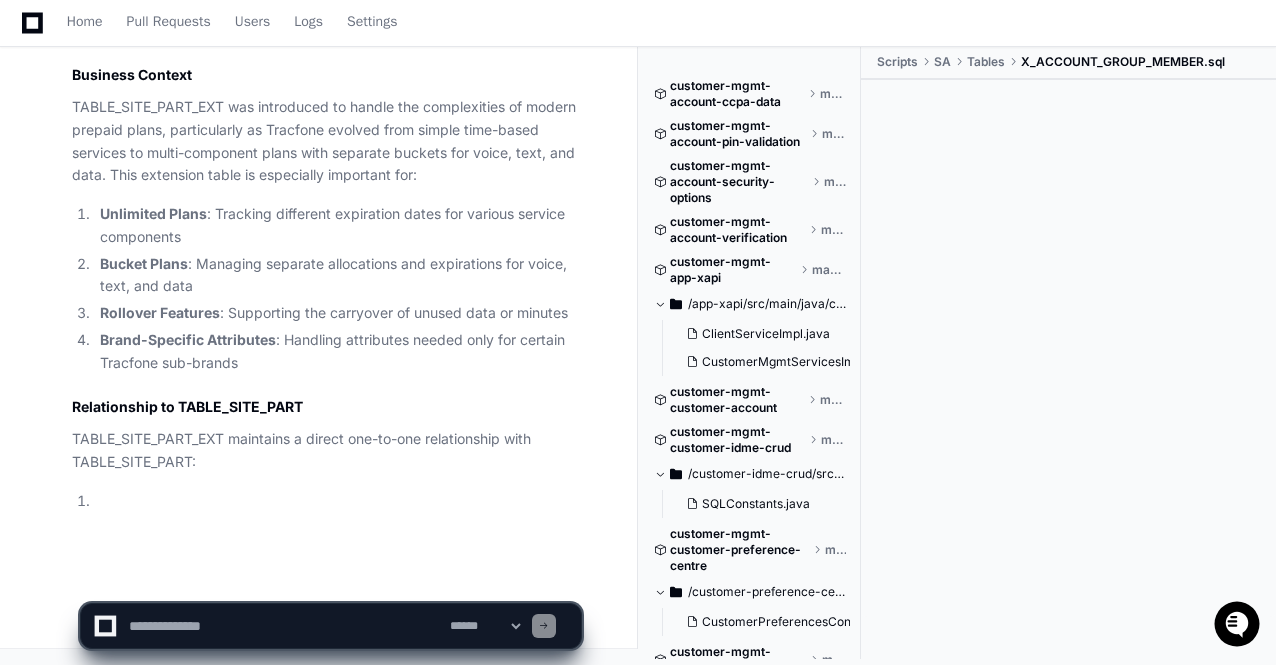 click on "**********" 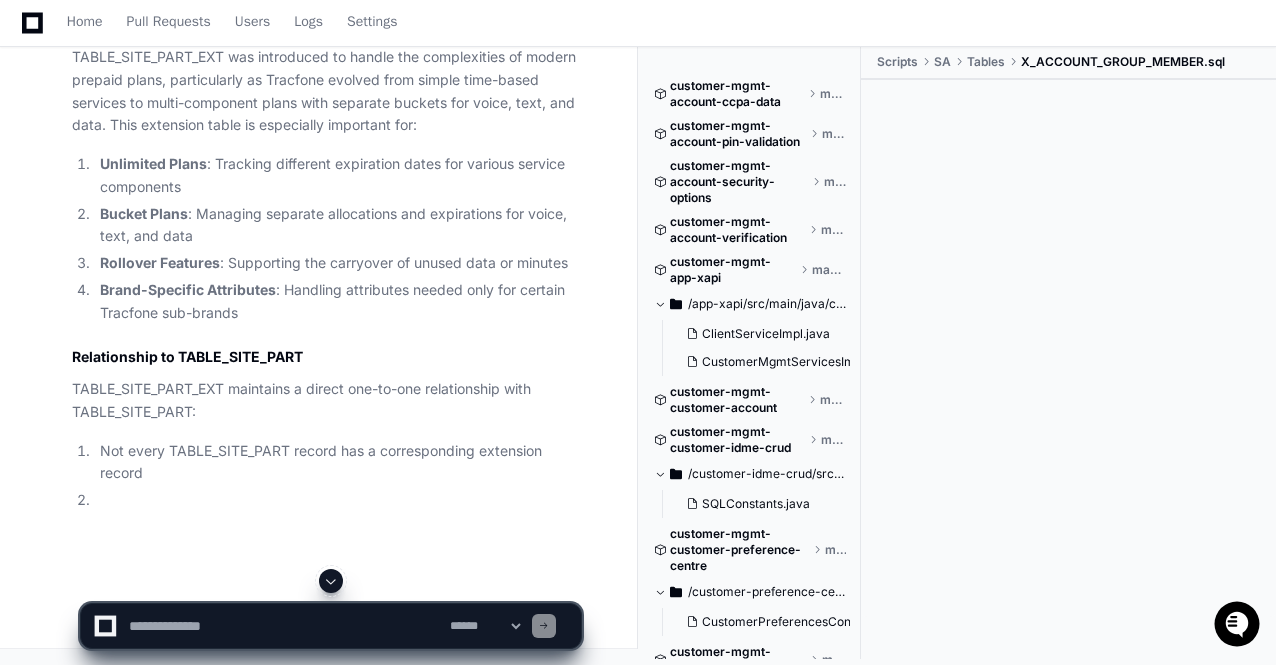 click 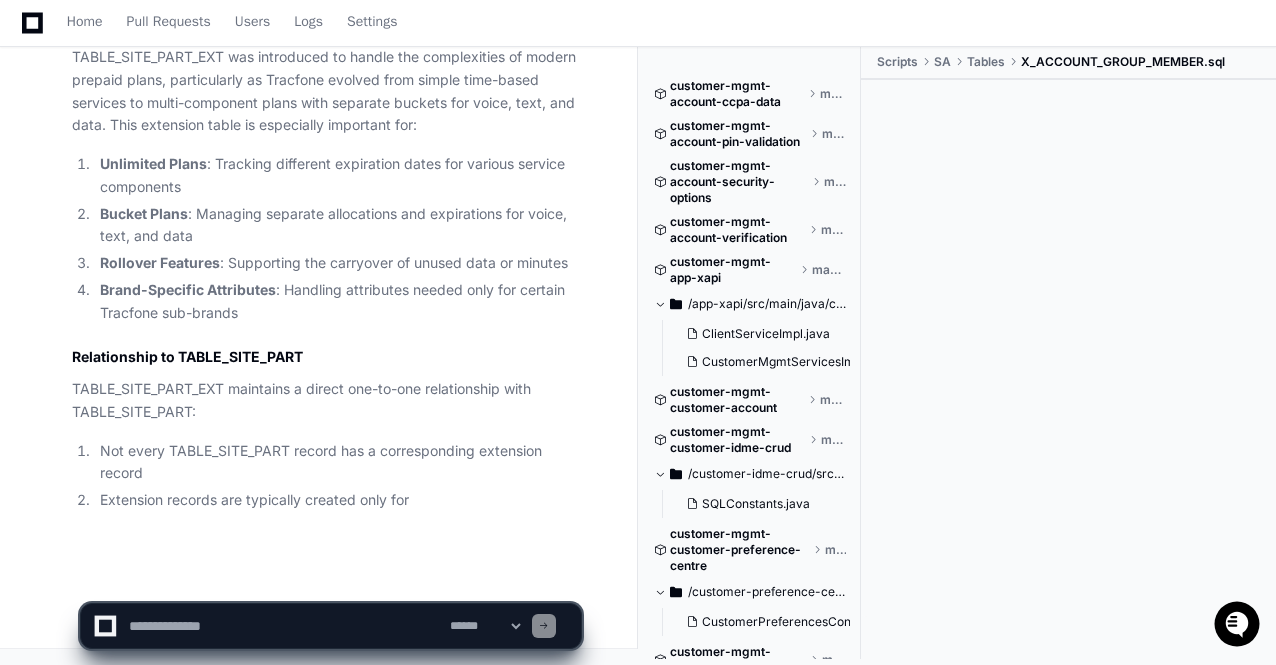 click on "**********" 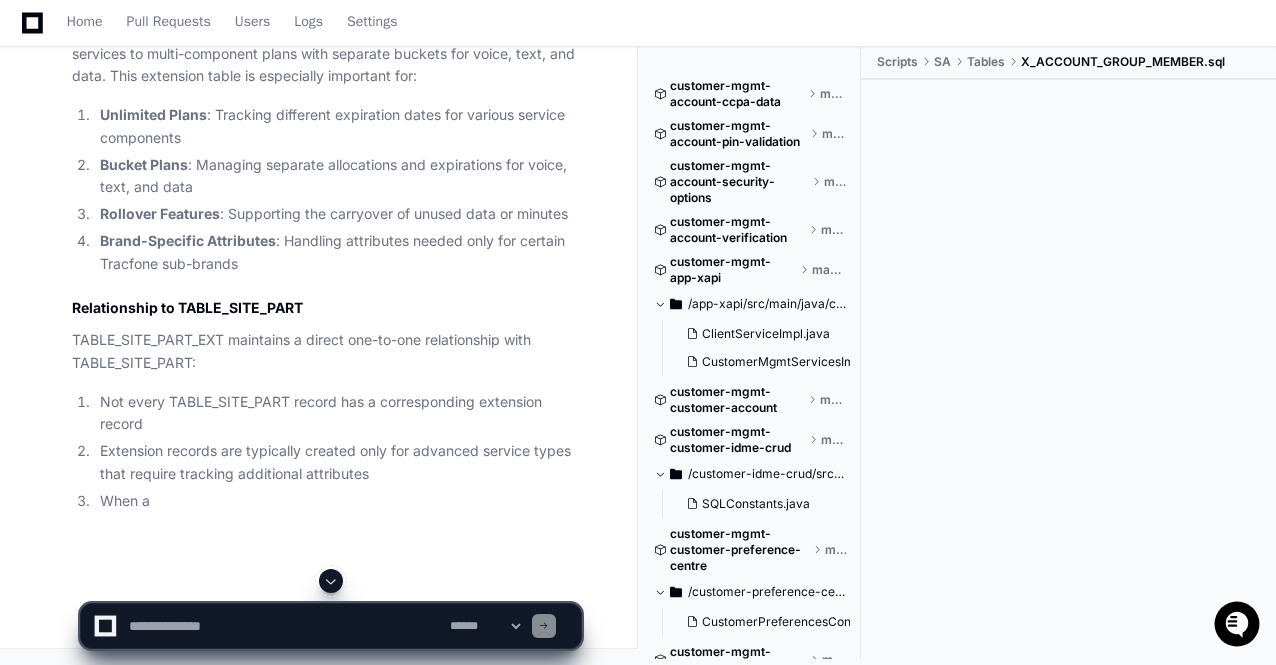 click 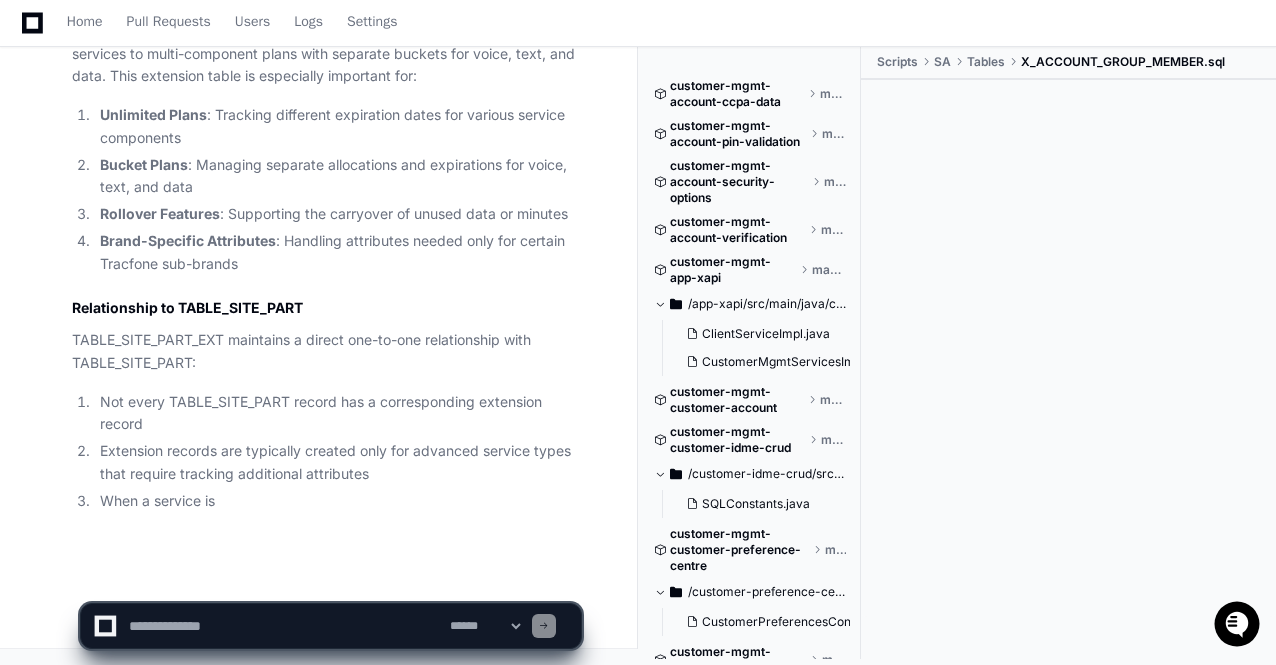 scroll, scrollTop: 60986, scrollLeft: 0, axis: vertical 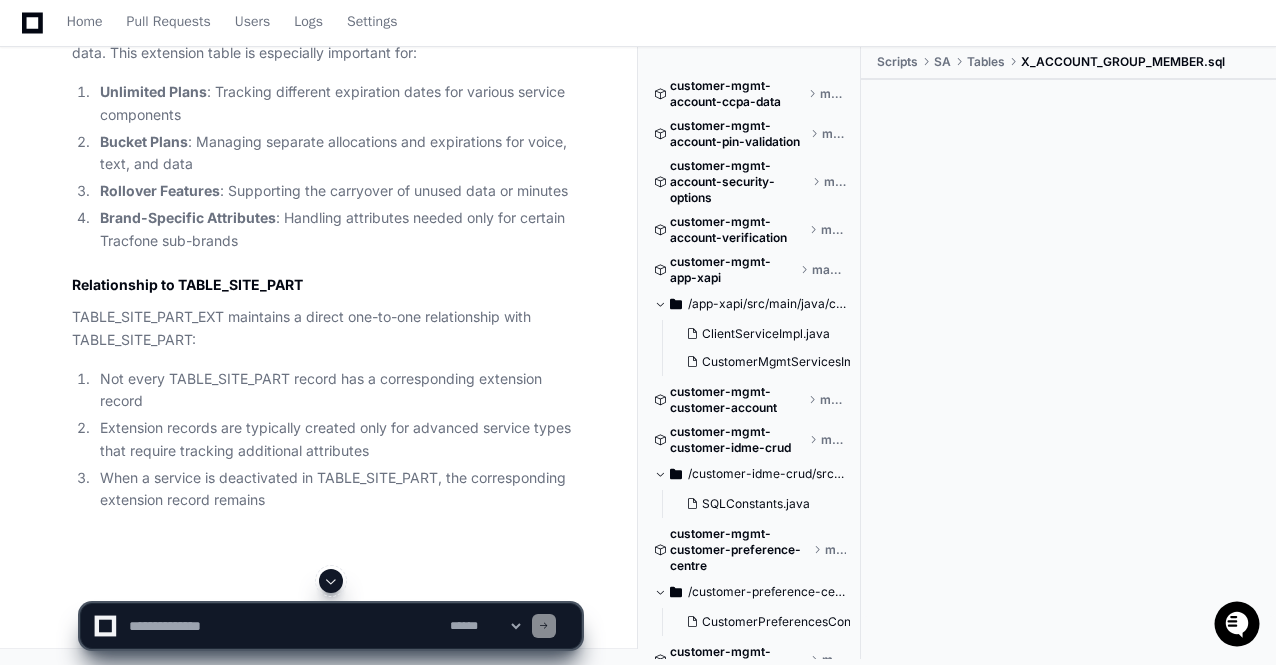 click 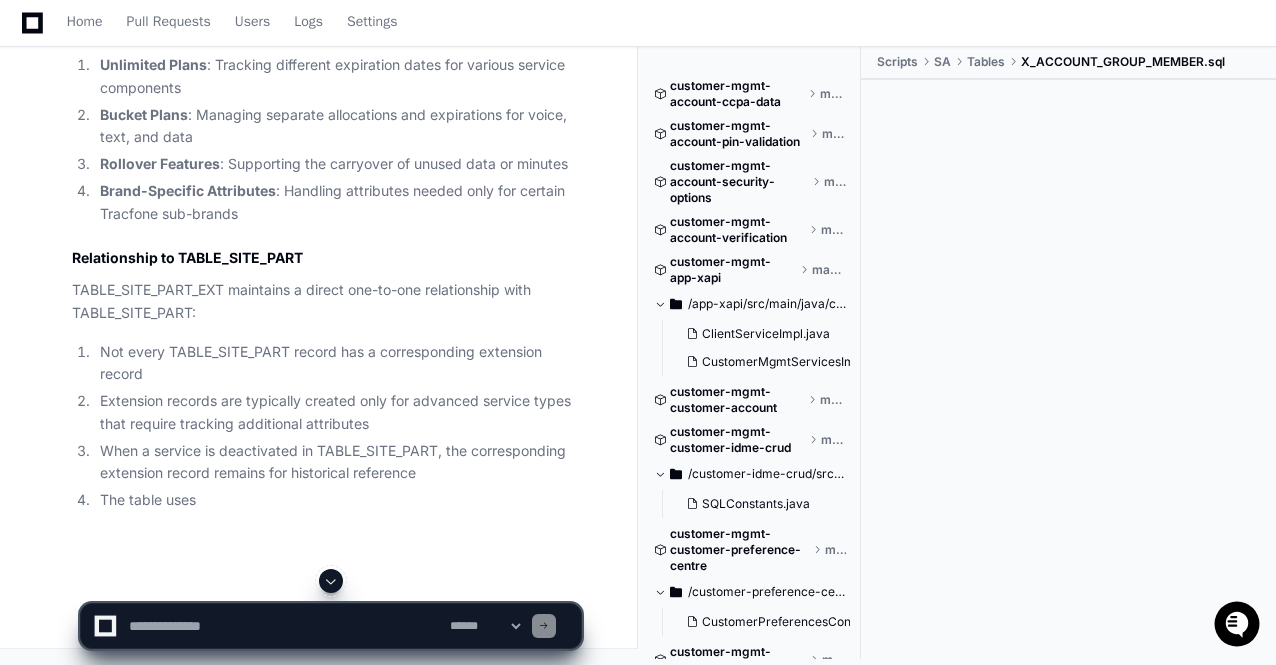 click 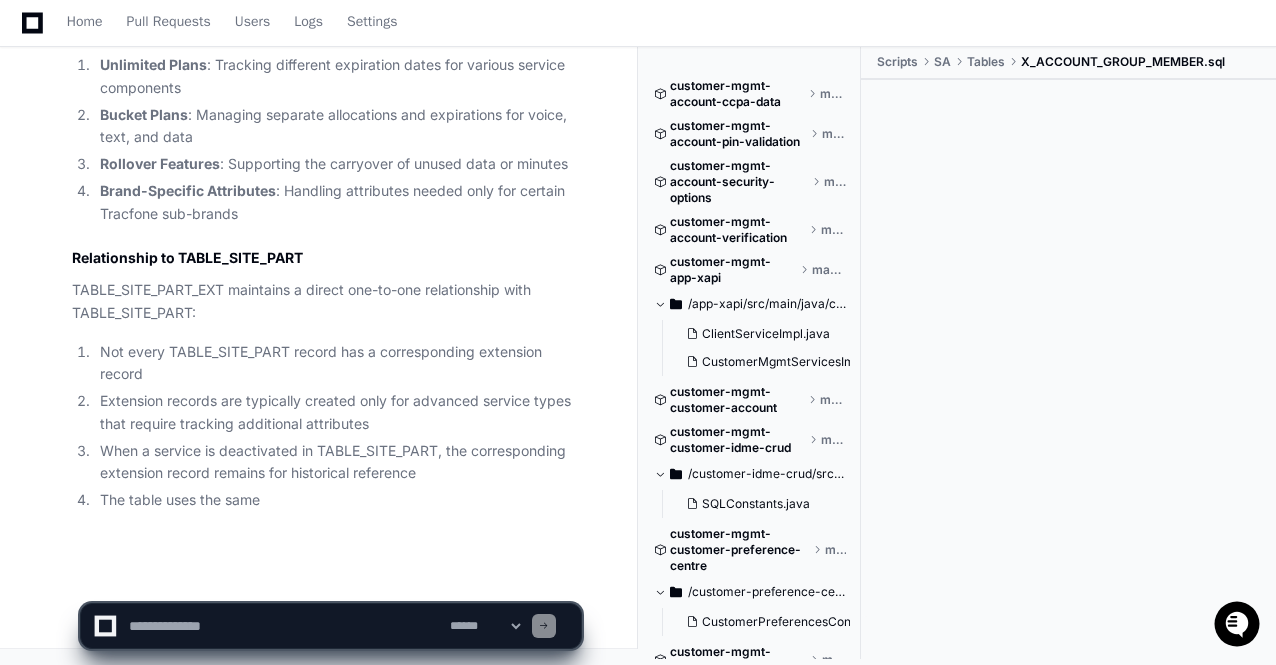scroll, scrollTop: 61035, scrollLeft: 0, axis: vertical 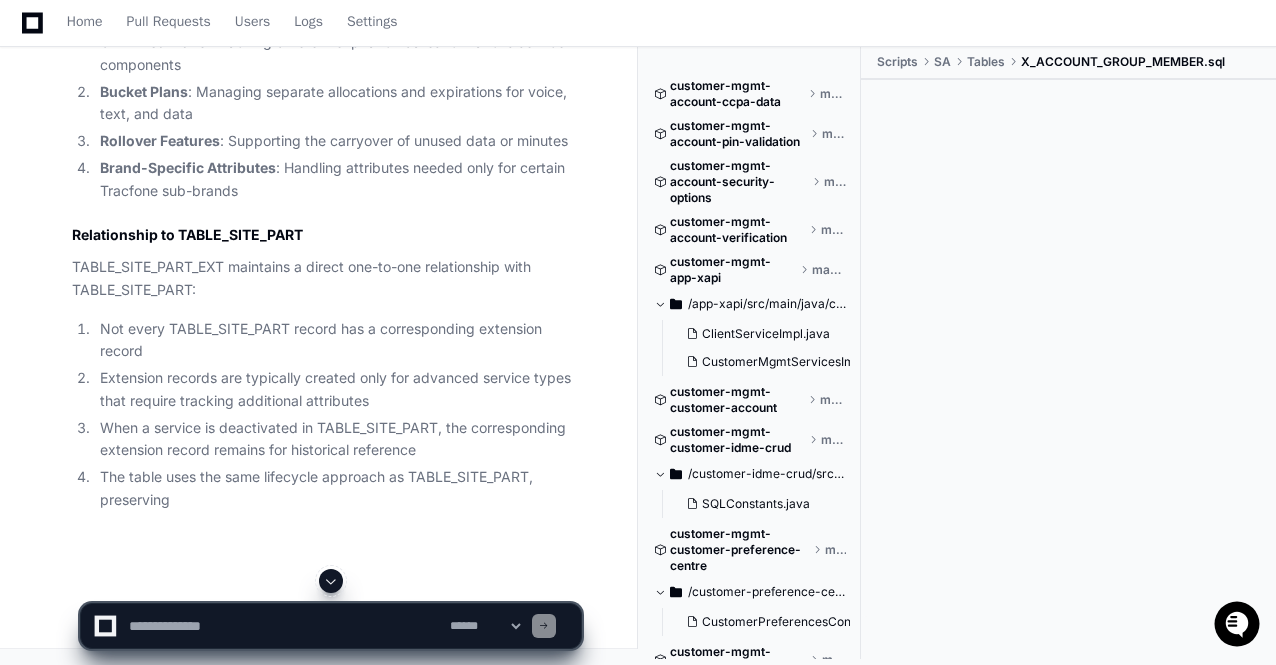 click 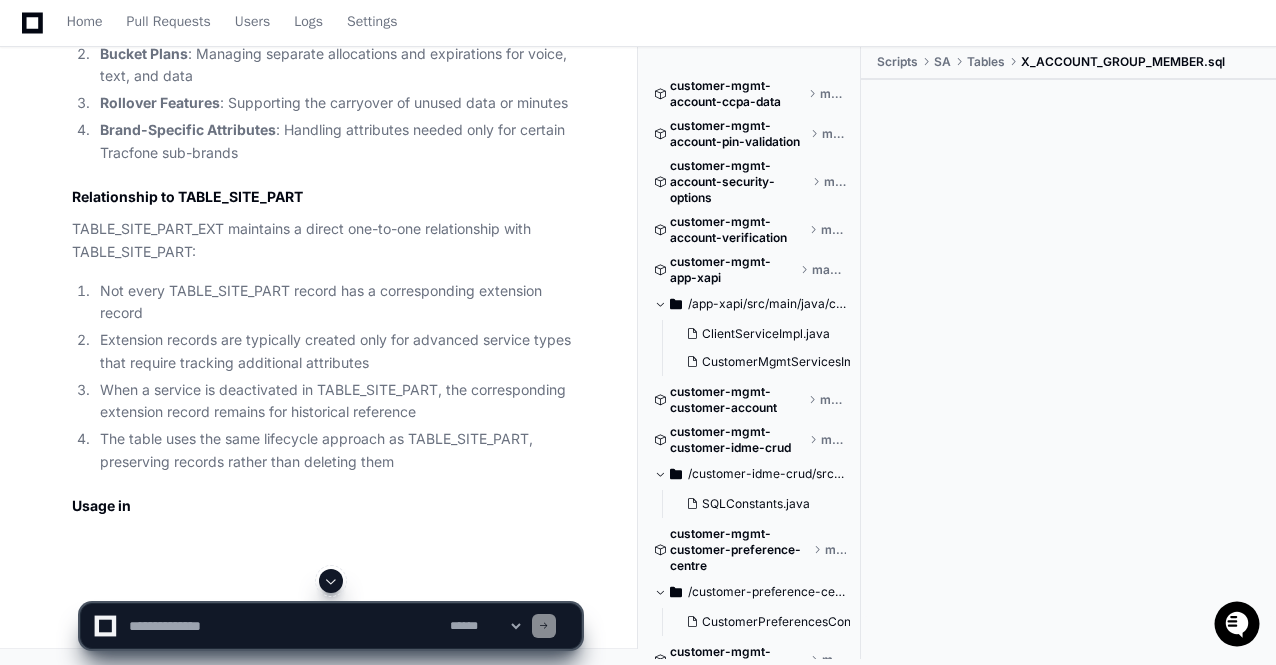click 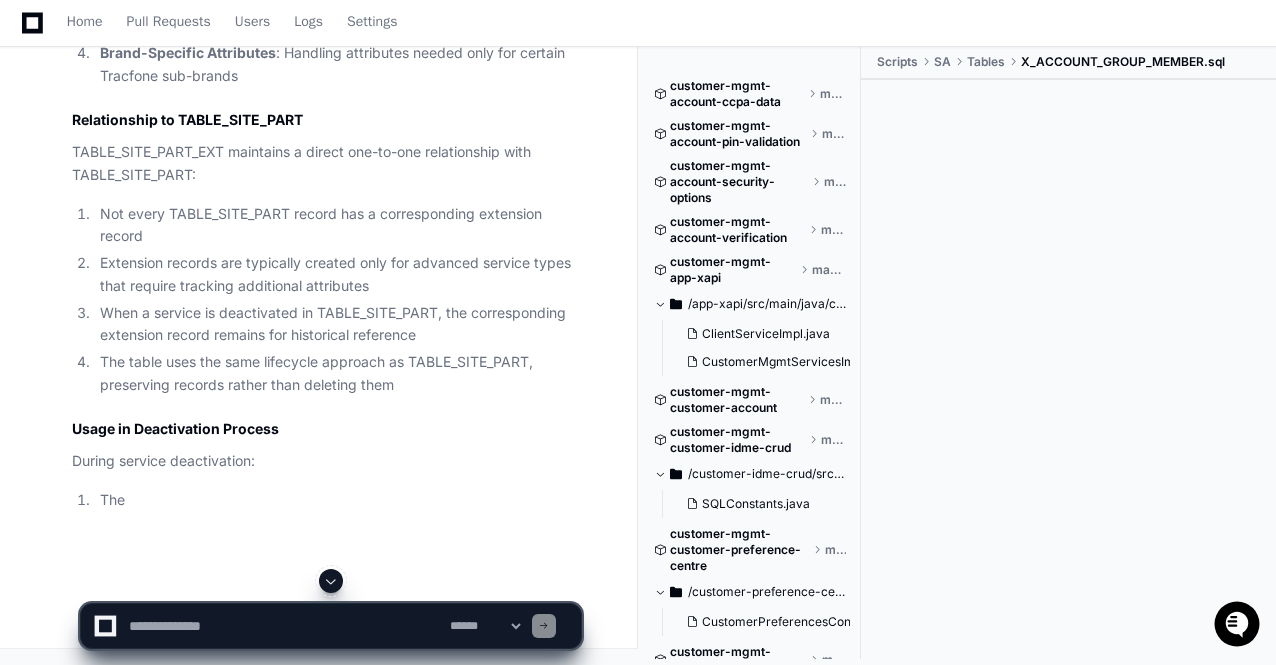click 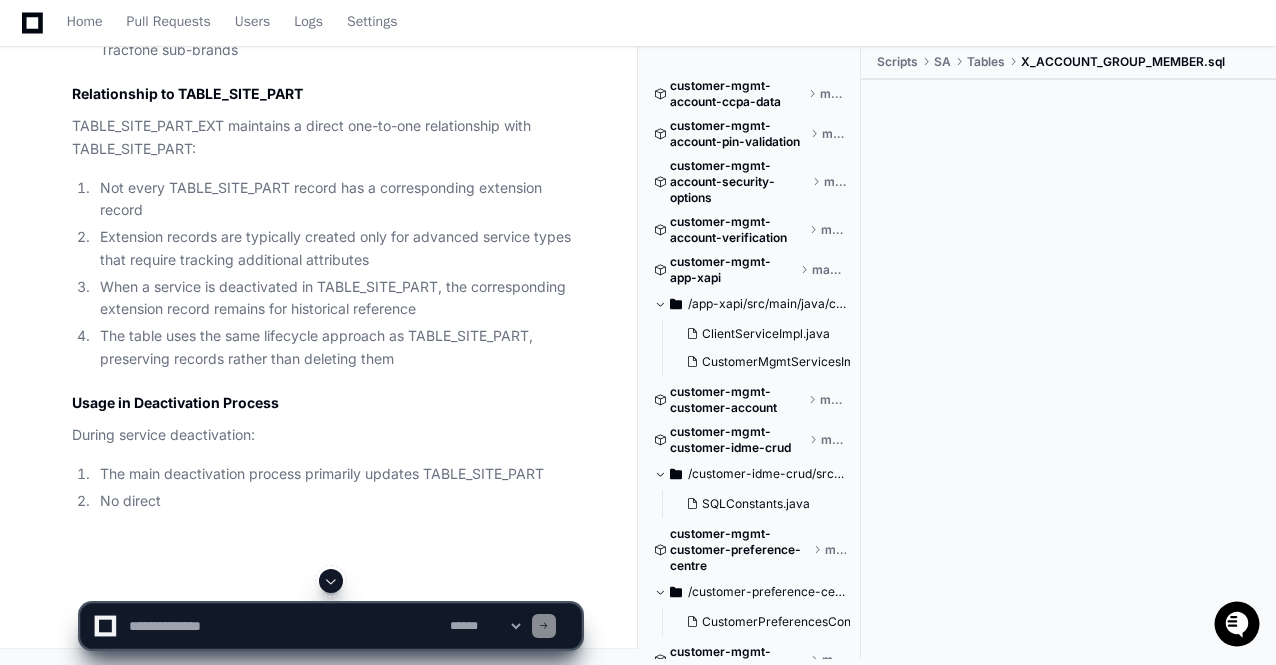 click 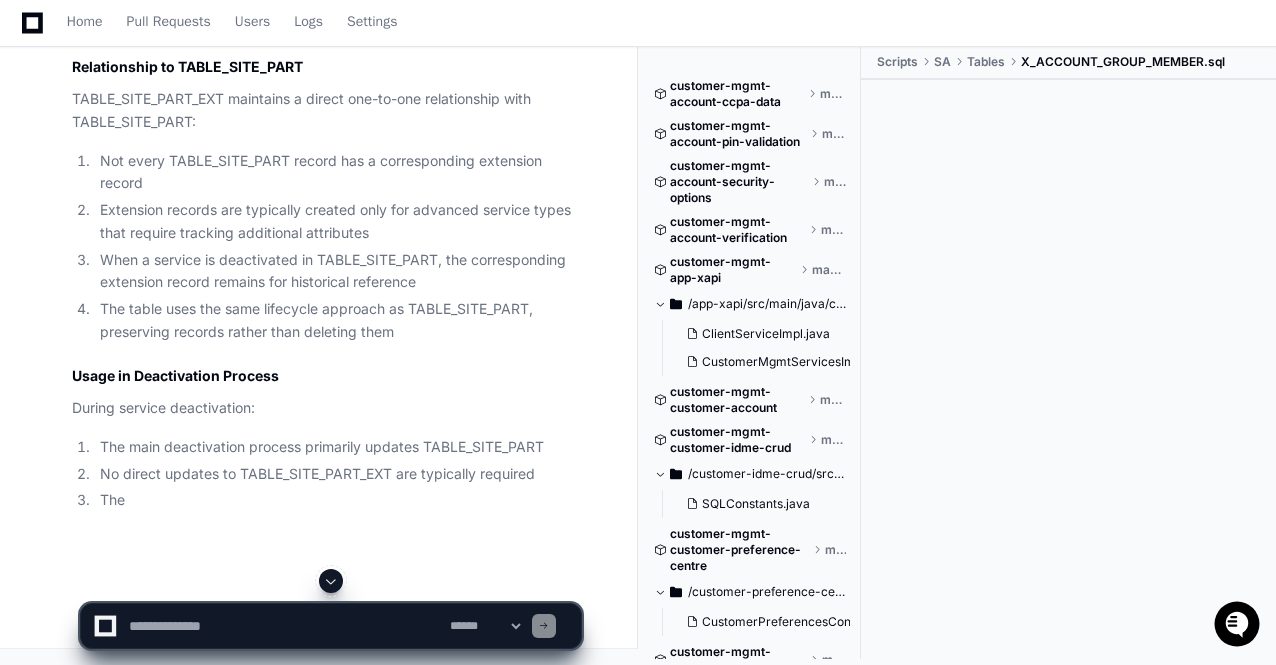 click 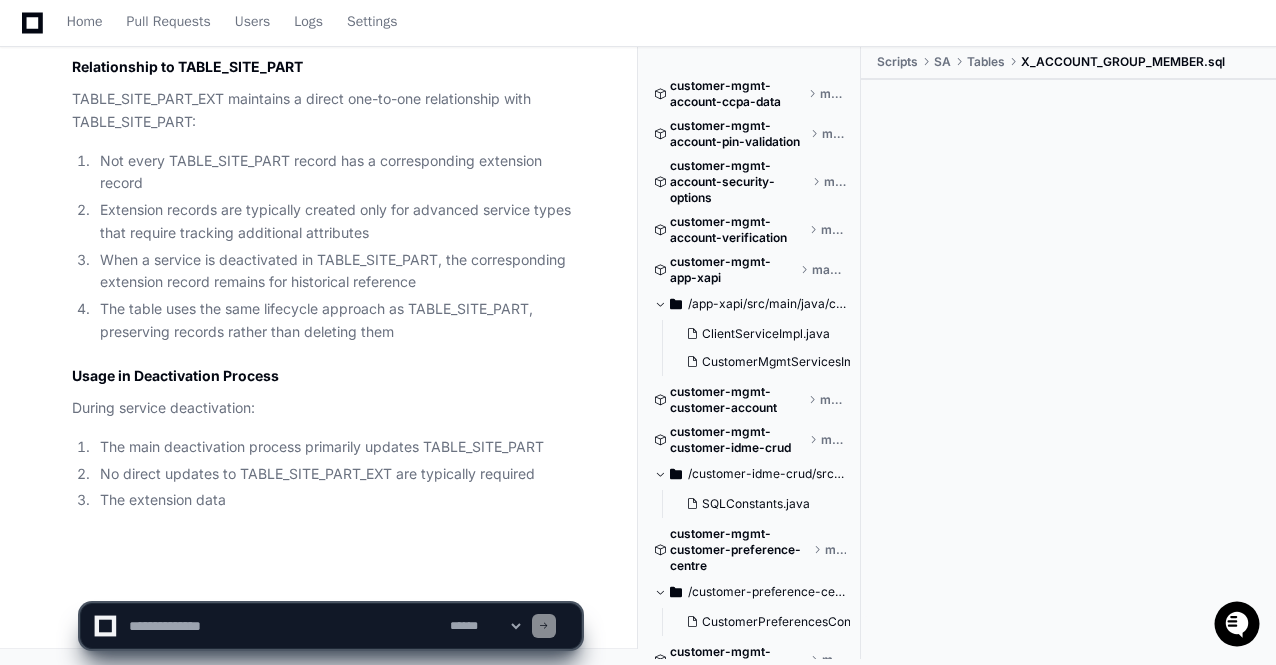 scroll, scrollTop: 61226, scrollLeft: 0, axis: vertical 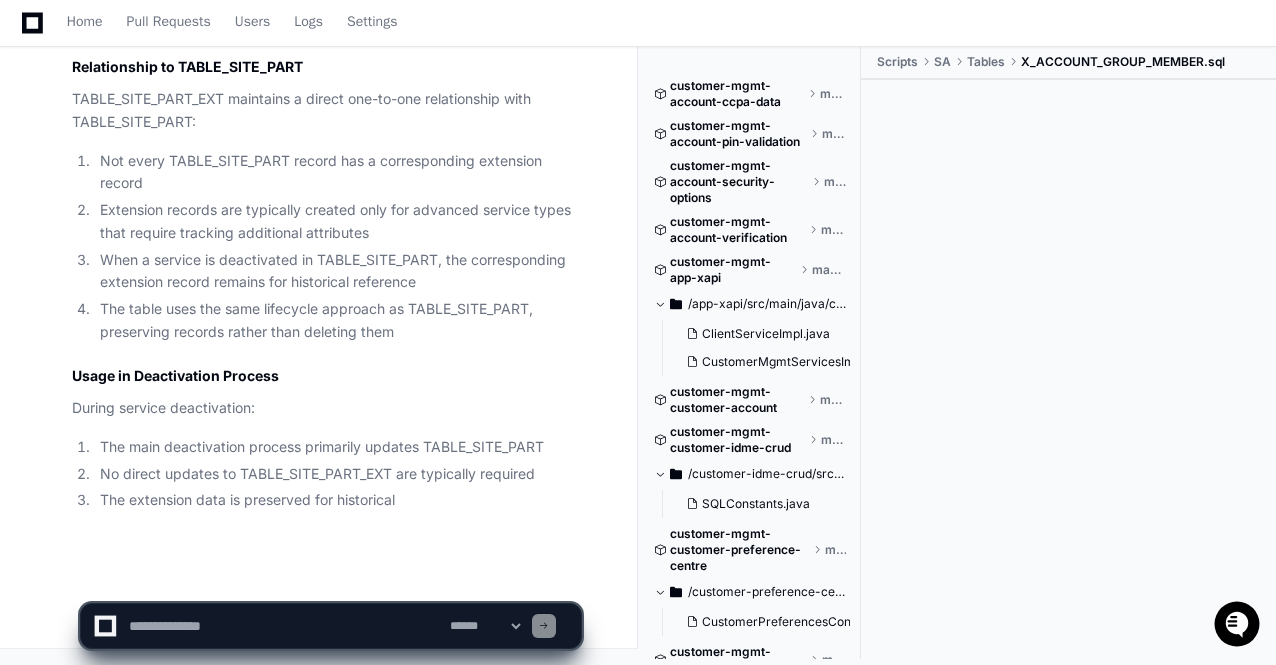 click on "**********" 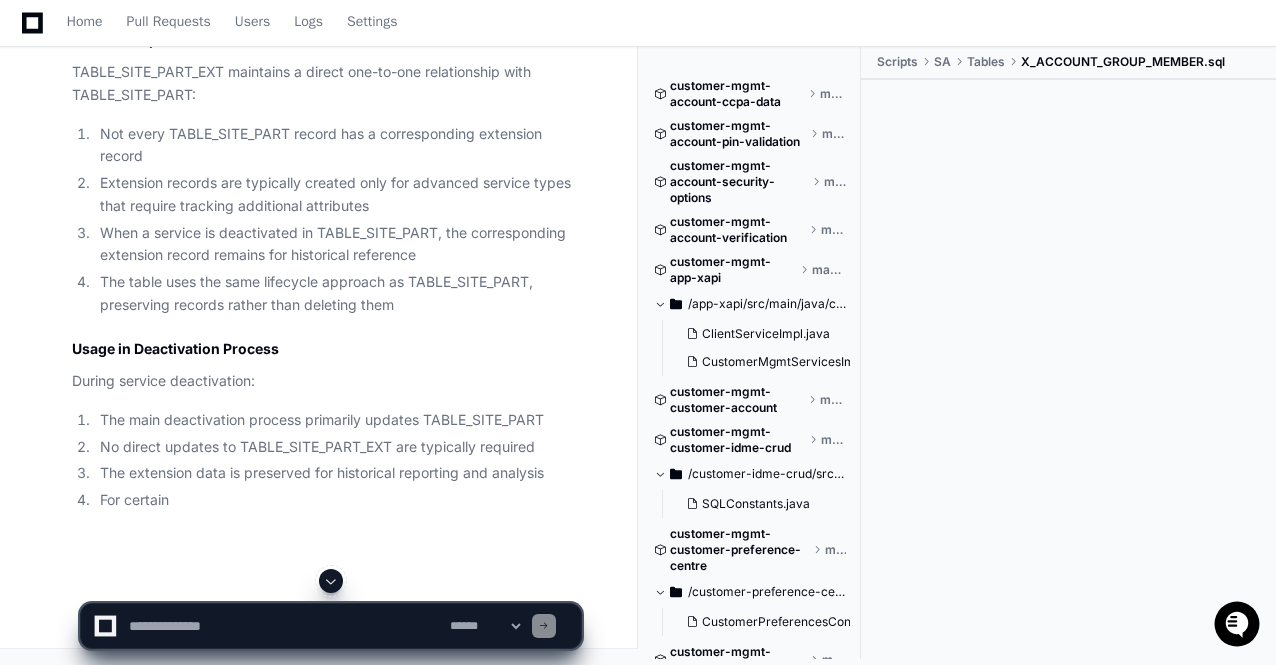 click 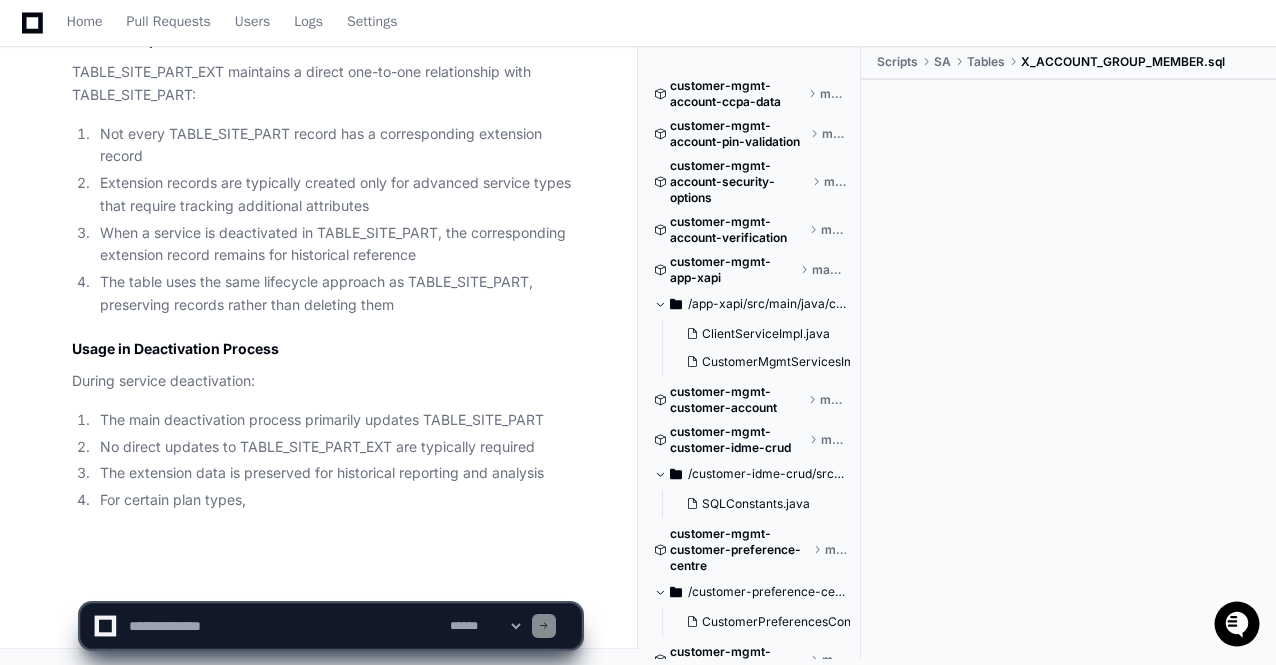 scroll, scrollTop: 61254, scrollLeft: 0, axis: vertical 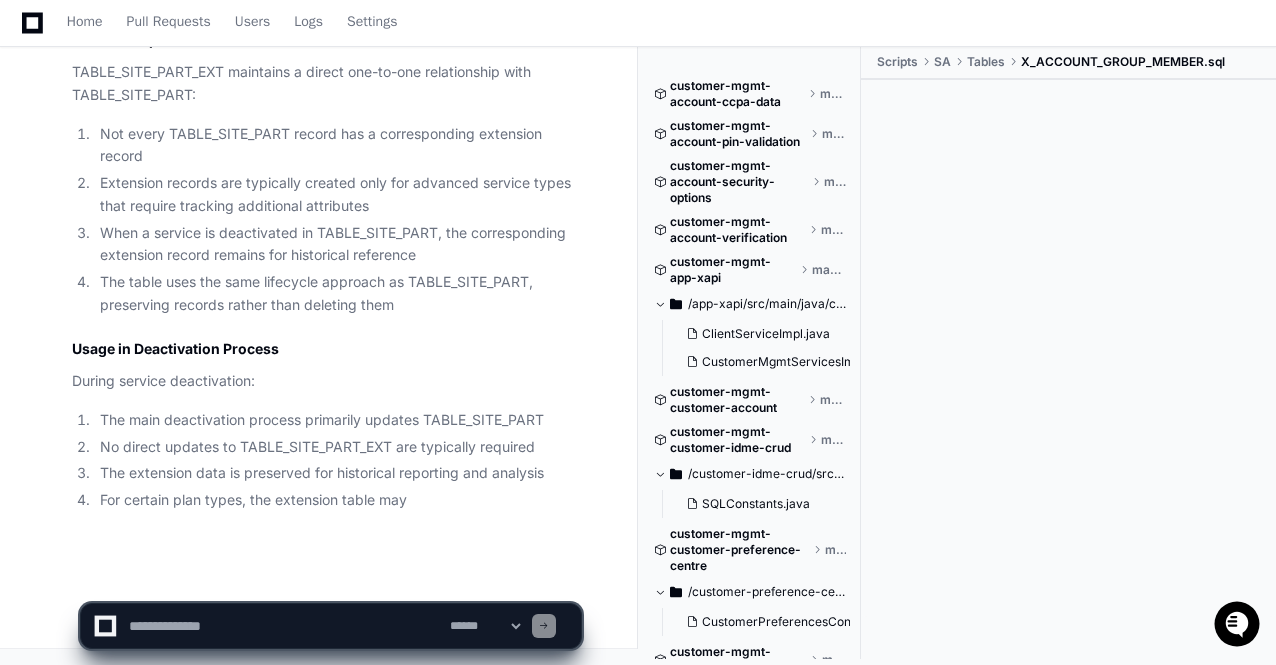 click on "**********" 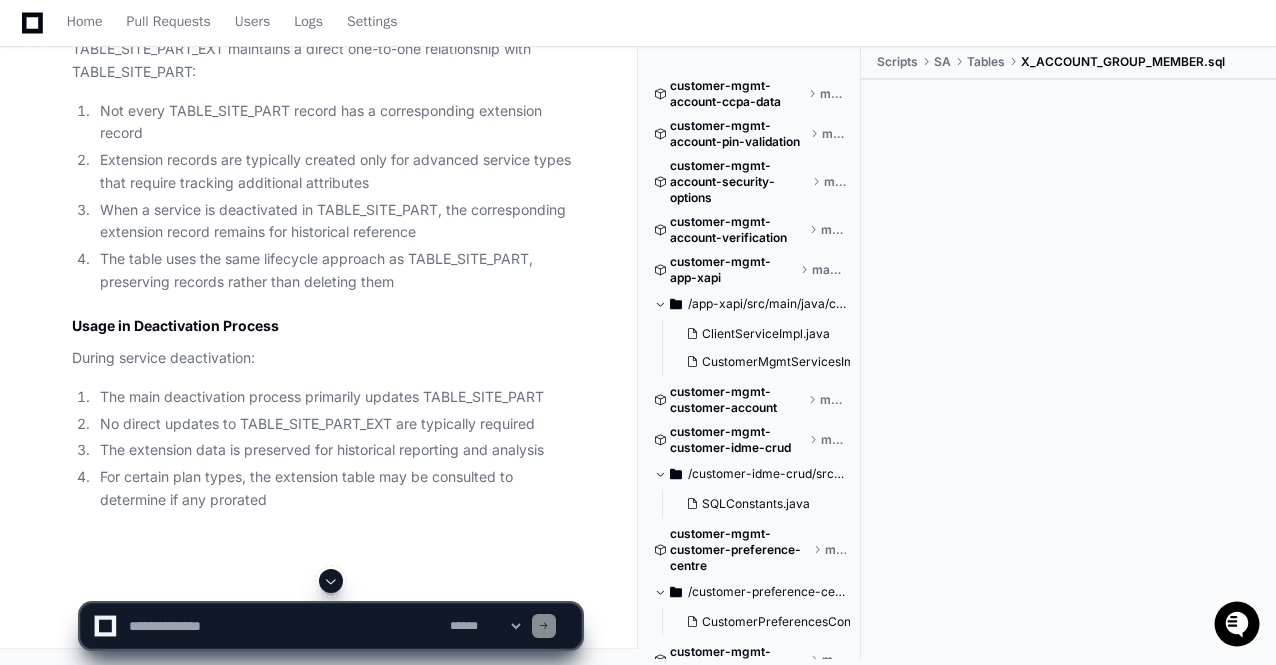 click 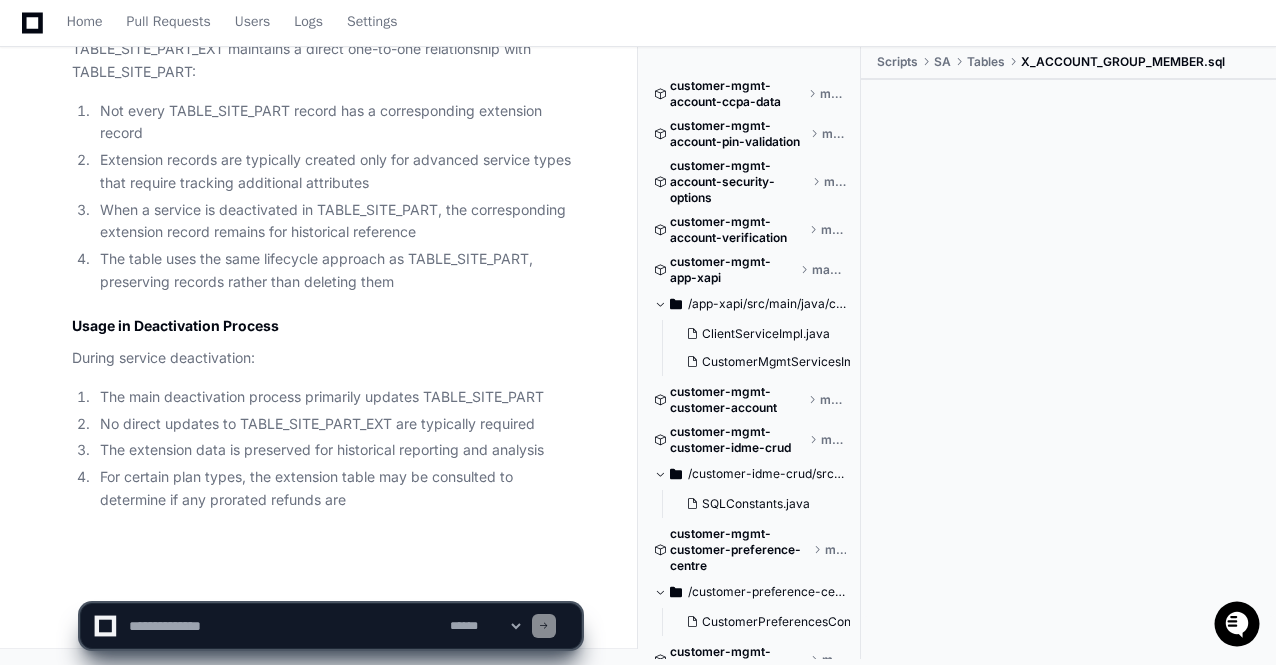 scroll, scrollTop: 61276, scrollLeft: 0, axis: vertical 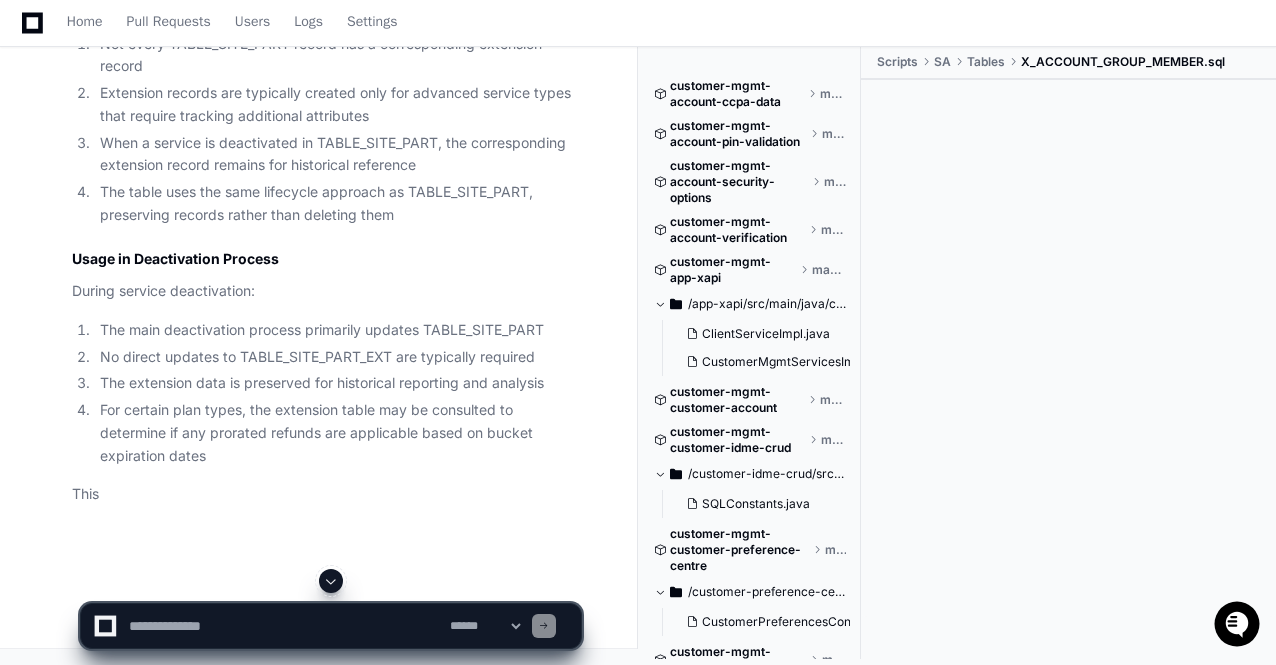 click 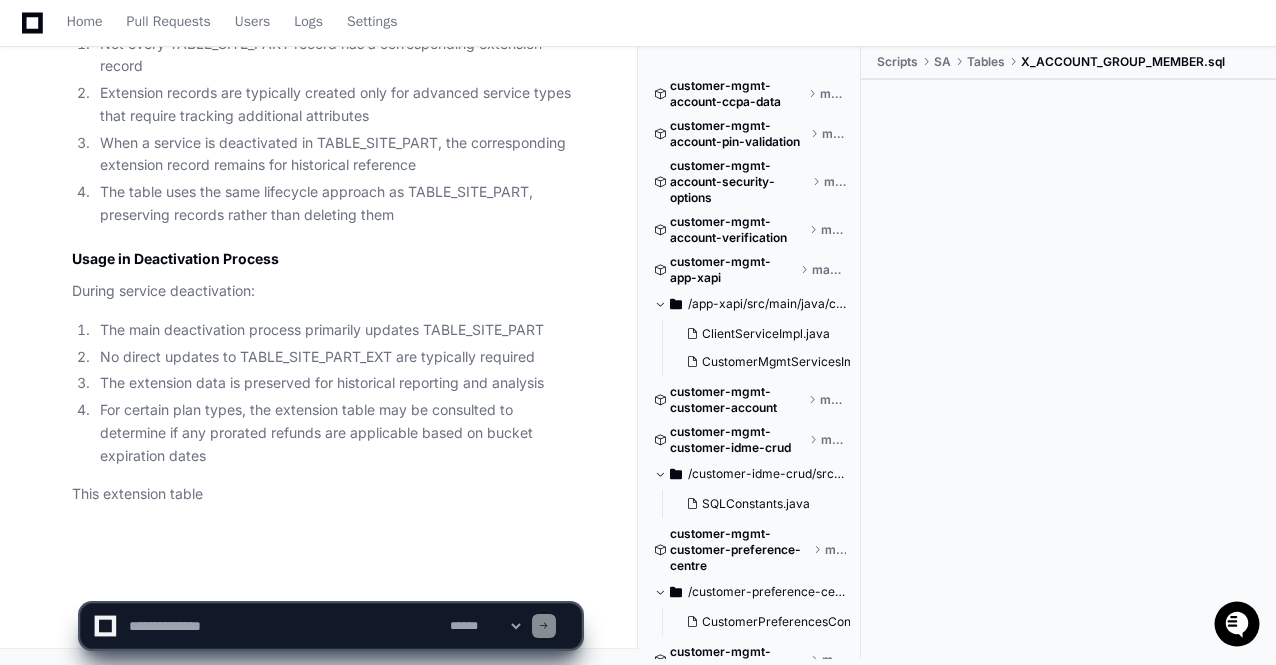 scroll, scrollTop: 61344, scrollLeft: 0, axis: vertical 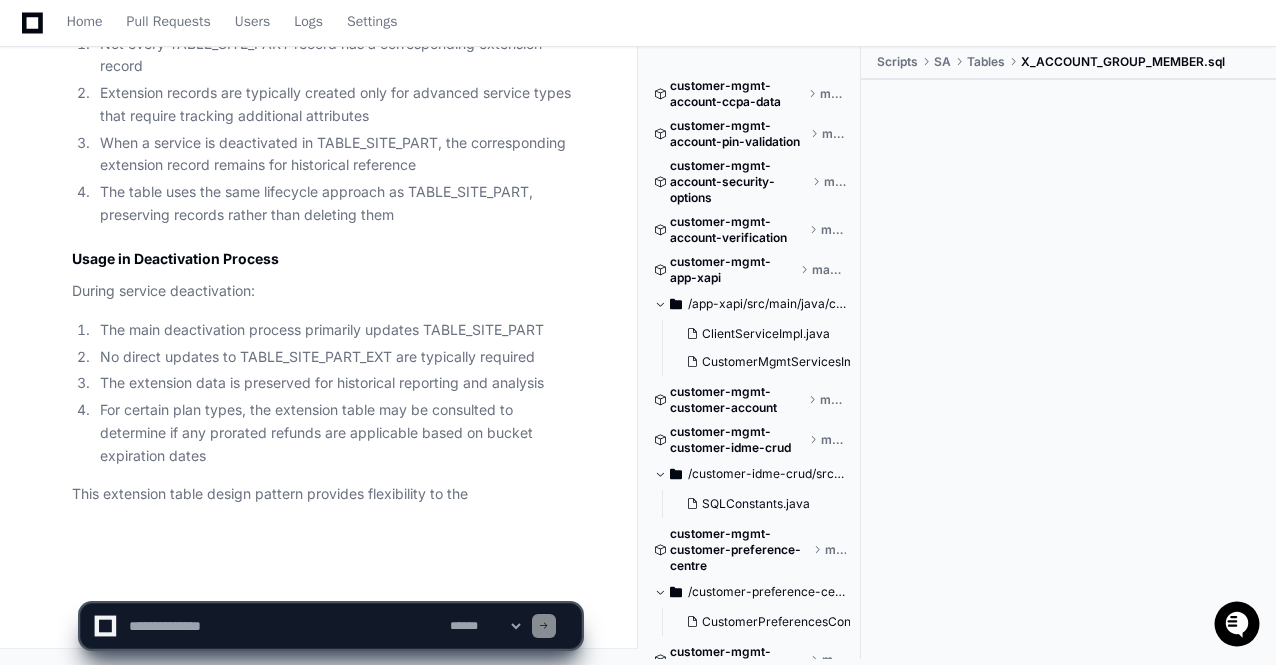 click on "**********" 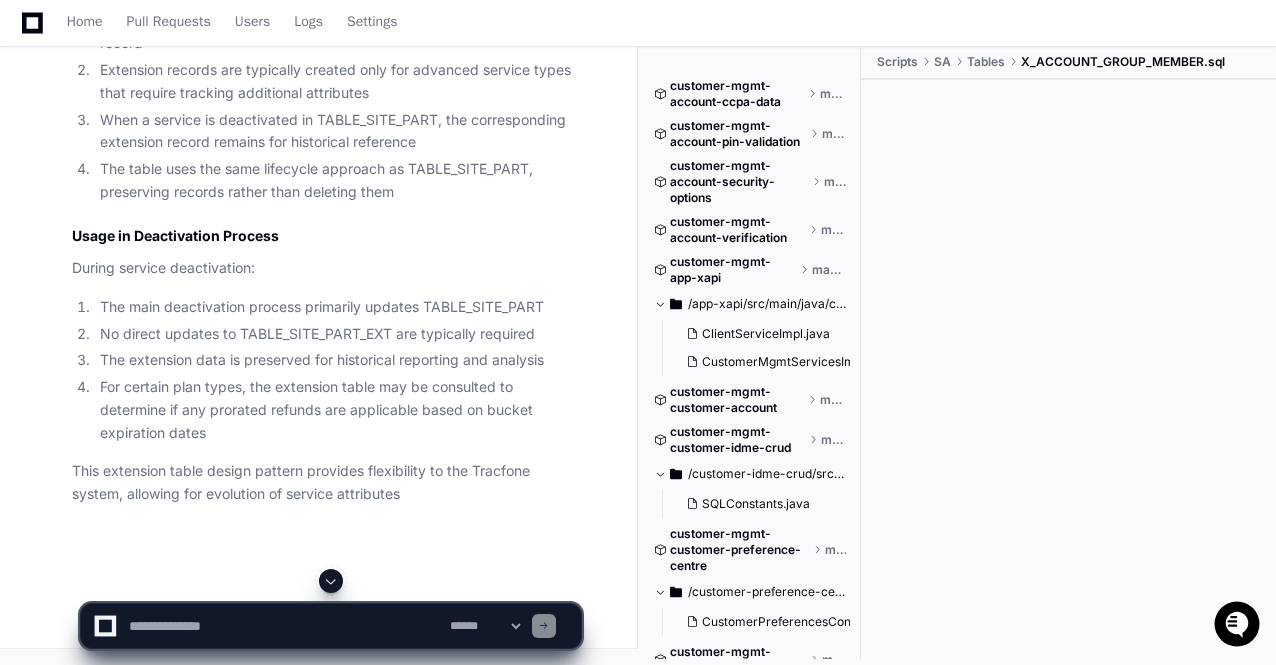 click 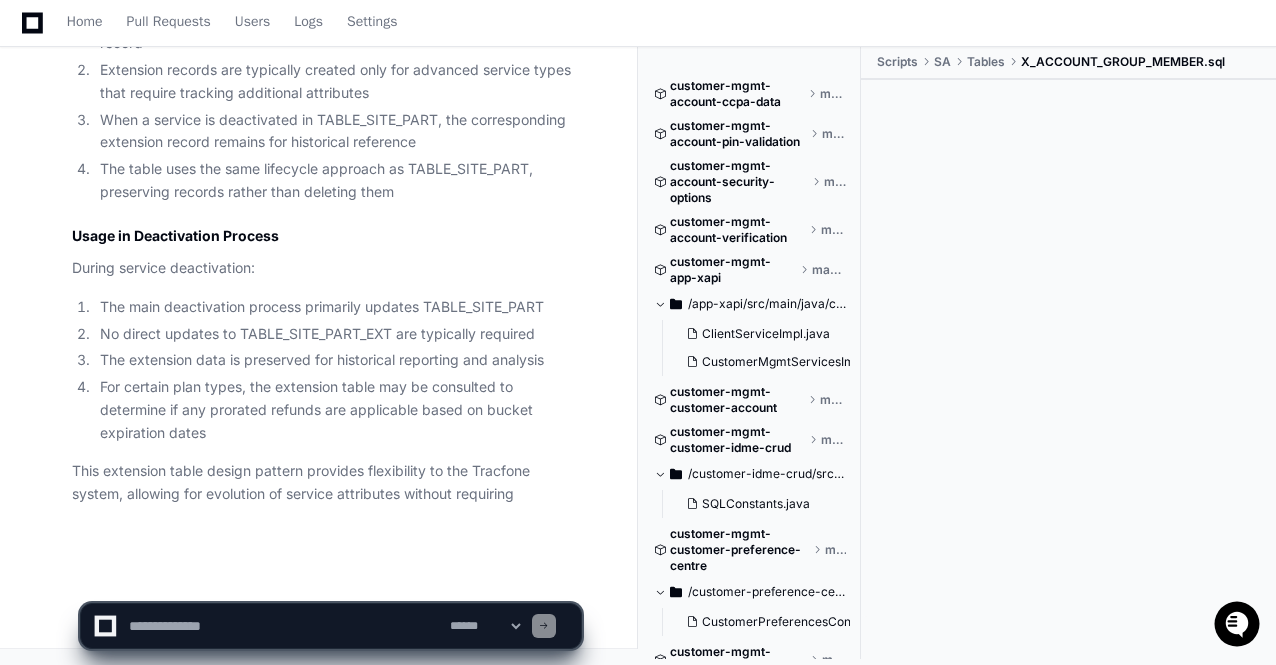scroll, scrollTop: 61366, scrollLeft: 0, axis: vertical 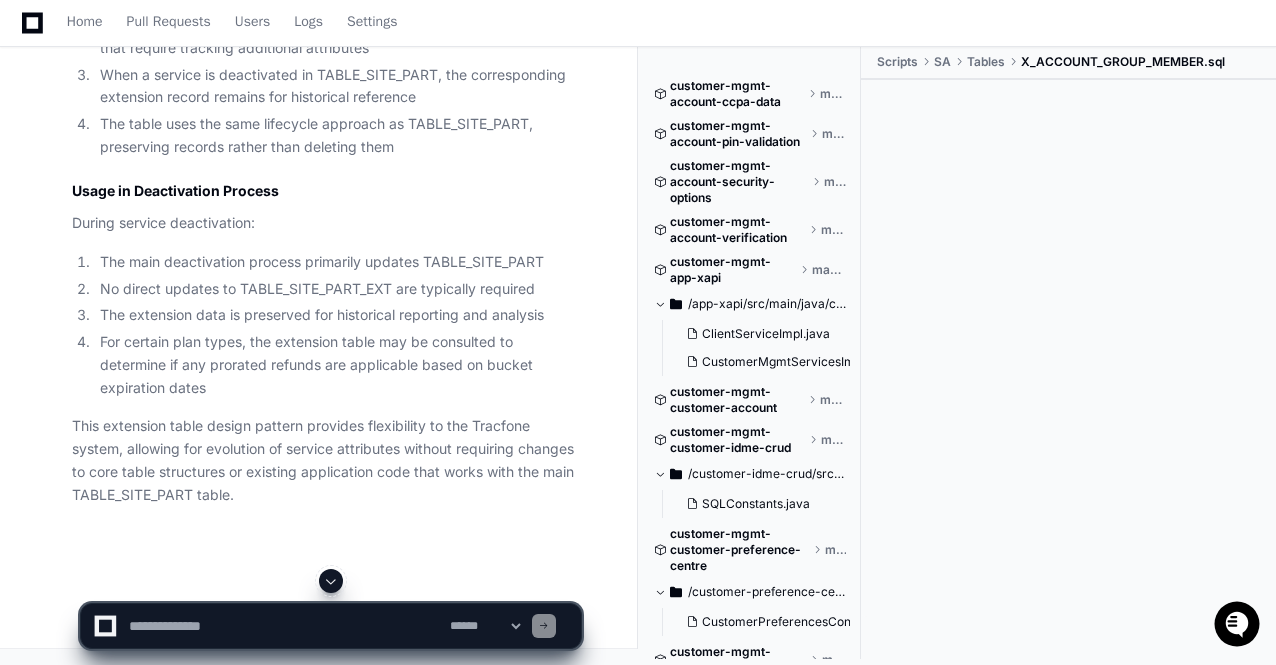 click 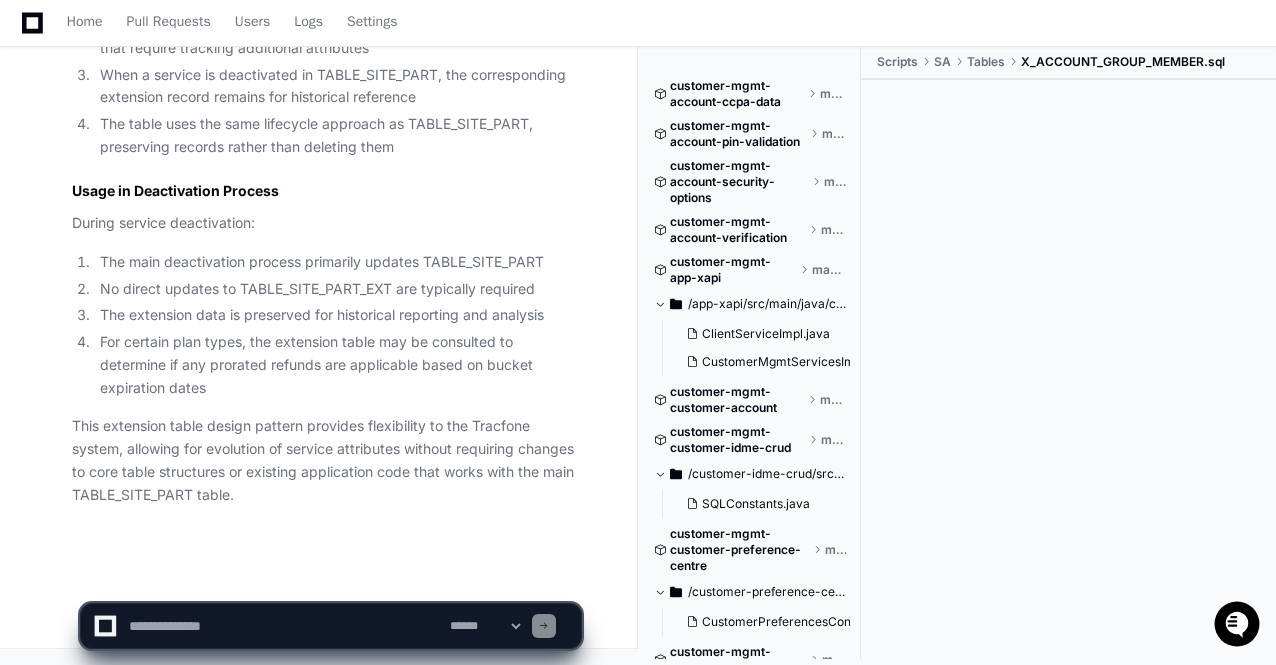 scroll, scrollTop: 61412, scrollLeft: 0, axis: vertical 